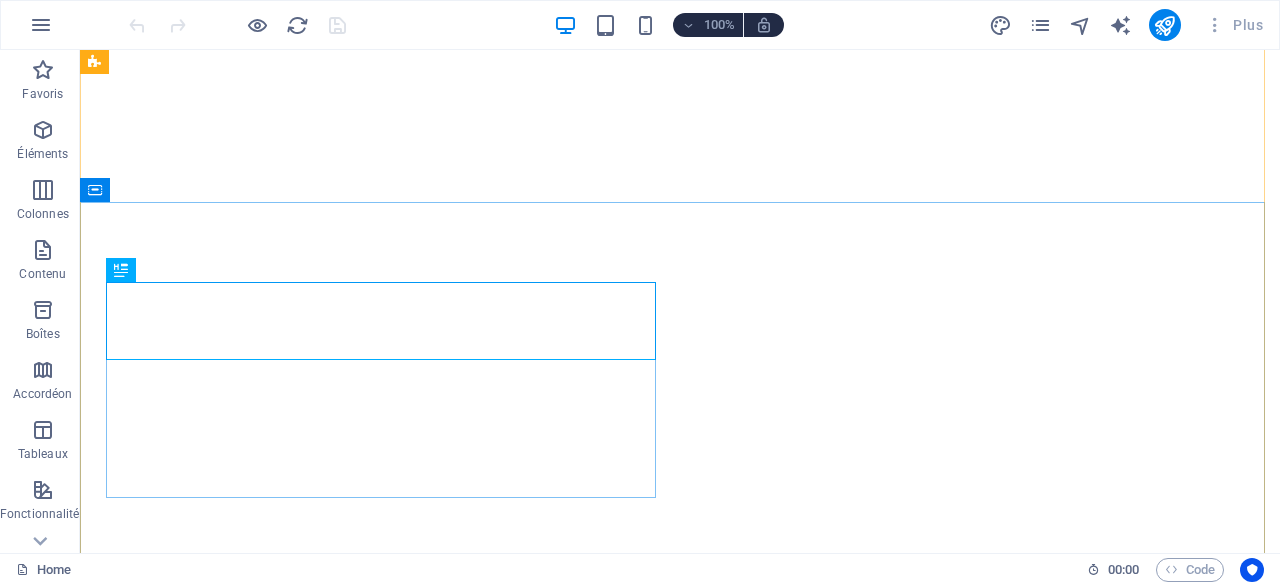 scroll, scrollTop: 0, scrollLeft: 0, axis: both 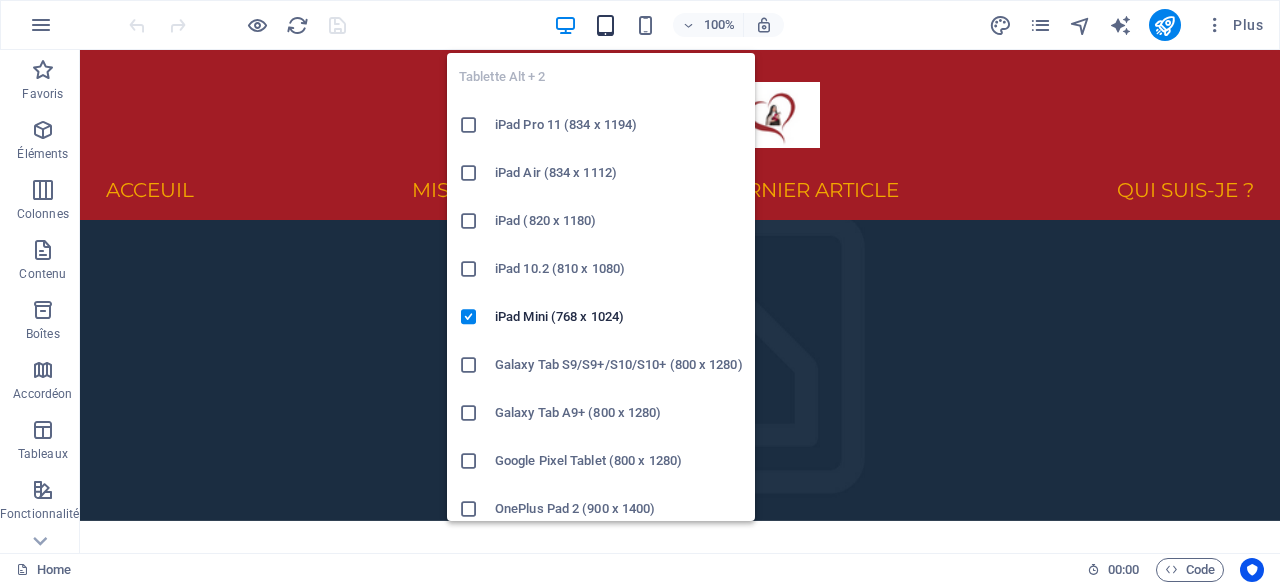 click at bounding box center [605, 25] 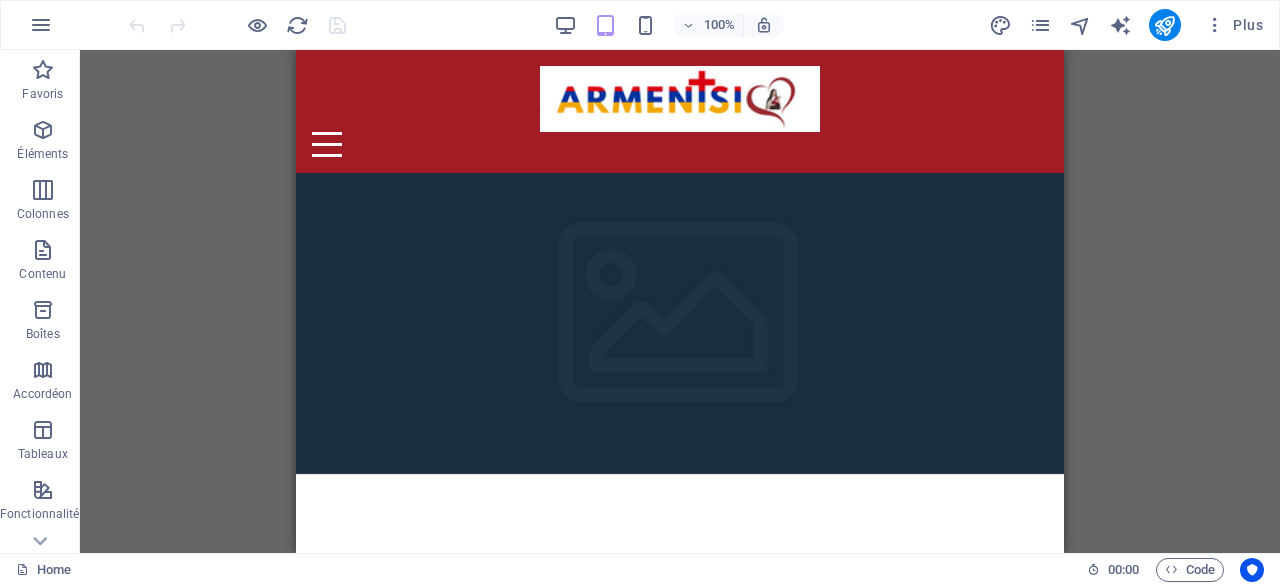 click on "100%" at bounding box center [668, 25] 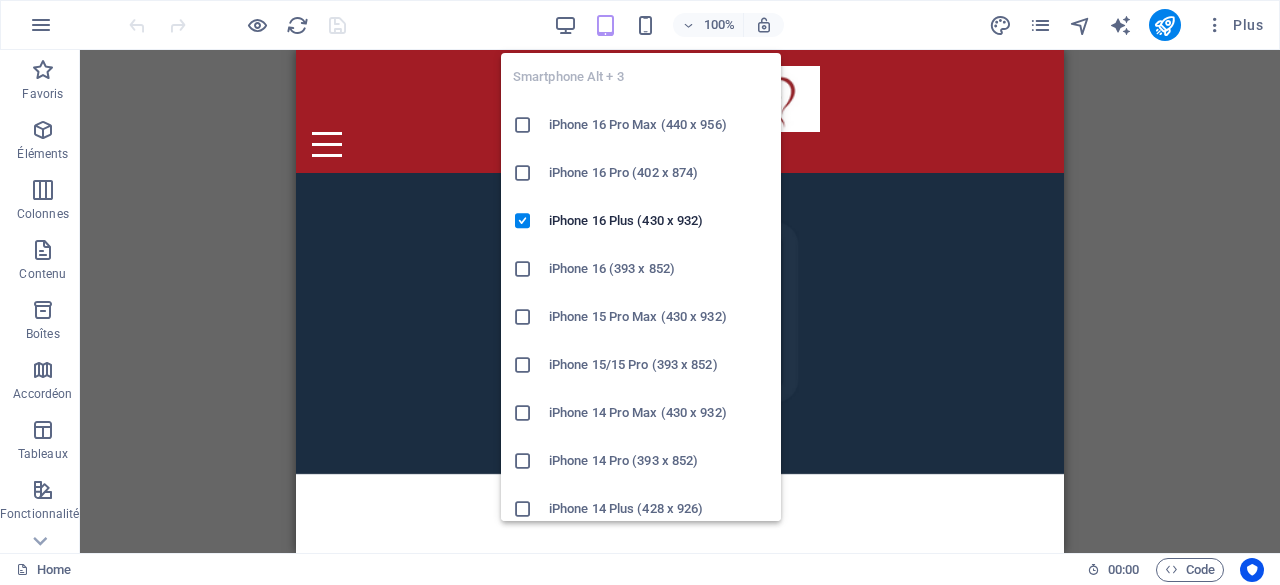 click on "Smartphone Alt + 3 iPhone 16 Pro Max (440 x 956) iPhone 16 Pro (402 x 874) iPhone 16 Plus (430 x 932) iPhone 16 (393 x 852) iPhone 15 Pro Max (430 x 932) iPhone 15/15 Pro (393 x 852) iPhone 14 Pro Max (430 x 932) iPhone 14 Pro (393 x 852) iPhone 14 Plus (428 x 926) iPhone 14 (390 x 844) iPhone 13 Pro Max (428 x 926) iPhone 13/13 Pro (390 x 844) iPhone 13 Mini (375 x 812) iPhone SE (2nd gen) (375 x 667) Galaxy S22/S23/S24 Ultra (384 x 824) Galaxy S22/S23/S24 Plus (384 x 832) Galaxy S22/S23/S24 (360 x 780) Galaxy S21 Ultra/Plus (384 x 854) Galaxy S21 (360 x 800) Galaxy S20 FE (412 x 914) Galaxy A32 (412 x 915) Pixel 9 Pro XL (428 x 926) Pixel 9/9 Pro (412 x 915) Pixel 8/8 Pro (412 x 732) Pixel 7/7 Pro (412 x 915) Pixel 6/6 Pro (412 x 915) Huawei P60 Pro (412 x 915) Huawei Mate 50 Pro (412 x 932) Huawei P50 Pro (412 x 915) Xiaomi 13 Pro (412 x 915) Xiaomi 12 Pro (412 x 915) Xiaomi Redmi Note 12 Pro (412 x 915)" at bounding box center [641, 279] 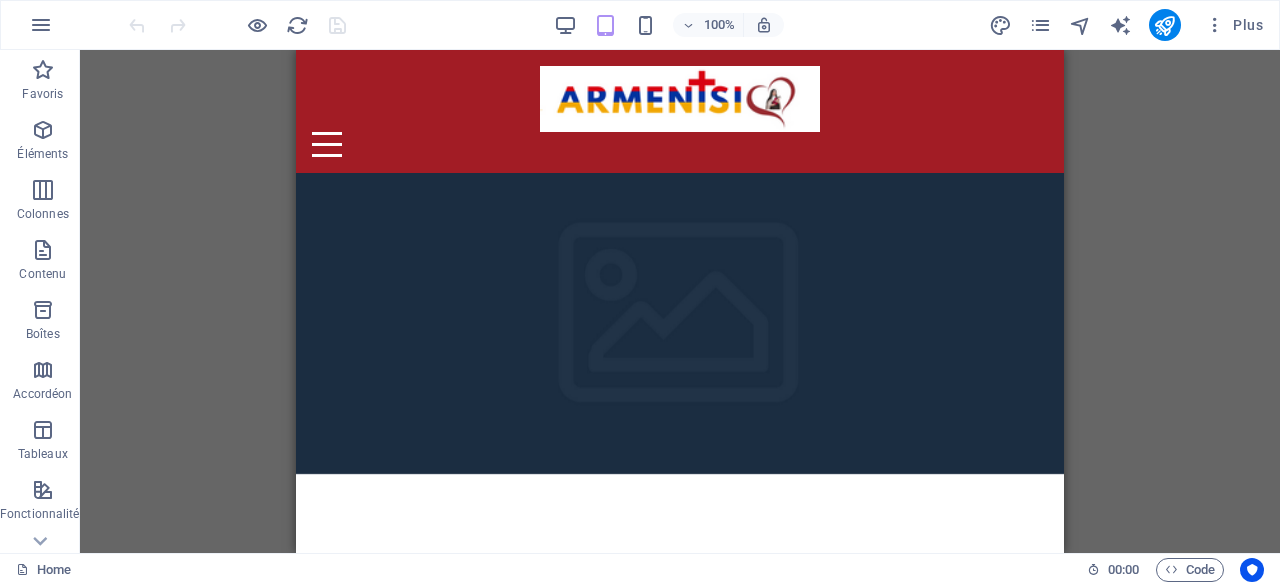 click on "100%" at bounding box center [668, 25] 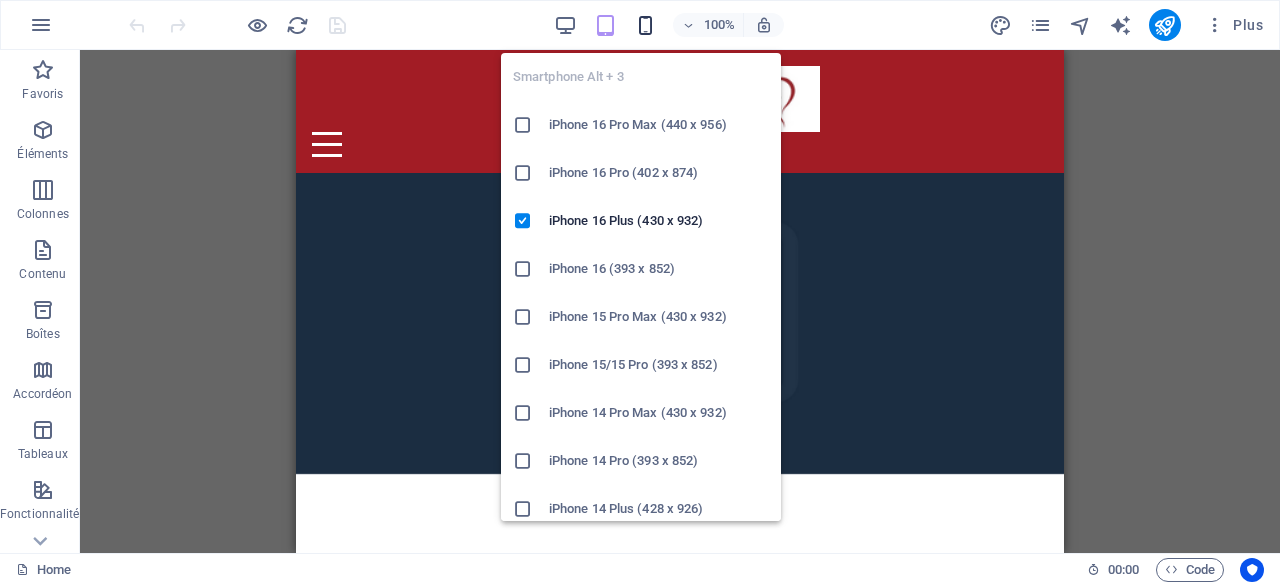 click at bounding box center [645, 25] 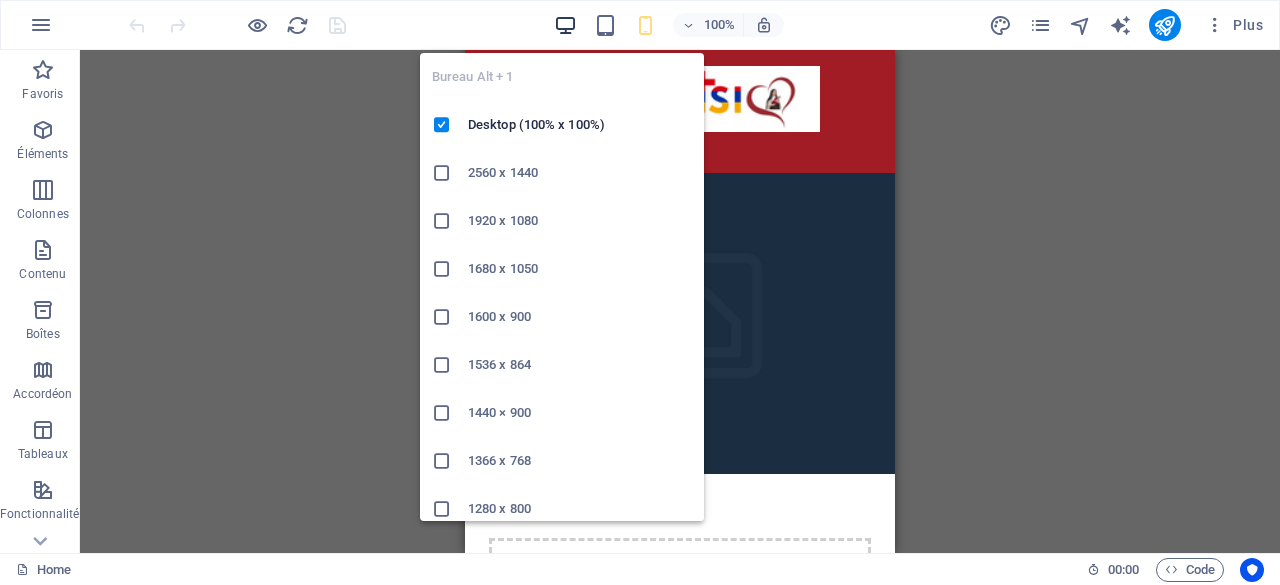 click at bounding box center (565, 25) 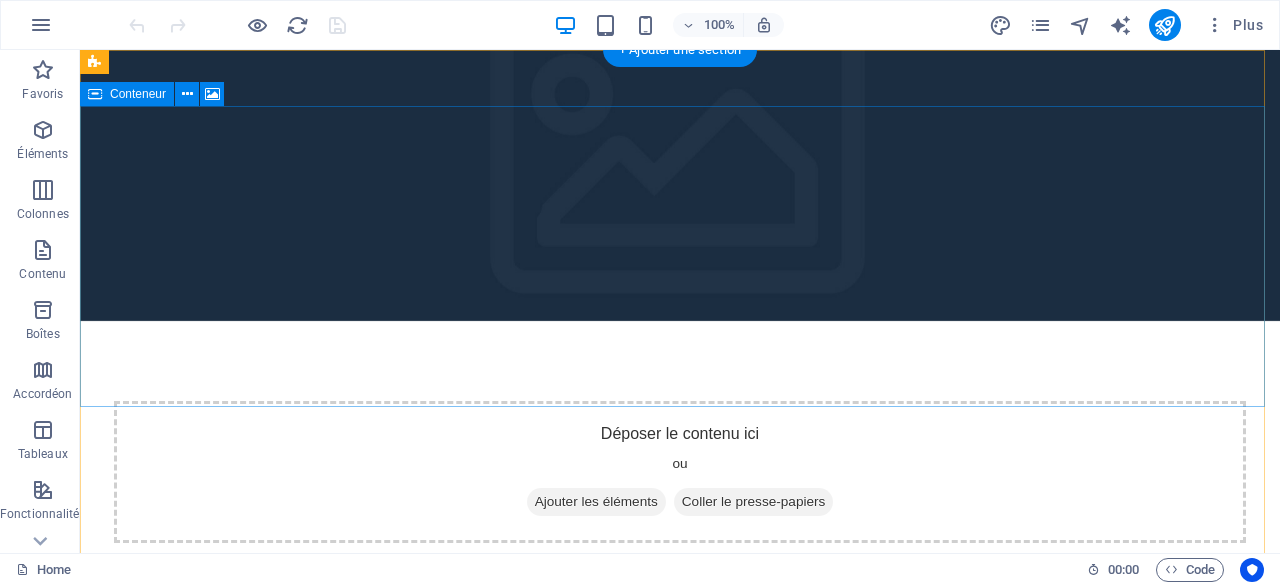 scroll, scrollTop: 0, scrollLeft: 0, axis: both 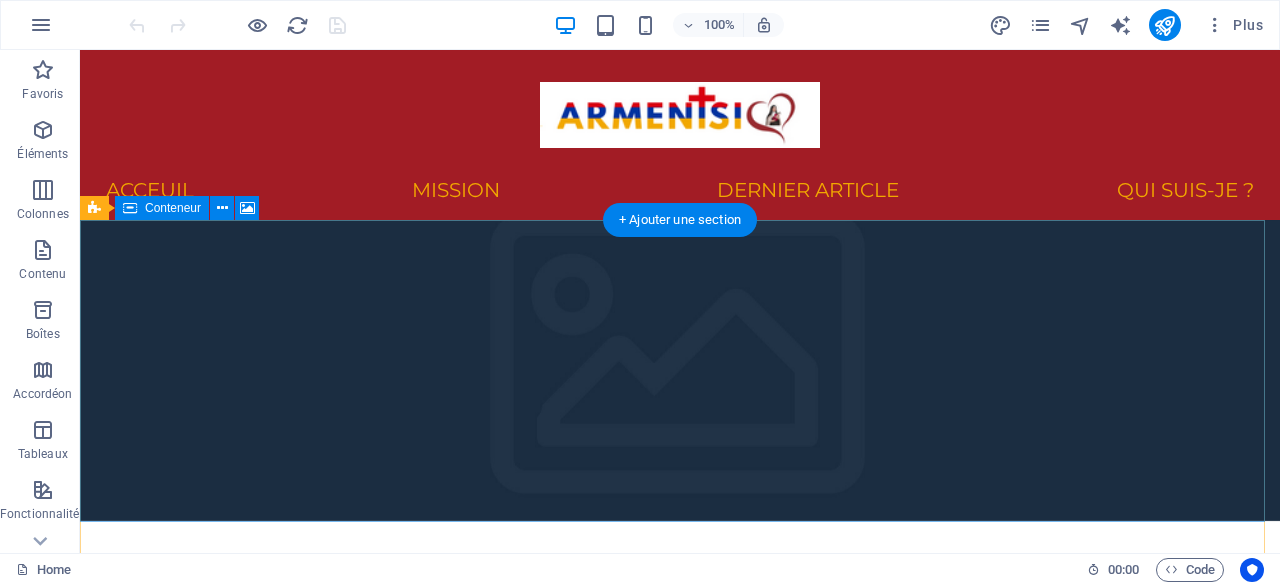 click on "Déposer le contenu ici ou  Ajouter les éléments  Coller le presse-papiers" at bounding box center [680, 672] 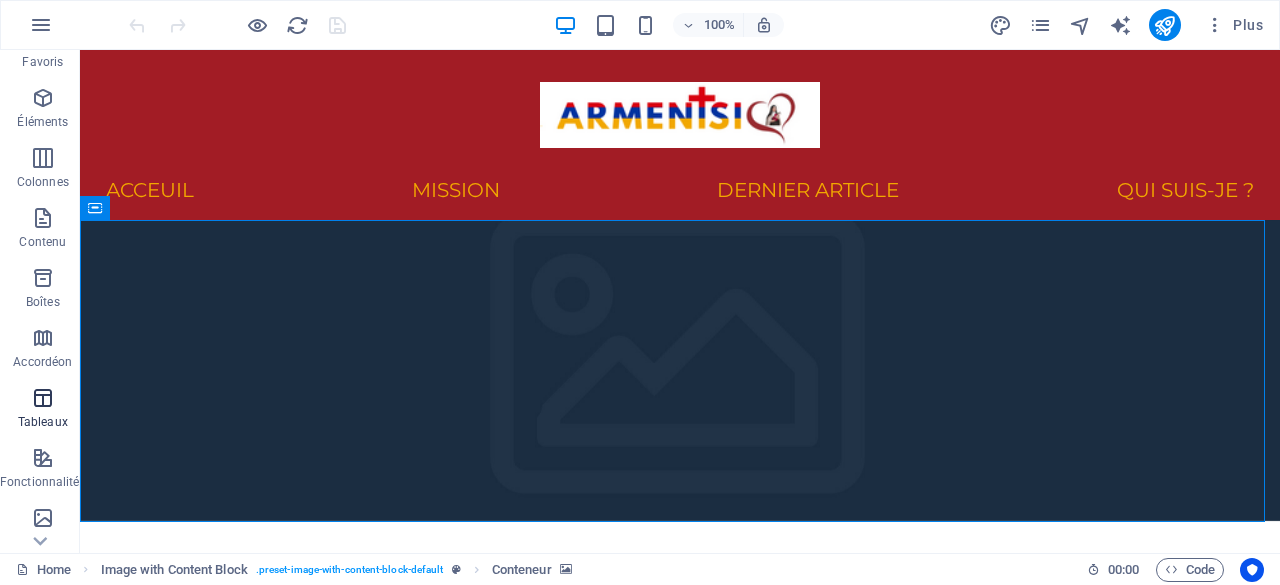 scroll, scrollTop: 200, scrollLeft: 0, axis: vertical 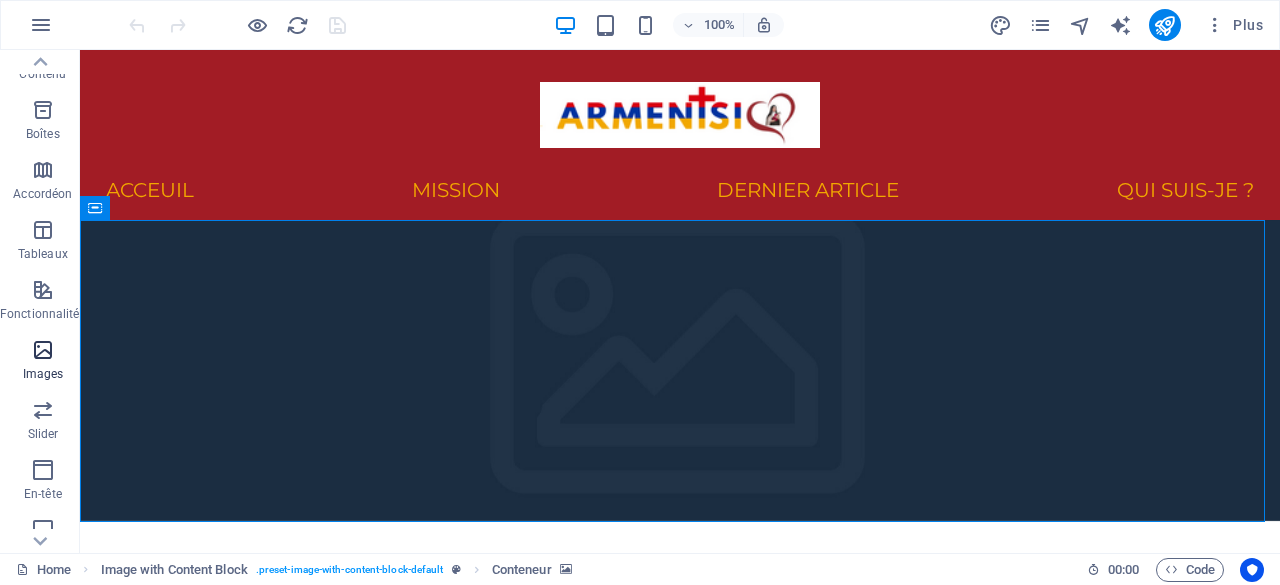 click on "Images" at bounding box center [43, 362] 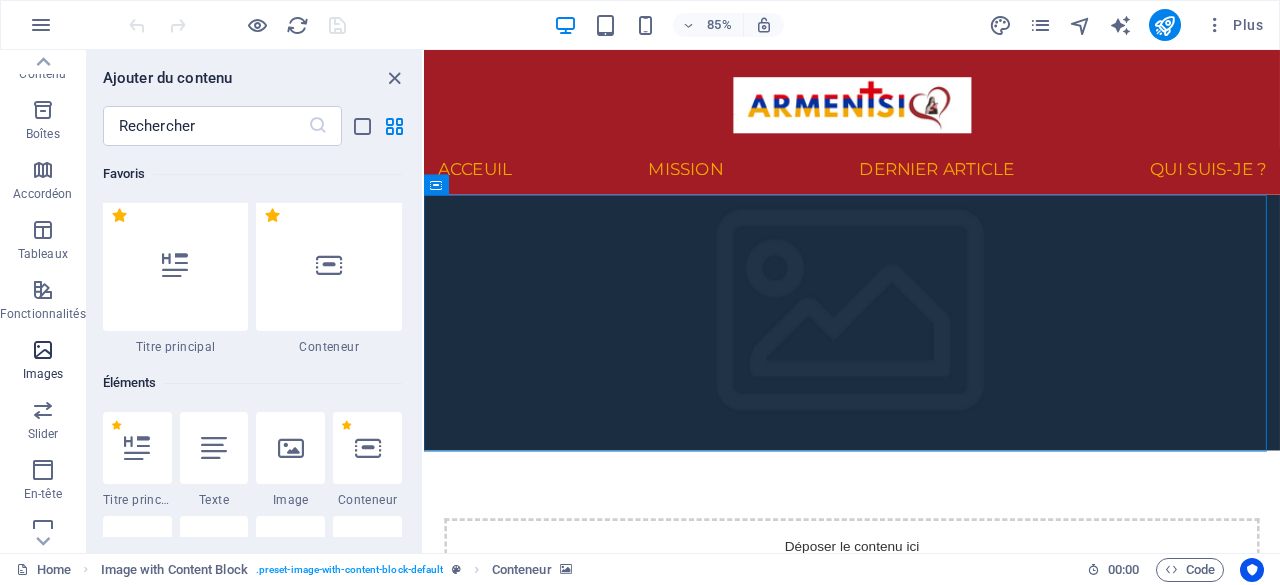 scroll, scrollTop: 0, scrollLeft: 0, axis: both 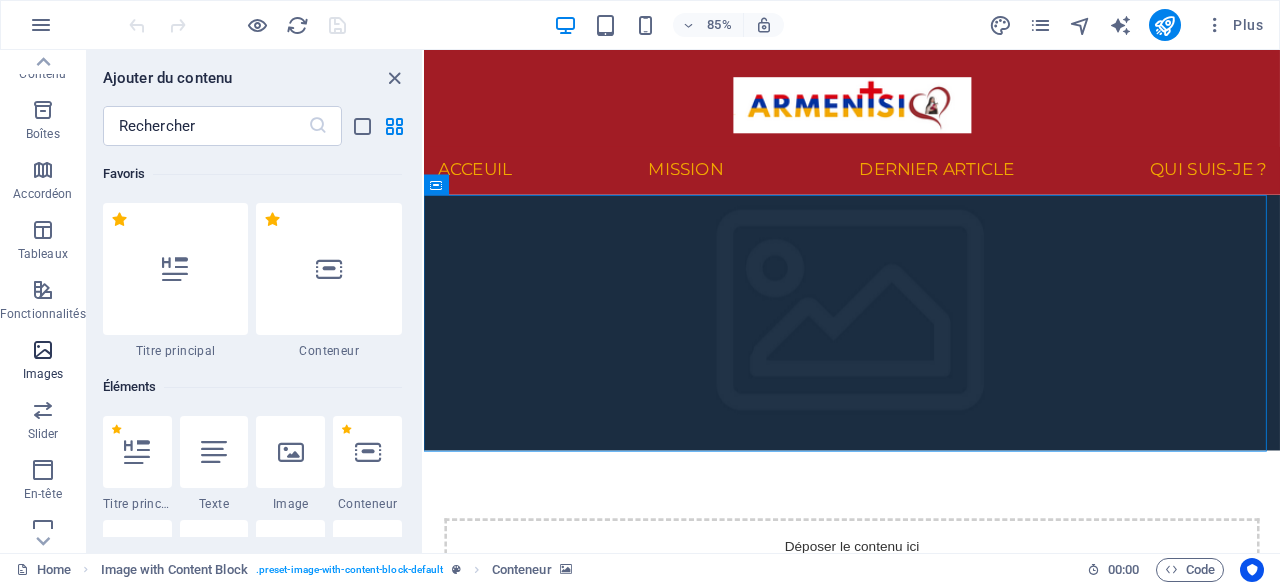 click on "Images" at bounding box center [43, 374] 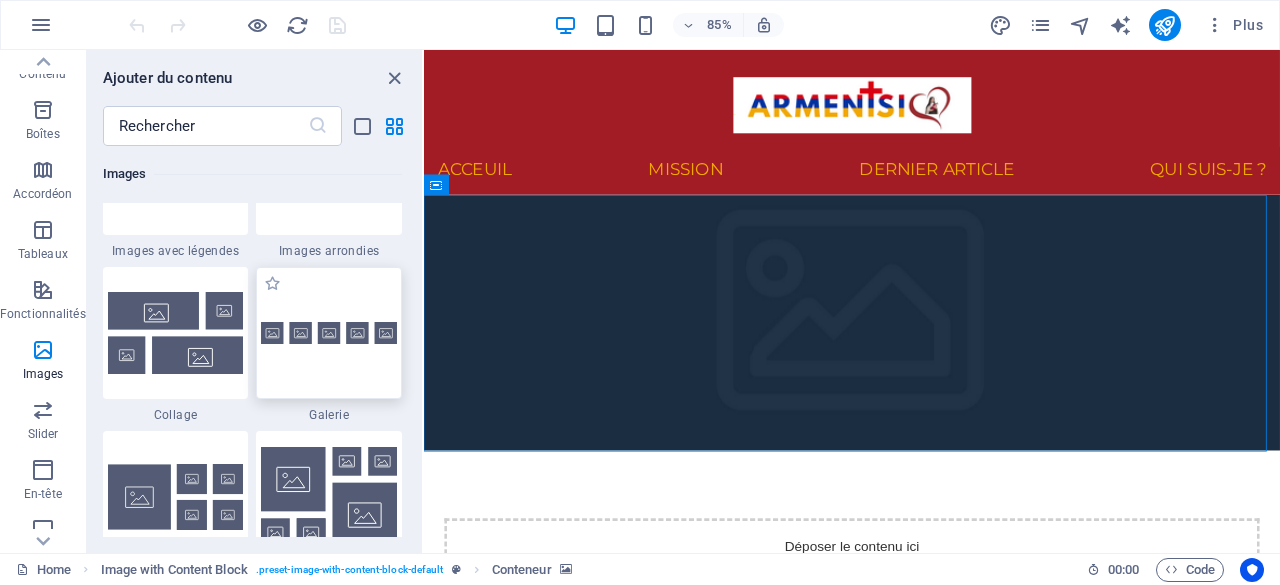 scroll, scrollTop: 10640, scrollLeft: 0, axis: vertical 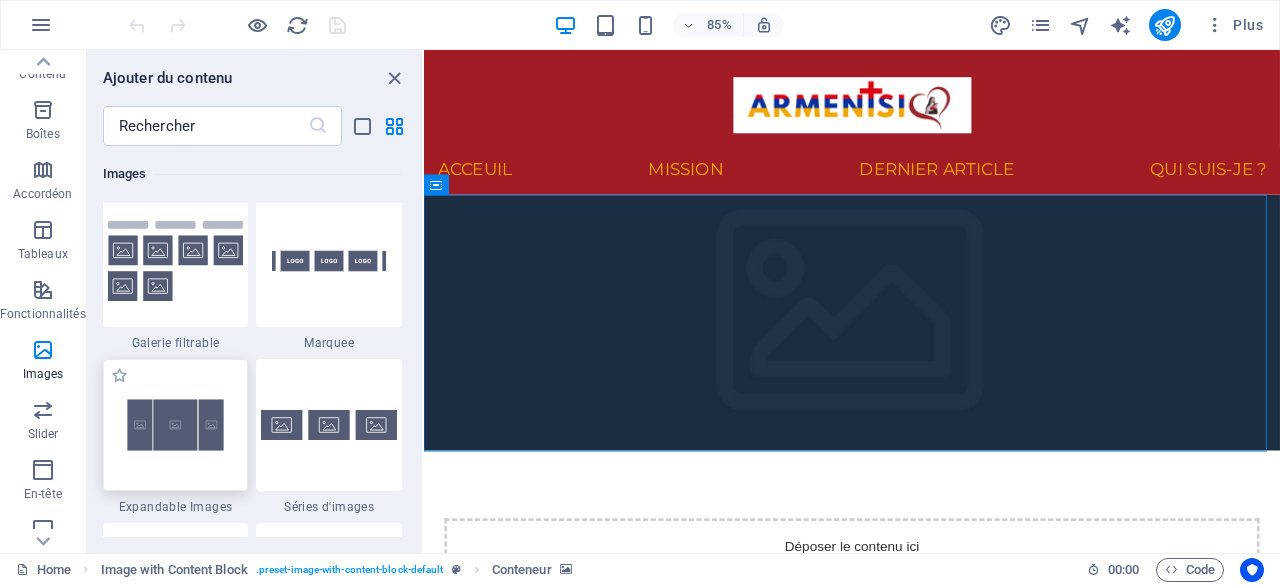 click at bounding box center (176, 425) 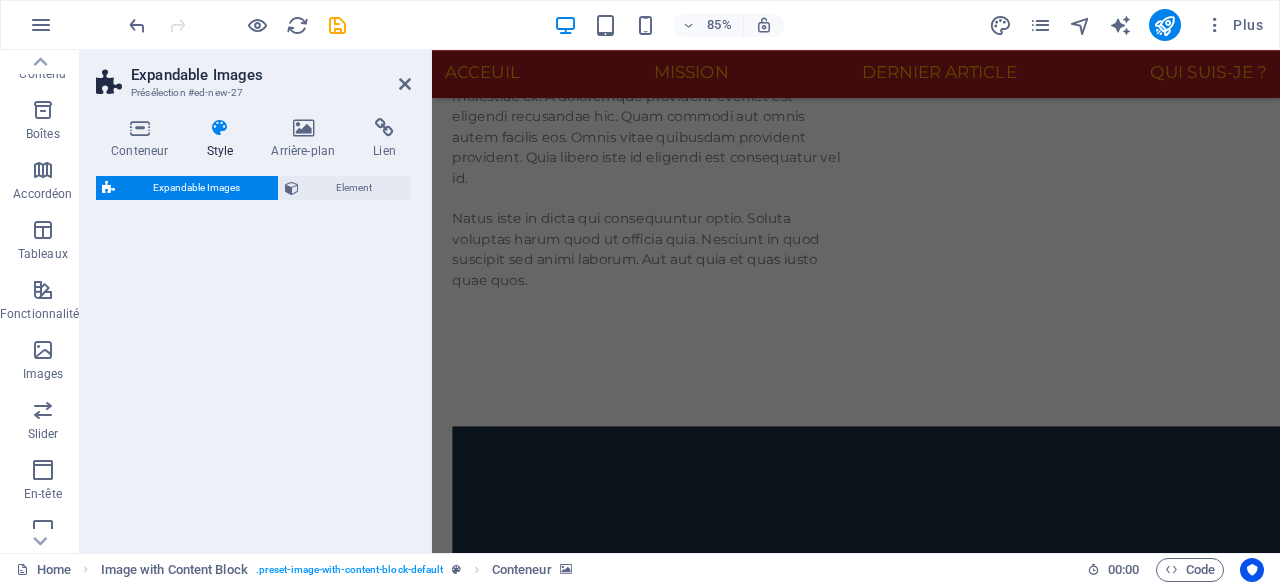 select on "rem" 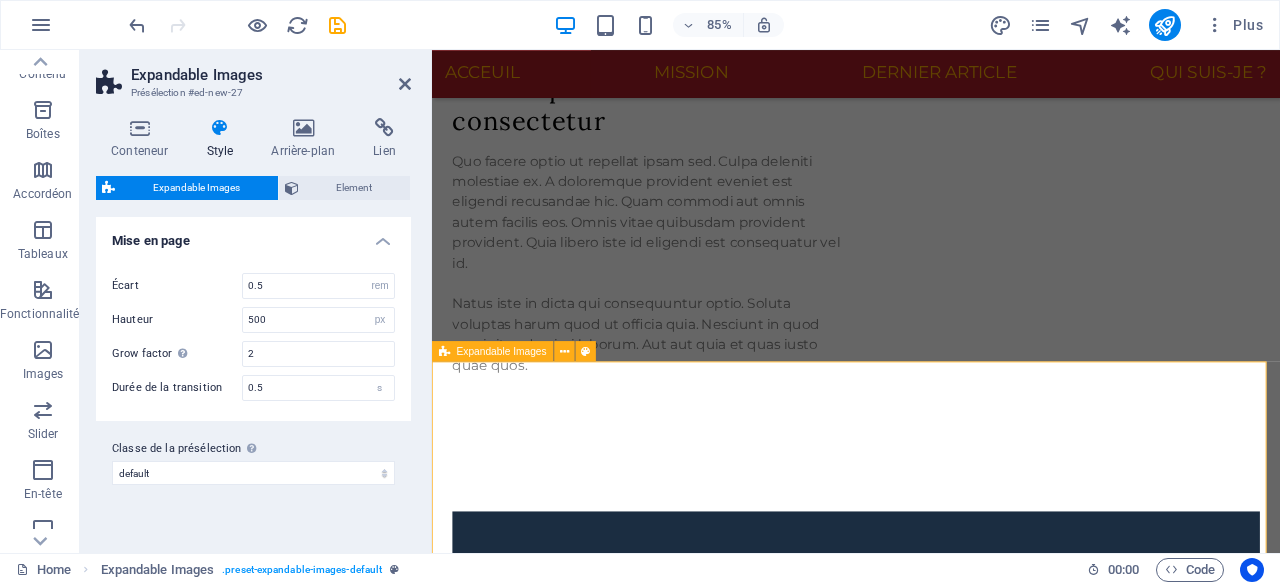 scroll, scrollTop: 715, scrollLeft: 0, axis: vertical 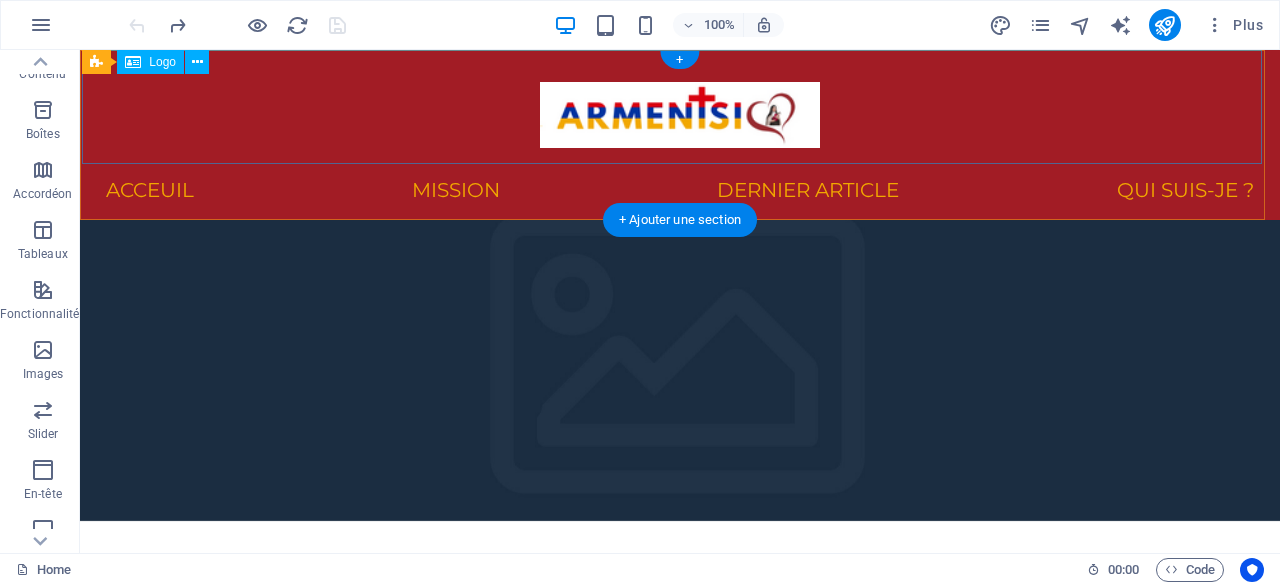click at bounding box center (680, 107) 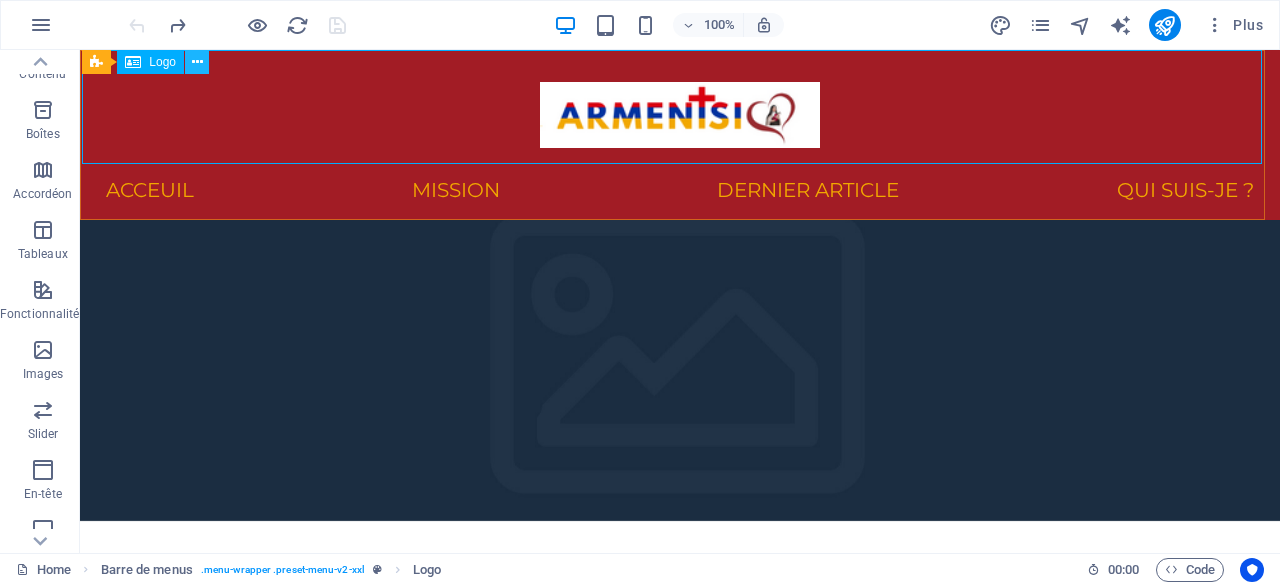 click at bounding box center (197, 62) 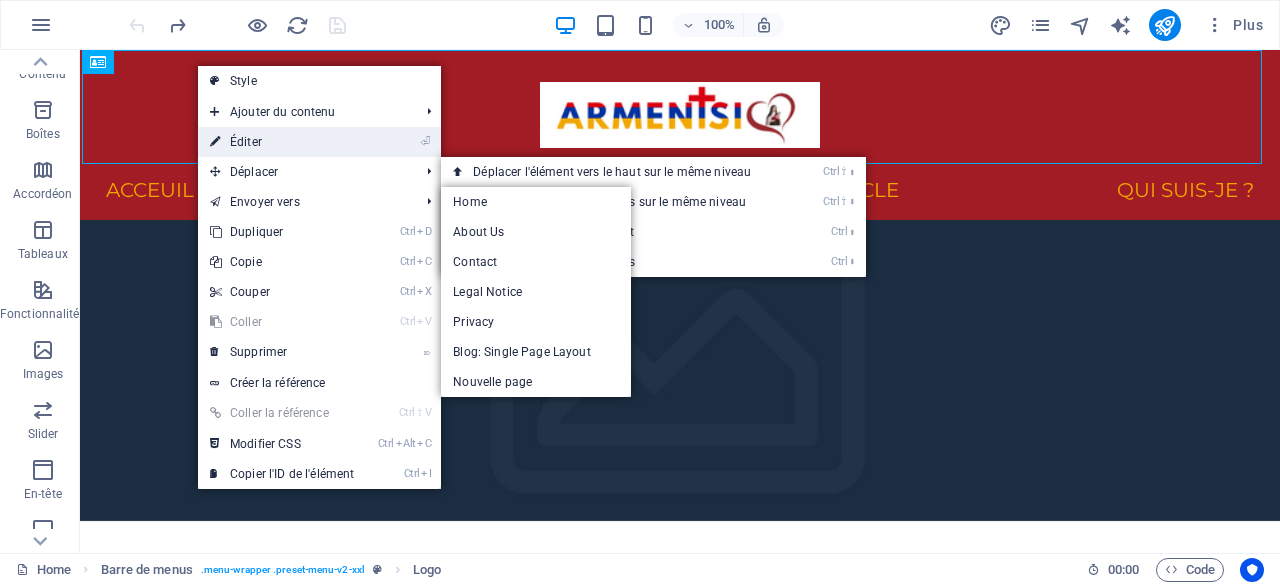 click on "⏎  Éditer" at bounding box center (282, 142) 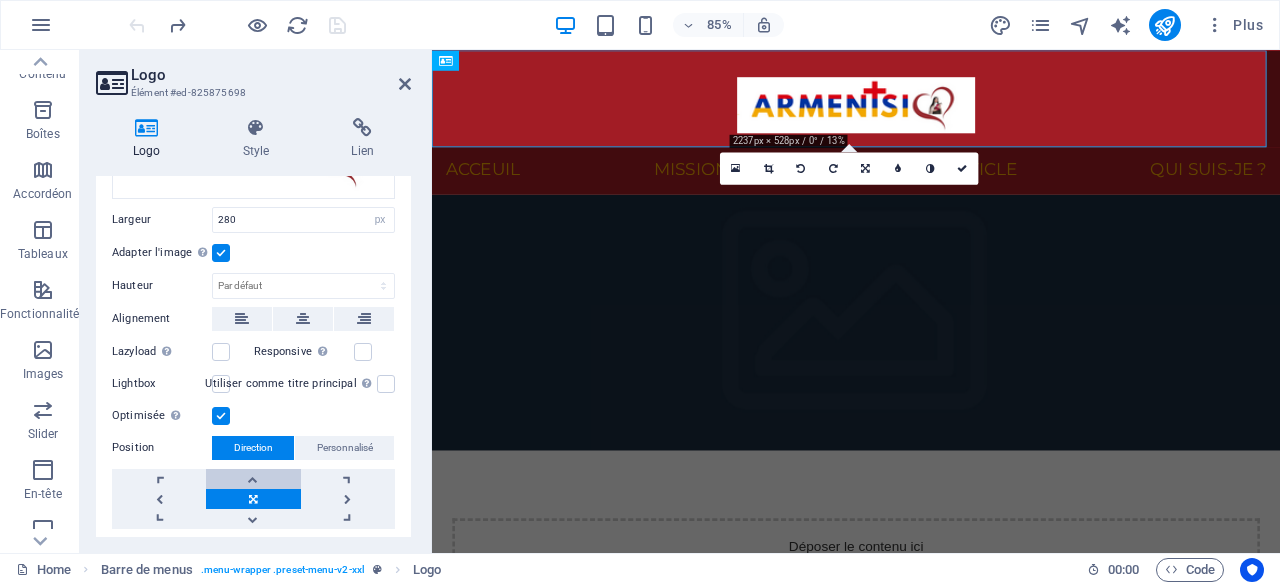 scroll, scrollTop: 0, scrollLeft: 0, axis: both 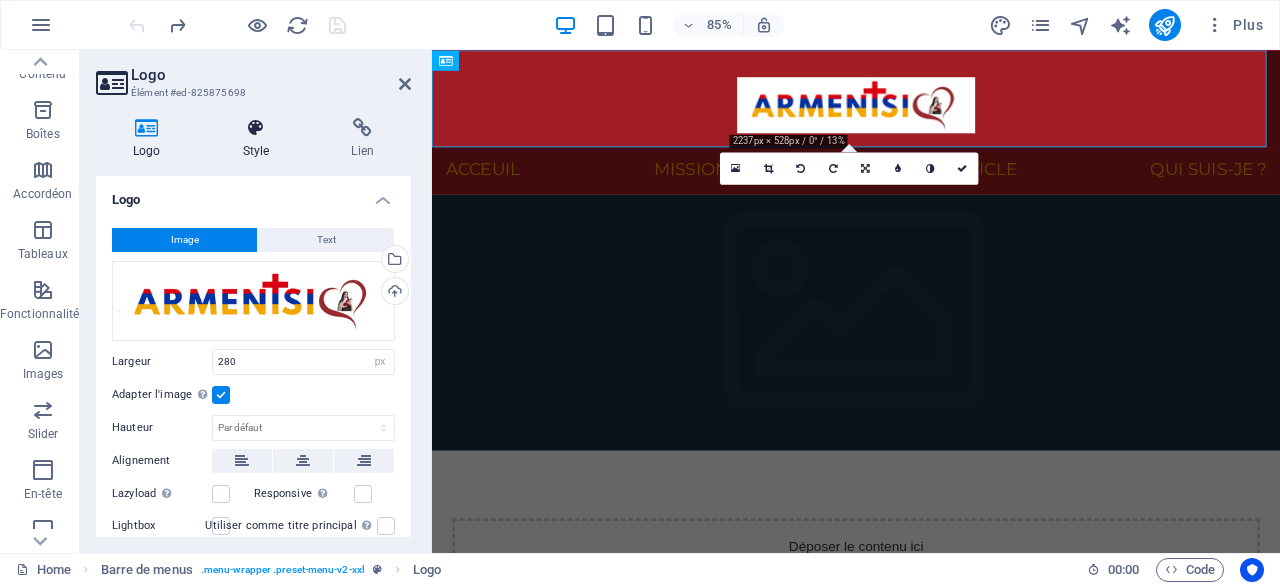 click at bounding box center [256, 128] 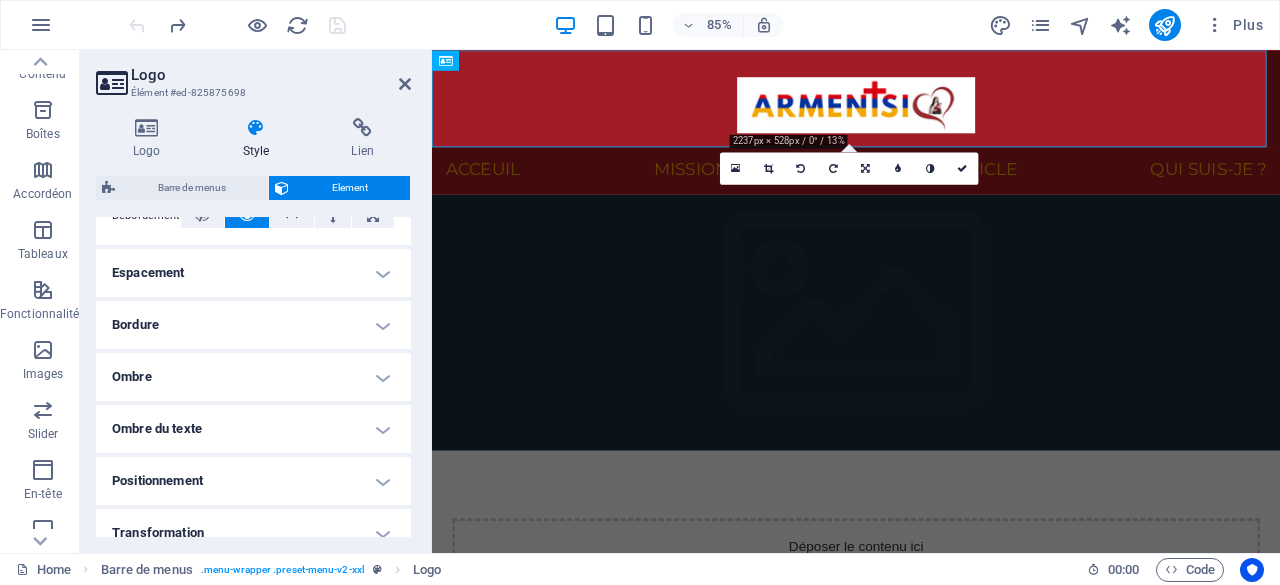 scroll, scrollTop: 300, scrollLeft: 0, axis: vertical 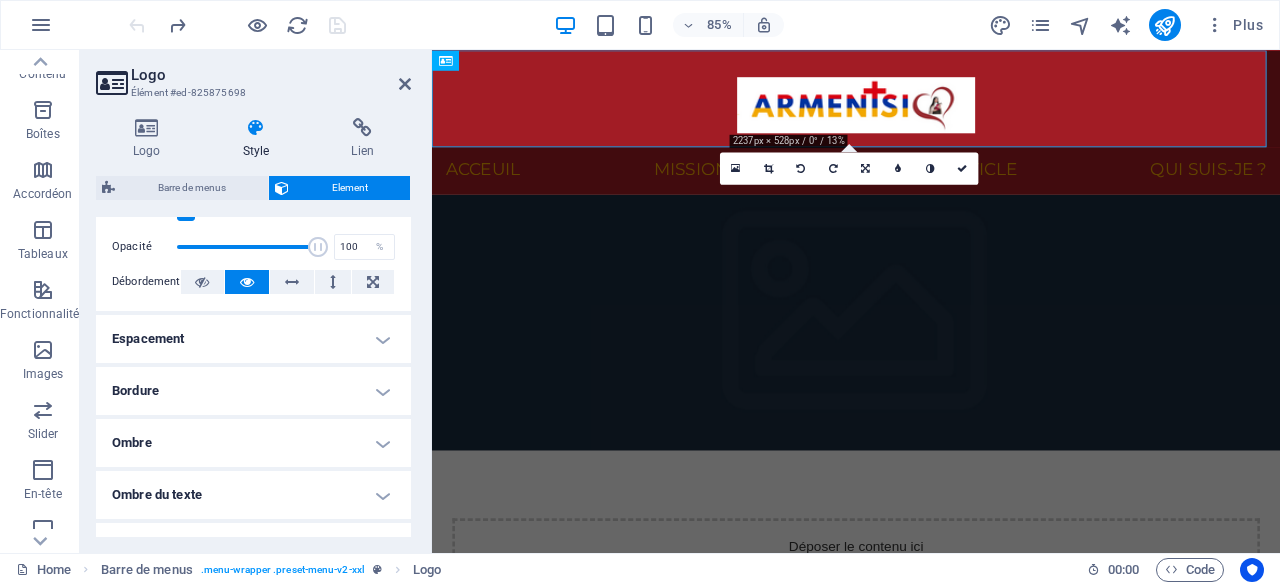 click on "Espacement" at bounding box center (253, 339) 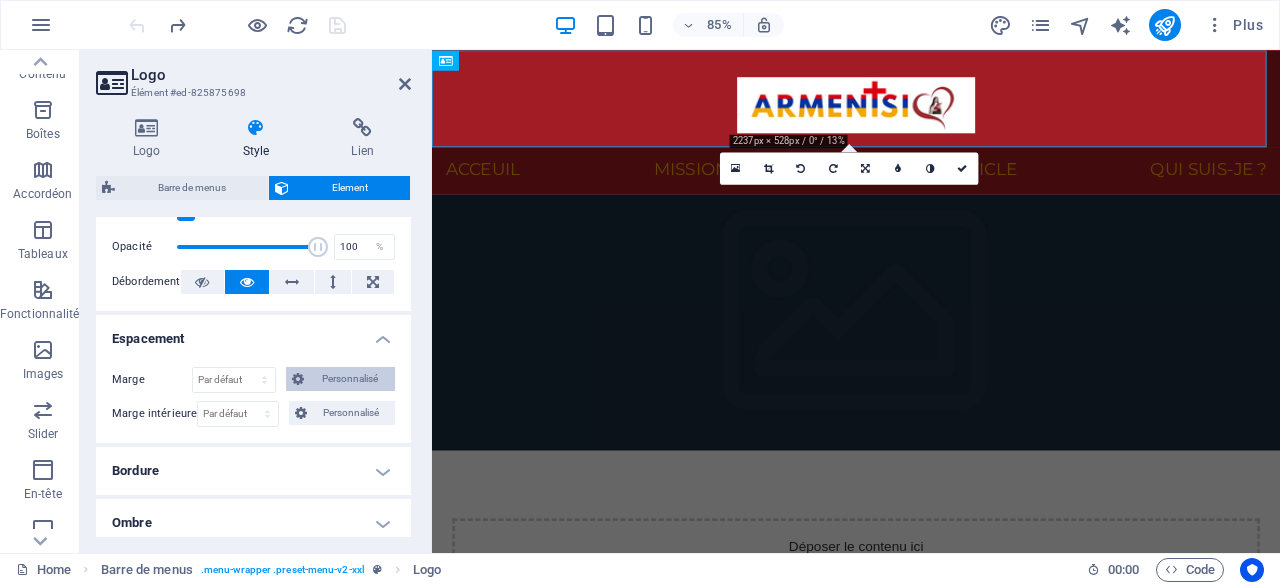 click on "Personnalisé" at bounding box center (340, 379) 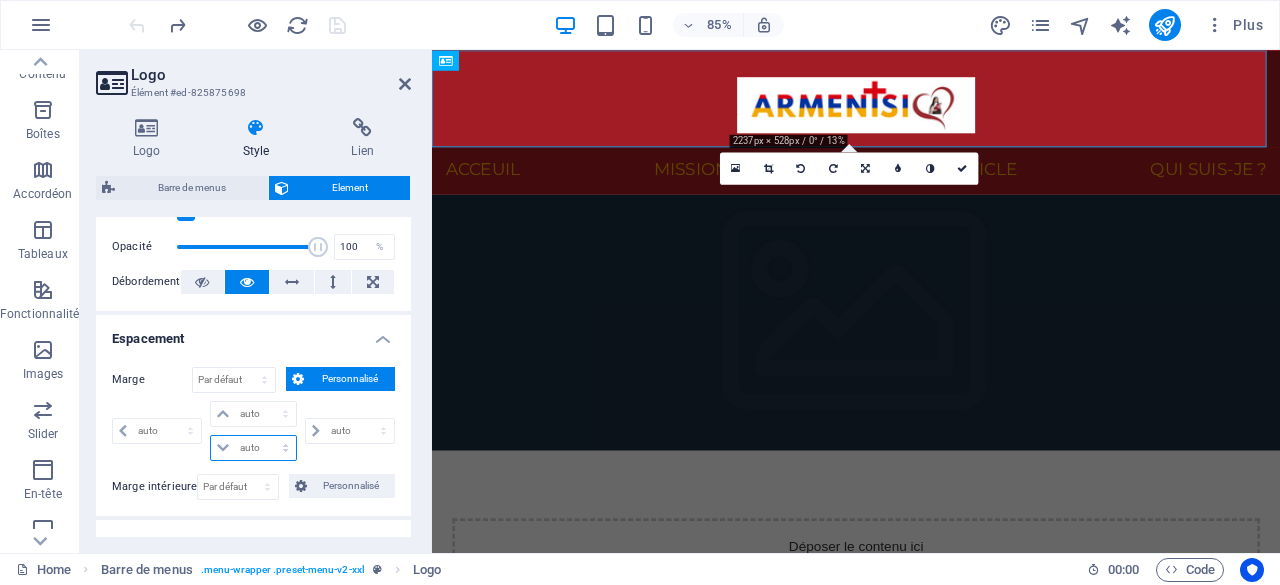 click on "auto px % rem vw vh" at bounding box center [253, 448] 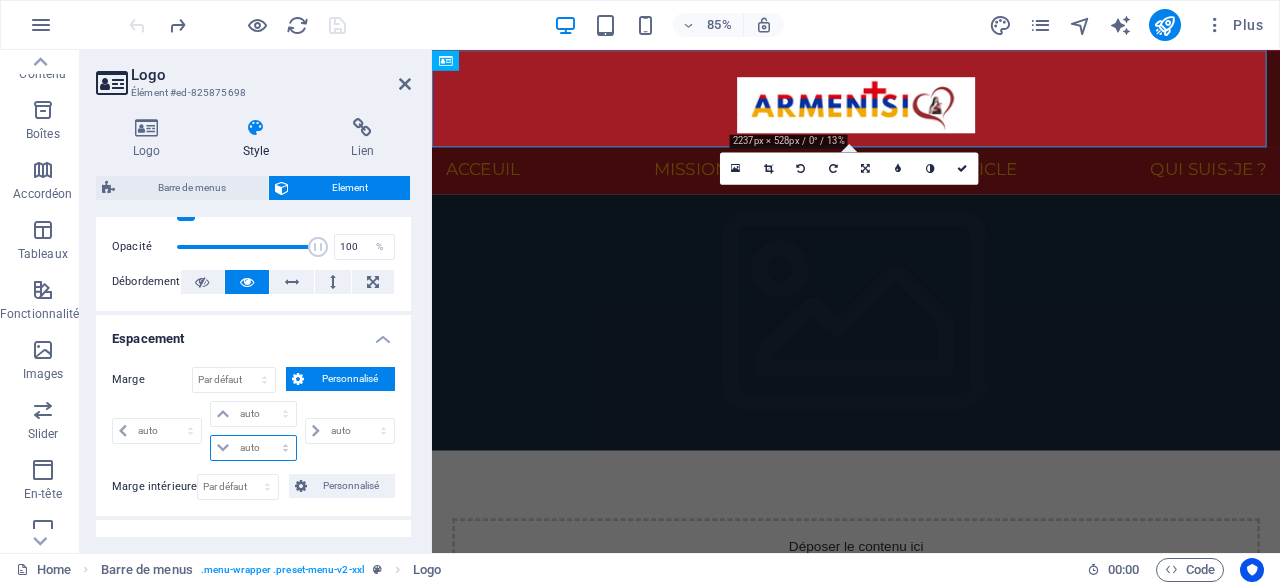 select on "%" 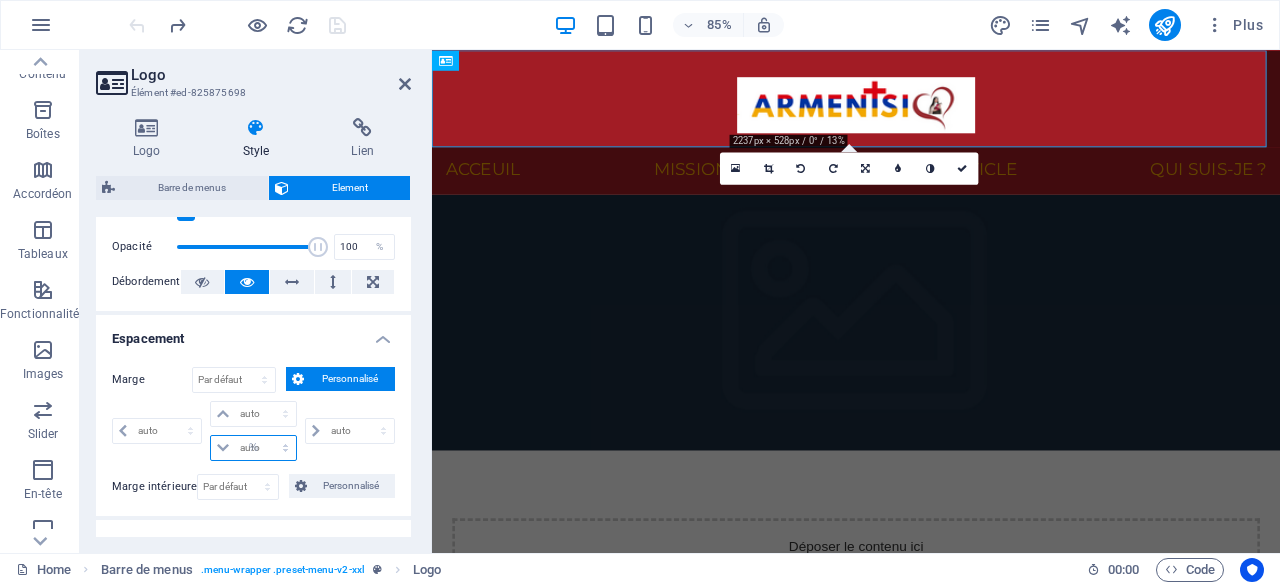 click on "auto px % rem vw vh" at bounding box center [253, 448] 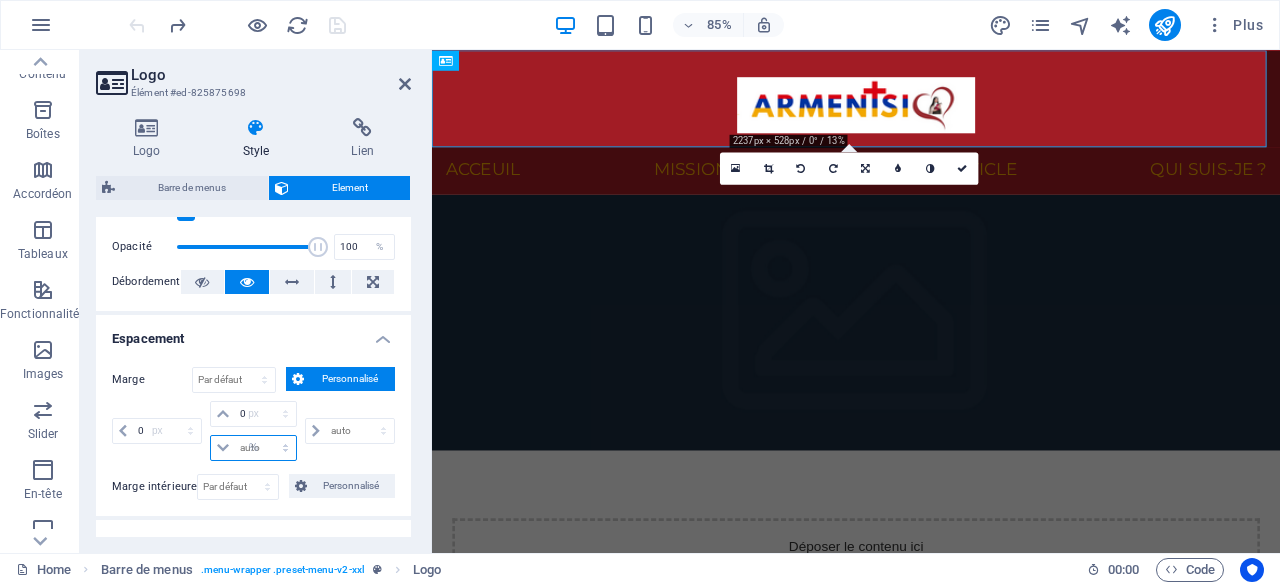 type on "100" 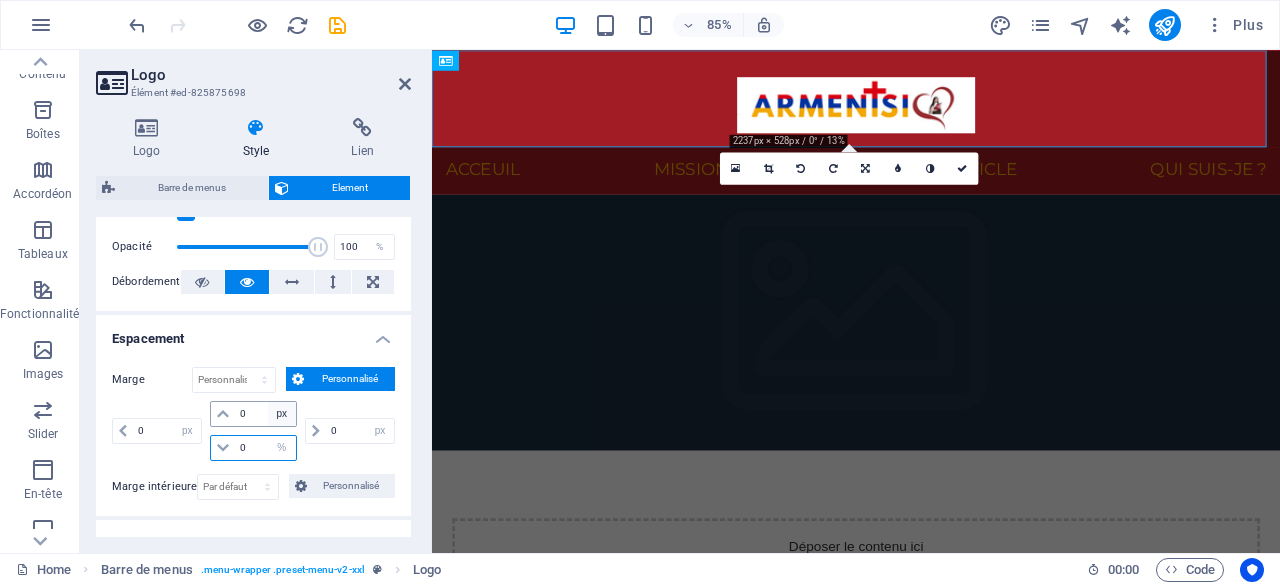 type on "0" 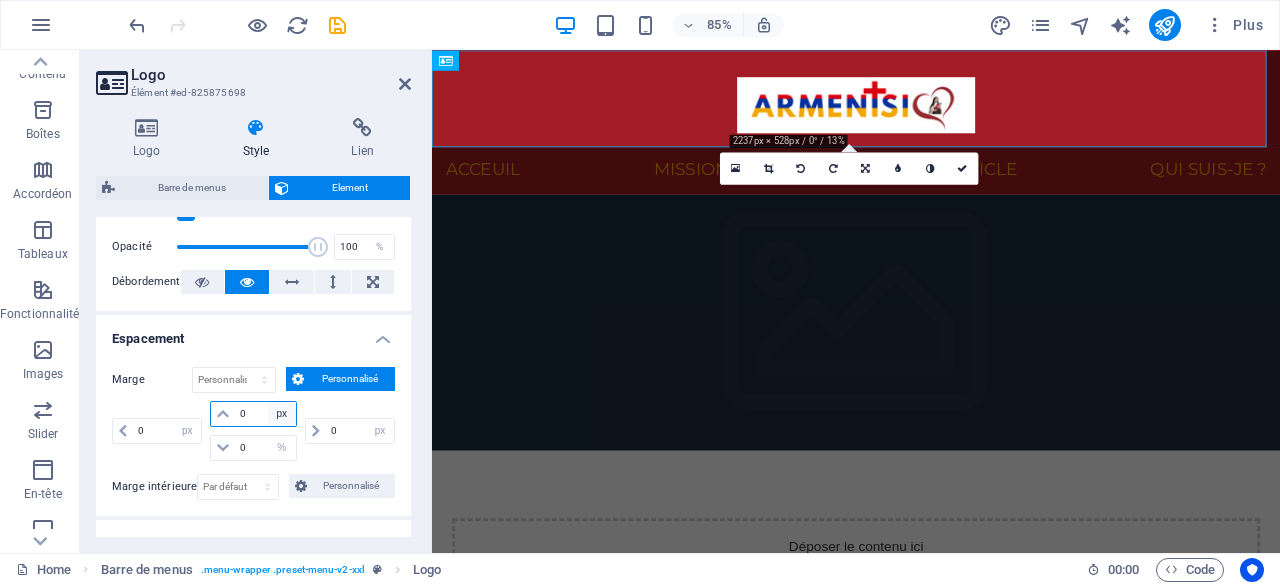click on "auto px % rem vw vh" at bounding box center (282, 414) 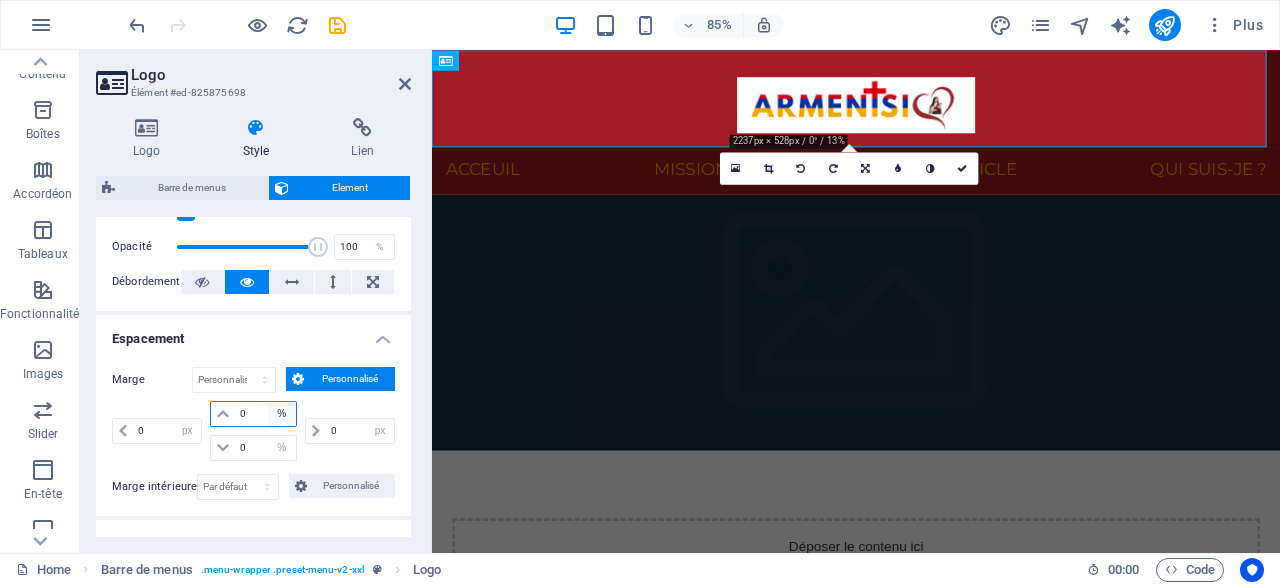 click on "auto px % rem vw vh" at bounding box center (282, 414) 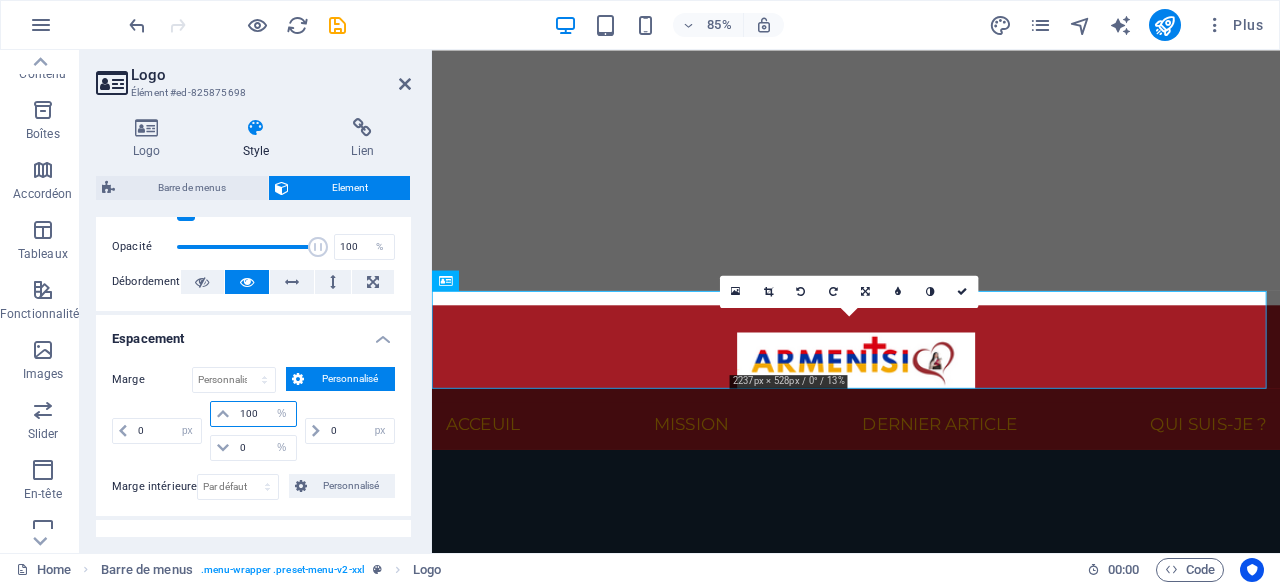 scroll, scrollTop: 743, scrollLeft: 0, axis: vertical 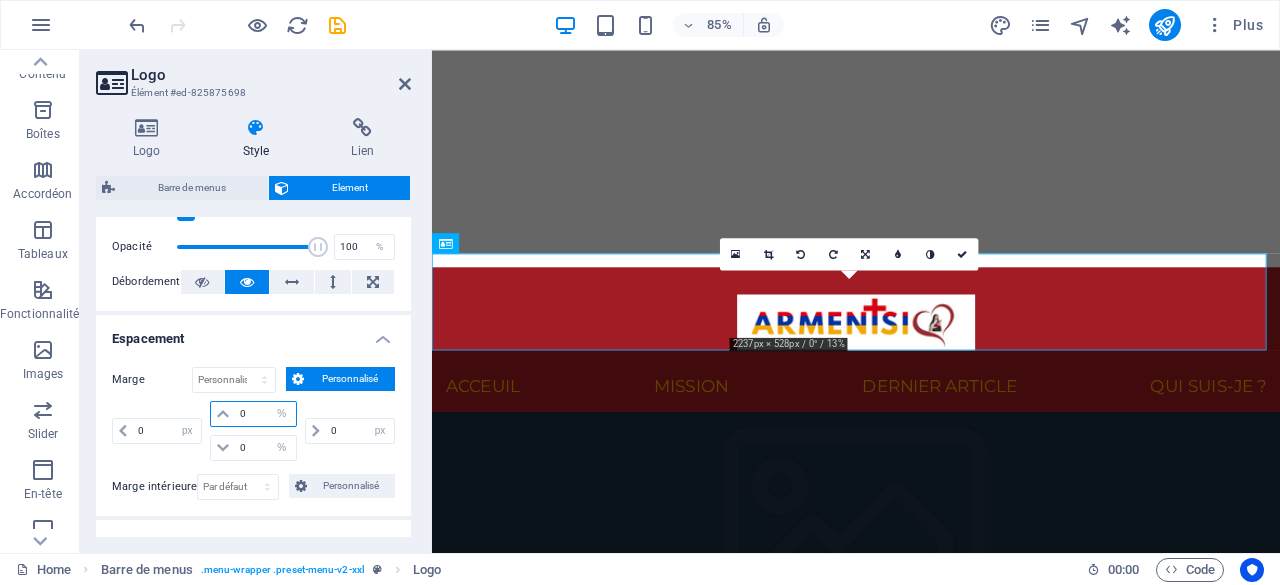 type on "0" 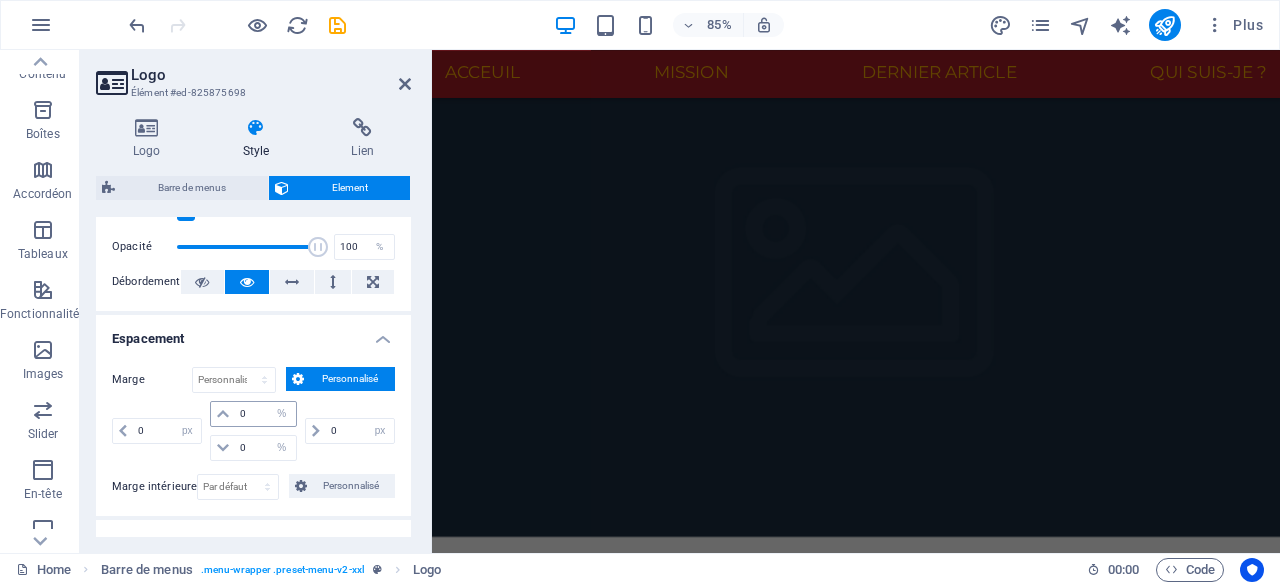 scroll, scrollTop: 0, scrollLeft: 0, axis: both 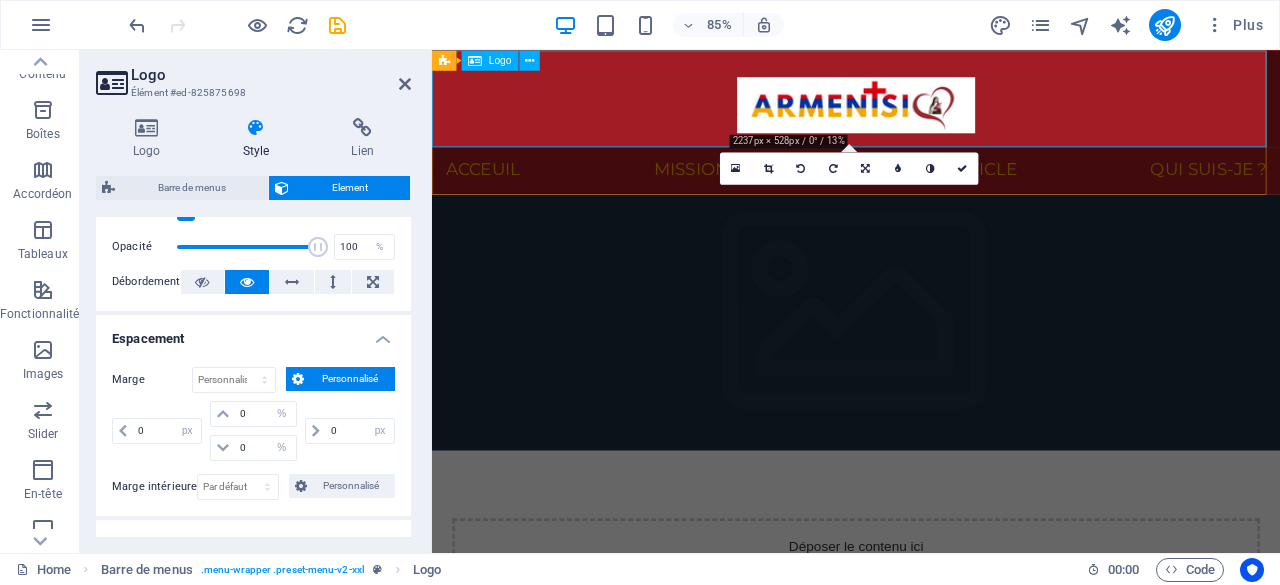 click at bounding box center [931, 107] 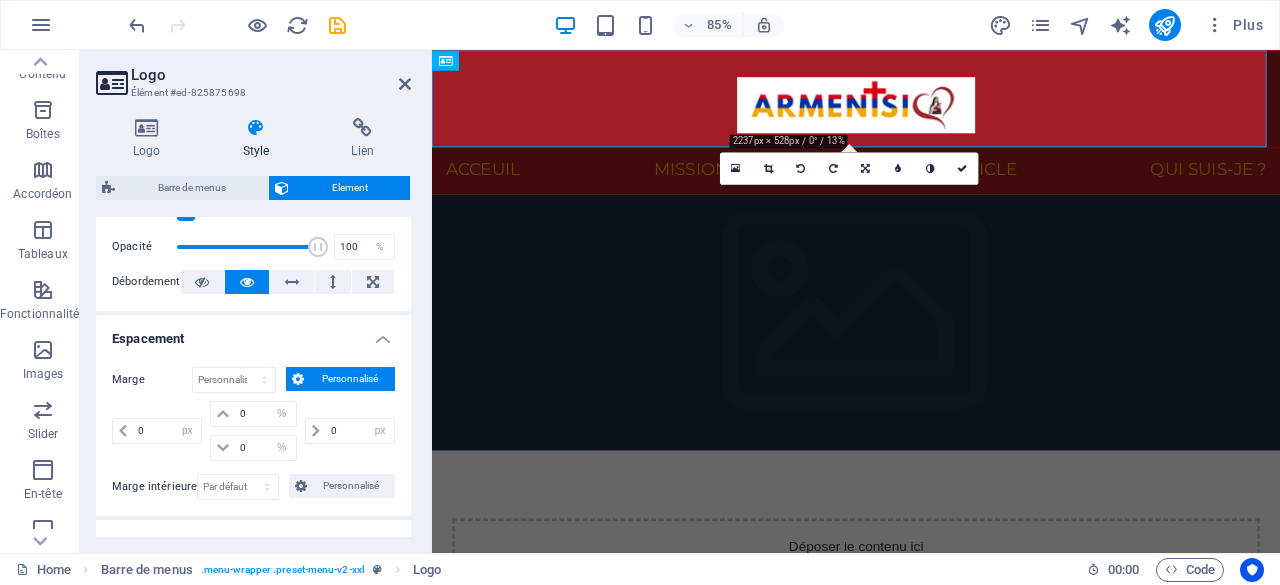 click at bounding box center (931, 370) 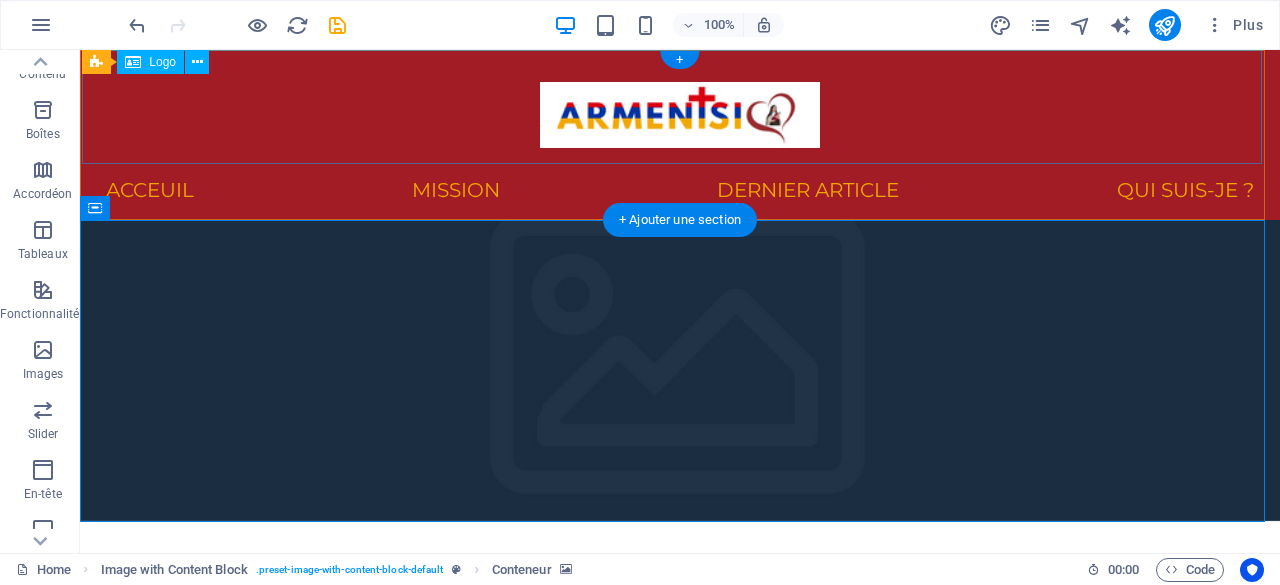 click at bounding box center (680, 107) 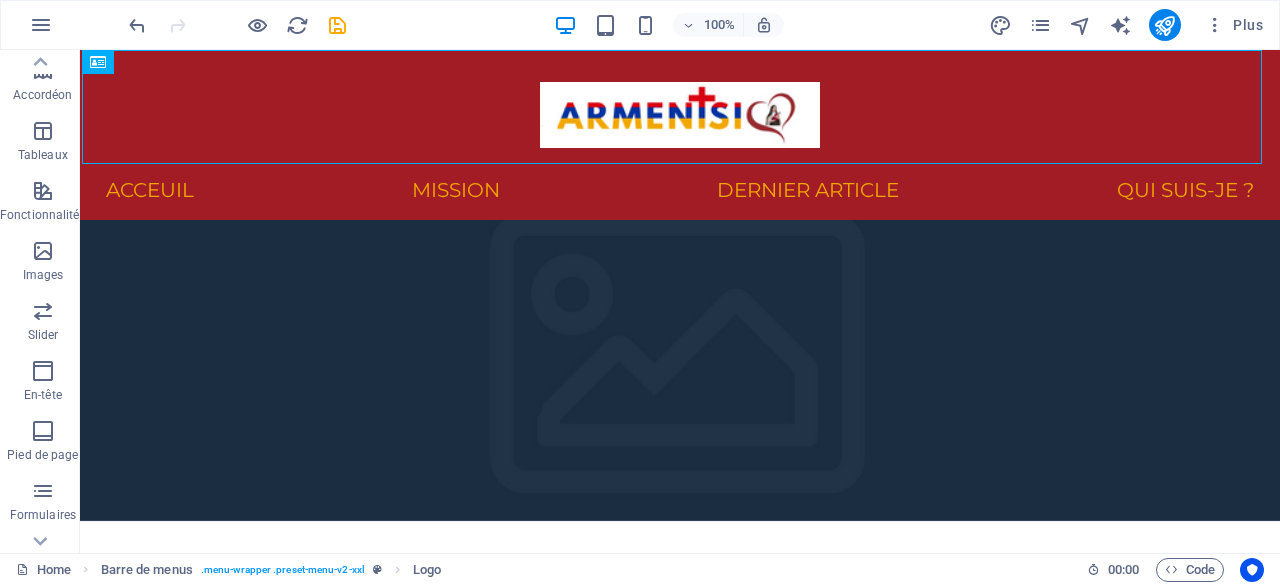 scroll, scrollTop: 300, scrollLeft: 0, axis: vertical 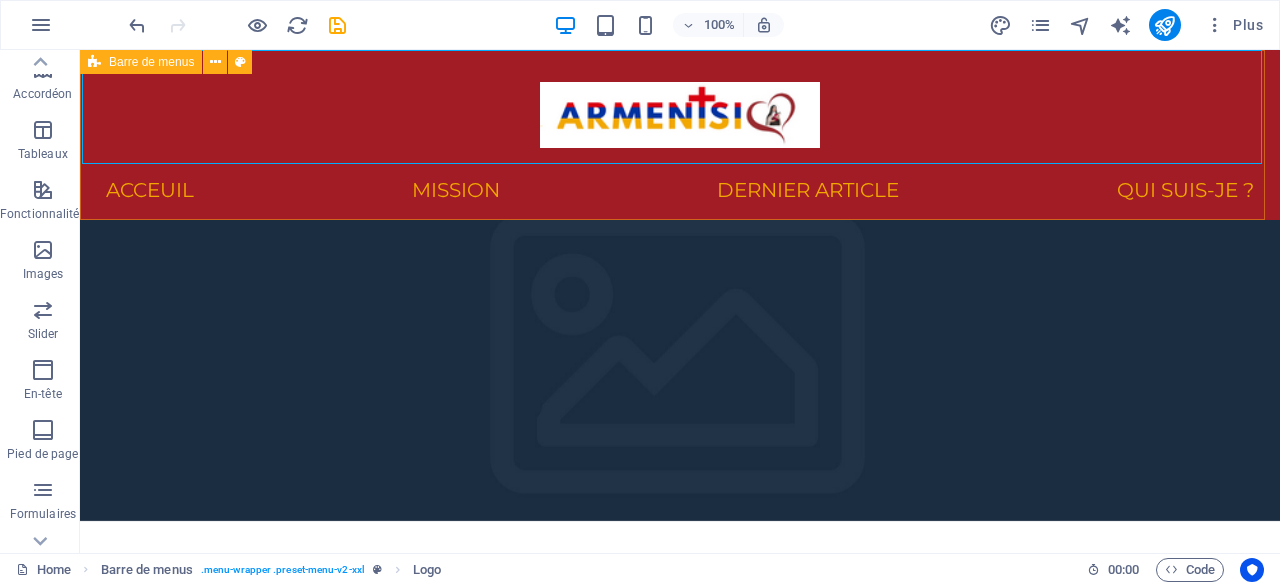 click at bounding box center (94, 62) 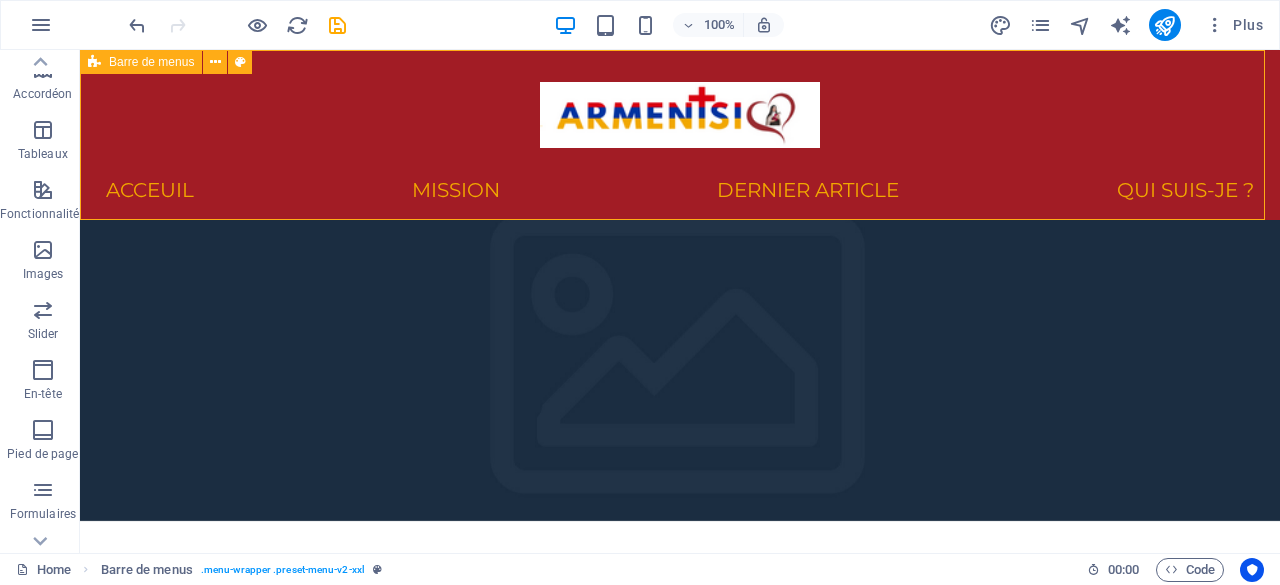 click on "Barre de menus" at bounding box center (151, 62) 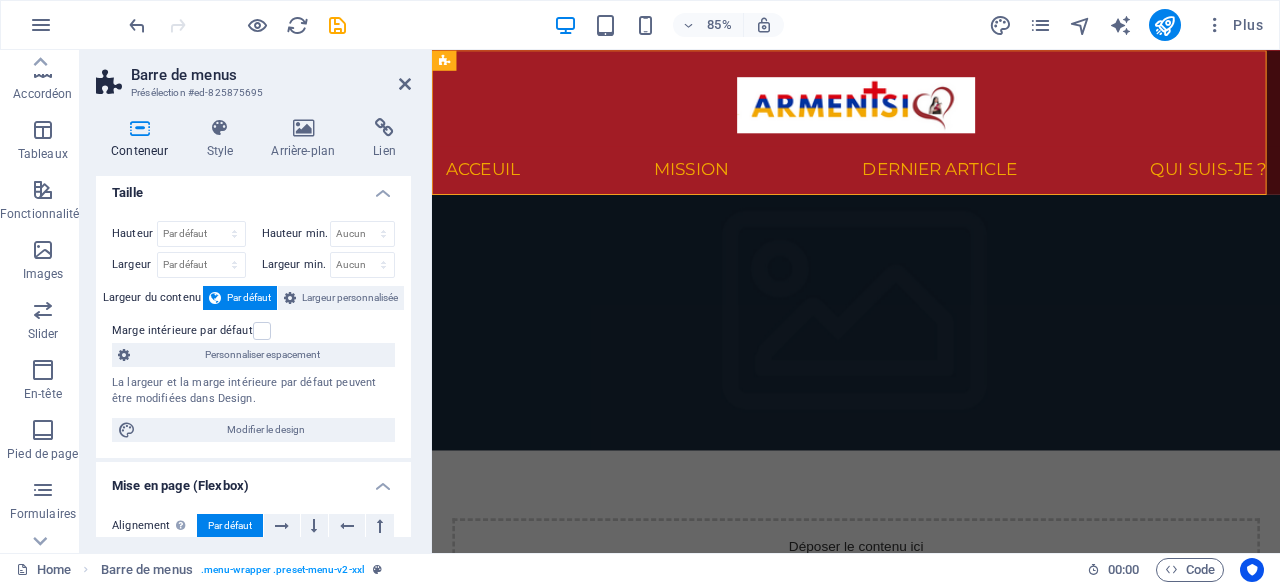 scroll, scrollTop: 0, scrollLeft: 0, axis: both 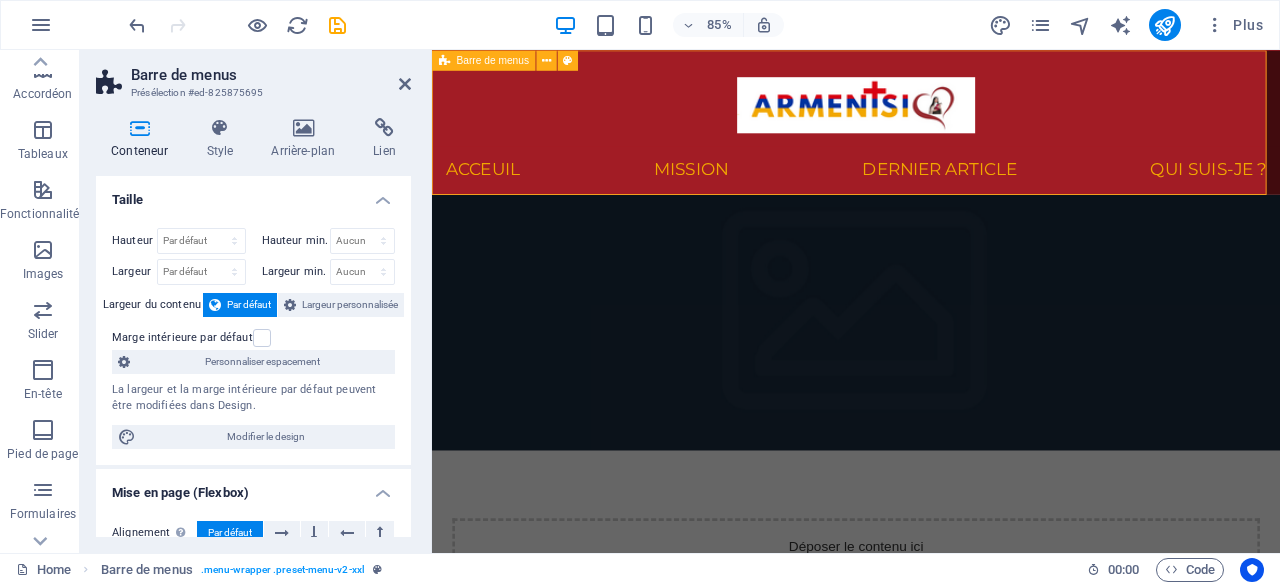 click at bounding box center (444, 60) 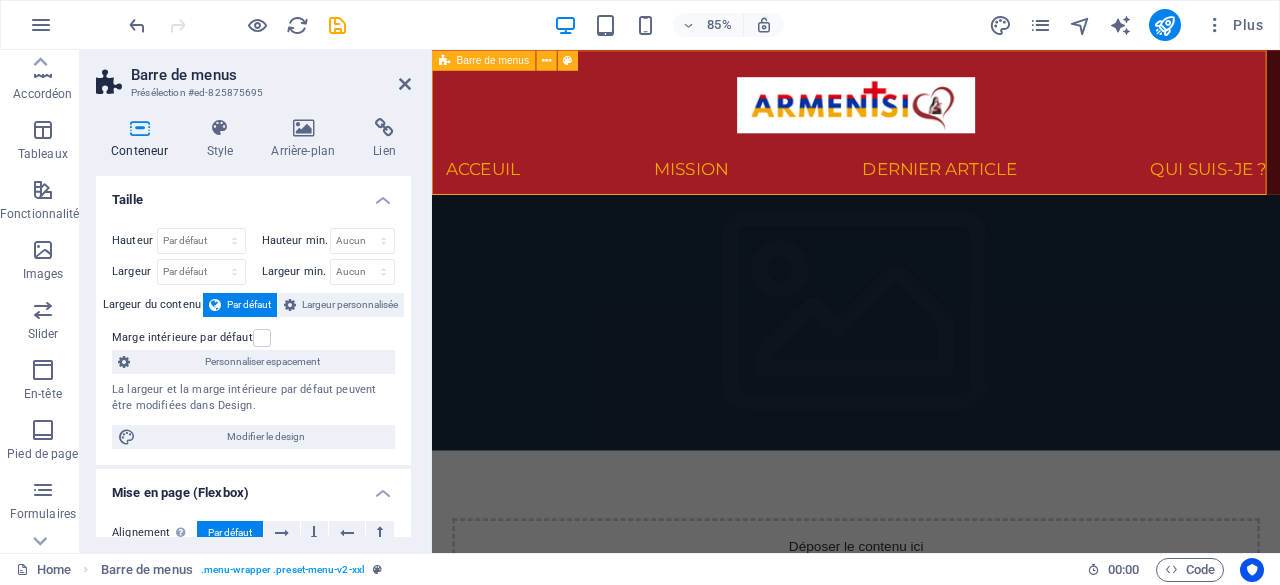 click at bounding box center (444, 60) 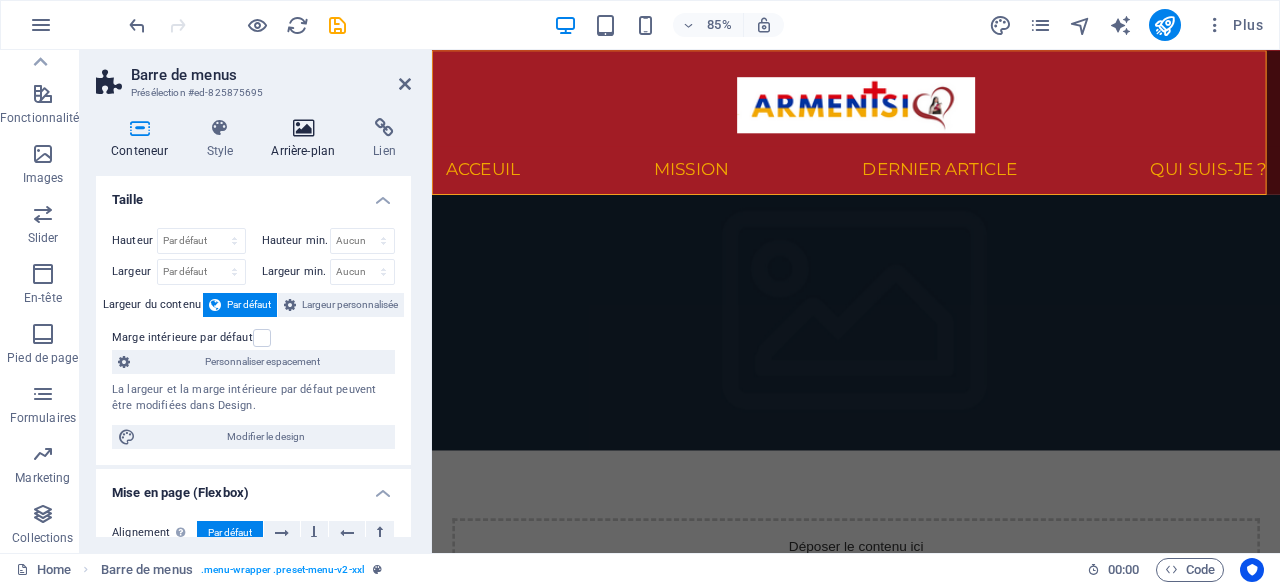 scroll, scrollTop: 96, scrollLeft: 0, axis: vertical 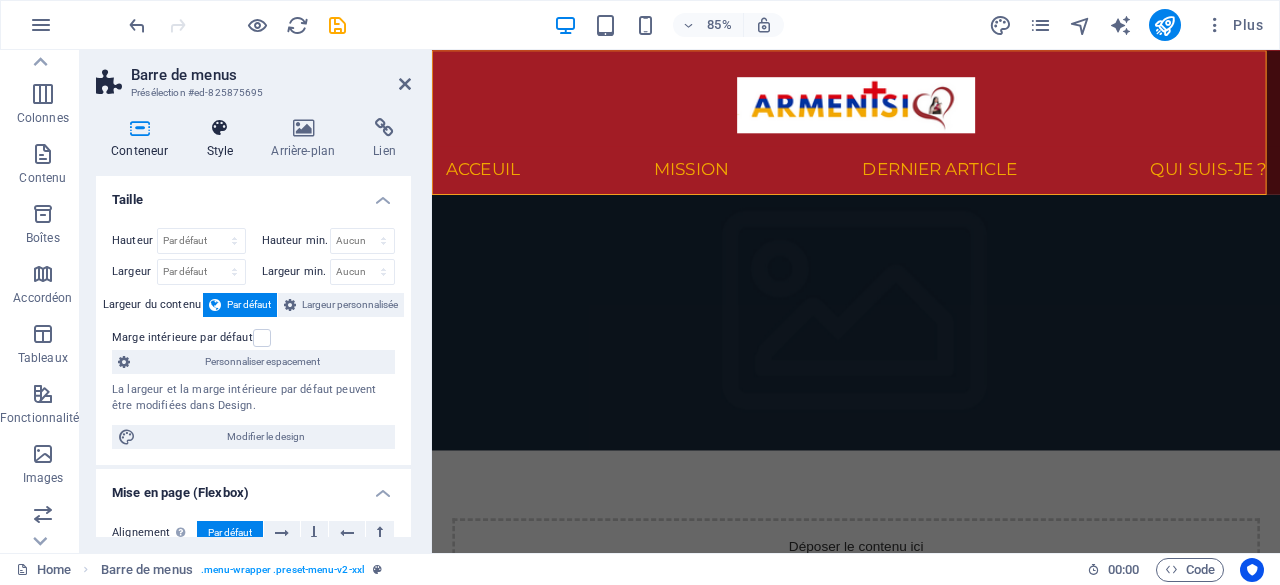 click on "Style" at bounding box center [223, 139] 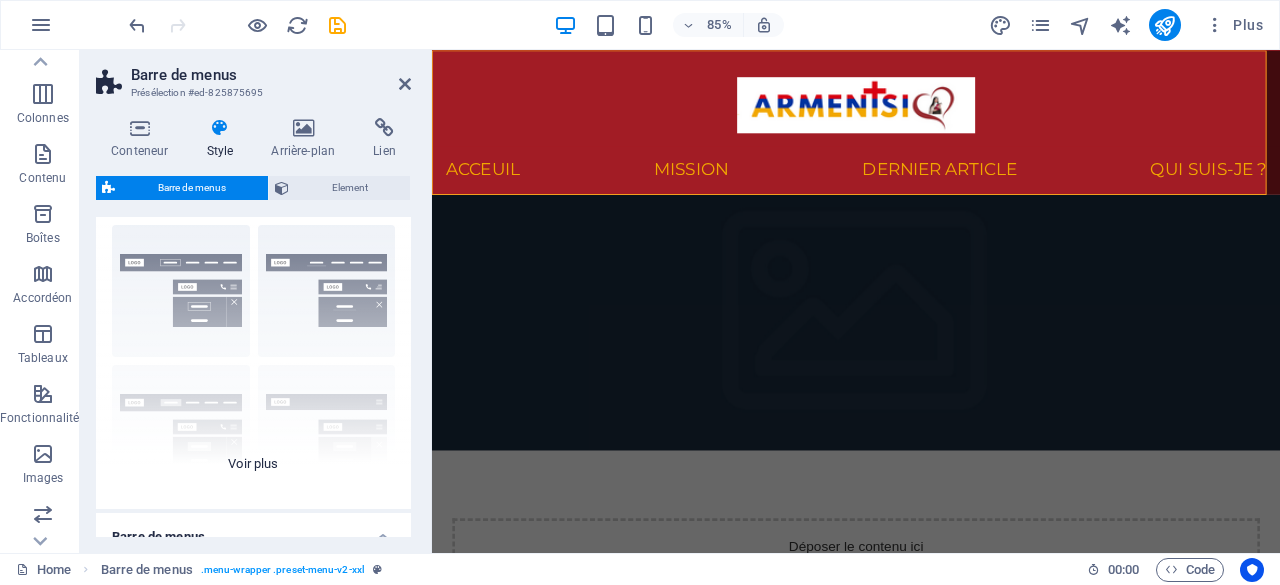 scroll, scrollTop: 0, scrollLeft: 0, axis: both 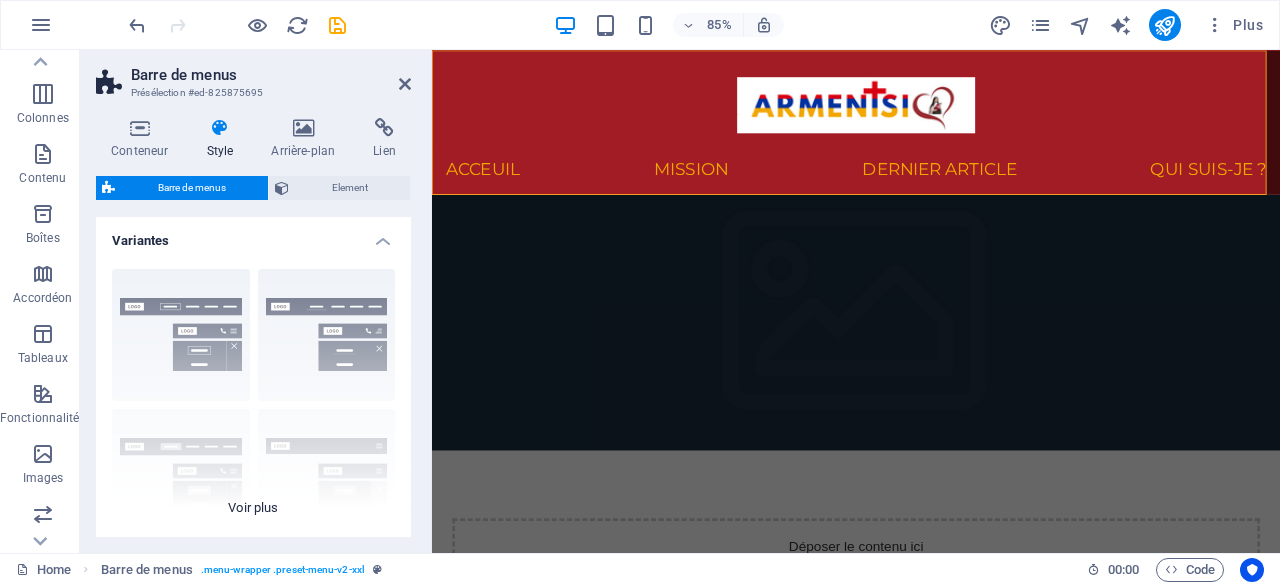 click on "Bordure Centré Par défaut Fixé Loki Déclencheur Large XXL" at bounding box center (253, 403) 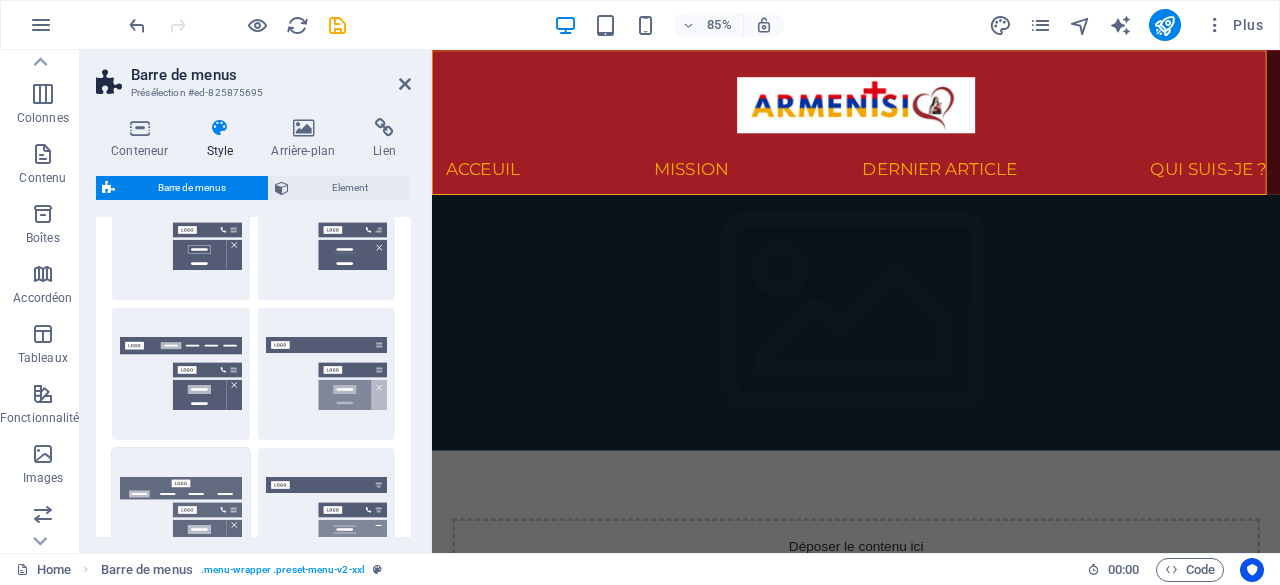 scroll, scrollTop: 0, scrollLeft: 0, axis: both 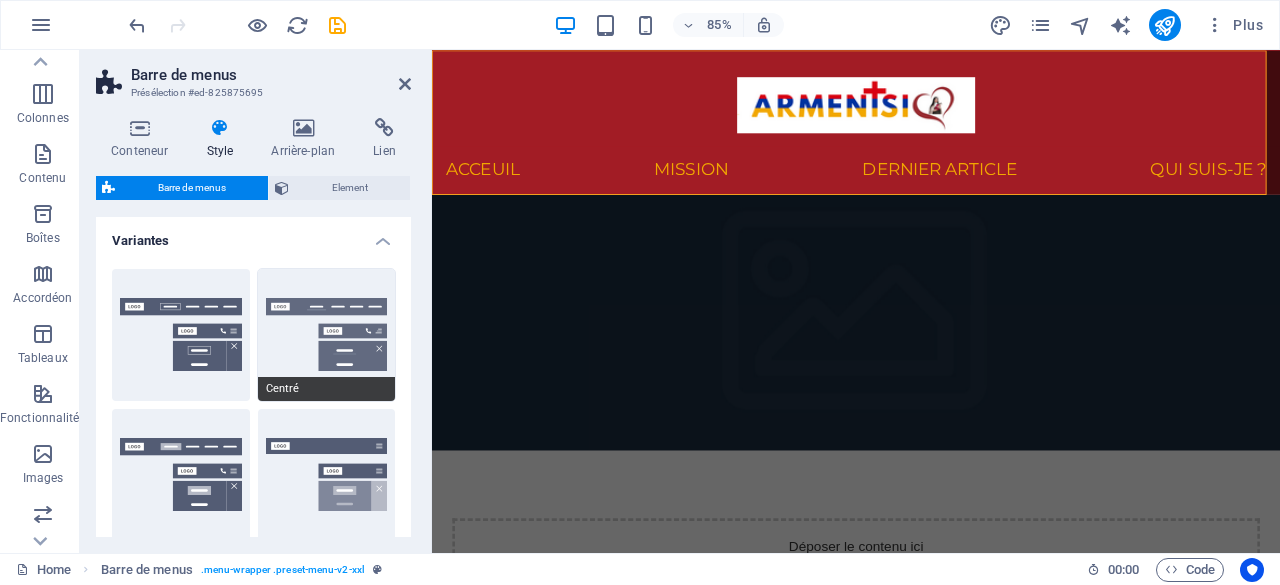 click on "Centré" at bounding box center (327, 335) 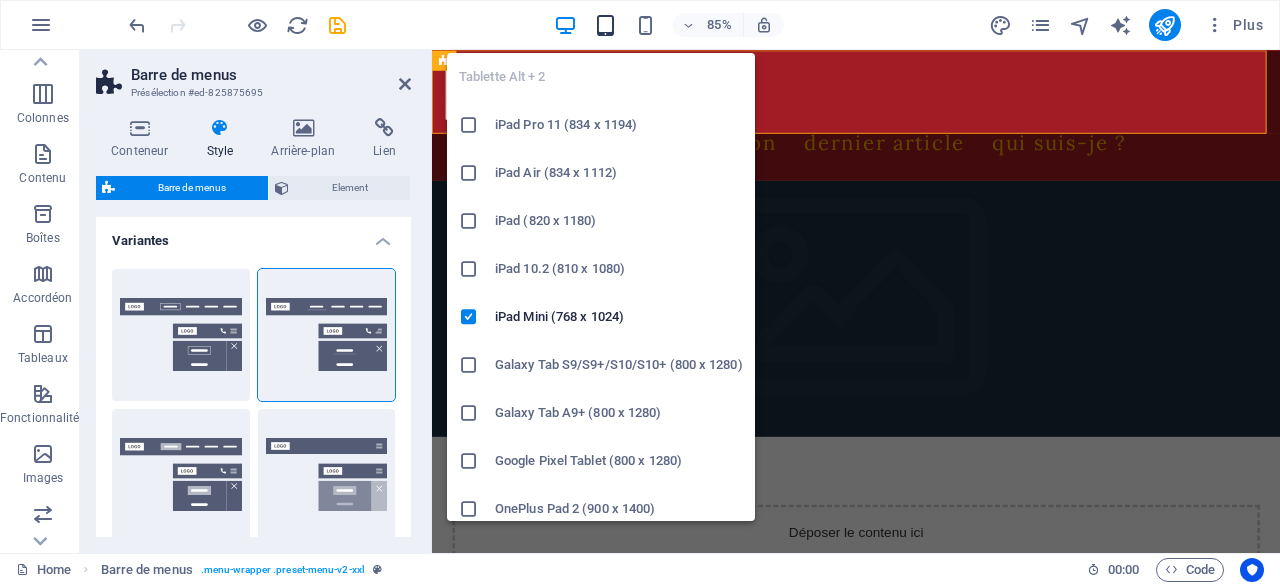 click at bounding box center [605, 25] 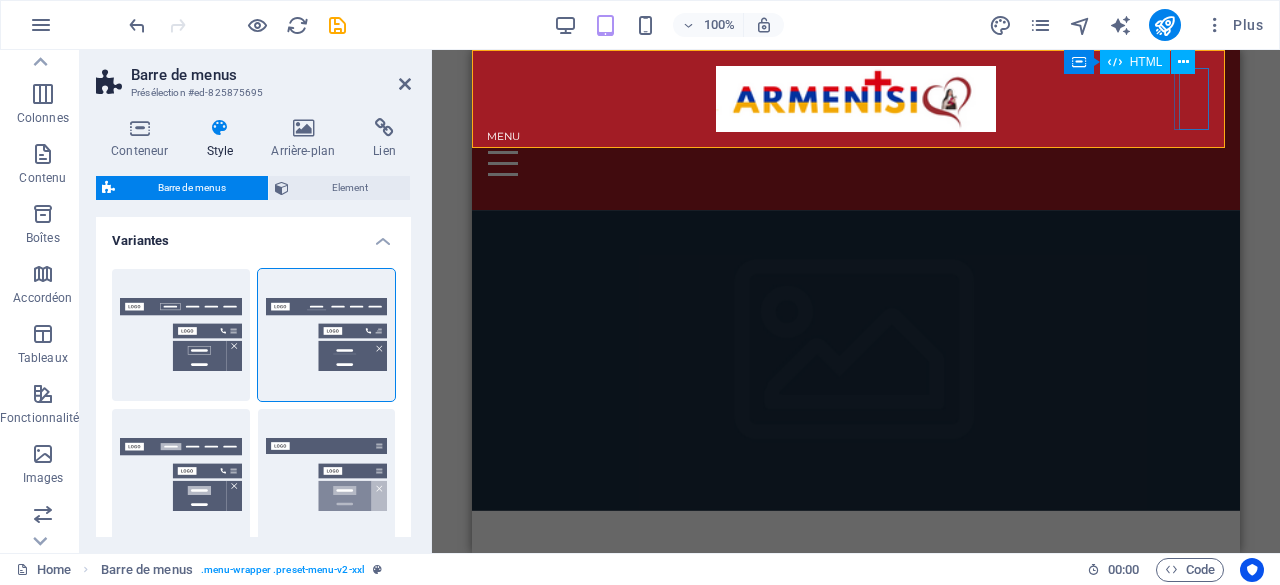 click on "Menu" at bounding box center [505, 163] 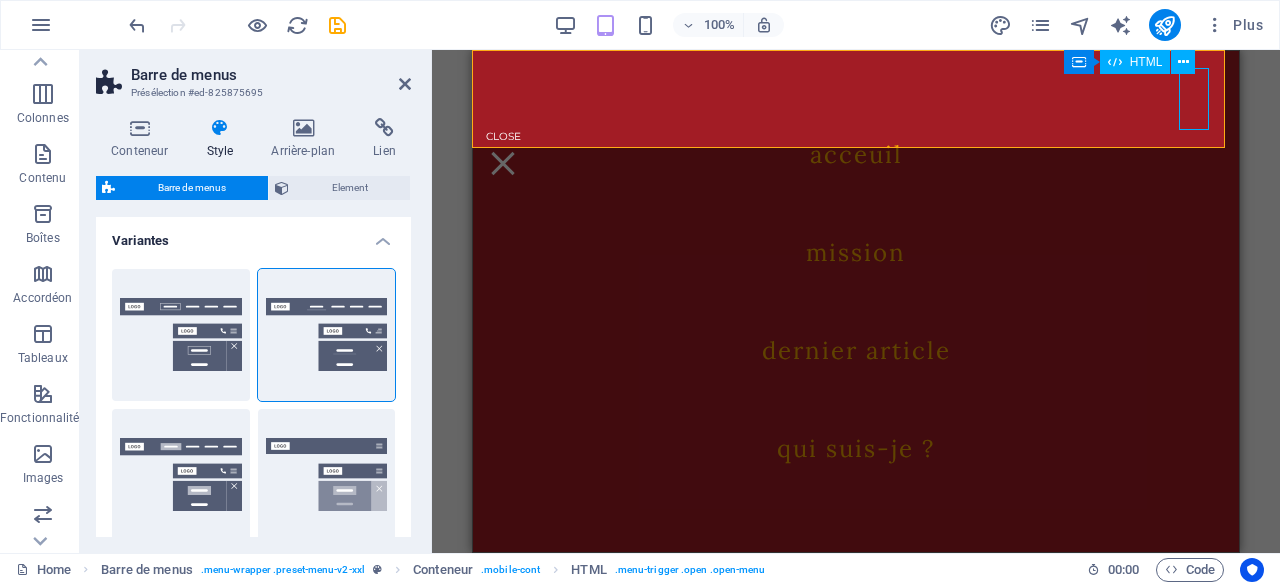 click on "Menu" at bounding box center [503, 163] 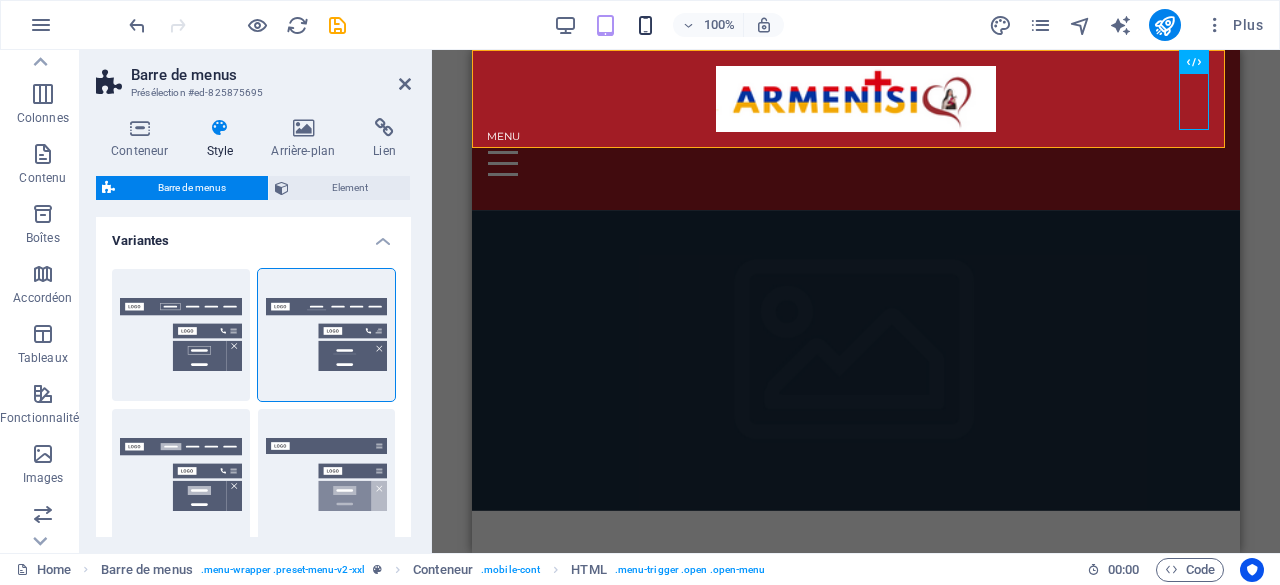 click on "100%" at bounding box center (668, 25) 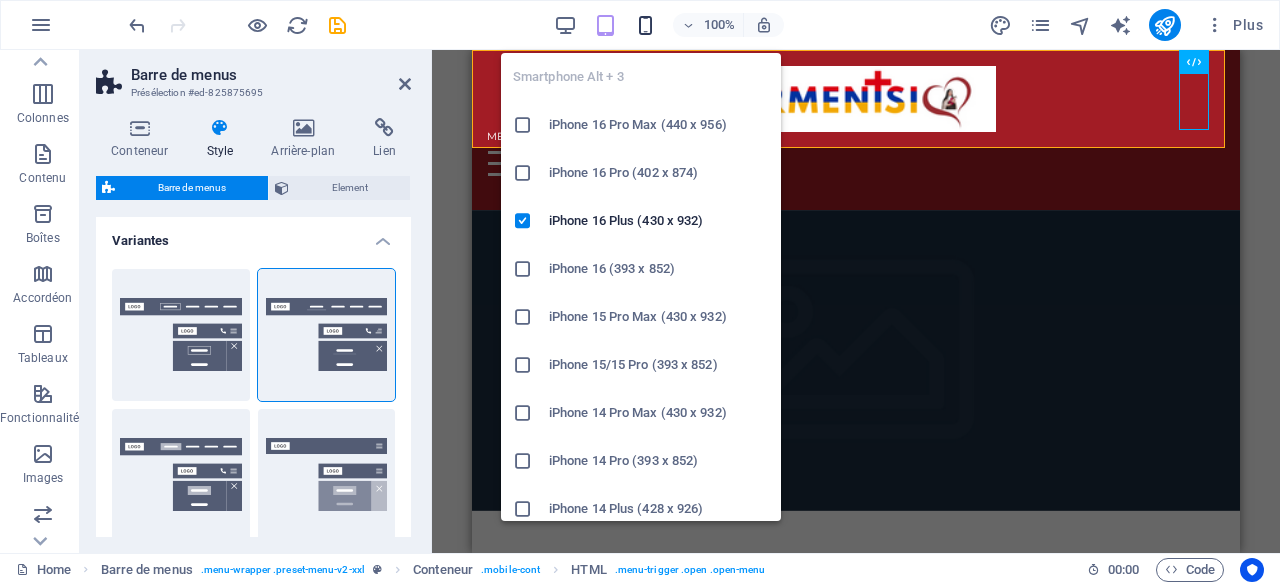 click at bounding box center (645, 25) 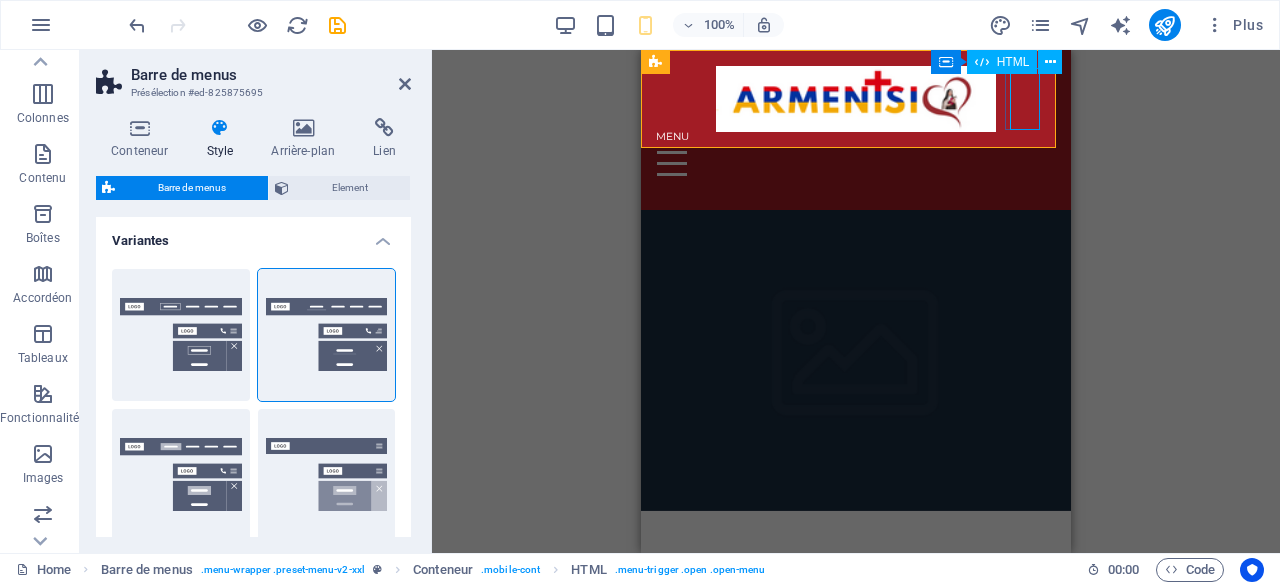 click on "Menu" at bounding box center [674, 163] 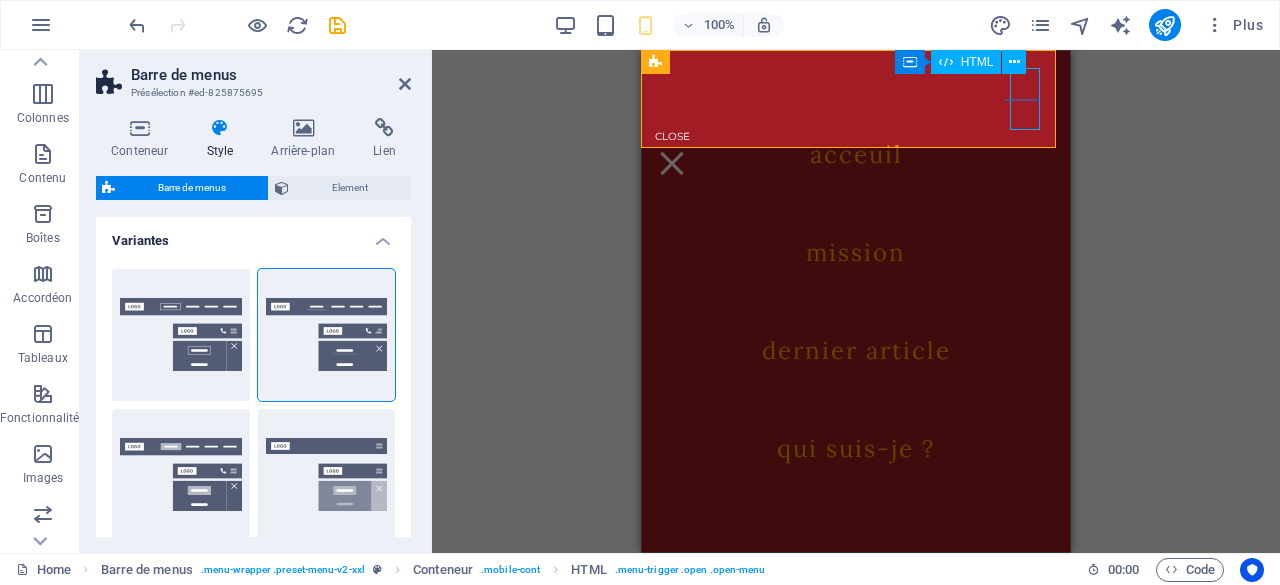 click on "Menu" at bounding box center [672, 163] 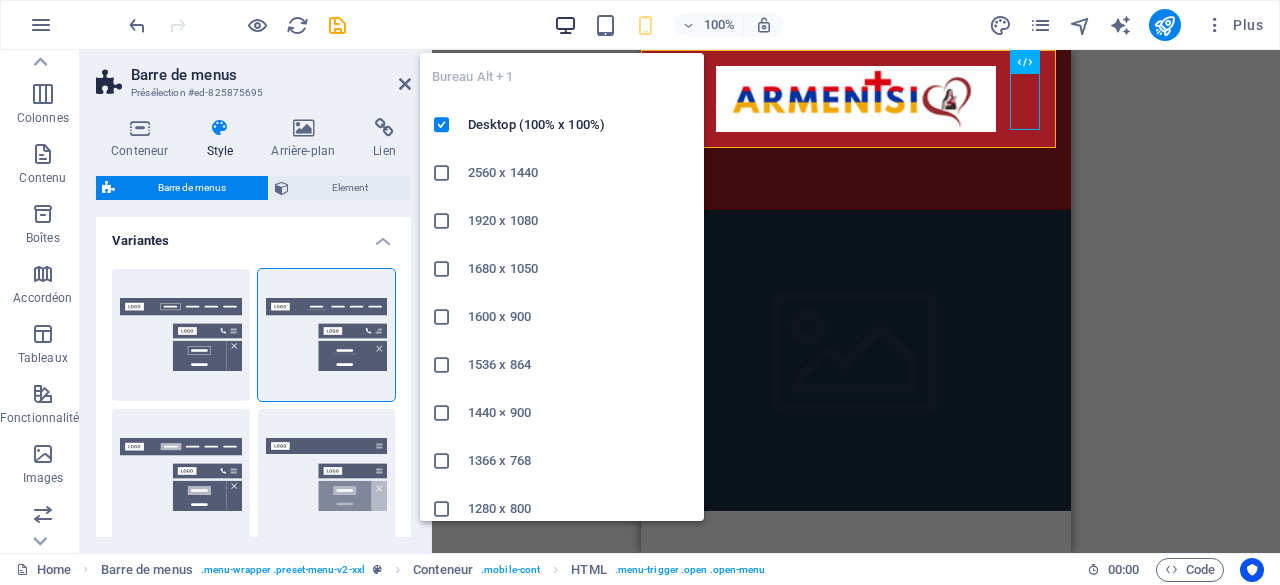 click at bounding box center (565, 25) 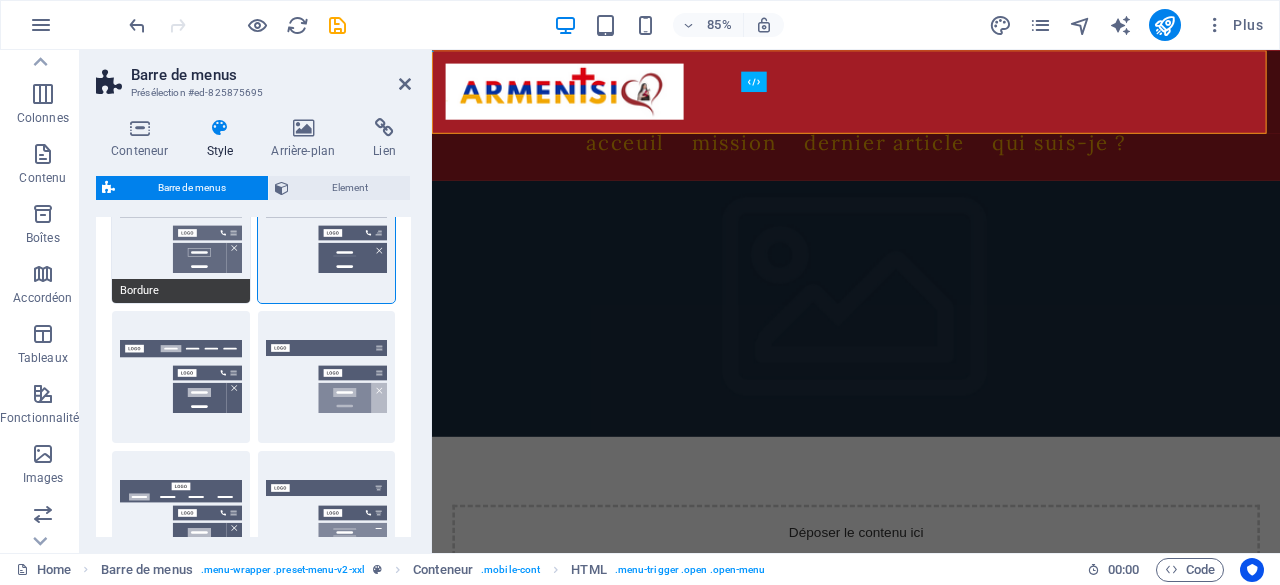 scroll, scrollTop: 100, scrollLeft: 0, axis: vertical 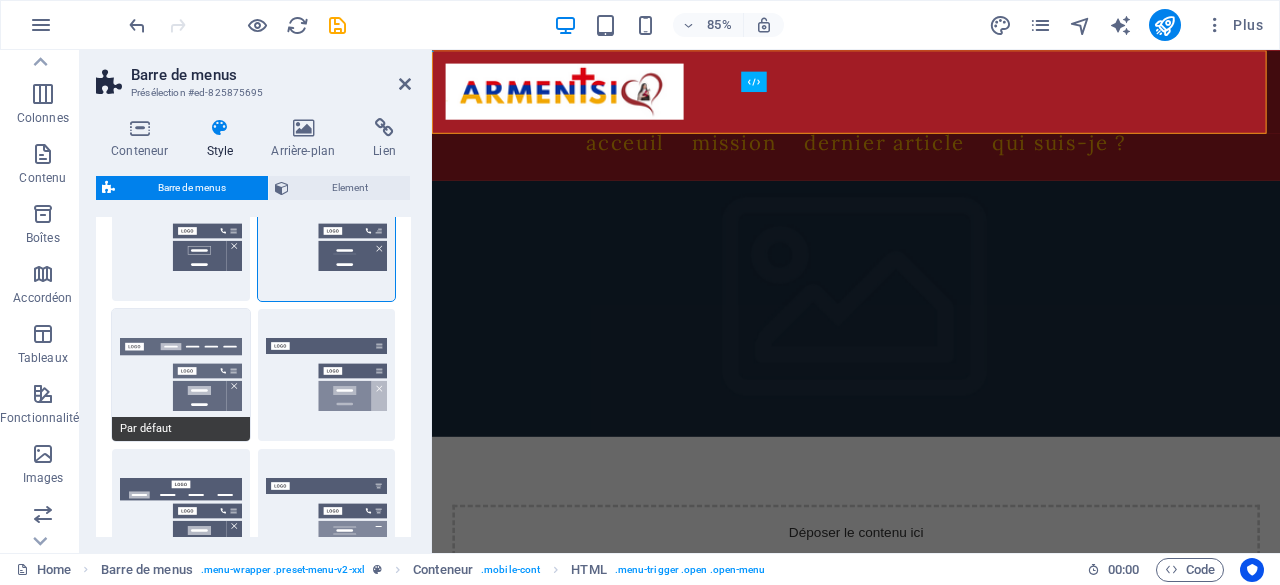 click on "Par défaut" at bounding box center [181, 375] 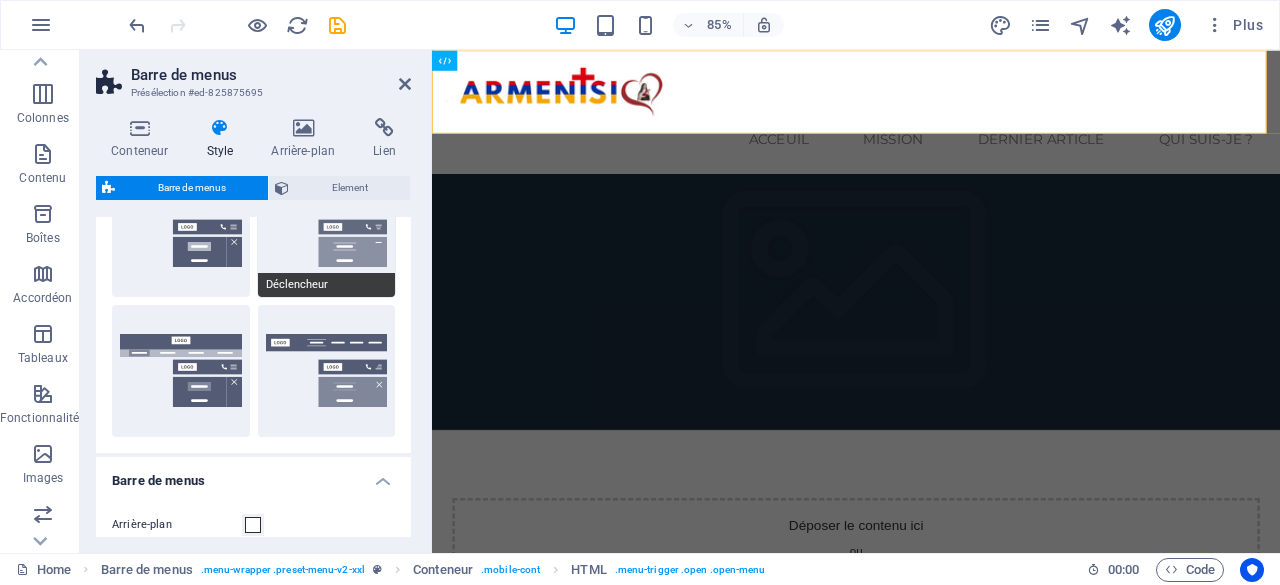scroll, scrollTop: 400, scrollLeft: 0, axis: vertical 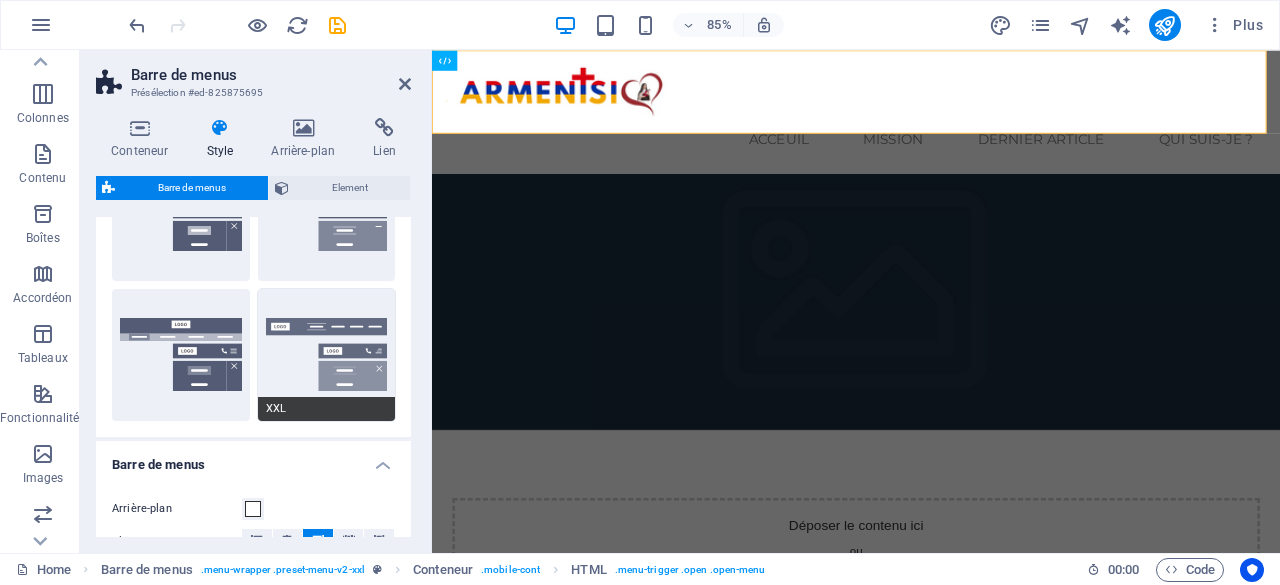 click on "XXL" at bounding box center (327, 355) 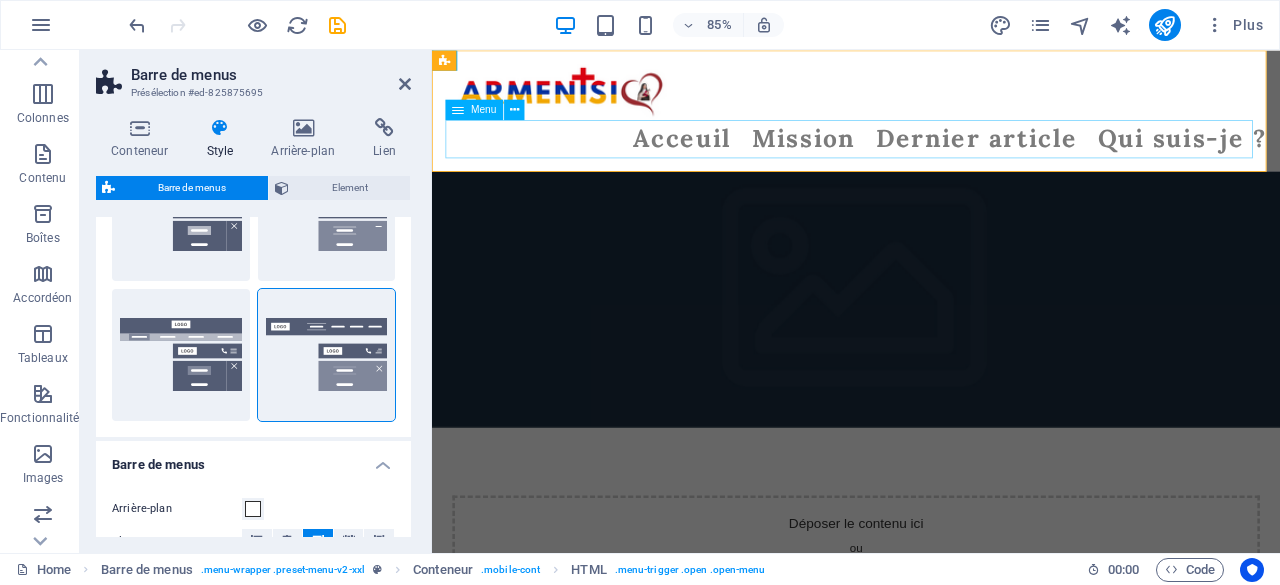 click on "Acceuil Mission Dernier article Qui suis-je ?" at bounding box center (931, 154) 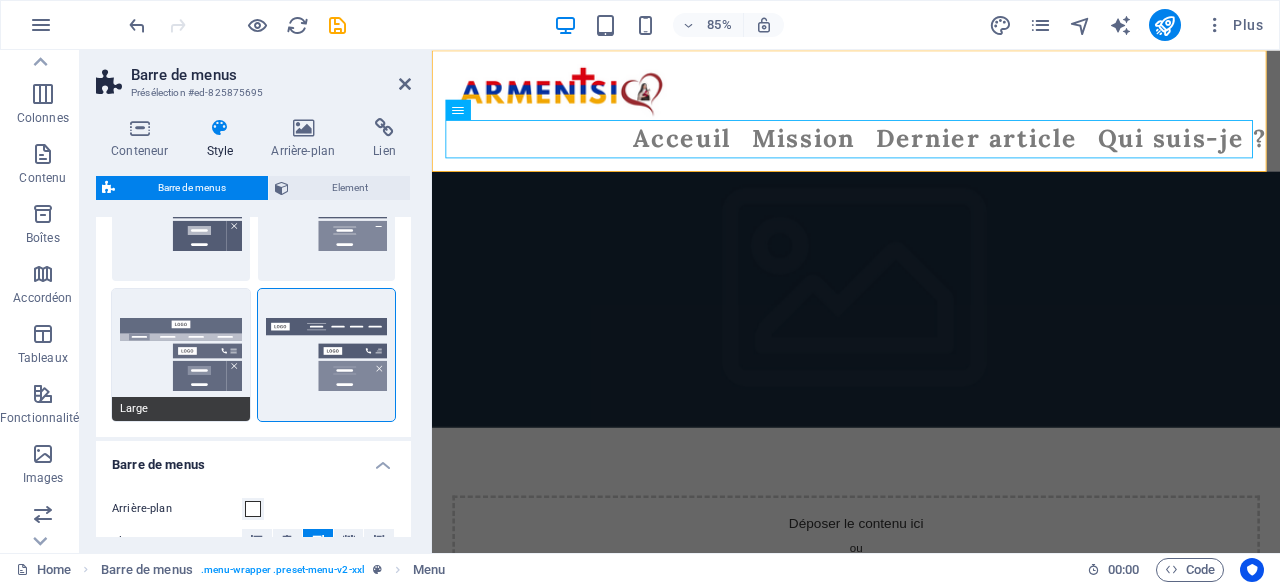 click on "Large" at bounding box center (181, 355) 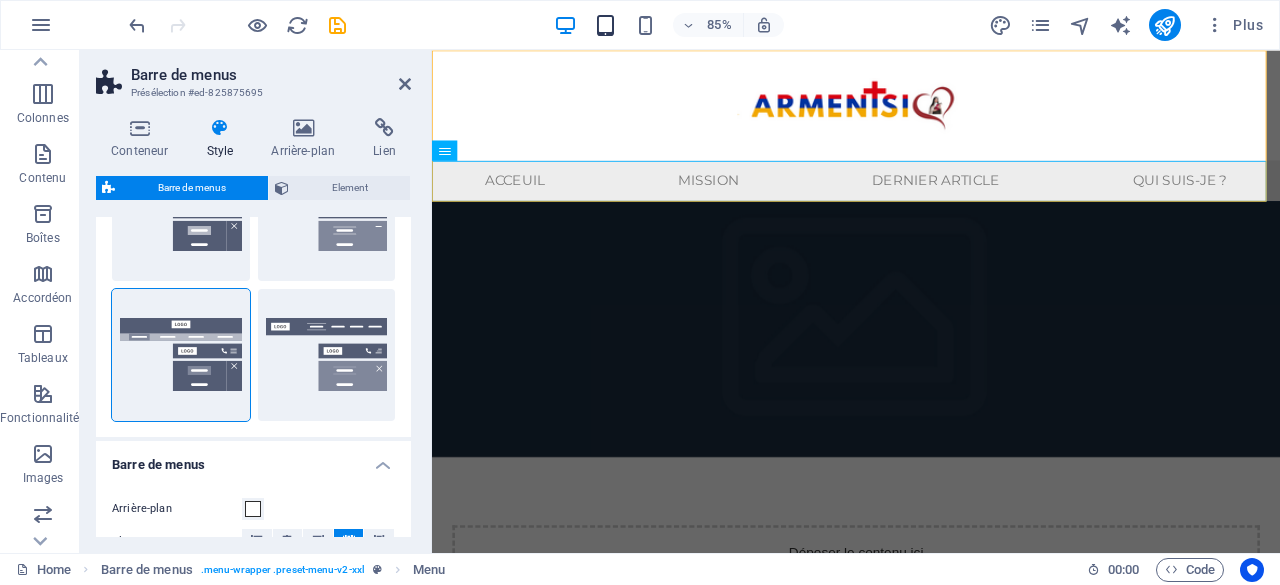 click at bounding box center (605, 25) 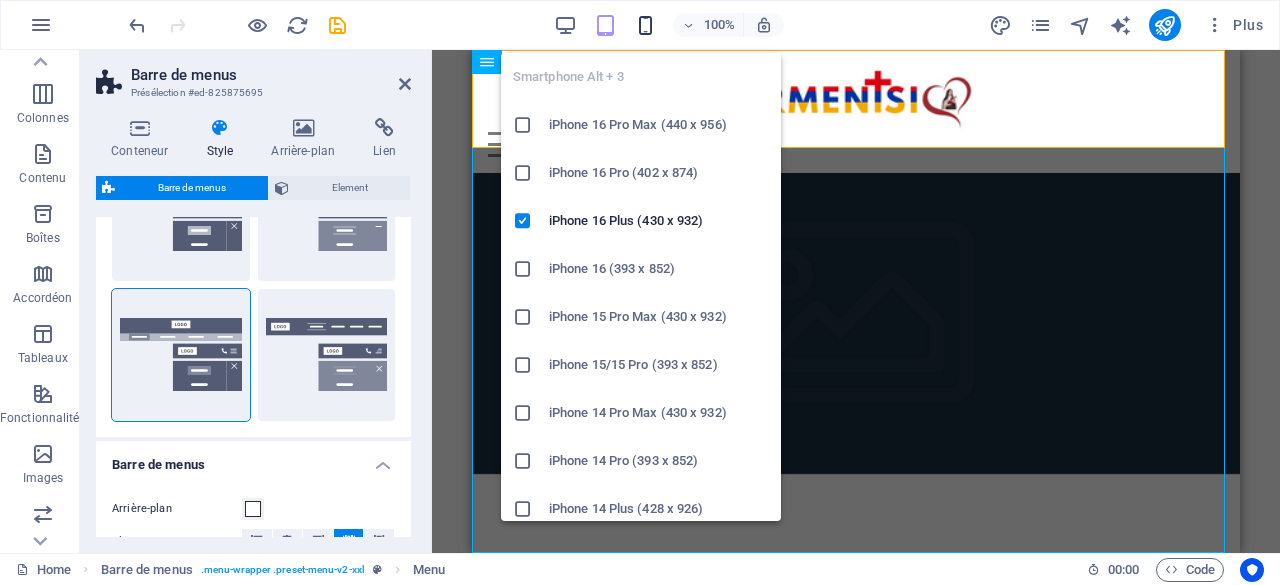 click at bounding box center (645, 25) 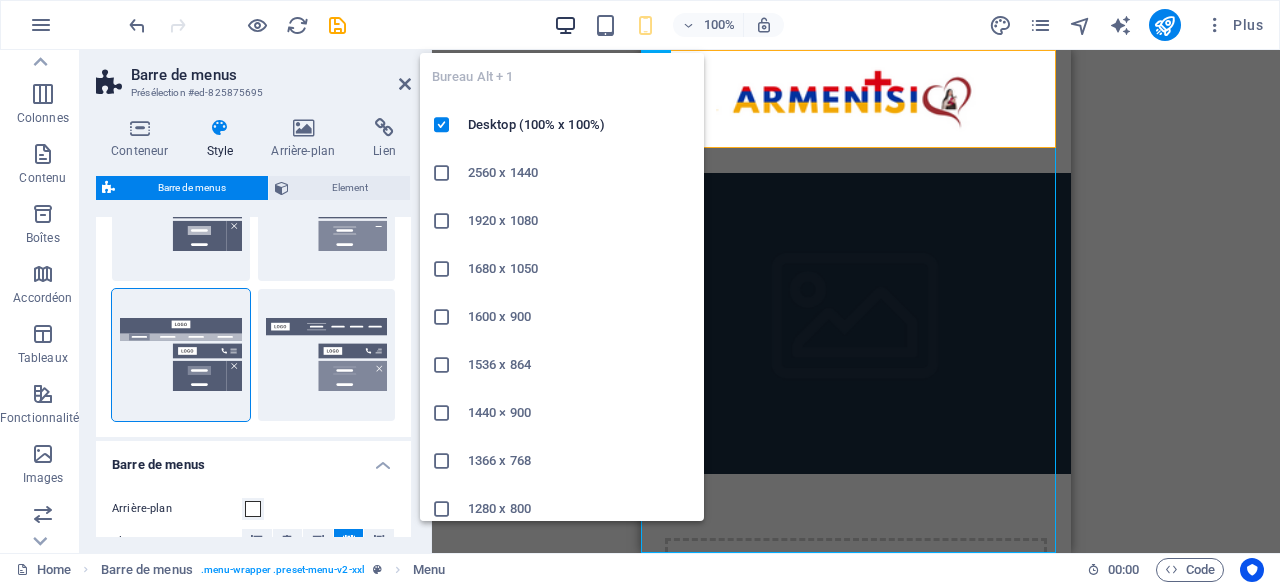 click at bounding box center [565, 25] 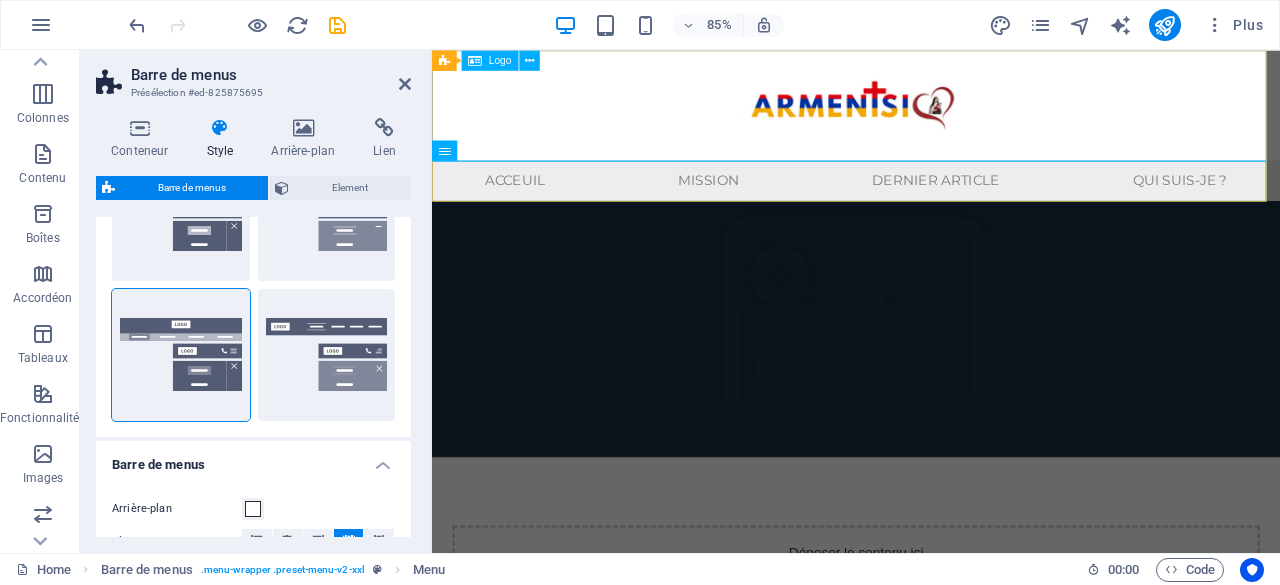 click at bounding box center (931, 115) 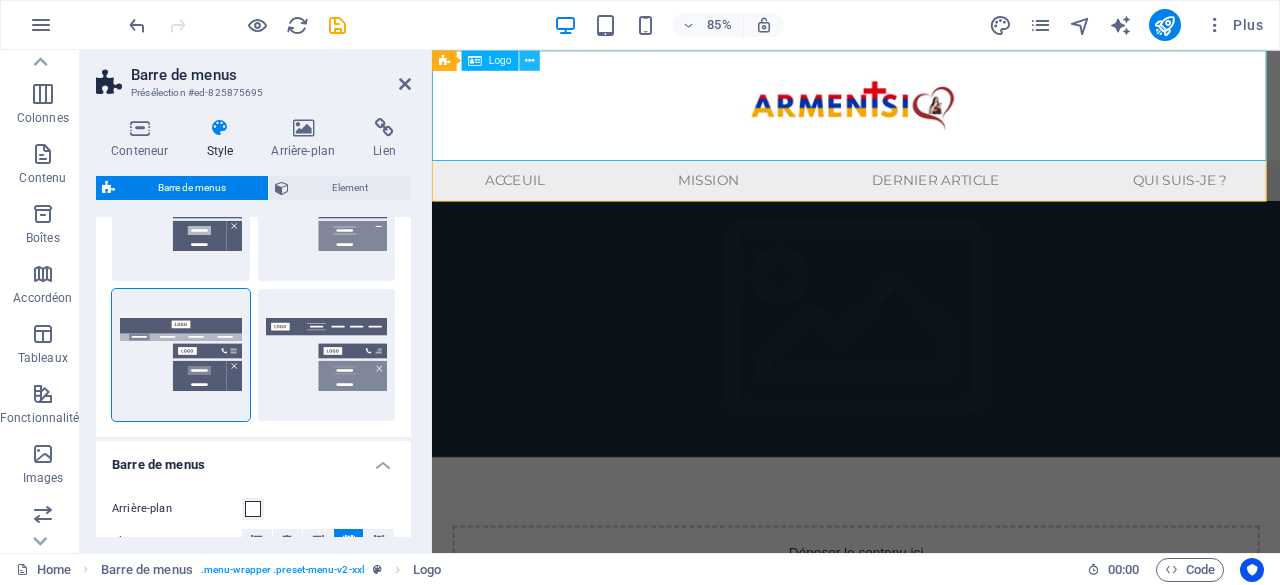 click at bounding box center [529, 60] 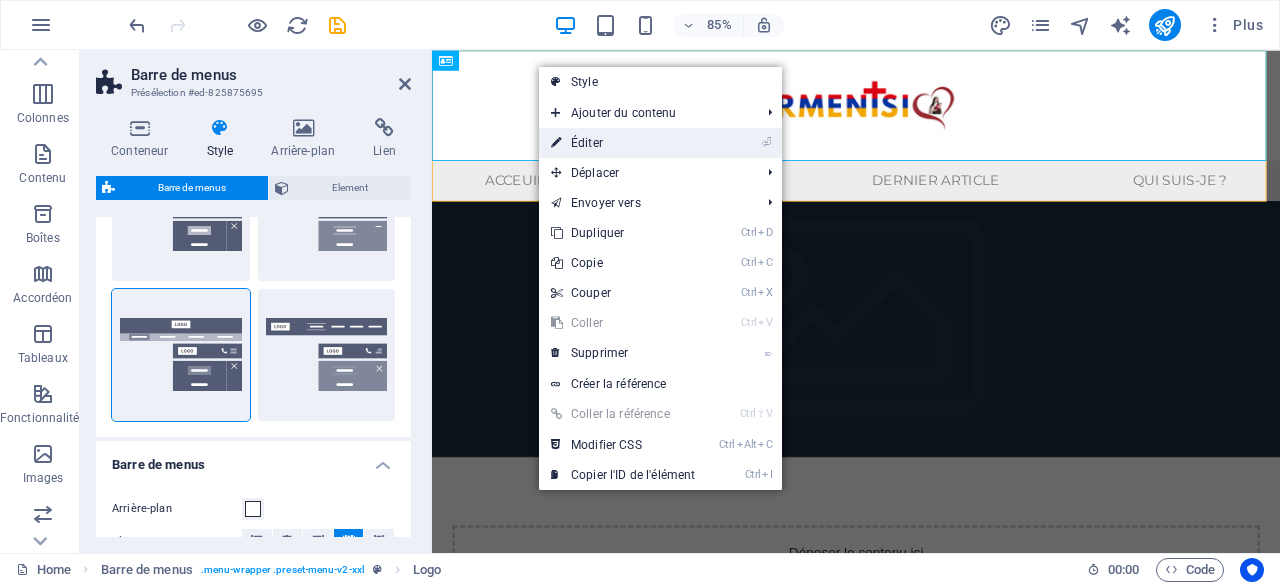click on "⏎  Éditer" at bounding box center [623, 143] 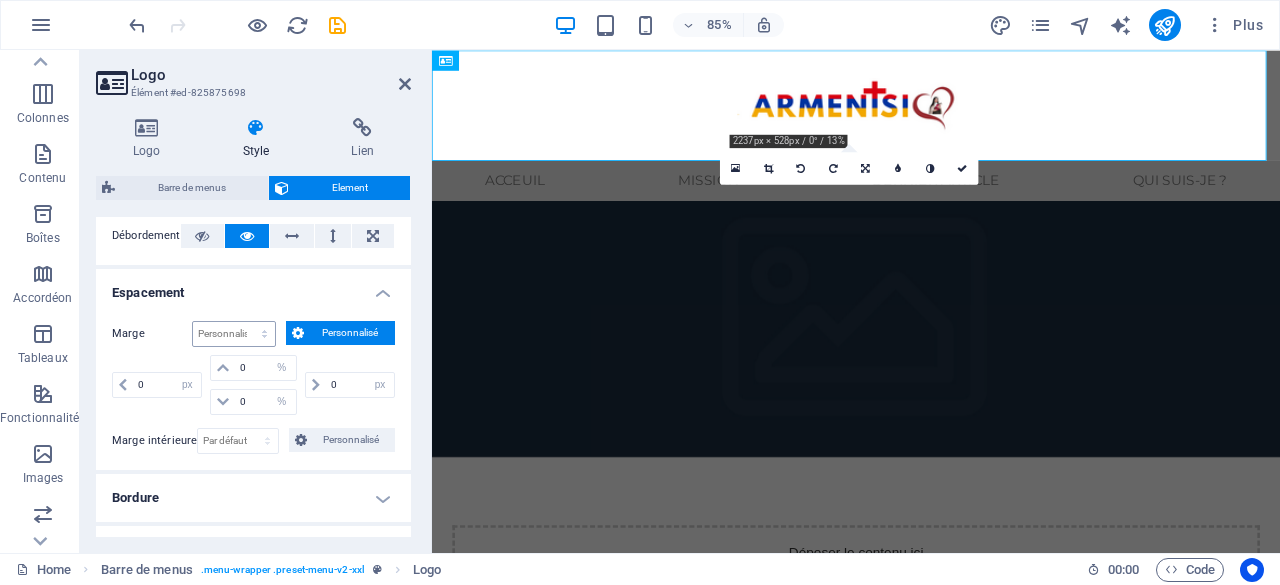 scroll, scrollTop: 400, scrollLeft: 0, axis: vertical 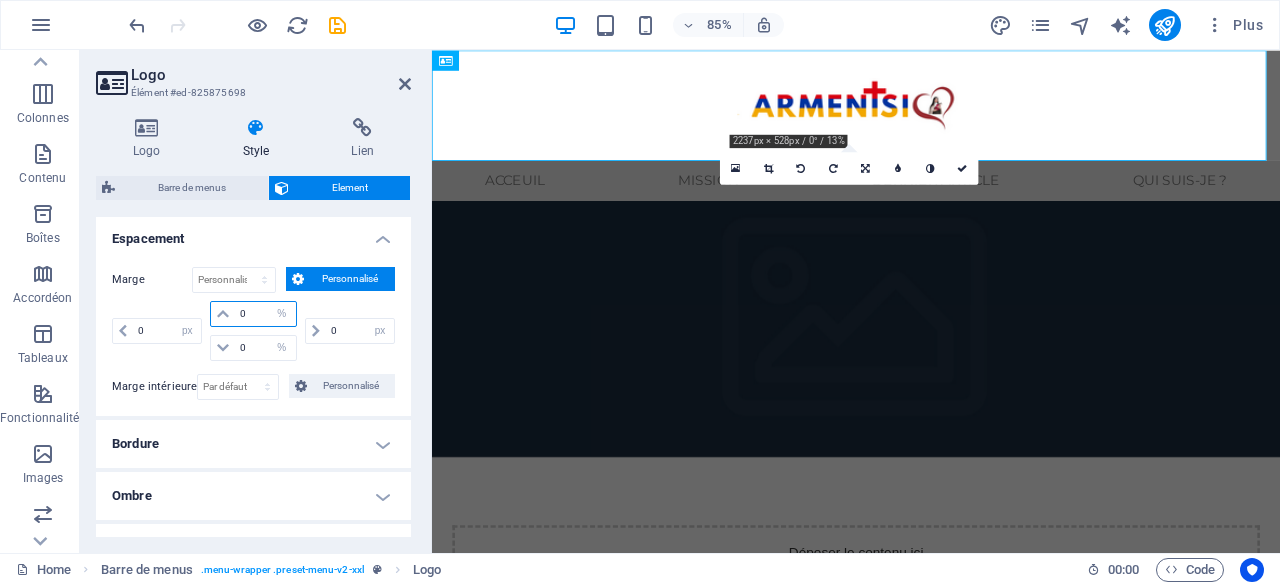 click on "0" at bounding box center (265, 314) 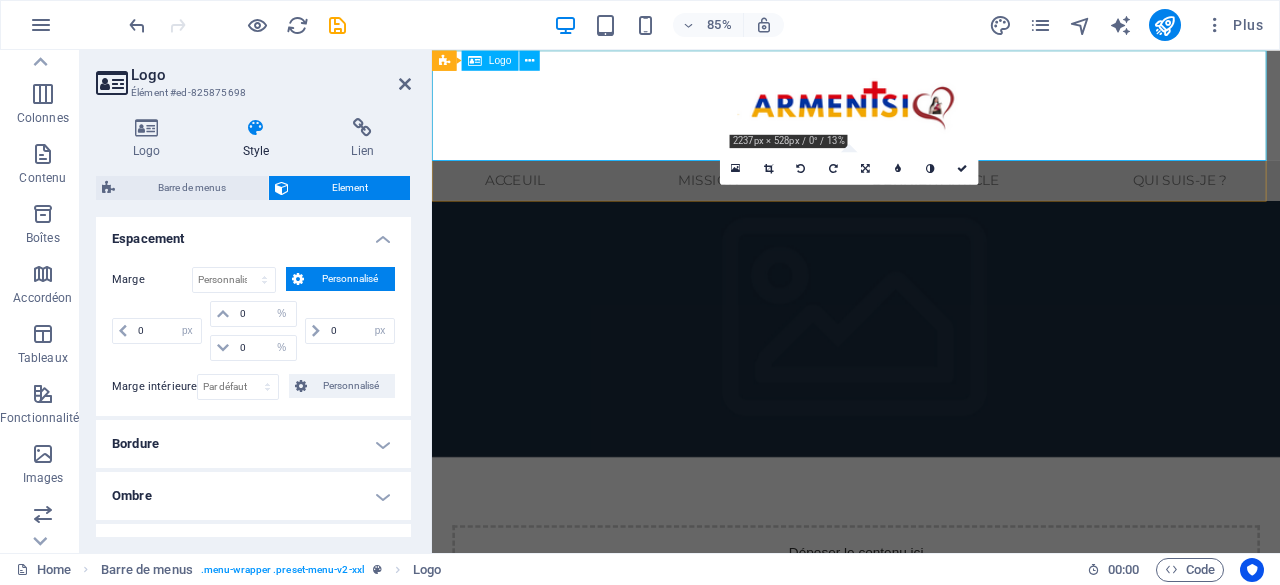 click at bounding box center (931, 115) 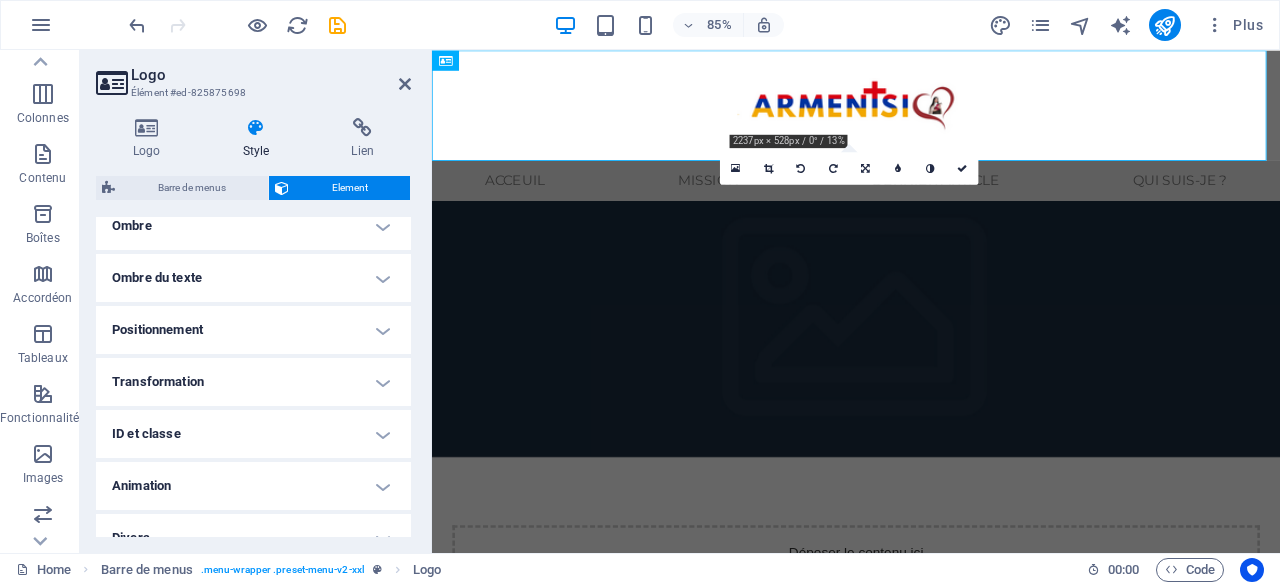 scroll, scrollTop: 690, scrollLeft: 0, axis: vertical 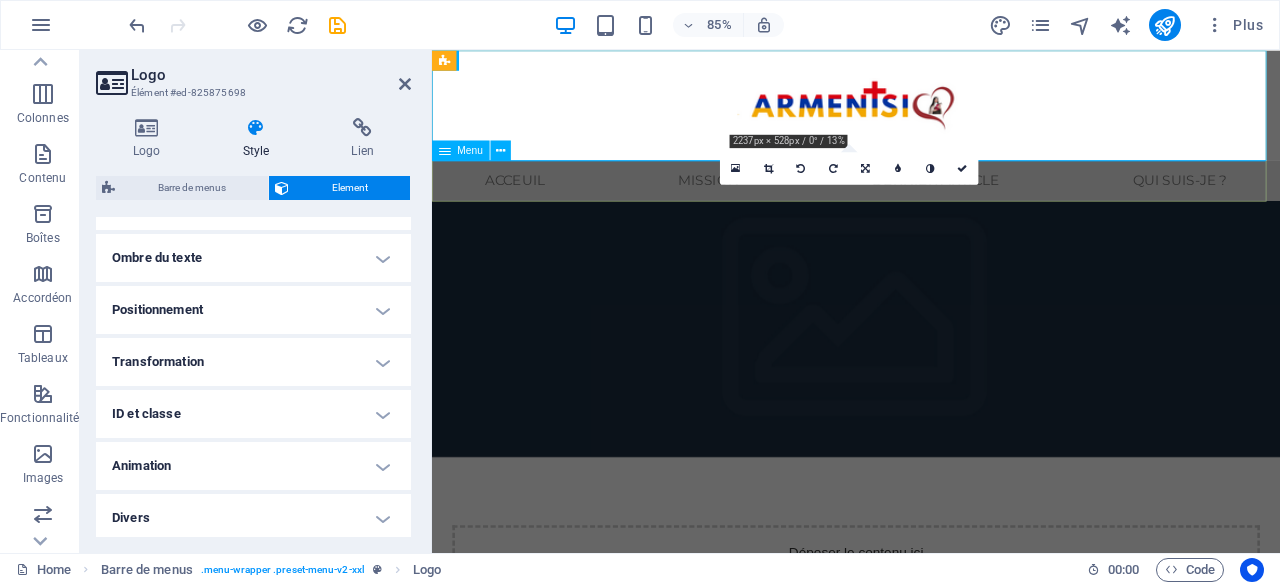 click on "Acceuil Mission Dernier article Qui suis-je ?" at bounding box center [931, 204] 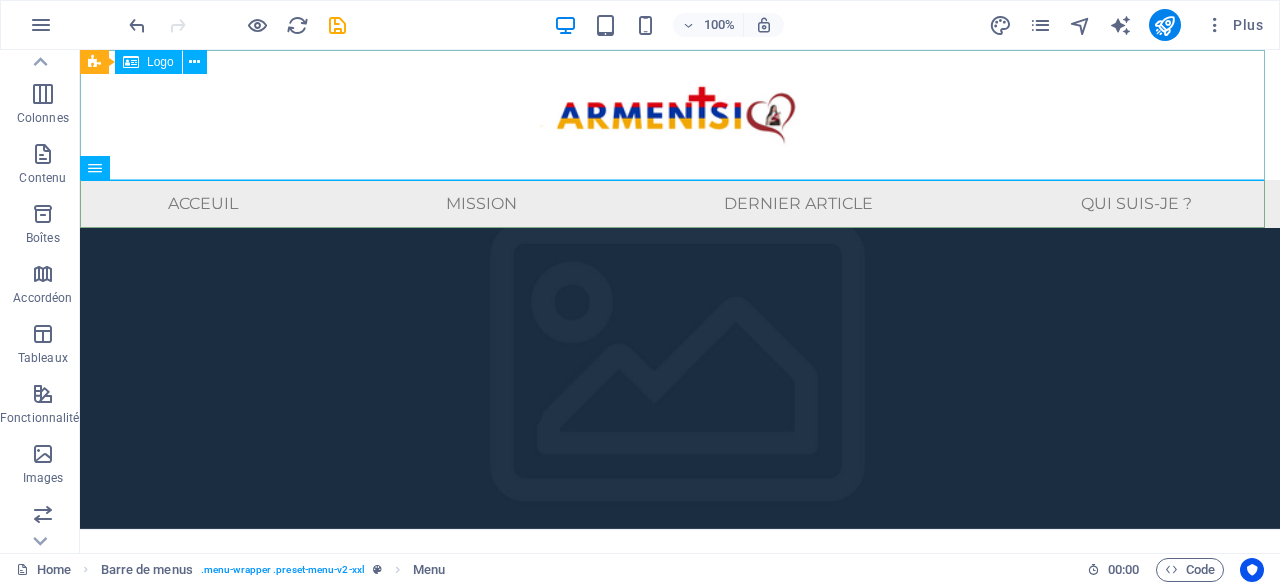 click at bounding box center [680, 115] 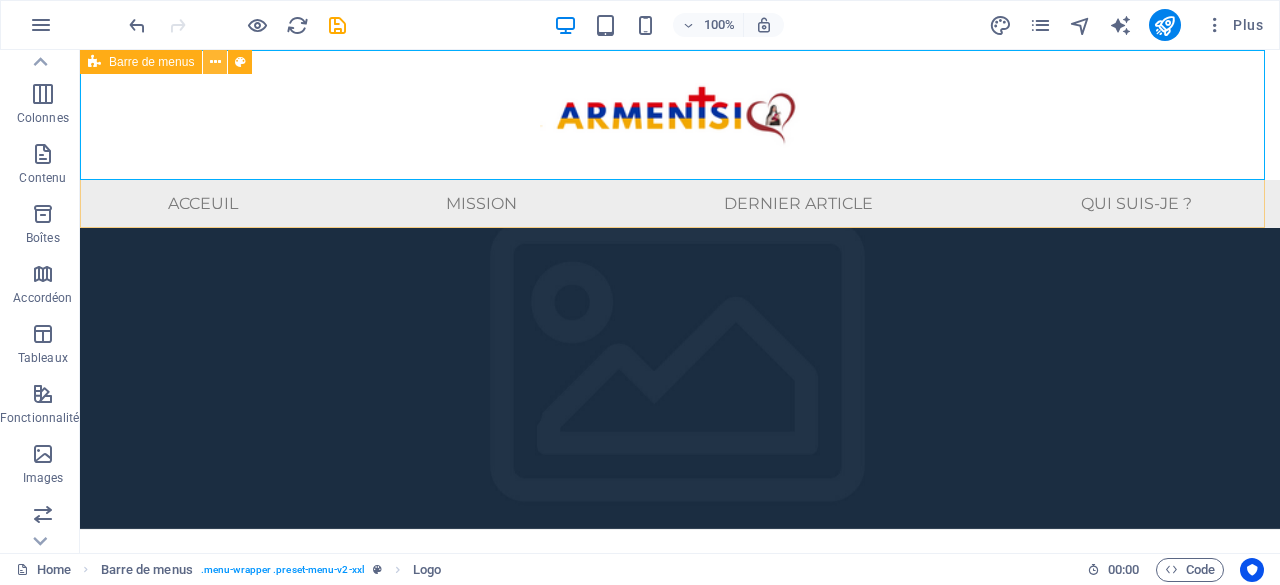 click at bounding box center [215, 62] 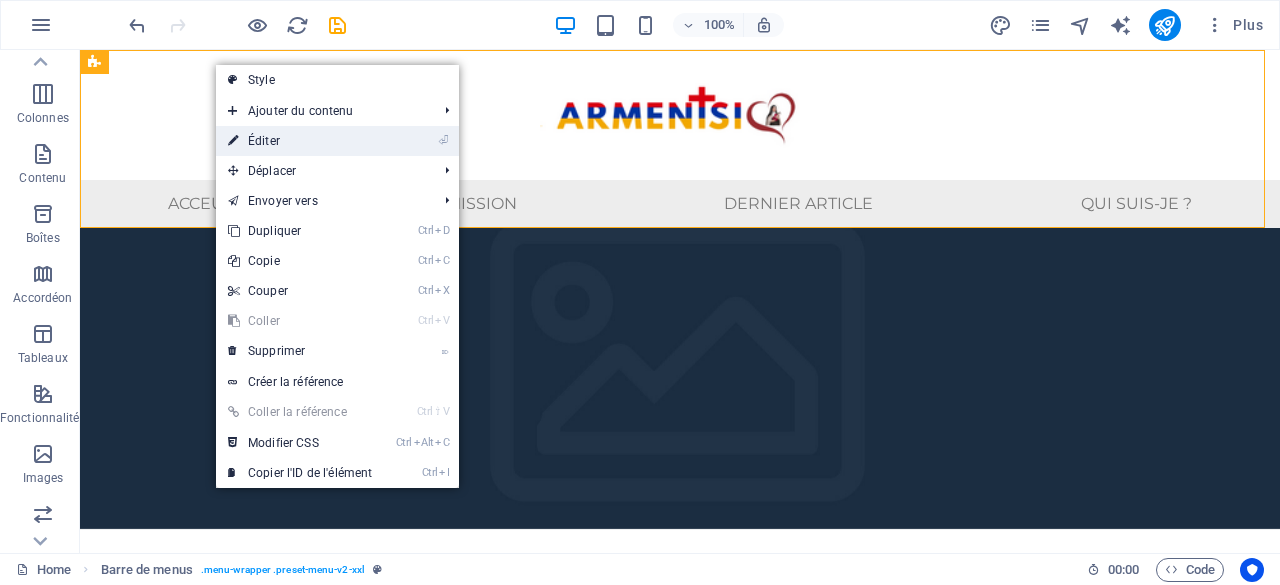 click on "⏎  Éditer" at bounding box center (300, 141) 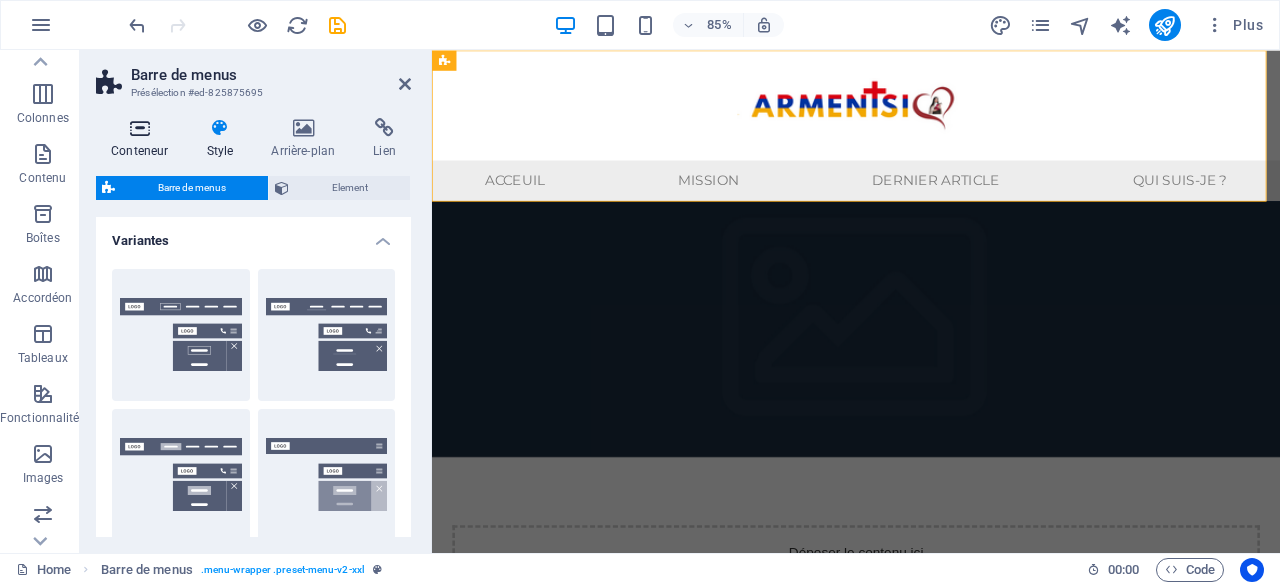click on "Conteneur" at bounding box center [143, 139] 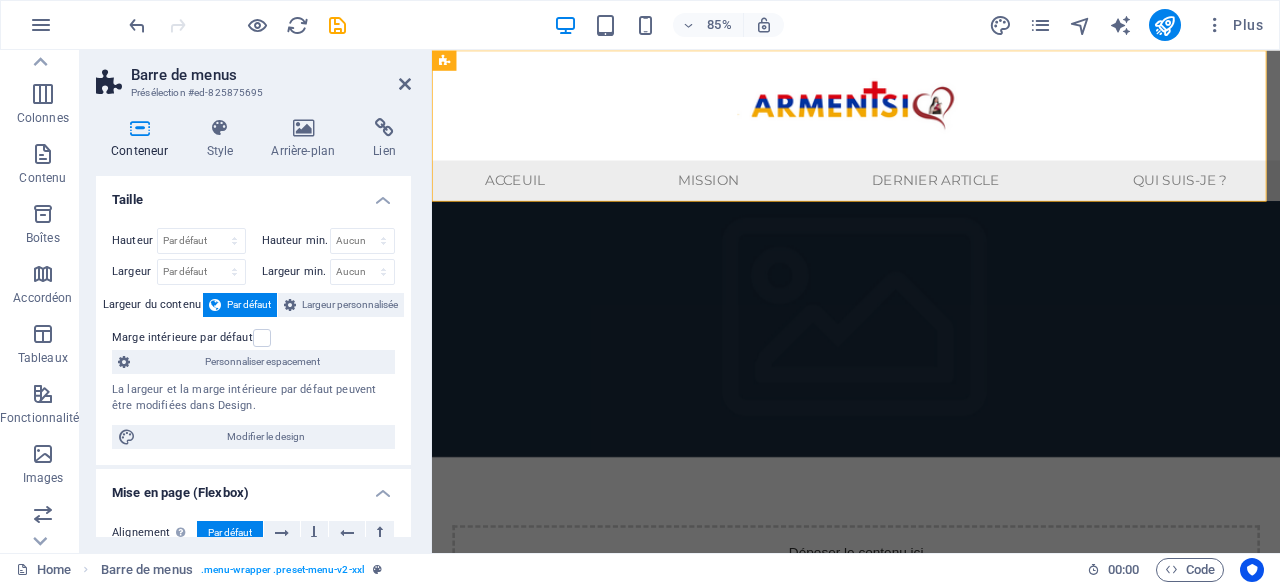 scroll, scrollTop: 0, scrollLeft: 0, axis: both 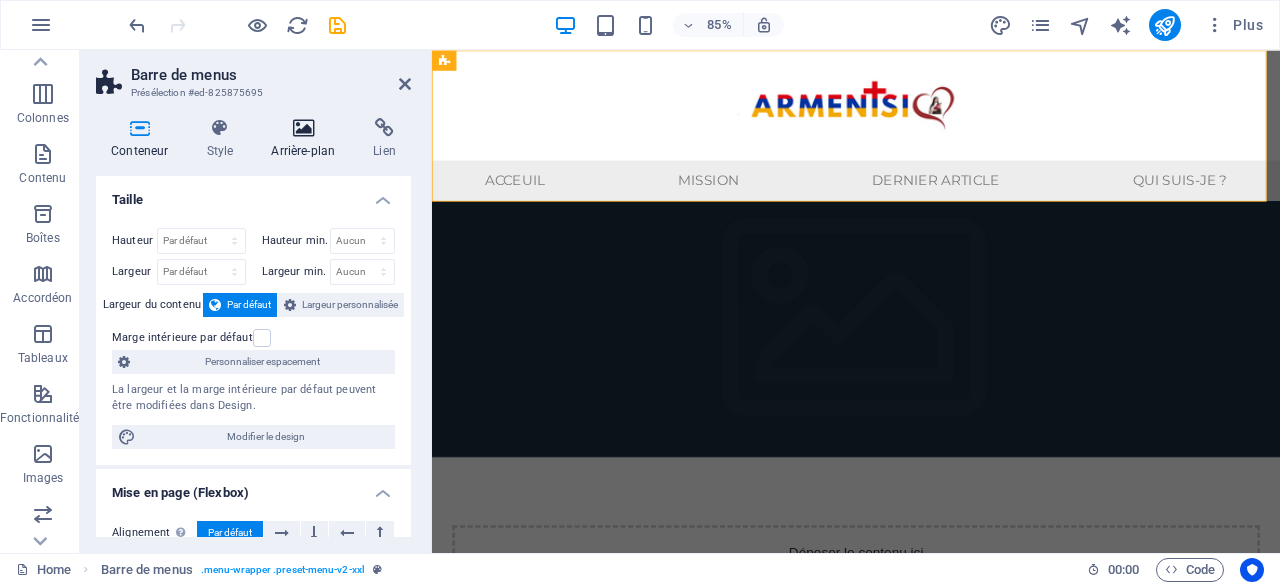 click at bounding box center (303, 128) 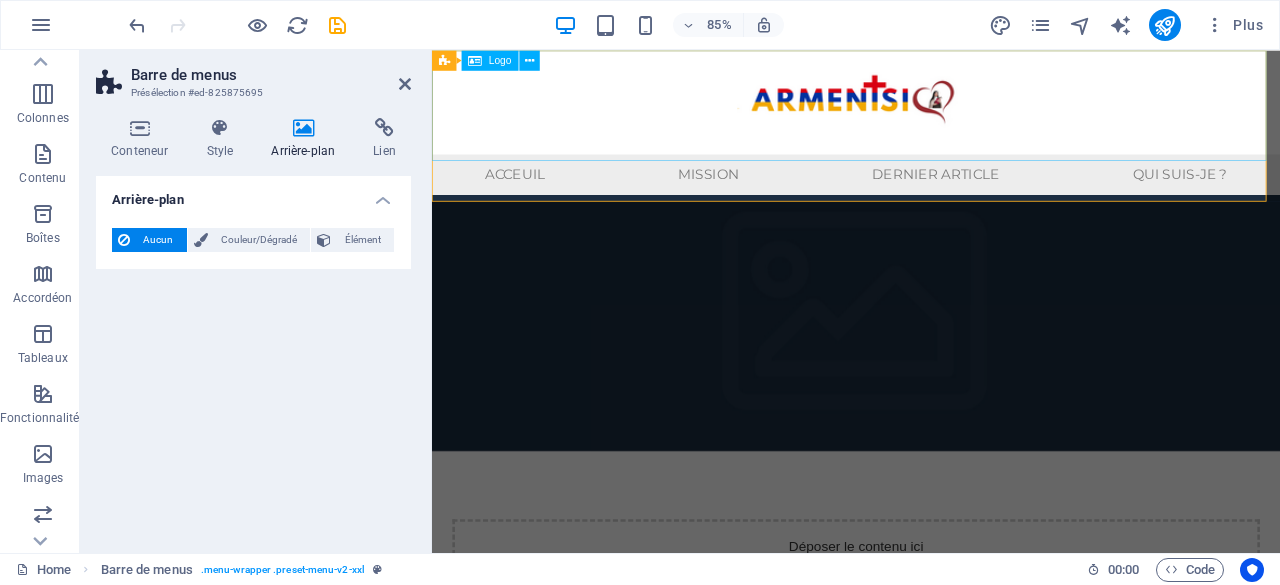scroll, scrollTop: 0, scrollLeft: 0, axis: both 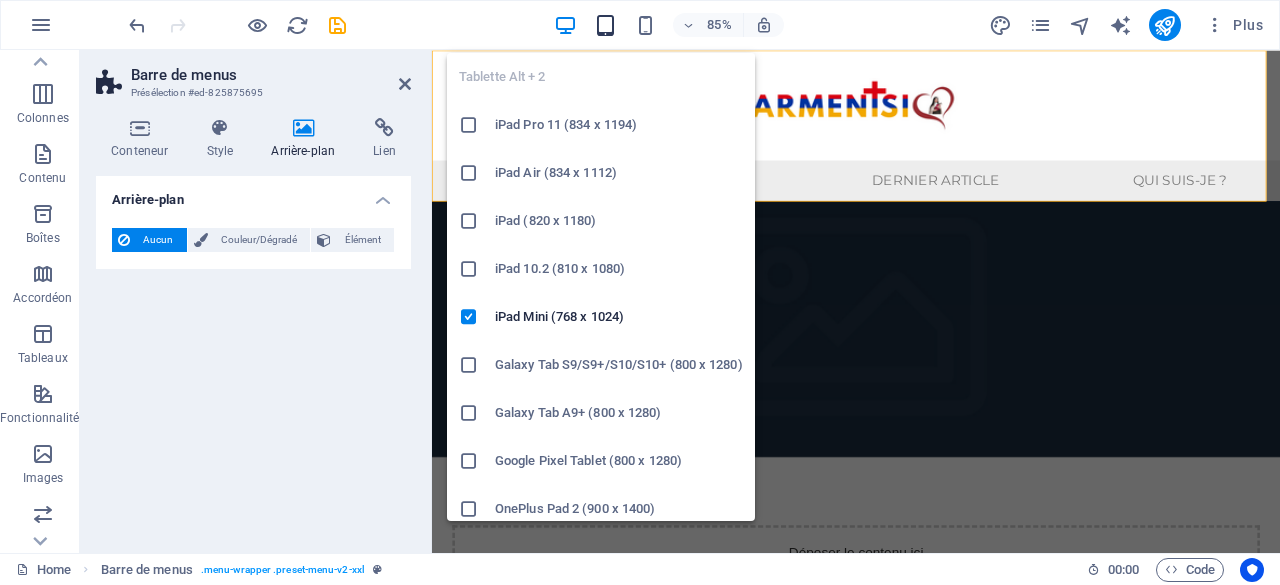 click at bounding box center (605, 25) 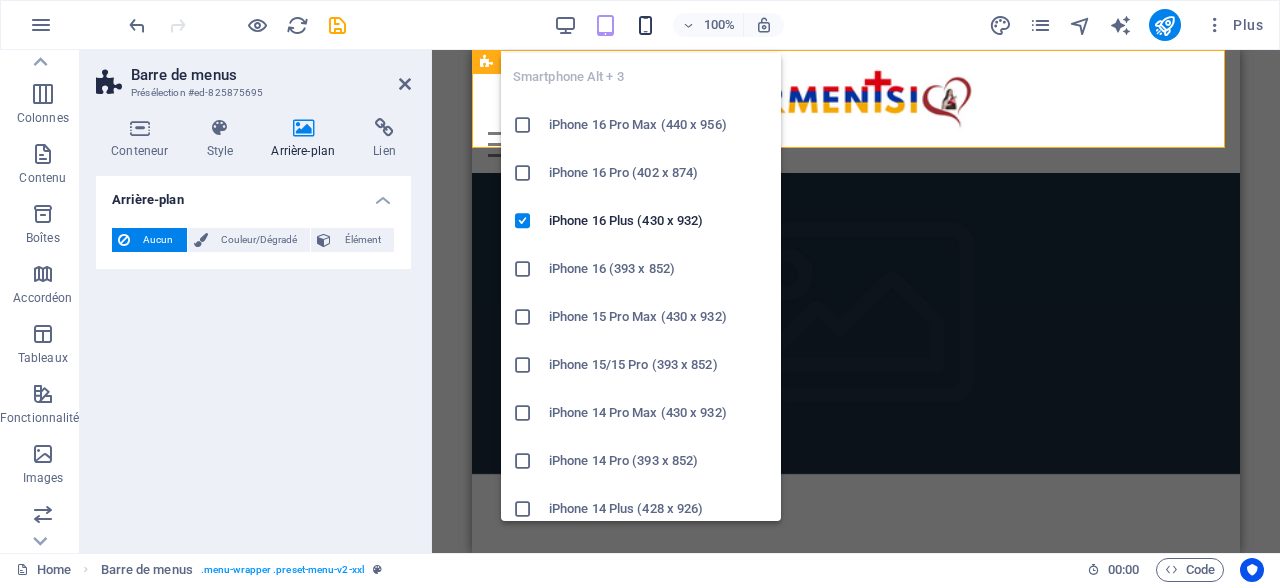 click at bounding box center [645, 25] 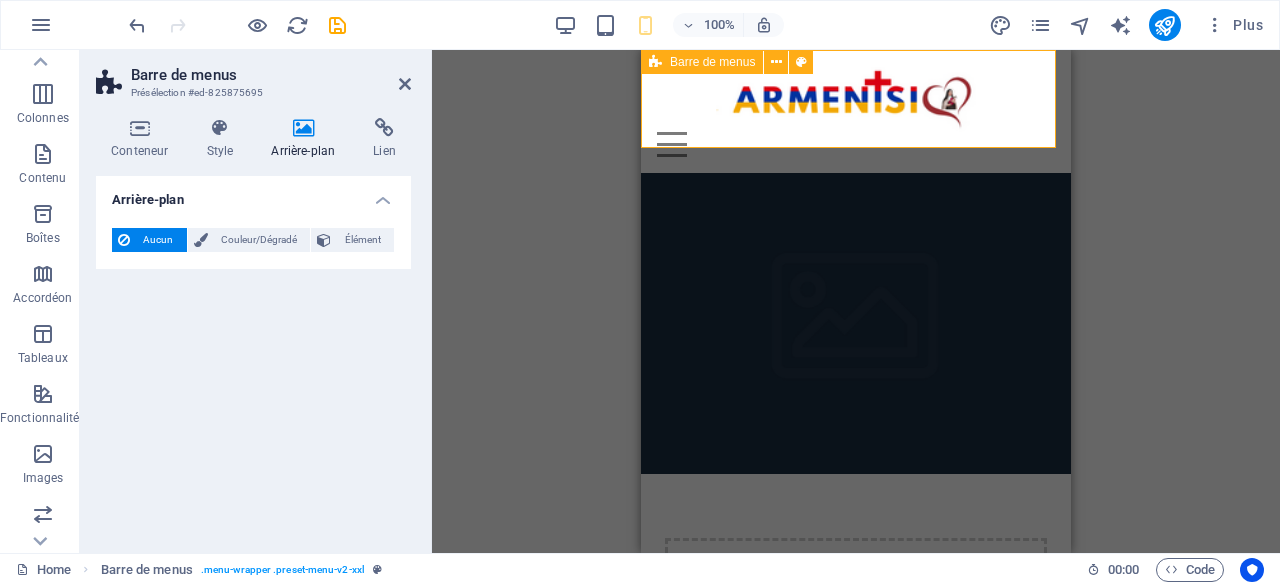 click on "Menu Acceuil Mission Dernier article Qui suis-je ?" at bounding box center (856, 111) 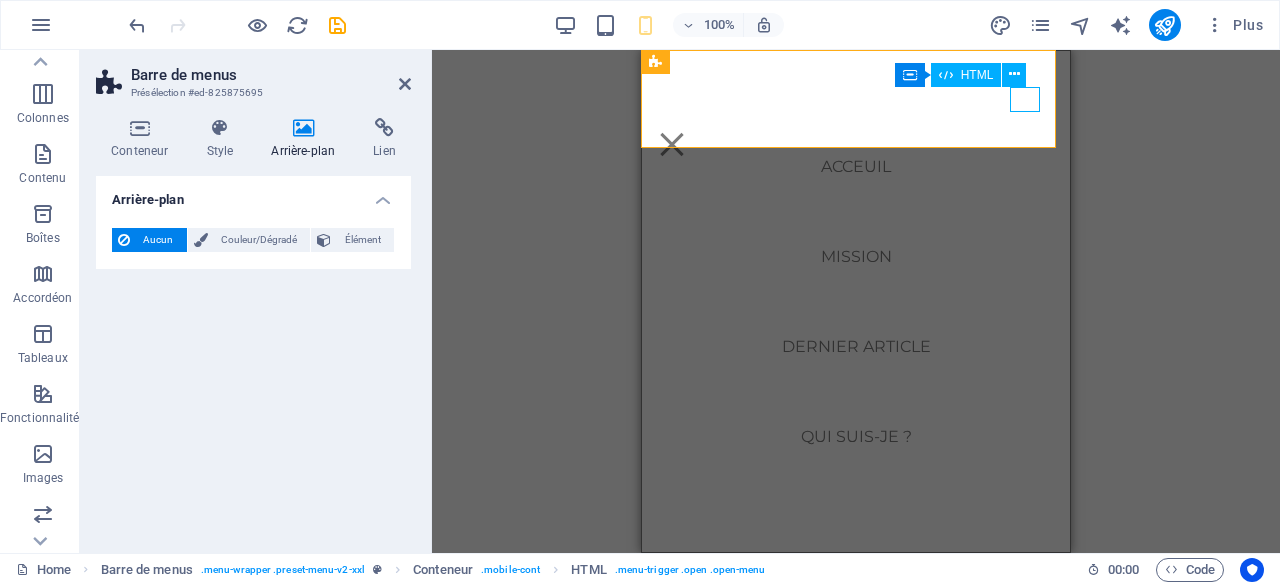 click on "Menu" at bounding box center (672, 144) 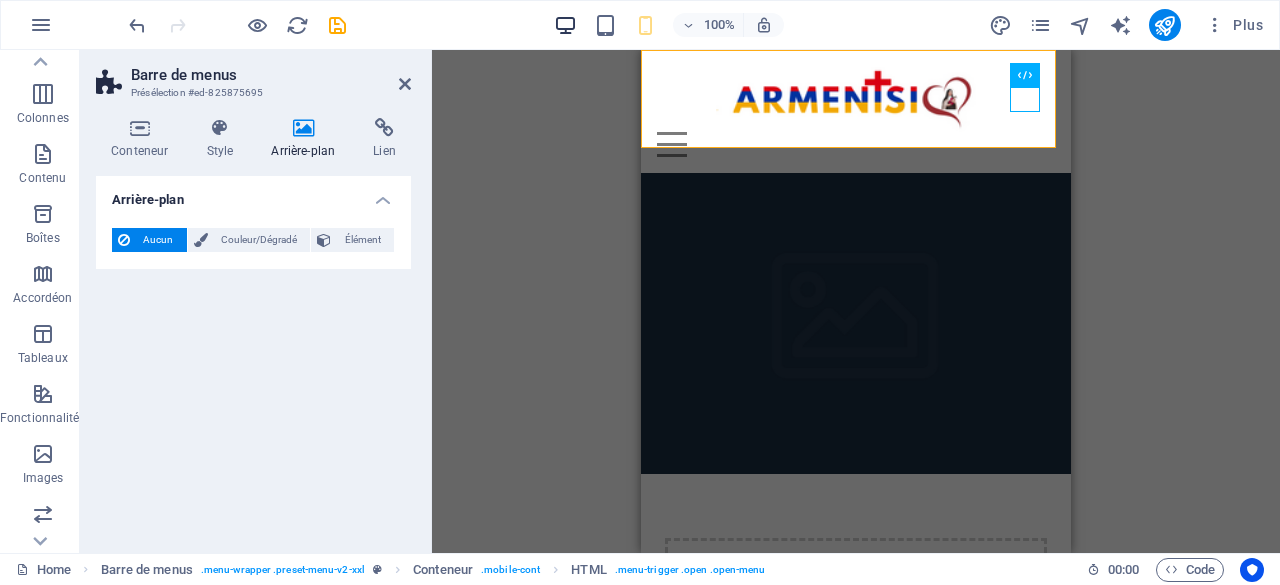 click at bounding box center [565, 25] 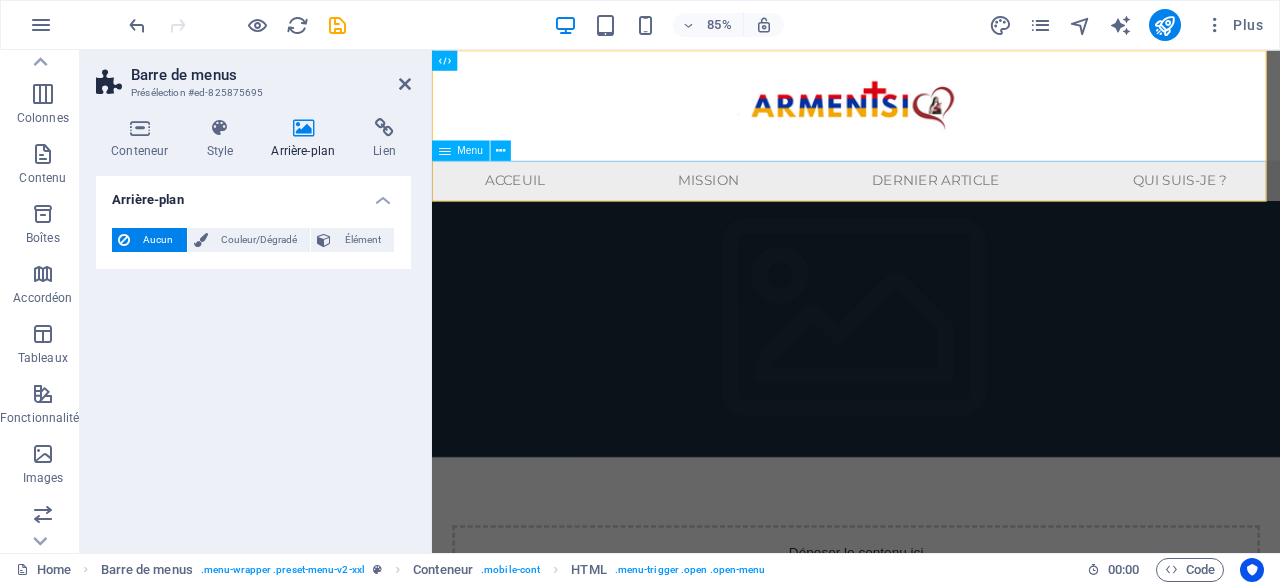 click on "Acceuil Mission Dernier article Qui suis-je ?" at bounding box center (931, 204) 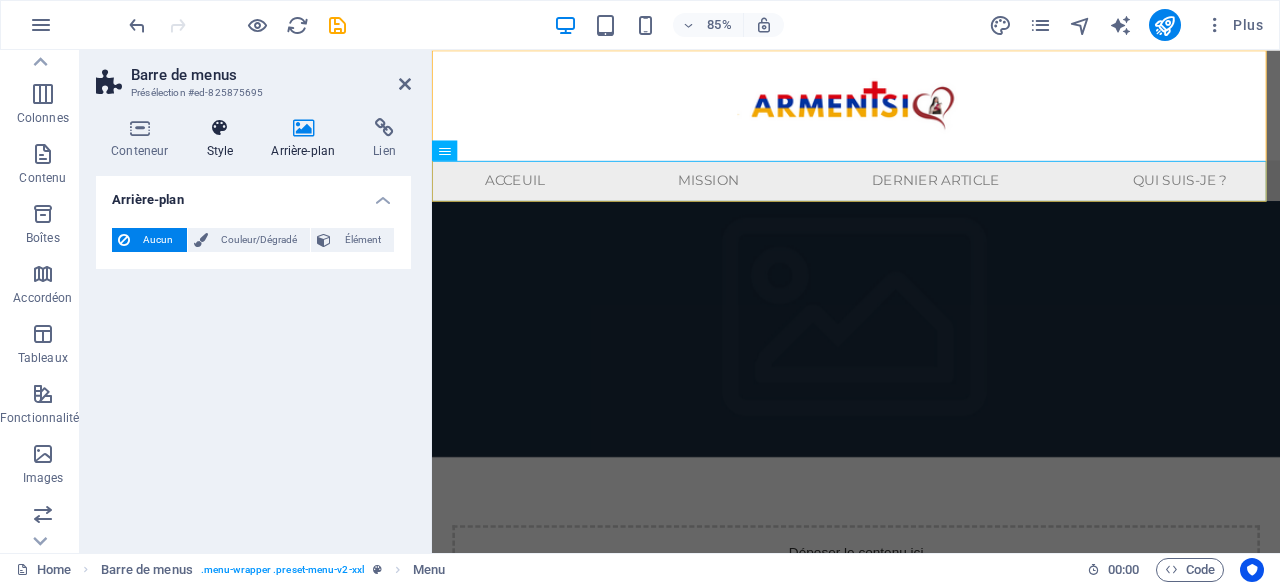 click on "Style" at bounding box center (223, 139) 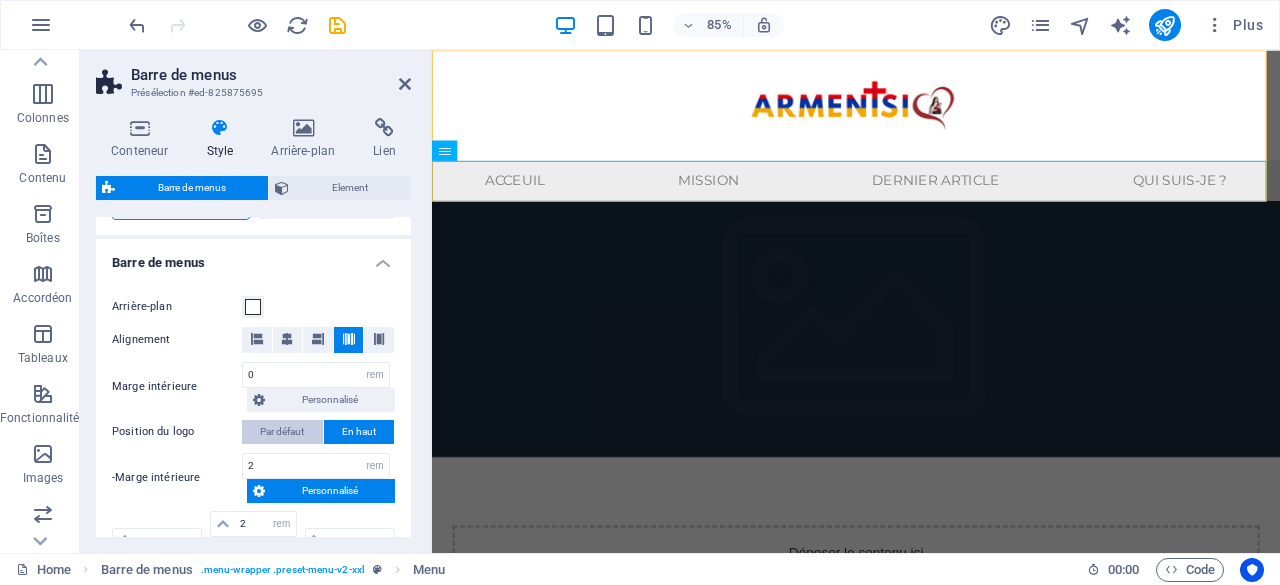 scroll, scrollTop: 600, scrollLeft: 0, axis: vertical 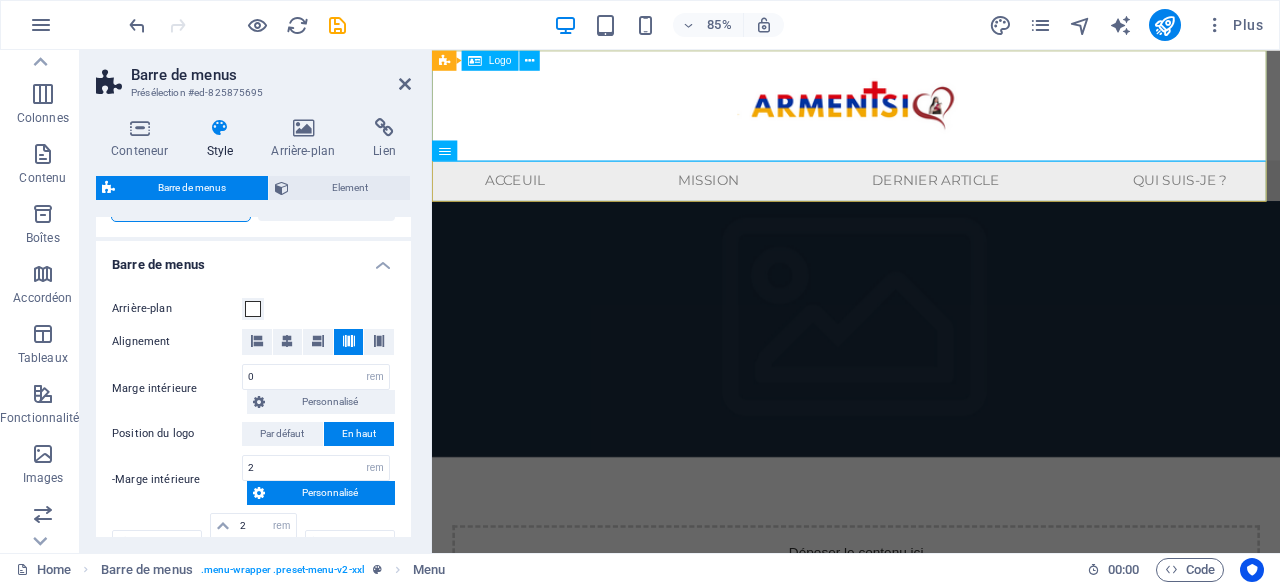 click at bounding box center [931, 115] 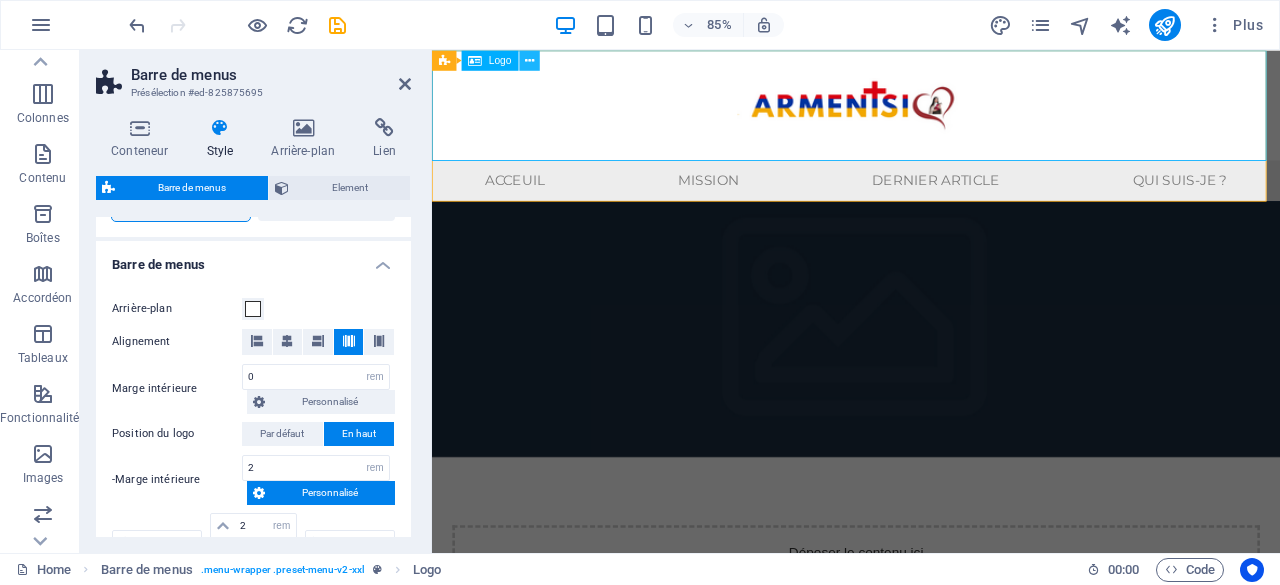 click at bounding box center [529, 60] 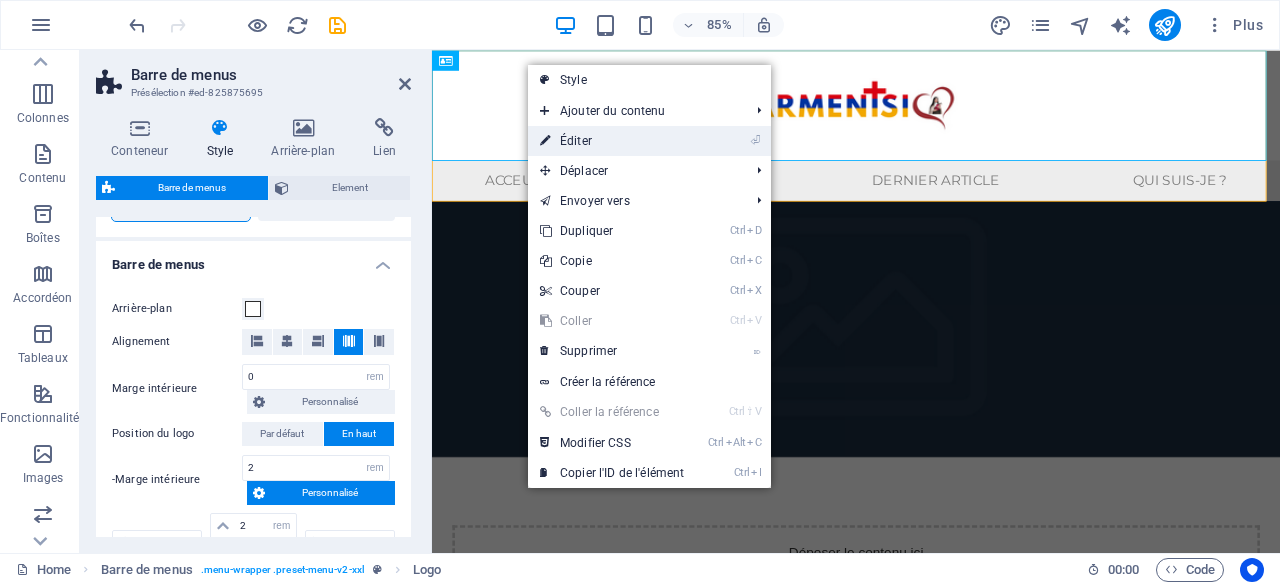 click on "⏎  Éditer" at bounding box center (612, 141) 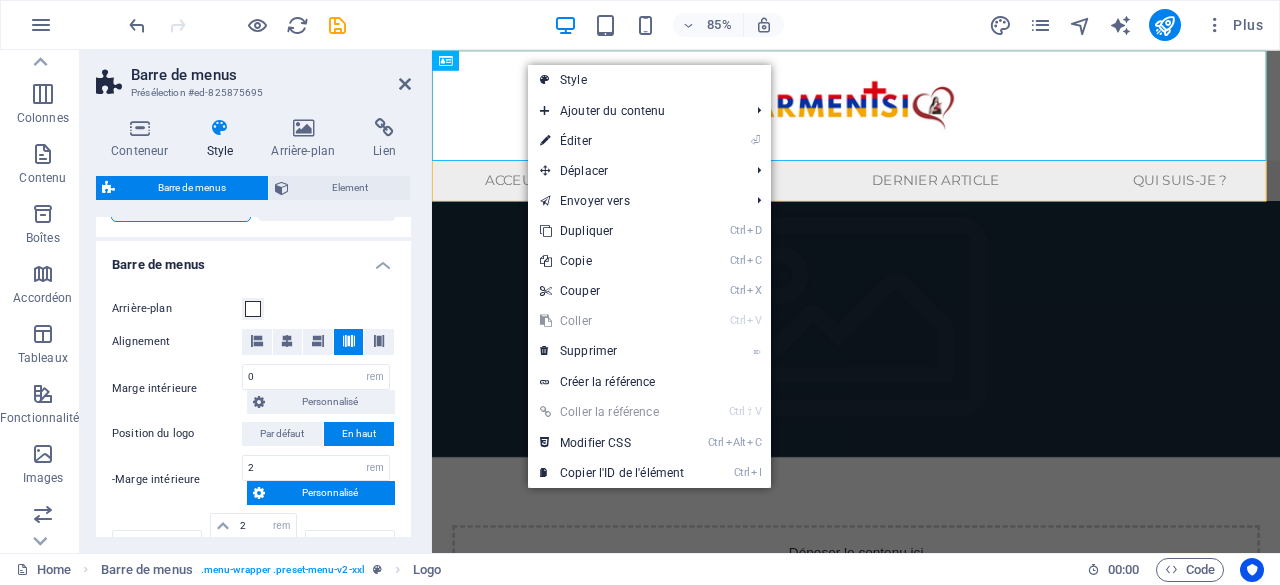 select on "px" 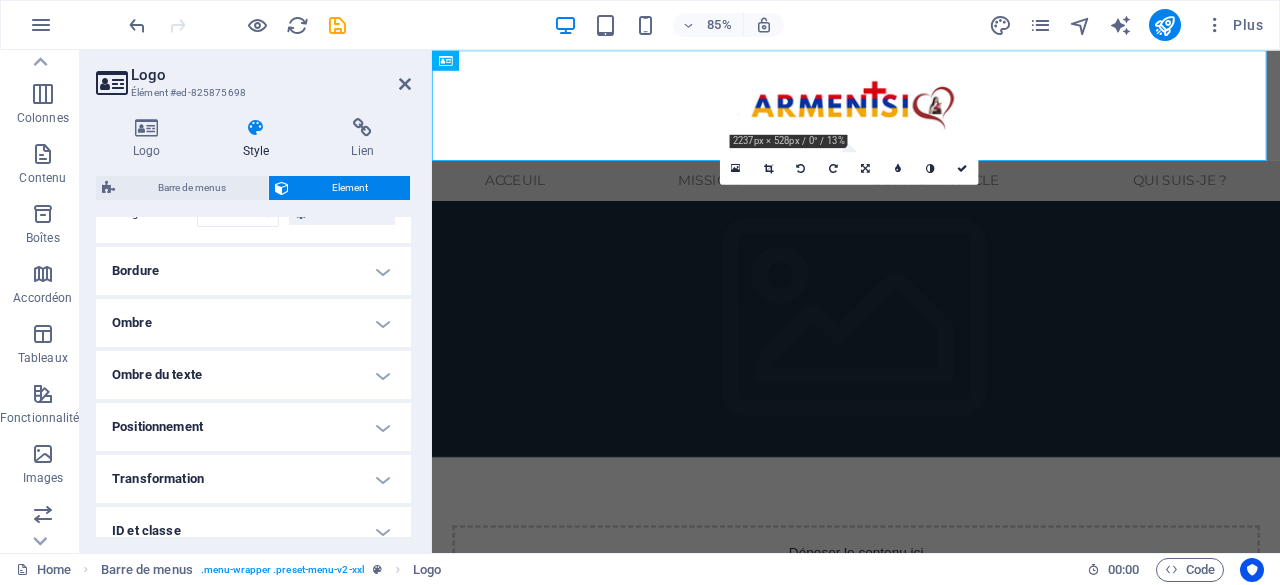 scroll, scrollTop: 690, scrollLeft: 0, axis: vertical 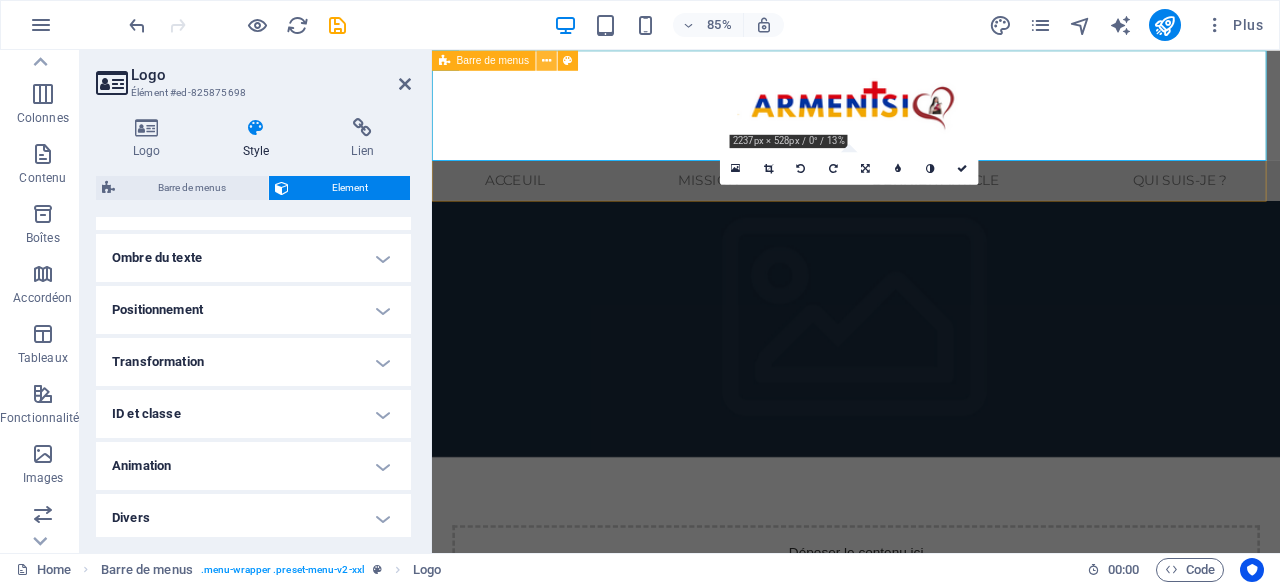 click at bounding box center (547, 60) 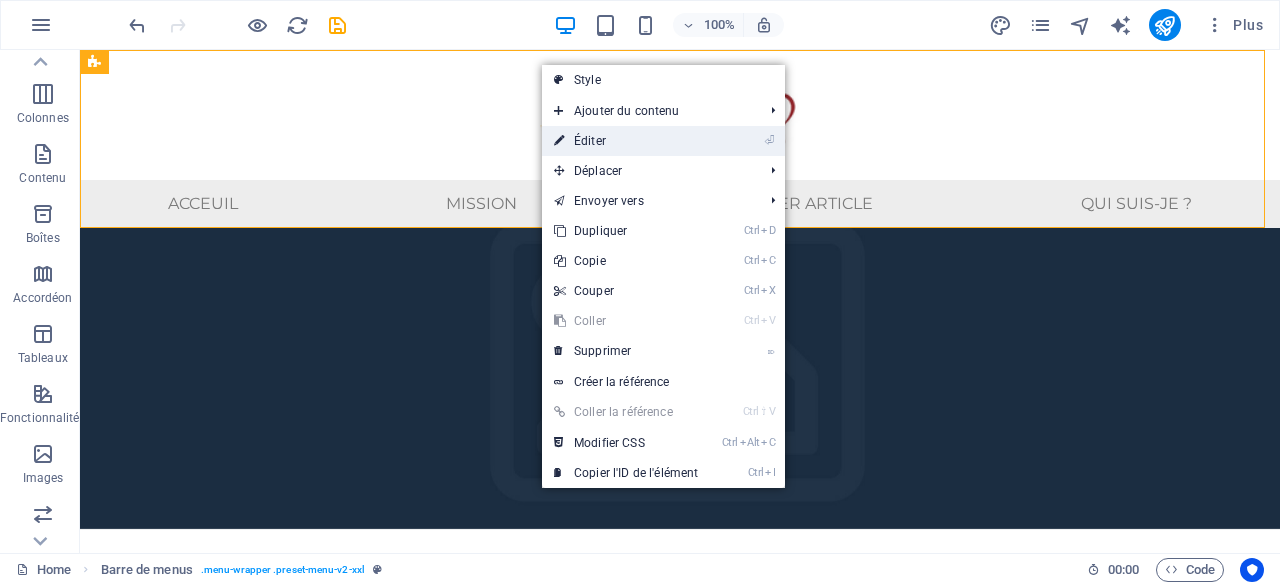 click on "⏎  Éditer" at bounding box center (626, 141) 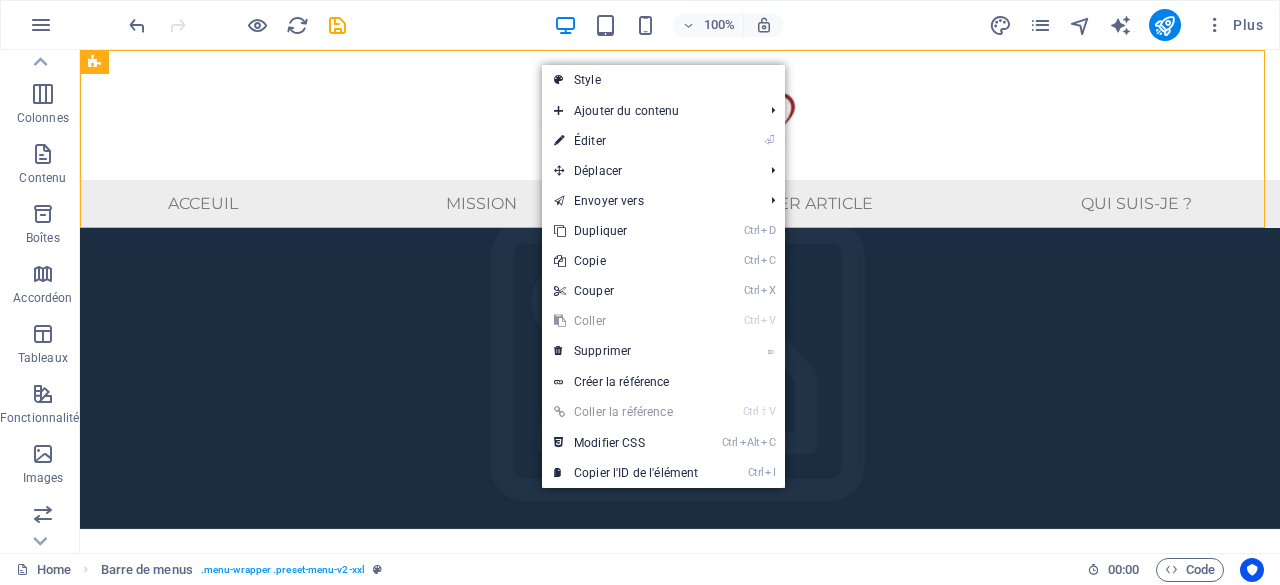 select on "rem" 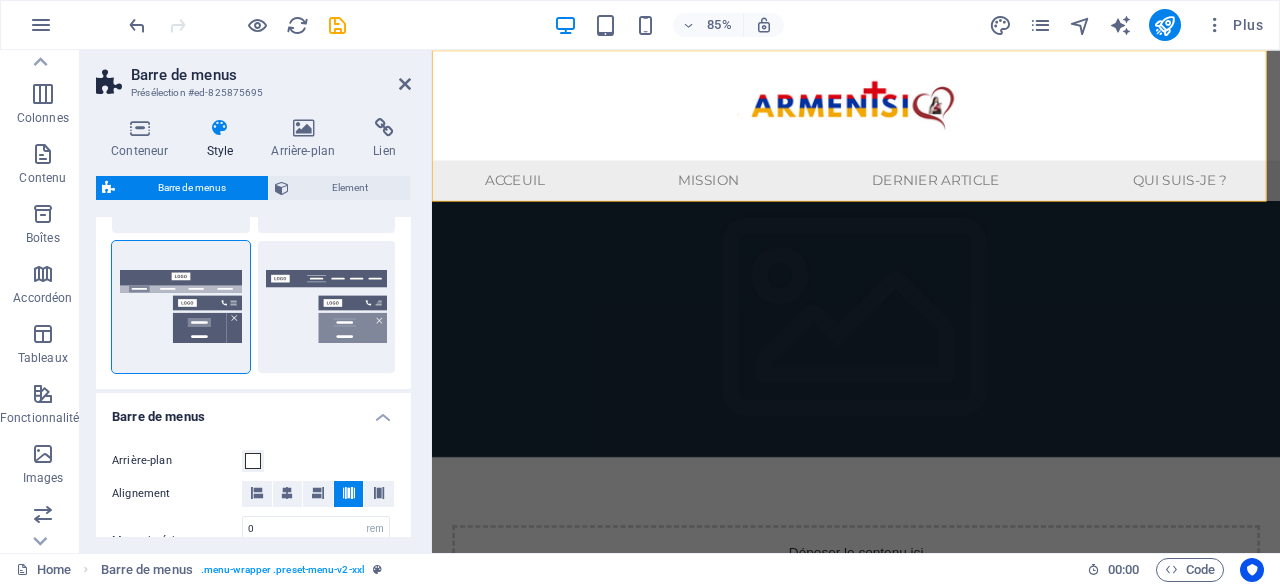 scroll, scrollTop: 428, scrollLeft: 0, axis: vertical 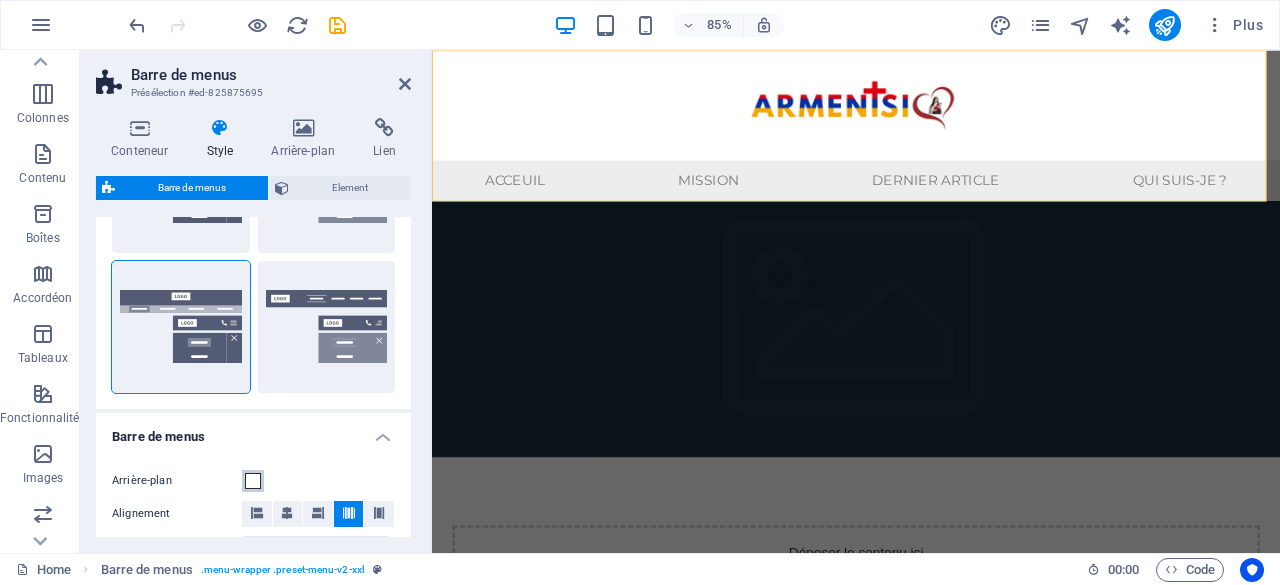 click on "Arrière-plan" at bounding box center (253, 481) 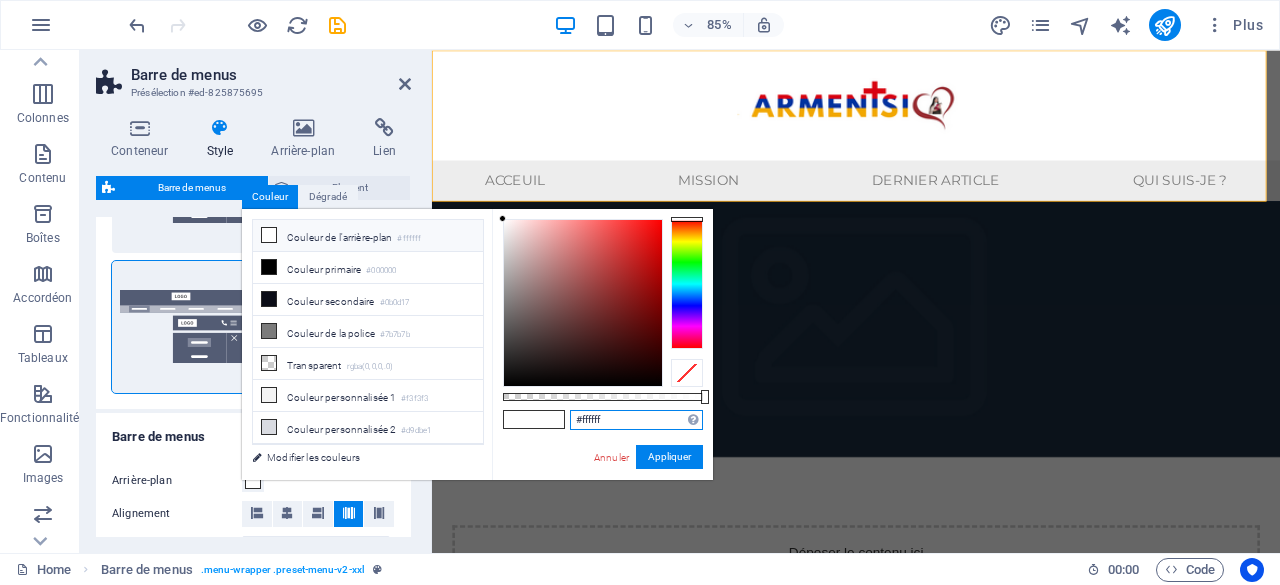drag, startPoint x: 628, startPoint y: 413, endPoint x: 558, endPoint y: 427, distance: 71.38628 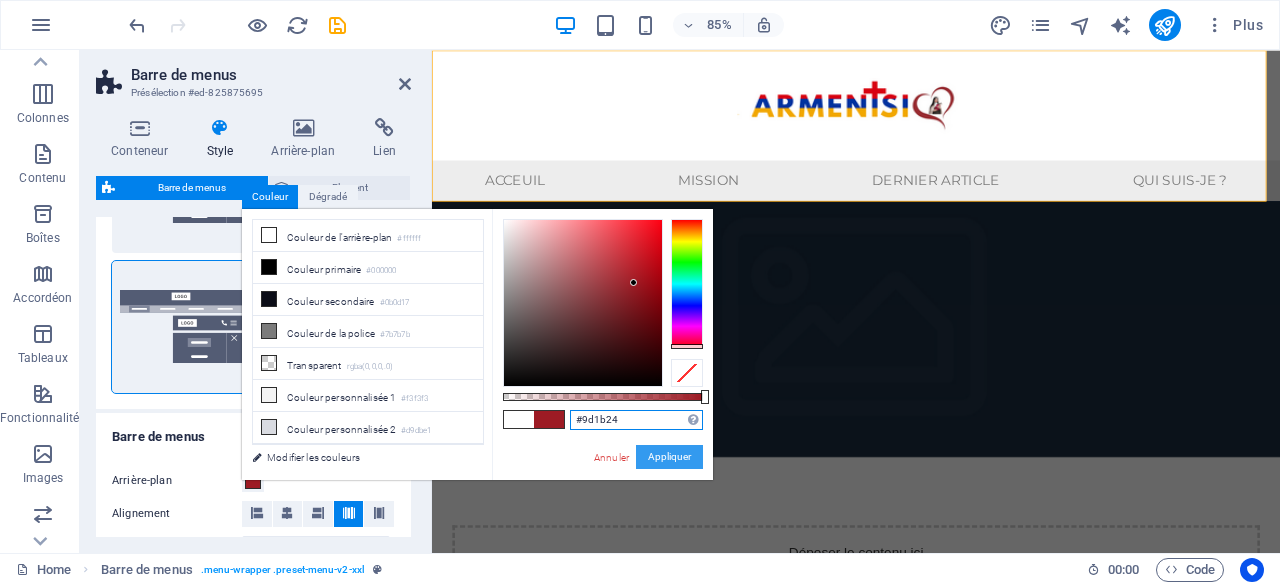 type on "#9d1b24" 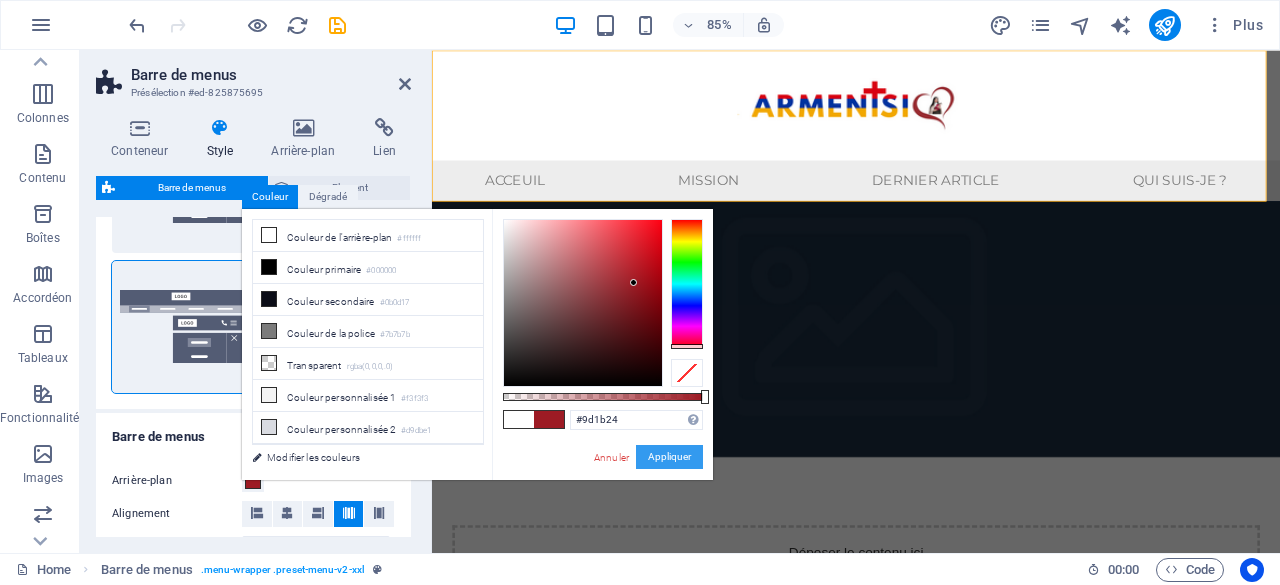 click on "Appliquer" at bounding box center (669, 457) 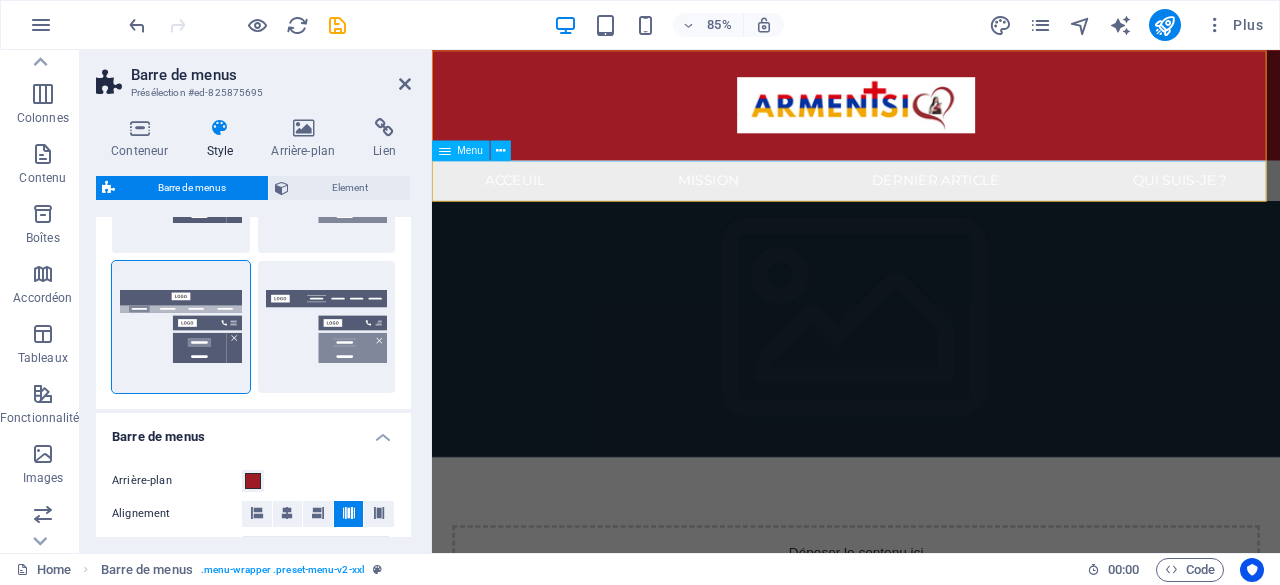 click on "Acceuil Mission Dernier article Qui suis-je ?" at bounding box center [931, 204] 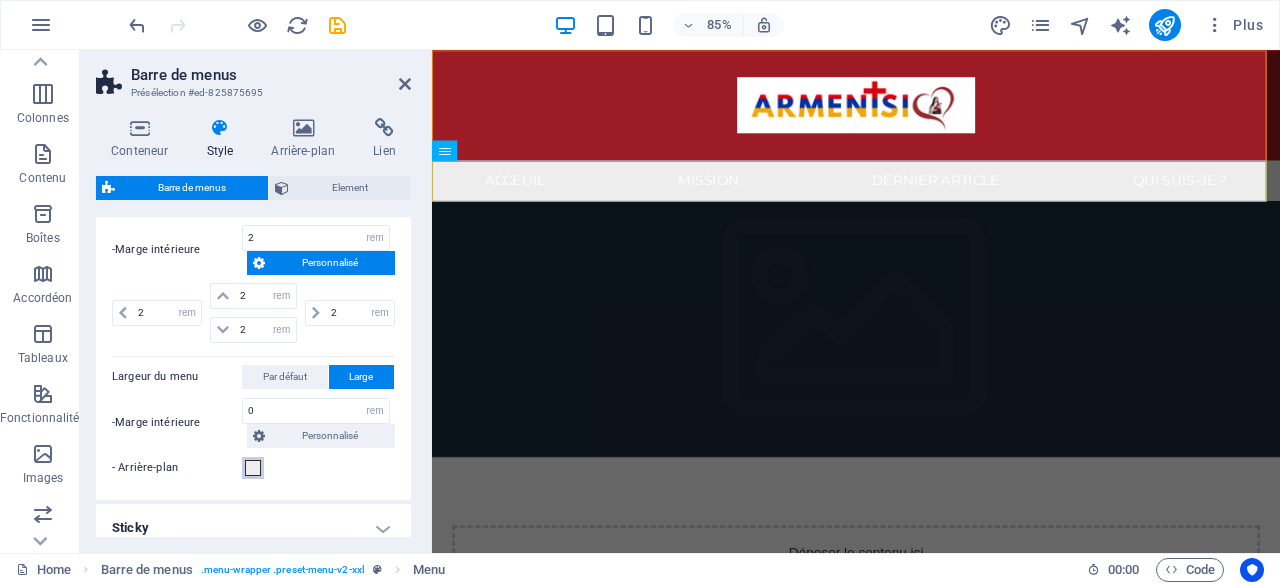 scroll, scrollTop: 828, scrollLeft: 0, axis: vertical 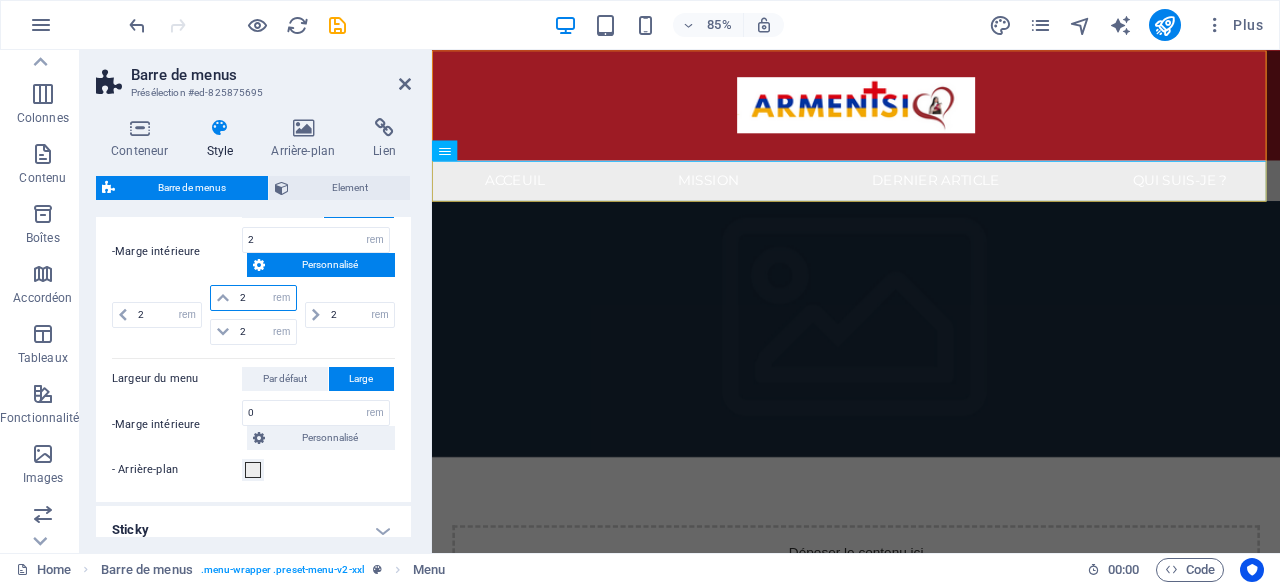 click on "2" at bounding box center (265, 298) 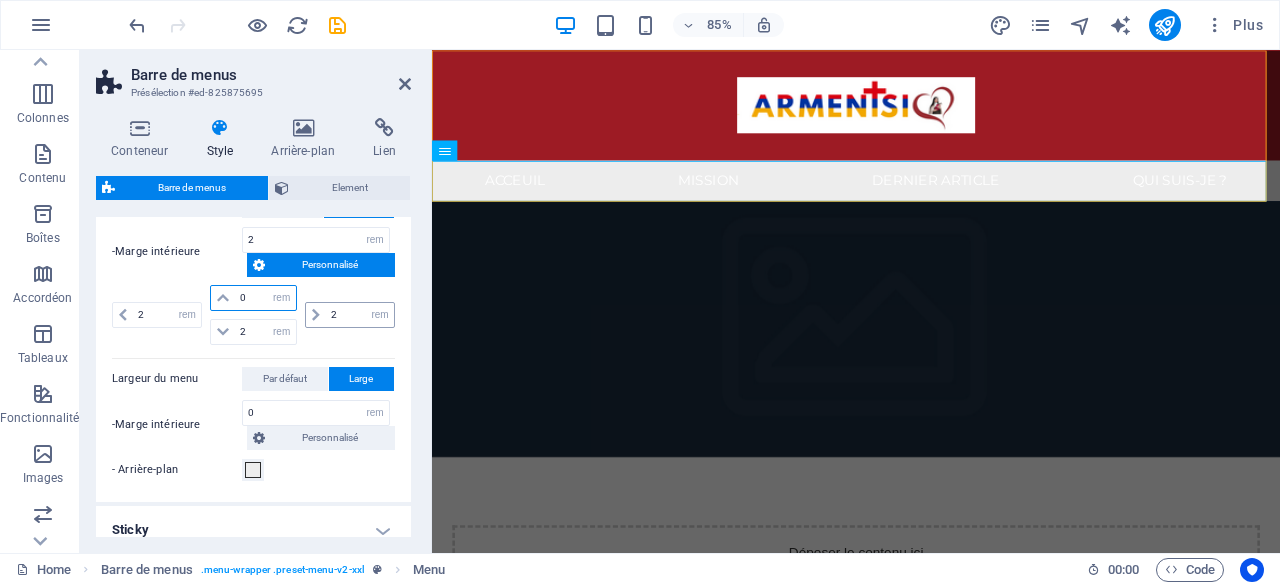 type on "0" 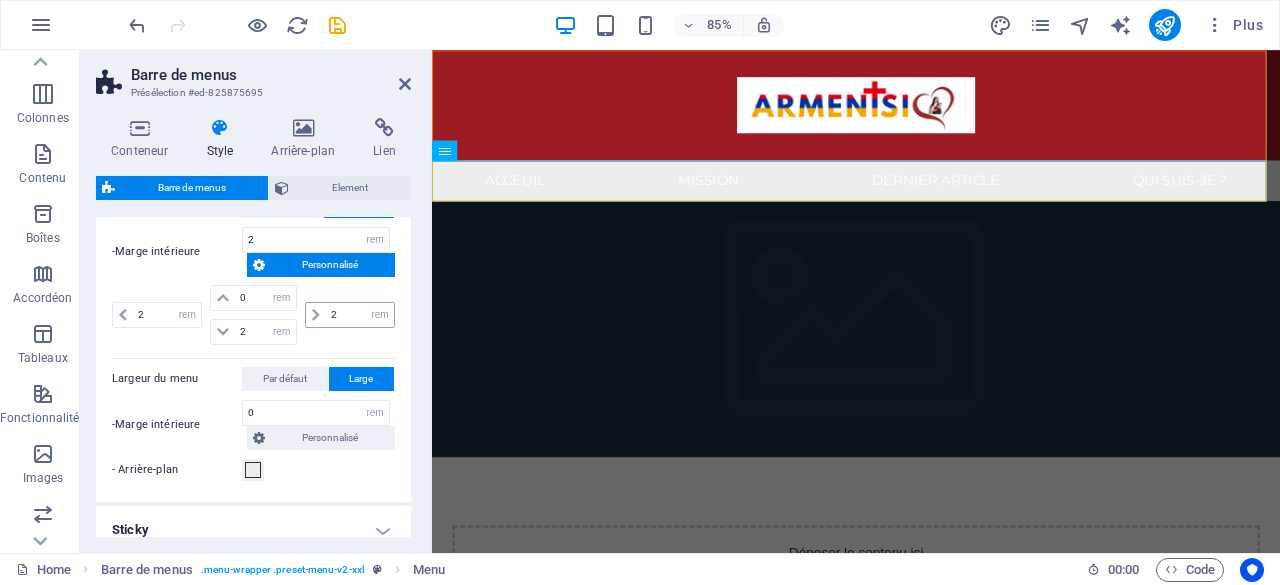 type 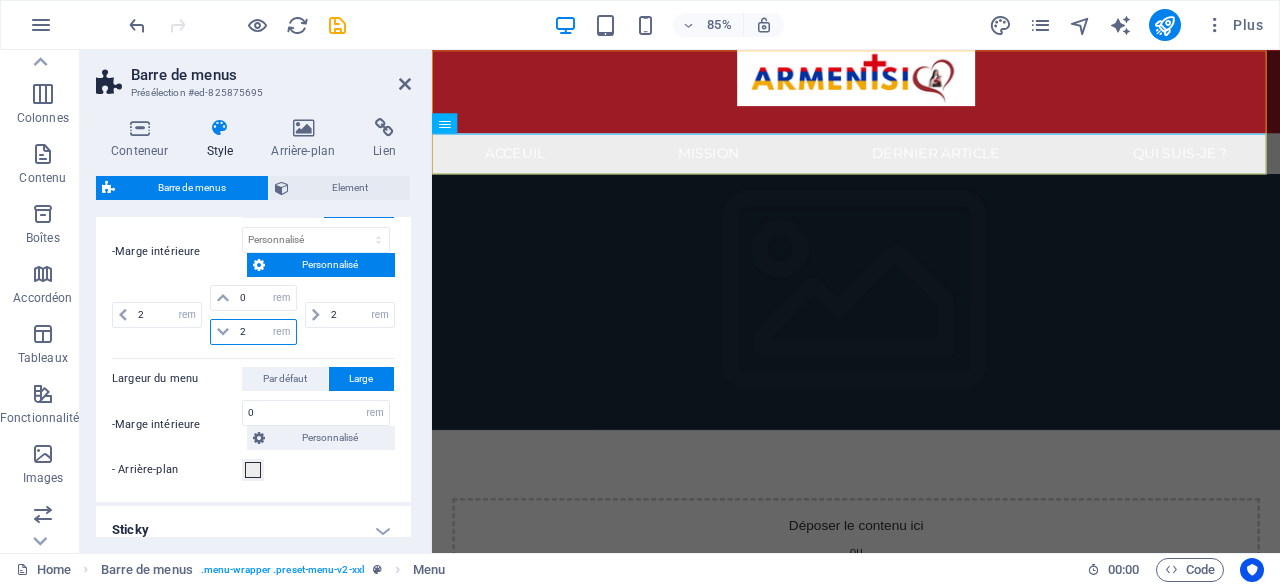 click on "2" at bounding box center (265, 332) 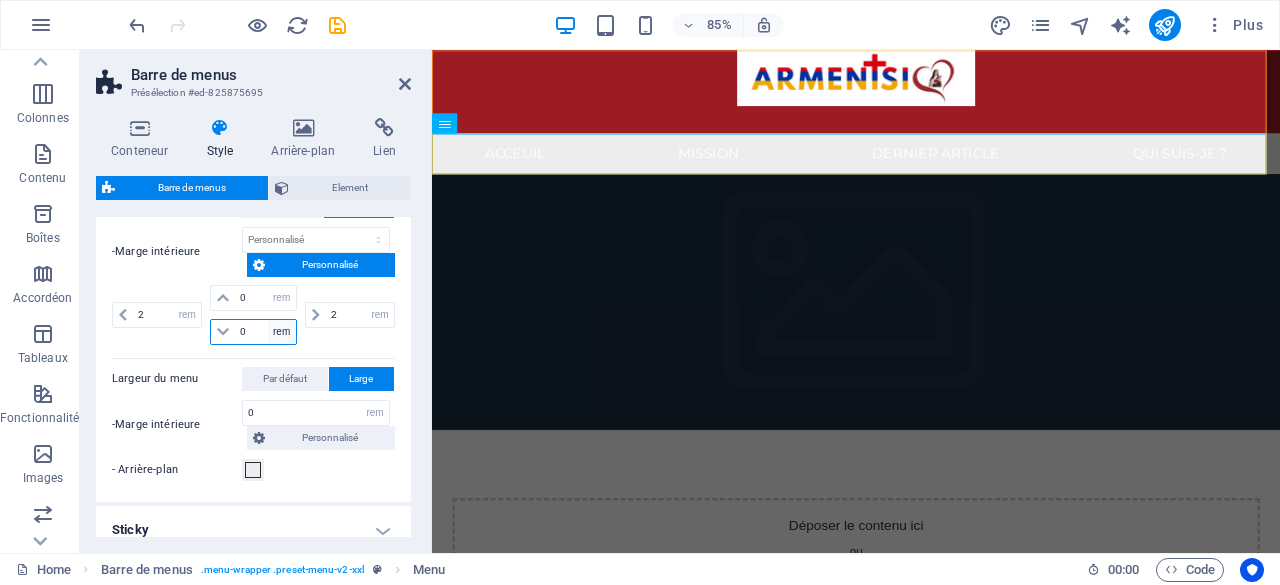 type on "0" 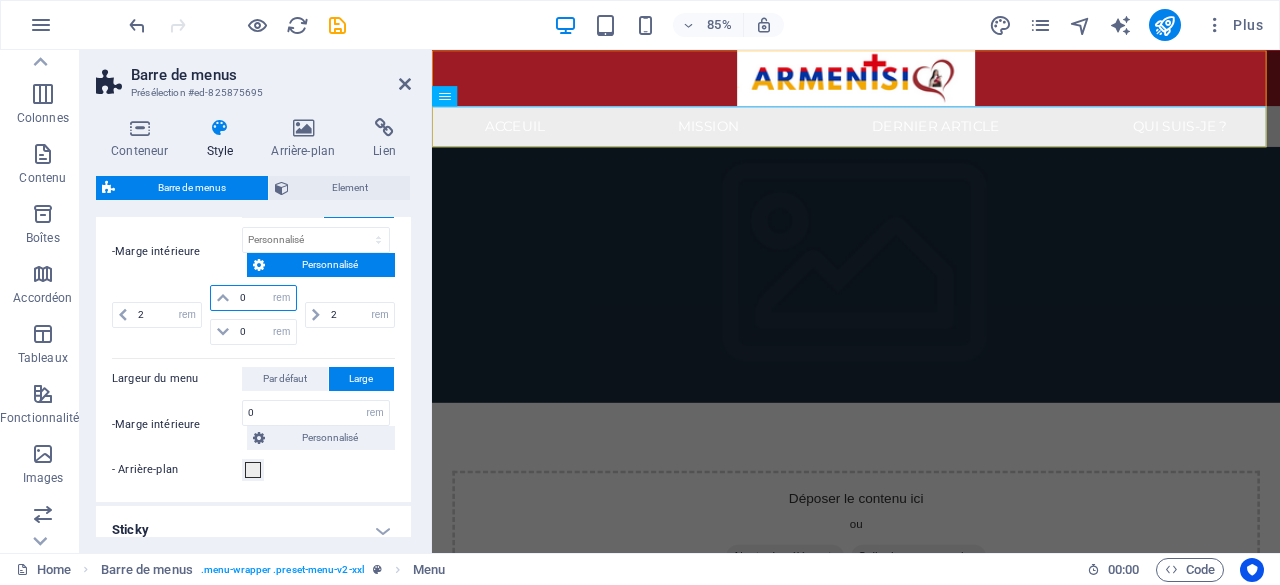 click on "0" at bounding box center [265, 298] 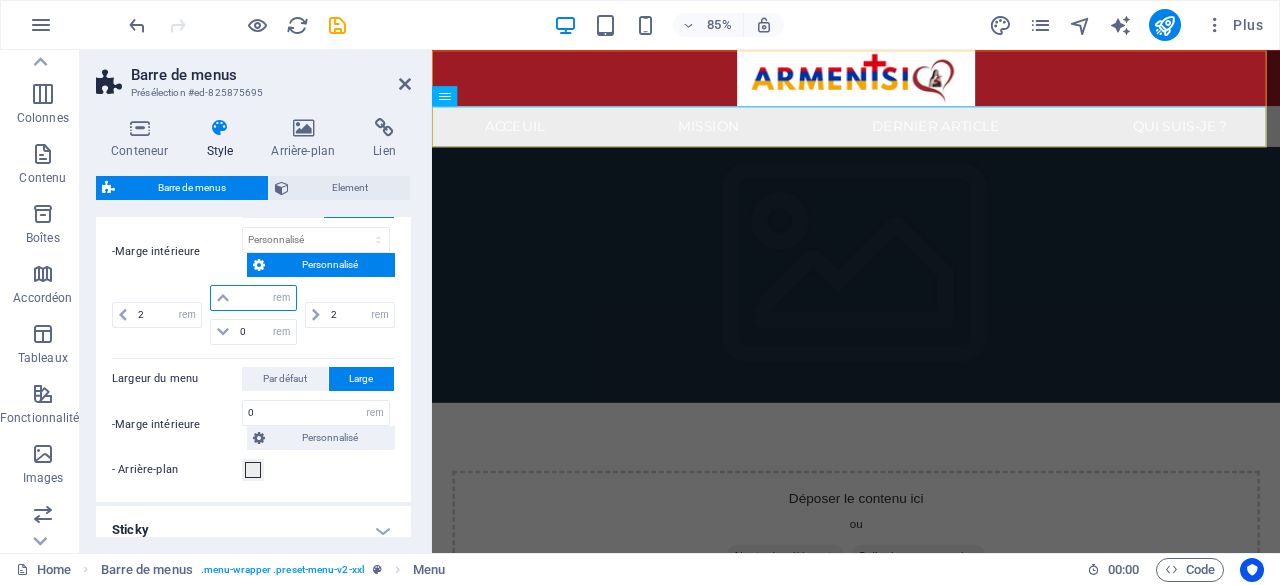 type on "0" 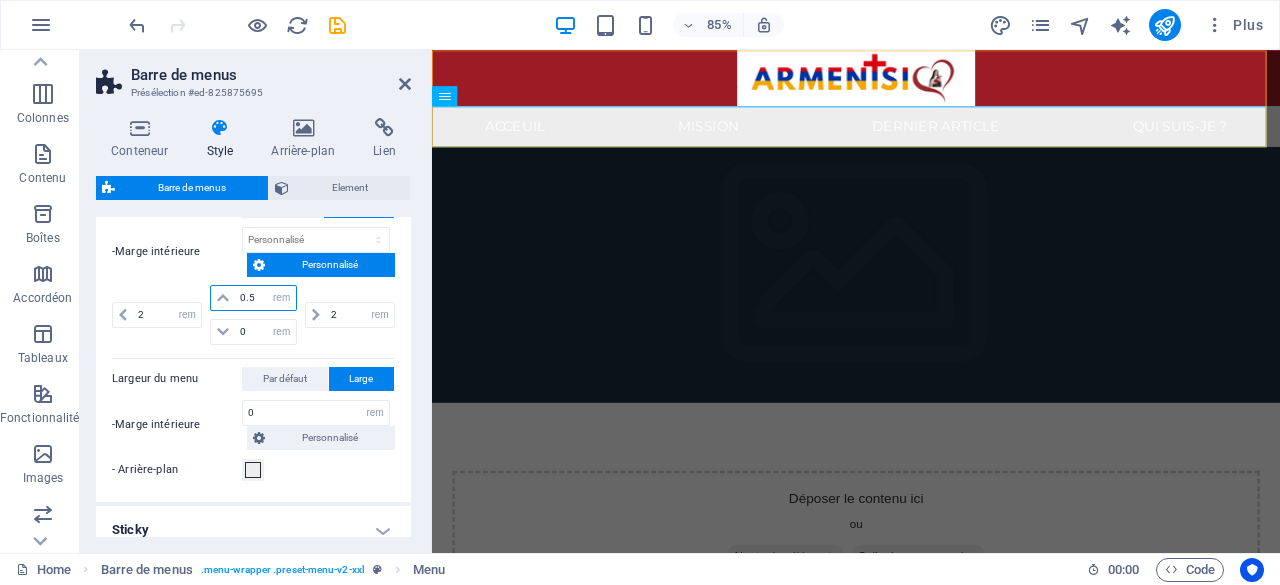 type on "0.5" 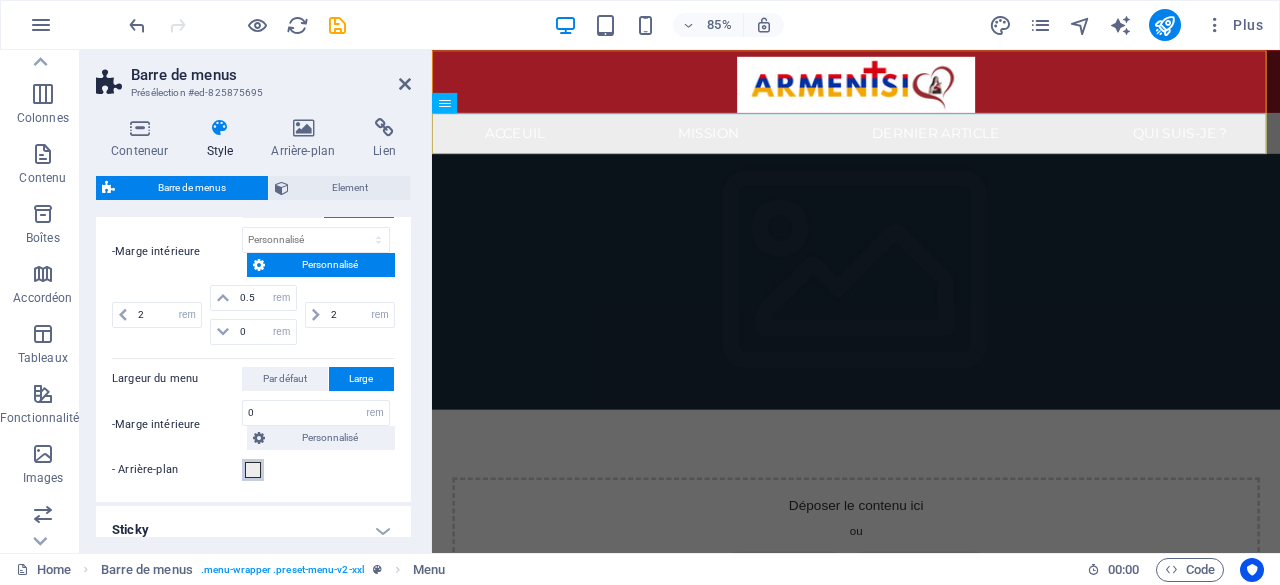 click at bounding box center (253, 470) 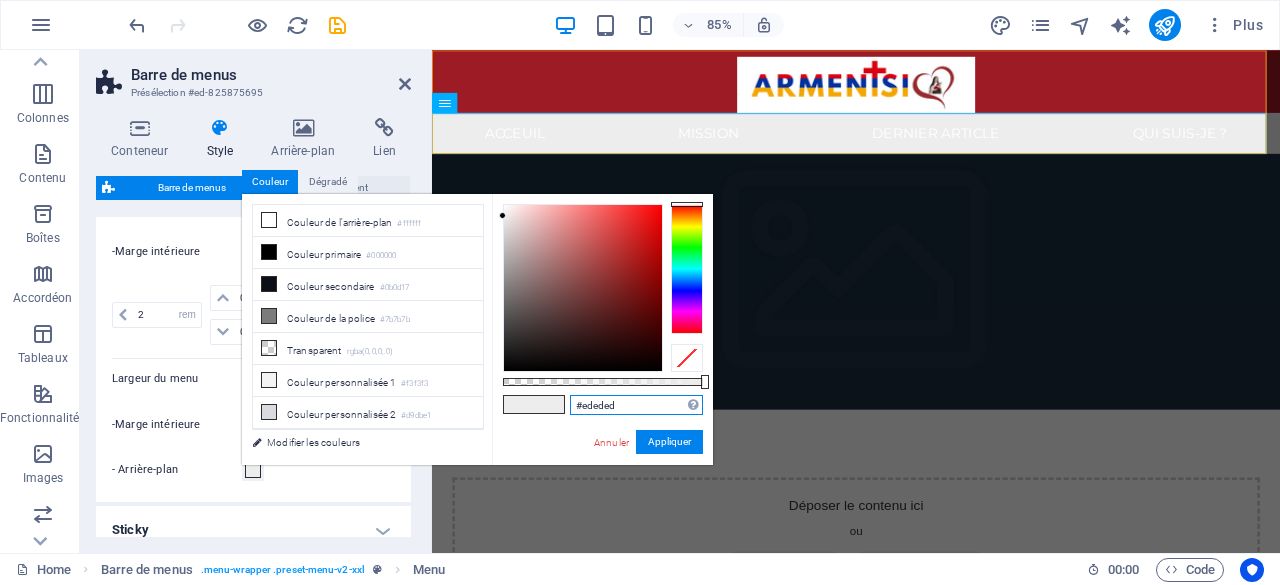 drag, startPoint x: 618, startPoint y: 405, endPoint x: 568, endPoint y: 413, distance: 50.635956 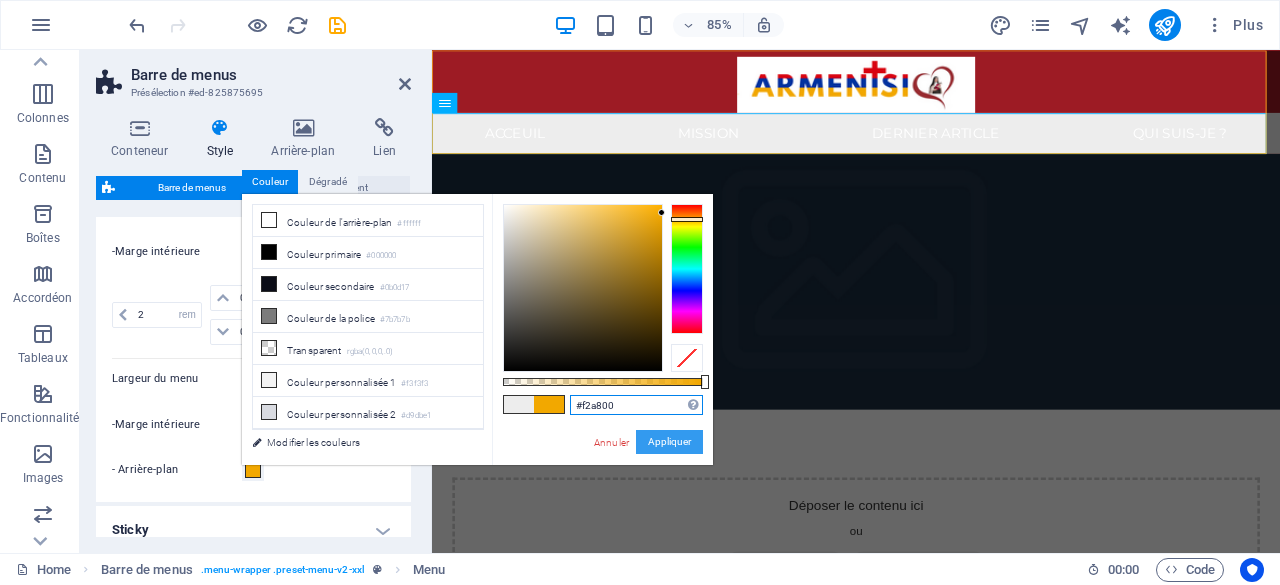 type on "#f2a800" 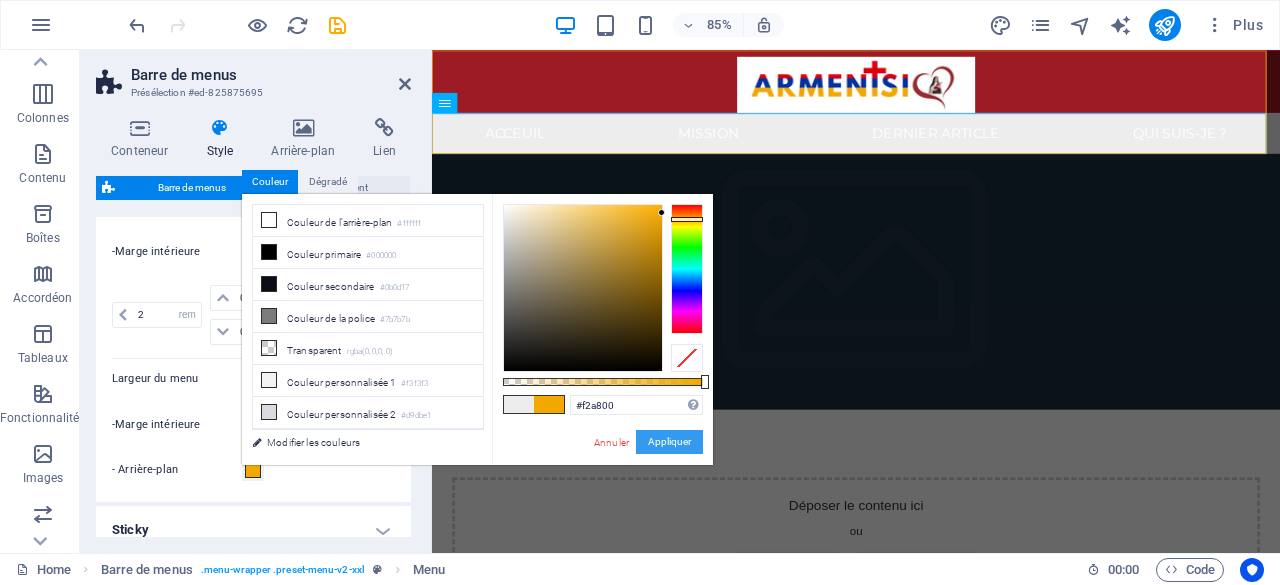 click on "Appliquer" at bounding box center [669, 442] 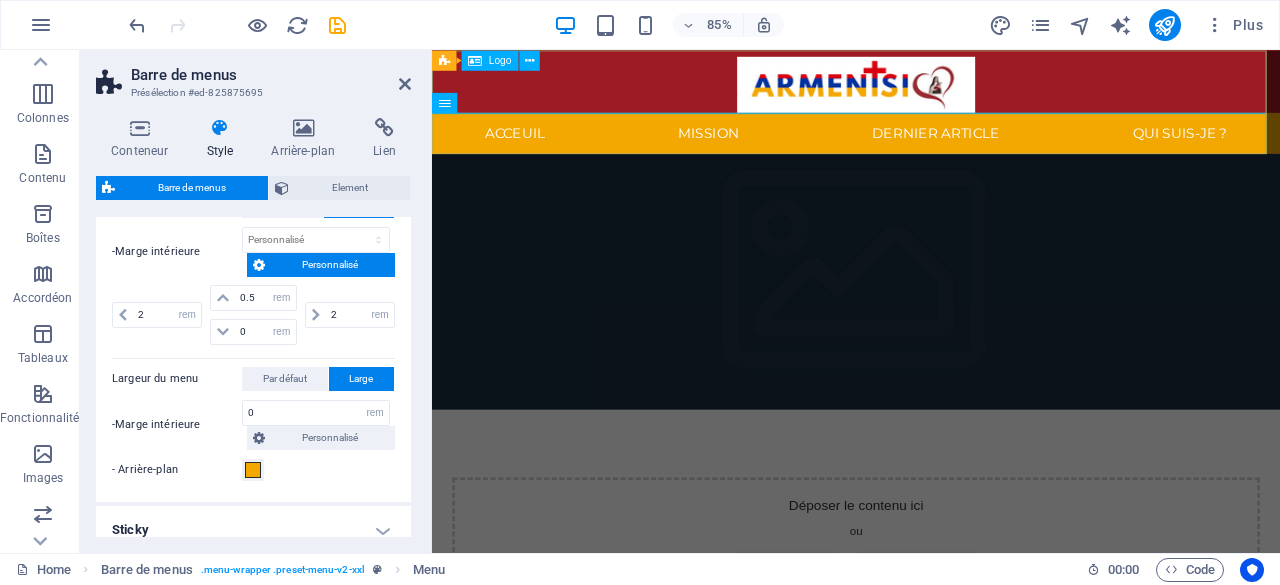 click at bounding box center [931, 87] 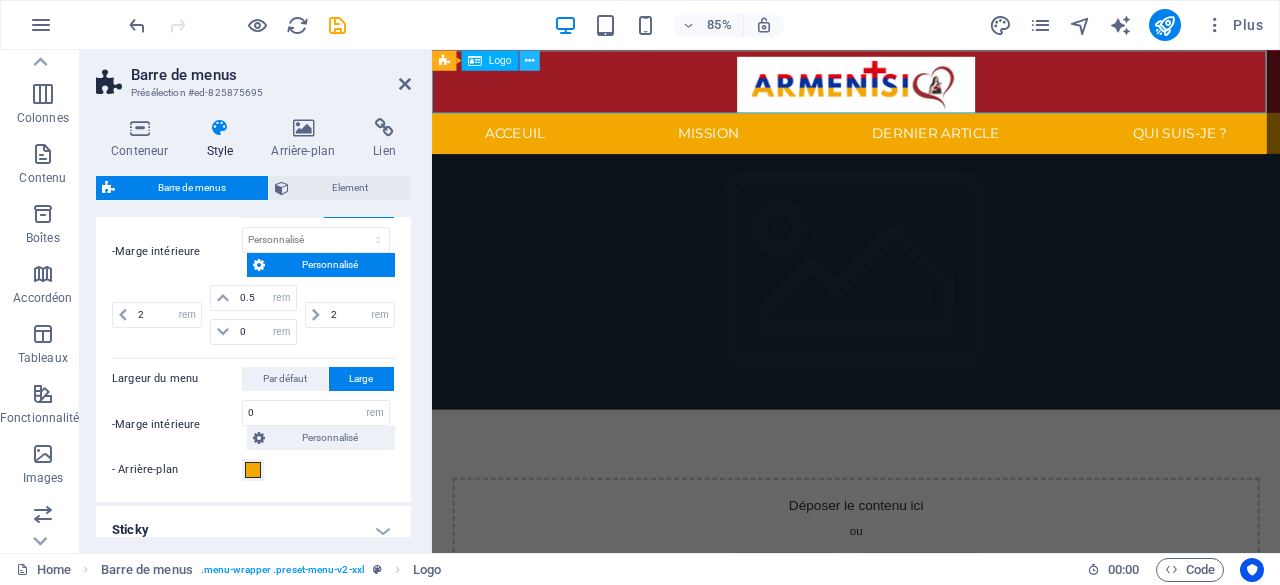 click at bounding box center [529, 60] 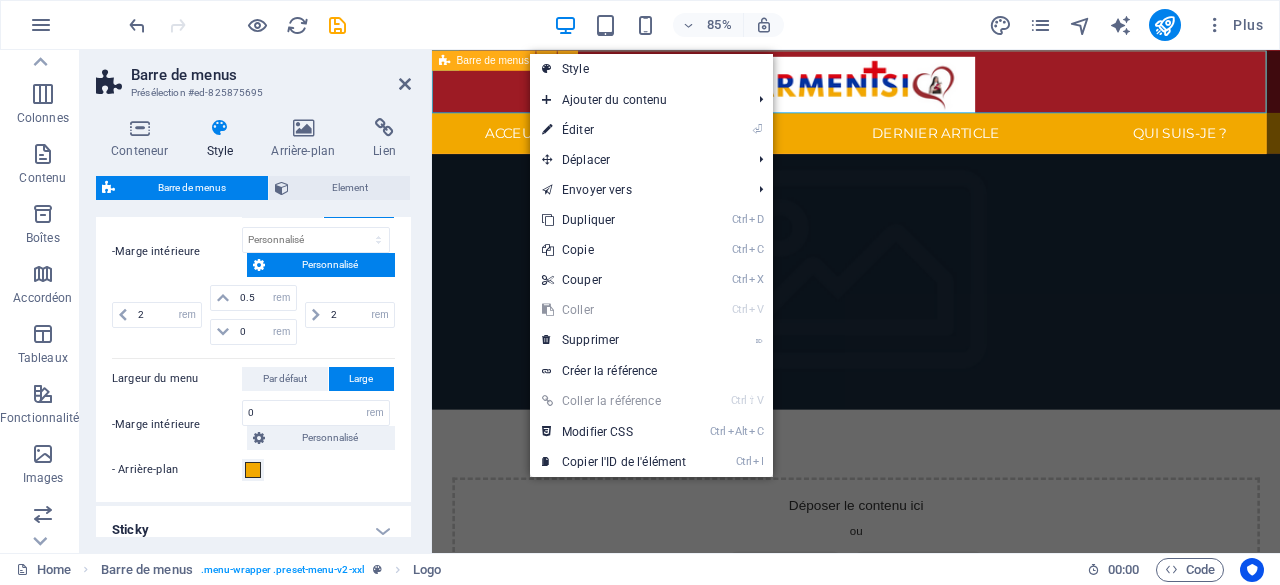 click on "Barre de menus" at bounding box center (493, 60) 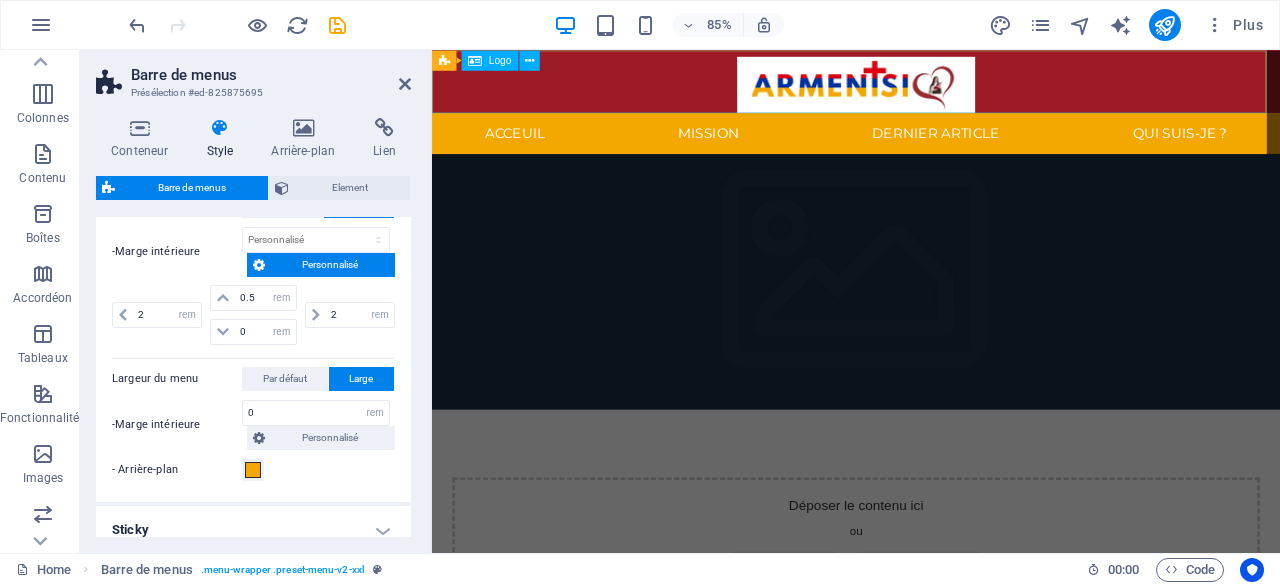 click on "Logo" at bounding box center [500, 60] 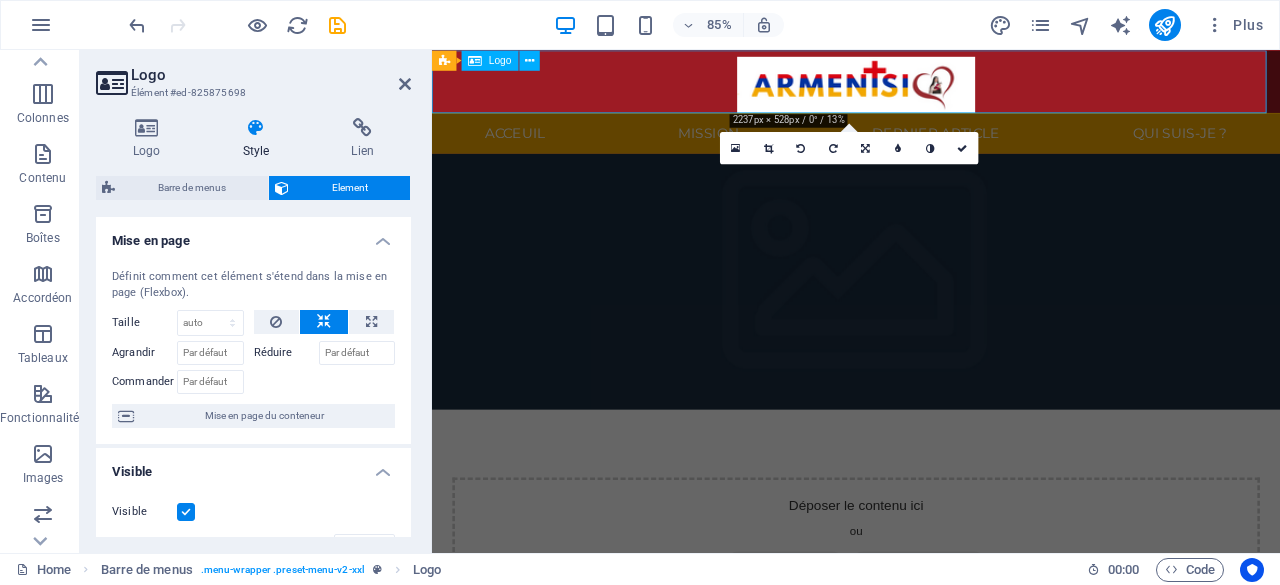 click on "Logo" at bounding box center (500, 60) 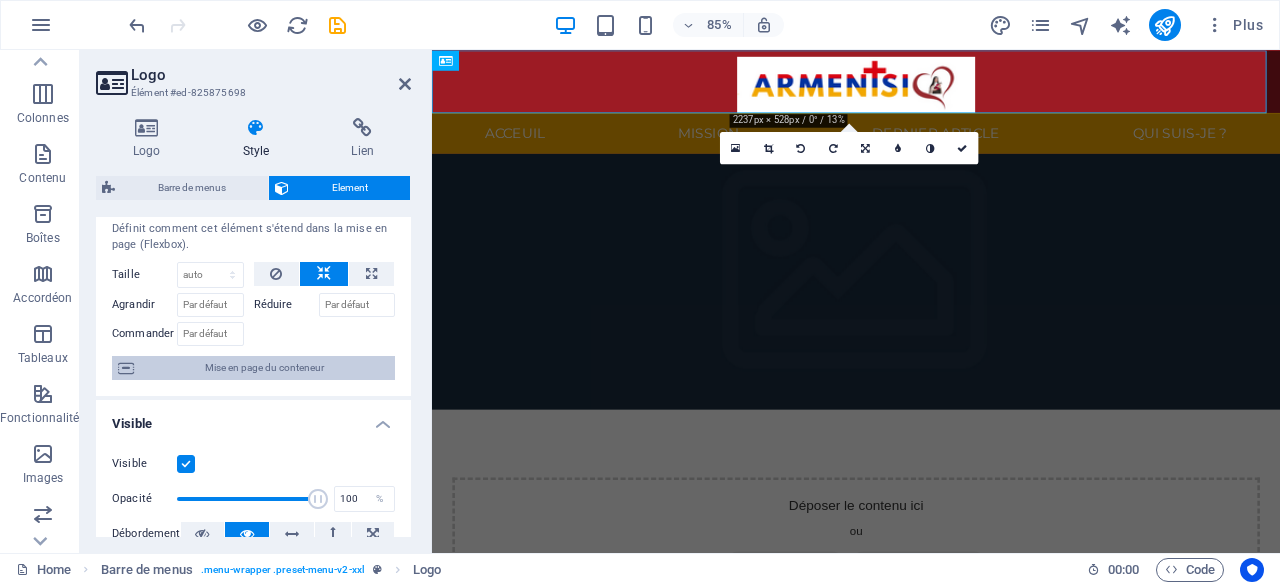 scroll, scrollTop: 0, scrollLeft: 0, axis: both 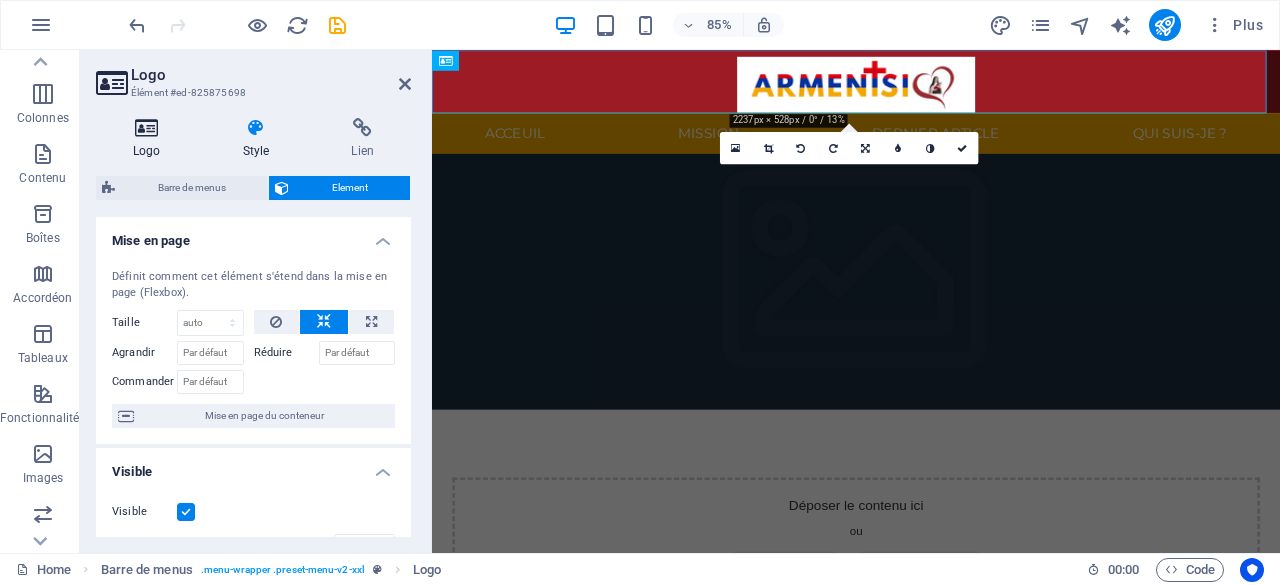 click at bounding box center (147, 128) 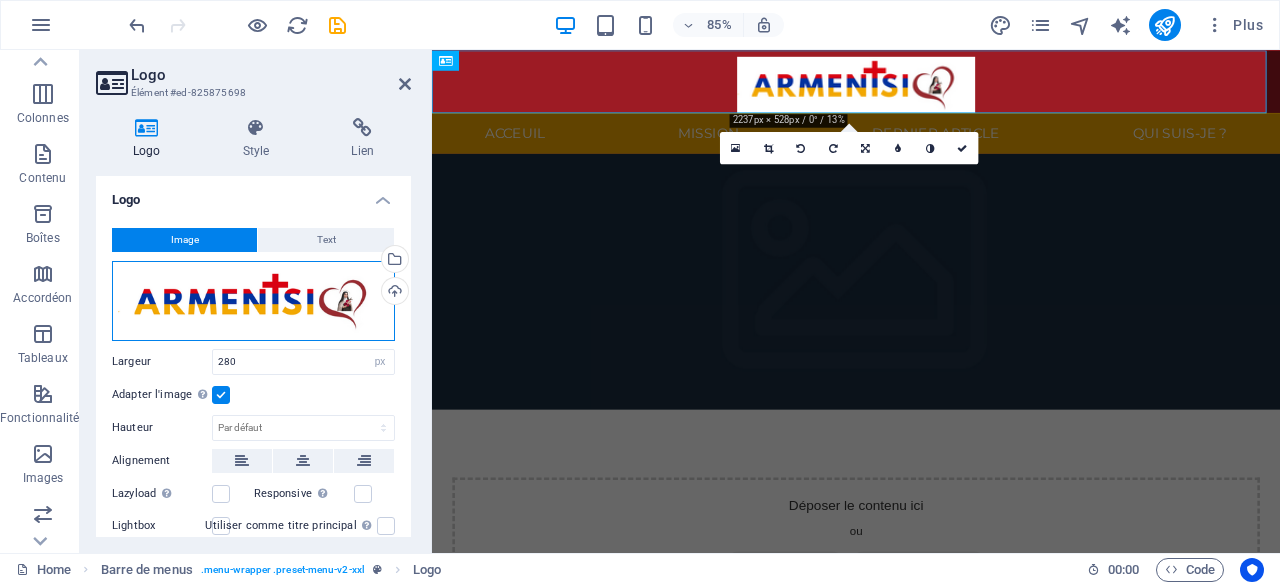 click on "Glissez les fichiers ici, cliquez pour choisir les fichiers ou  sélectionnez les fichiers depuis Fichiers ou depuis notre stock gratuit de photos et de vidéos" at bounding box center [253, 301] 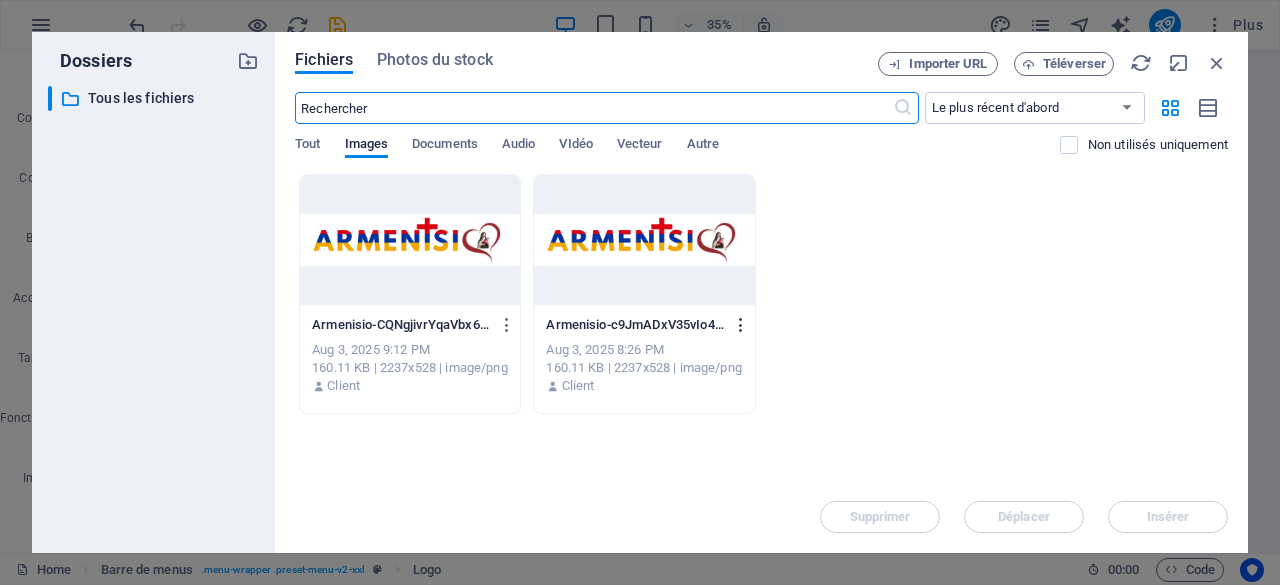 click at bounding box center [741, 325] 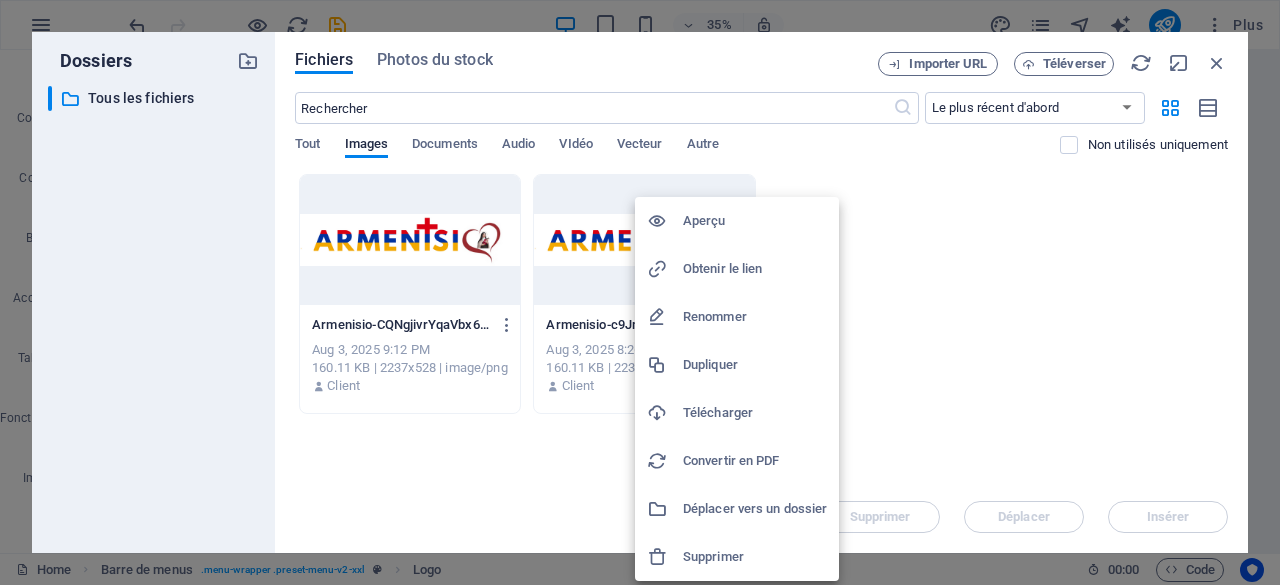 click on "Supprimer" at bounding box center [755, 557] 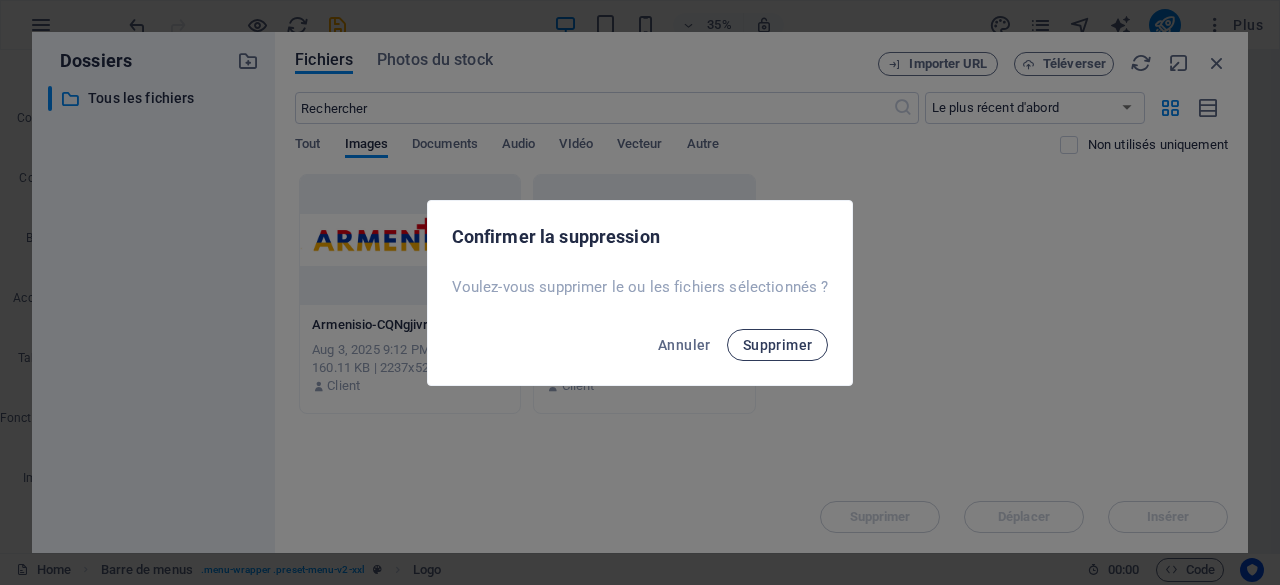 click on "Supprimer" at bounding box center [778, 345] 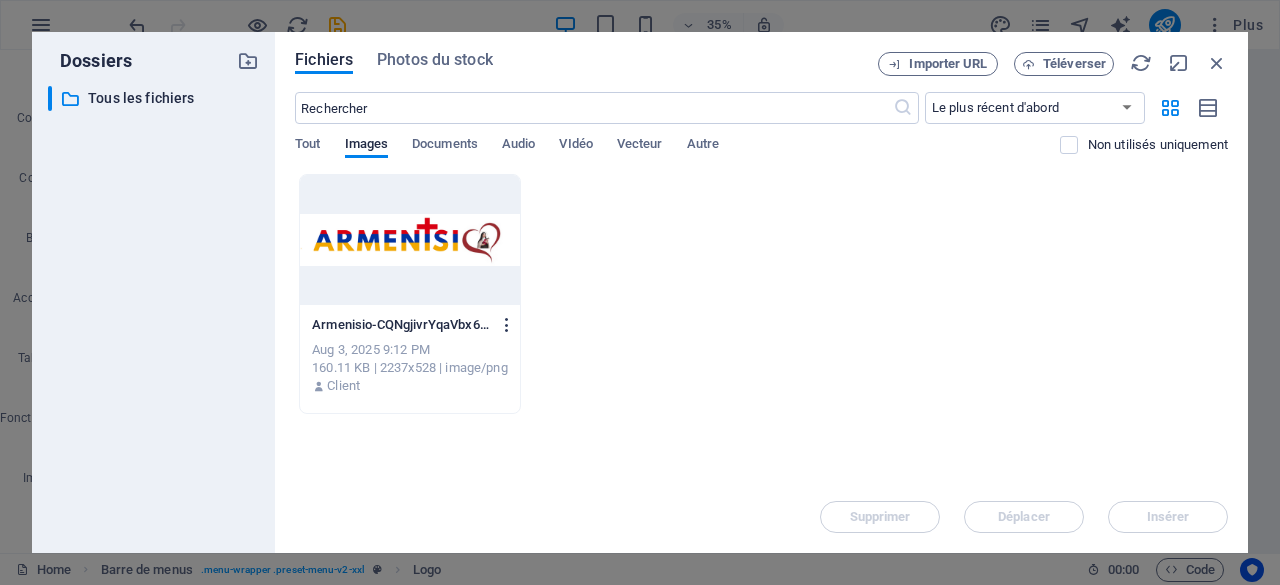 click at bounding box center (507, 325) 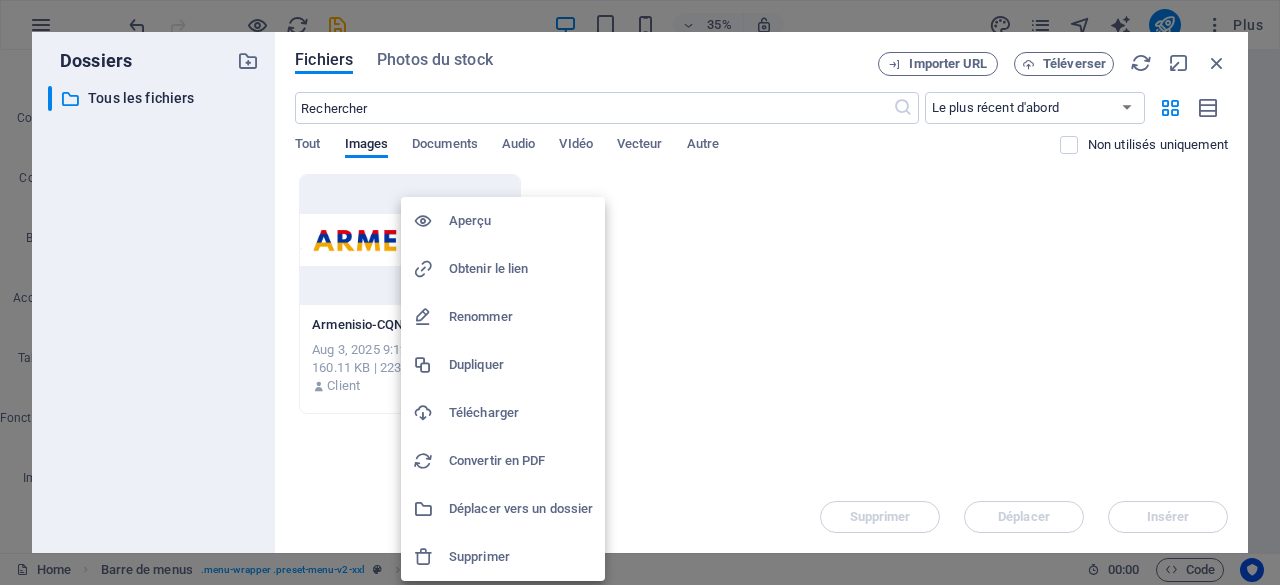 click on "Supprimer" at bounding box center [521, 557] 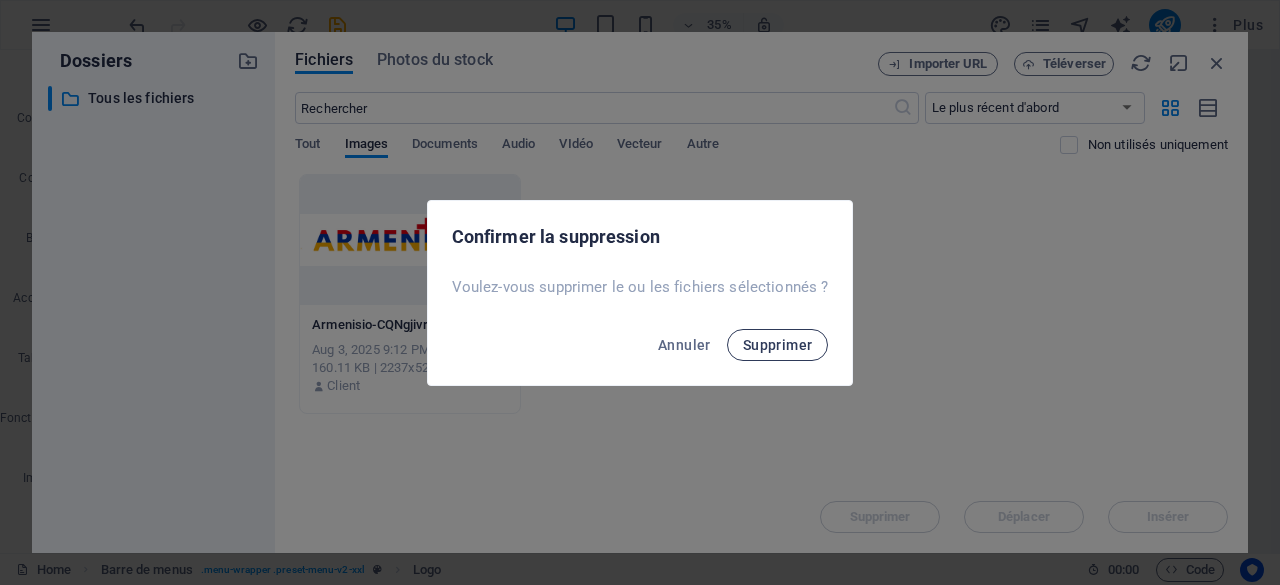 click on "Supprimer" at bounding box center (778, 345) 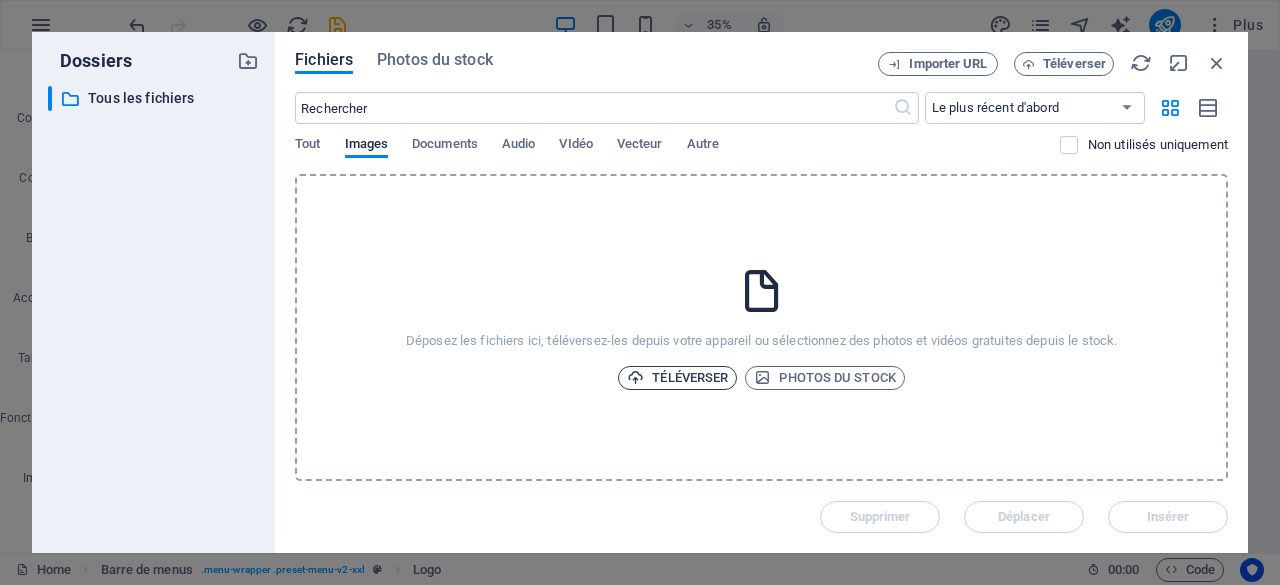 click on "Téléverser" at bounding box center (677, 378) 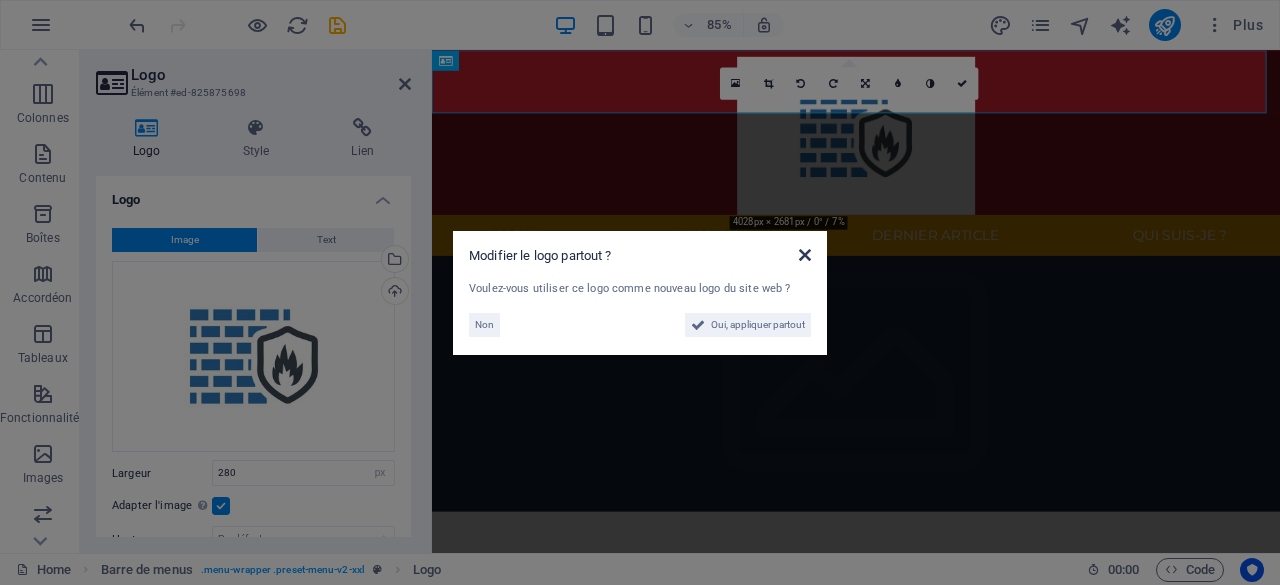click at bounding box center [805, 255] 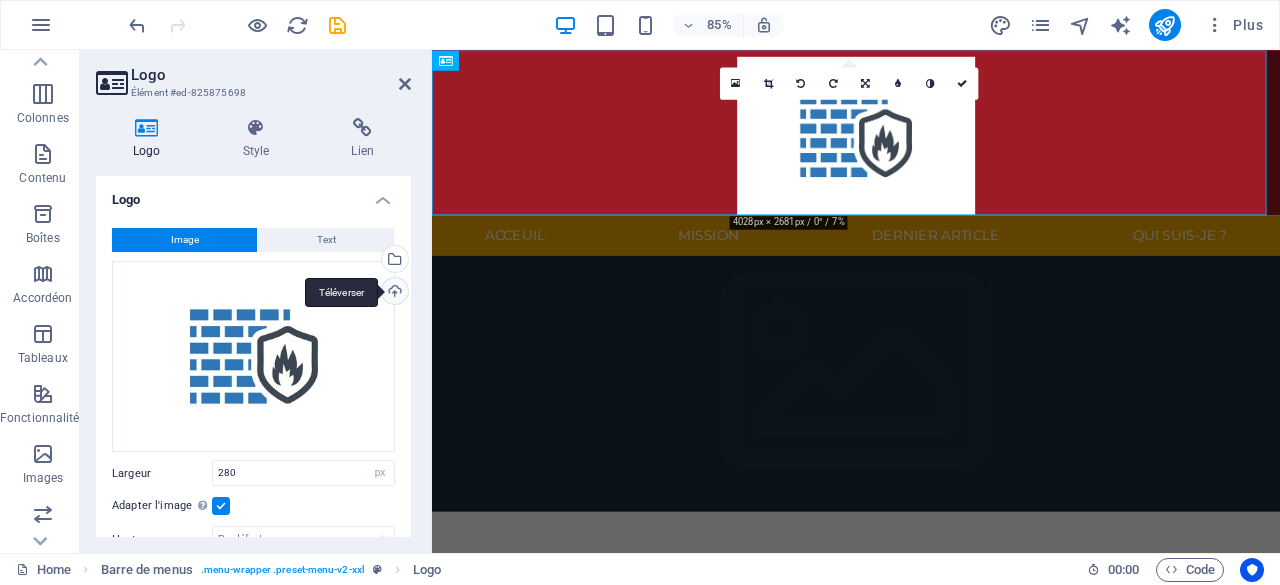 click on "Téléverser" at bounding box center [393, 293] 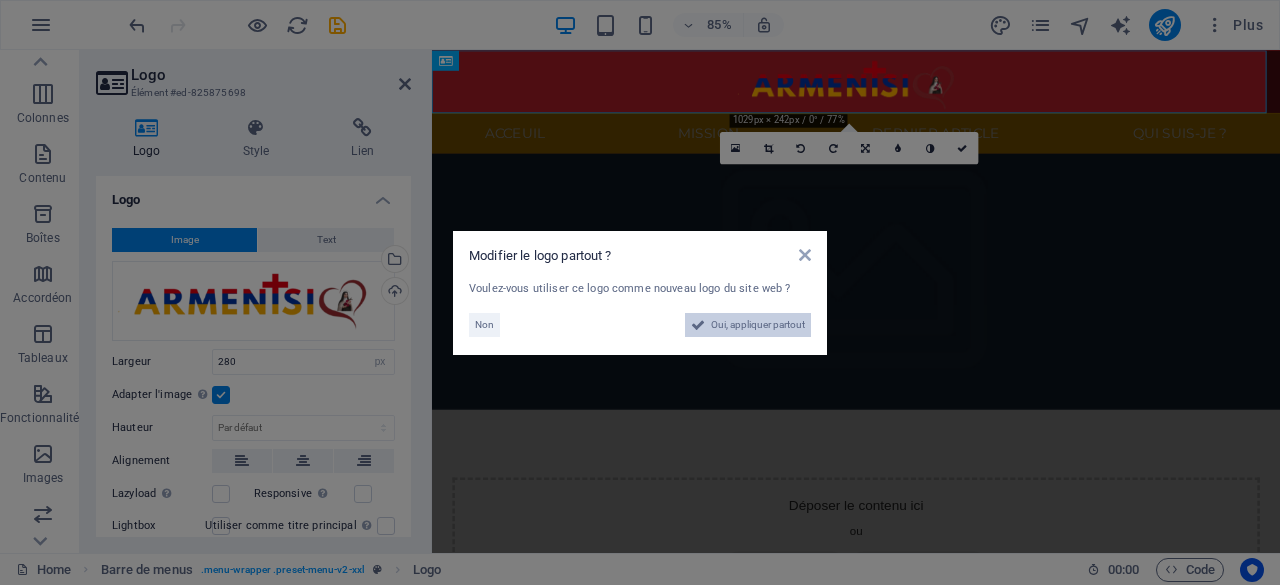 click on "Oui, appliquer partout" at bounding box center (758, 325) 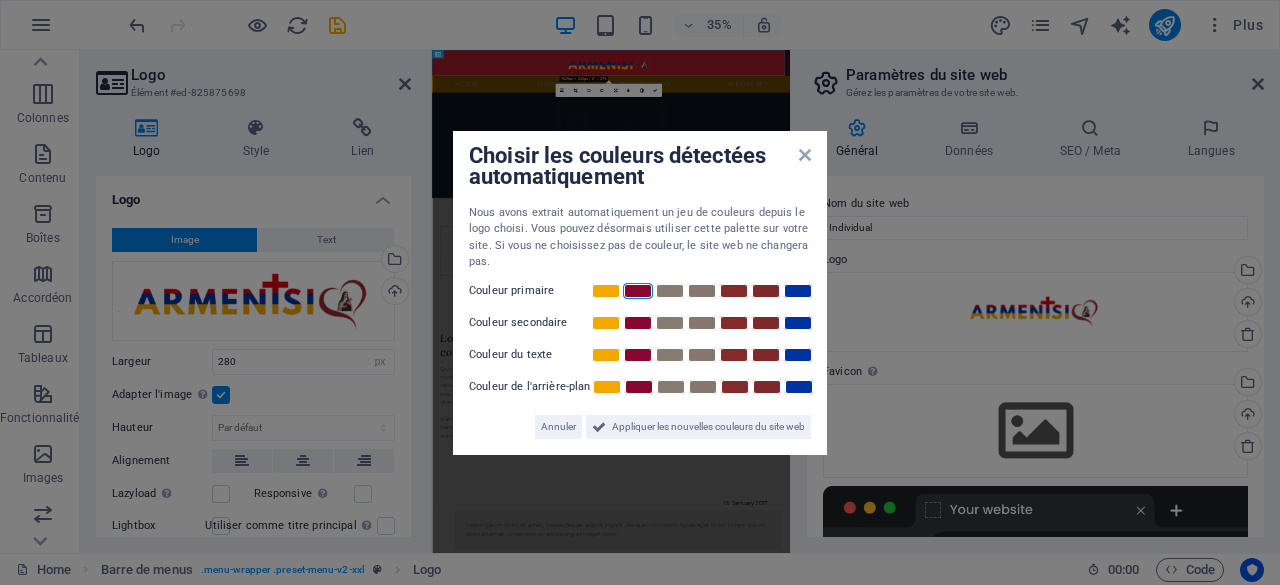 click at bounding box center [638, 291] 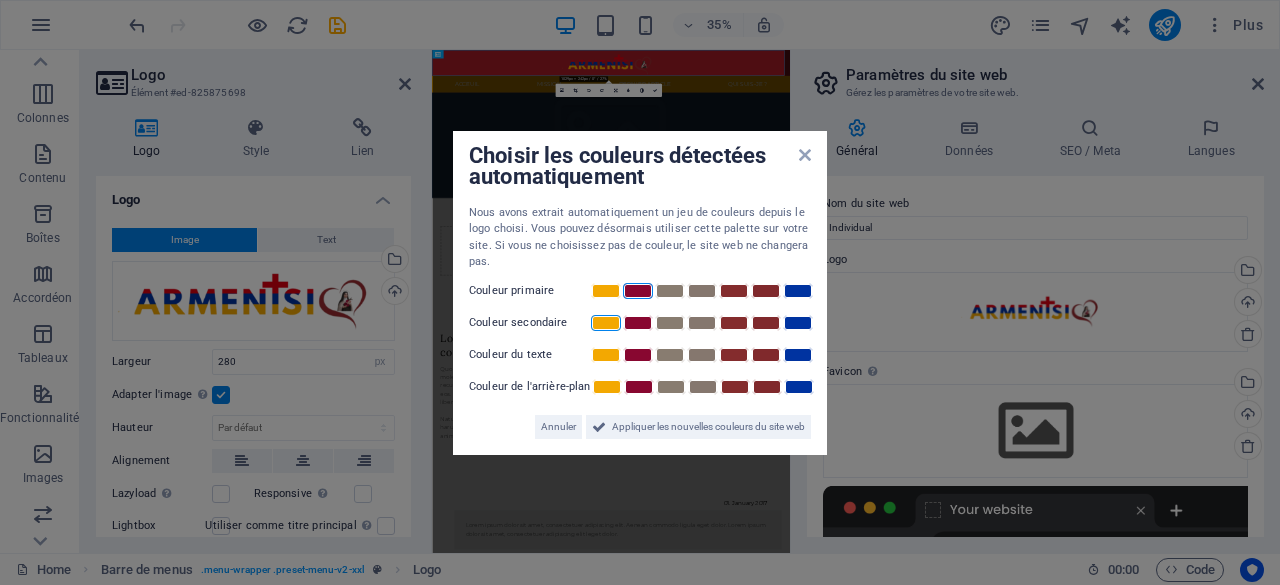 click at bounding box center [606, 323] 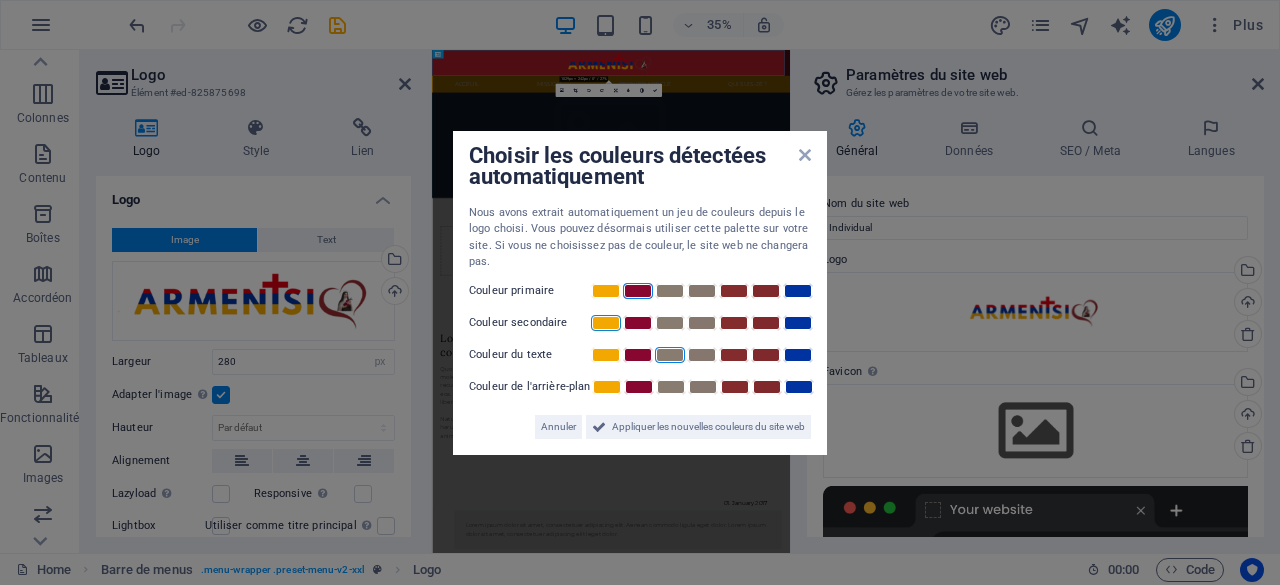 click at bounding box center (670, 355) 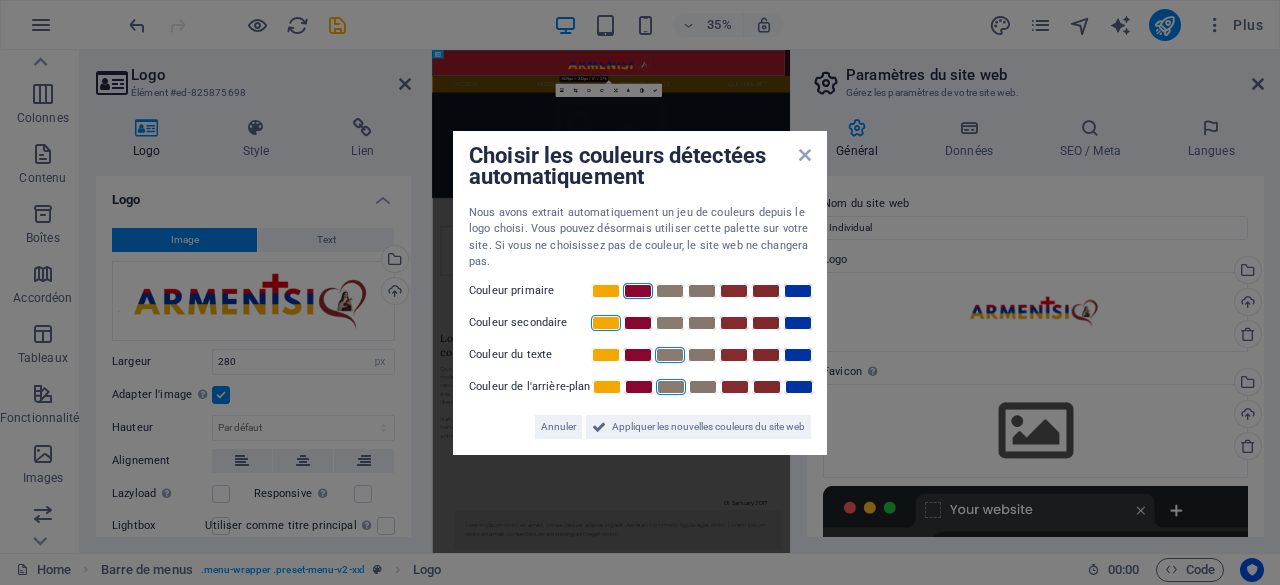 click at bounding box center (671, 387) 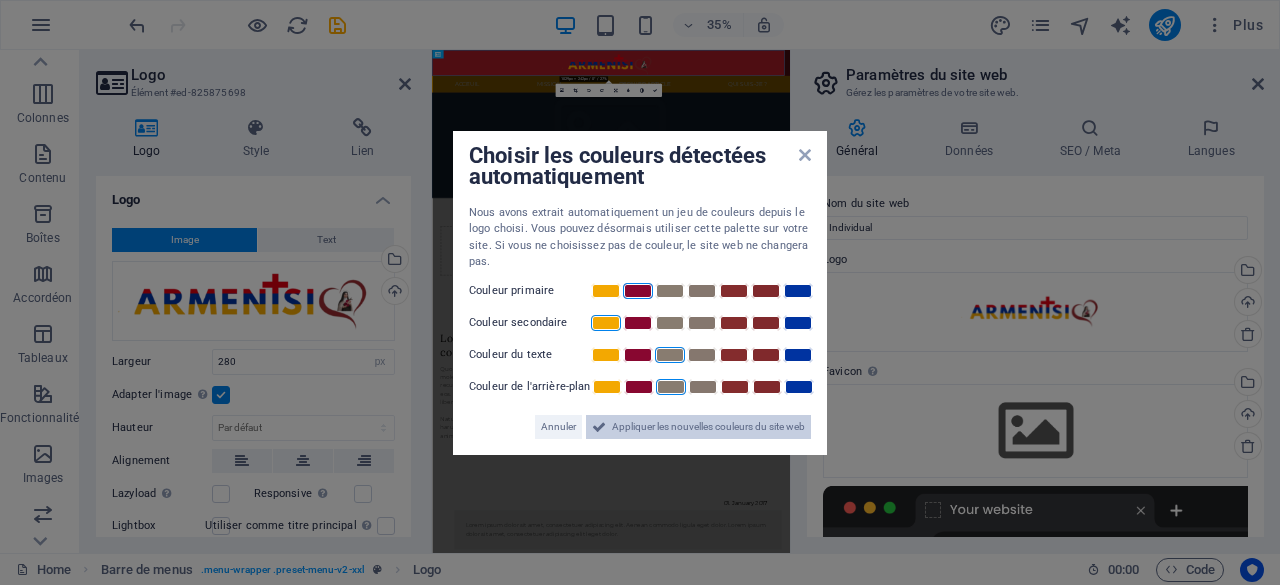 click on "Appliquer les nouvelles couleurs du site web" at bounding box center [708, 427] 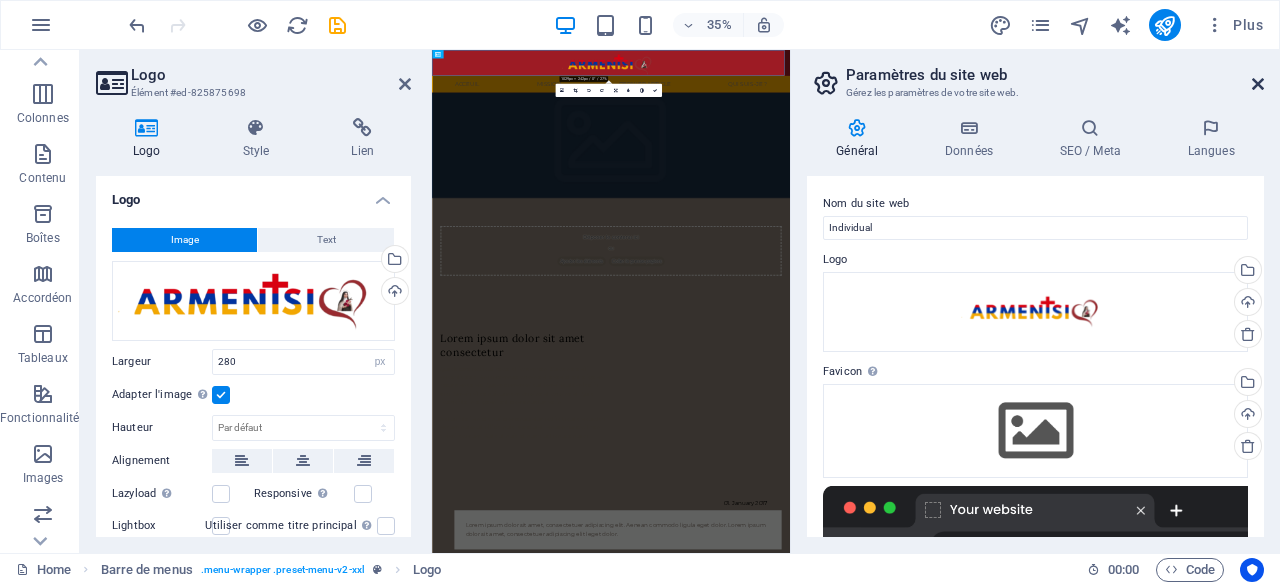 click at bounding box center [1258, 84] 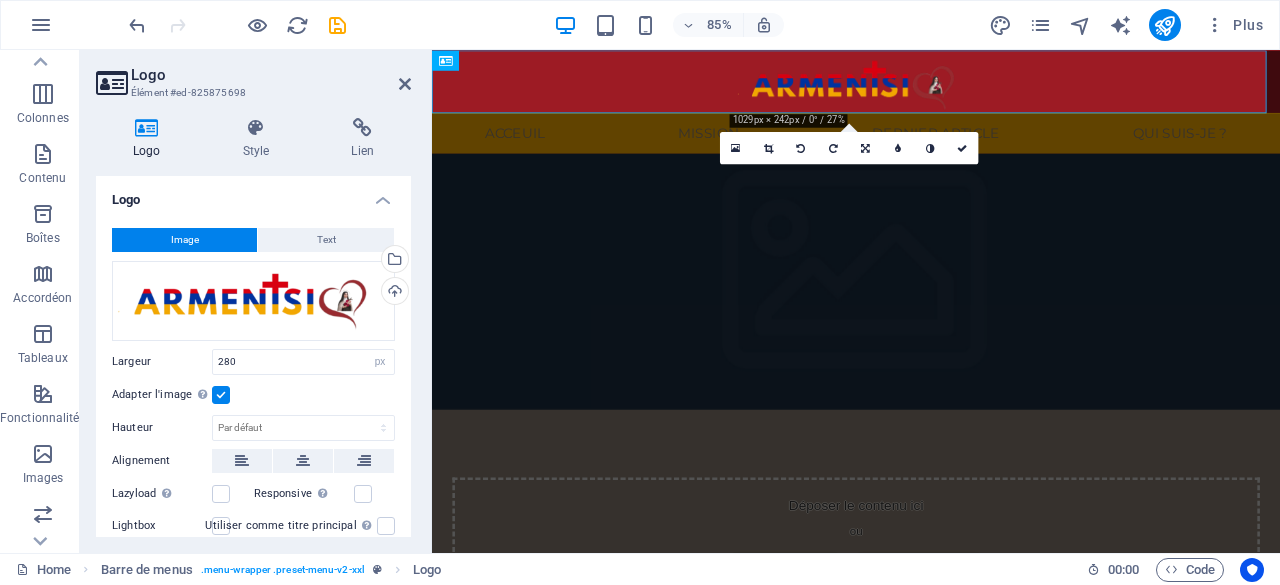click at bounding box center [931, 322] 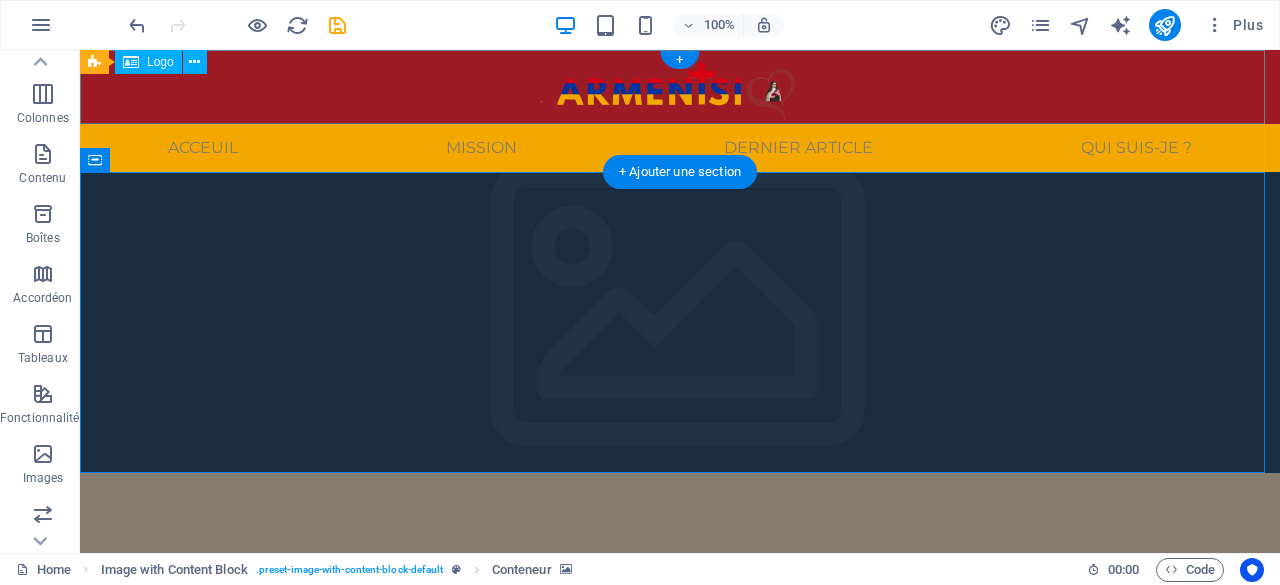 click at bounding box center [680, 87] 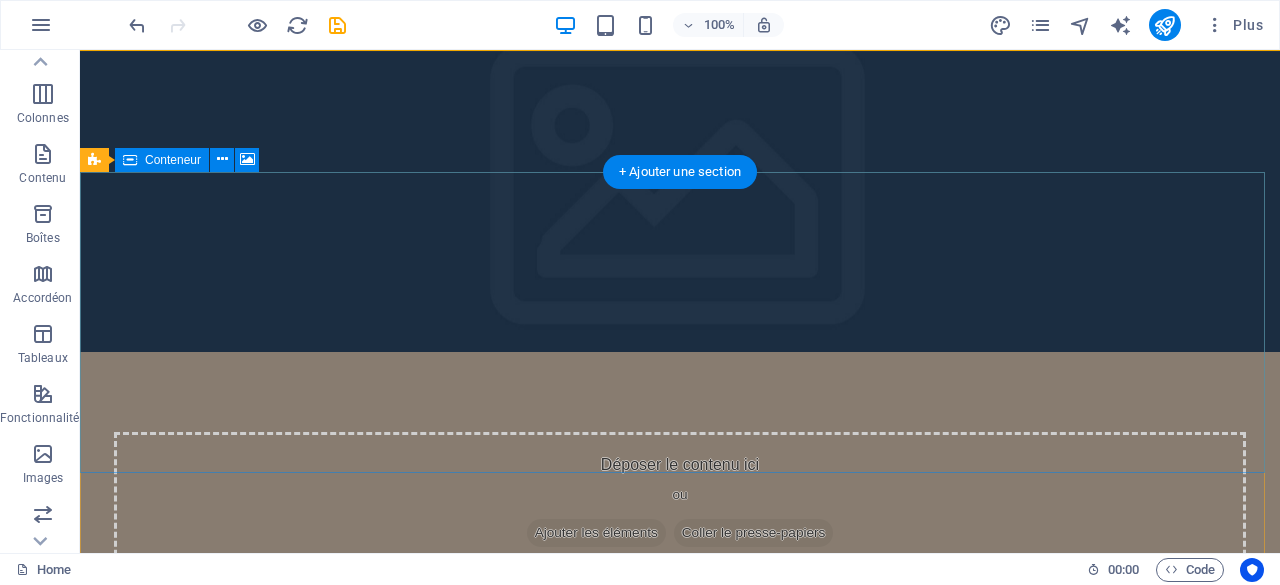 scroll, scrollTop: 0, scrollLeft: 0, axis: both 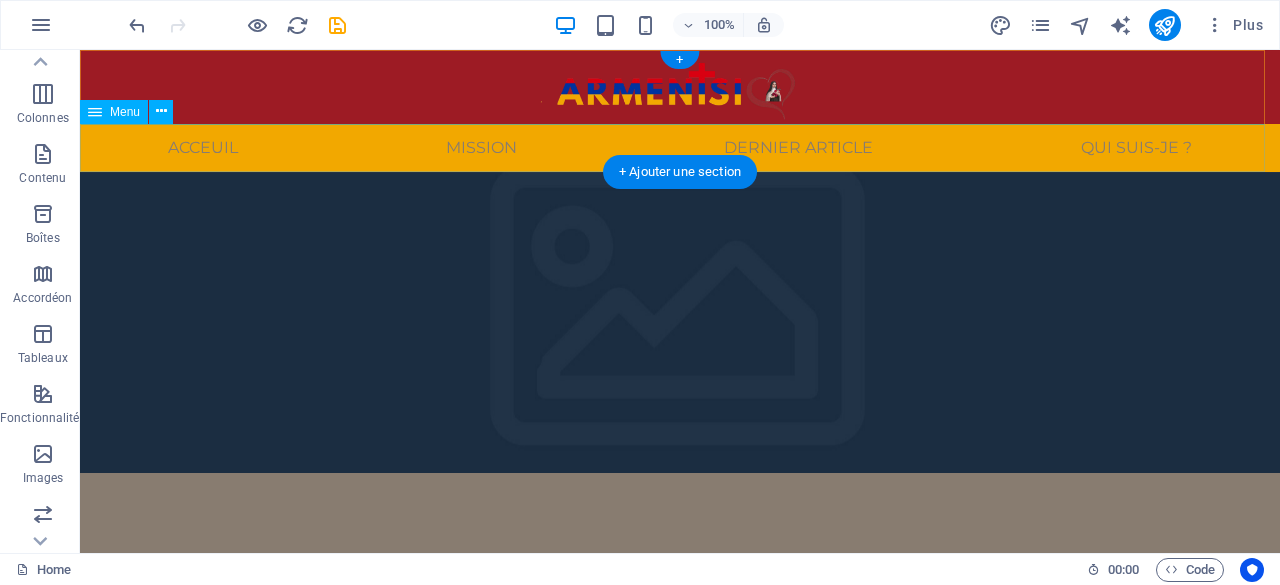 click on "Acceuil Mission Dernier article Qui suis-je ?" at bounding box center [680, 148] 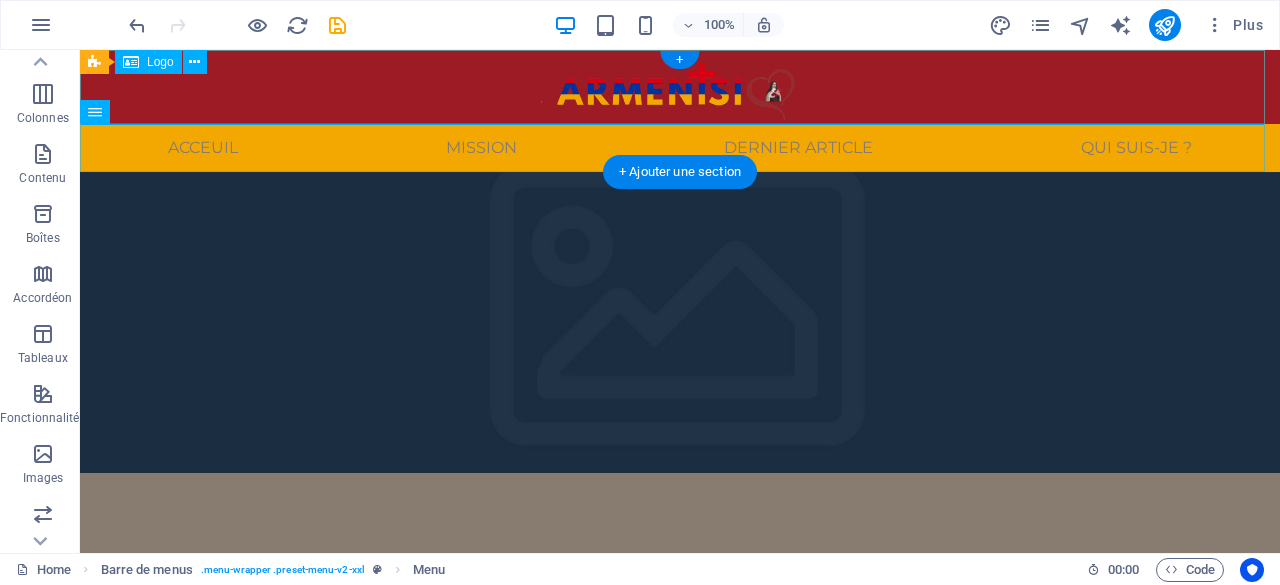 click at bounding box center [680, 87] 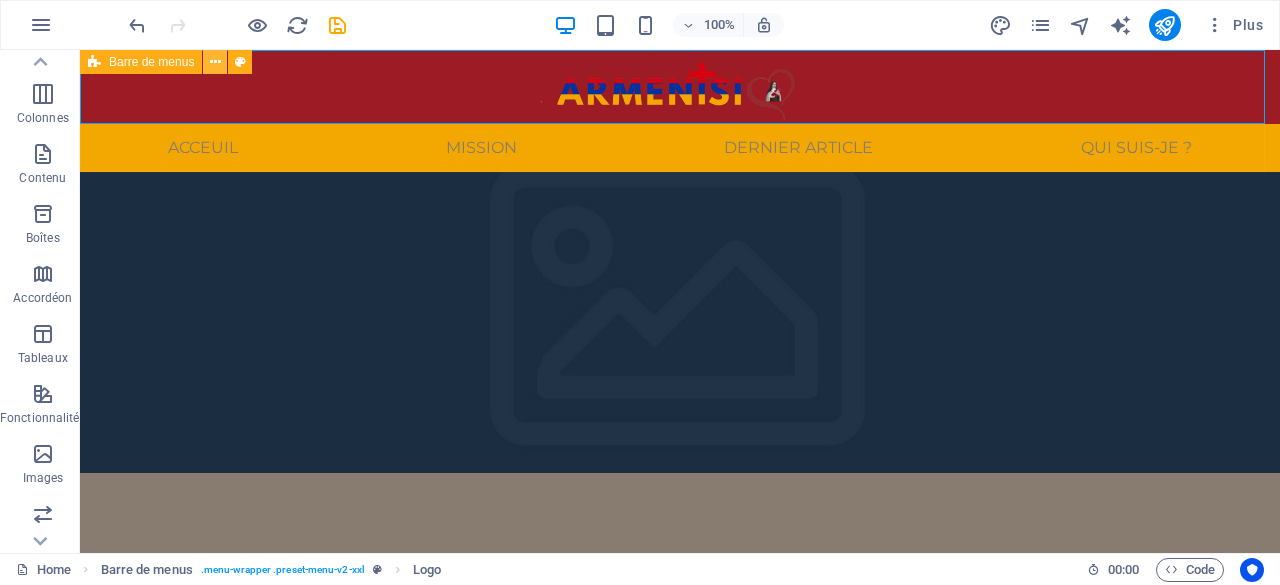 click at bounding box center (215, 62) 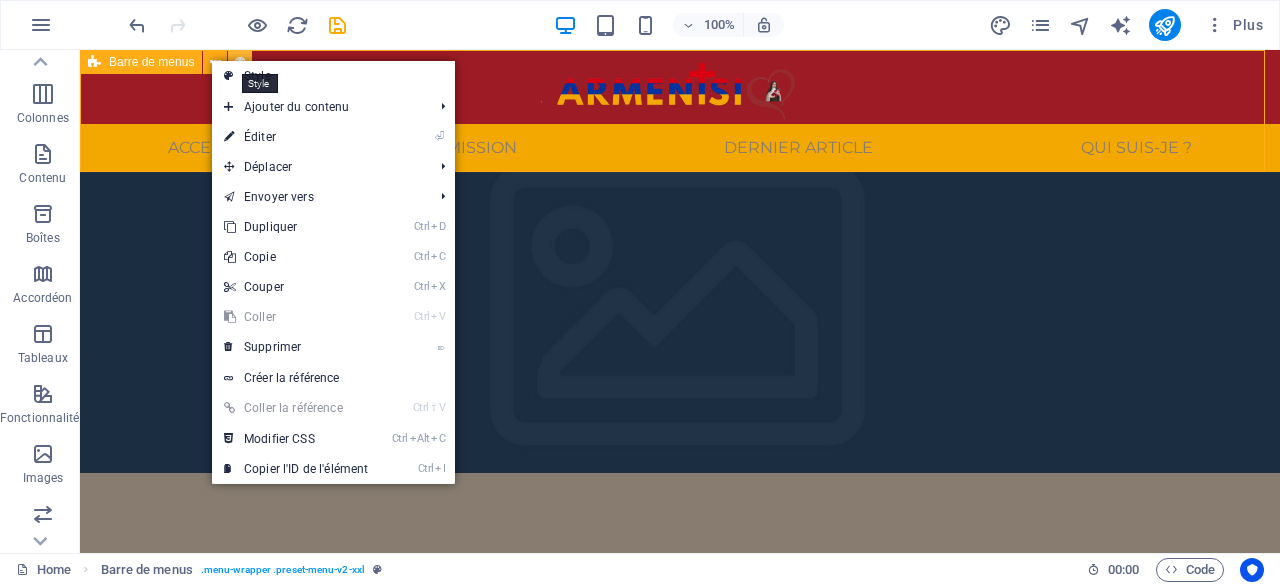 click at bounding box center (240, 62) 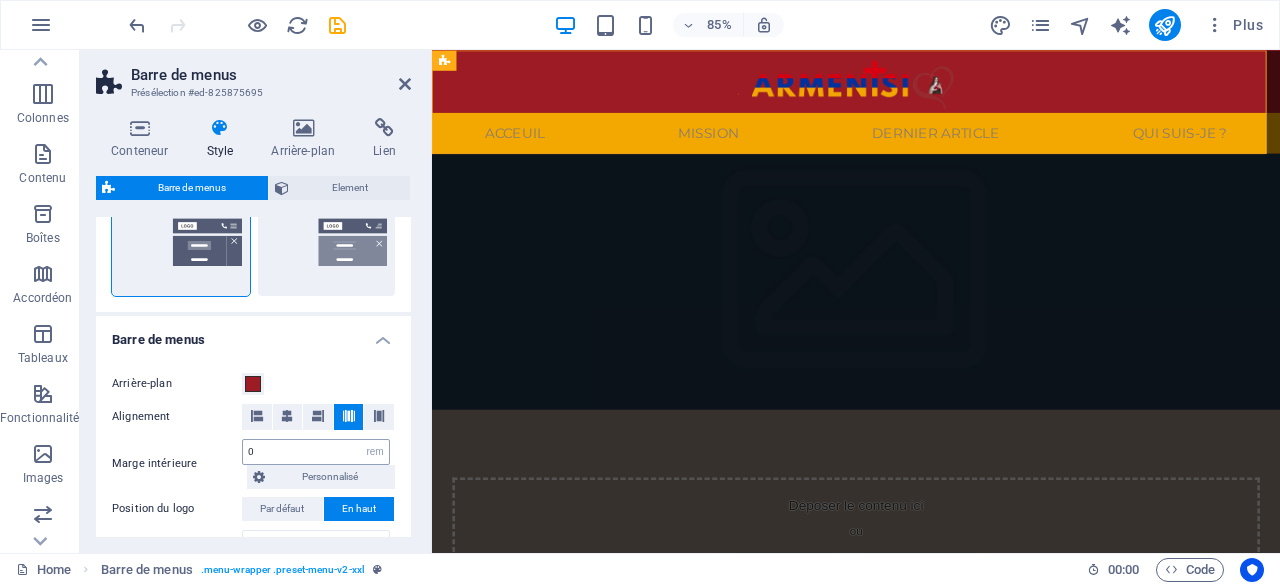 scroll, scrollTop: 528, scrollLeft: 0, axis: vertical 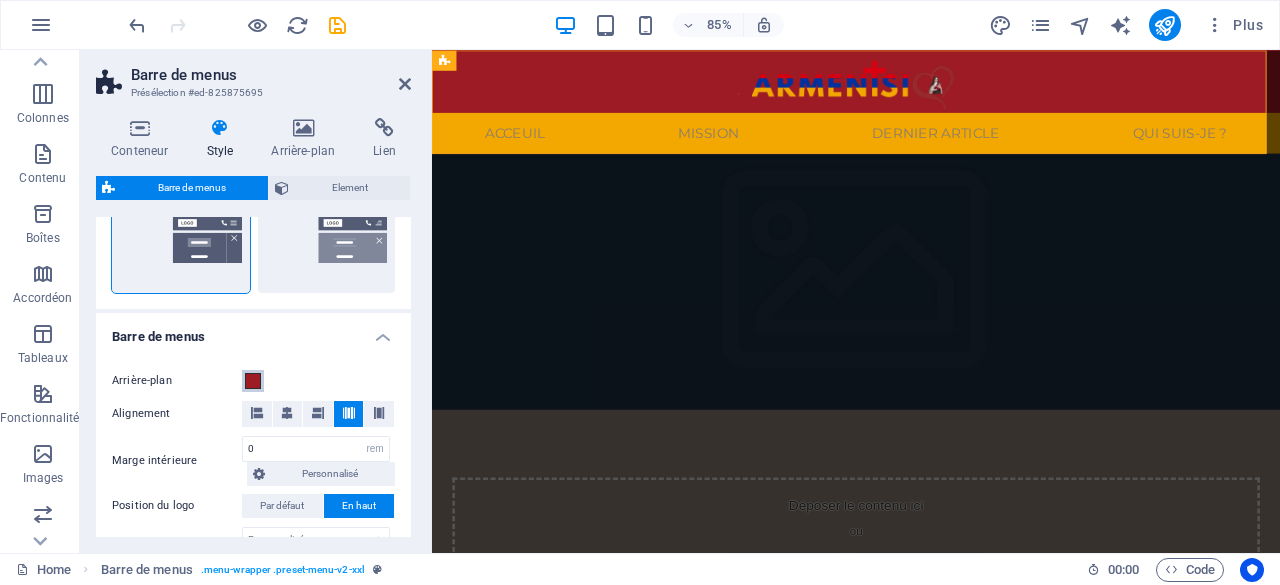click at bounding box center [253, 381] 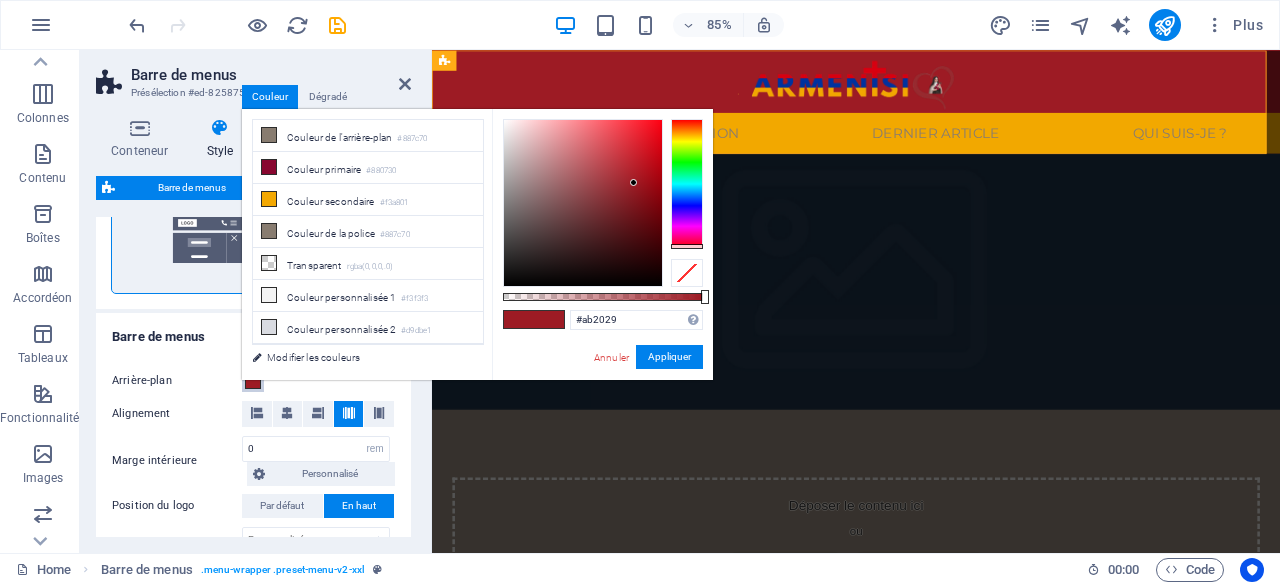 click at bounding box center (583, 203) 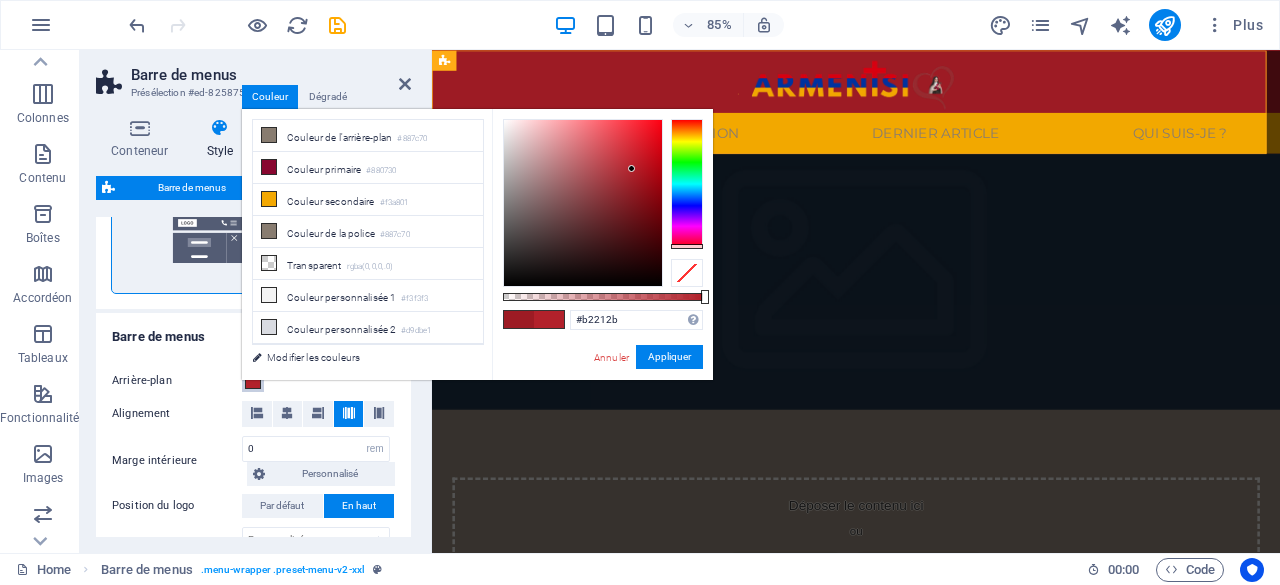 click at bounding box center (583, 203) 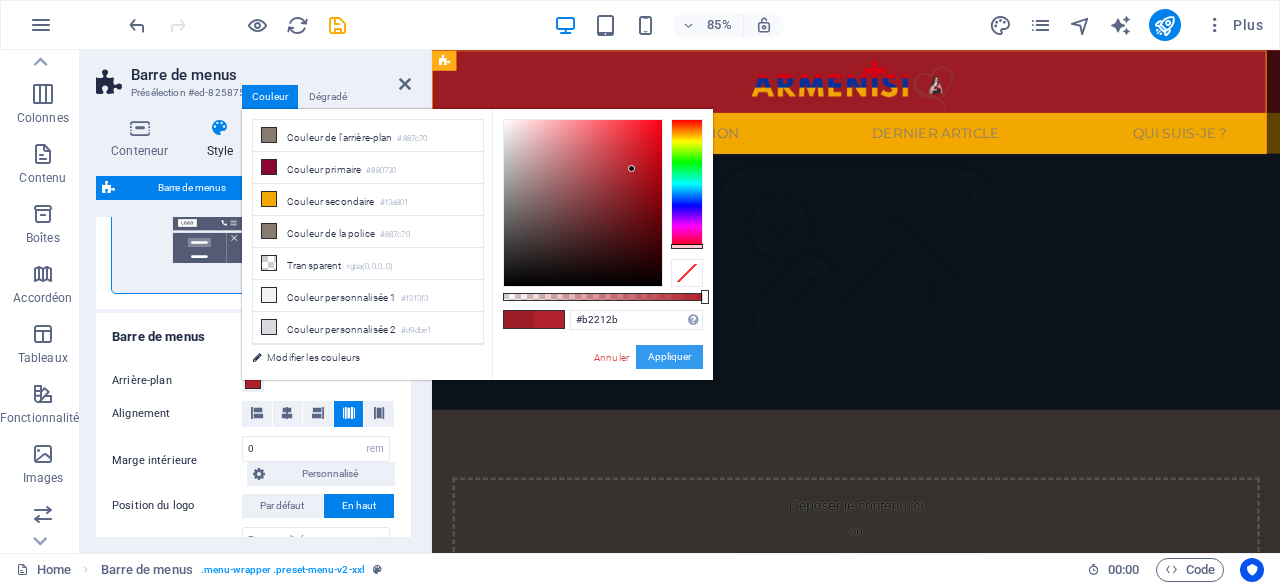 drag, startPoint x: 657, startPoint y: 357, endPoint x: 265, endPoint y: 361, distance: 392.02042 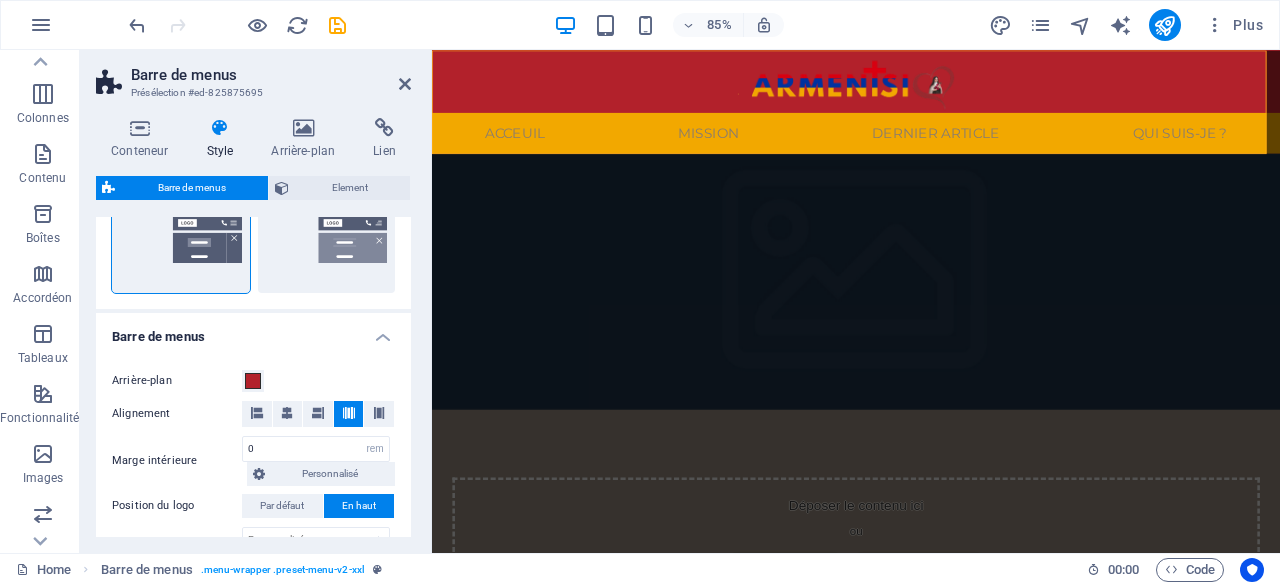click on "Arrière-plan" at bounding box center (177, 381) 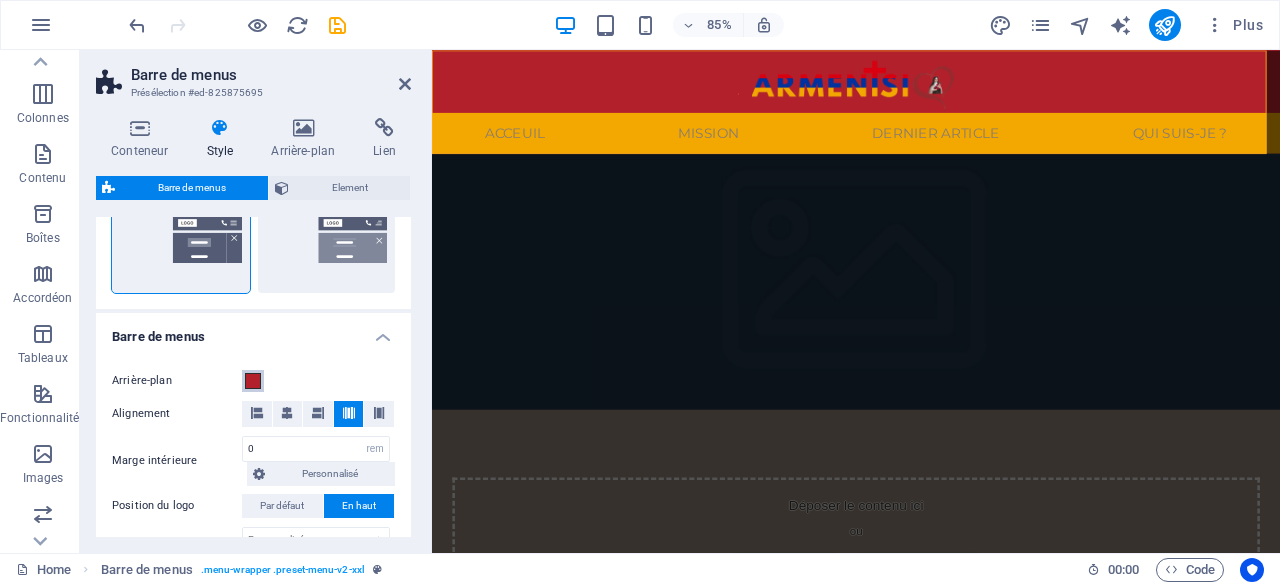 click on "Arrière-plan" at bounding box center [253, 381] 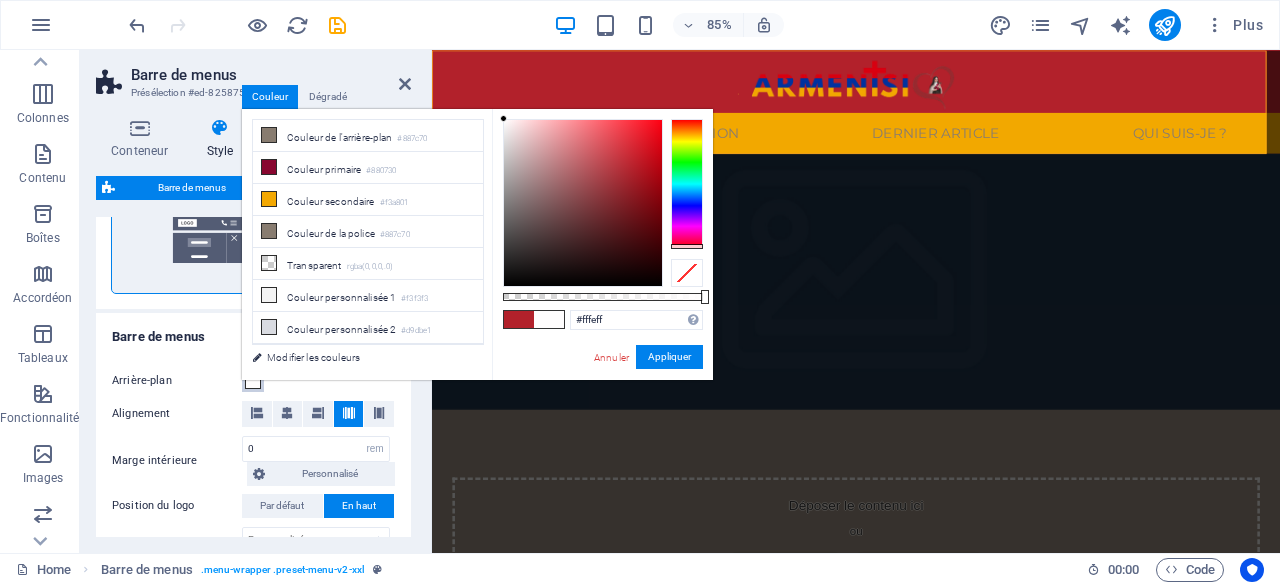 type on "#ffffff" 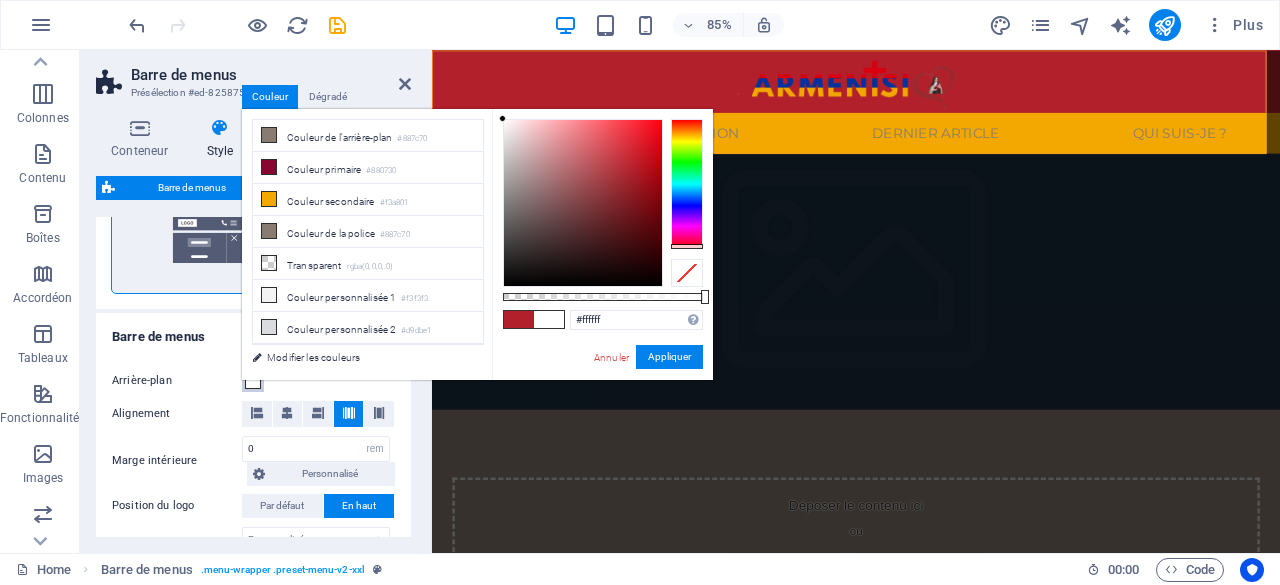 drag, startPoint x: 533, startPoint y: 149, endPoint x: 494, endPoint y: 109, distance: 55.86591 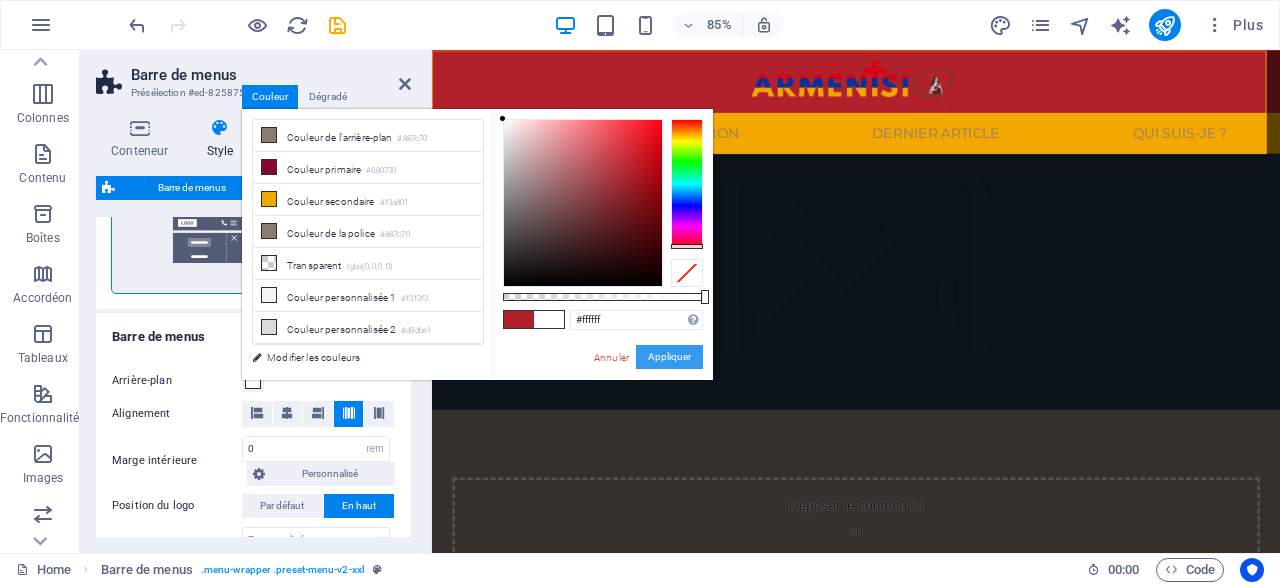 click on "Appliquer" at bounding box center (669, 357) 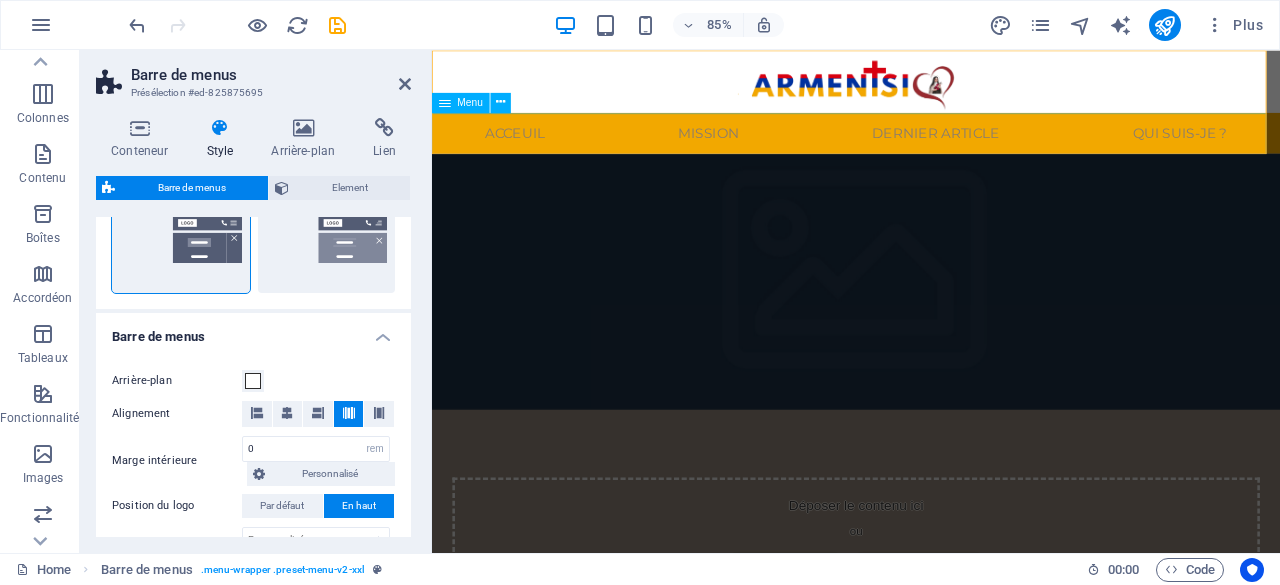 click on "Acceuil Mission Dernier article Qui suis-je ?" at bounding box center (931, 148) 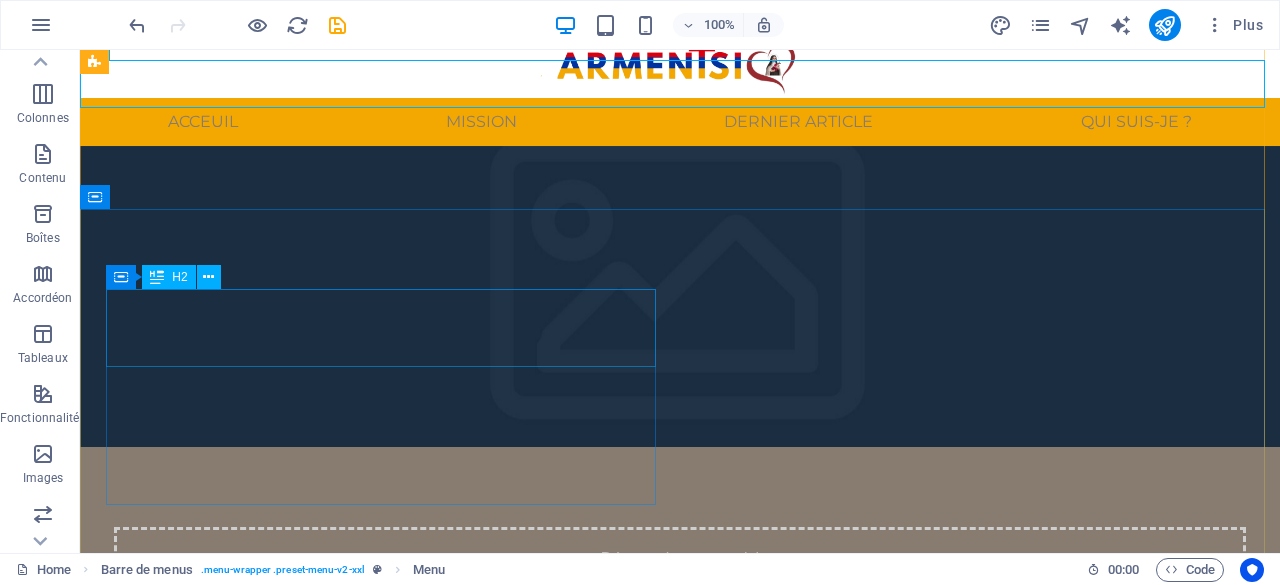 scroll, scrollTop: 0, scrollLeft: 0, axis: both 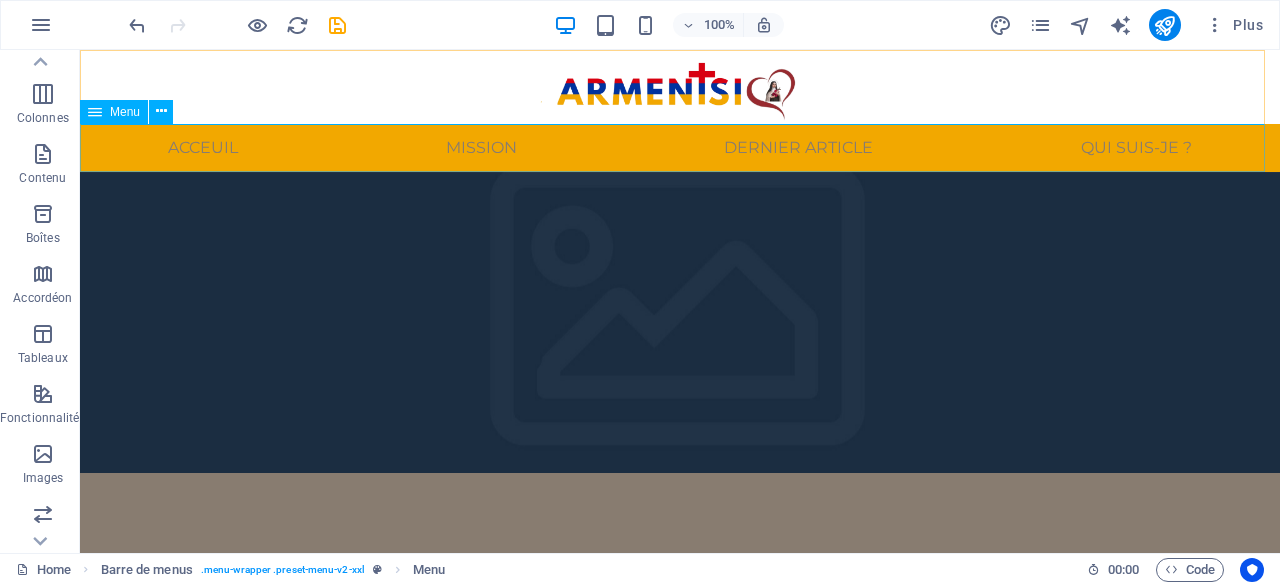 click on "Menu" at bounding box center [114, 112] 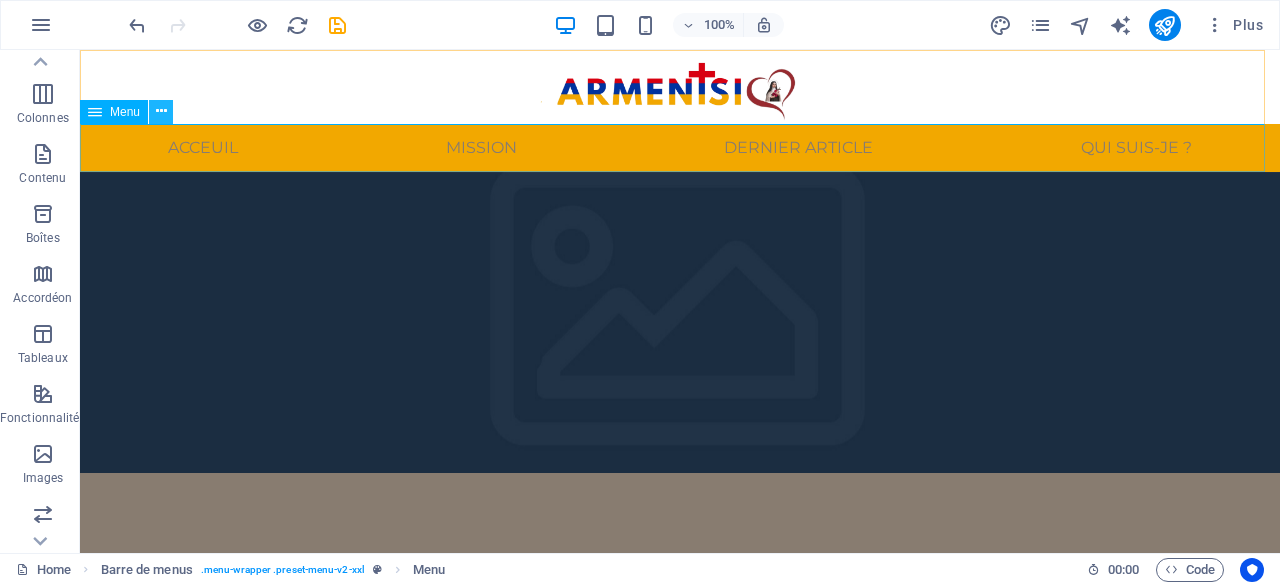 click at bounding box center (161, 112) 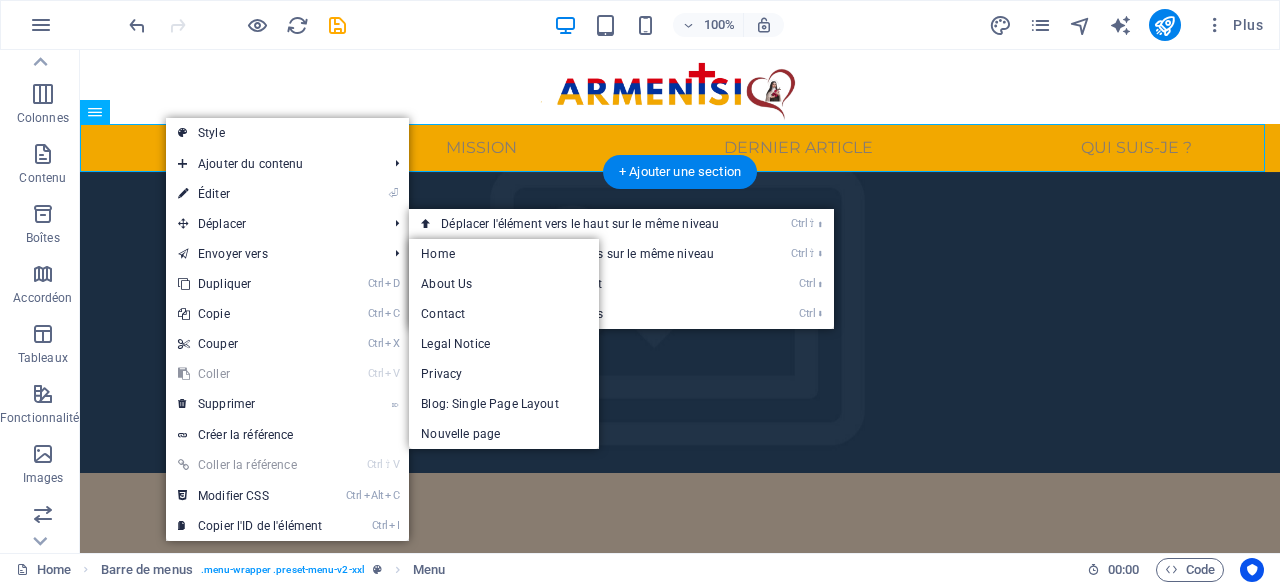 click at bounding box center [680, 322] 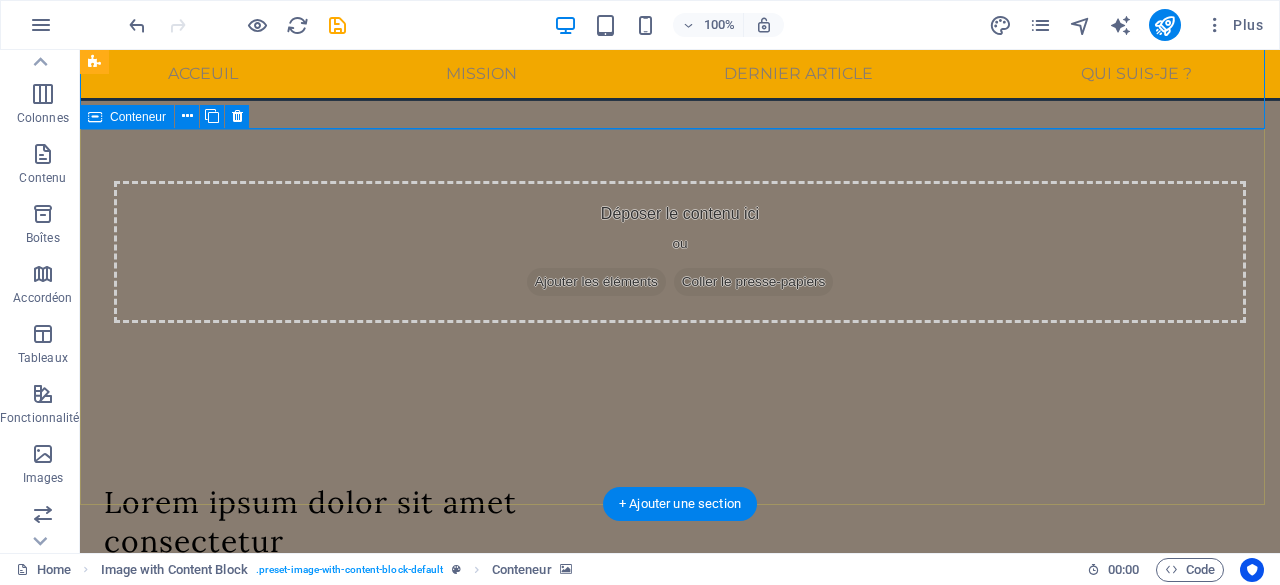 scroll, scrollTop: 300, scrollLeft: 0, axis: vertical 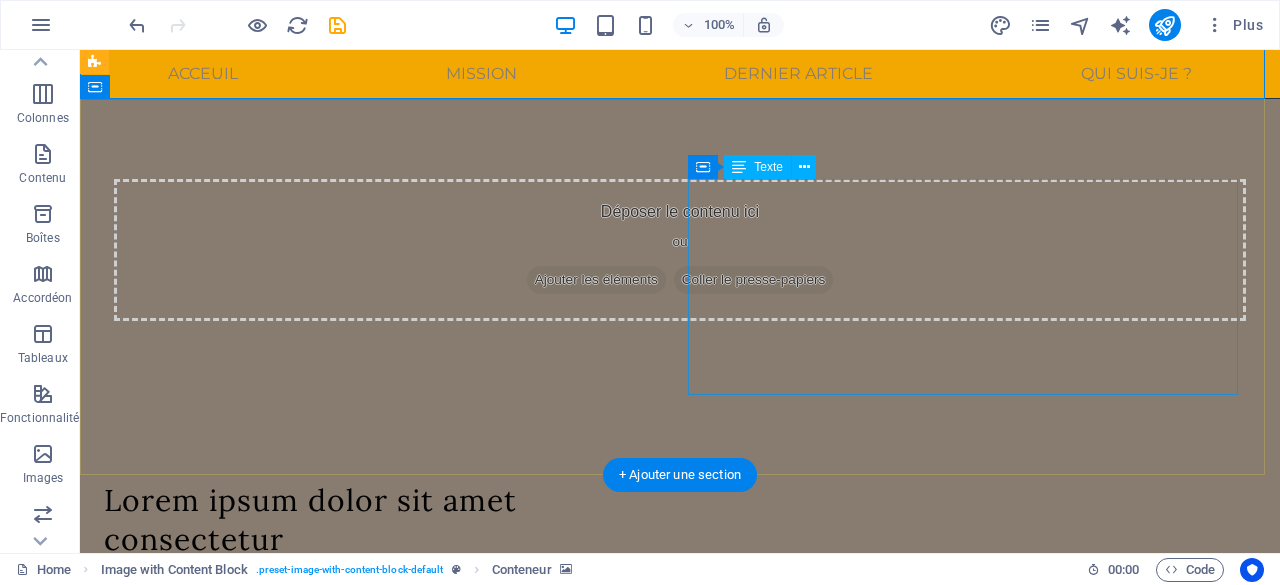 click on "Quo facere optio ut repellat ipsam sed. Culpa deleniti molestiae ex. A doloremque provident eveniet est eligendi recusandae hic. Quam commodi aut omnis autem facilis eos. Omnis vitae quibusdam provident provident. Quia libero iste id eligendi est consequatur vel id. Natus iste in dicta qui consequuntur optio. Soluta voluptas harum quod ut officia quia. Nesciunt in quod suscipit sed animi laborum. Aut aut quia et quas iusto quae quos." at bounding box center (379, 683) 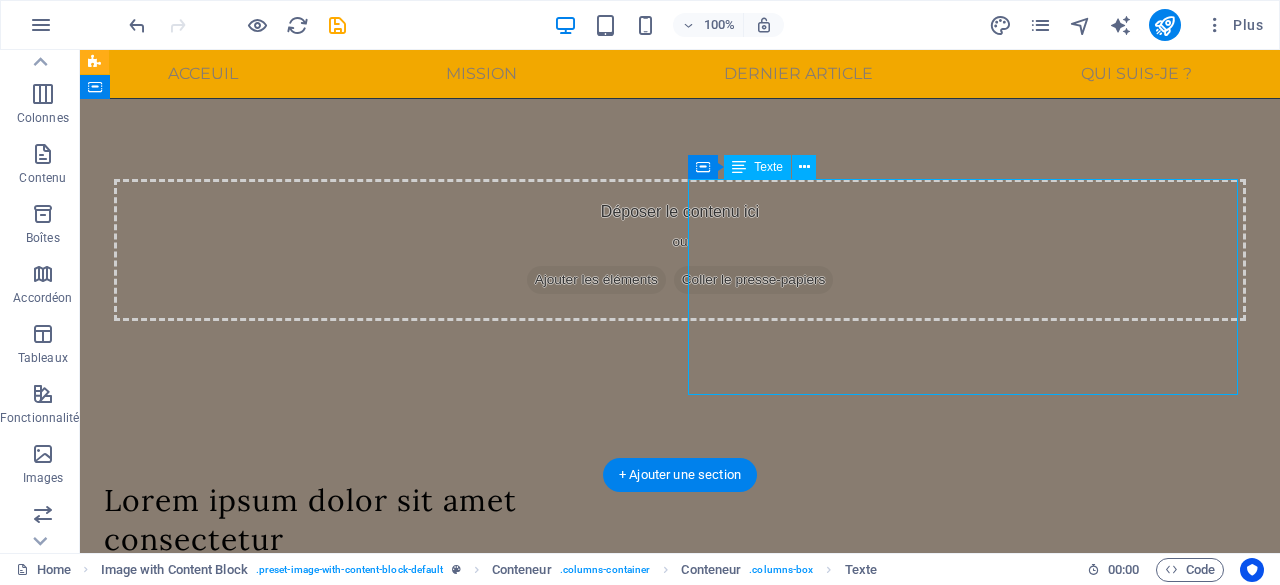 click on "Quo facere optio ut repellat ipsam sed. Culpa deleniti molestiae ex. A doloremque provident eveniet est eligendi recusandae hic. Quam commodi aut omnis autem facilis eos. Omnis vitae quibusdam provident provident. Quia libero iste id eligendi est consequatur vel id. Natus iste in dicta qui consequuntur optio. Soluta voluptas harum quod ut officia quia. Nesciunt in quod suscipit sed animi laborum. Aut aut quia et quas iusto quae quos." at bounding box center [379, 683] 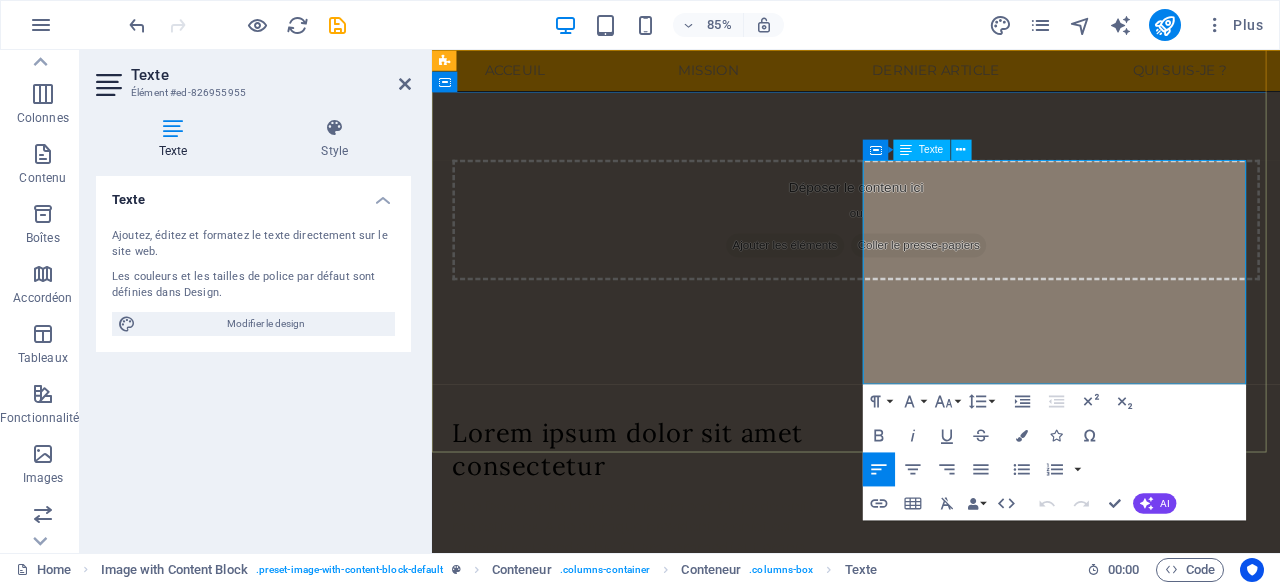 click on "Quo facere optio ut repellat ipsam sed. Culpa deleniti molestiae ex. A doloremque provident eveniet est eligendi recusandae hic. Quam commodi aut omnis autem facilis eos. Omnis vitae quibusdam provident provident. Quia libero iste id eligendi est consequatur vel id. Natus iste in dicta qui consequuntur optio. Soluta voluptas harum quod ut officia quia. Nesciunt in quod suscipit sed animi laborum. Aut aut quia et quas iusto quae quos." at bounding box center [685, 707] 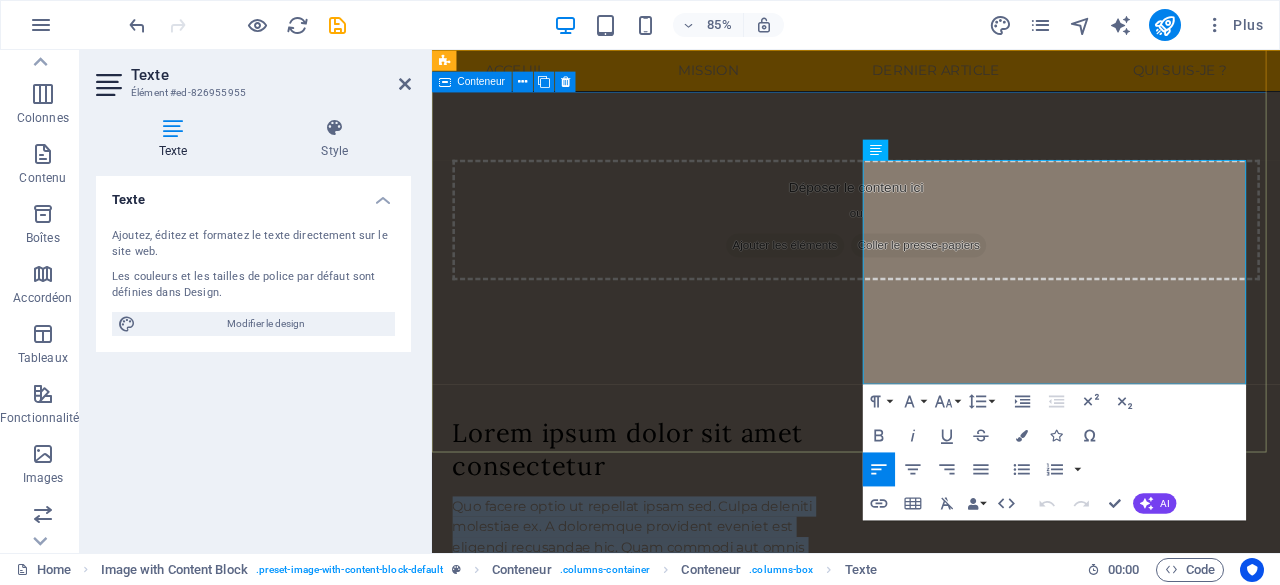 drag, startPoint x: 1036, startPoint y: 332, endPoint x: 896, endPoint y: 172, distance: 212.60292 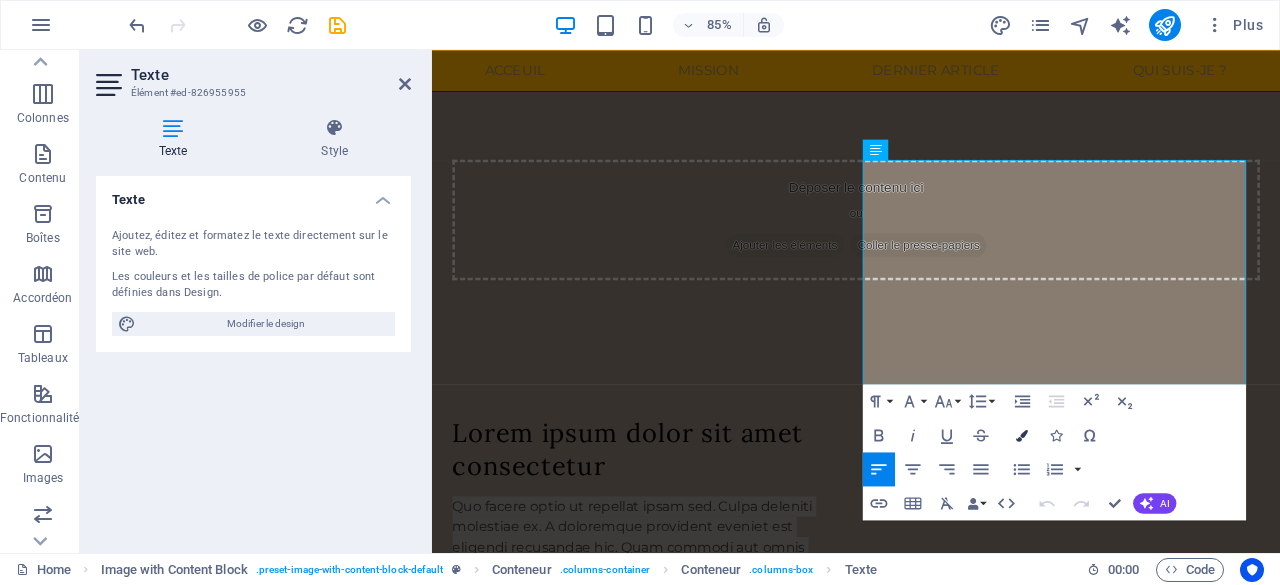 click at bounding box center (1022, 435) 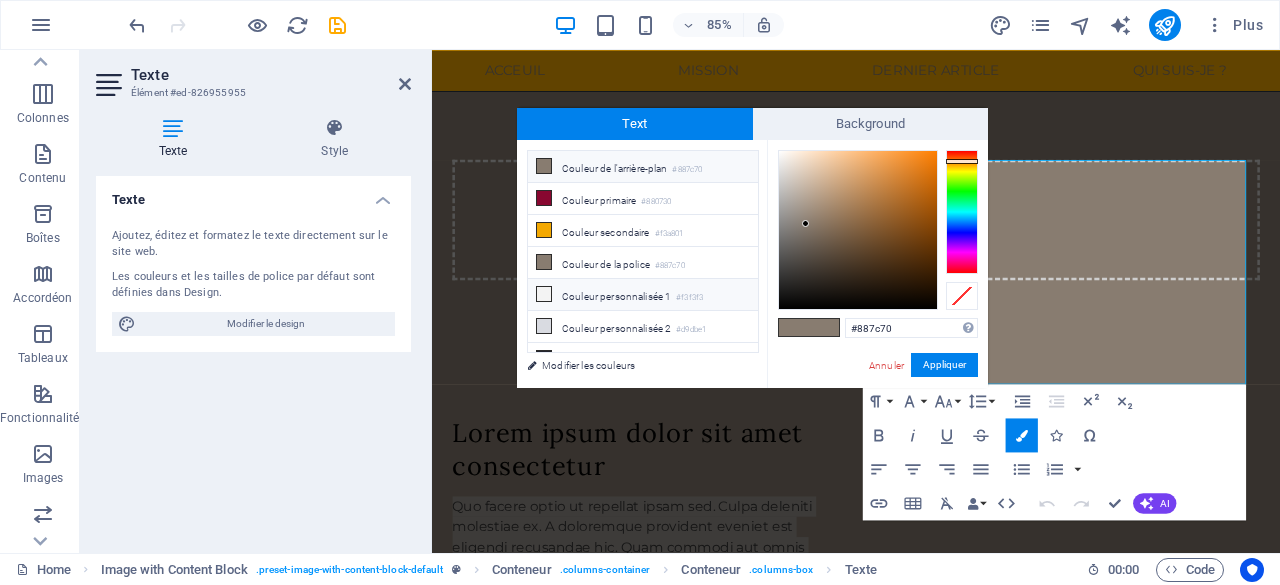 click on "Couleur personnalisée 1
#f3f3f3" at bounding box center [643, 295] 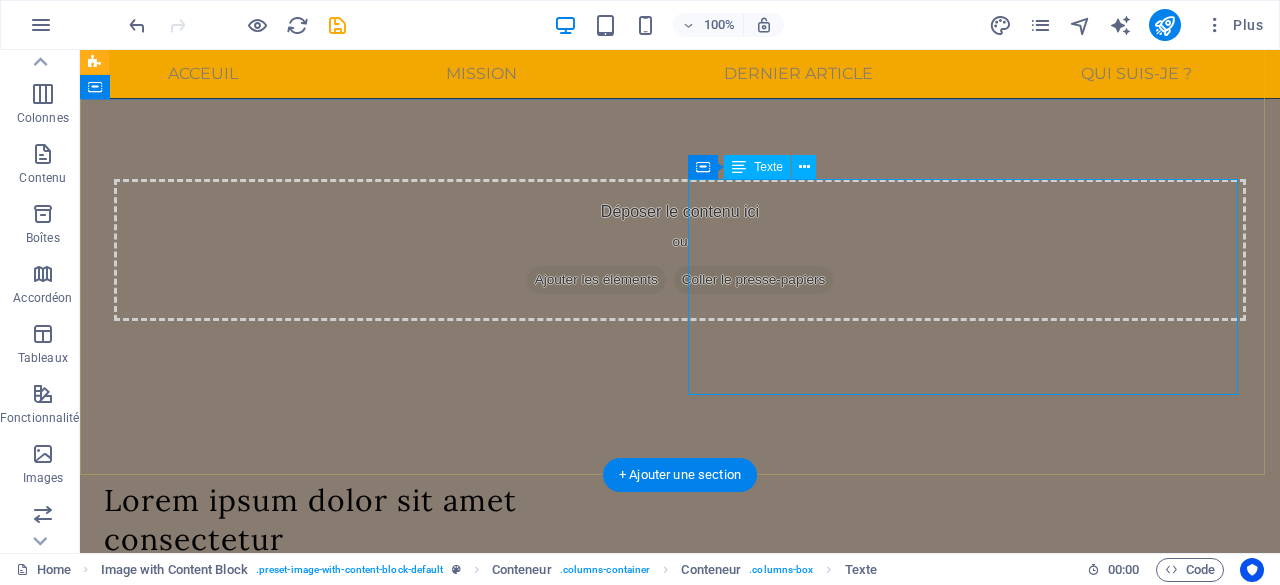 click on "Quo facere optio ut repellat ipsam sed. Culpa deleniti molestiae ex. A doloremque provident eveniet est eligendi recusandae hic. Quam commodi aut omnis autem facilis eos. Omnis vitae quibusdam provident provident. Quia libero iste id eligendi est consequatur vel id. Natus iste in dicta qui consequuntur optio. Soluta voluptas harum quod ut officia quia. Nesciunt in quod suscipit sed animi laborum. Aut aut quia et quas iusto quae quos." at bounding box center [379, 683] 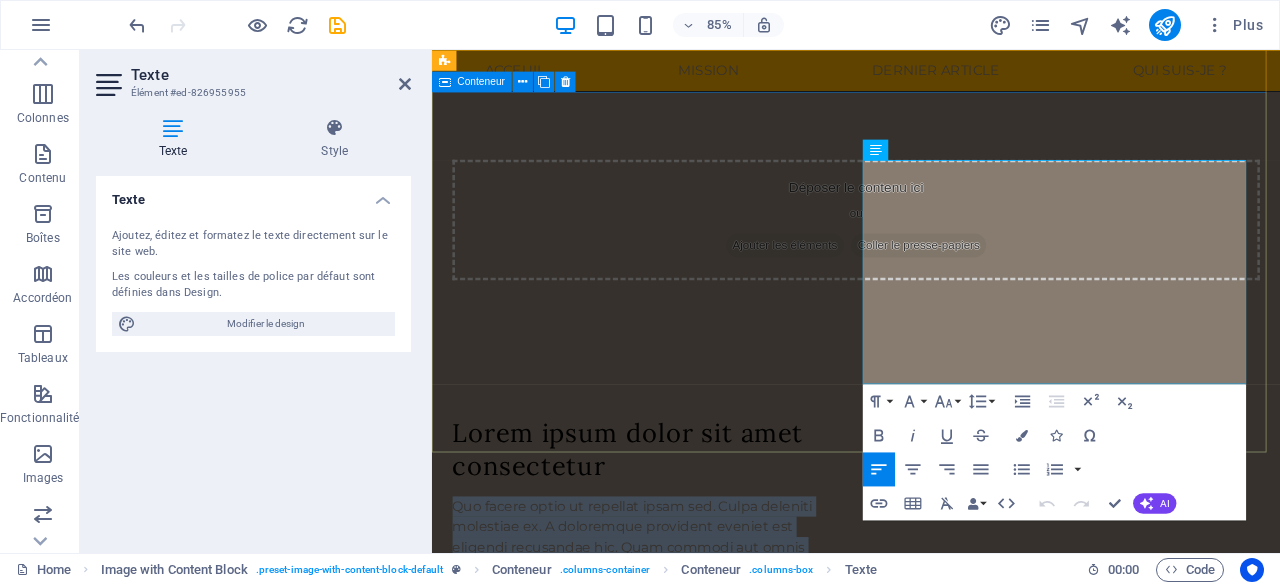drag, startPoint x: 1195, startPoint y: 377, endPoint x: 919, endPoint y: 186, distance: 335.64417 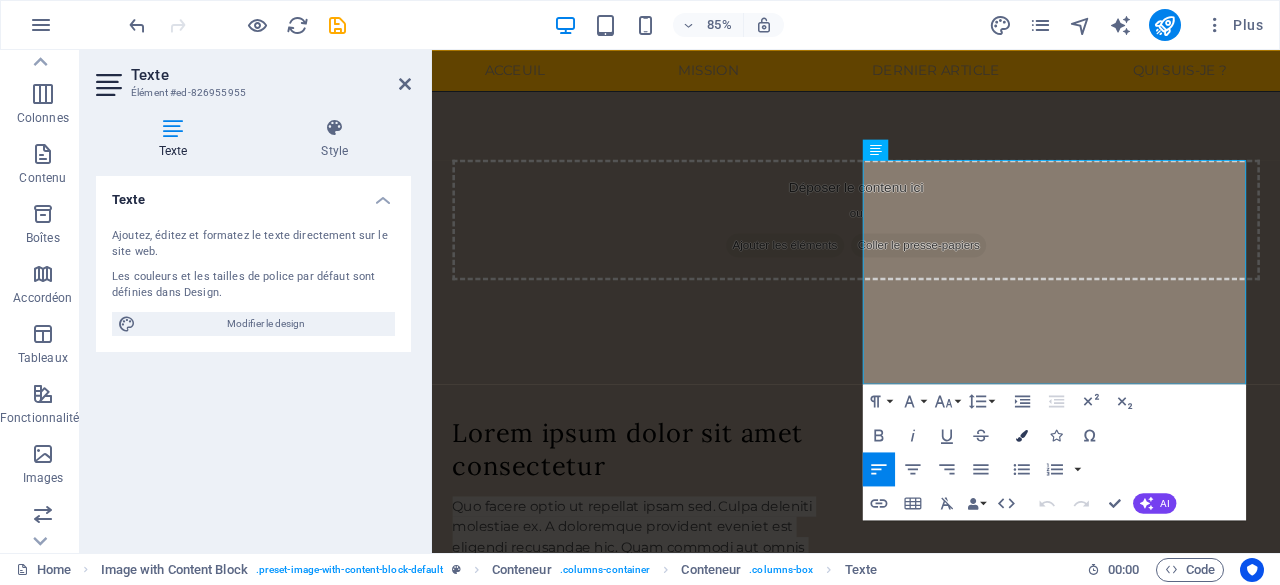 click at bounding box center [1022, 435] 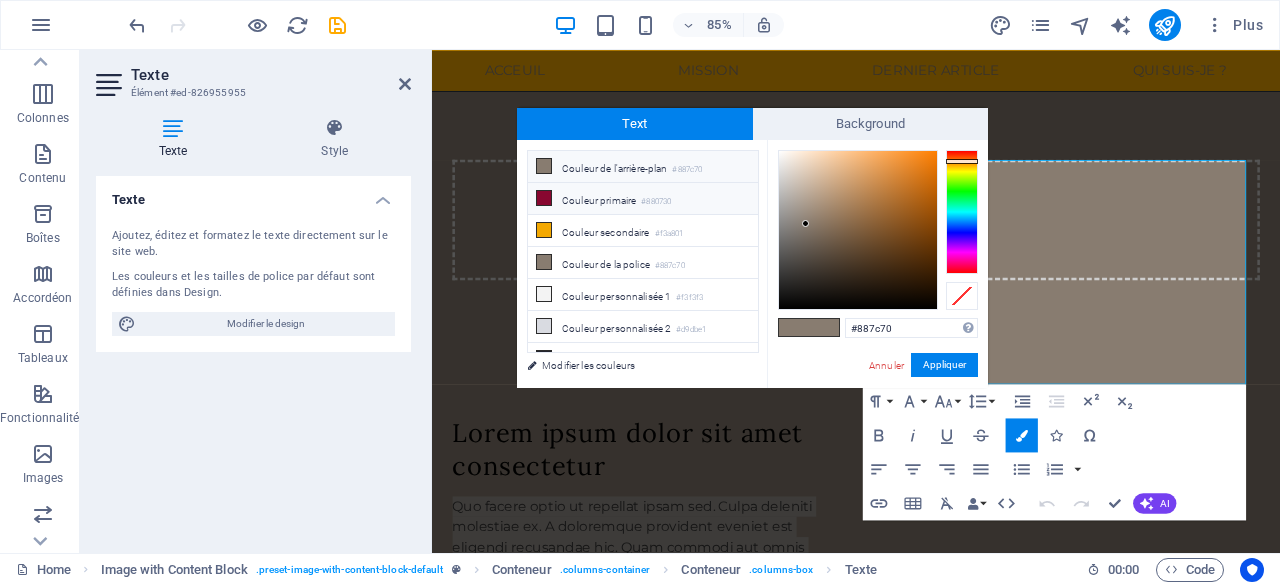 click on "Couleur primaire
#880730" at bounding box center (643, 199) 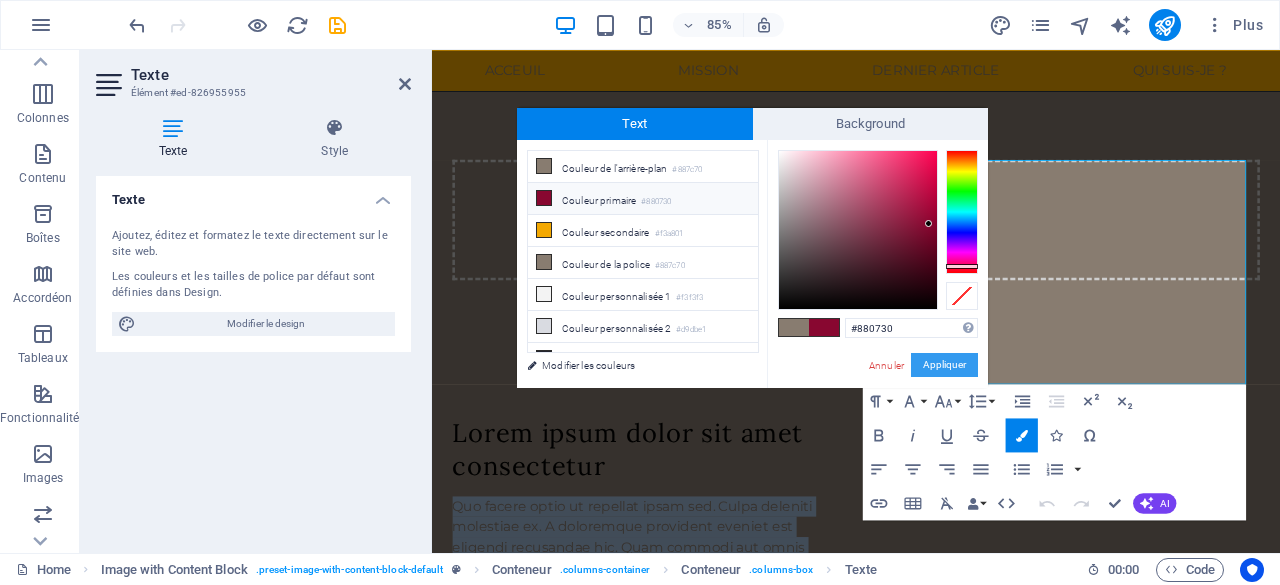 click on "Appliquer" at bounding box center [944, 365] 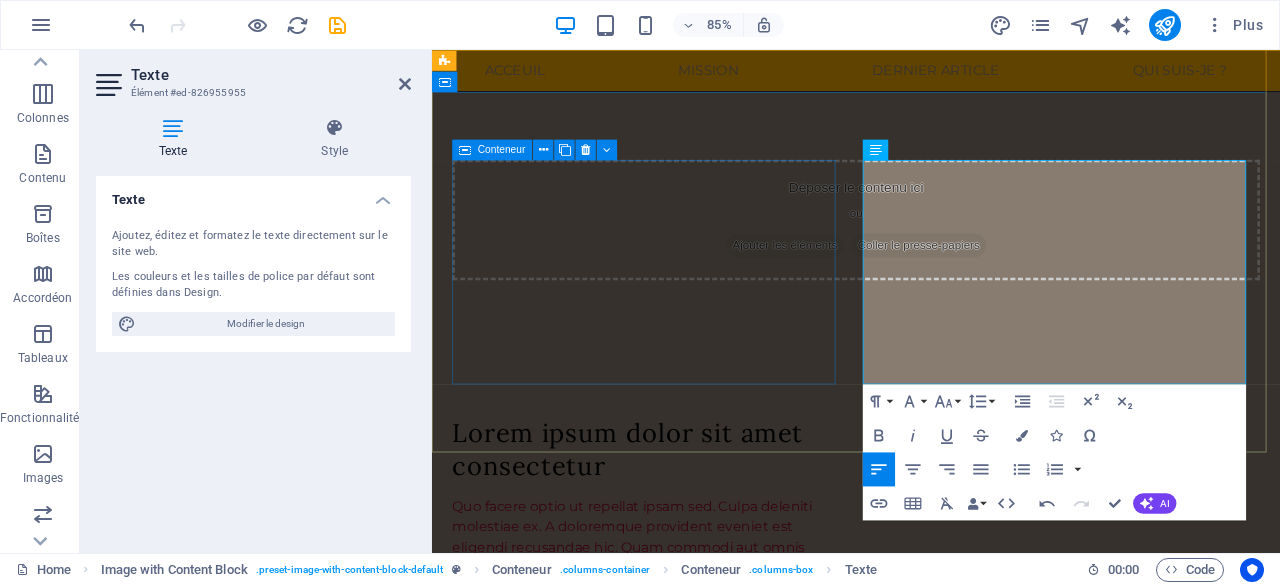 click on "Lorem ipsum dolor sit amet consectetur" at bounding box center [685, 520] 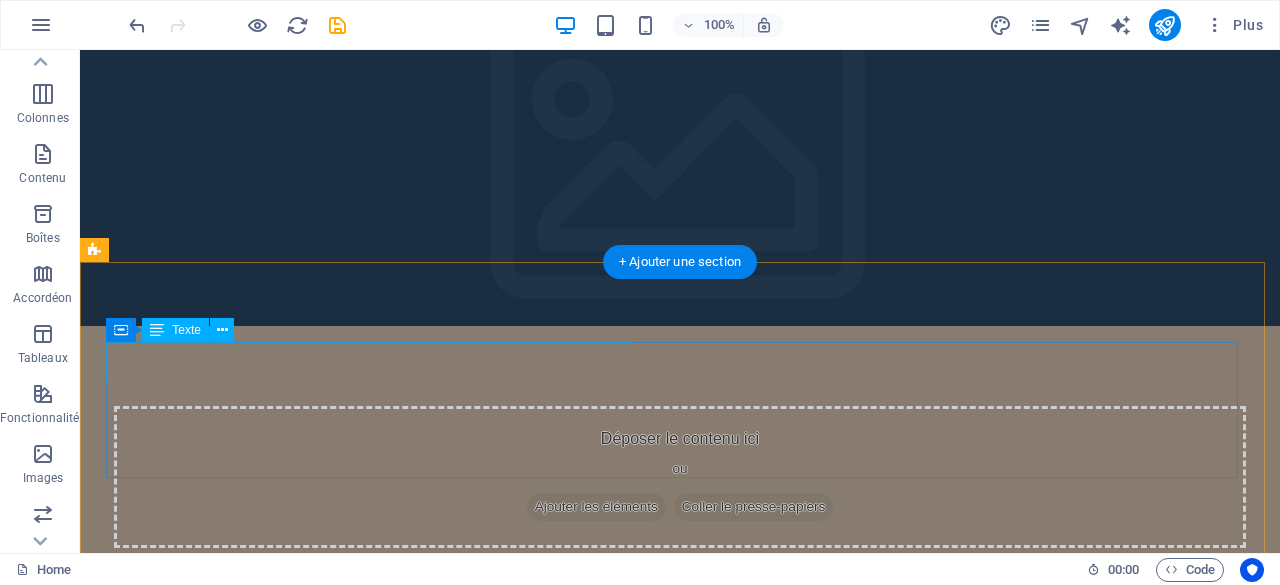 scroll, scrollTop: 0, scrollLeft: 0, axis: both 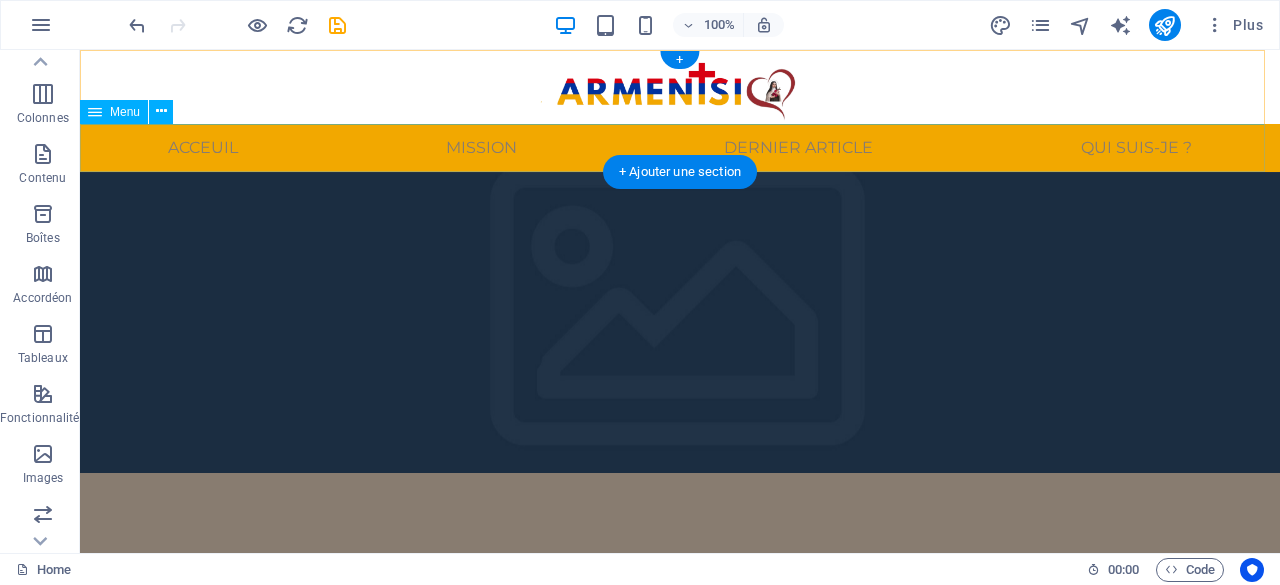 click on "Acceuil Mission Dernier article Qui suis-je ?" at bounding box center (680, 148) 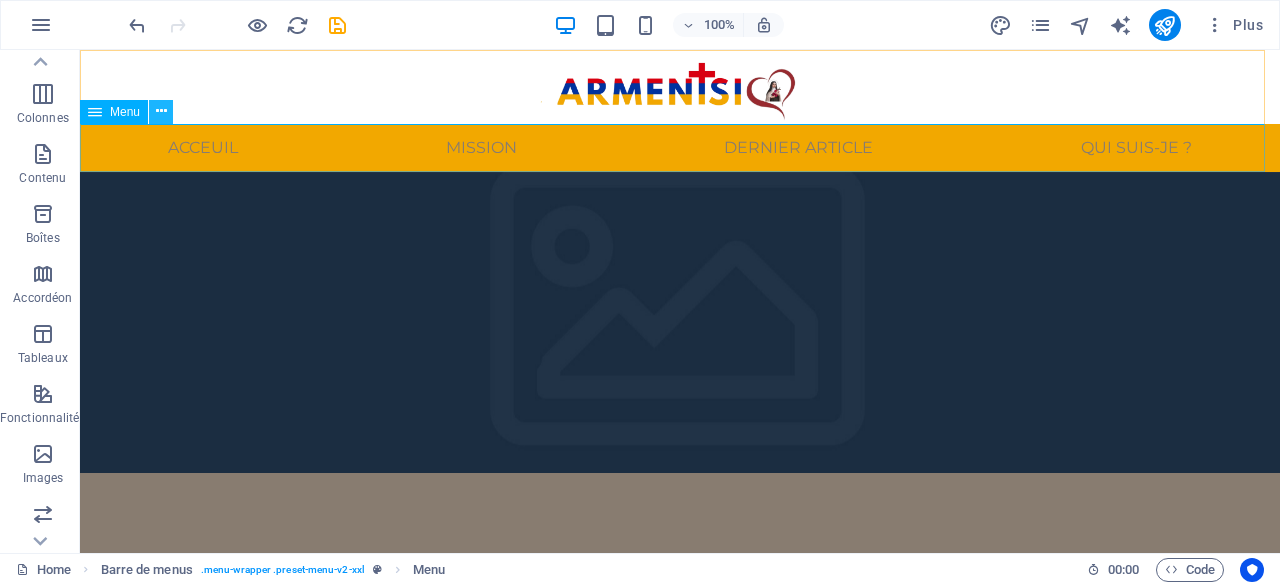 click at bounding box center [161, 111] 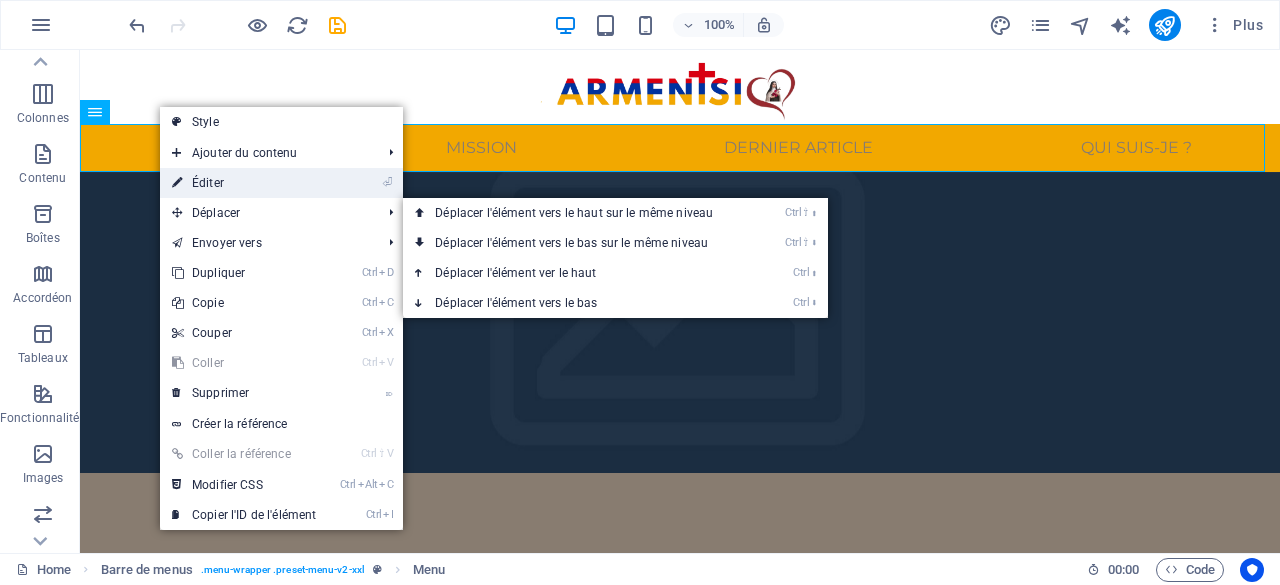 click on "⏎  Éditer" at bounding box center [244, 183] 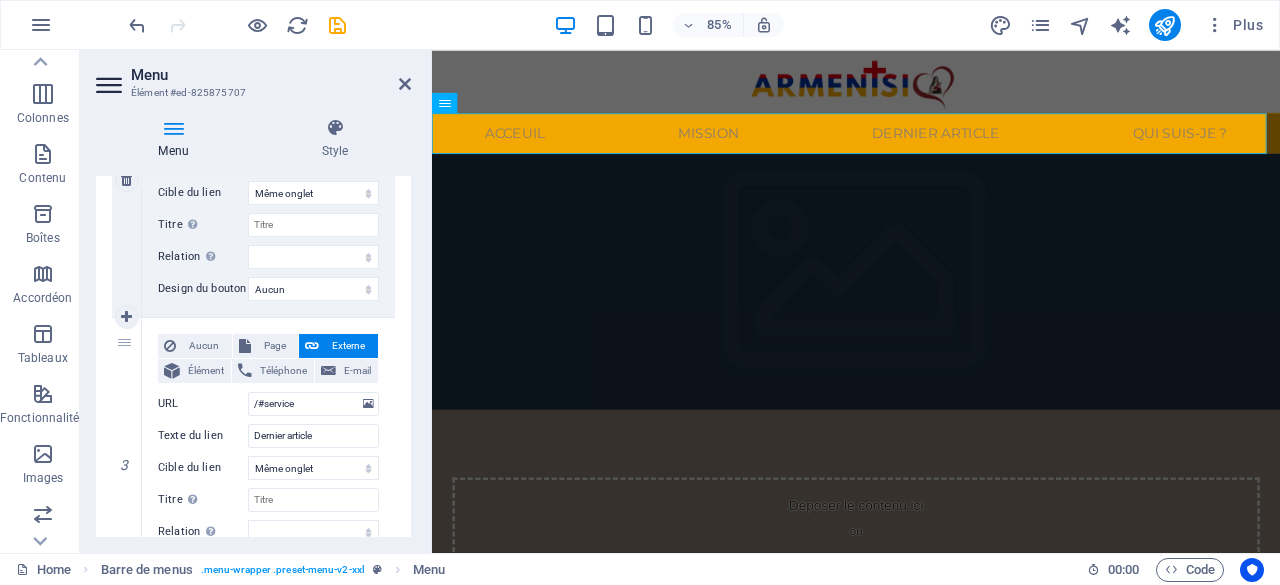 scroll, scrollTop: 614, scrollLeft: 0, axis: vertical 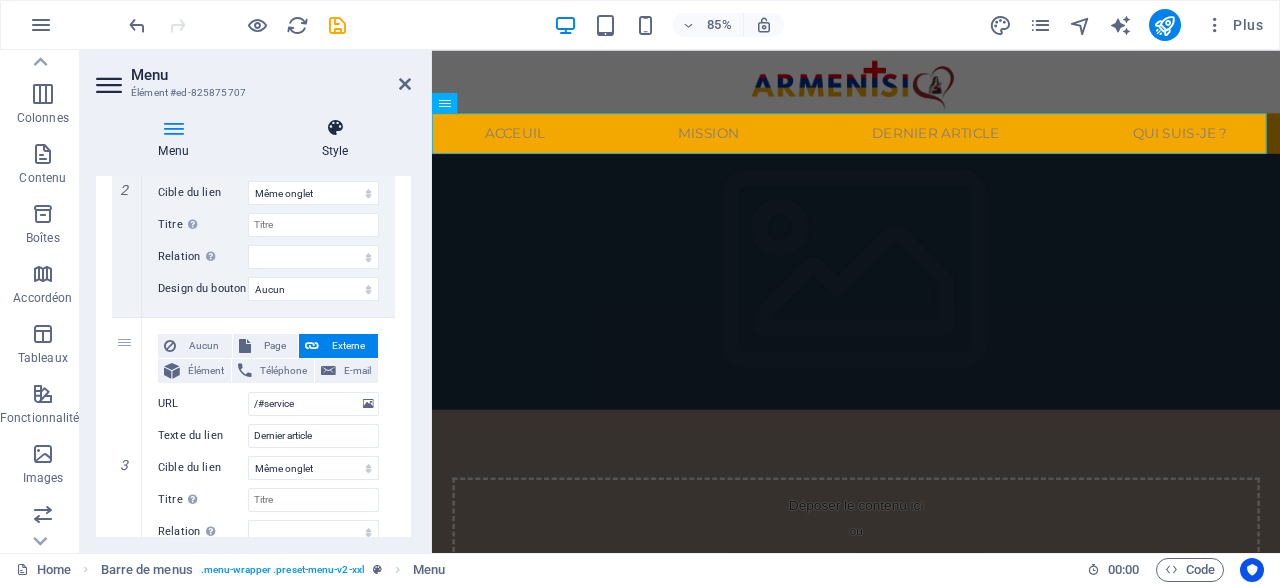 click on "Style" at bounding box center [335, 139] 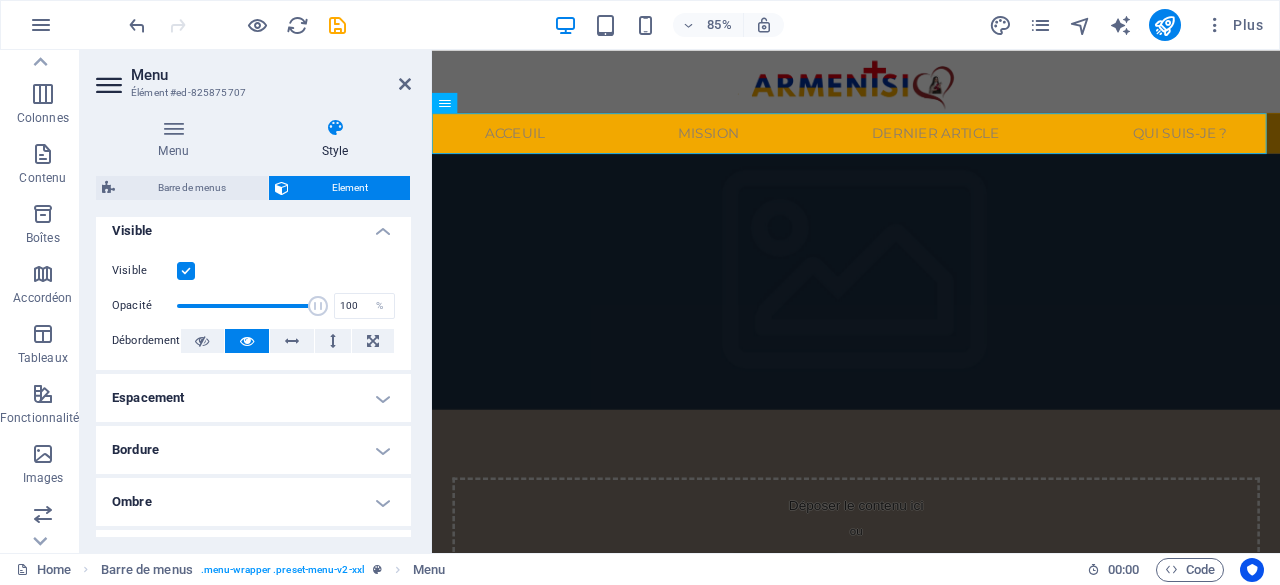 scroll, scrollTop: 300, scrollLeft: 0, axis: vertical 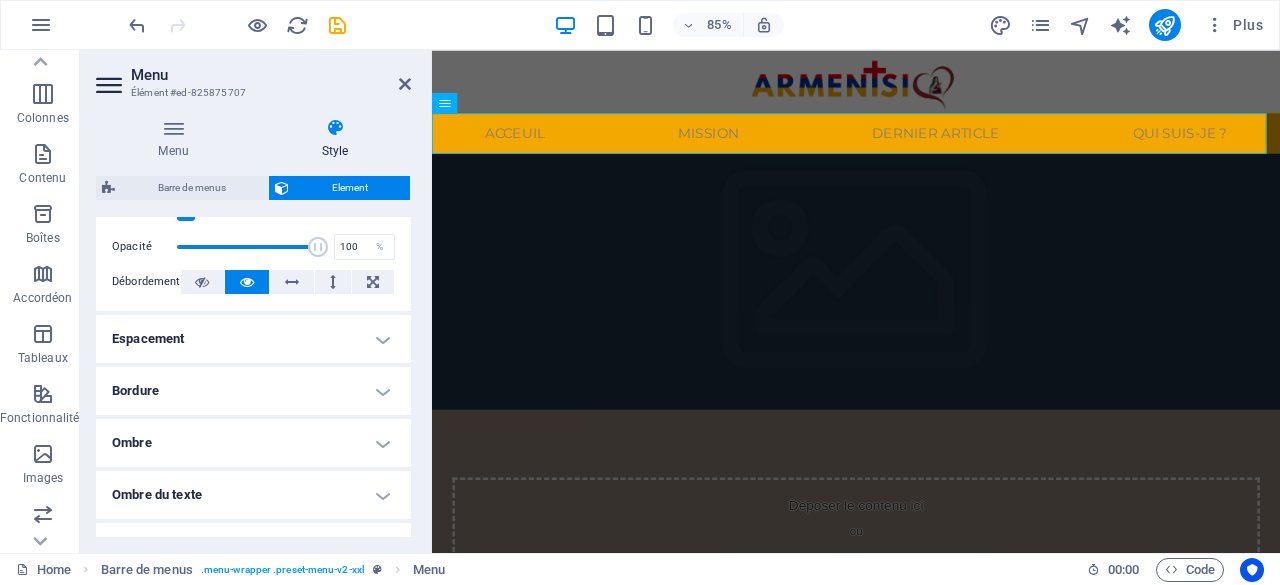 click on "Espacement" at bounding box center [253, 339] 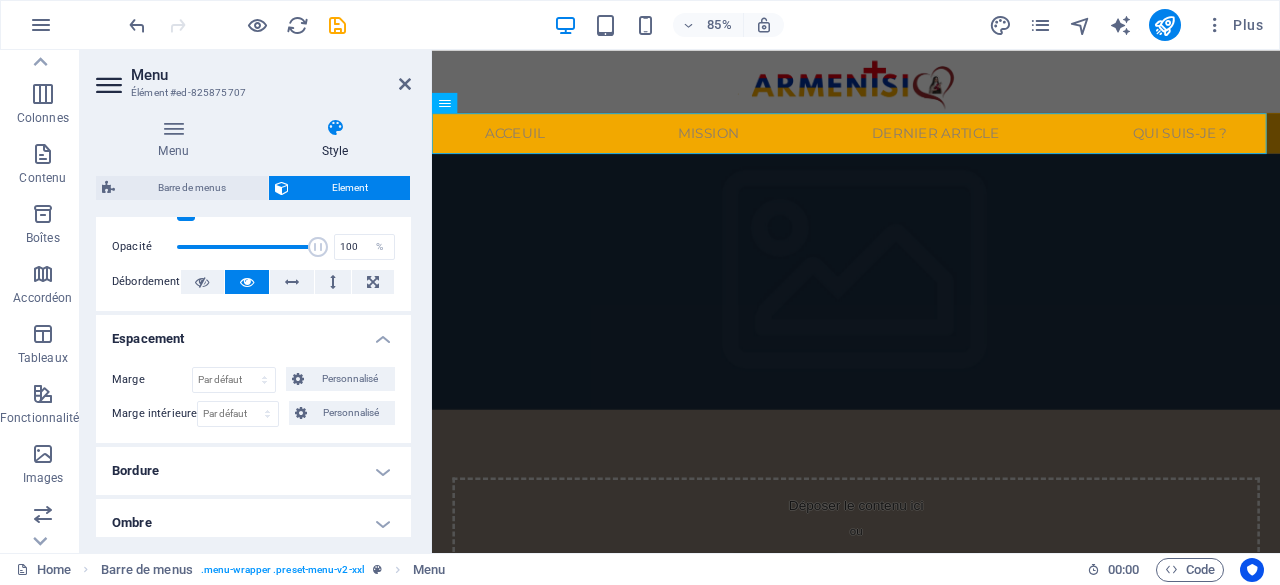 click on "Espacement" at bounding box center (253, 333) 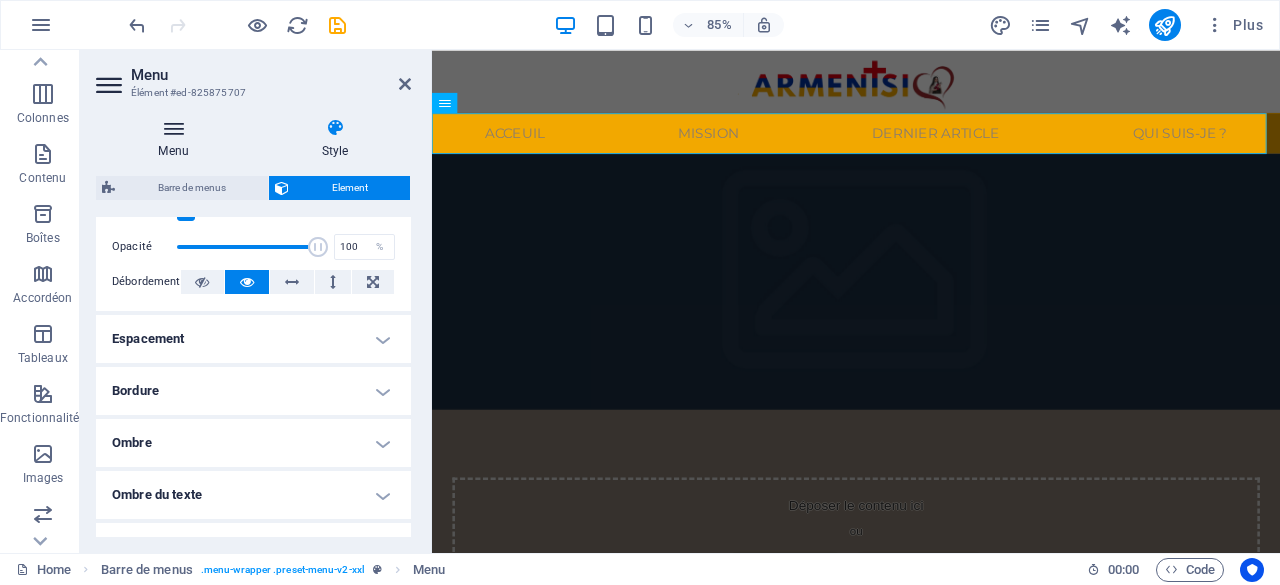 click at bounding box center [173, 128] 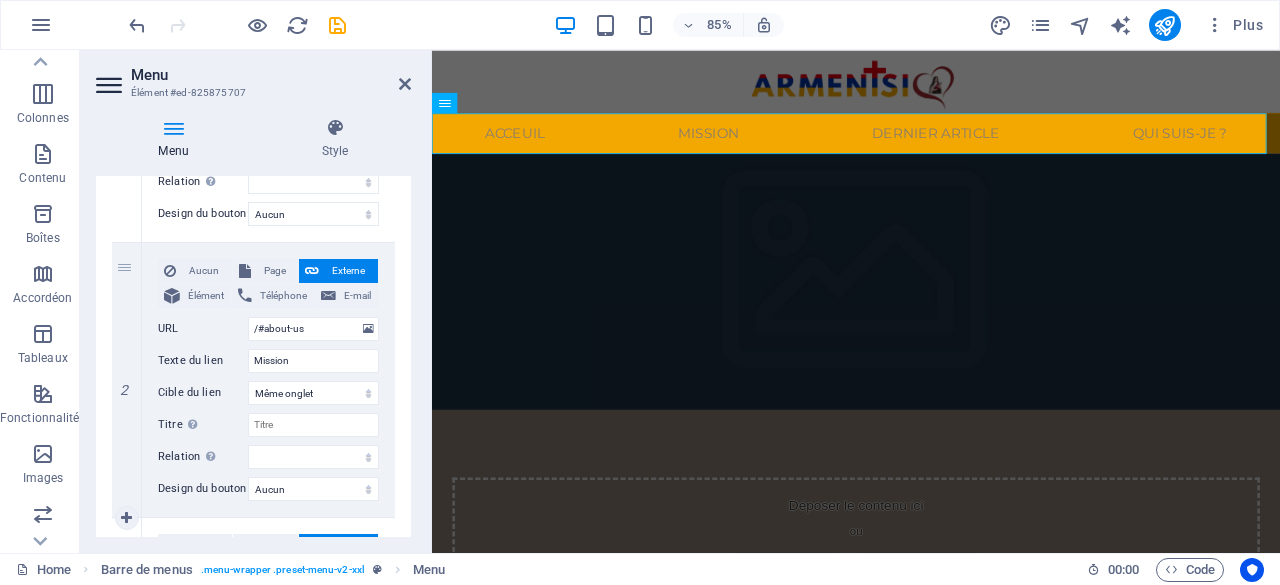 scroll, scrollTop: 0, scrollLeft: 0, axis: both 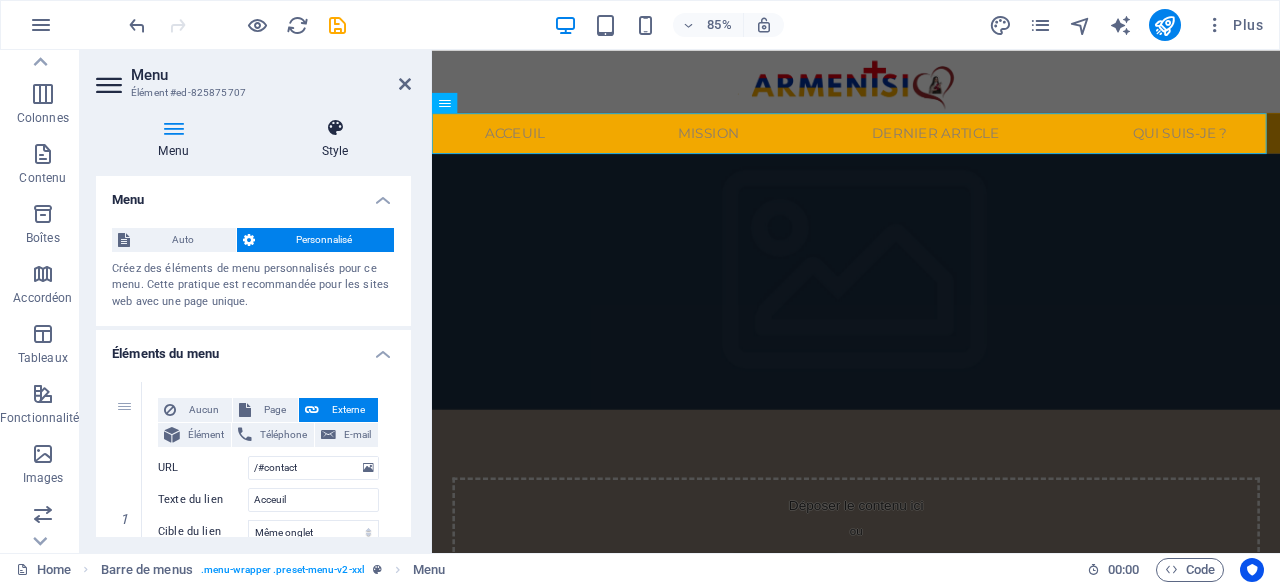 click at bounding box center (335, 128) 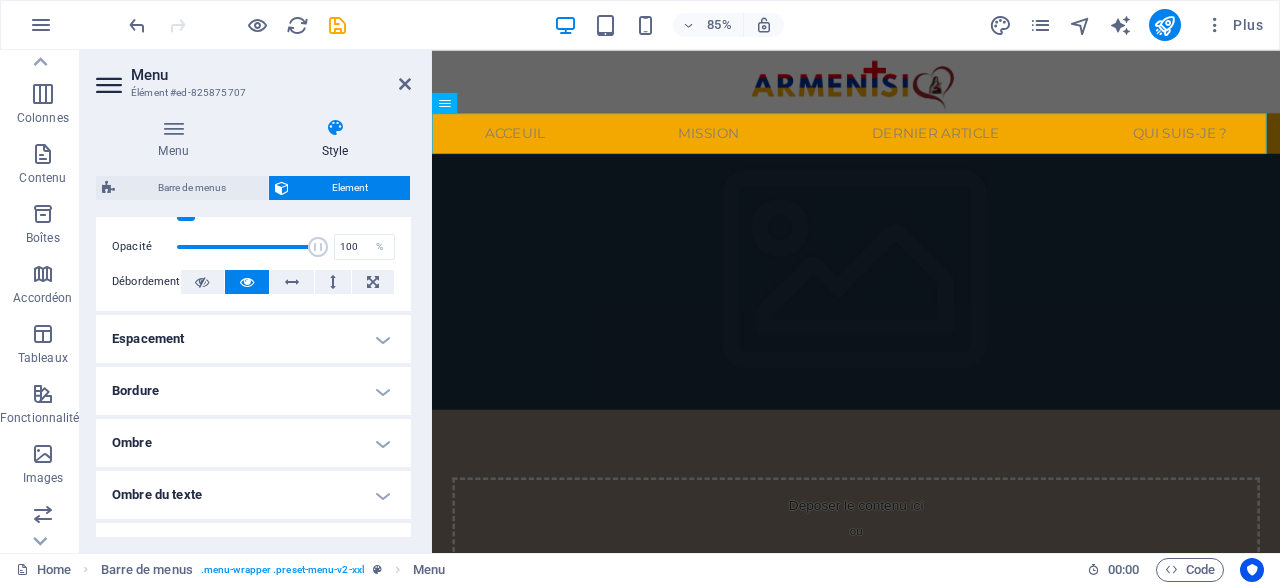 click at bounding box center [111, 85] 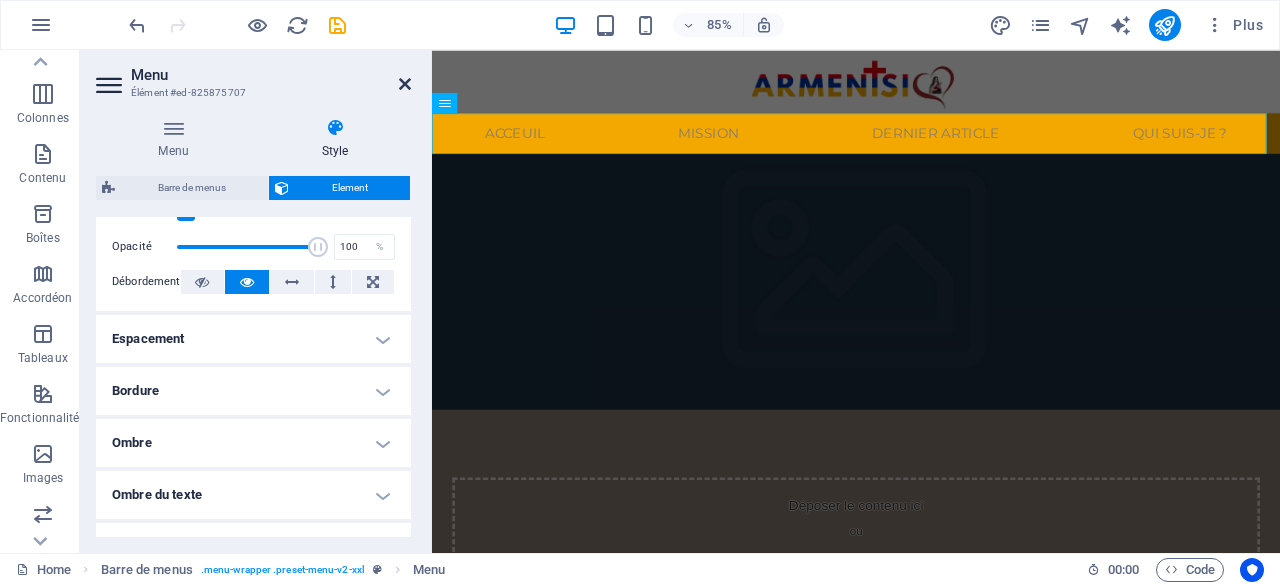 click at bounding box center [405, 84] 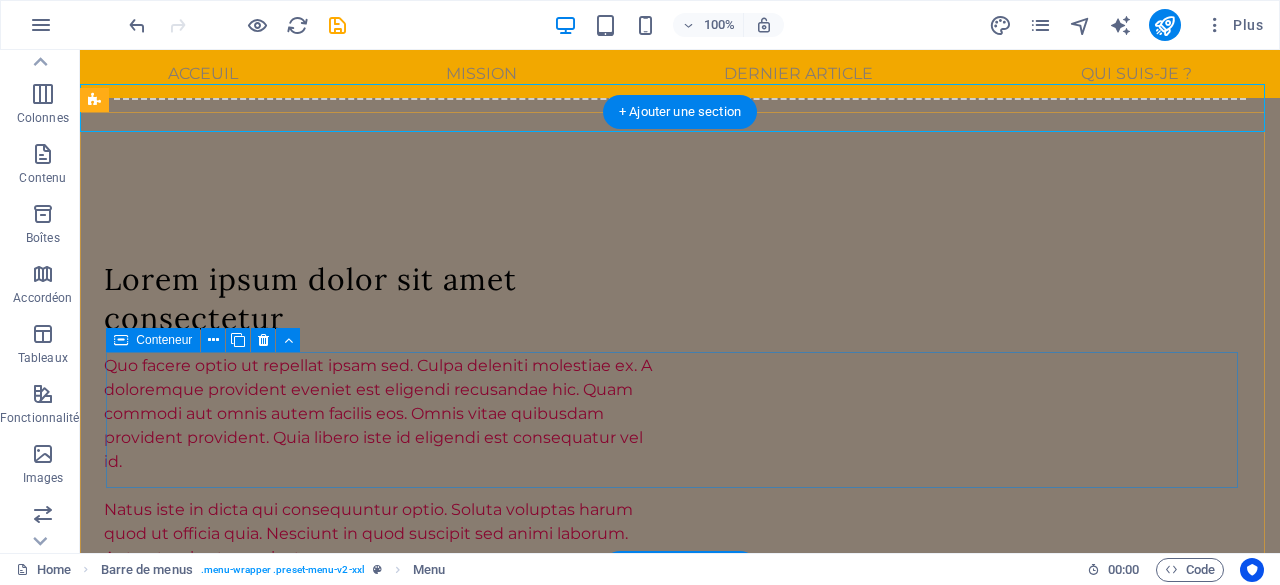 scroll, scrollTop: 721, scrollLeft: 0, axis: vertical 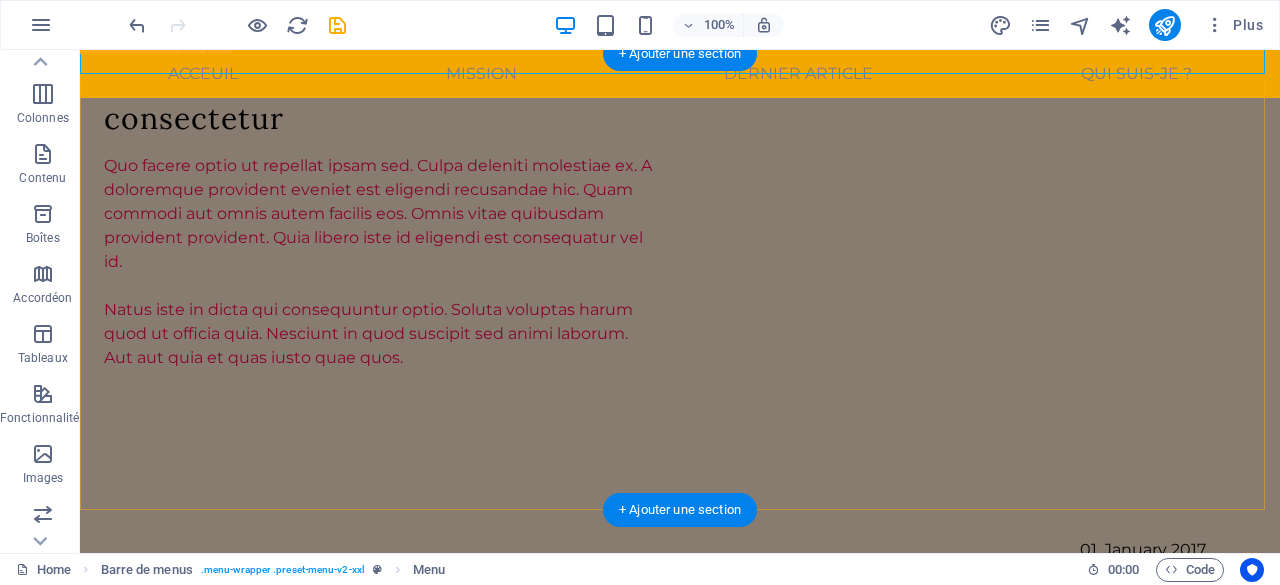 click on "01. January 2017 Lorem ipsum dolor sit amet, consectetuer adipiscing elit. Aenean commodo ligula eget dolor. Lorem ipsum dolor sit amet, consectetuer adipiscing elit leget dolor. 01. March 2017 Lorem ipsum dolor sit amet, consectetuer adipiscing elit. Aenean commodo ligula eget dolor. Lorem ipsum dolor sit amet, consectetuer adipiscing elit leget dolor." at bounding box center (680, 694) 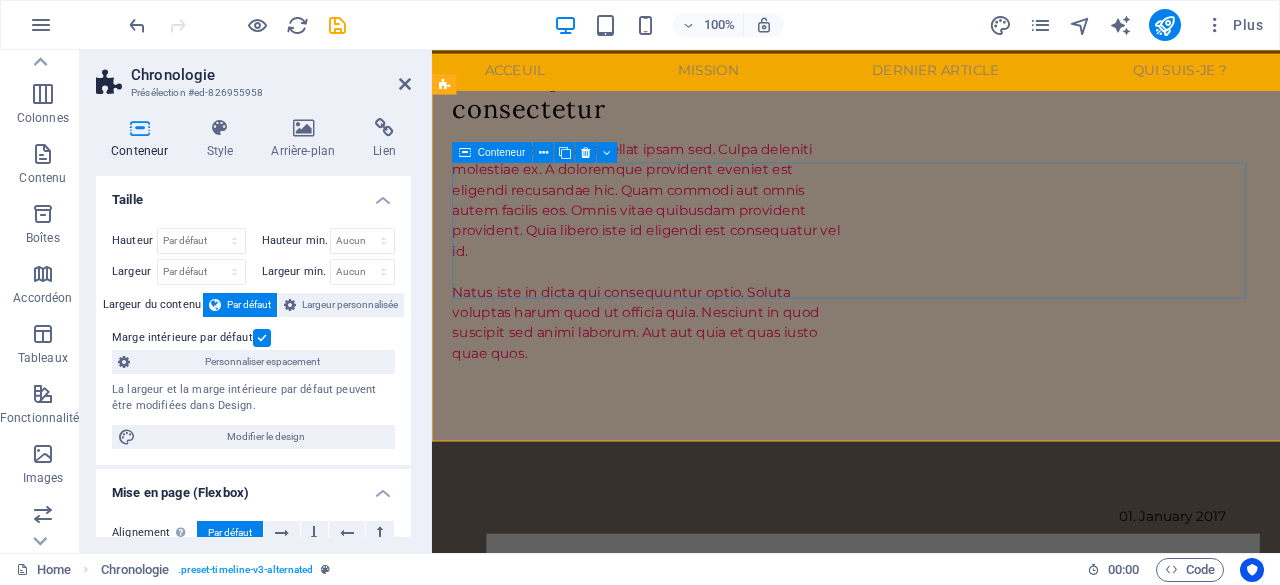 click on "01. January 2017 Lorem ipsum dolor sit amet, consectetuer adipiscing elit. Aenean commodo ligula eget dolor. Lorem ipsum dolor sit amet, consectetuer adipiscing elit leget dolor." at bounding box center [931, 654] 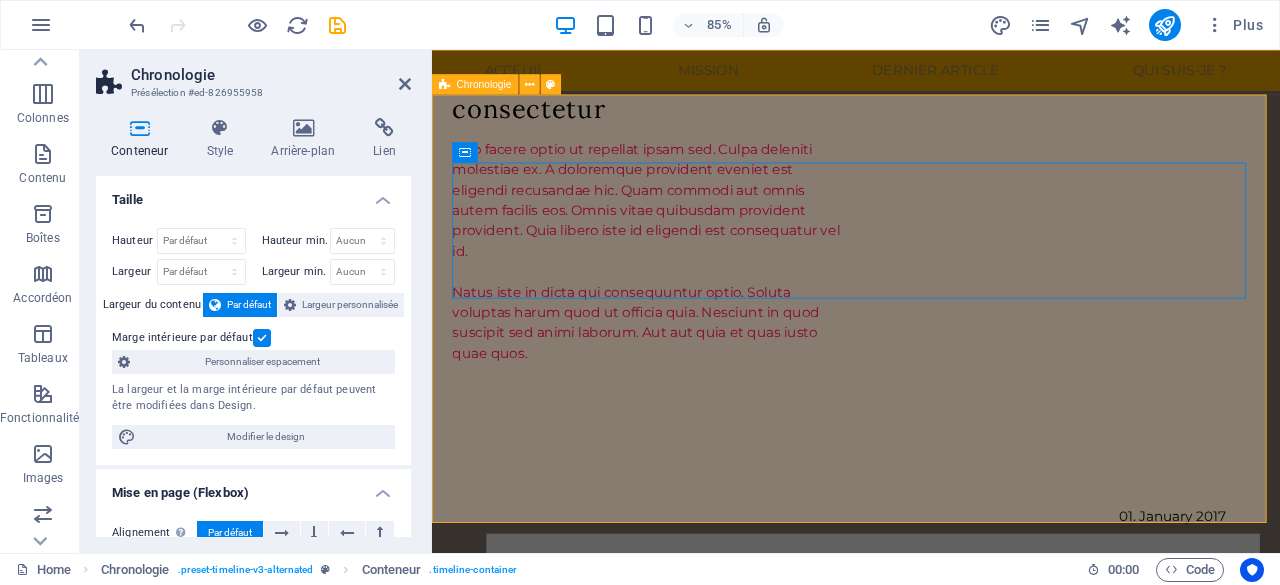 click on "01. January 2017 Lorem ipsum dolor sit amet, consectetuer adipiscing elit. Aenean commodo ligula eget dolor. Lorem ipsum dolor sit amet, consectetuer adipiscing elit leget dolor. 01. March 2017 Lorem ipsum dolor sit amet, consectetuer adipiscing elit. Aenean commodo ligula eget dolor. Lorem ipsum dolor sit amet, consectetuer adipiscing elit leget dolor." at bounding box center (931, 742) 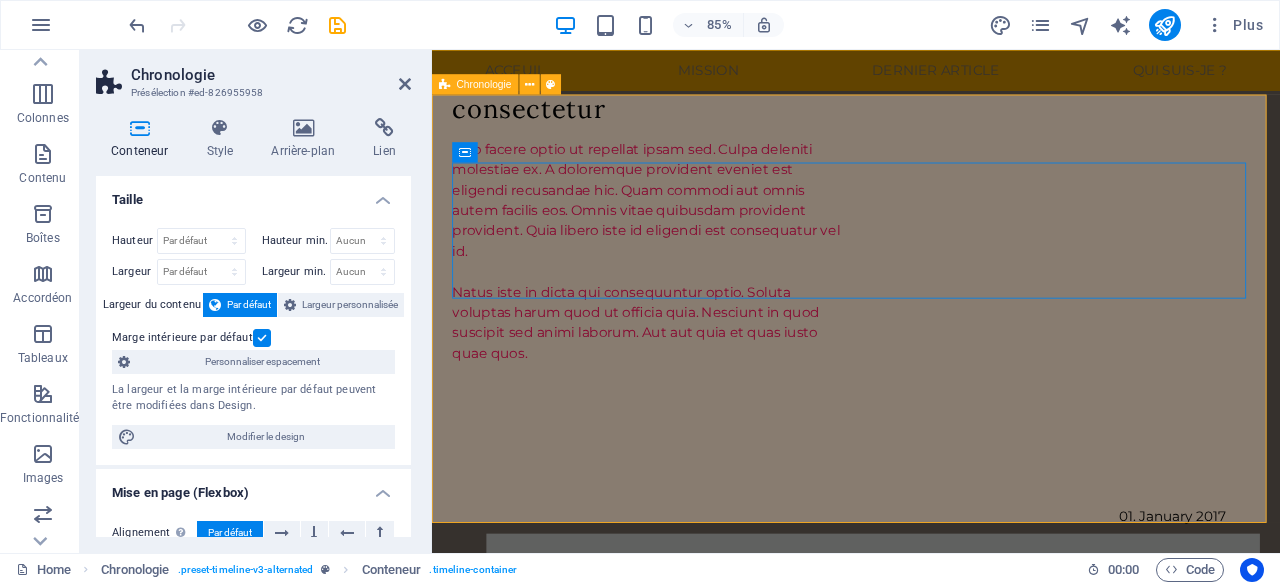 click on "Lorem ipsum dolor sit amet, consectetuer adipiscing elit. Aenean commodo ligula eget dolor. Lorem ipsum dolor sit amet, consectetuer adipiscing elit leget dolor." at bounding box center (911, 850) 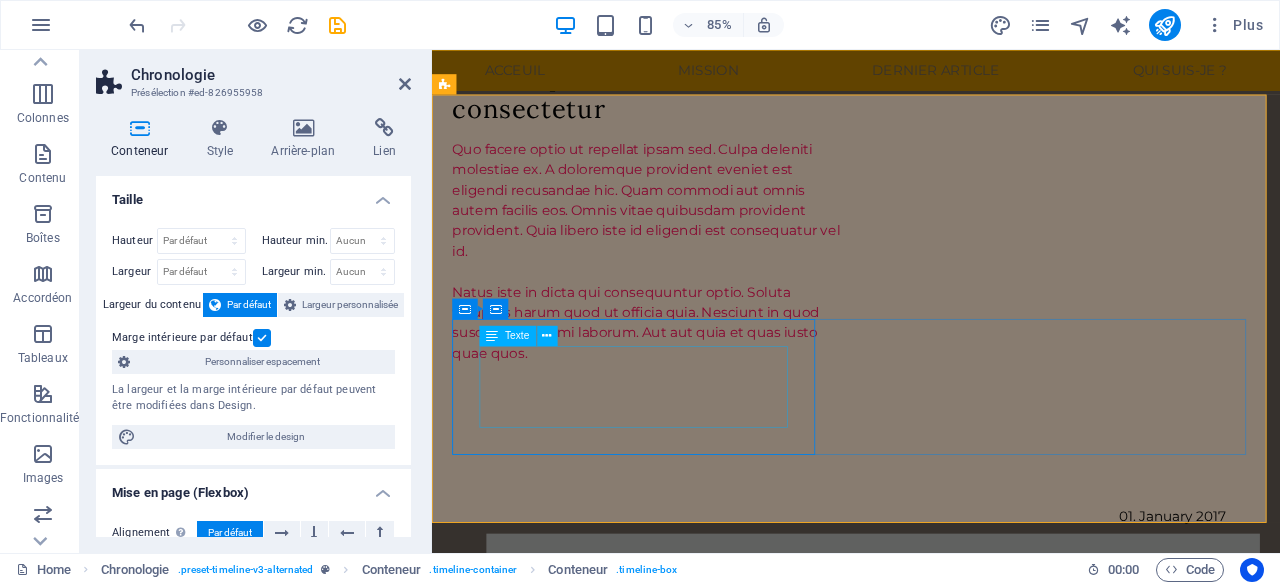 click on "Lorem ipsum dolor sit amet, consectetuer adipiscing elit. Aenean commodo ligula eget dolor. Lorem ipsum dolor sit amet, consectetuer adipiscing elit leget dolor." at bounding box center (911, 850) 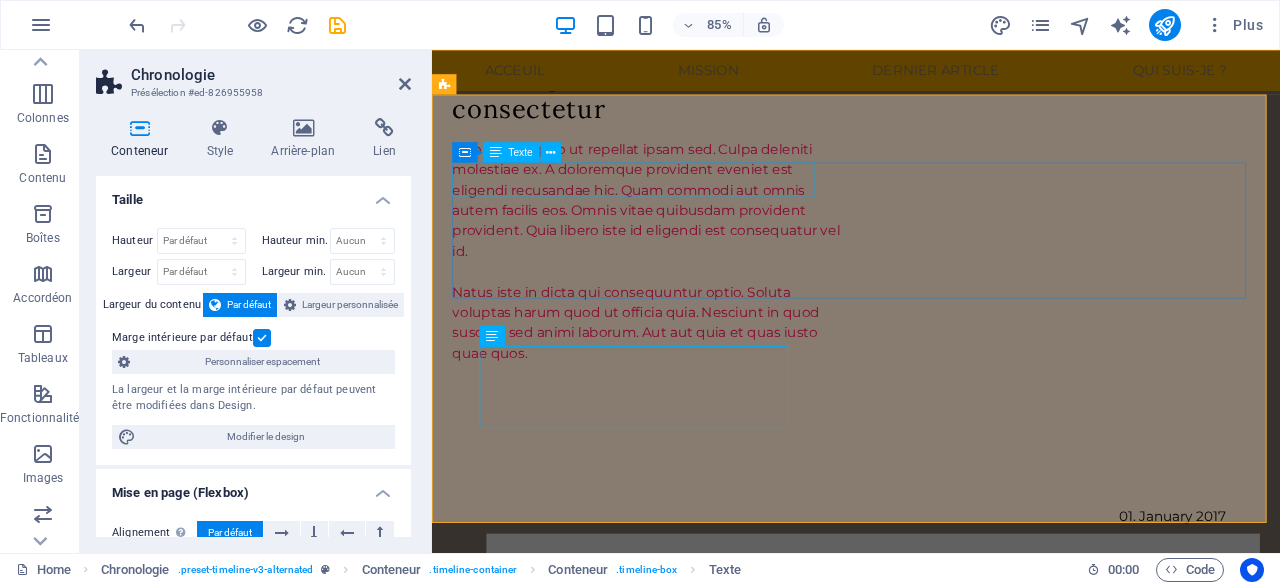 click on "01. January 2017" at bounding box center [911, 598] 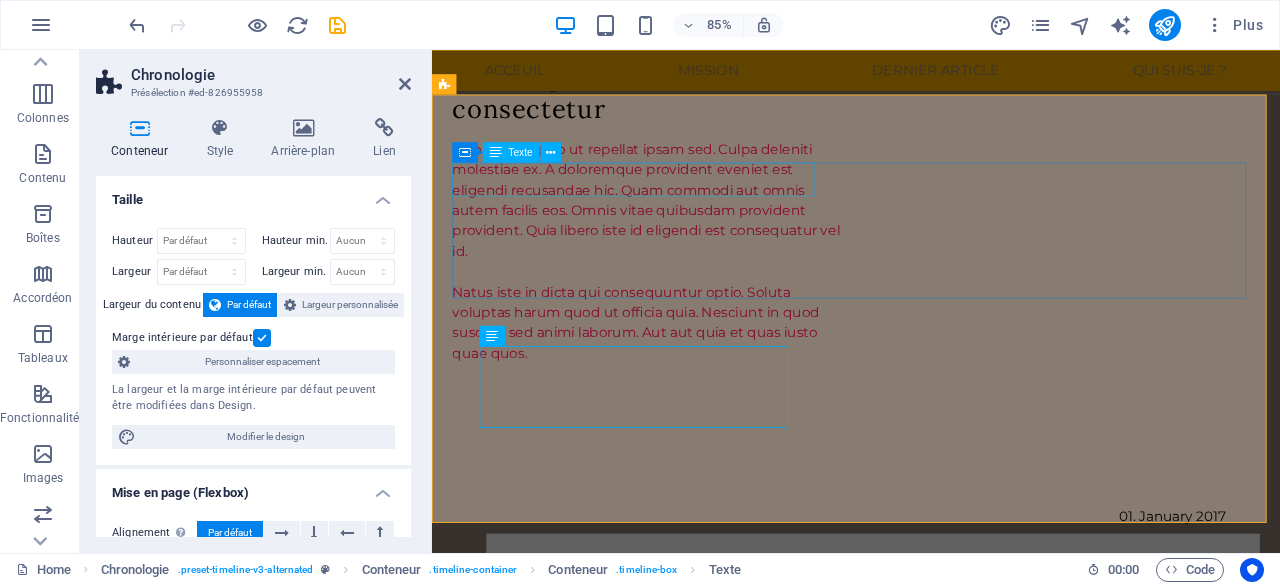 click on "01. January 2017" at bounding box center [911, 598] 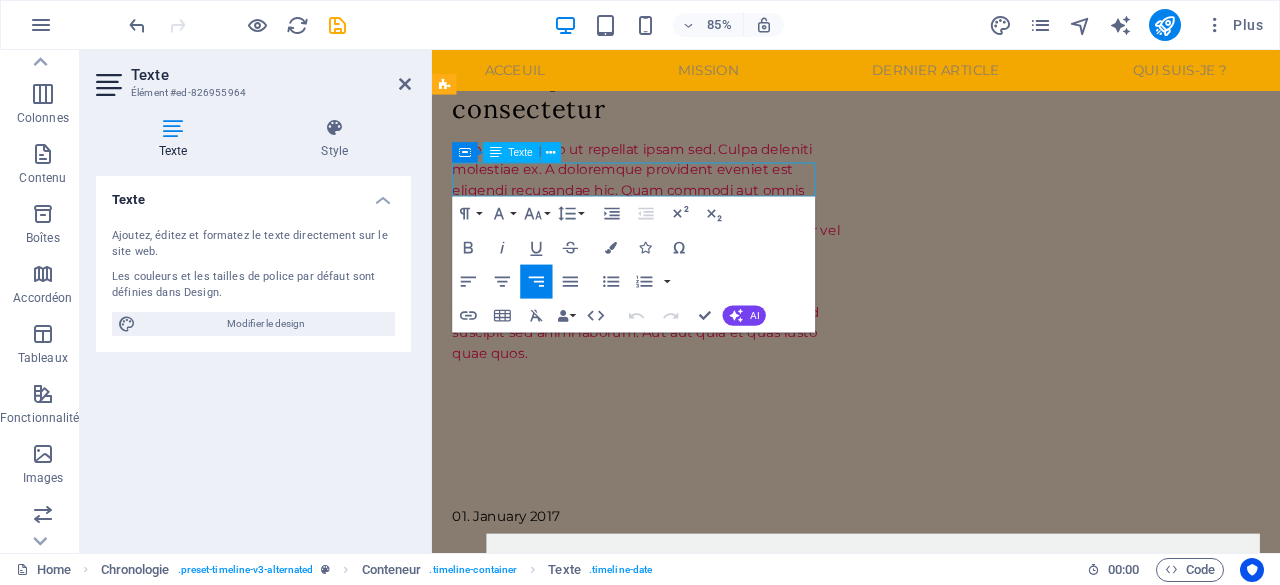 drag, startPoint x: 587, startPoint y: 193, endPoint x: 534, endPoint y: 197, distance: 53.15073 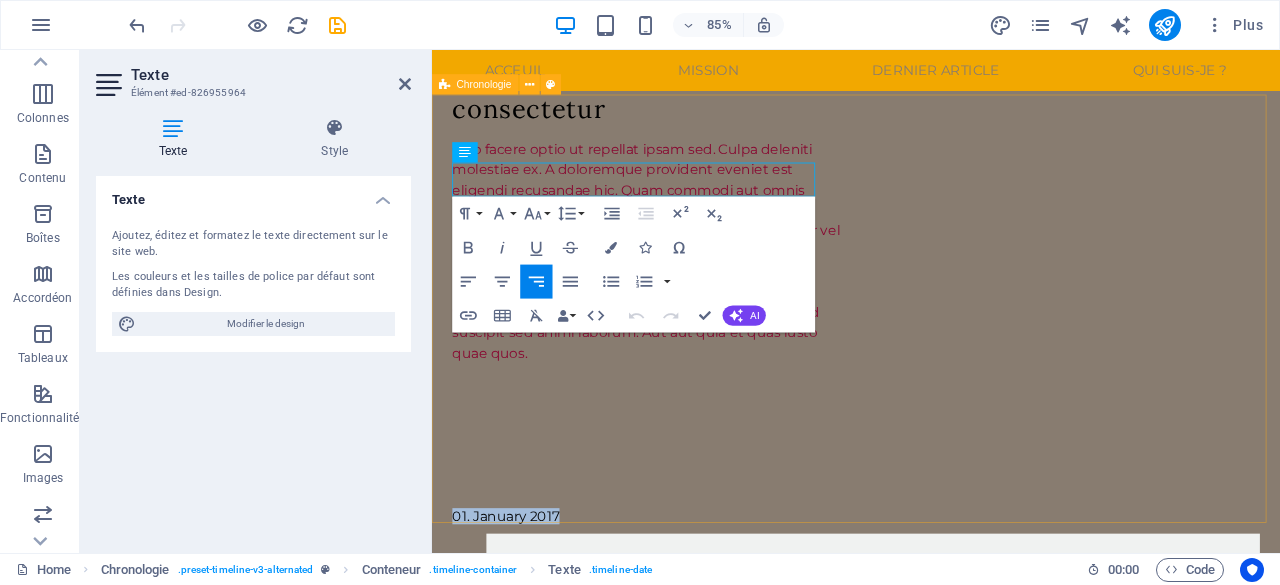 drag, startPoint x: 581, startPoint y: 197, endPoint x: 450, endPoint y: 199, distance: 131.01526 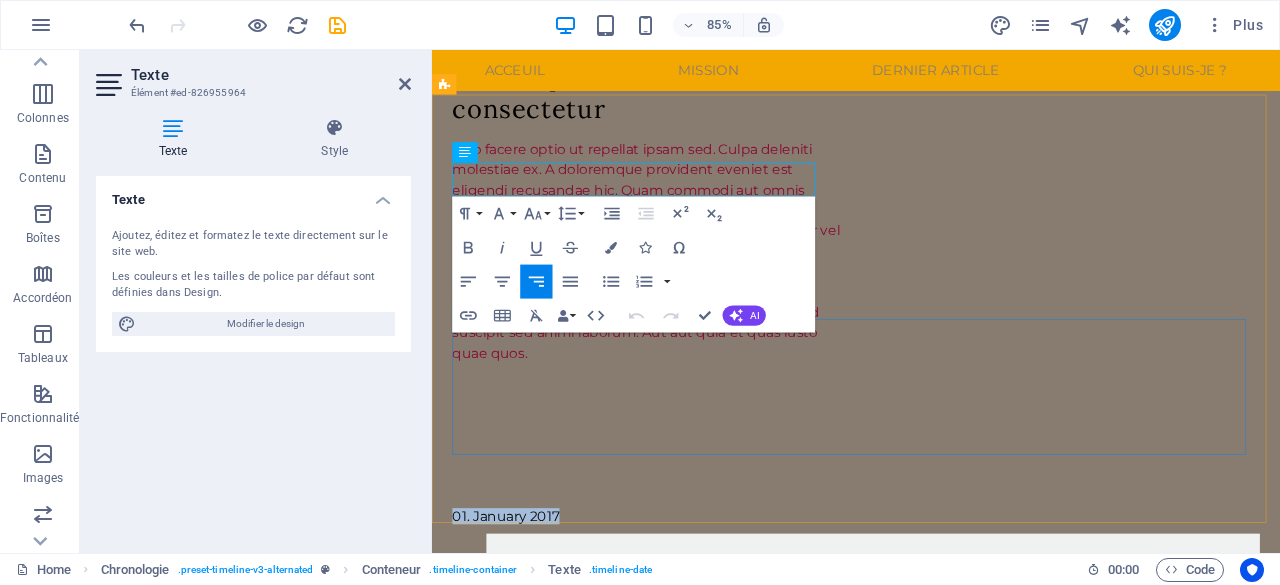 click on "01. March 2017 Lorem ipsum dolor sit amet, consectetuer adipiscing elit. Aenean commodo ligula eget dolor. Lorem ipsum dolor sit amet, consectetuer adipiscing elit leget dolor." at bounding box center (931, 830) 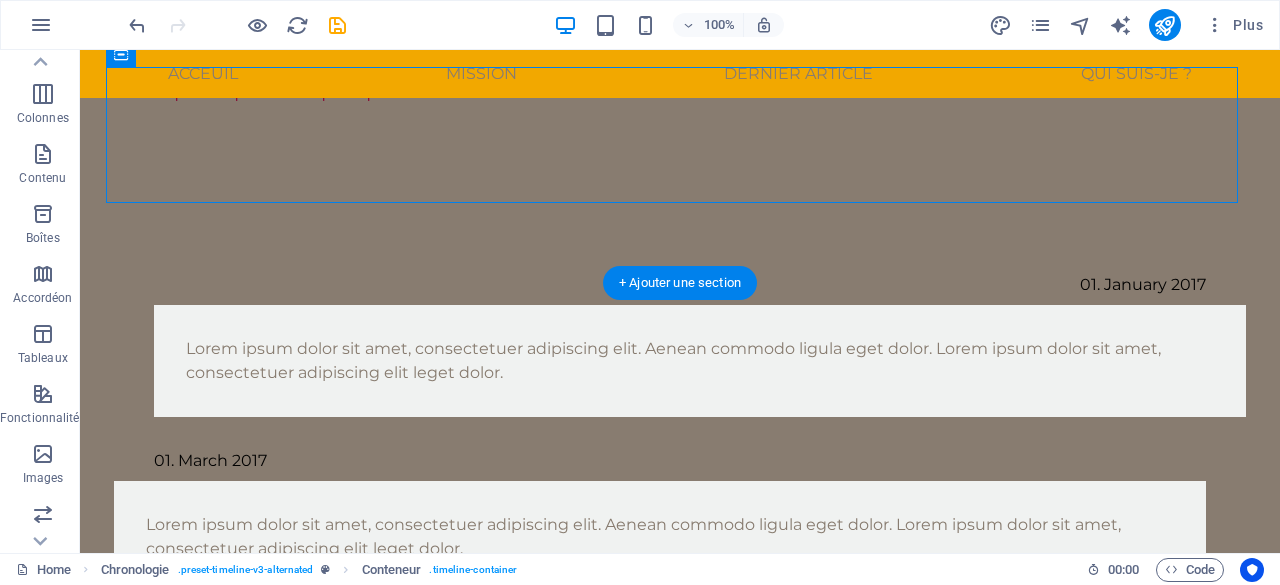 scroll, scrollTop: 1021, scrollLeft: 0, axis: vertical 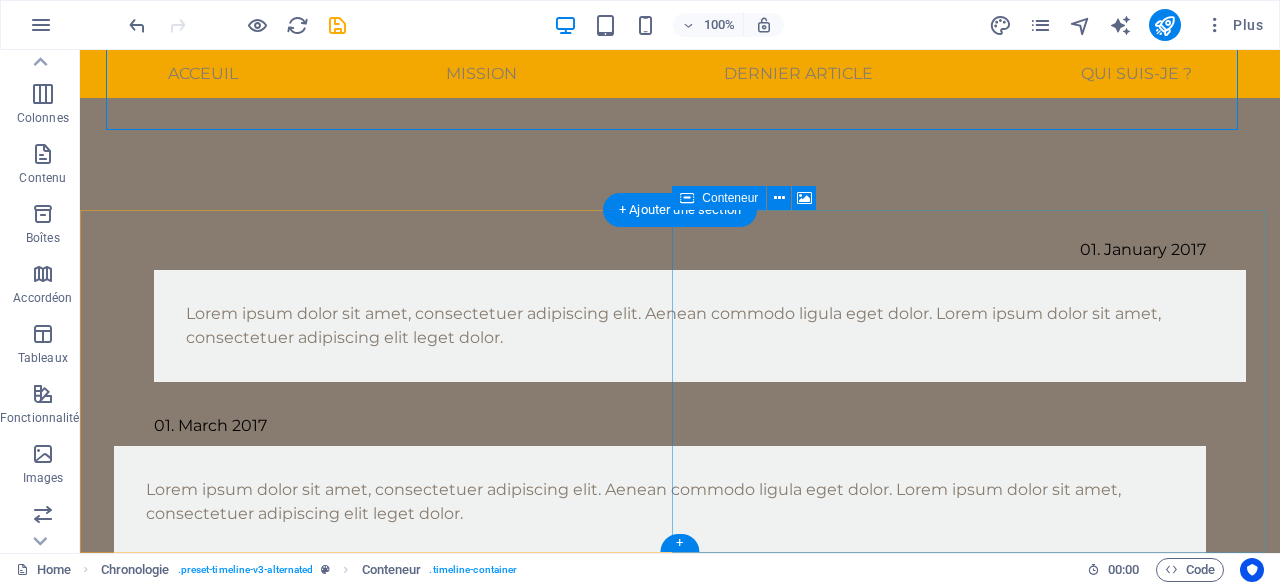 click on "Ajouter les éléments" at bounding box center [596, 1545] 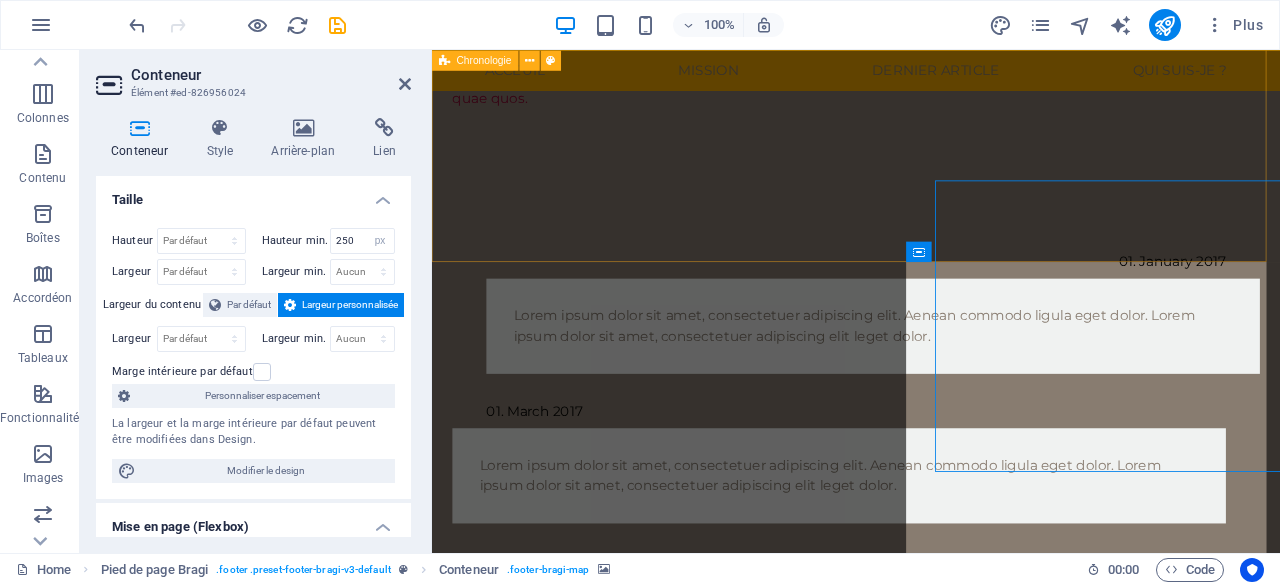 scroll, scrollTop: 1028, scrollLeft: 0, axis: vertical 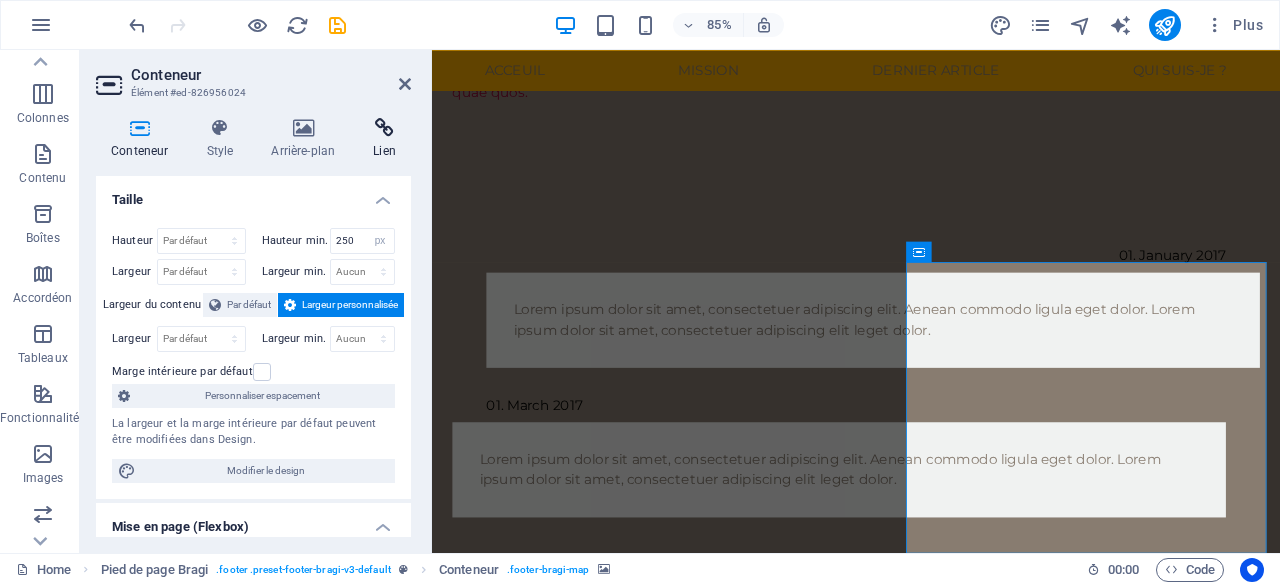 click at bounding box center [384, 128] 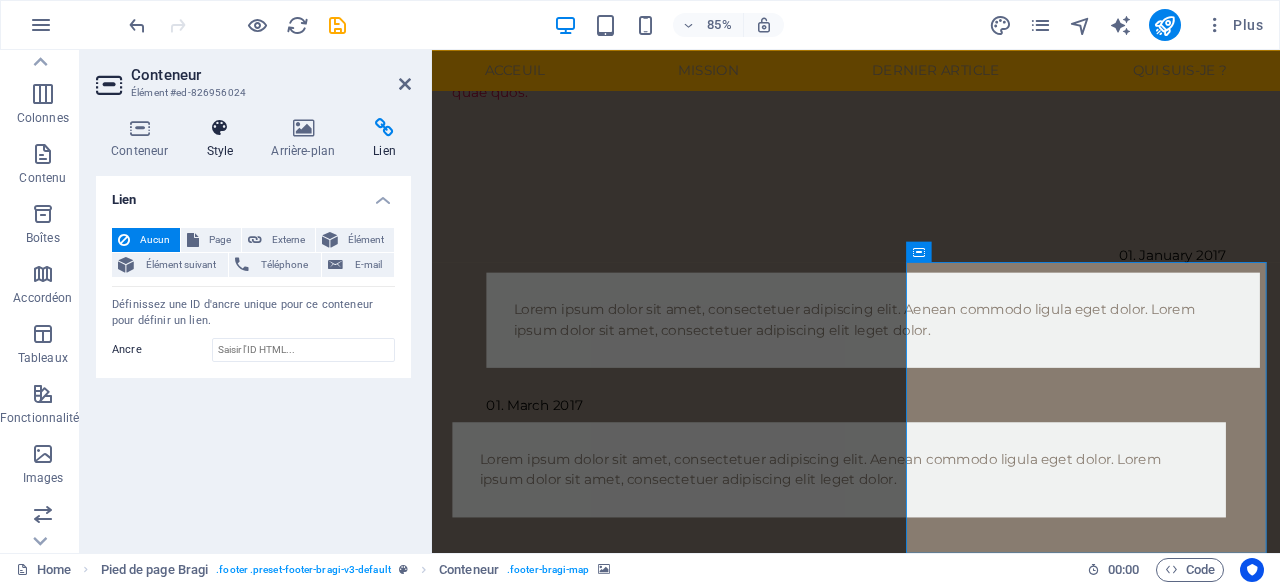 click on "Style" at bounding box center [223, 139] 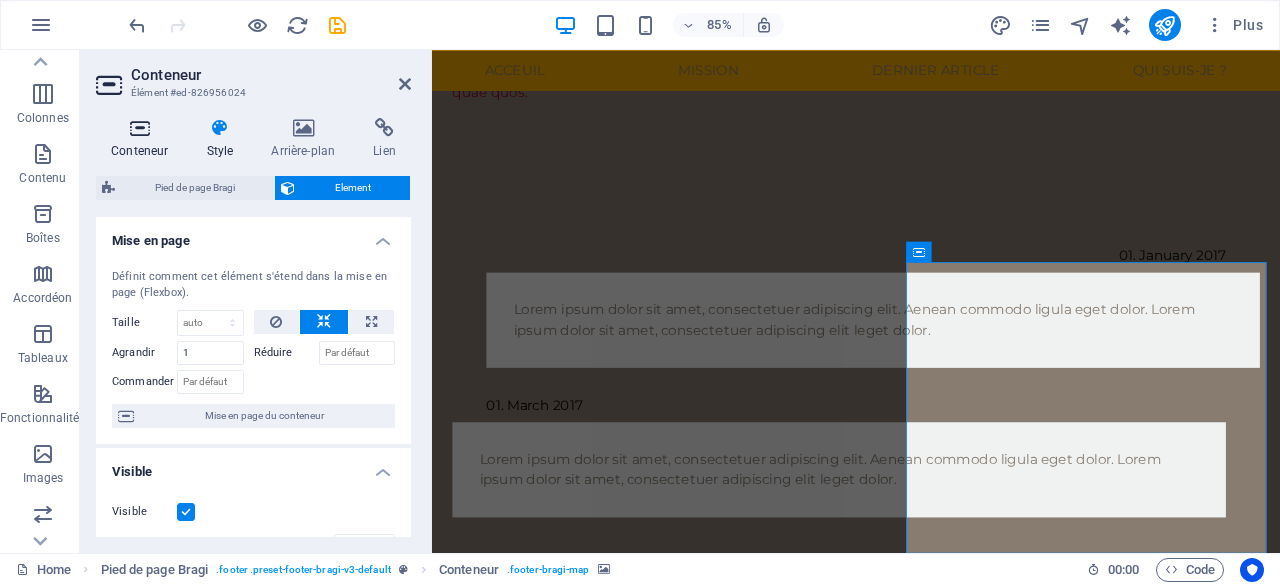click on "Conteneur" at bounding box center (143, 139) 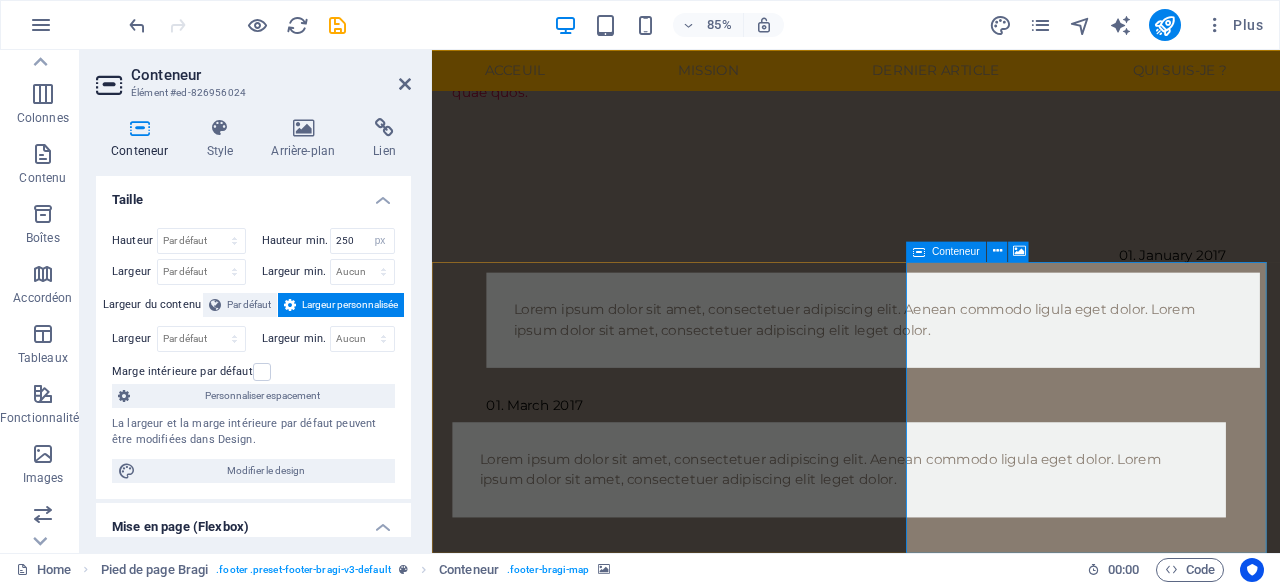 click on "Déposer le contenu ici ou  Ajouter les éléments  Coller le presse-papiers" at bounding box center (931, 1556) 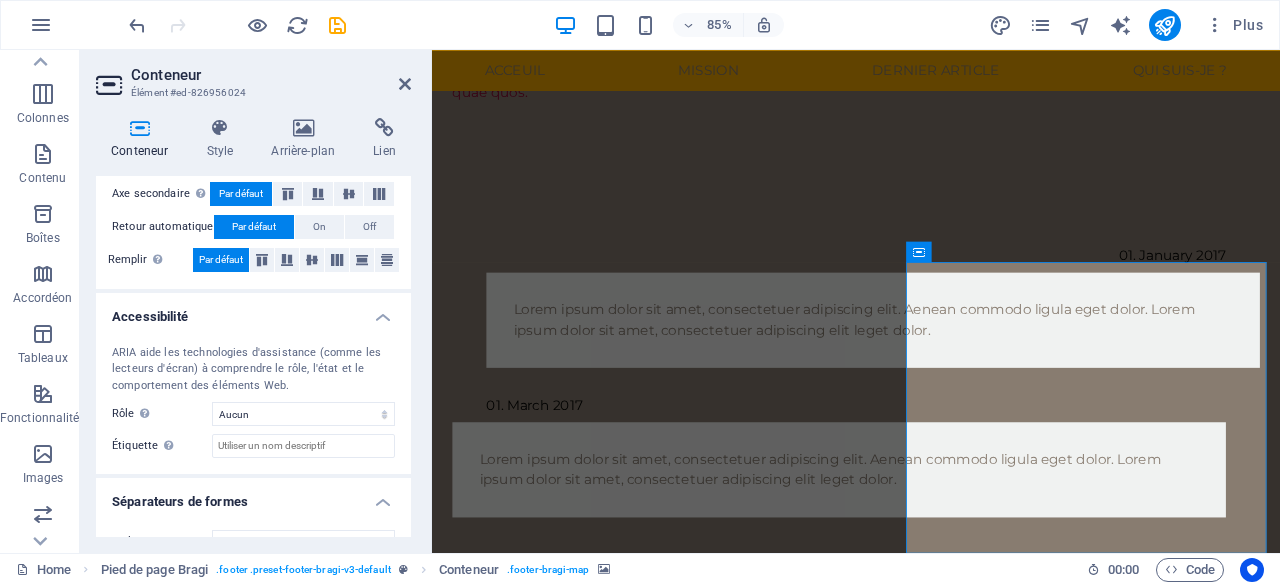 scroll, scrollTop: 469, scrollLeft: 0, axis: vertical 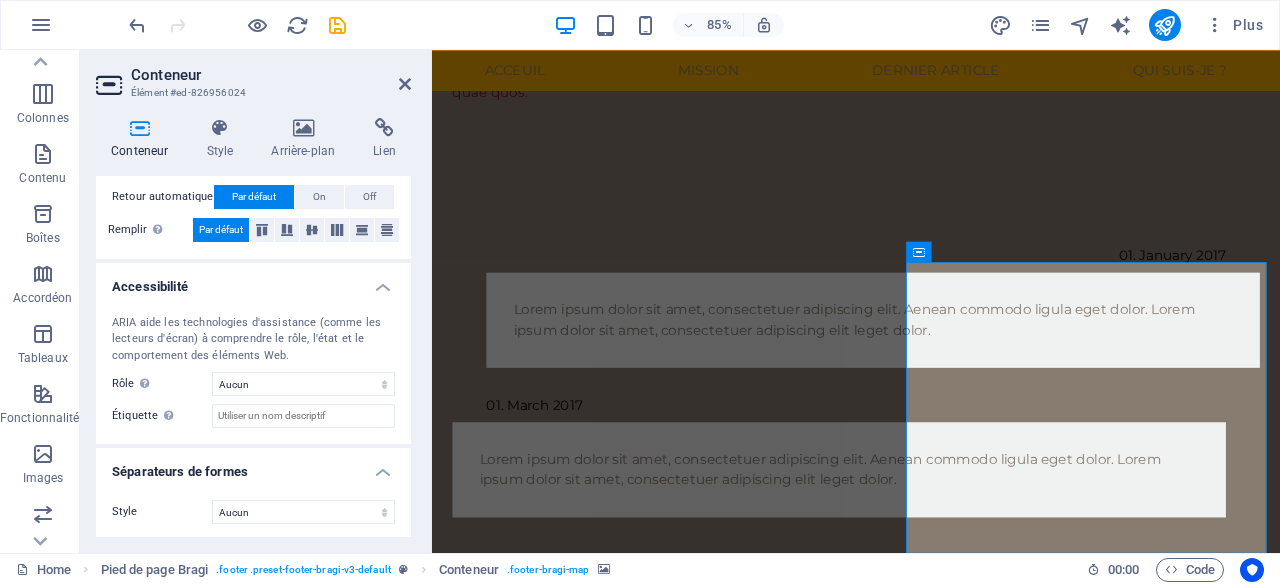 click at bounding box center (931, 1313) 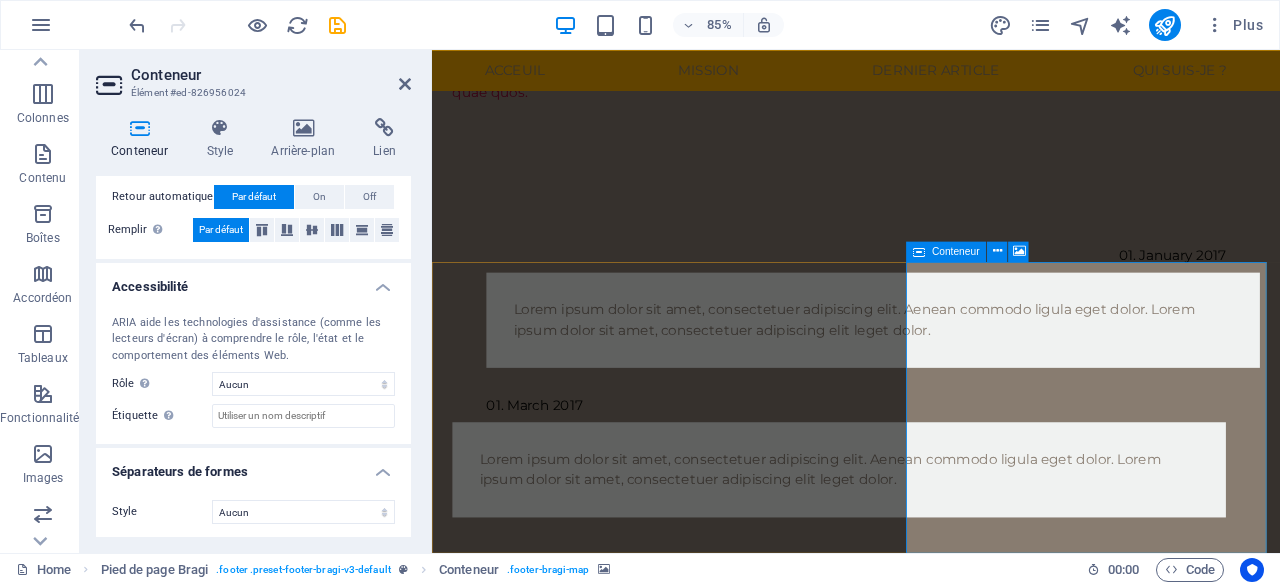click on "Coller le presse-papiers" at bounding box center (1005, 1586) 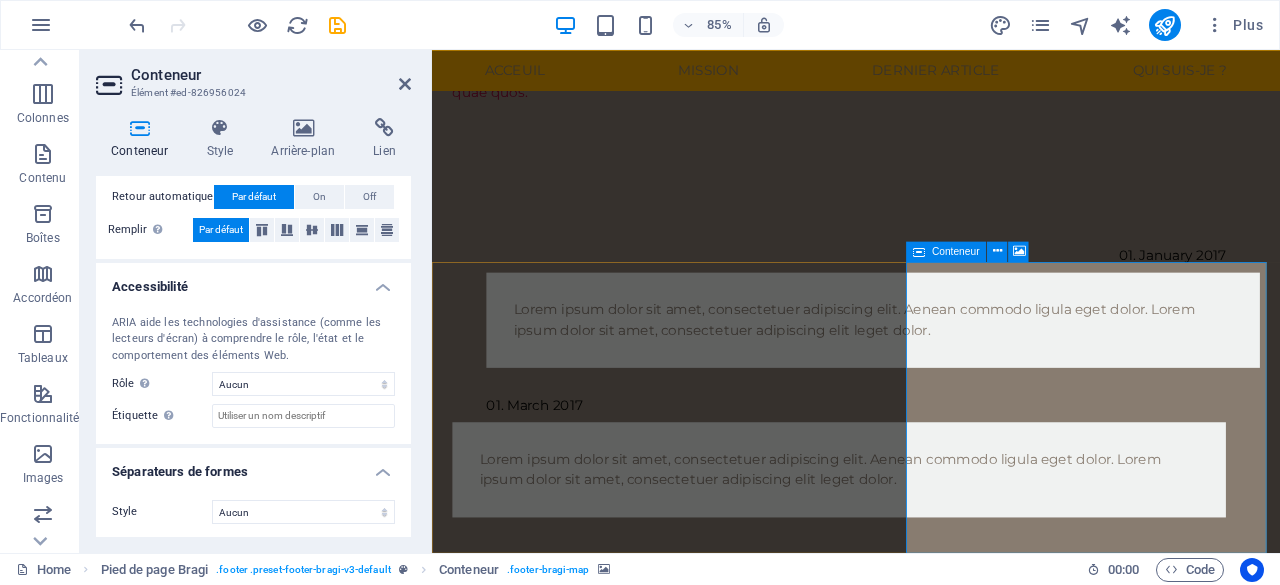click on "Déposer le contenu ici ou  Ajouter les éléments  Coller le presse-papiers" at bounding box center [931, 1556] 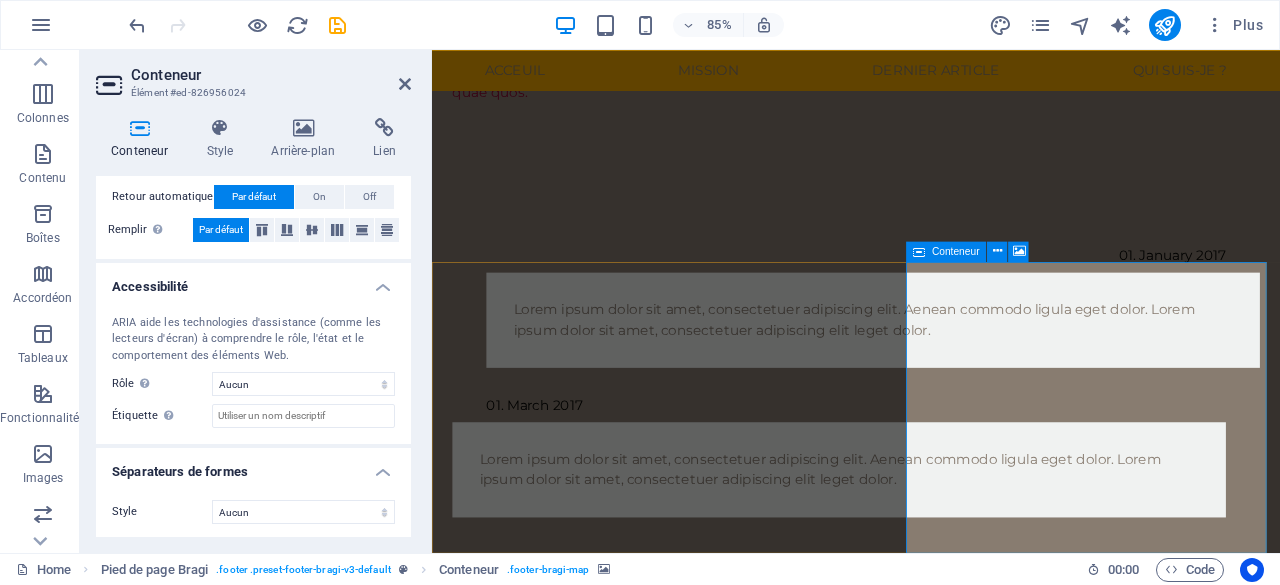 click on "Déposer le contenu ici ou  Ajouter les éléments  Coller le presse-papiers" at bounding box center (931, 1556) 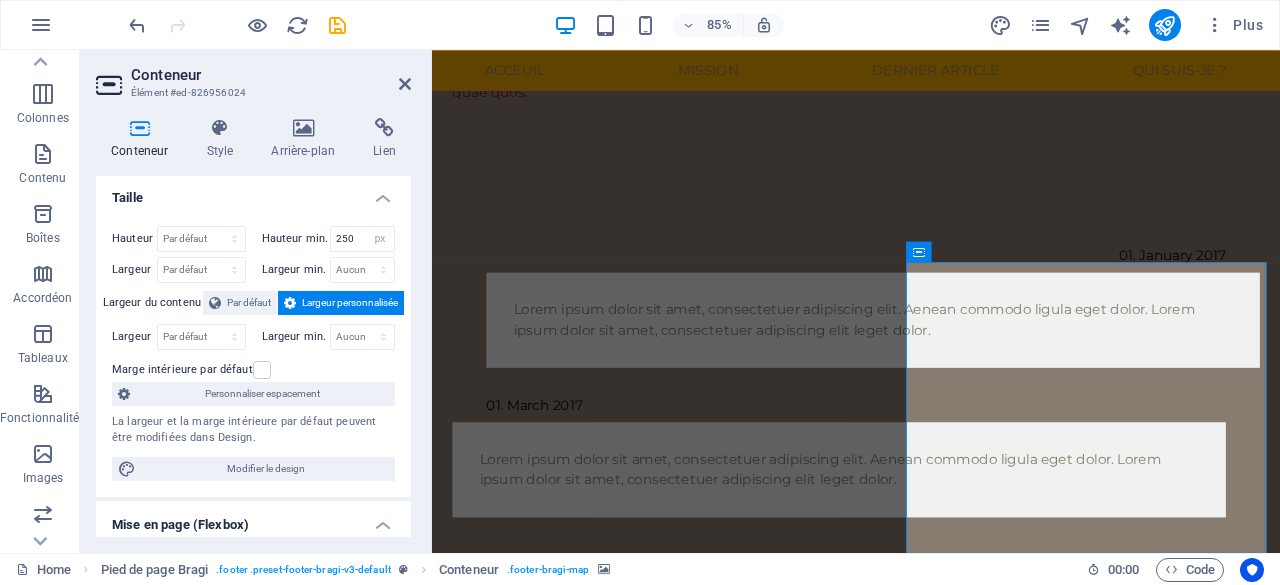 scroll, scrollTop: 0, scrollLeft: 0, axis: both 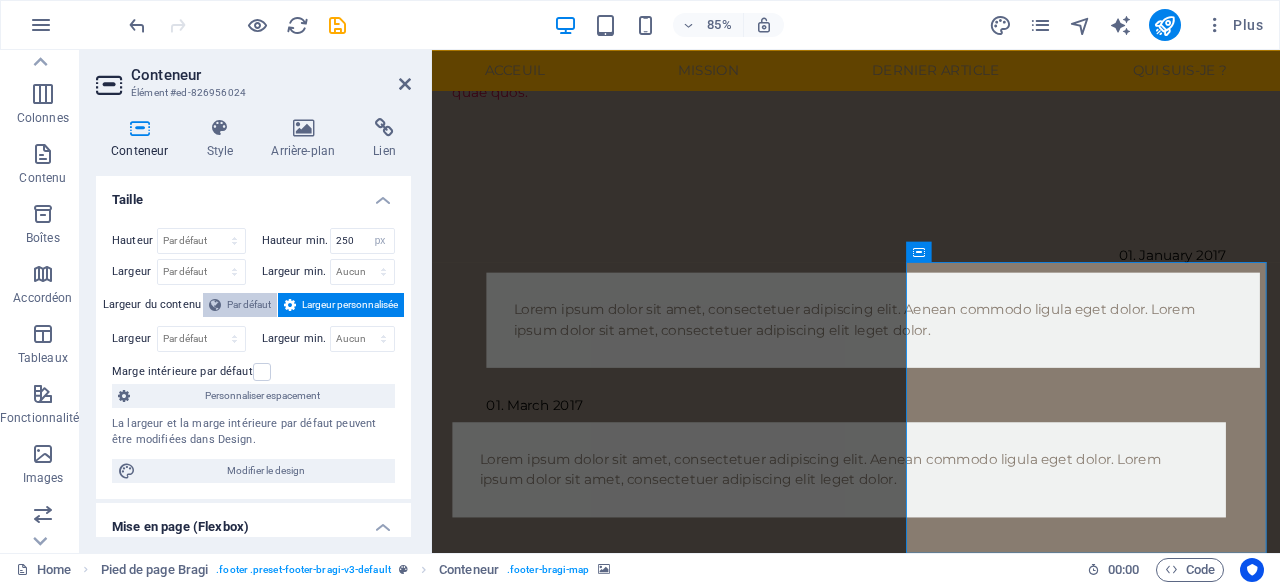 click on "Par défaut" at bounding box center [249, 305] 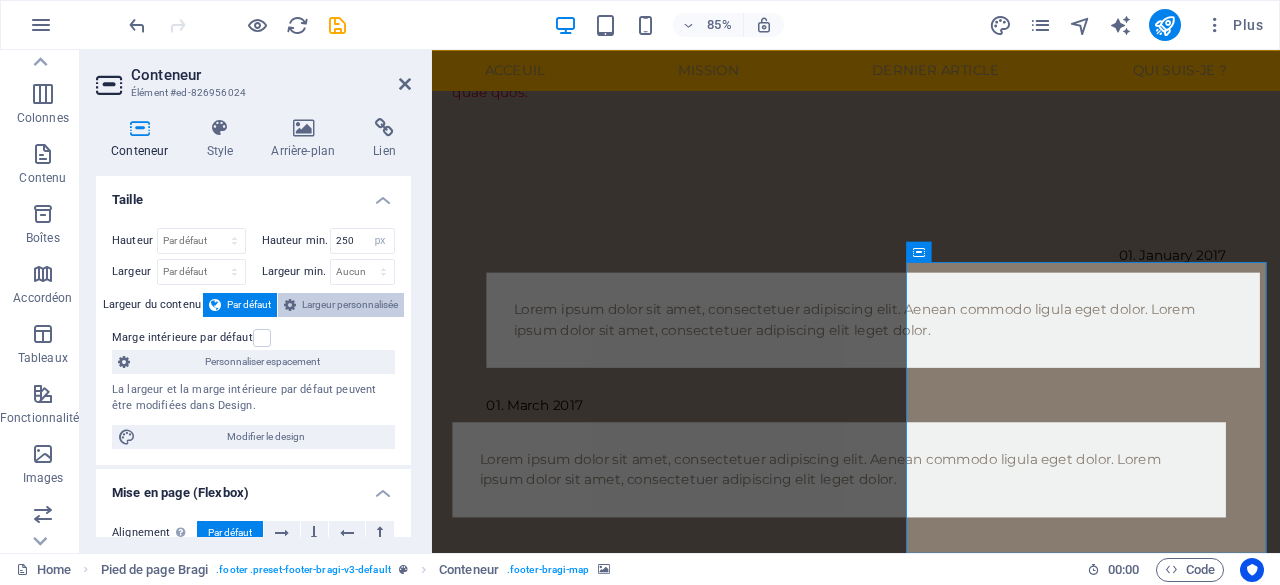 click on "Largeur personnalisée" at bounding box center (350, 305) 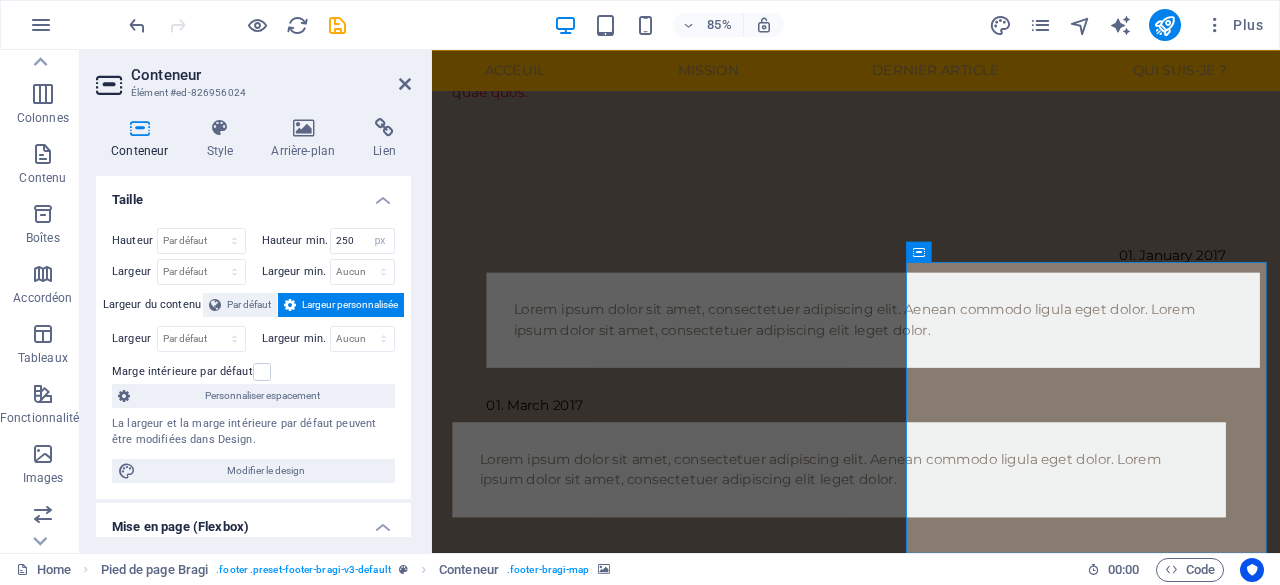 click at bounding box center [290, 305] 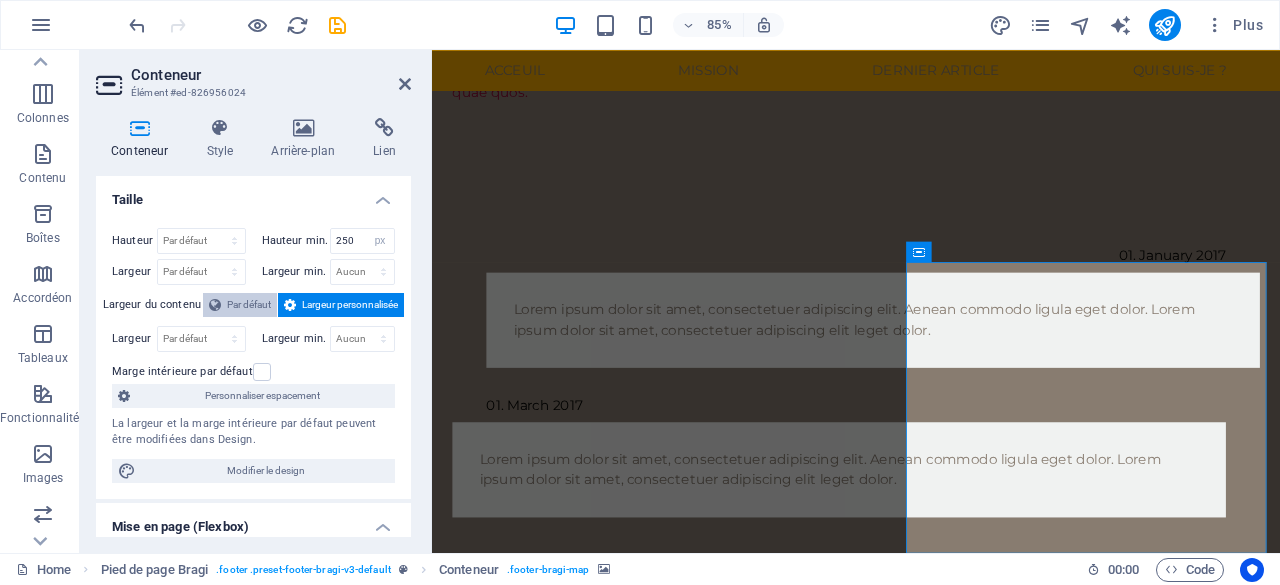click on "Par défaut" at bounding box center (249, 305) 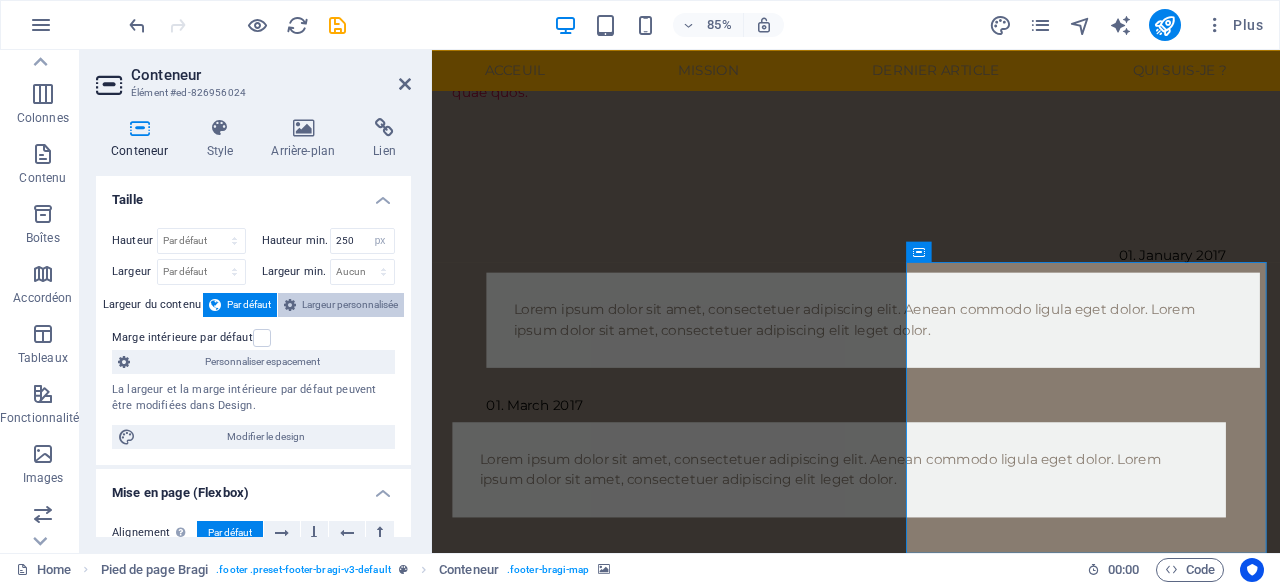 click on "Largeur personnalisée" at bounding box center [350, 305] 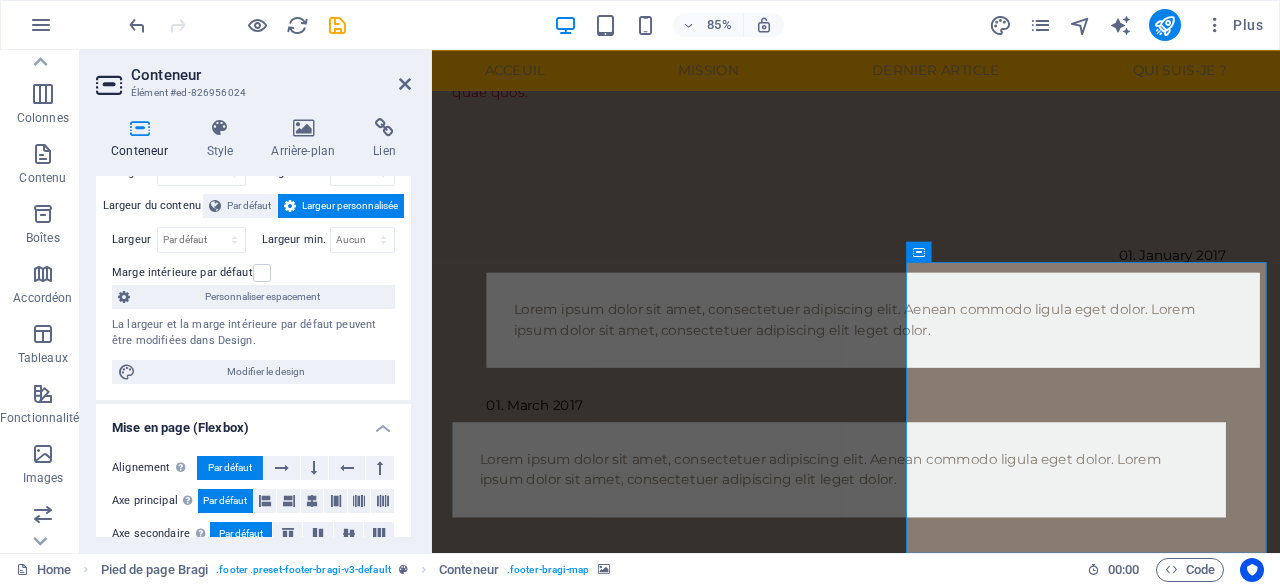 scroll, scrollTop: 100, scrollLeft: 0, axis: vertical 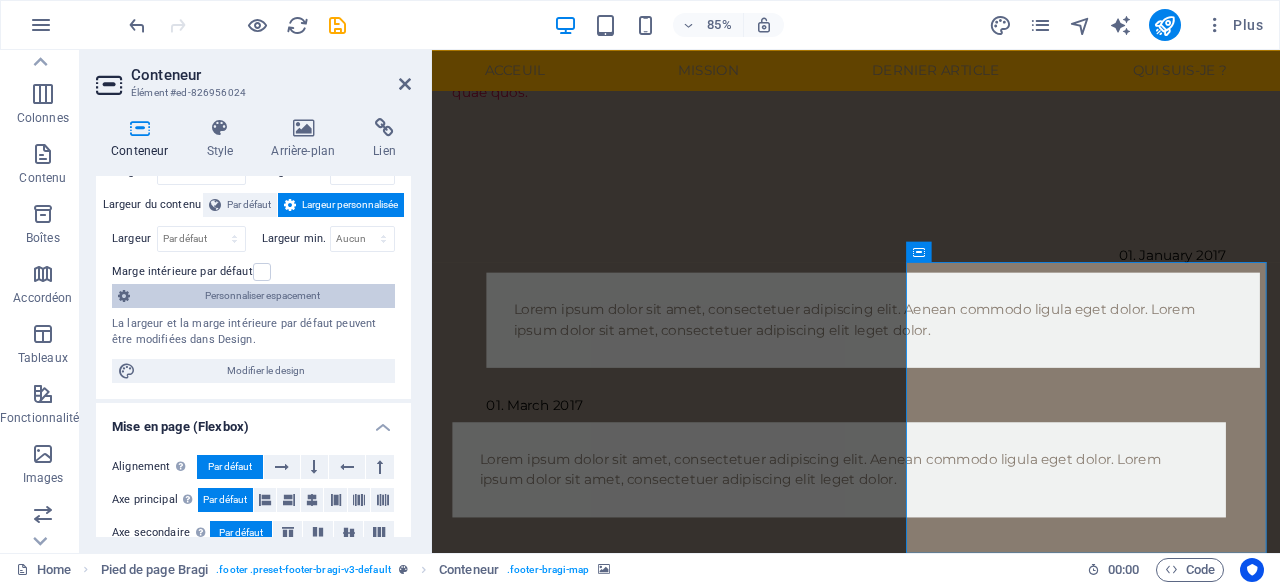click on "Personnaliser espacement" at bounding box center (262, 296) 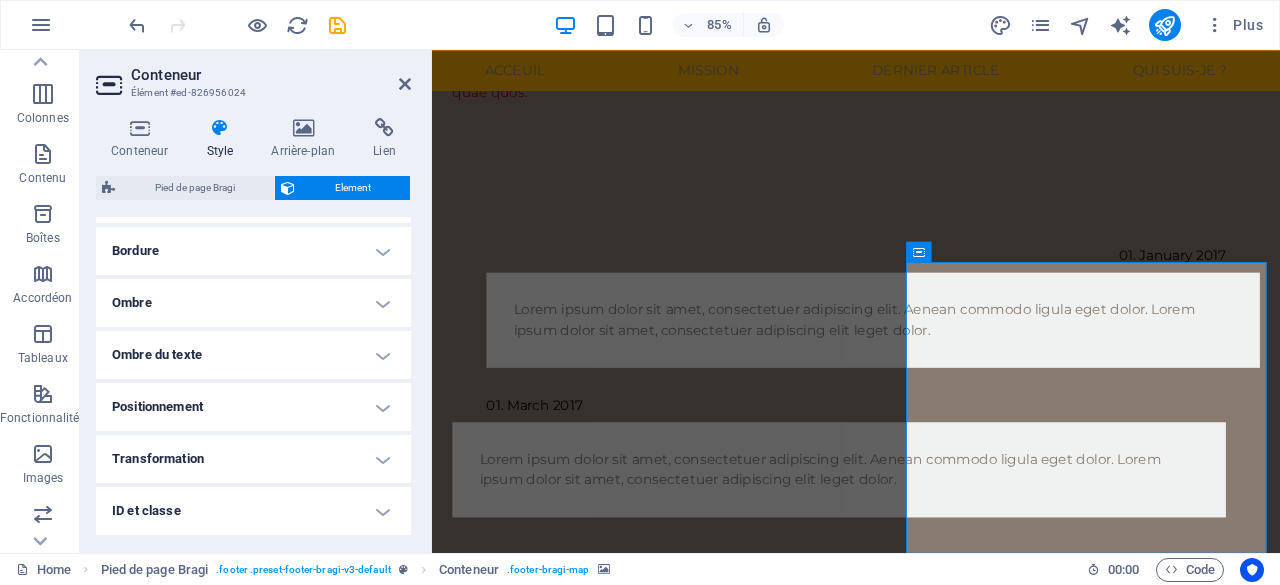 scroll, scrollTop: 226, scrollLeft: 0, axis: vertical 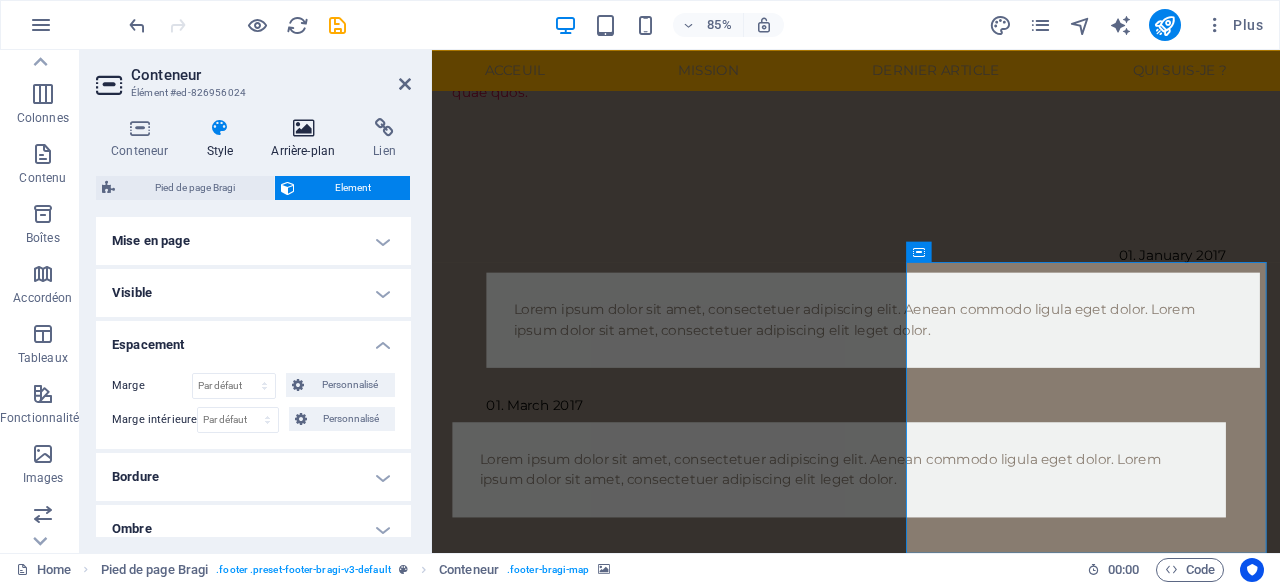 click at bounding box center [303, 128] 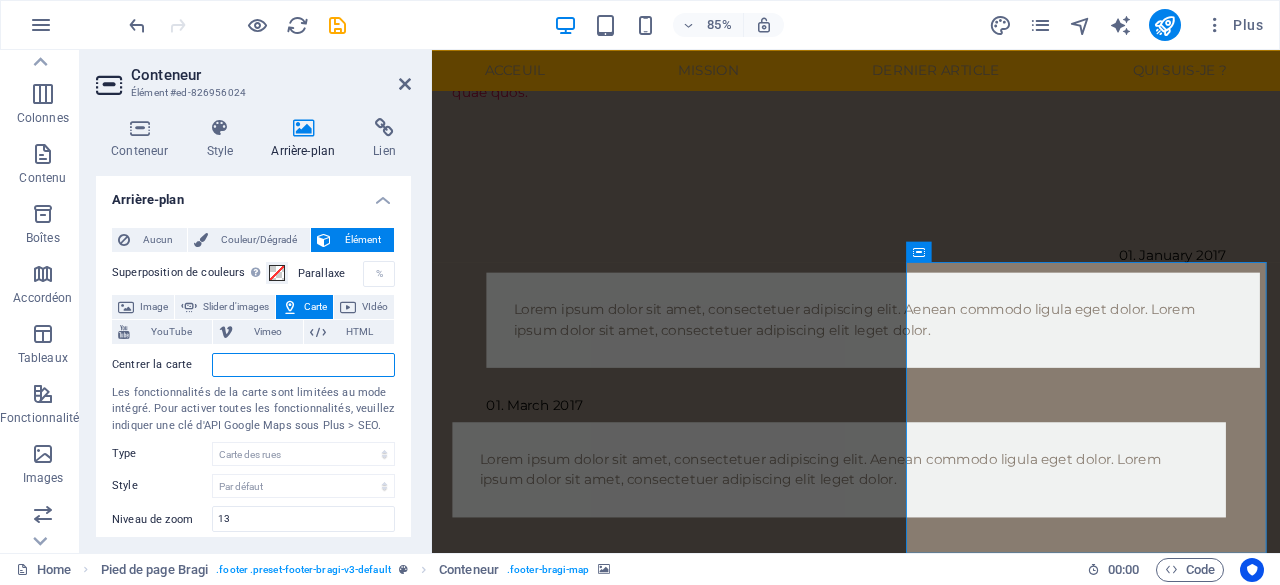 click on "Centrer la carte" at bounding box center [303, 365] 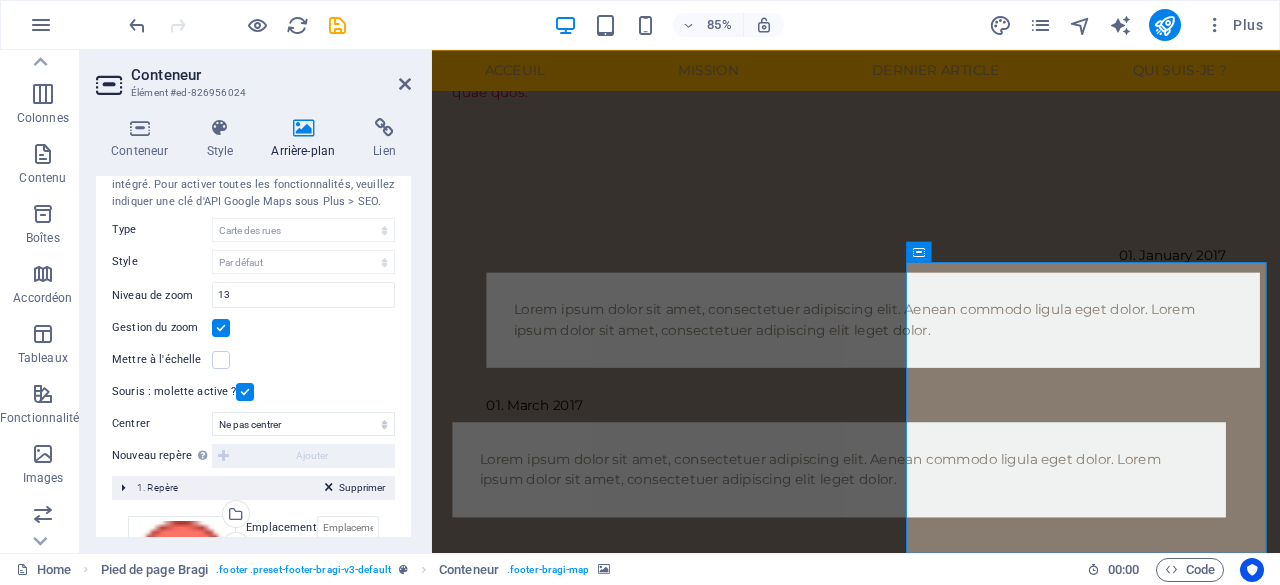 scroll, scrollTop: 223, scrollLeft: 0, axis: vertical 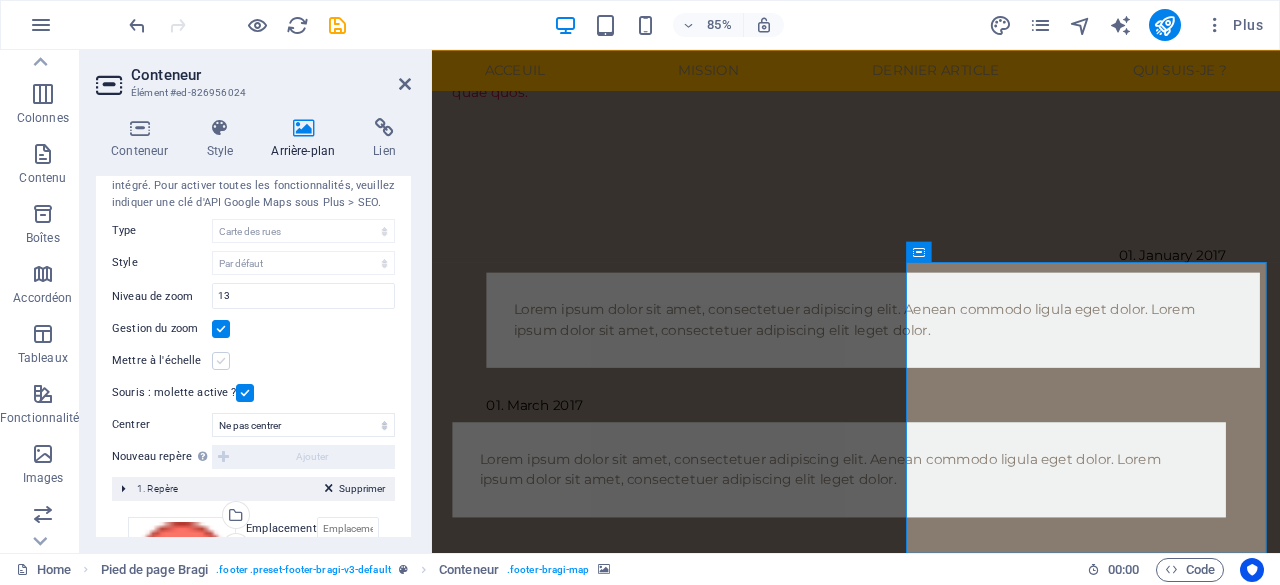 click at bounding box center [221, 361] 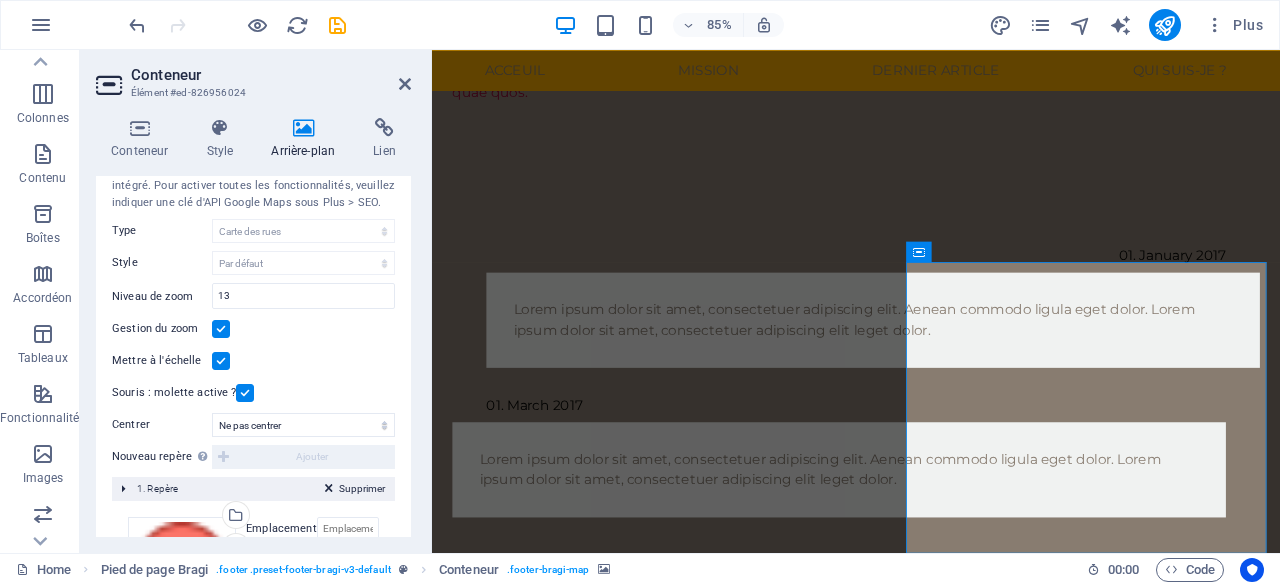 click at bounding box center [221, 361] 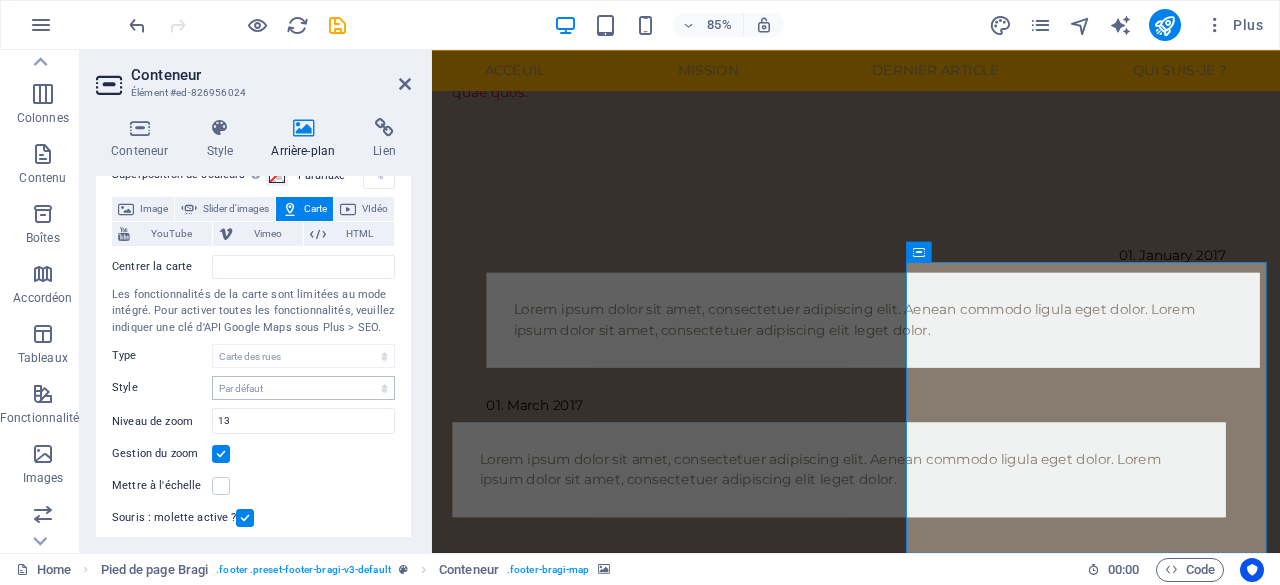 scroll, scrollTop: 100, scrollLeft: 0, axis: vertical 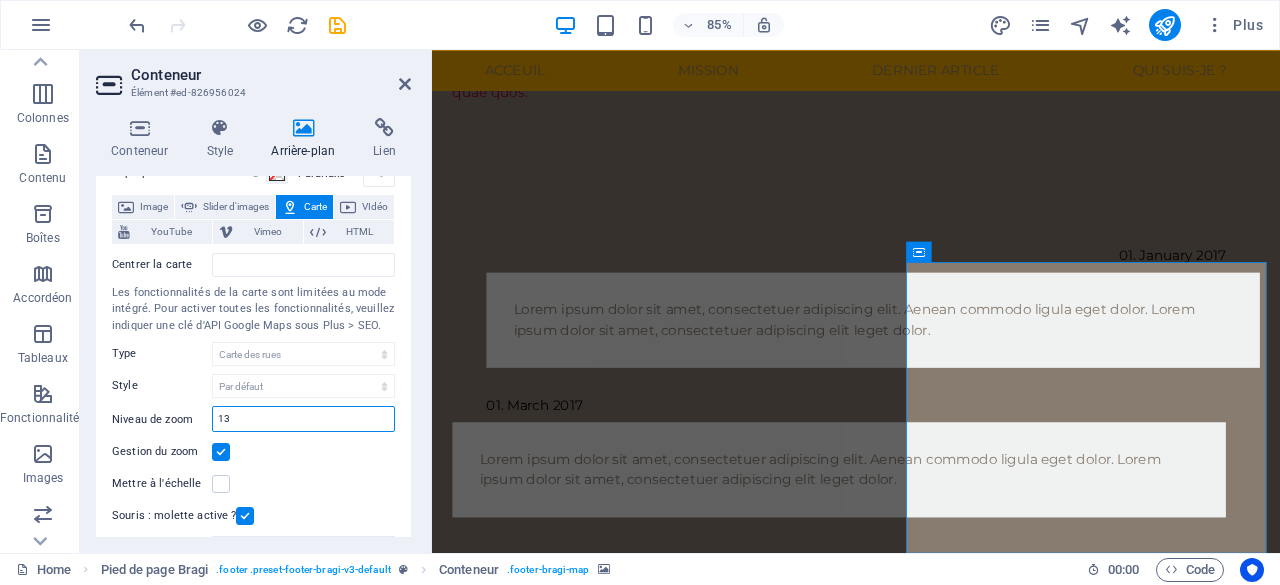 click on "13" at bounding box center [303, 419] 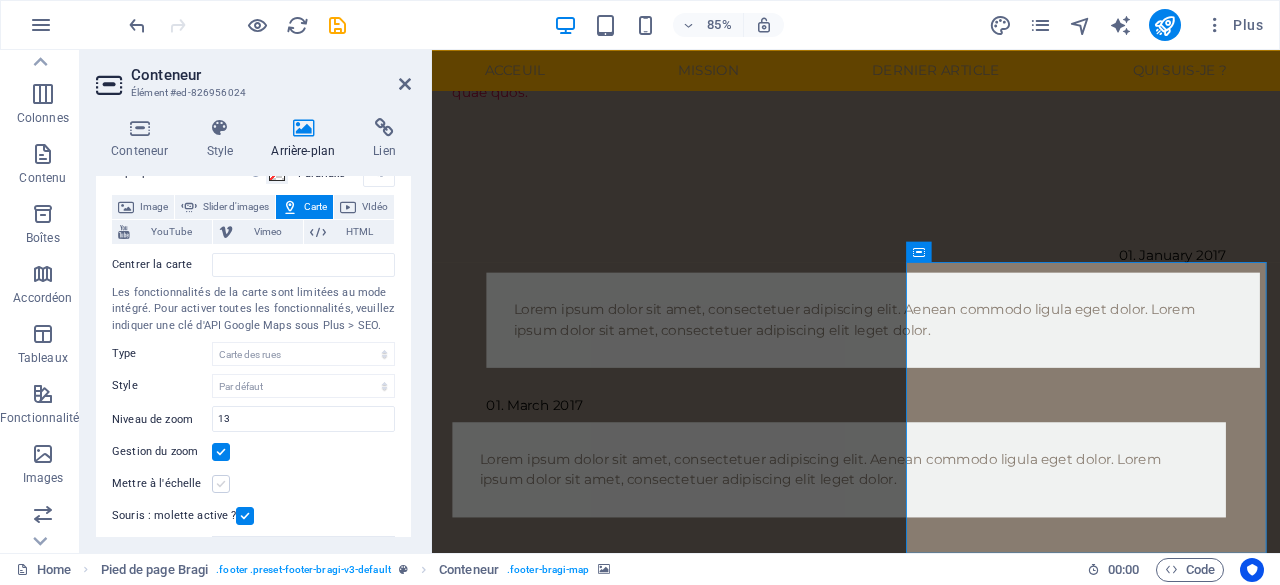 click at bounding box center [221, 484] 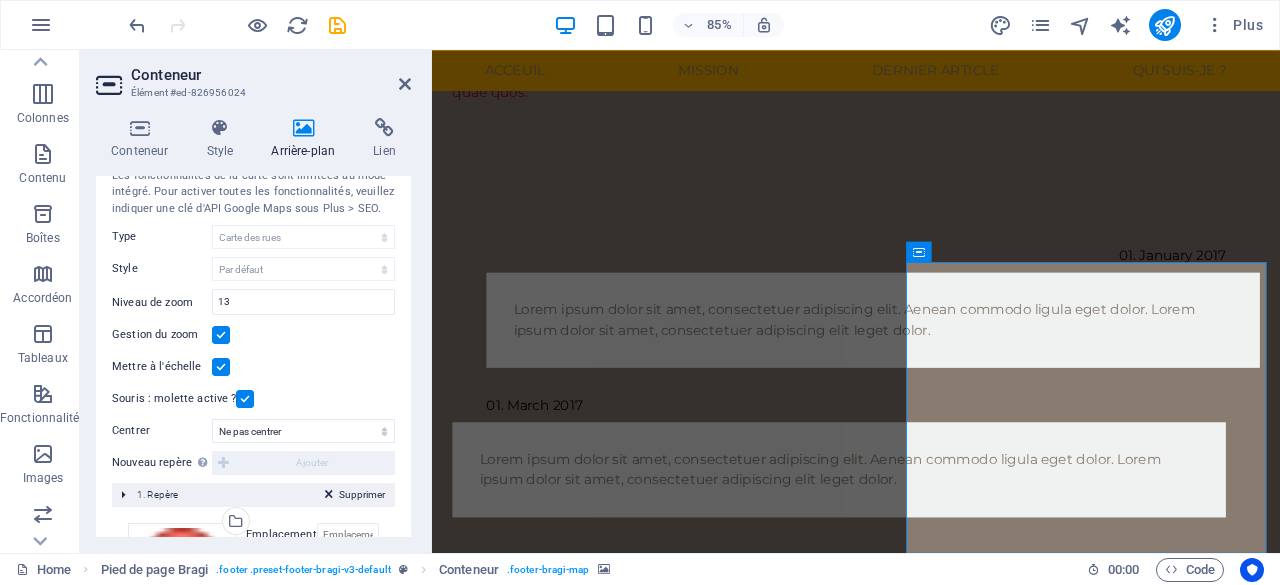 scroll, scrollTop: 300, scrollLeft: 0, axis: vertical 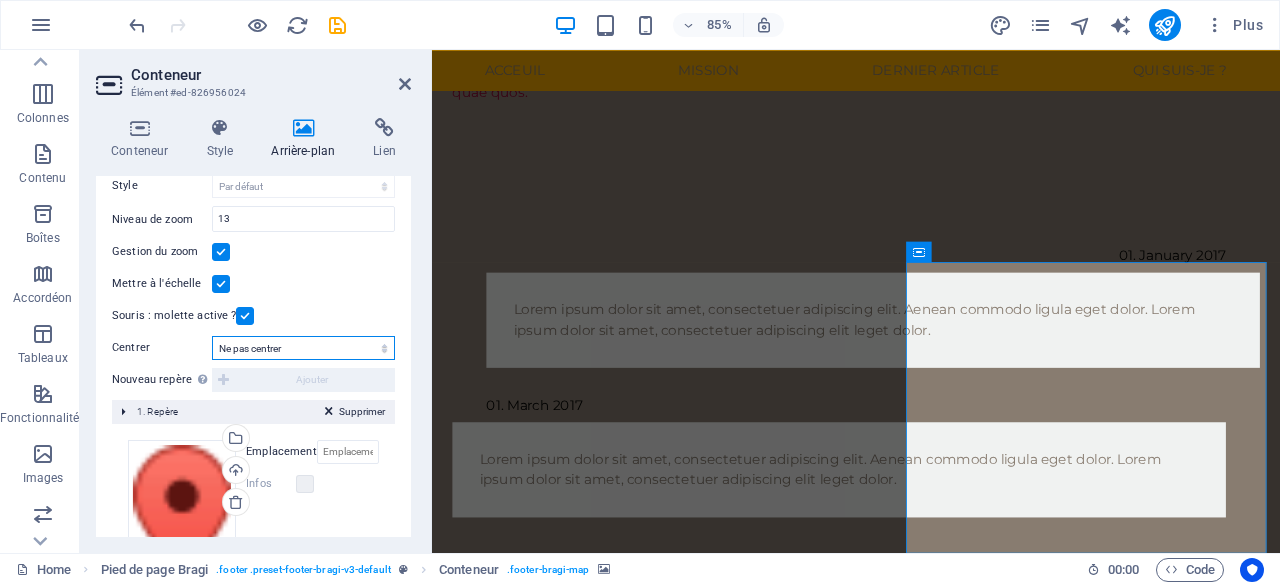 click on "Ne pas centrer Centrer les repères Centrer les repères et zoomer" at bounding box center (303, 348) 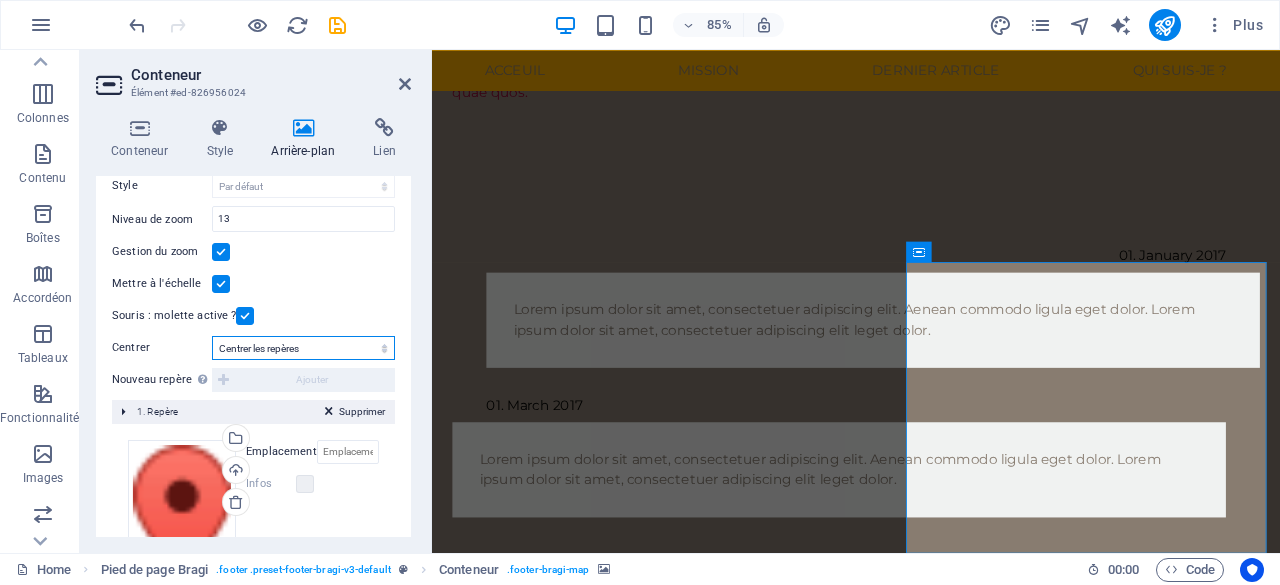 click on "Ne pas centrer Centrer les repères Centrer les repères et zoomer" at bounding box center (303, 348) 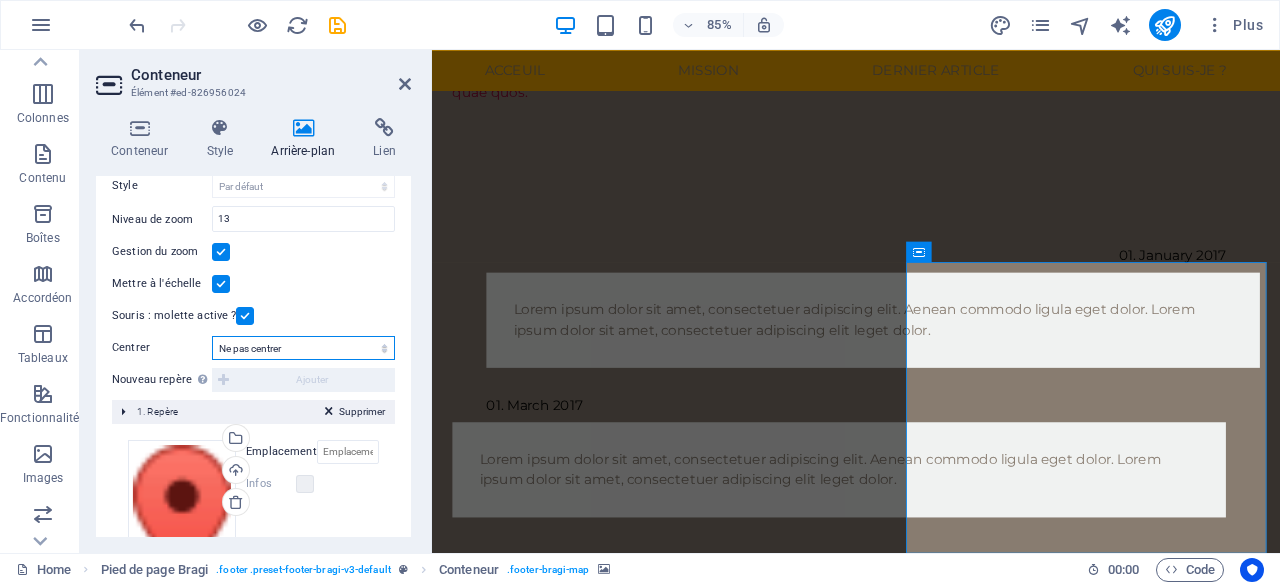 click on "Ne pas centrer Centrer les repères Centrer les repères et zoomer" at bounding box center (303, 348) 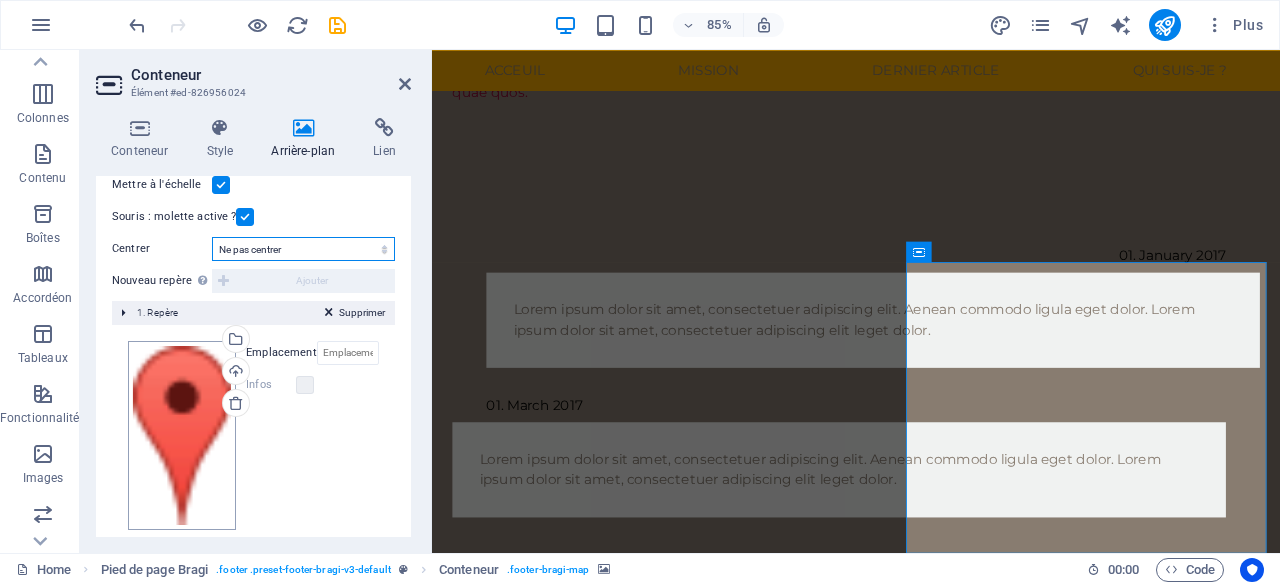 scroll, scrollTop: 400, scrollLeft: 0, axis: vertical 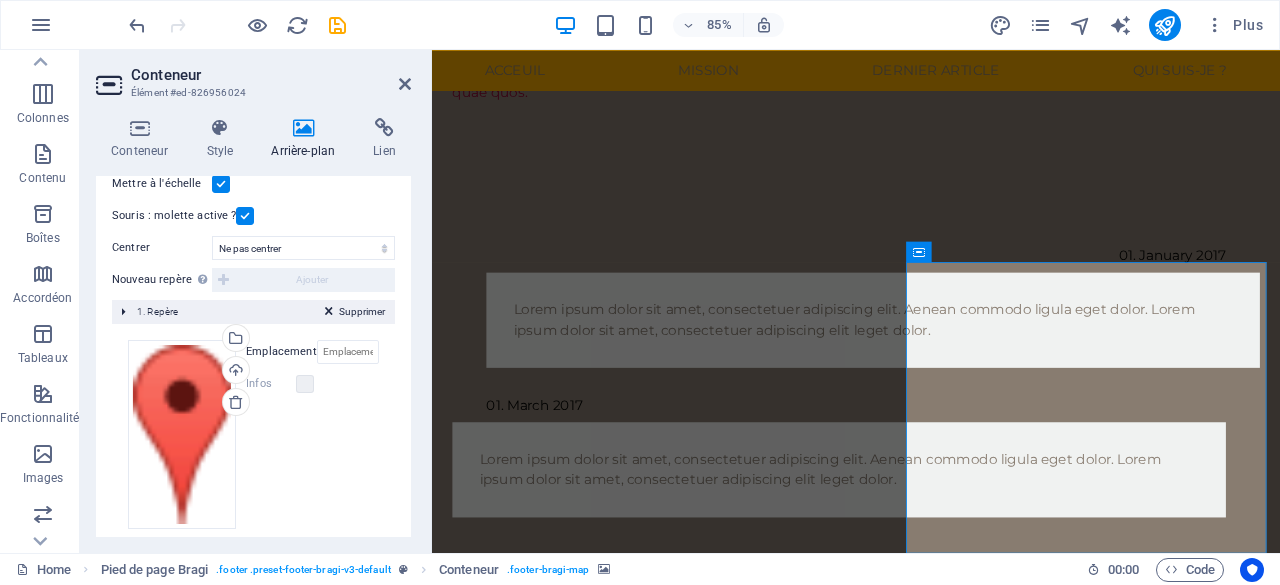 click on "Supprimer 1. Repère" at bounding box center [253, 312] 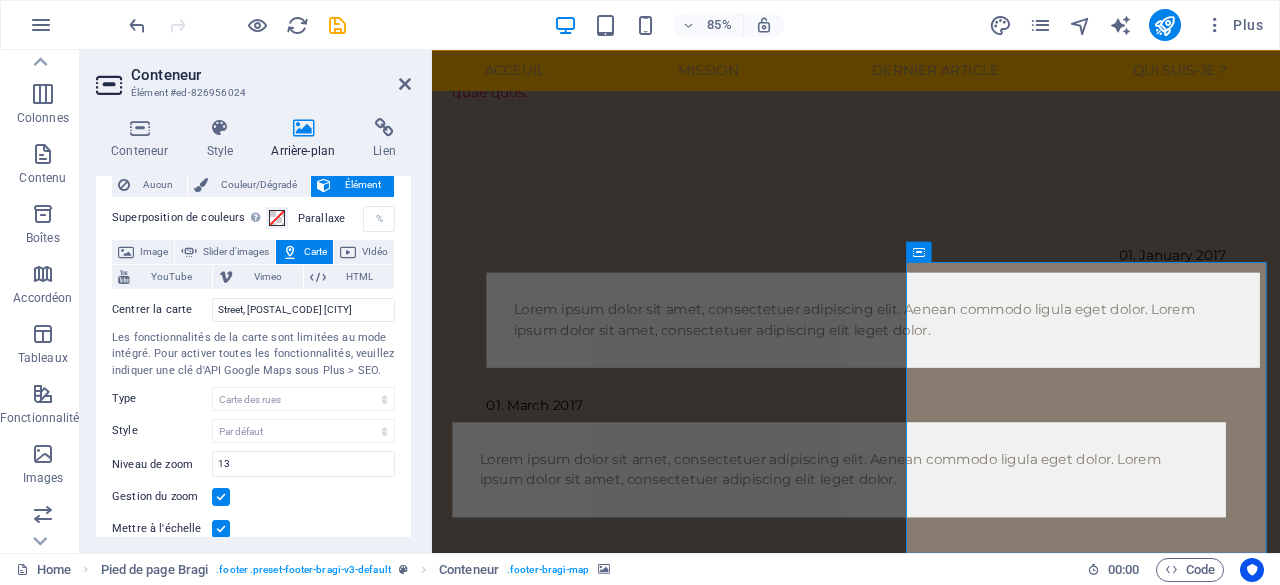 scroll, scrollTop: 201, scrollLeft: 0, axis: vertical 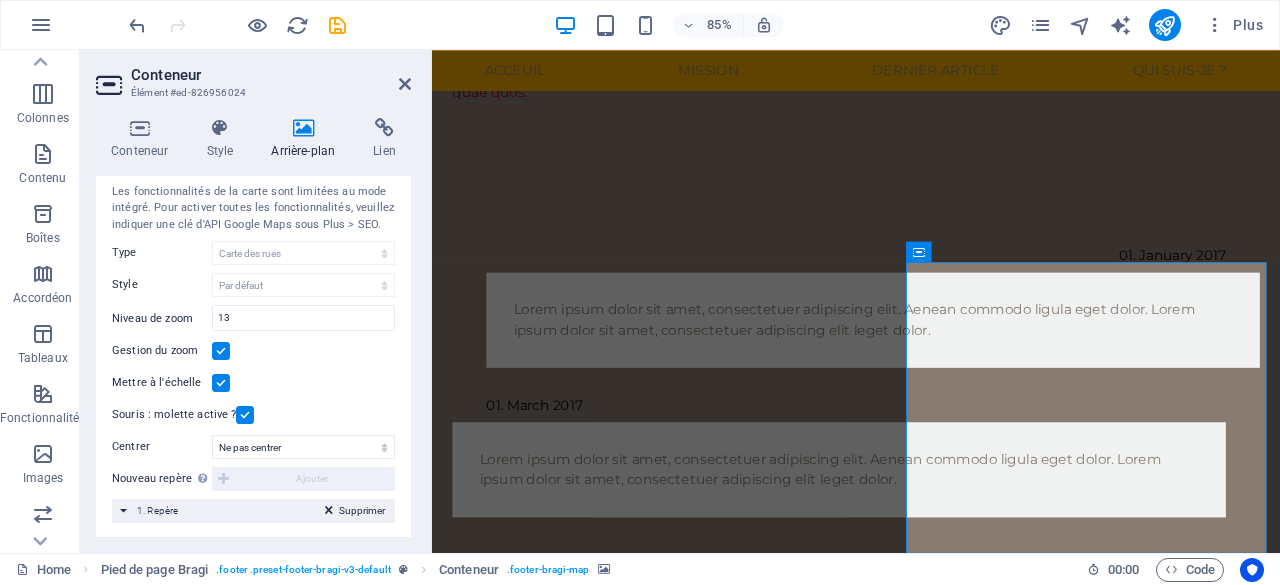 click on "Supprimer 1. Repère" at bounding box center [253, 511] 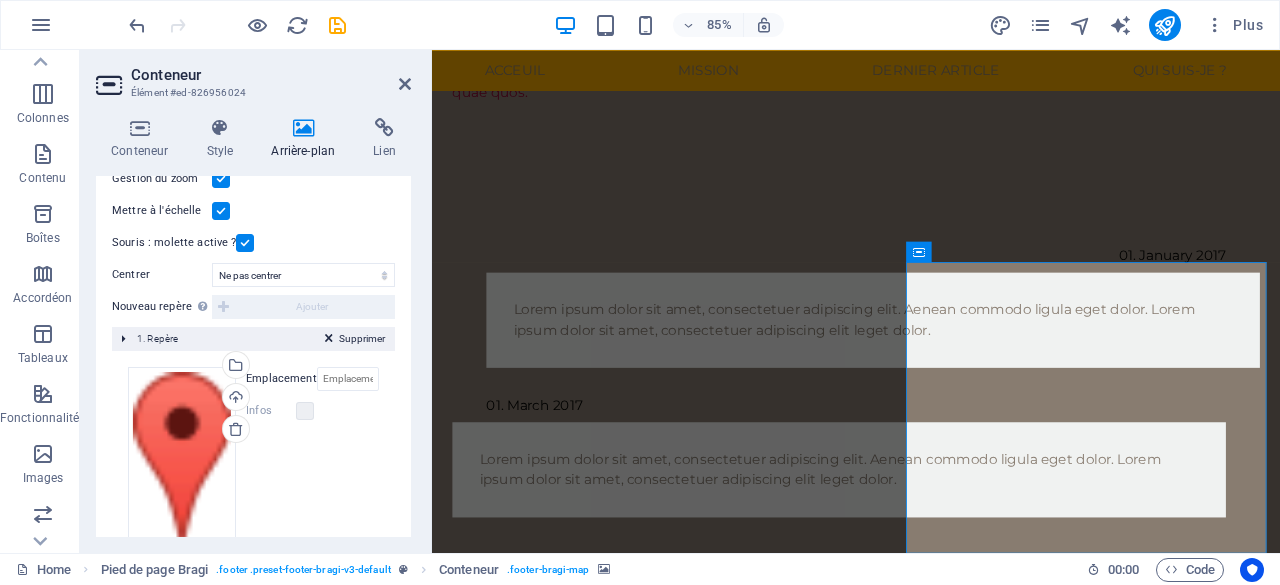 scroll, scrollTop: 422, scrollLeft: 0, axis: vertical 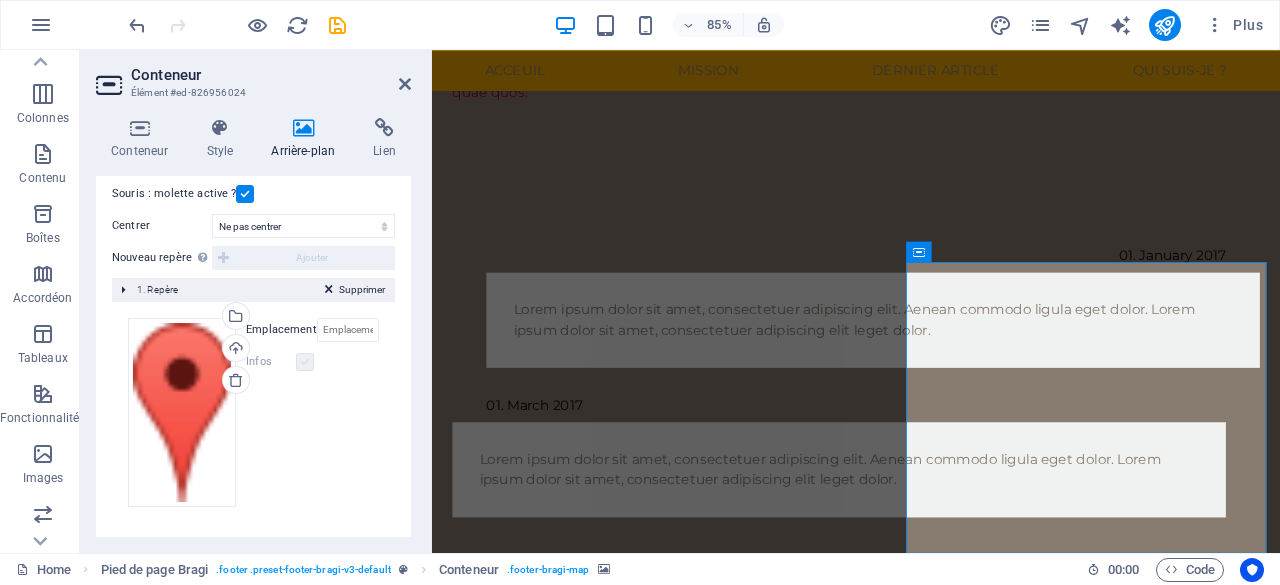 click at bounding box center (305, 362) 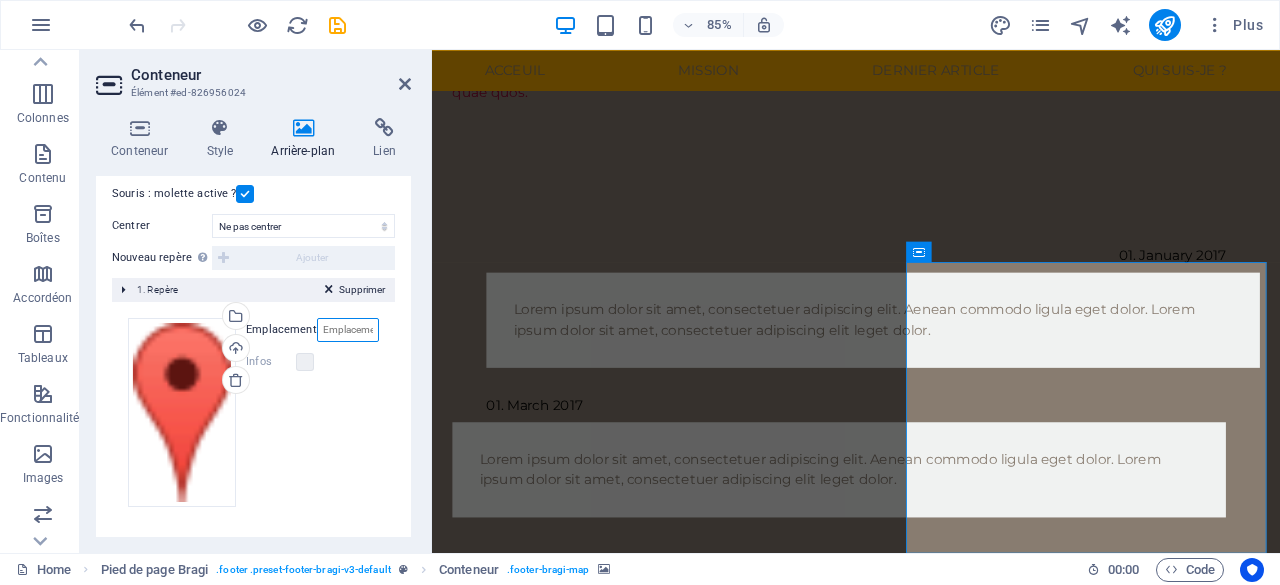click on "Emplacement" at bounding box center (348, 330) 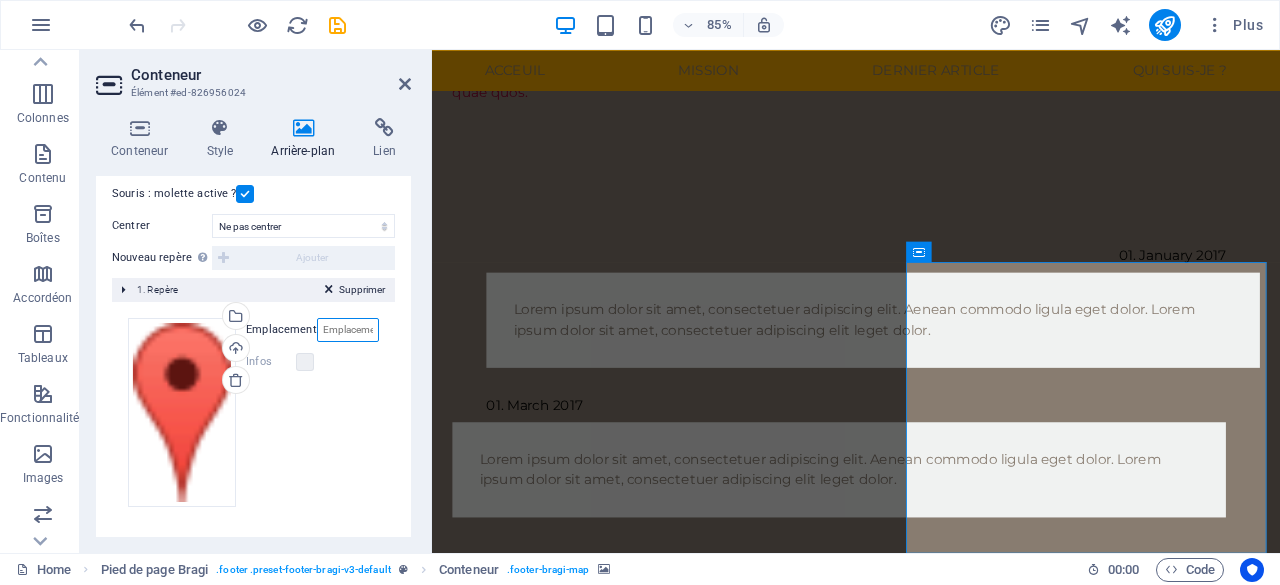 click on "Emplacement" at bounding box center (348, 330) 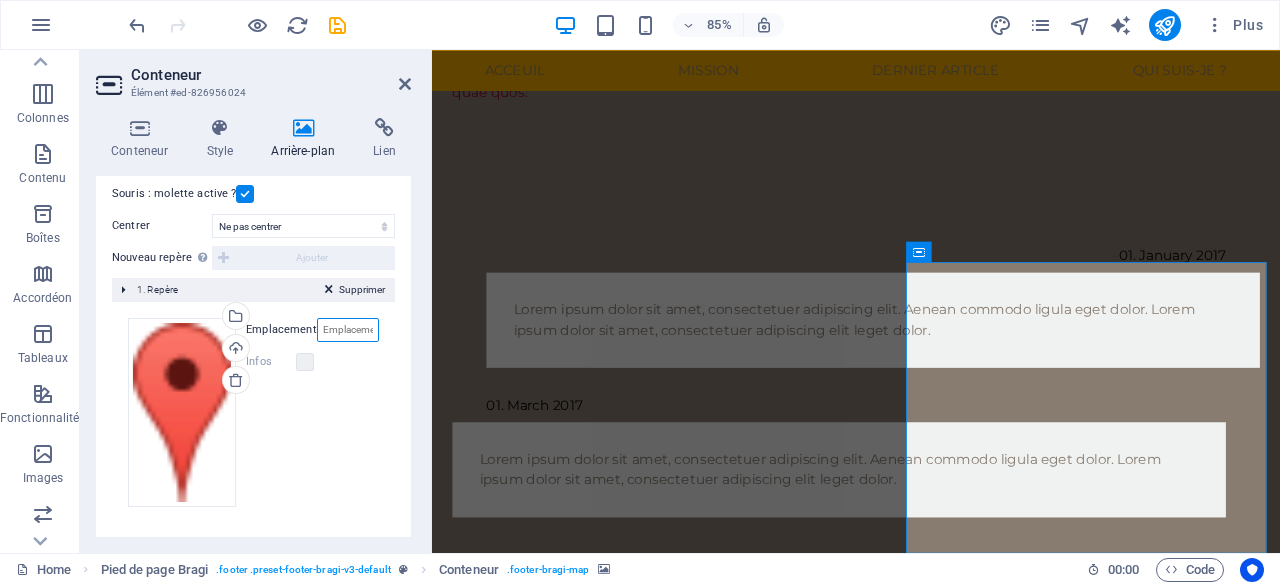 click on "Emplacement" at bounding box center [348, 330] 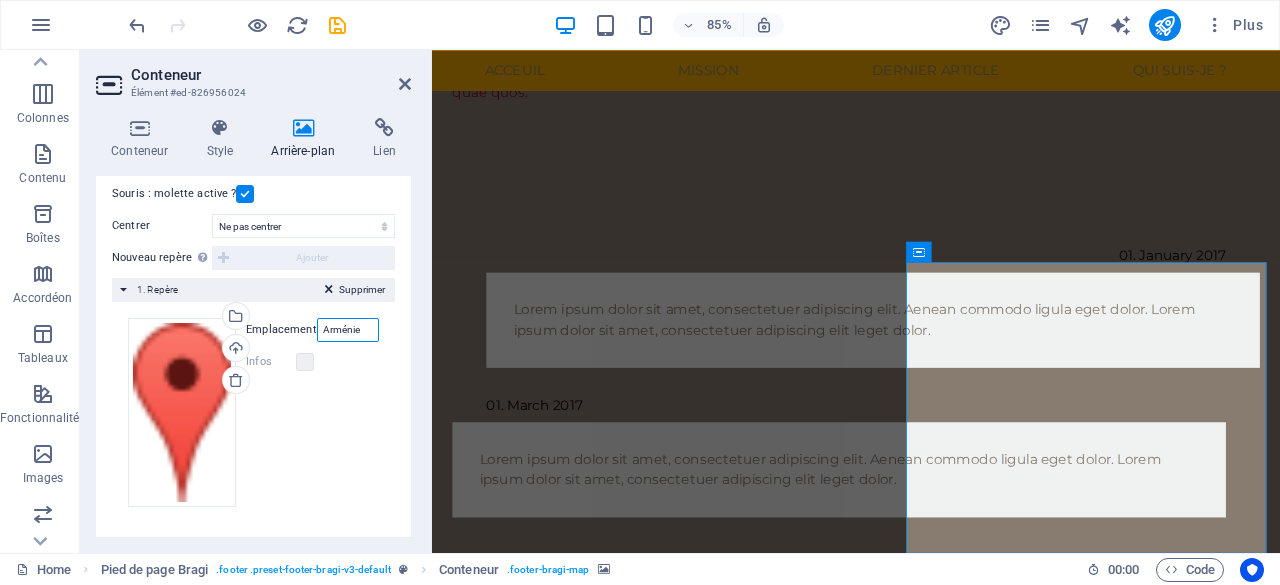 type on "Arménie" 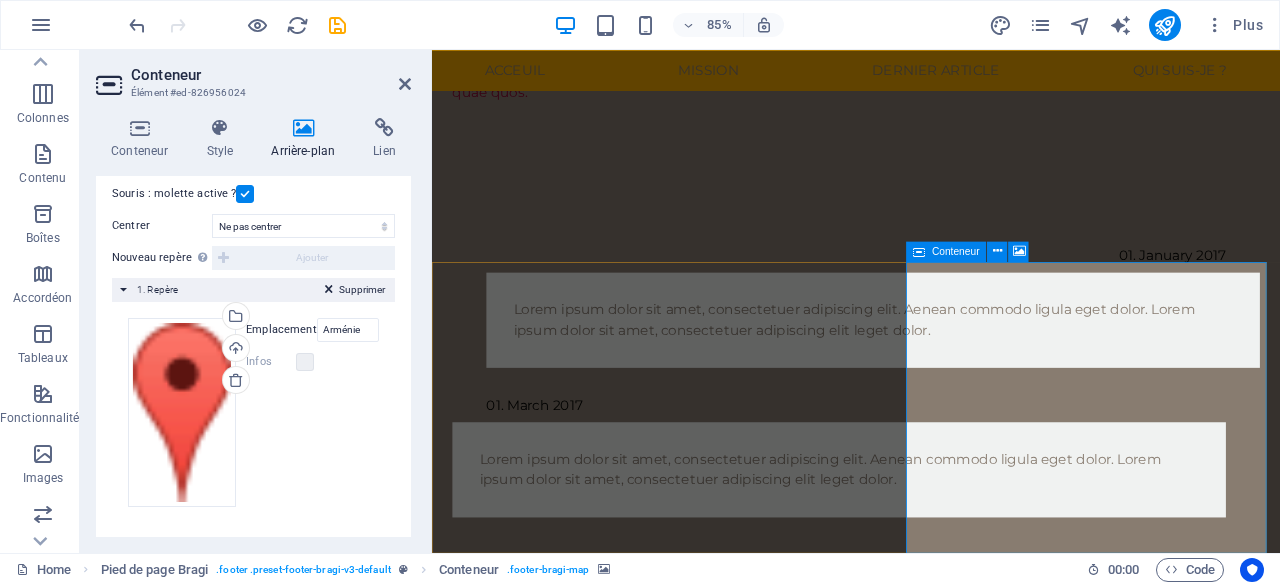 click on "Déposer le contenu ici ou  Ajouter les éléments  Coller le presse-papiers" at bounding box center [931, 1556] 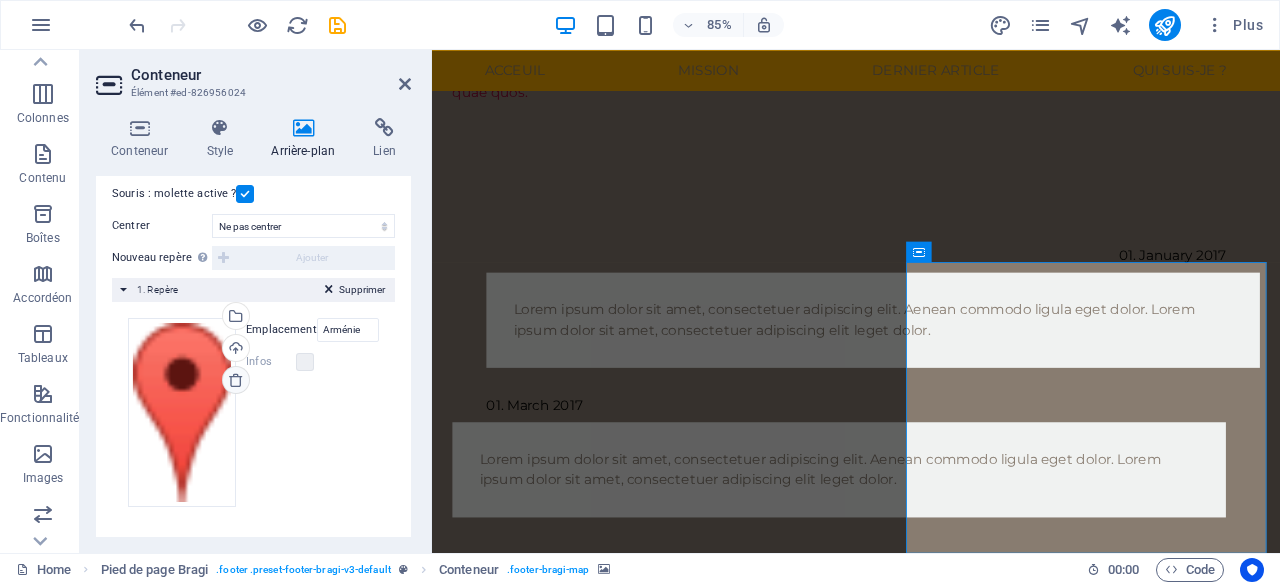 click at bounding box center [236, 380] 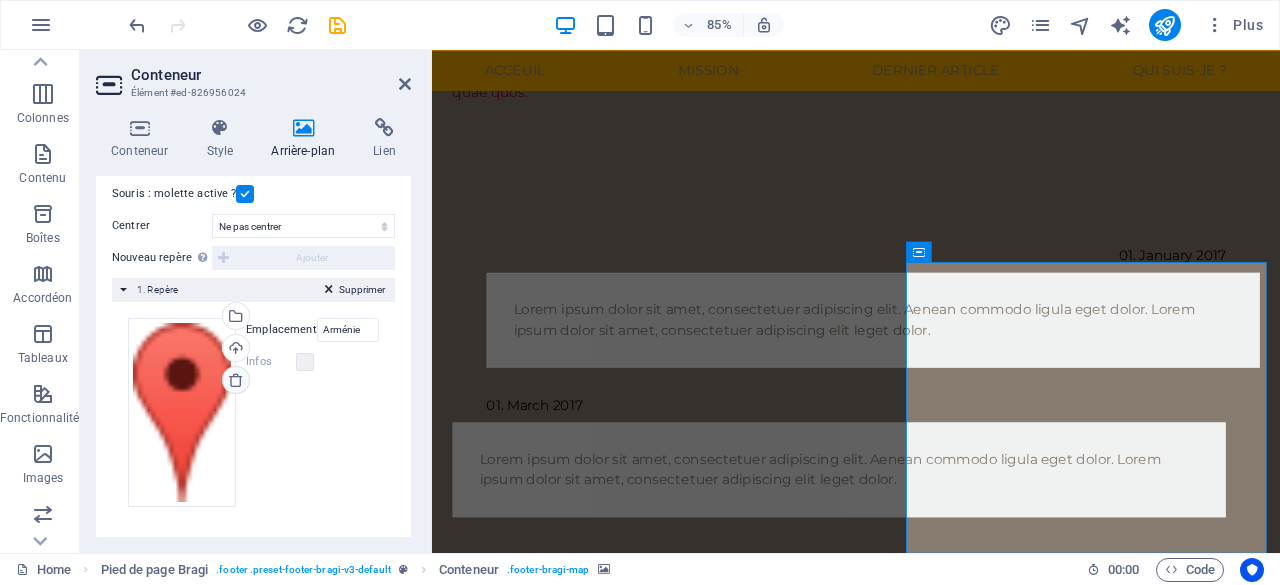 click at bounding box center [236, 380] 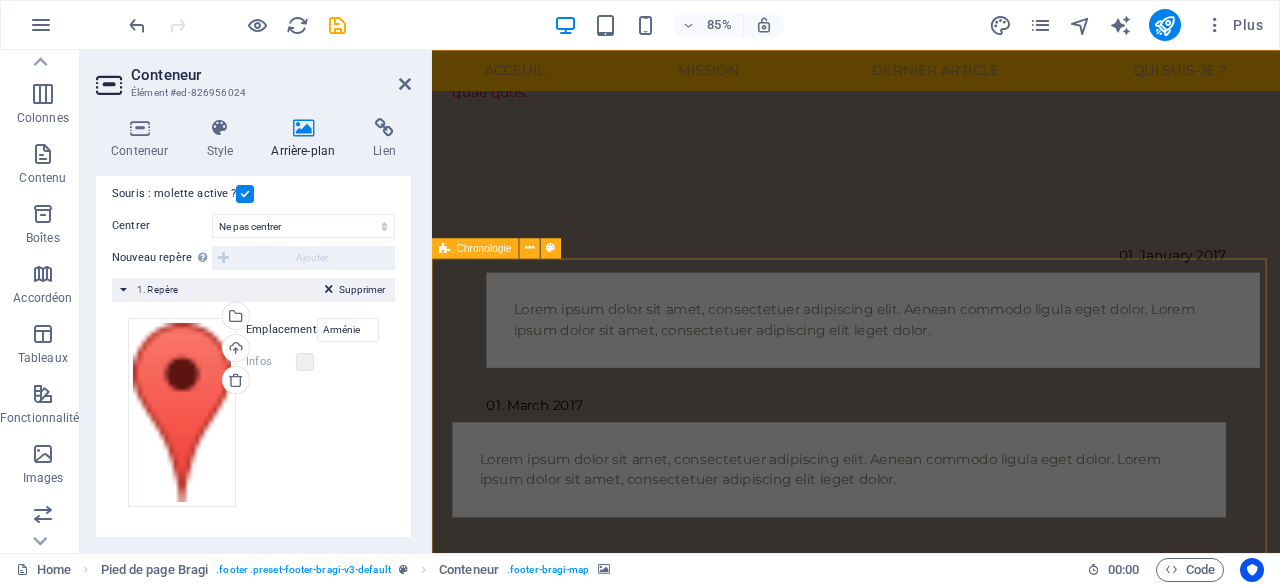 scroll, scrollTop: 528, scrollLeft: 0, axis: vertical 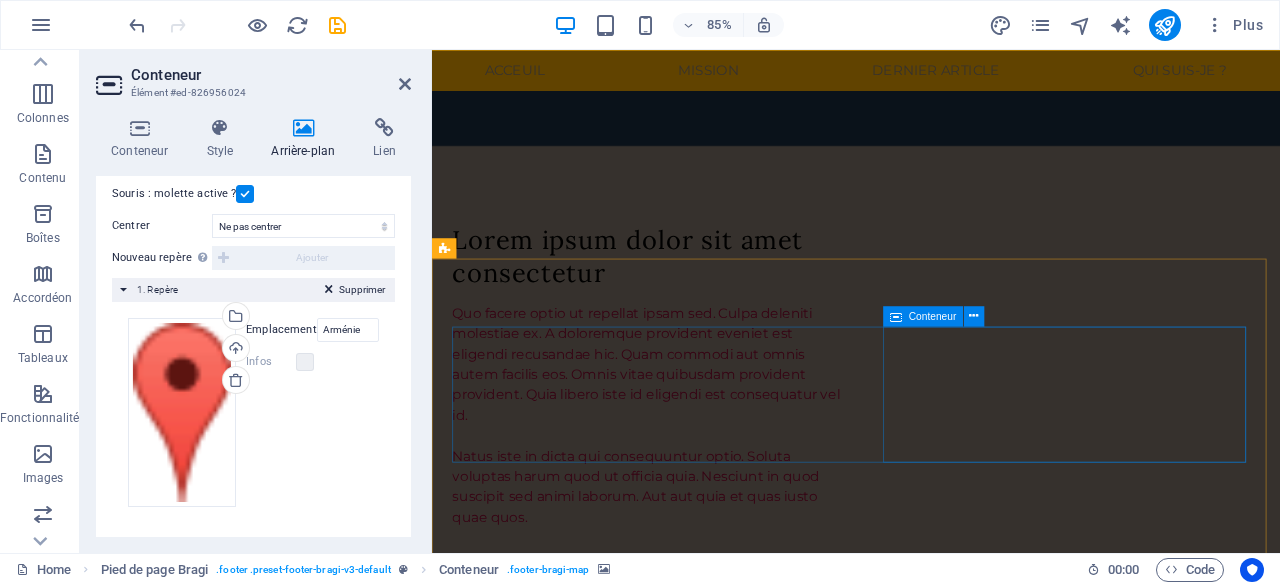drag, startPoint x: 1229, startPoint y: 553, endPoint x: 1235, endPoint y: 506, distance: 47.38143 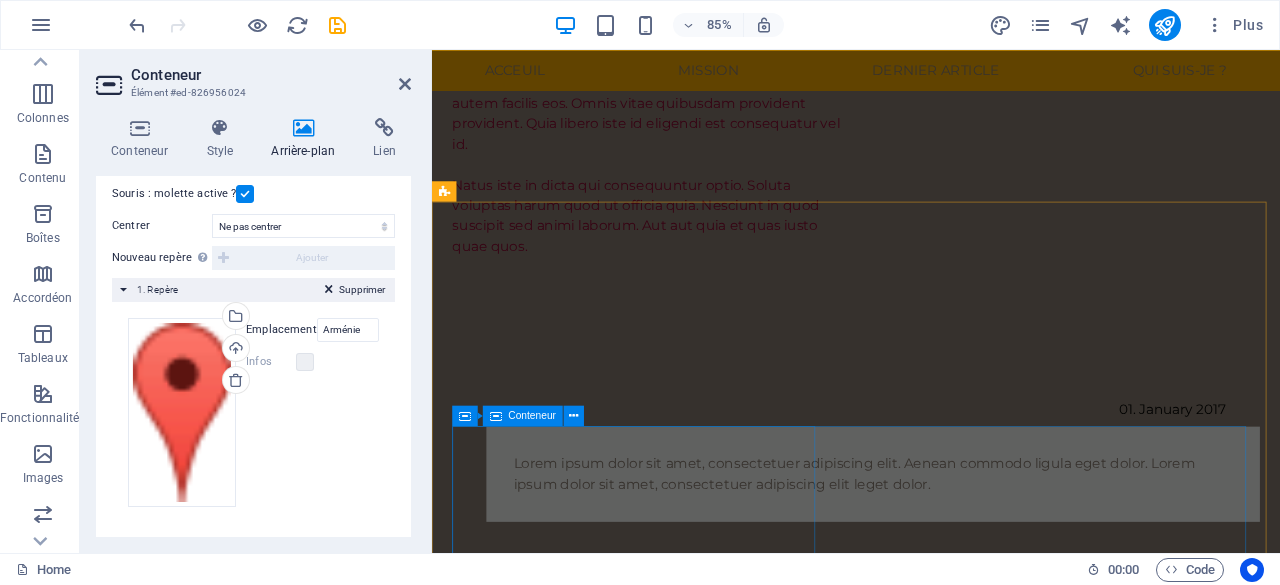 scroll, scrollTop: 1028, scrollLeft: 0, axis: vertical 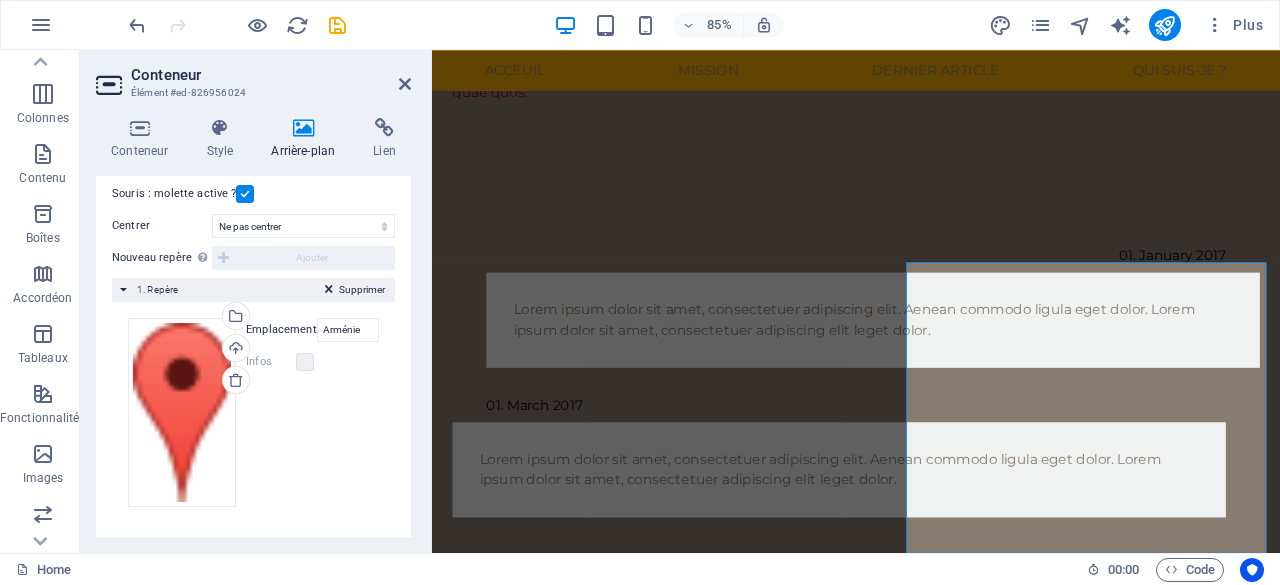 click at bounding box center (931, 1313) 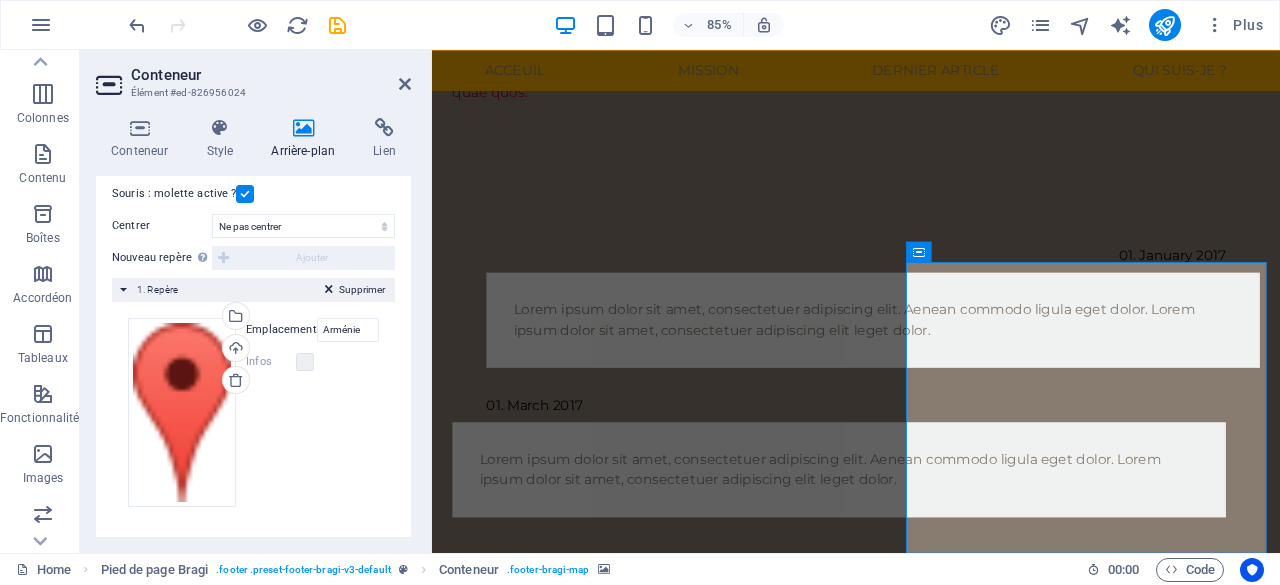 click at bounding box center [931, 1313] 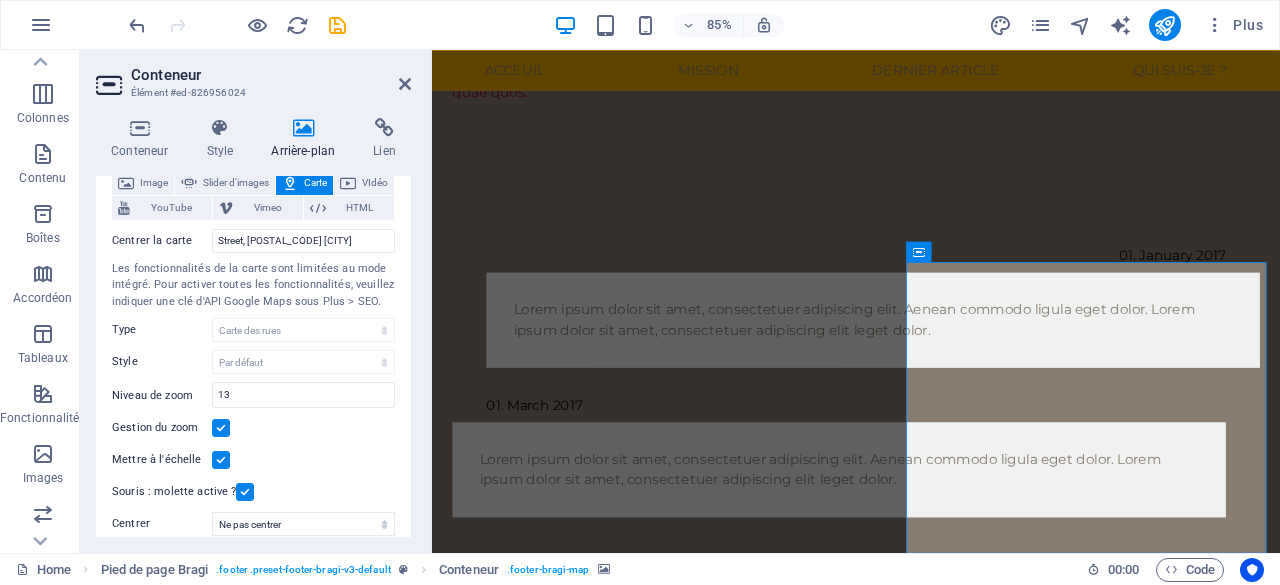 scroll, scrollTop: 122, scrollLeft: 0, axis: vertical 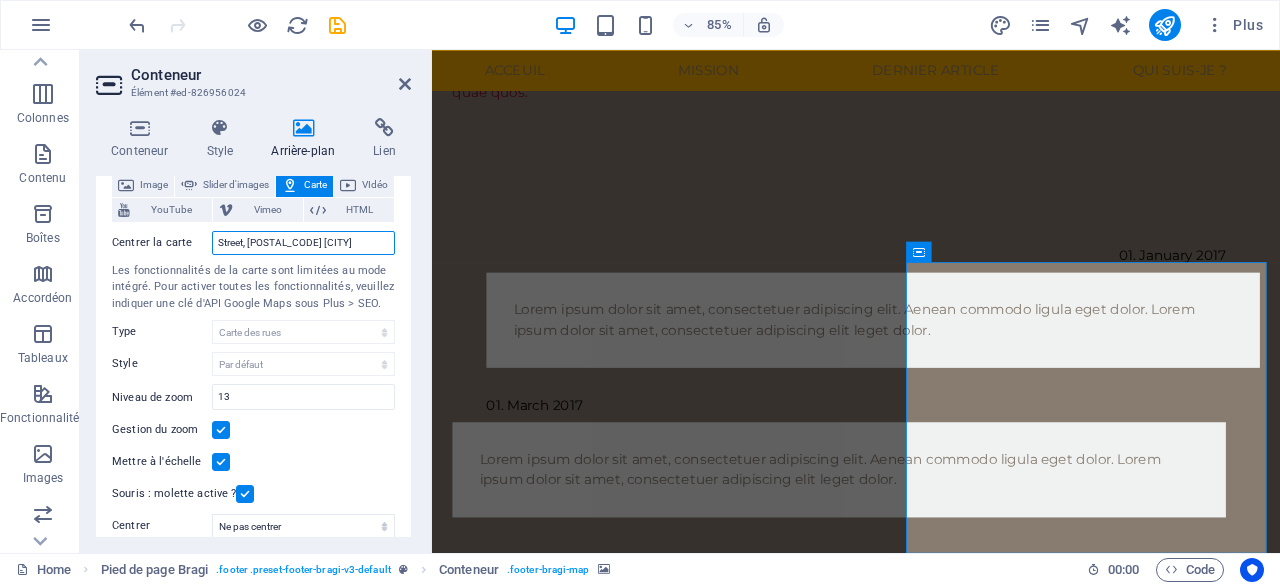 click on "Street, 12345 Berlin" at bounding box center (303, 243) 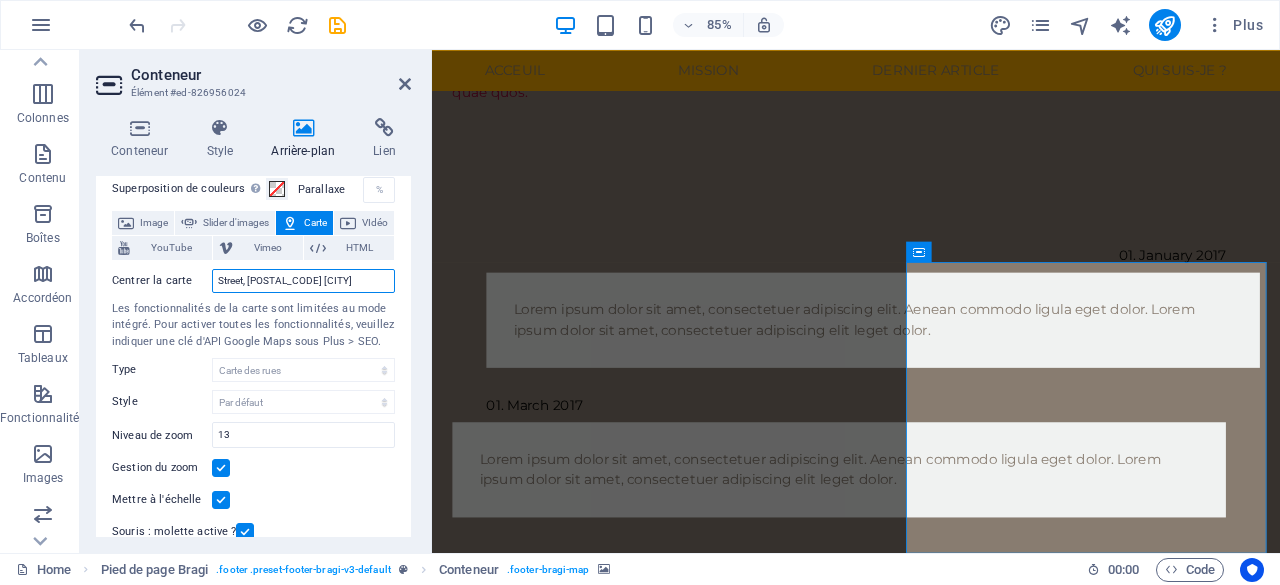 scroll, scrollTop: 0, scrollLeft: 0, axis: both 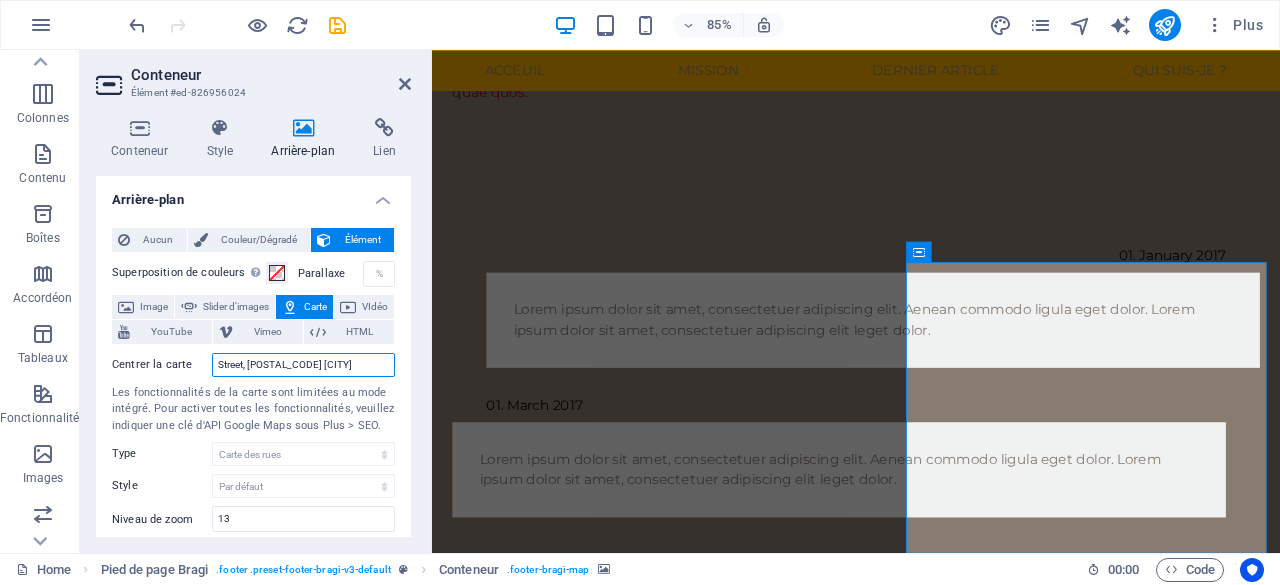 drag, startPoint x: 340, startPoint y: 361, endPoint x: 140, endPoint y: 360, distance: 200.0025 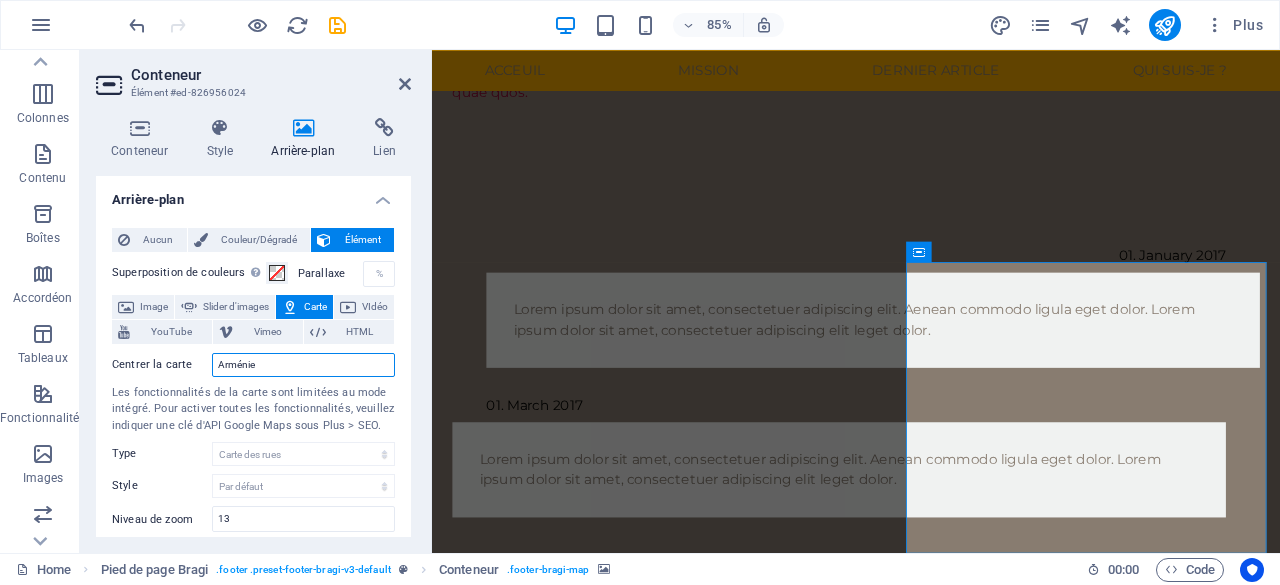 type on "Arménie" 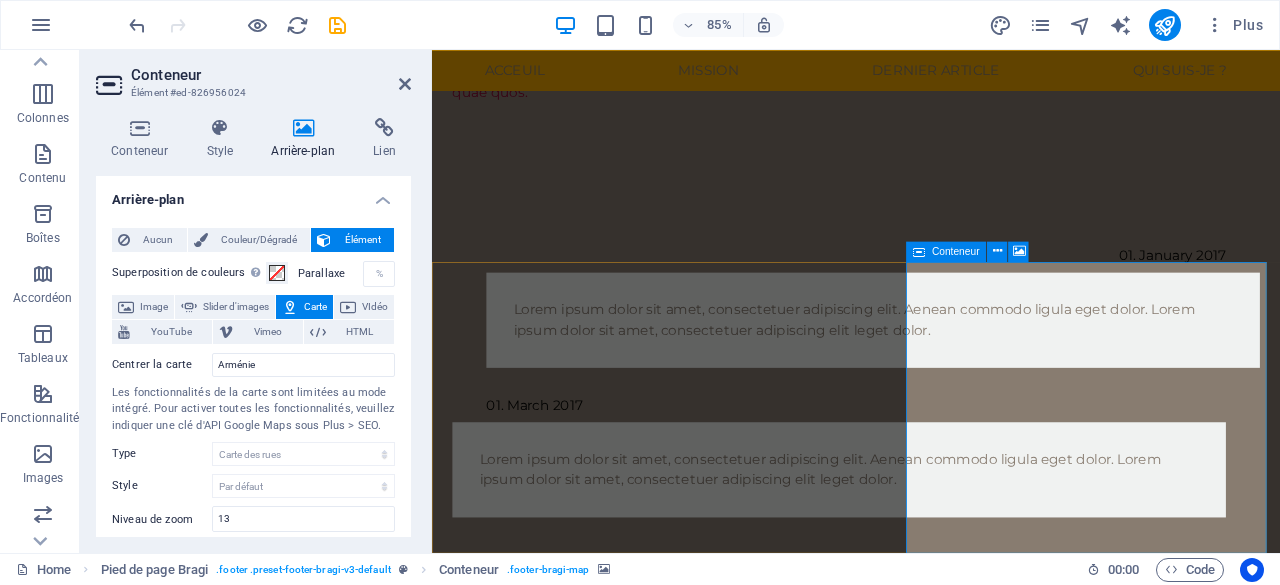 click on "Déposer le contenu ici ou  Ajouter les éléments  Coller le presse-papiers" at bounding box center (931, 1556) 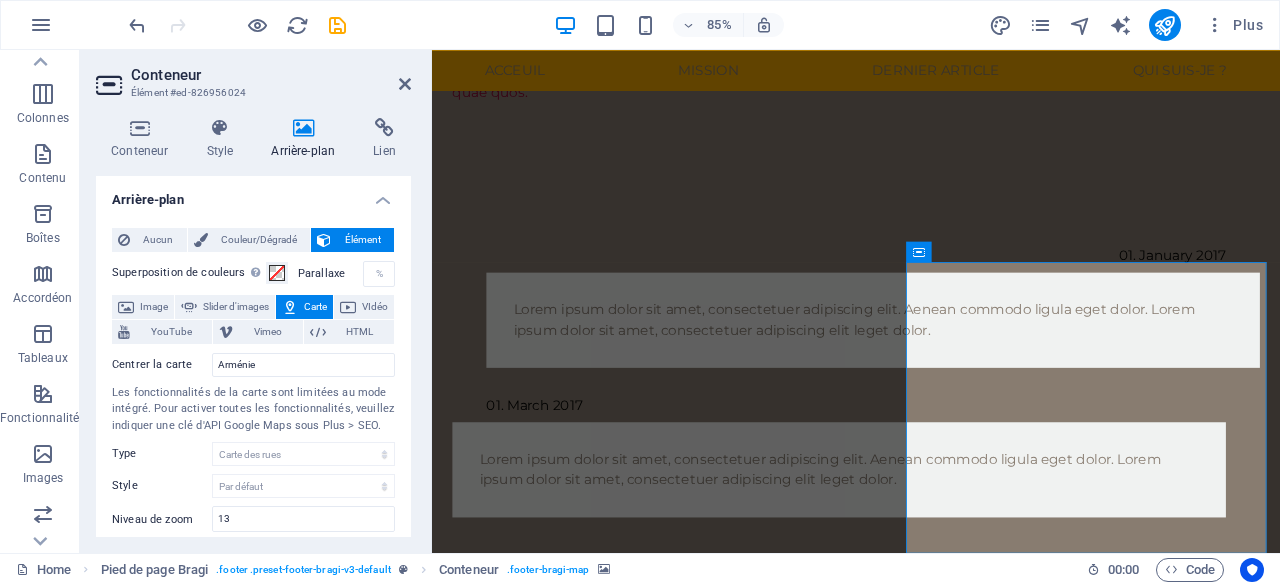 click on "Carte" at bounding box center [315, 307] 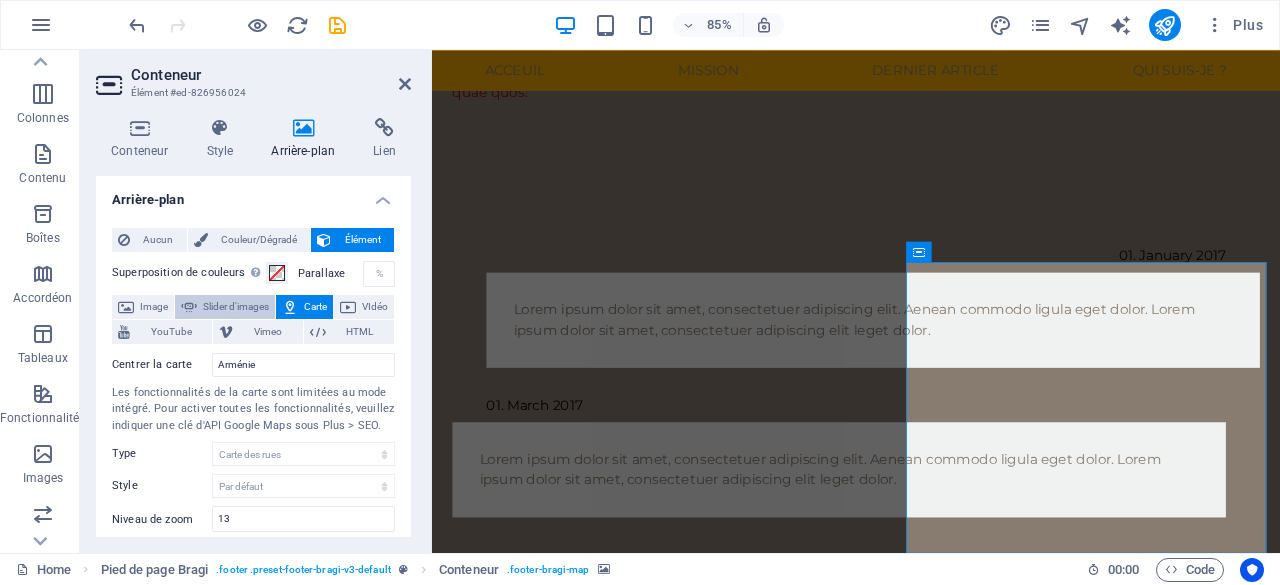 click on "Slider d'images" at bounding box center [236, 307] 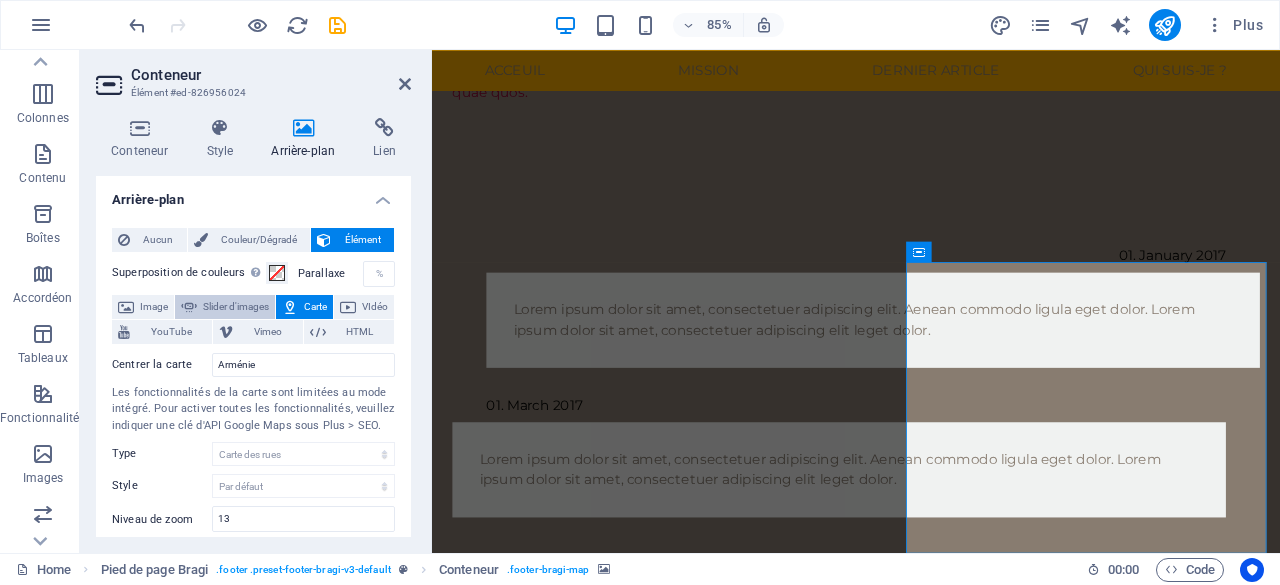 select on "ms" 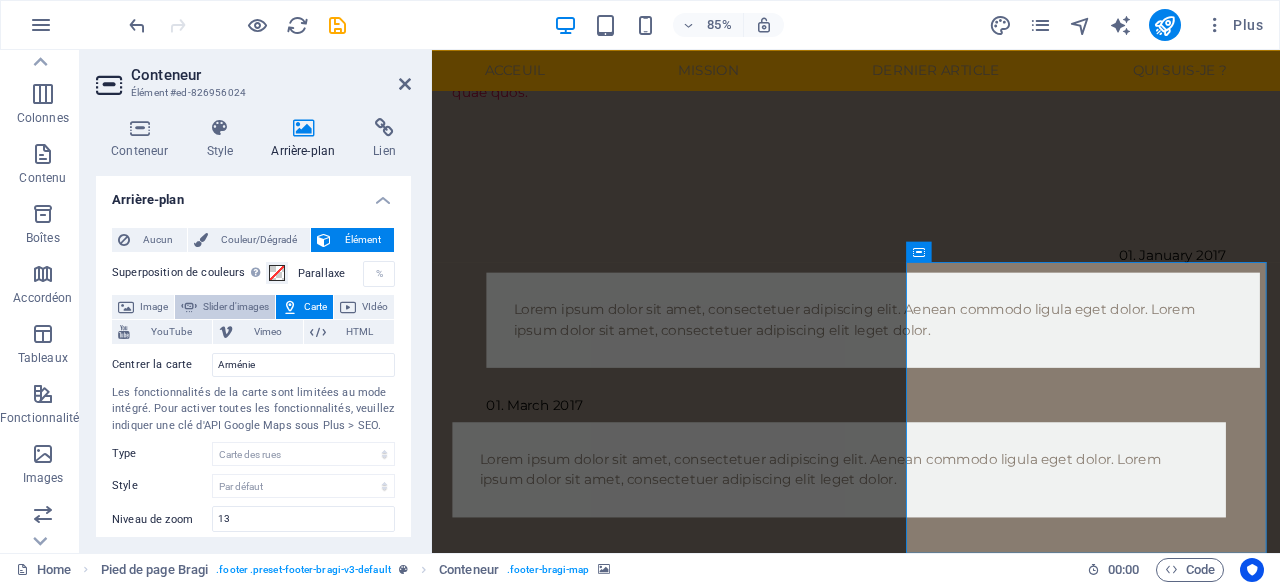 select on "s" 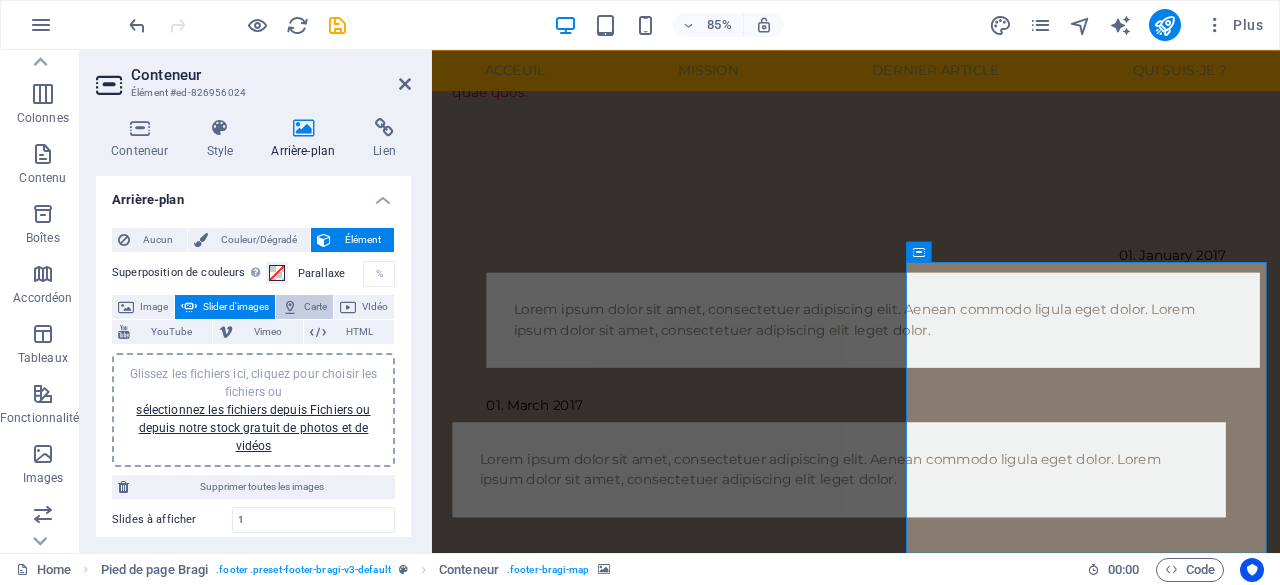 click on "Carte" at bounding box center (315, 307) 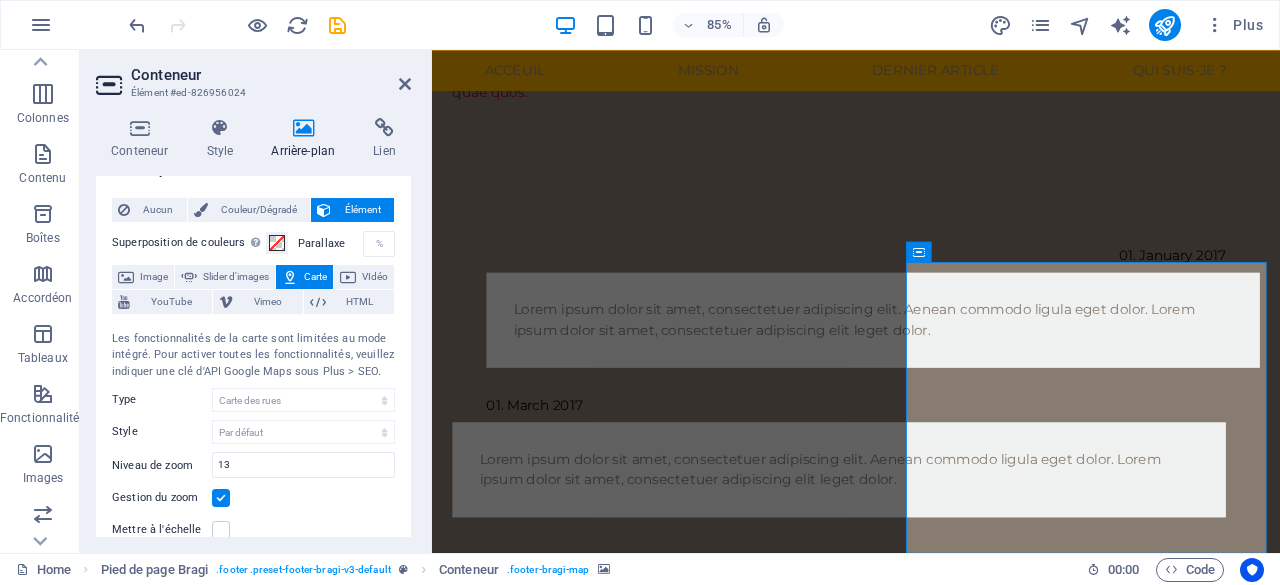 scroll, scrollTop: 0, scrollLeft: 0, axis: both 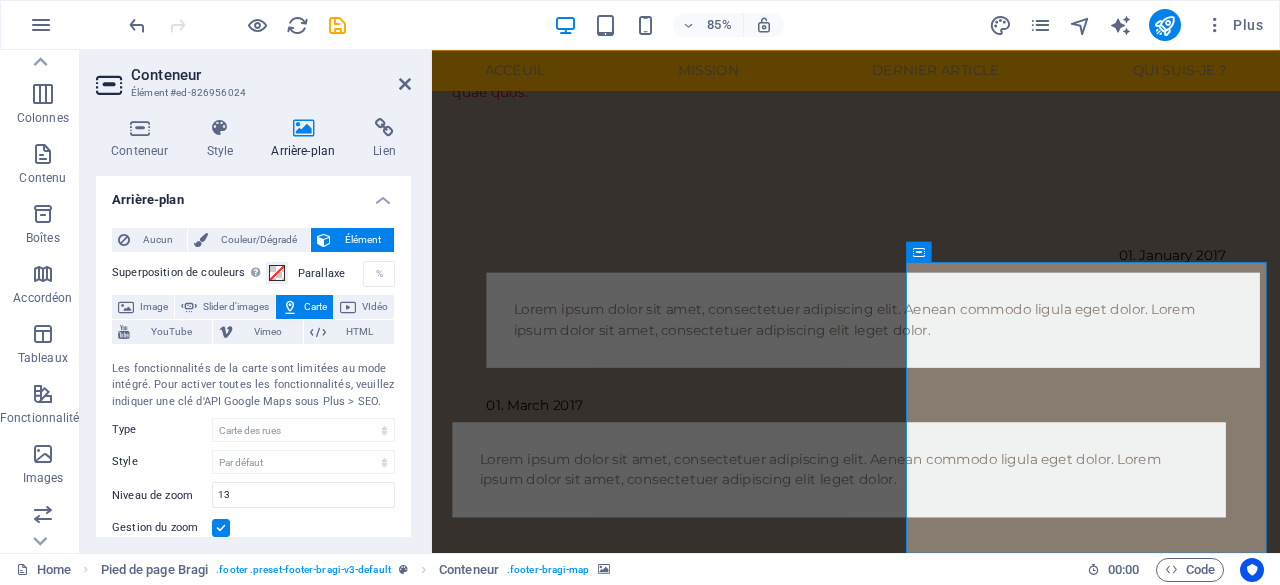 click at bounding box center [221, 528] 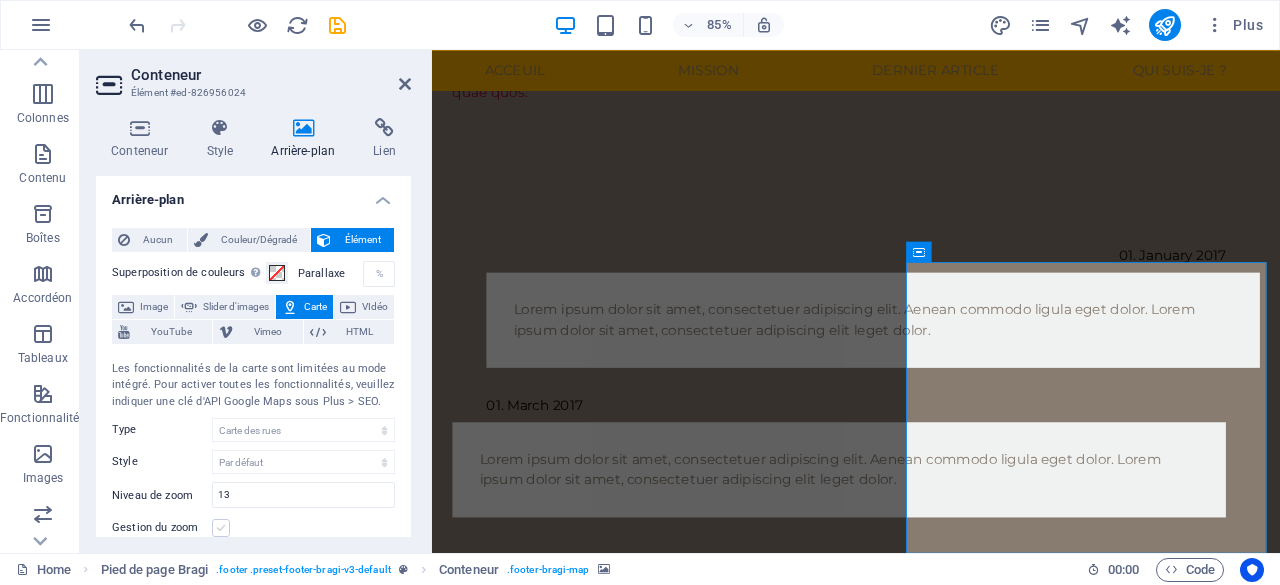 click at bounding box center (221, 528) 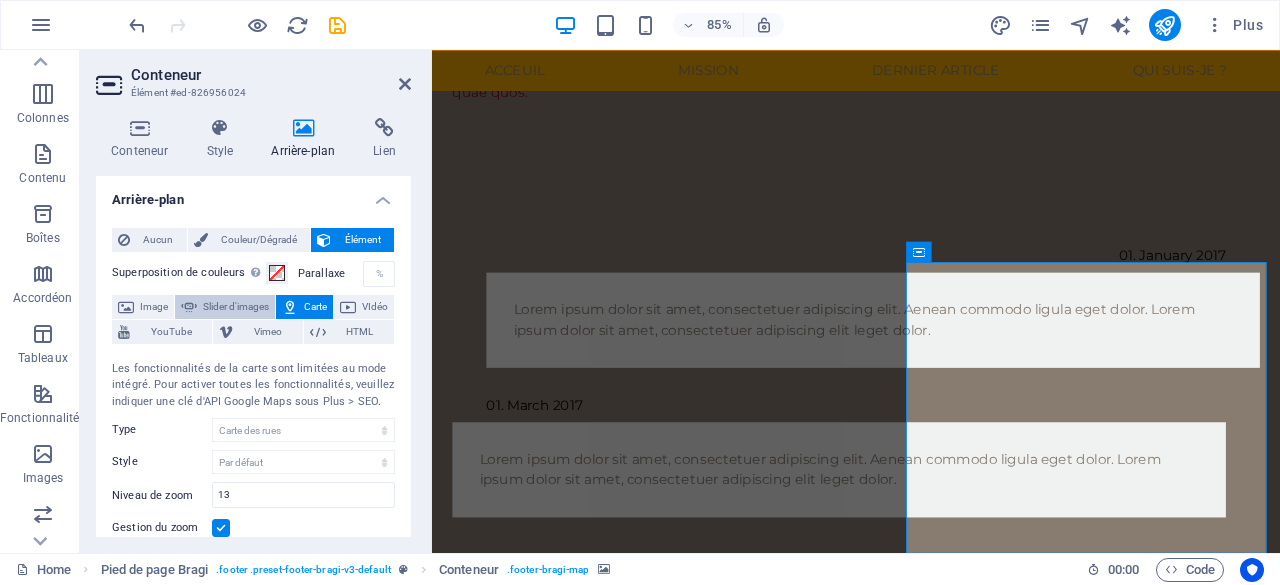 click on "Slider d'images" at bounding box center (236, 307) 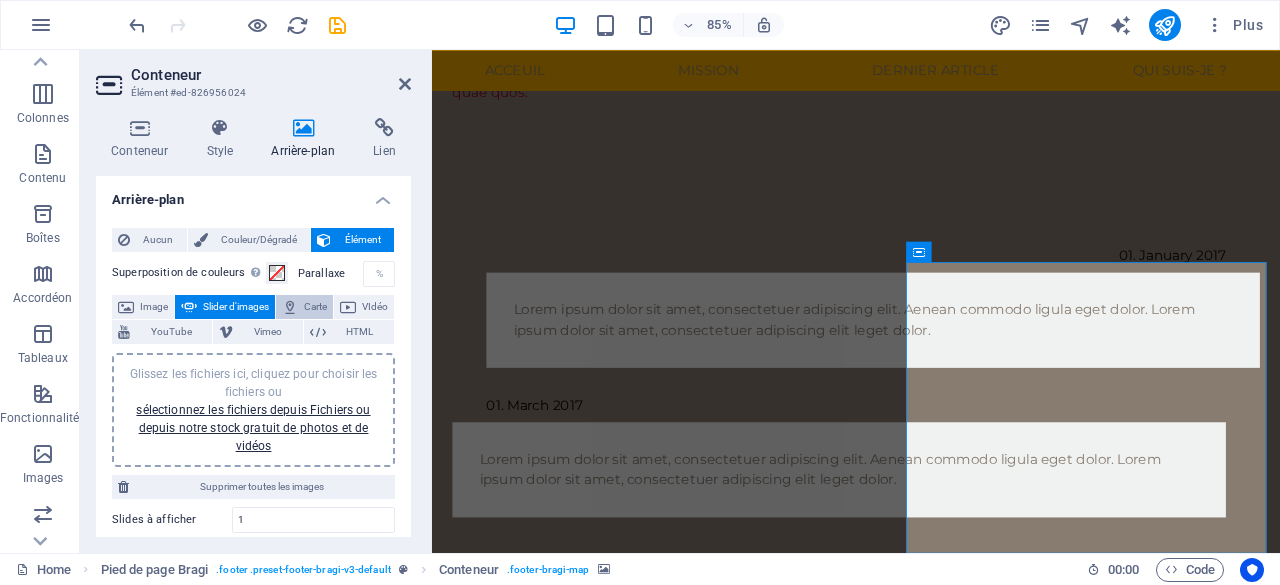 click on "Carte" at bounding box center [304, 307] 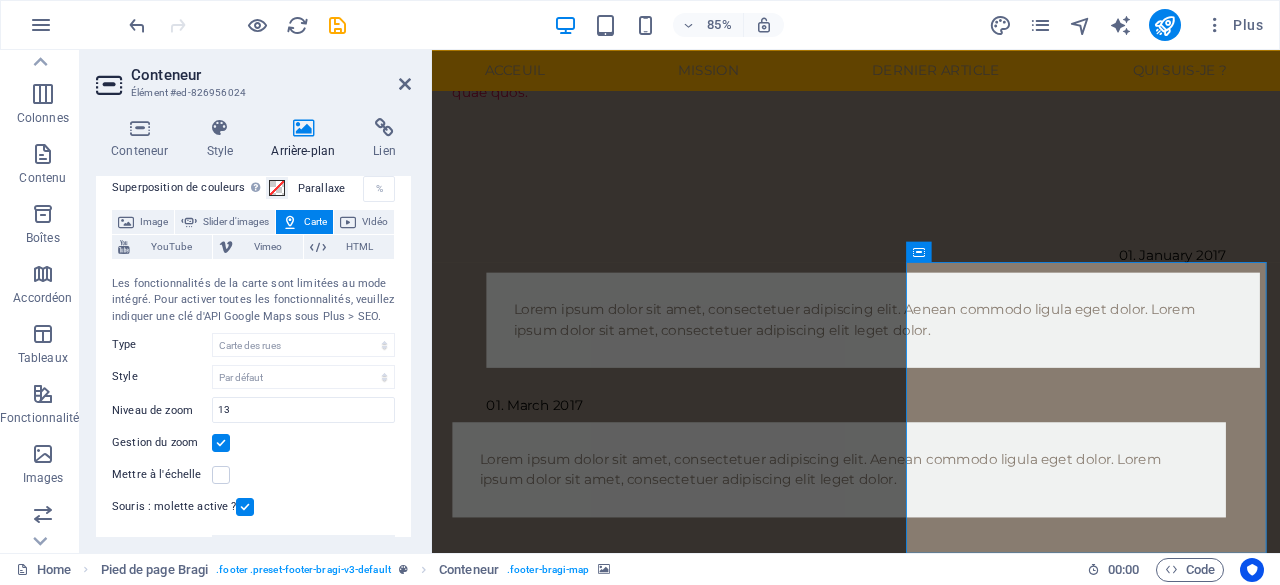scroll, scrollTop: 129, scrollLeft: 0, axis: vertical 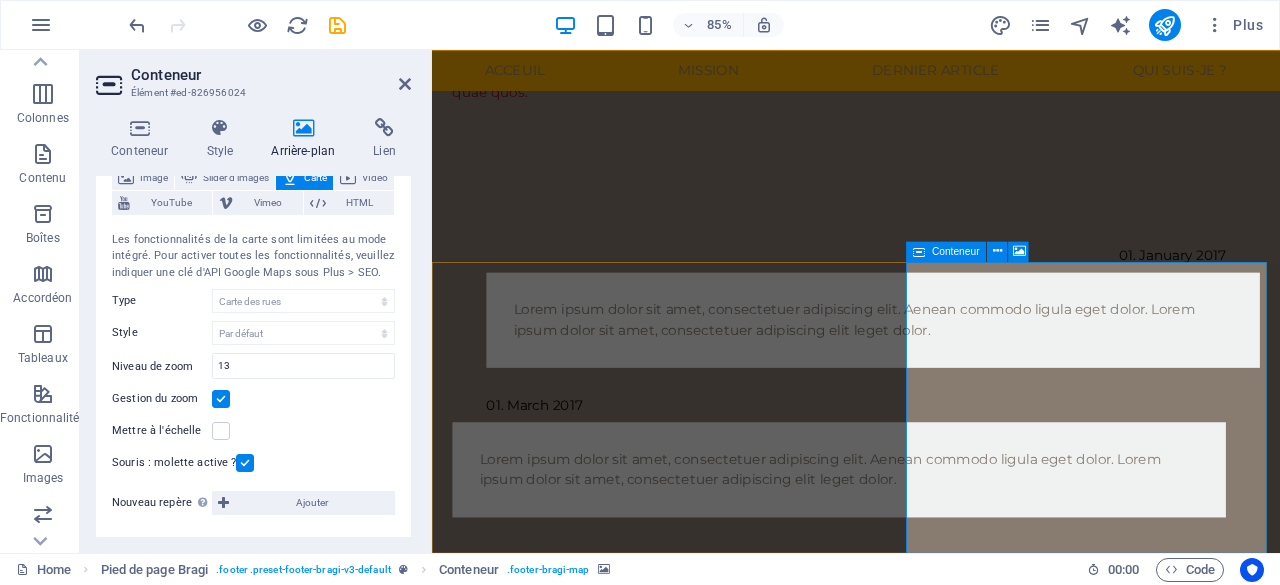 click on "Déposer le contenu ici ou  Ajouter les éléments  Coller le presse-papiers" at bounding box center [931, 1556] 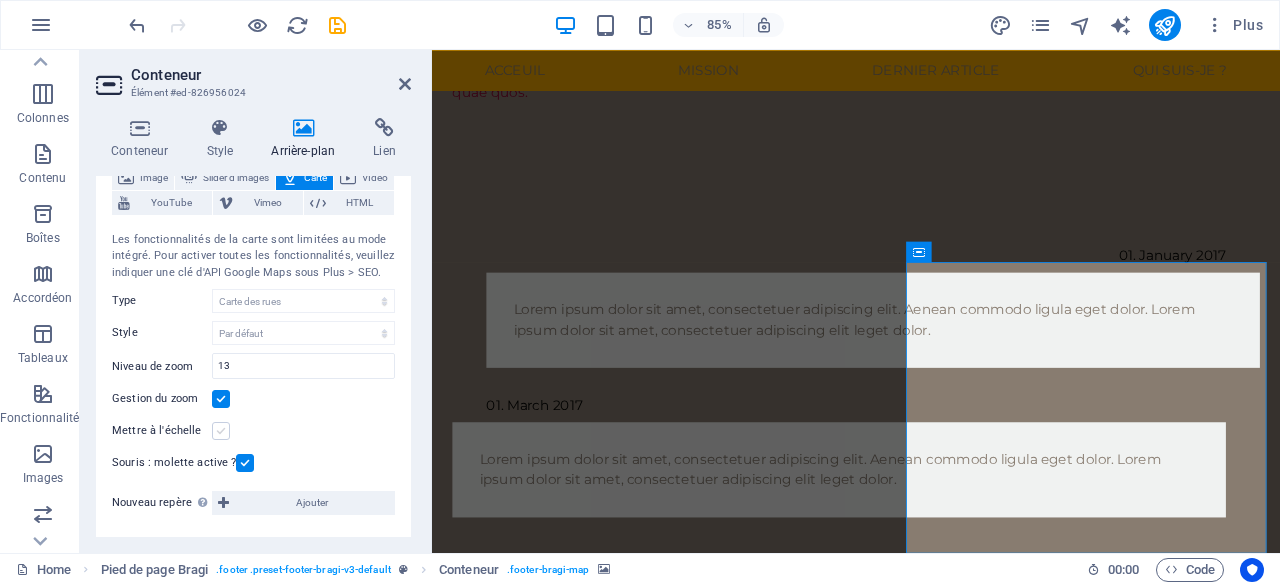 click at bounding box center (221, 431) 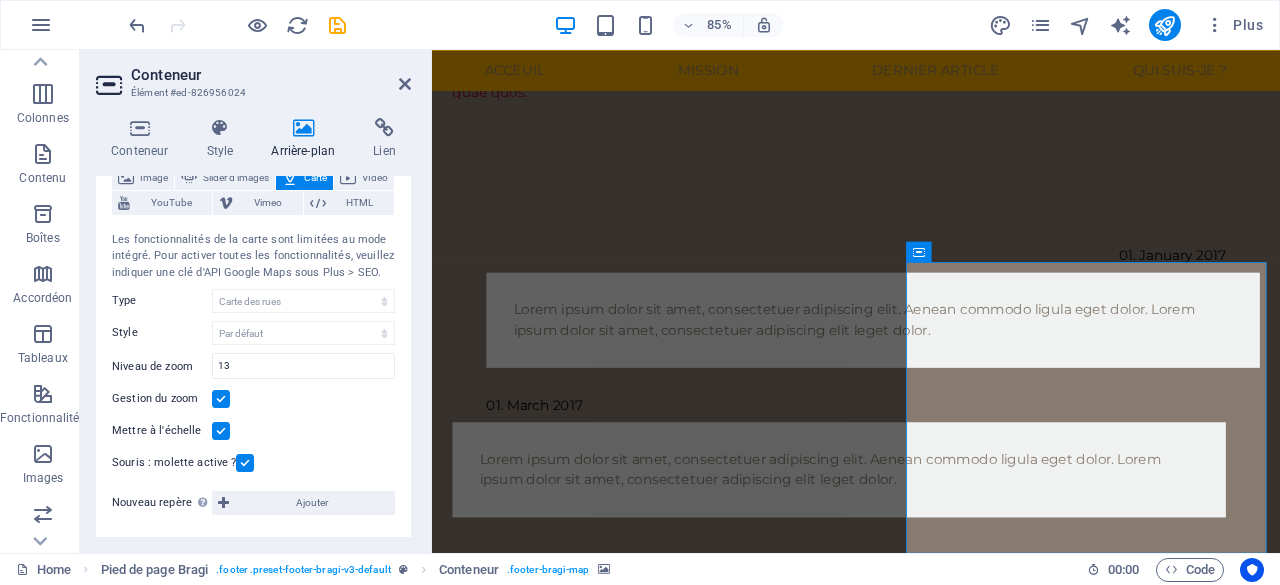 click at bounding box center (221, 431) 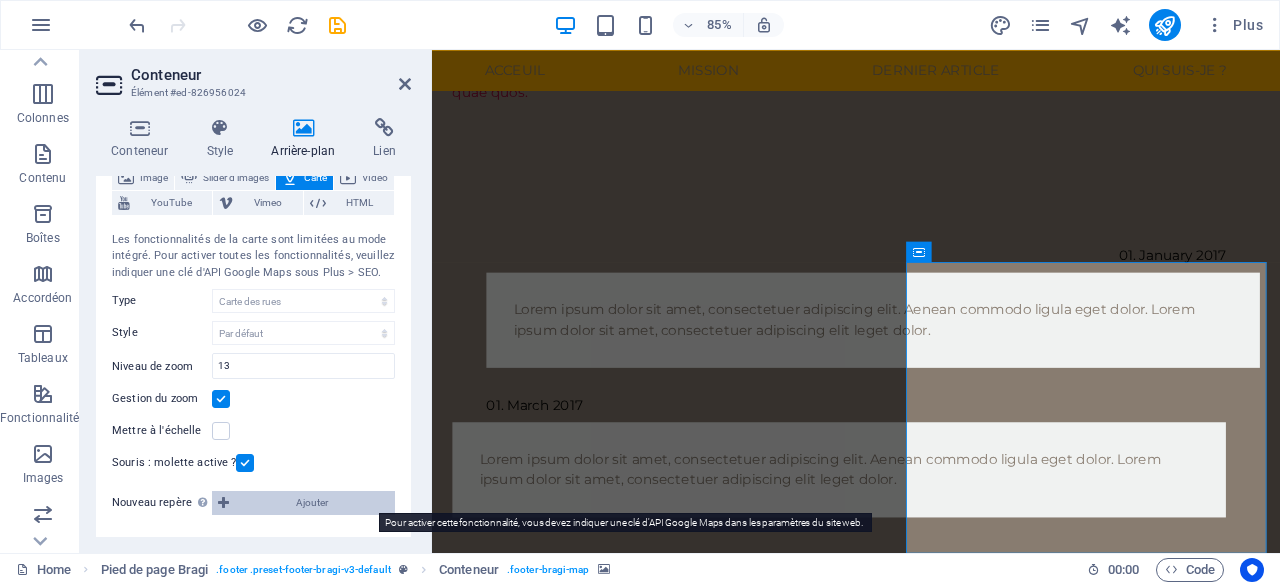 click on "Ajouter" at bounding box center [303, 503] 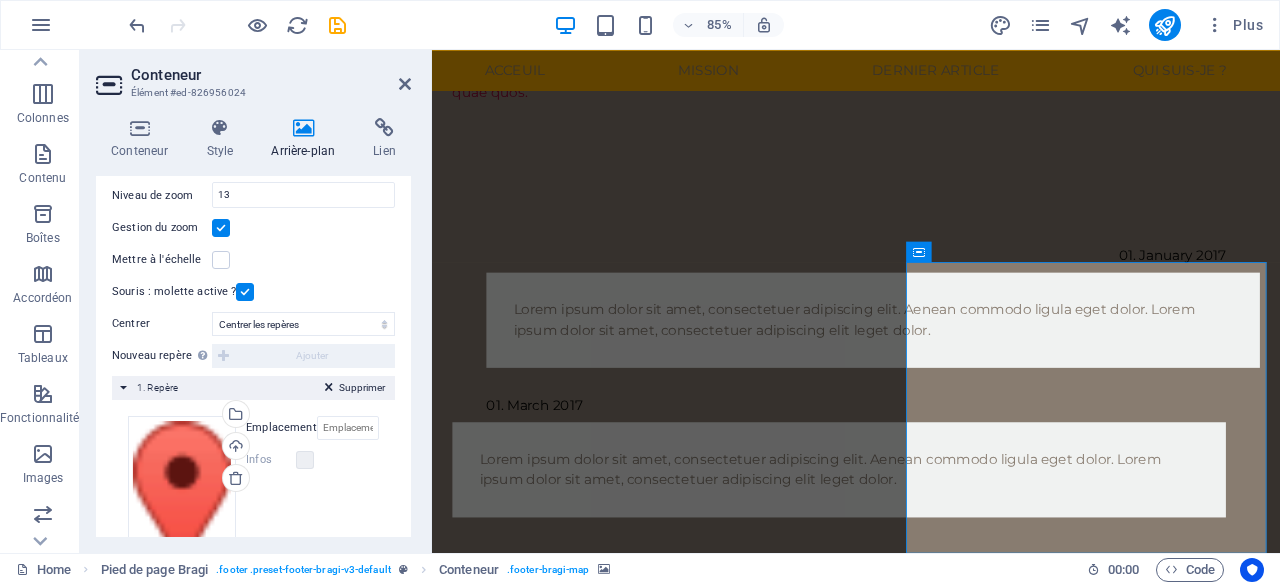 scroll, scrollTop: 298, scrollLeft: 0, axis: vertical 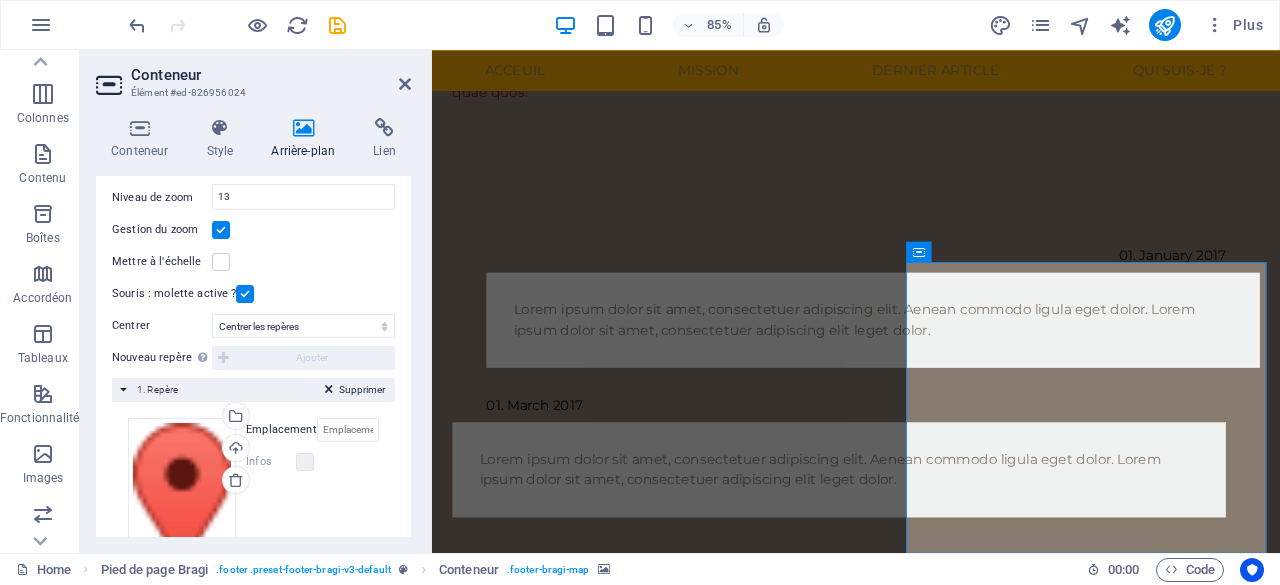 click at bounding box center [329, 393] 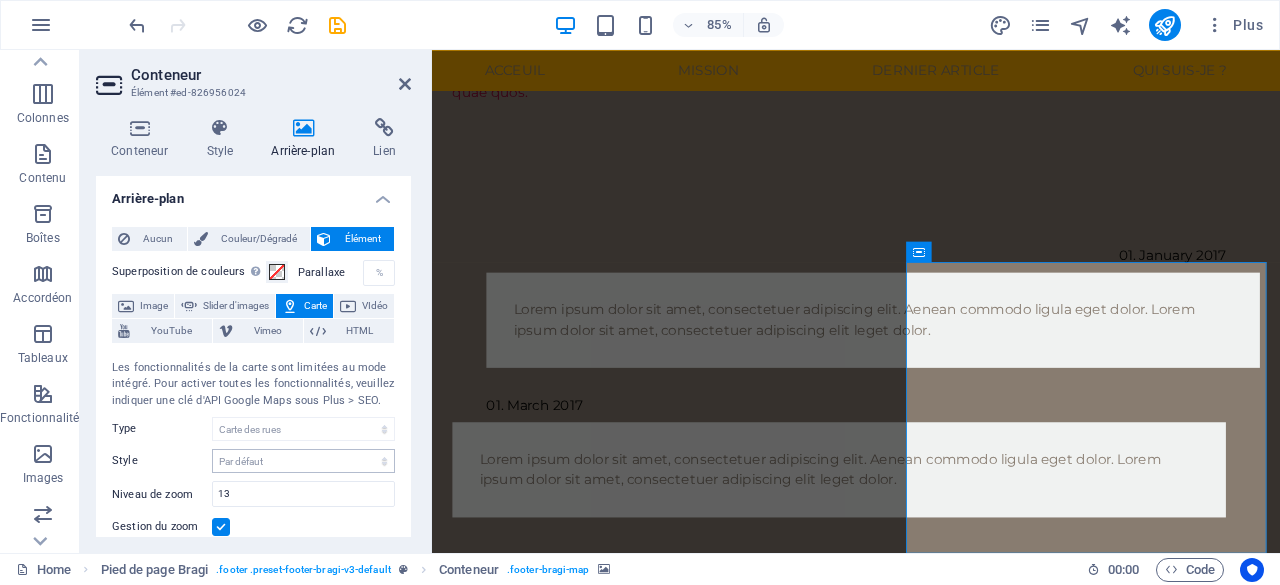 scroll, scrollTop: 0, scrollLeft: 0, axis: both 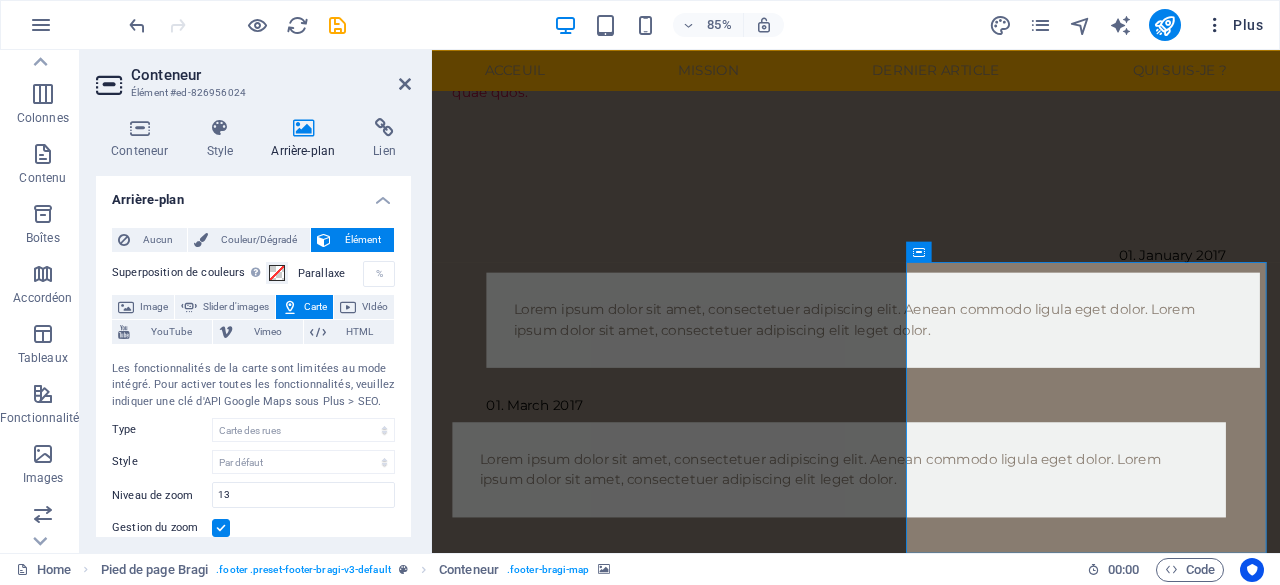 click at bounding box center (1215, 25) 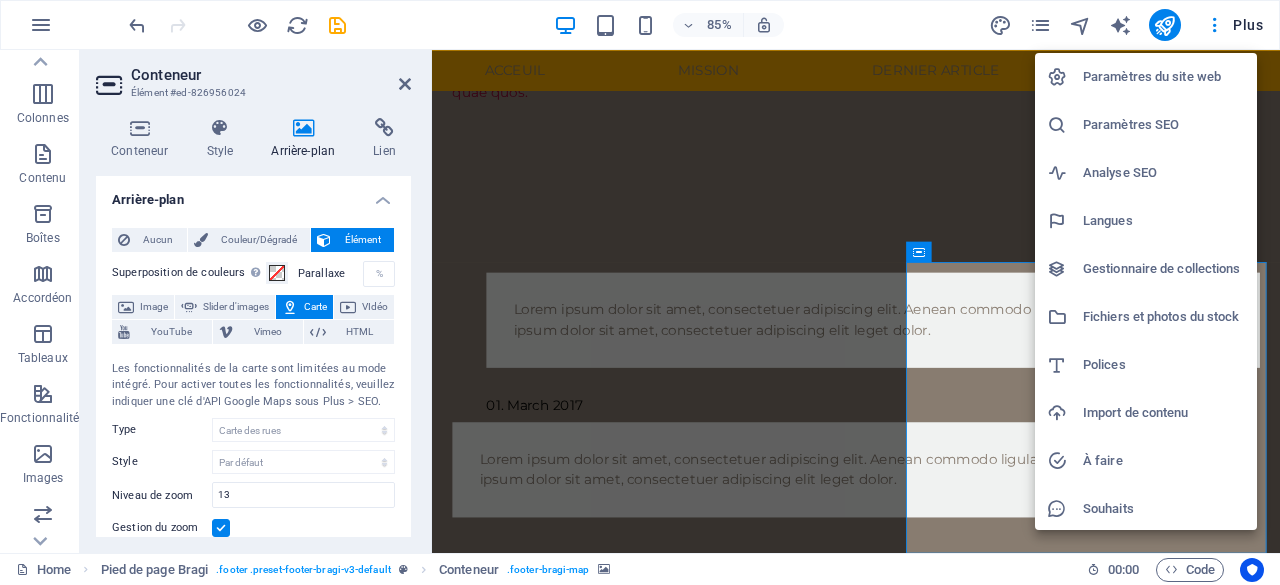 click at bounding box center [640, 292] 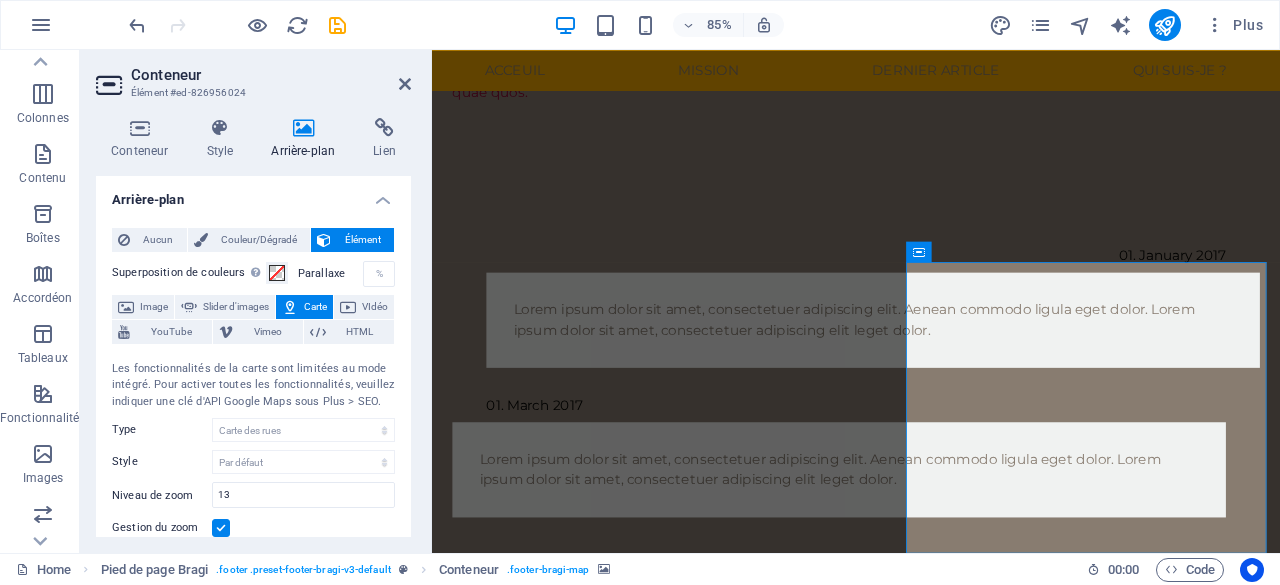 click on "Plus" at bounding box center [1234, 25] 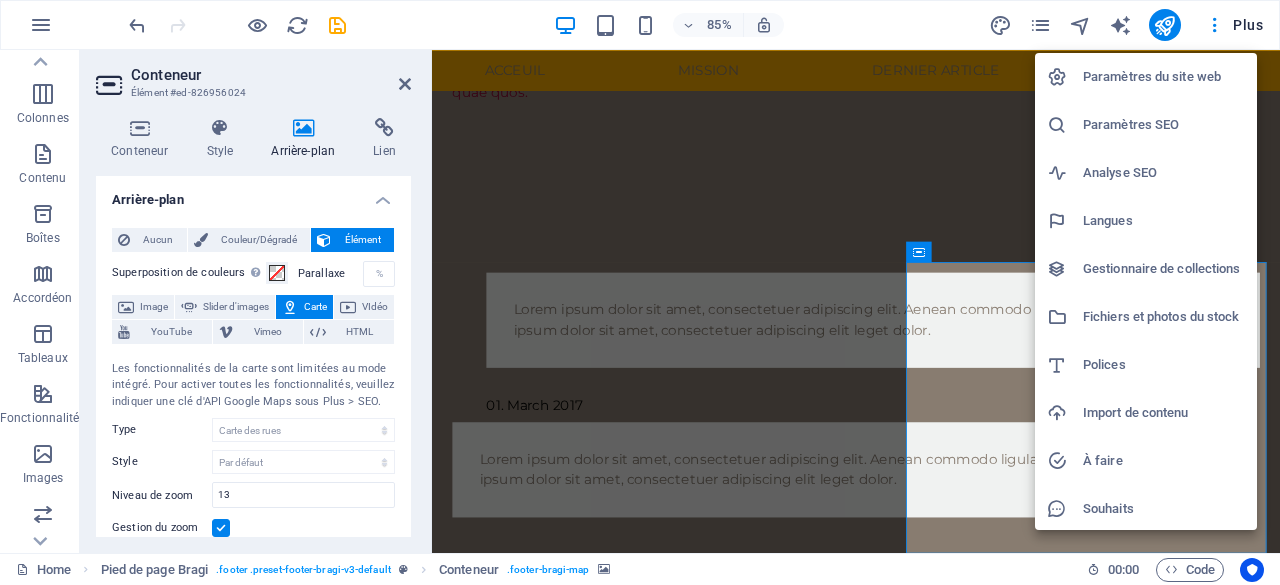 click on "Paramètres SEO" at bounding box center (1164, 125) 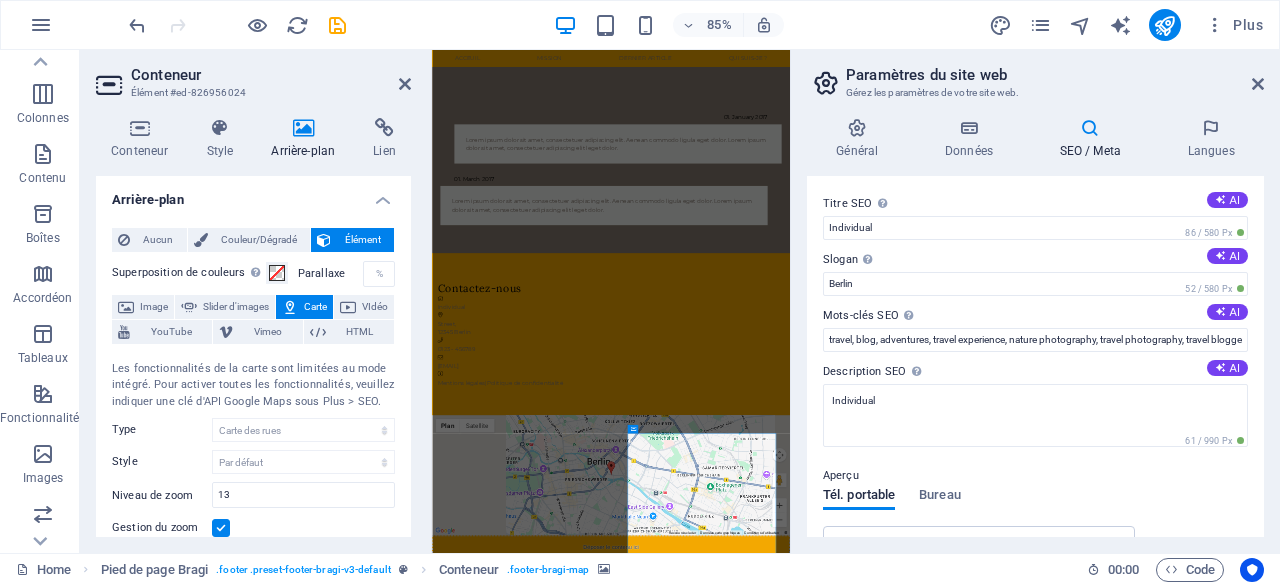 scroll, scrollTop: 182, scrollLeft: 0, axis: vertical 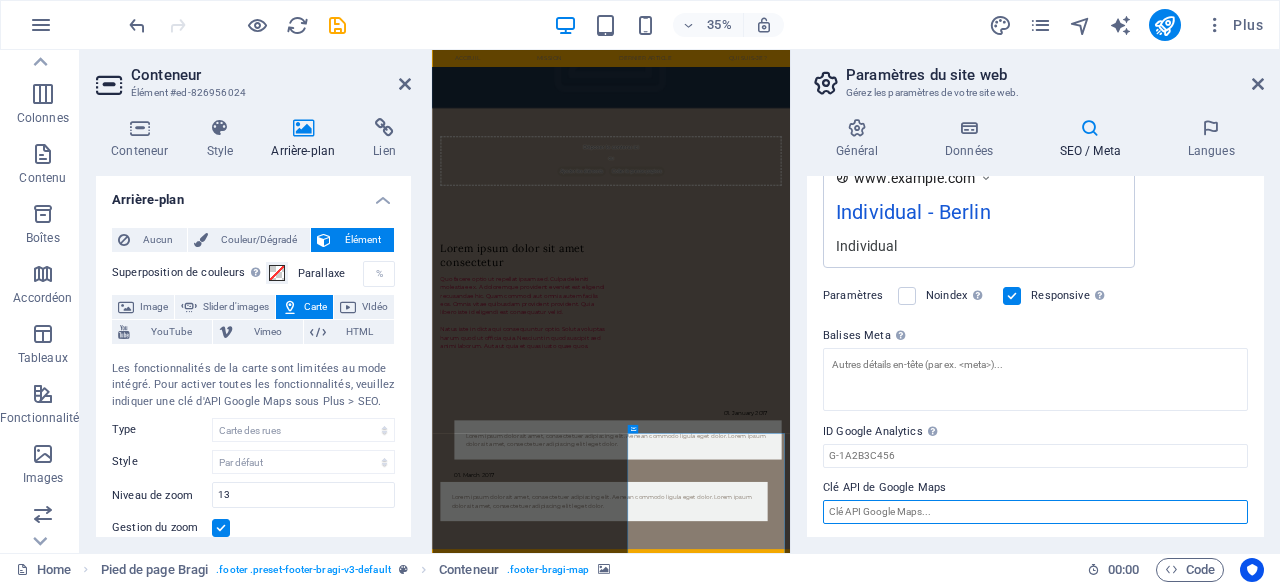 click on "Clé API de Google Maps" at bounding box center (1035, 512) 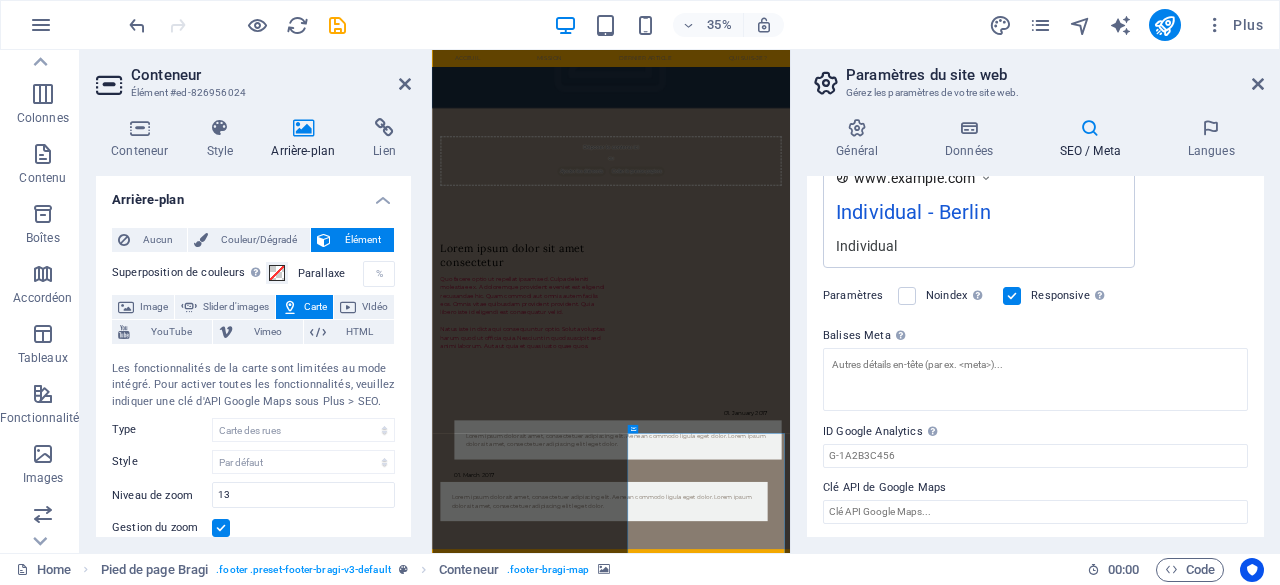 click on "Paramètres du site web" at bounding box center [1055, 75] 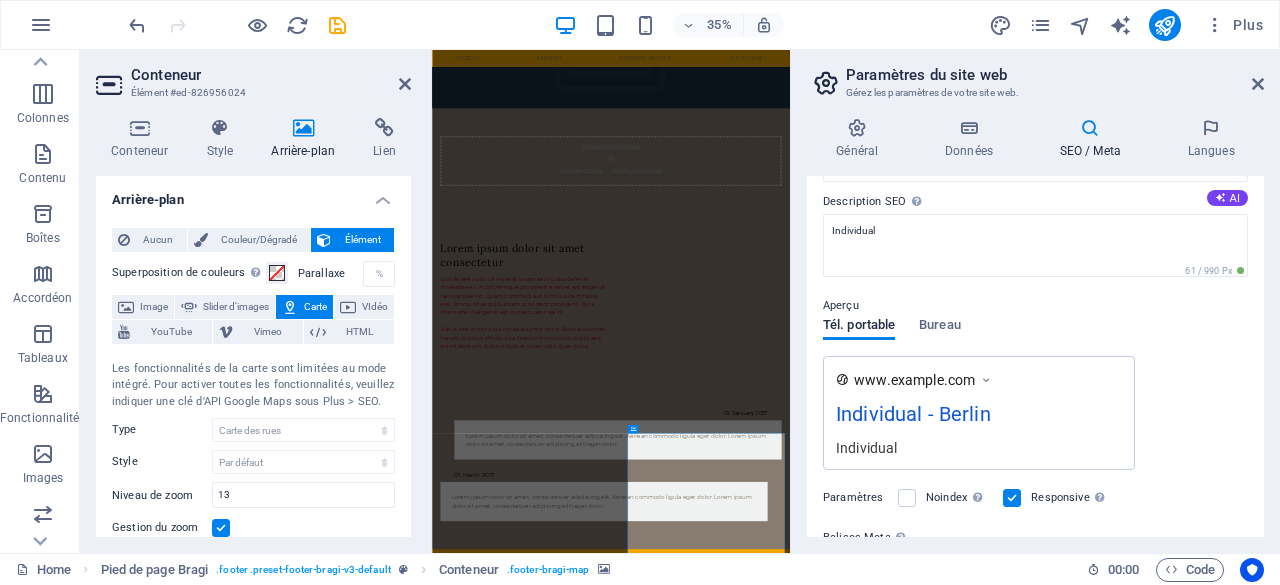 scroll, scrollTop: 172, scrollLeft: 0, axis: vertical 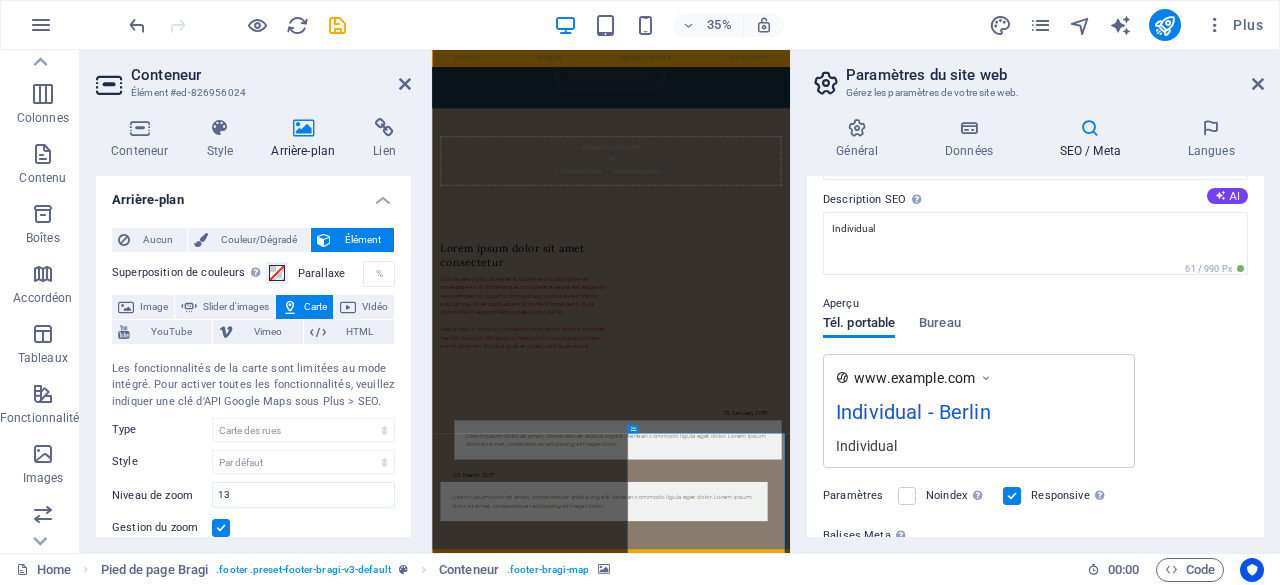 click on "Individual" at bounding box center [979, 445] 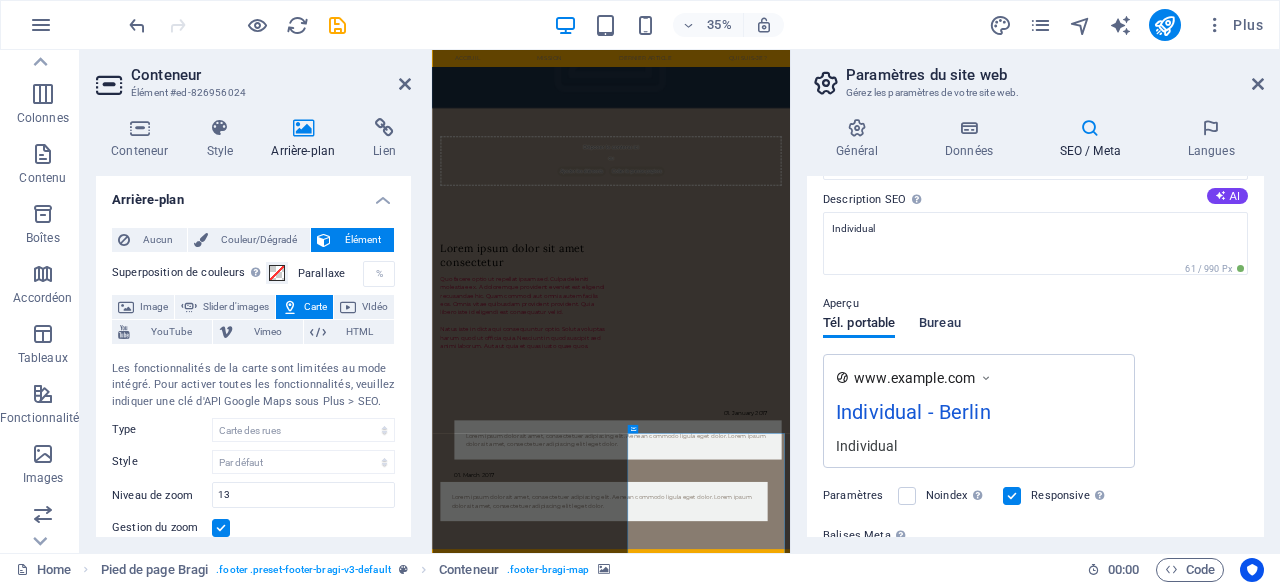 click on "Bureau" at bounding box center [940, 325] 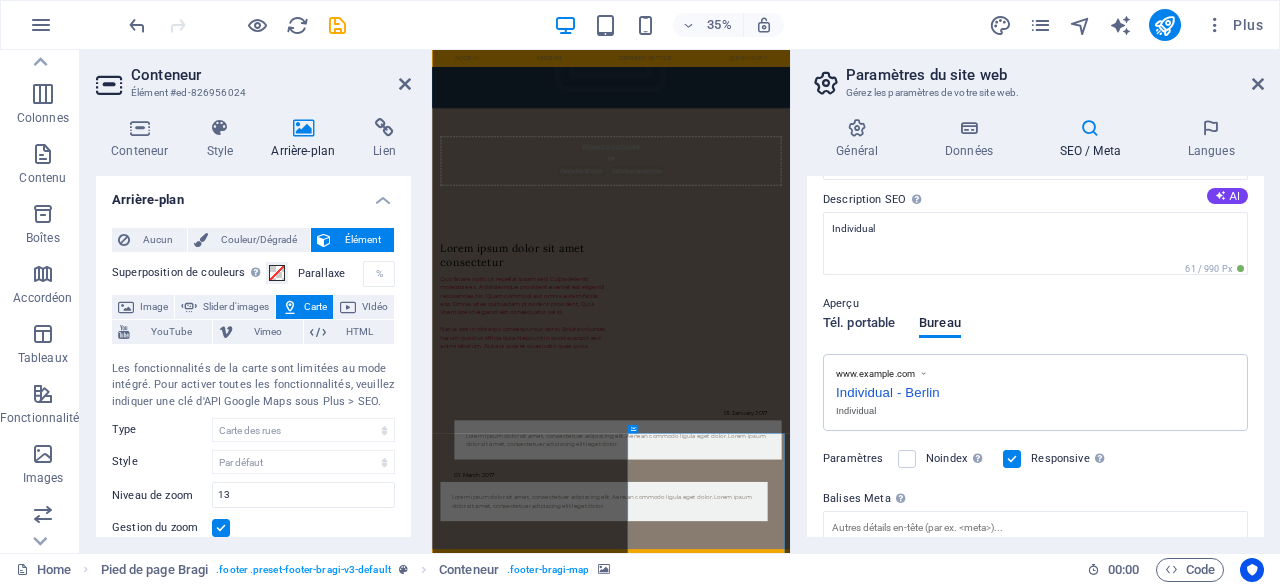 click on "Tél. portable" at bounding box center [859, 325] 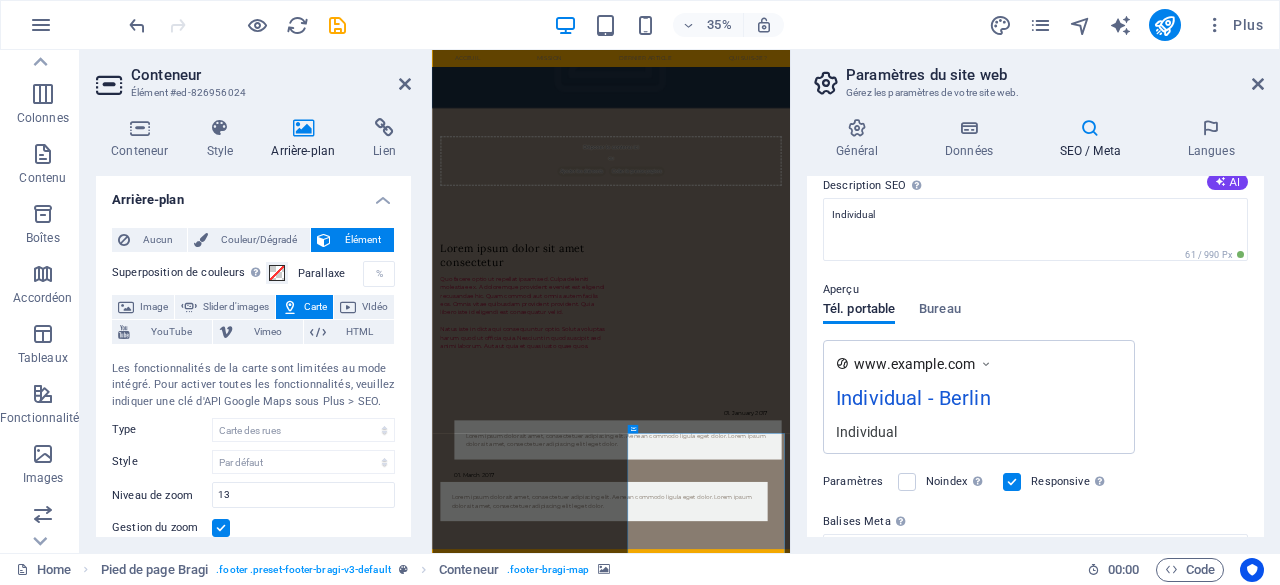 scroll, scrollTop: 172, scrollLeft: 0, axis: vertical 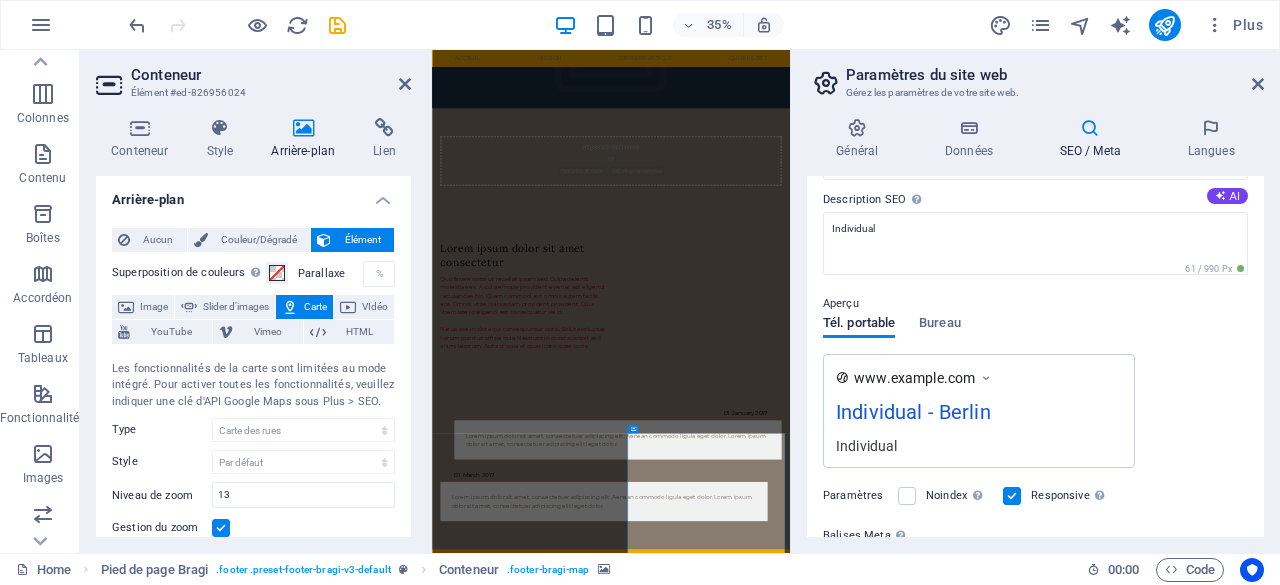 click on "Individual - Berlin" at bounding box center (979, 416) 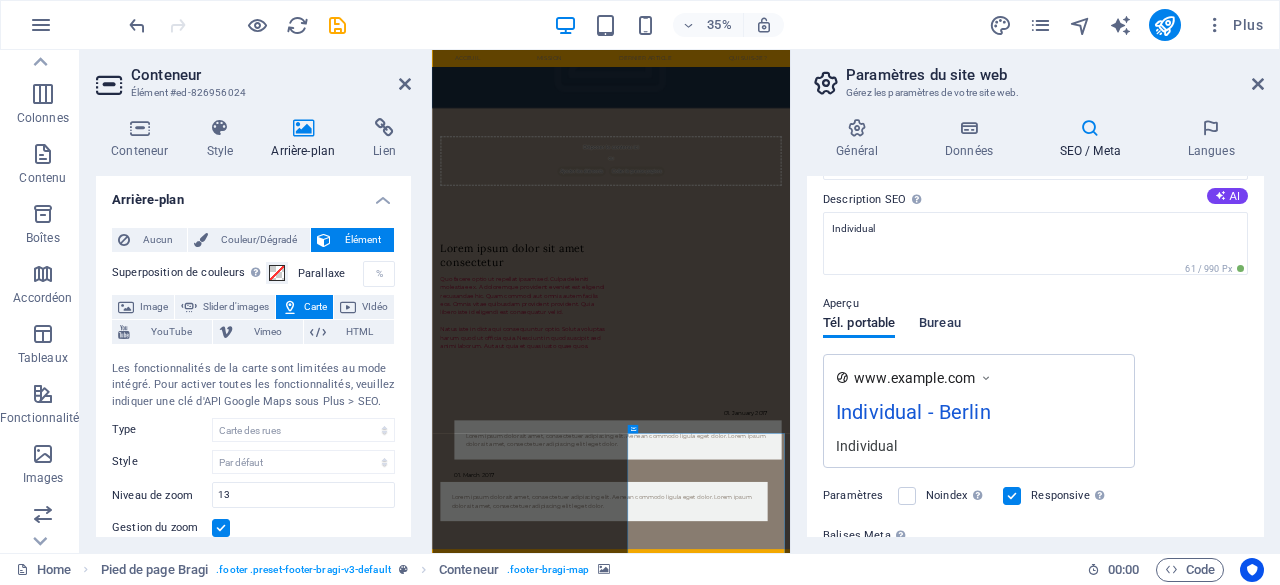 click on "Tél. portable Bureau" at bounding box center [892, 335] 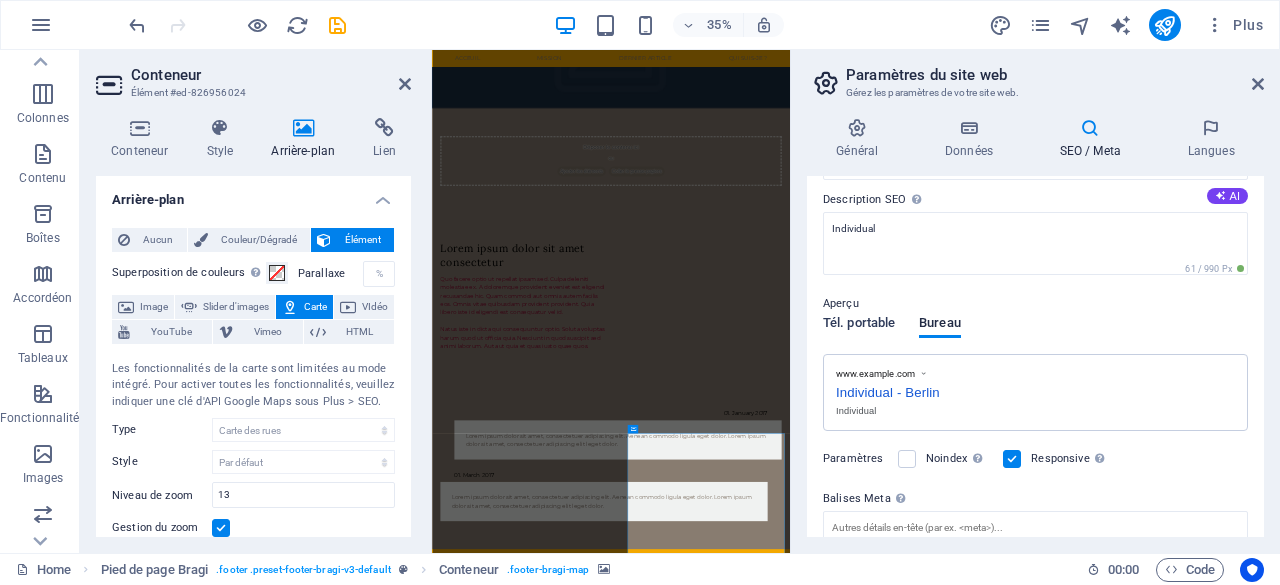 click on "Tél. portable" at bounding box center [859, 327] 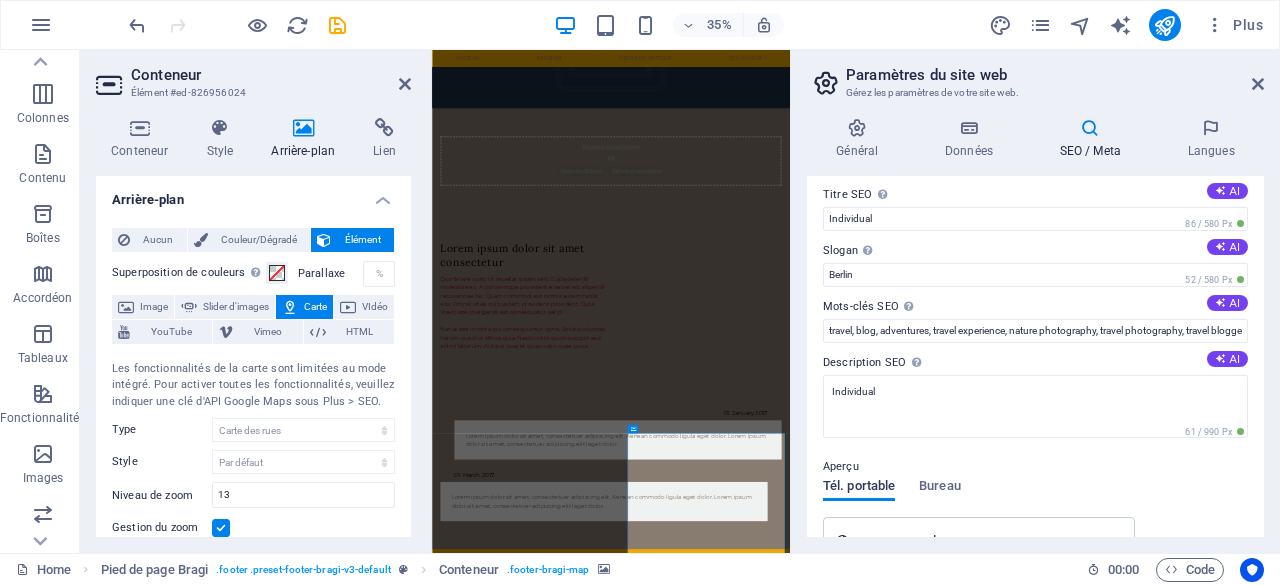 scroll, scrollTop: 0, scrollLeft: 0, axis: both 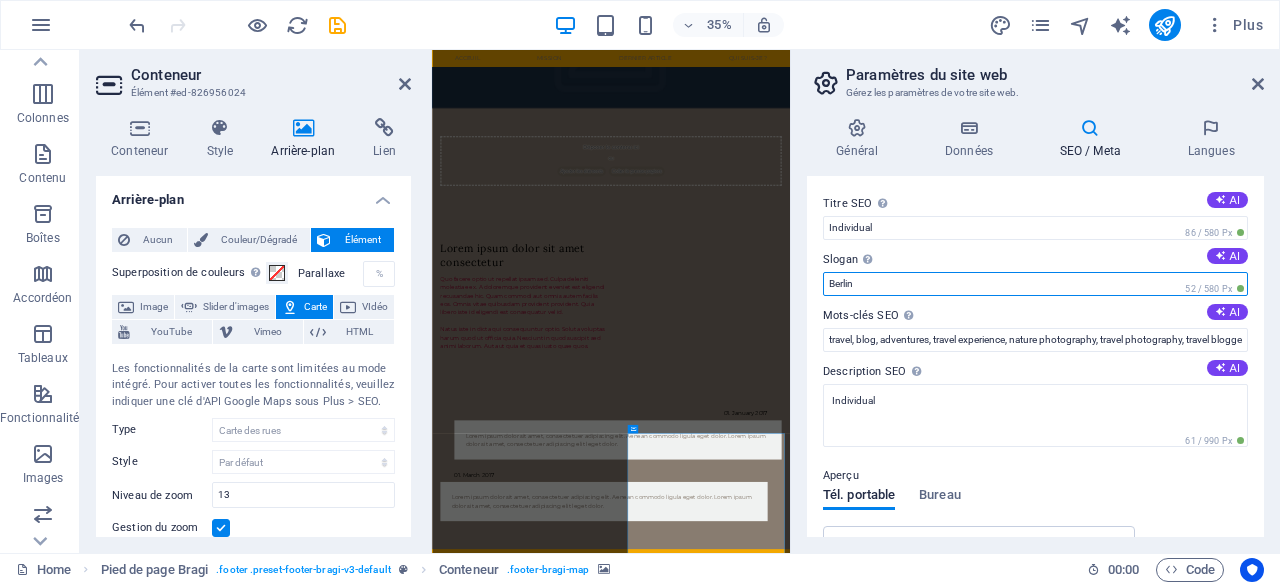 click on "Berlin" at bounding box center [1035, 284] 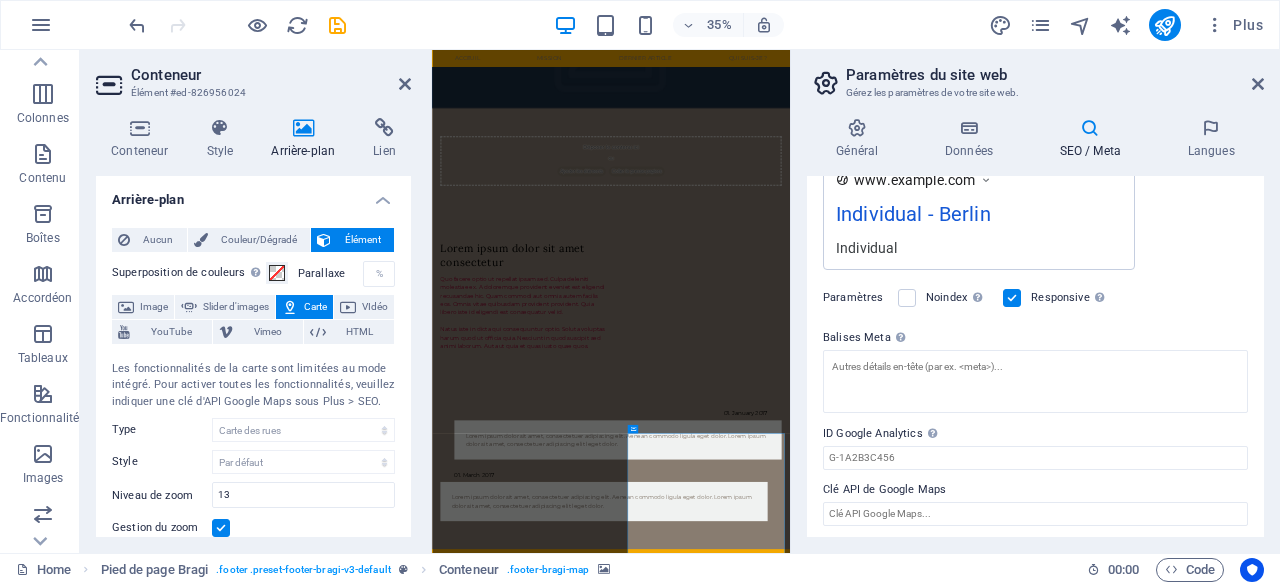scroll, scrollTop: 372, scrollLeft: 0, axis: vertical 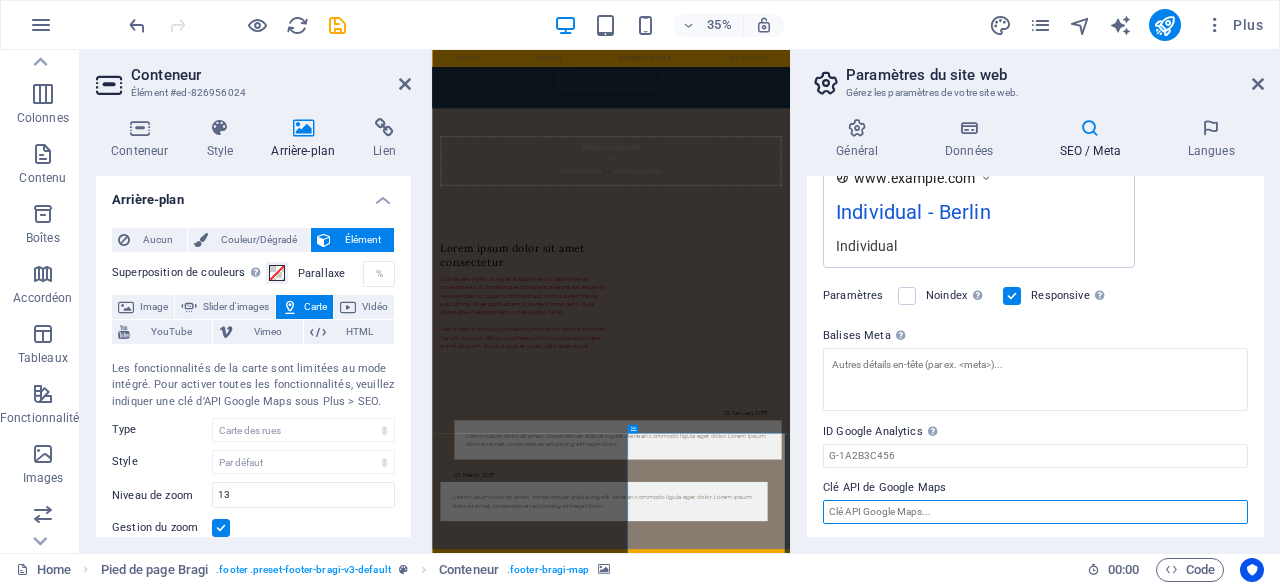 click on "Clé API de Google Maps" at bounding box center (1035, 512) 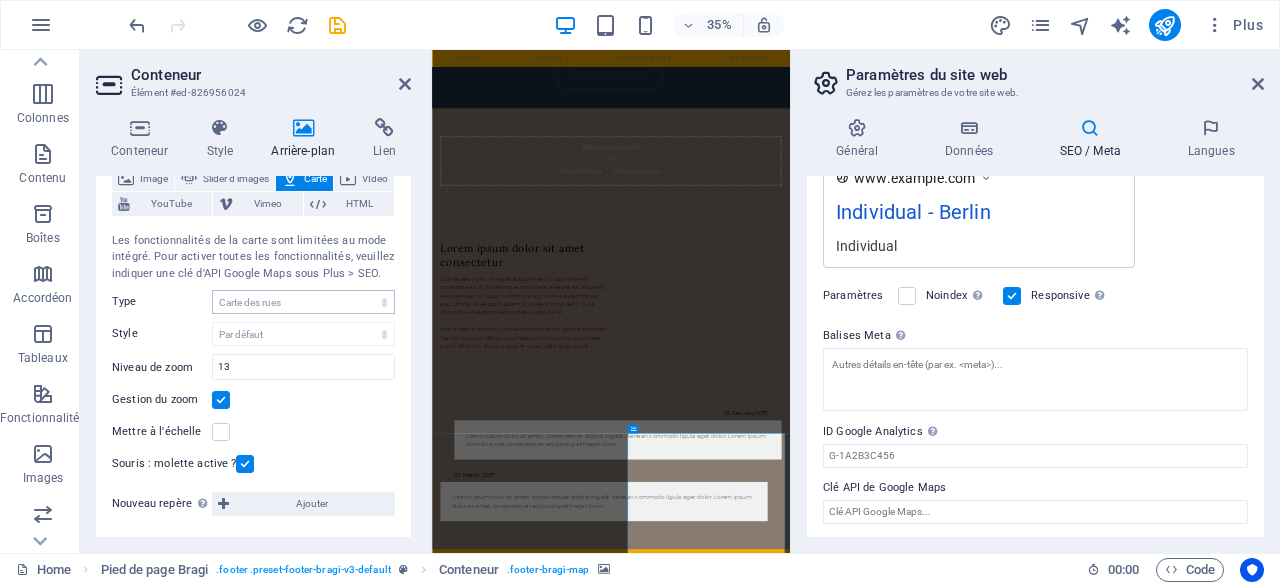 scroll, scrollTop: 129, scrollLeft: 0, axis: vertical 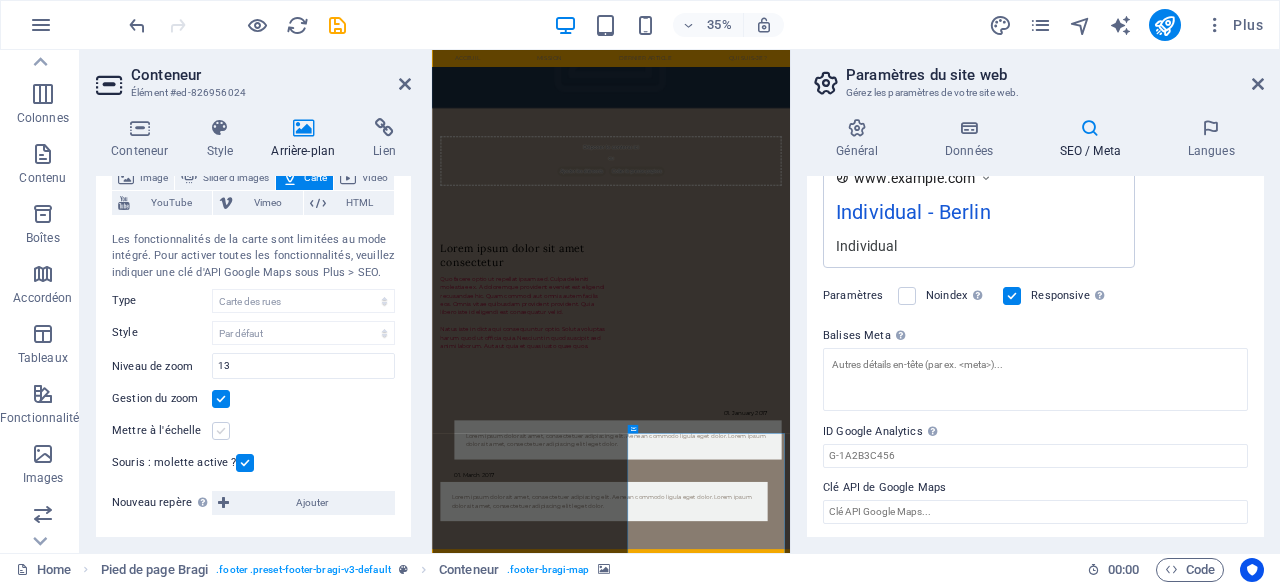 click at bounding box center [221, 431] 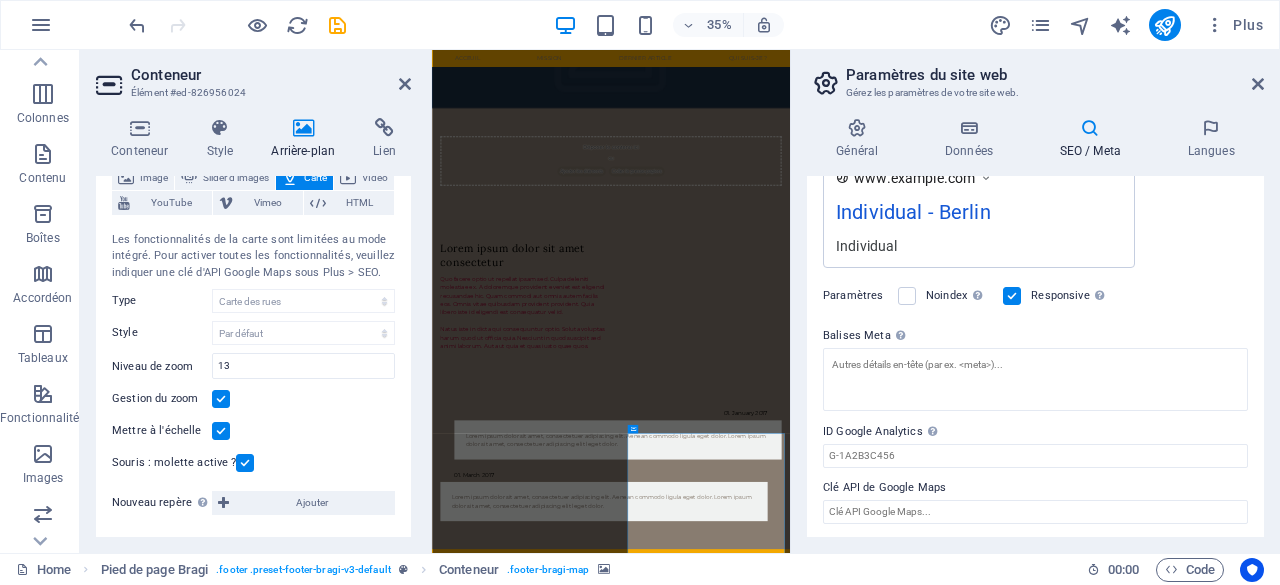 click at bounding box center [221, 431] 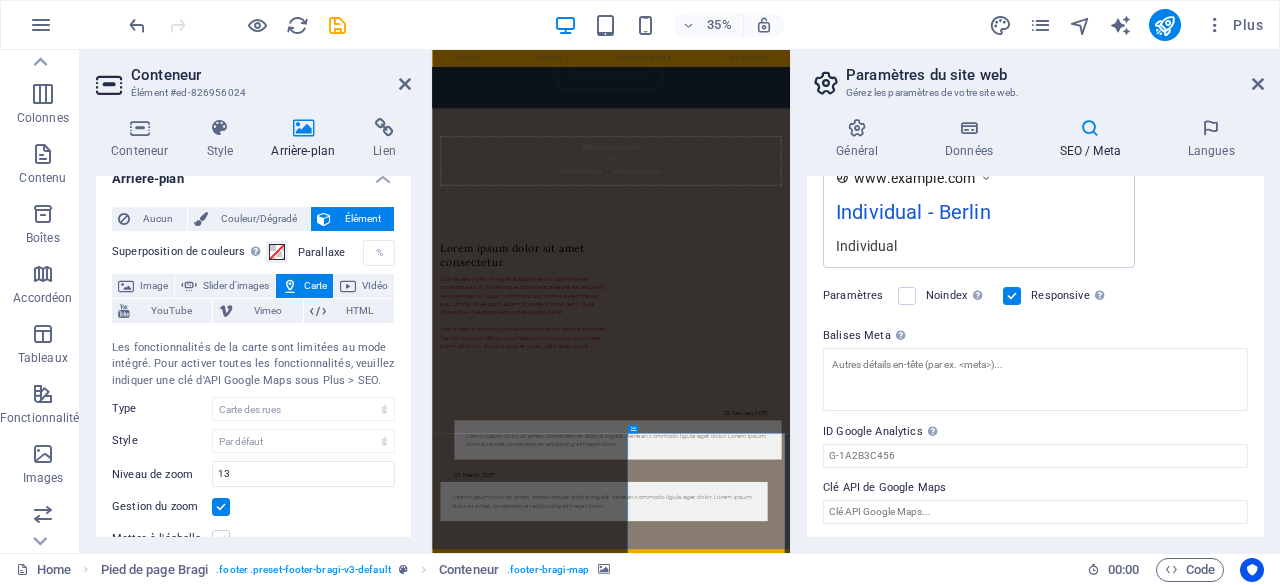 scroll, scrollTop: 0, scrollLeft: 0, axis: both 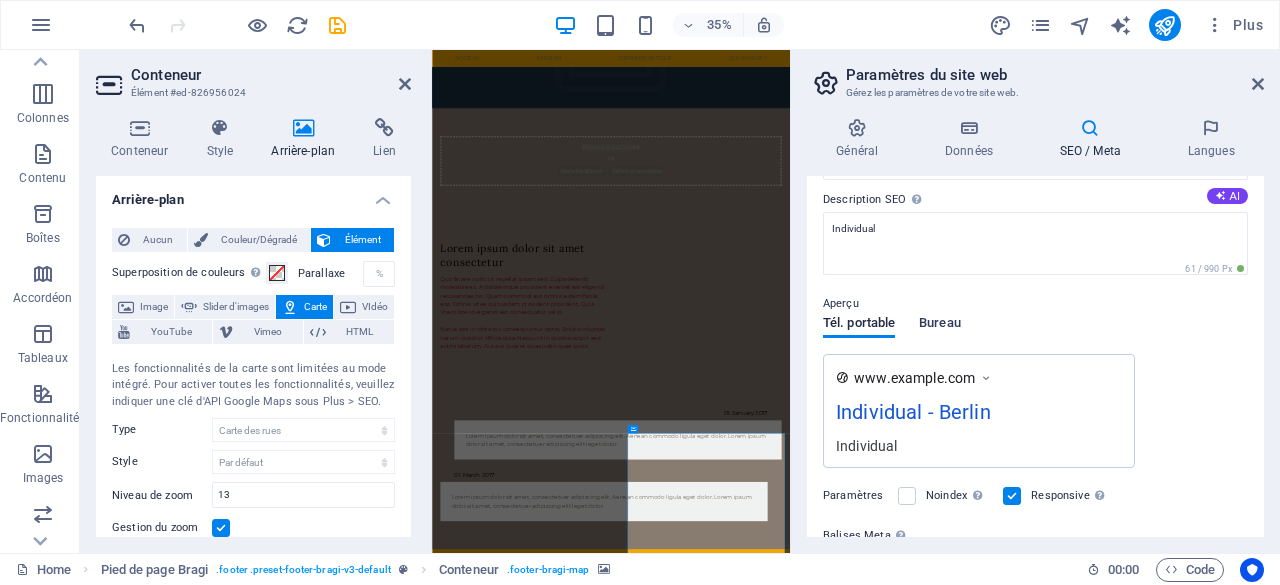click on "Bureau" at bounding box center (940, 325) 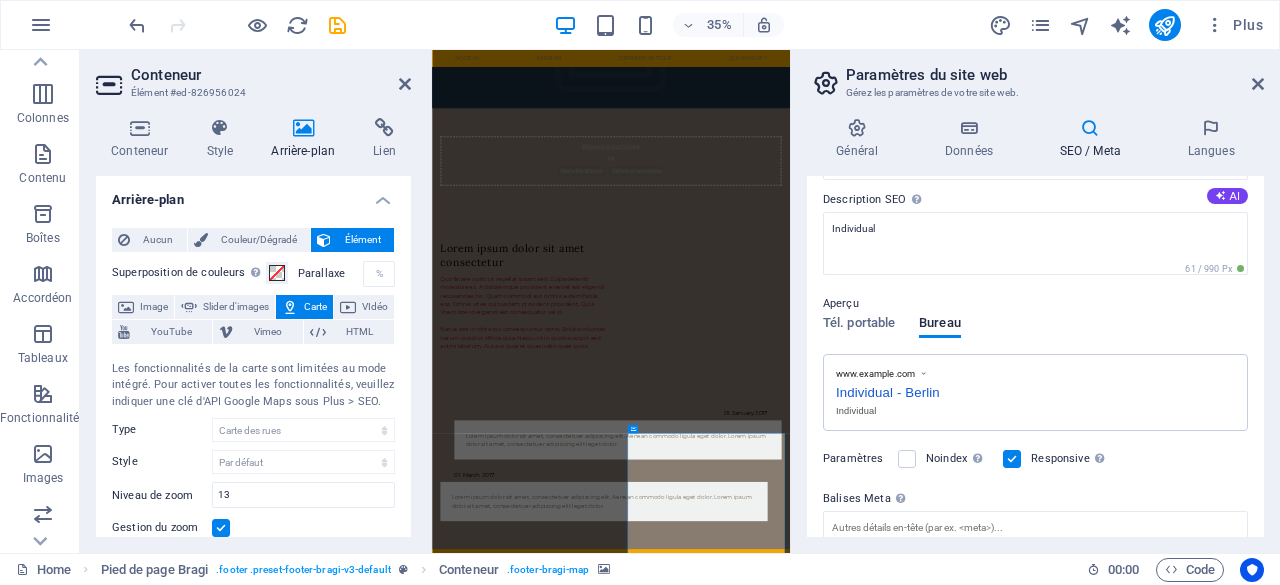 click on "Individual - Berlin" at bounding box center [1035, 390] 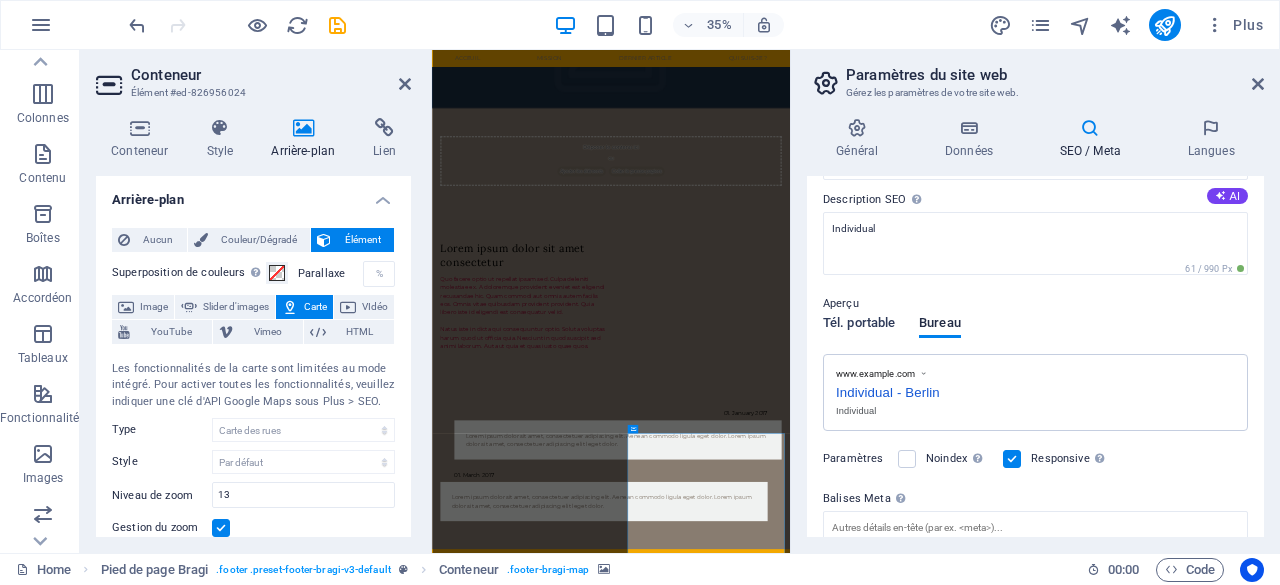click on "Tél. portable" at bounding box center (859, 325) 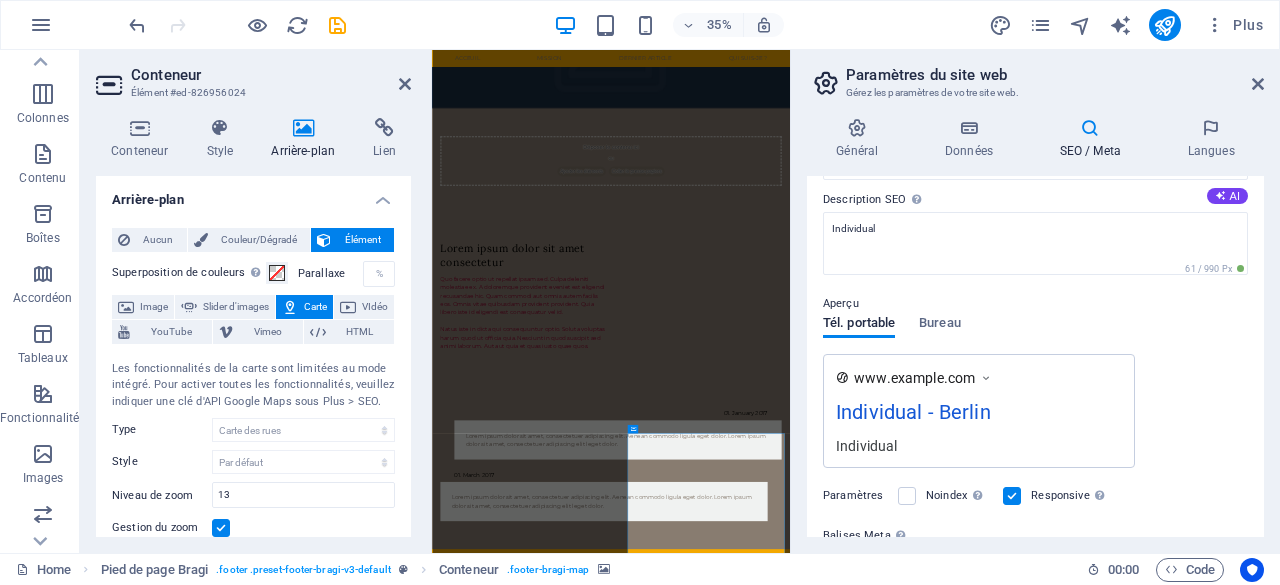 click on "www.example.com Individual - Berlin Individual" at bounding box center [979, 411] 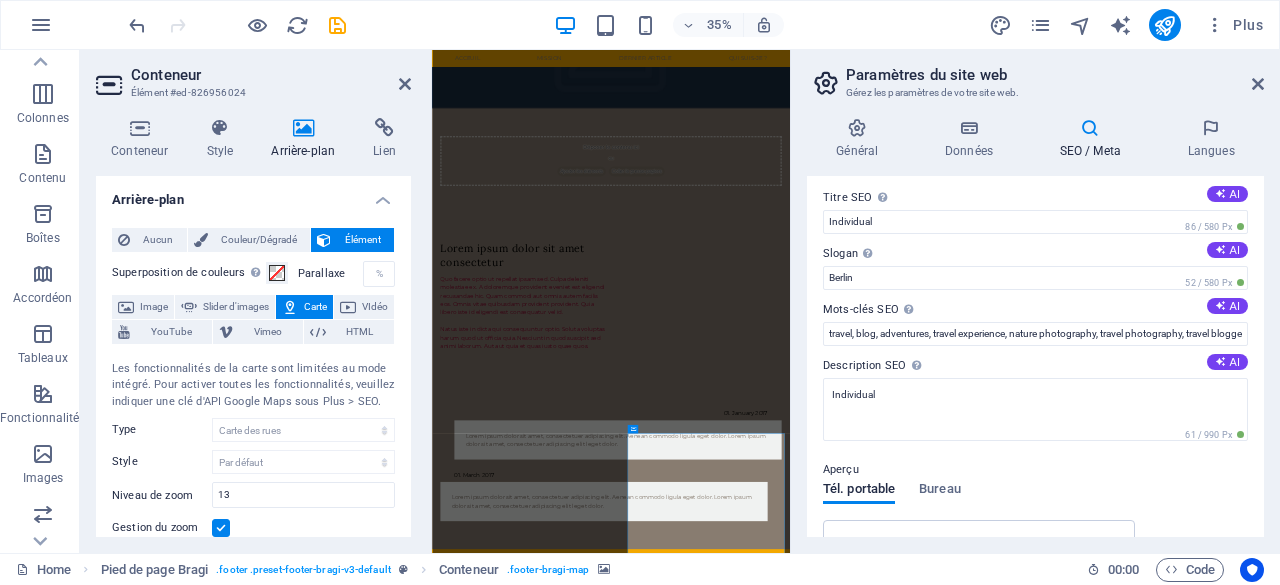 scroll, scrollTop: 0, scrollLeft: 0, axis: both 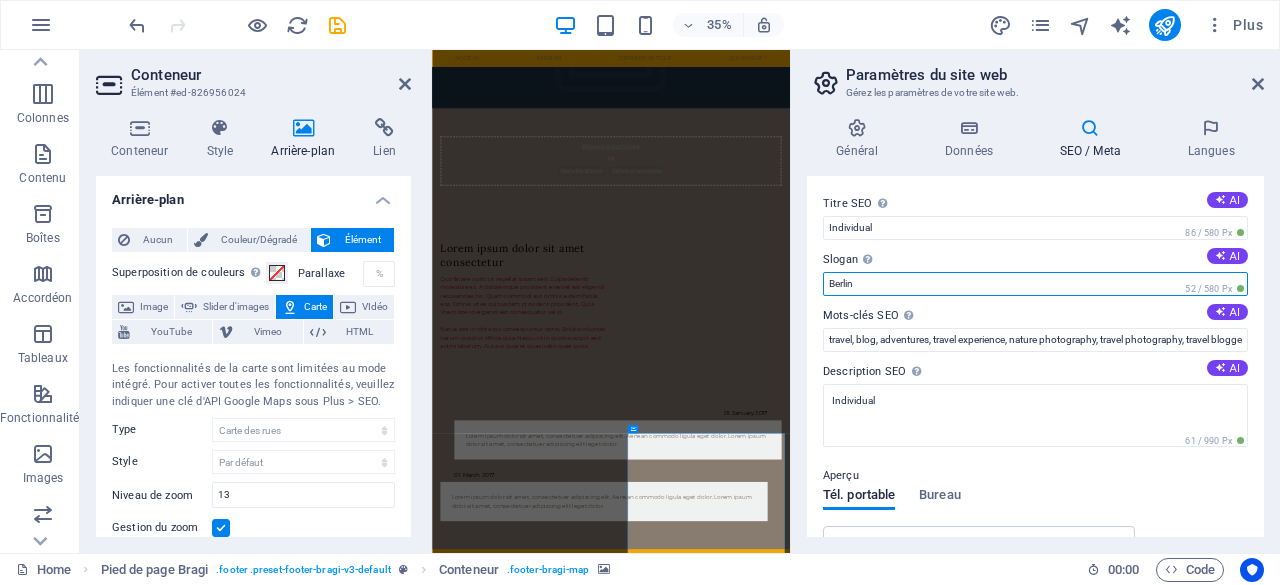 click on "Berlin" at bounding box center [1035, 284] 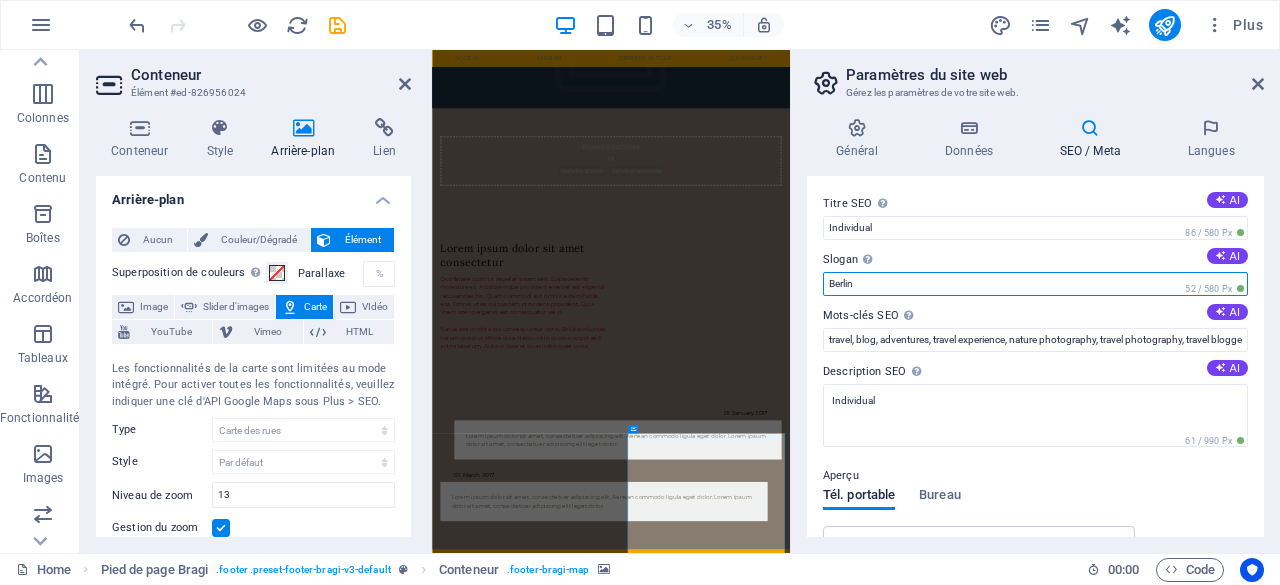 drag, startPoint x: 1304, startPoint y: 333, endPoint x: 1445, endPoint y: 706, distance: 398.7606 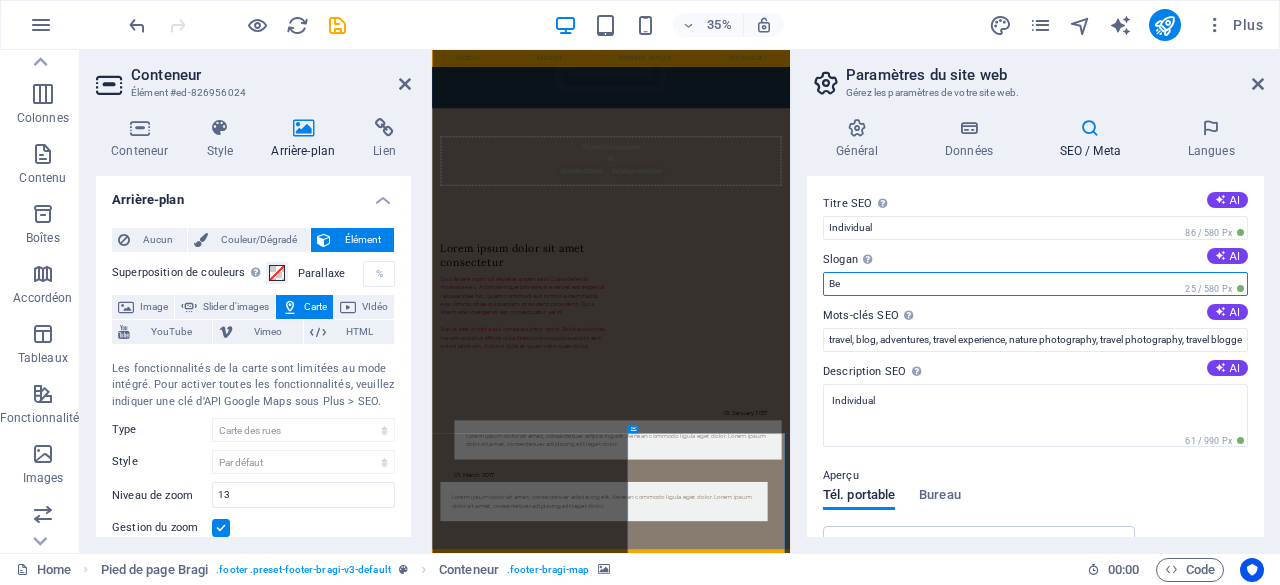 type on "B" 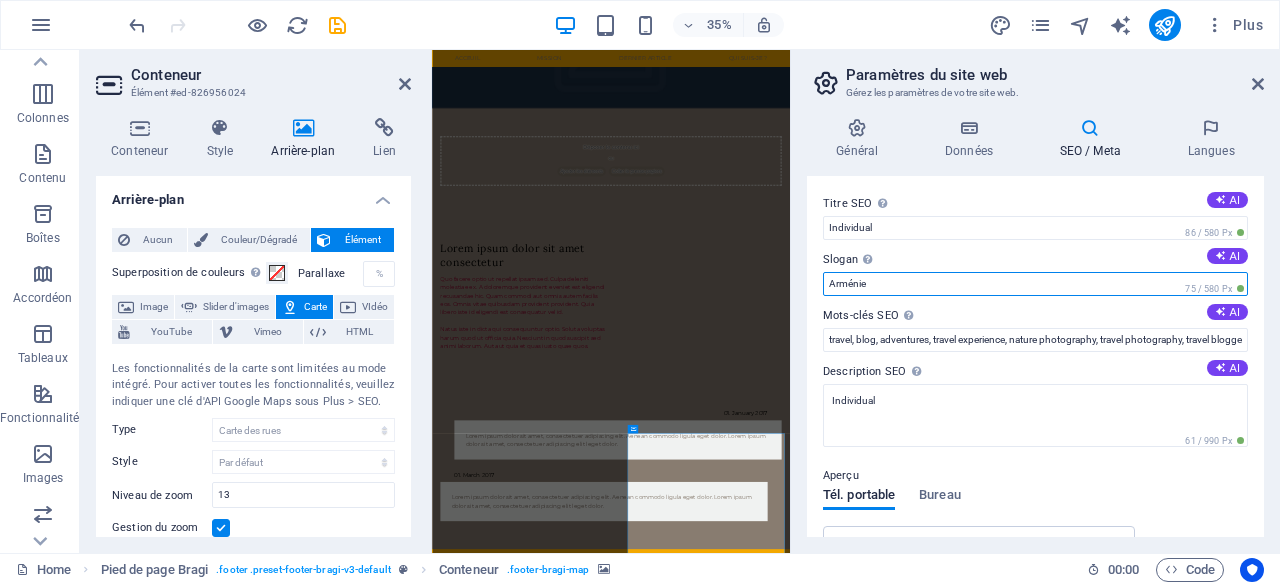type on "Arménie" 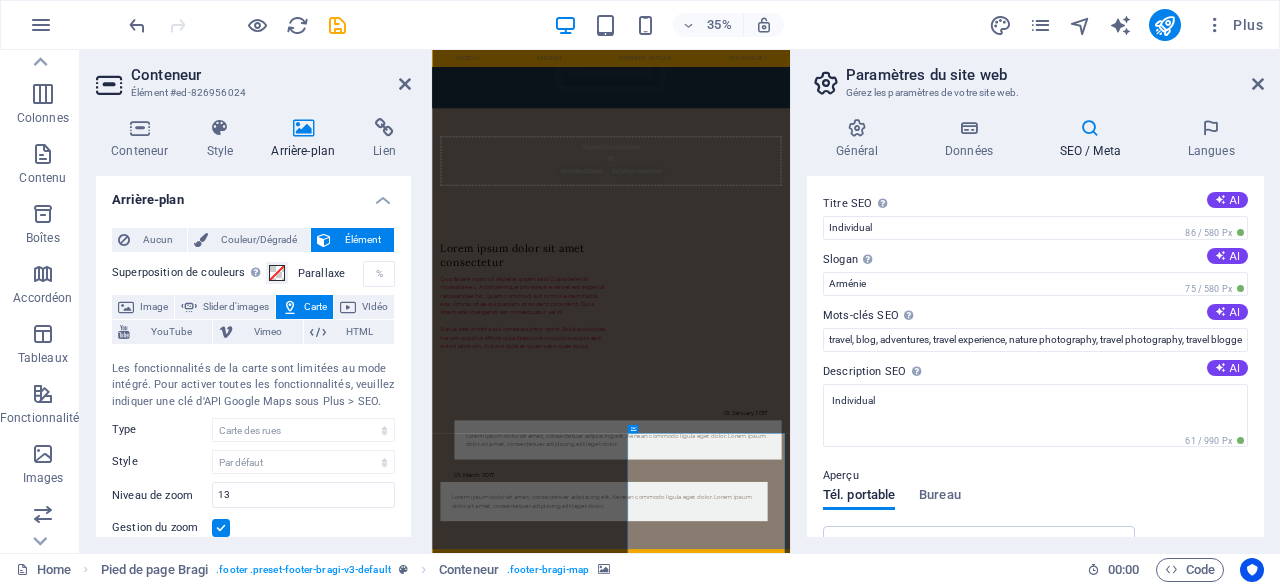 click on "← Déplacement vers la gauche → Déplacement vers la droite ↑ Déplacement vers le haut ↓ Déplacement vers le bas + Zoom avant - Zoom arrière Accueil Déplacement de 75 % vers la gauche Fin Déplacement de 75 % vers la droite Page précédente Déplacement de 75 % vers le haut Page suivante Déplacement de 75 % vers le bas Plan Relief Satellite Légendes Raccourcis clavier Données cartographiques Données cartographiques ©2025 GeoBasis-DE/BKG (©2009), Google Données cartographiques ©2025 GeoBasis-DE/BKG (©2009), Google 500 m  Cliquez pour basculer entre les unités métriques et impériales Conditions d'utilisation" at bounding box center (943, 2111) 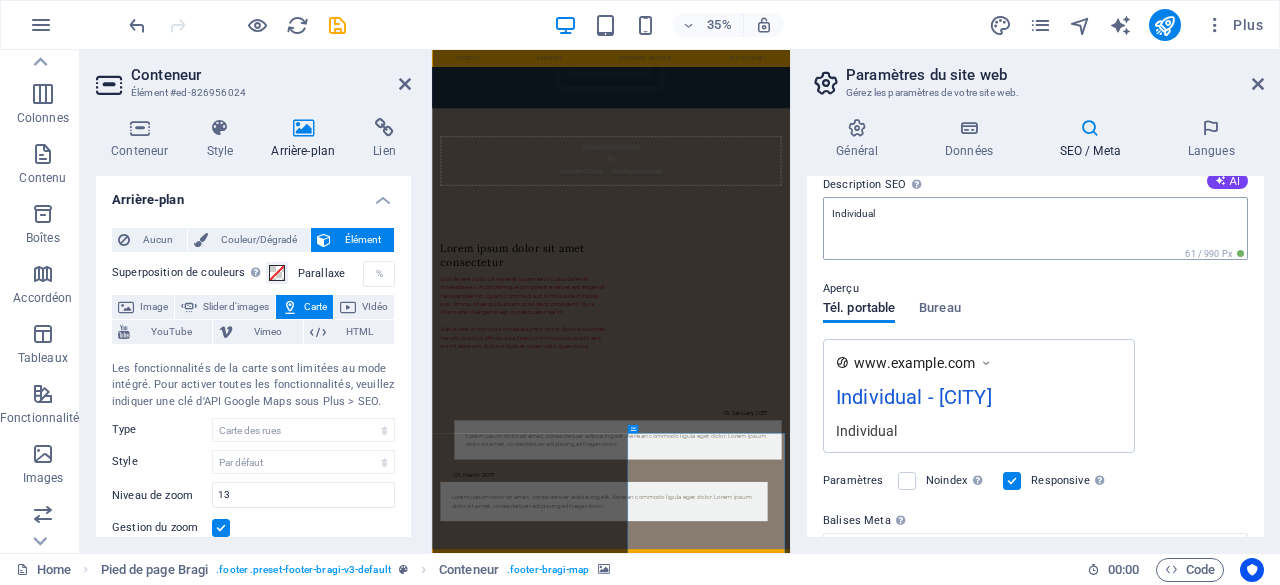 scroll, scrollTop: 172, scrollLeft: 0, axis: vertical 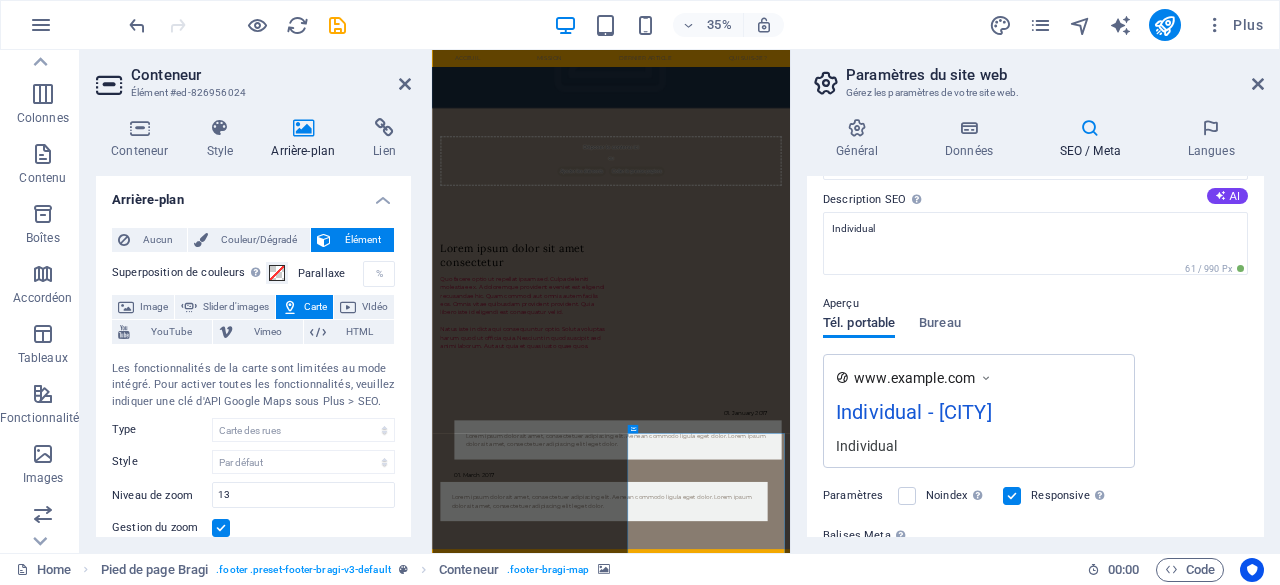 click on "Tél. portable" at bounding box center [859, 325] 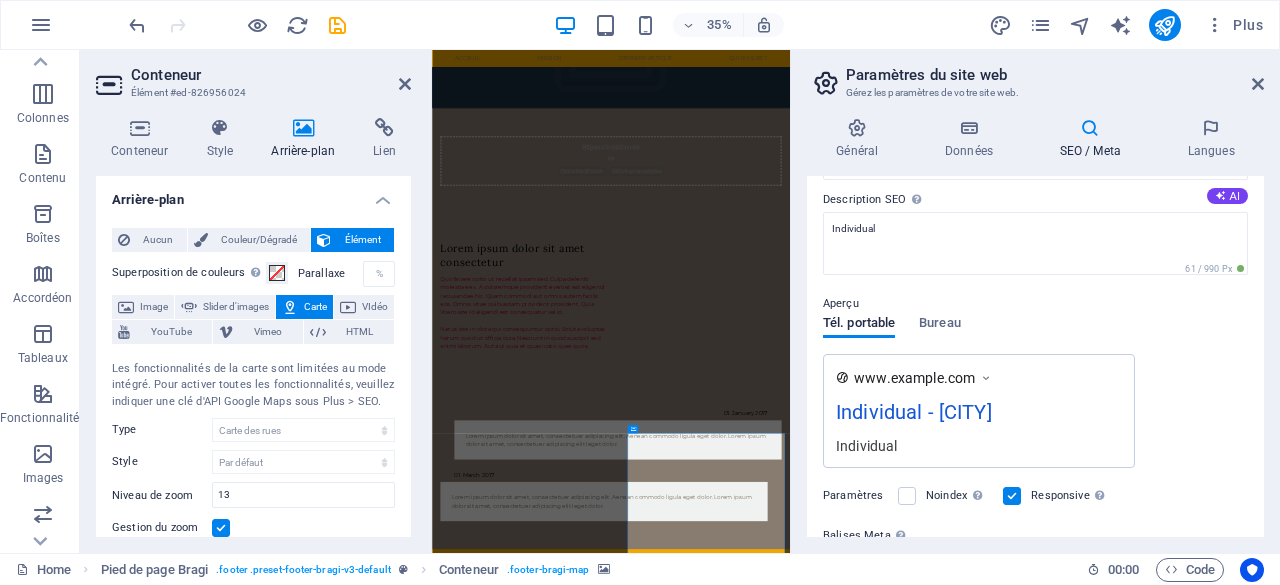 click at bounding box center (986, 378) 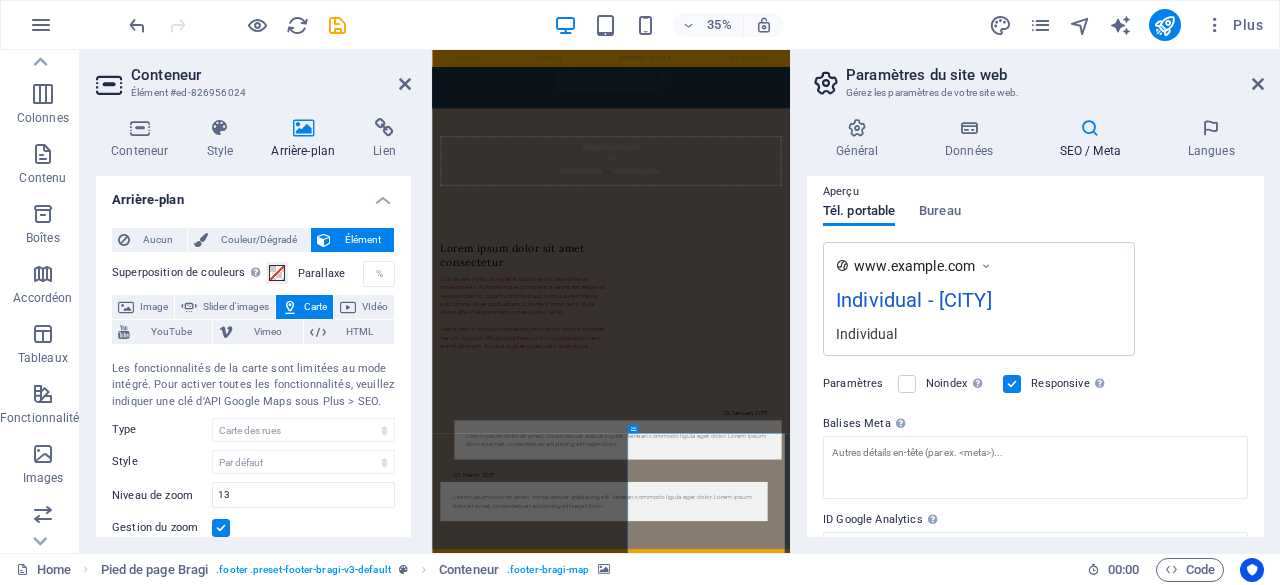 scroll, scrollTop: 372, scrollLeft: 0, axis: vertical 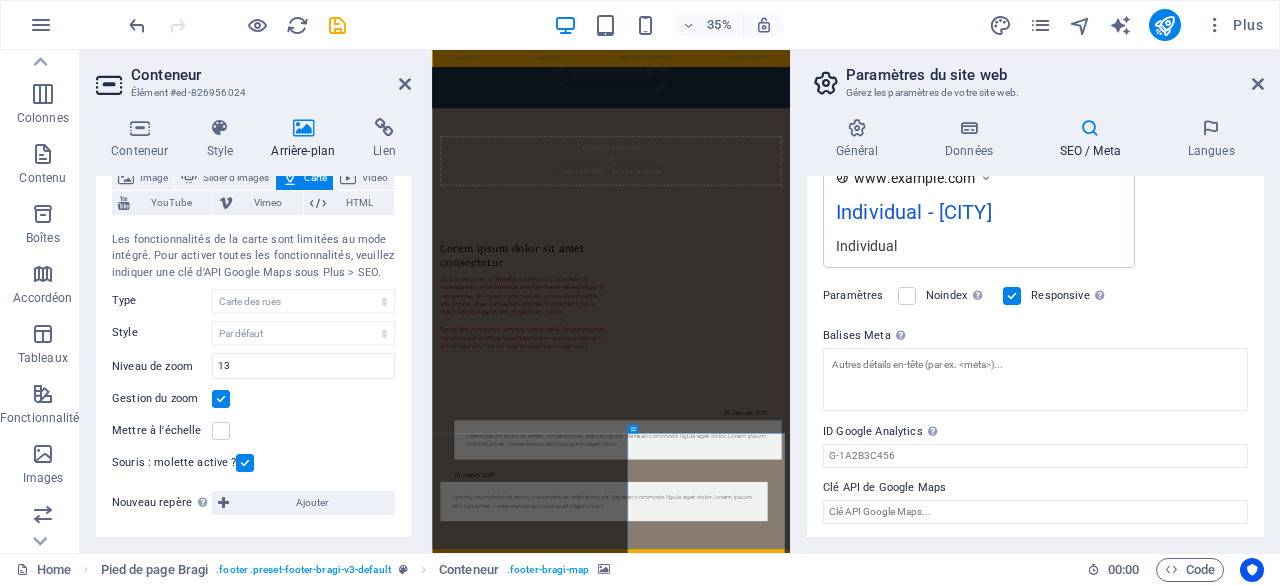 click at bounding box center [245, 463] 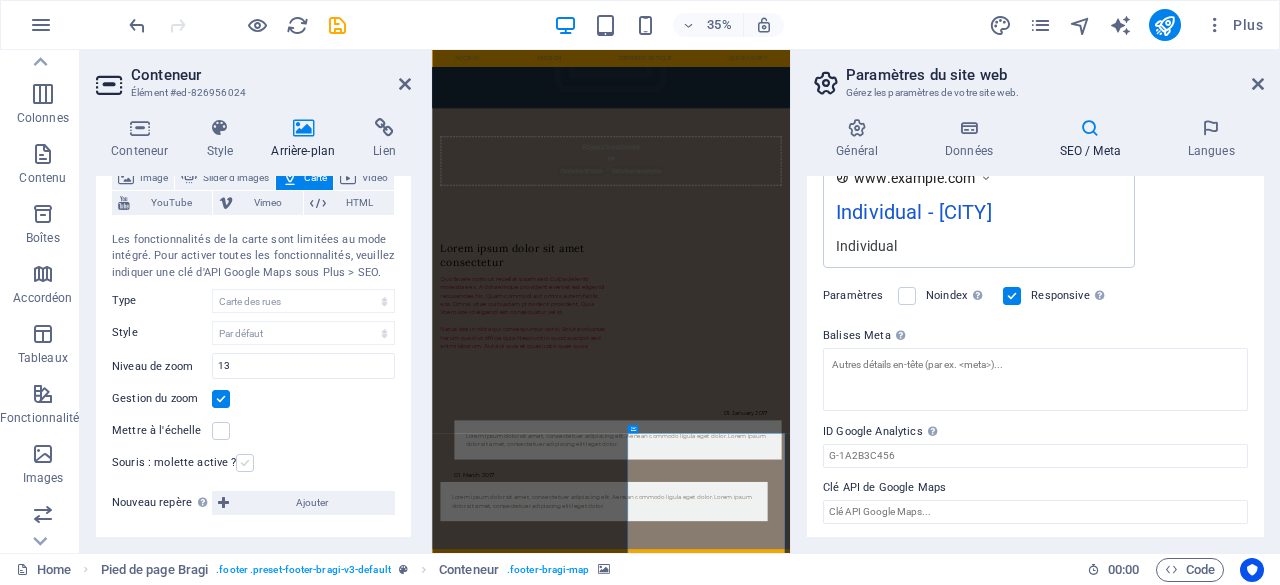 click at bounding box center [245, 463] 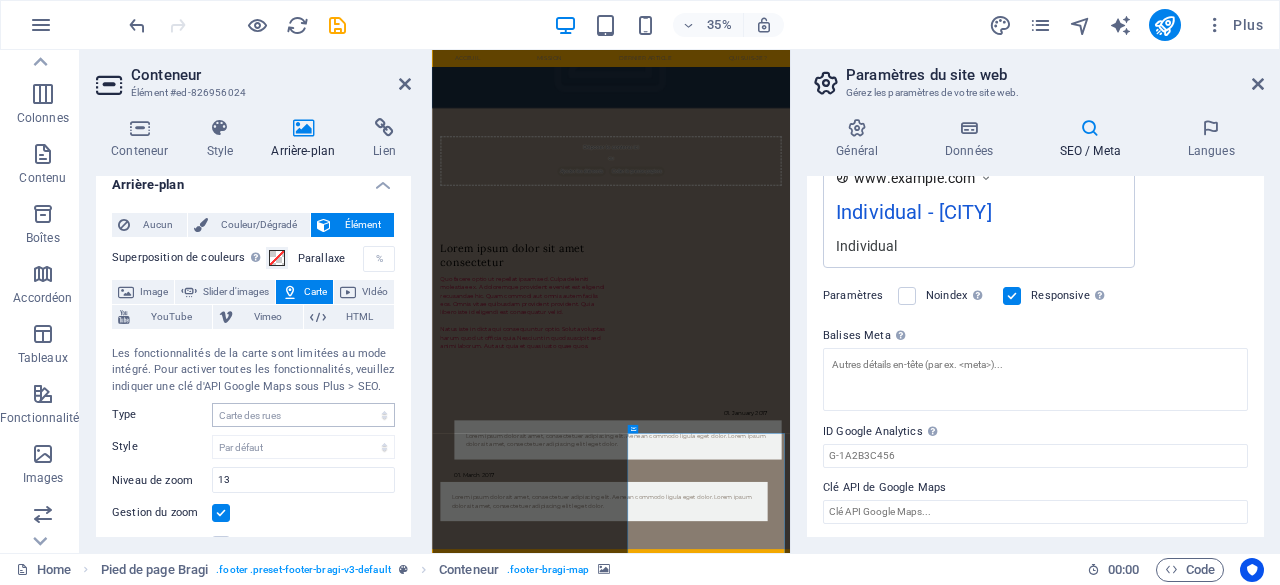 scroll, scrollTop: 0, scrollLeft: 0, axis: both 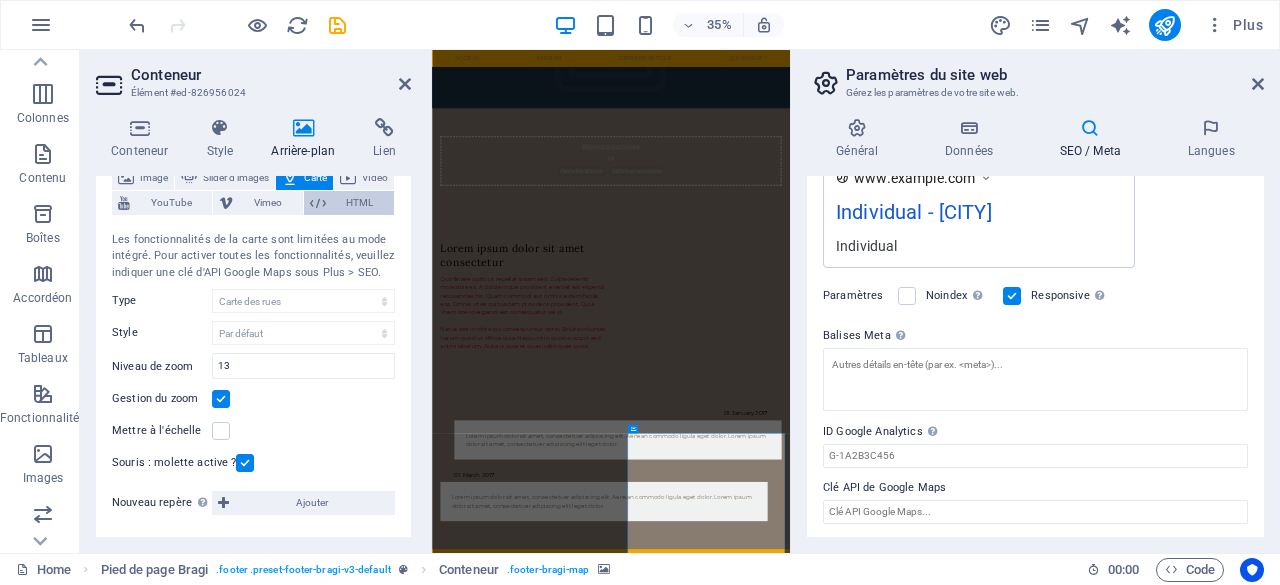 click on "HTML" at bounding box center (360, 203) 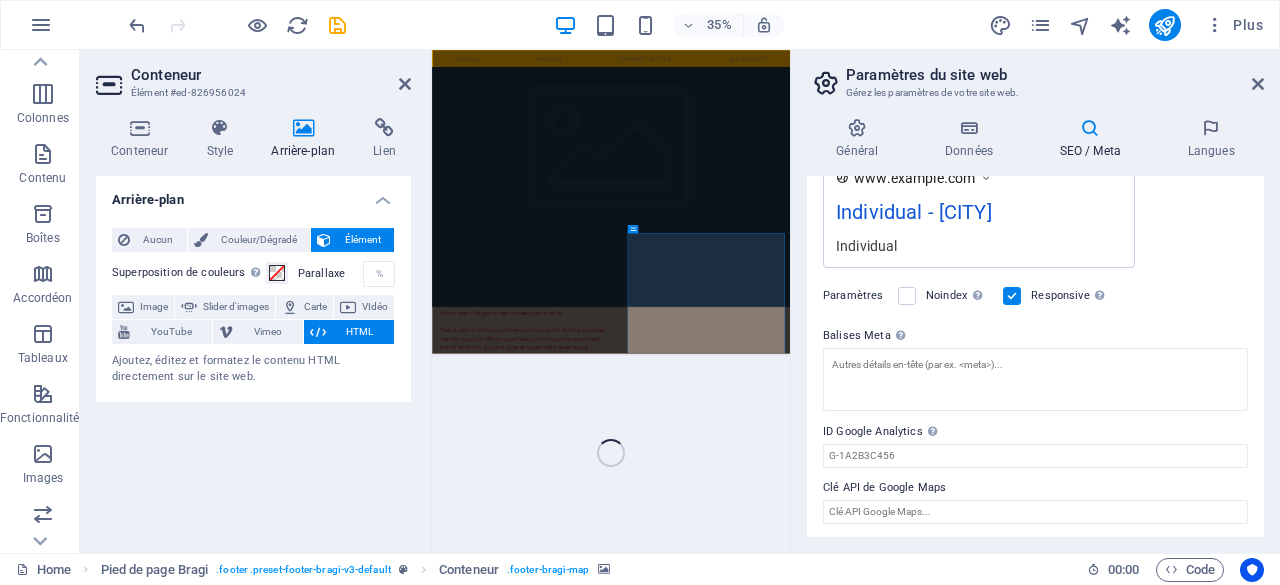 scroll, scrollTop: 0, scrollLeft: 0, axis: both 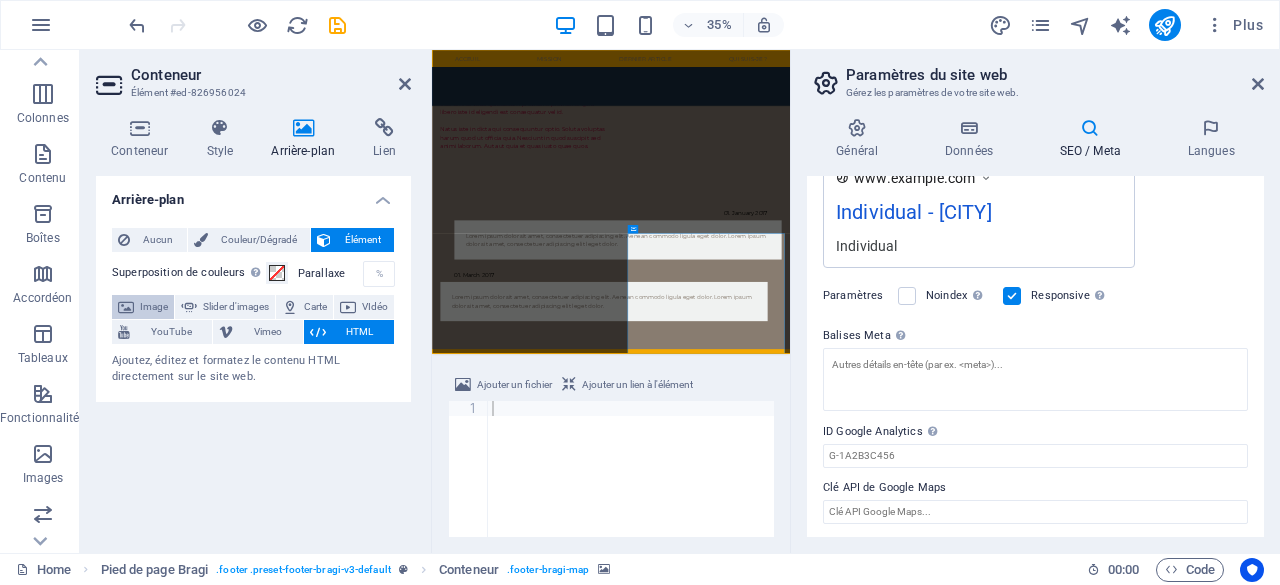 click on "Image" at bounding box center (154, 307) 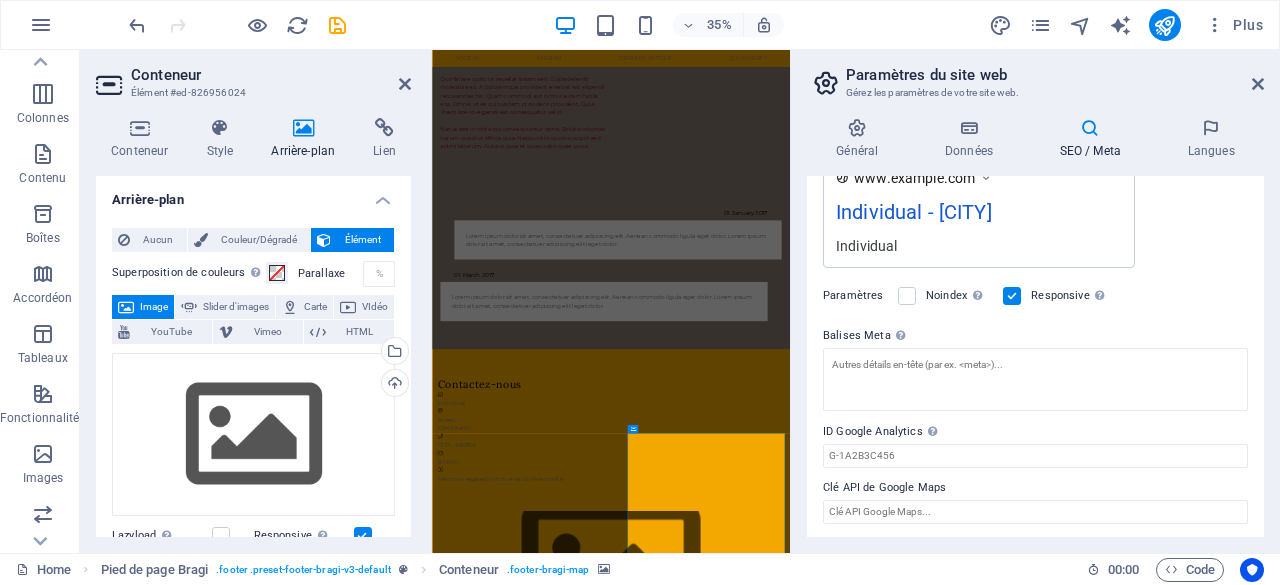 scroll, scrollTop: 182, scrollLeft: 0, axis: vertical 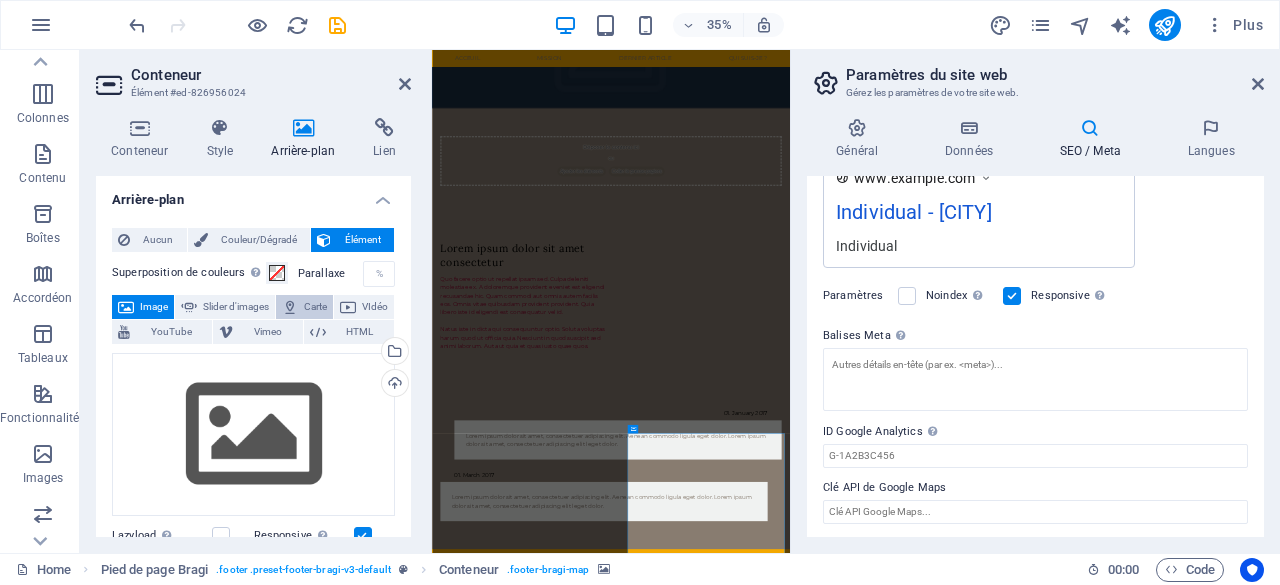 drag, startPoint x: 352, startPoint y: 302, endPoint x: 860, endPoint y: 1223, distance: 1051.8103 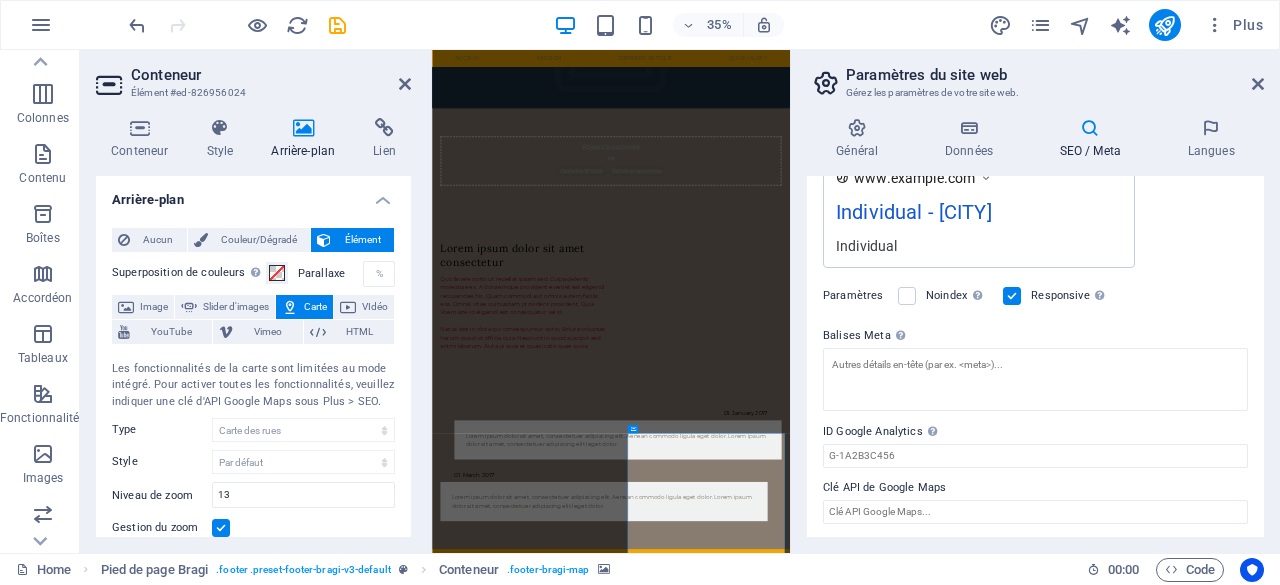 scroll, scrollTop: 129, scrollLeft: 0, axis: vertical 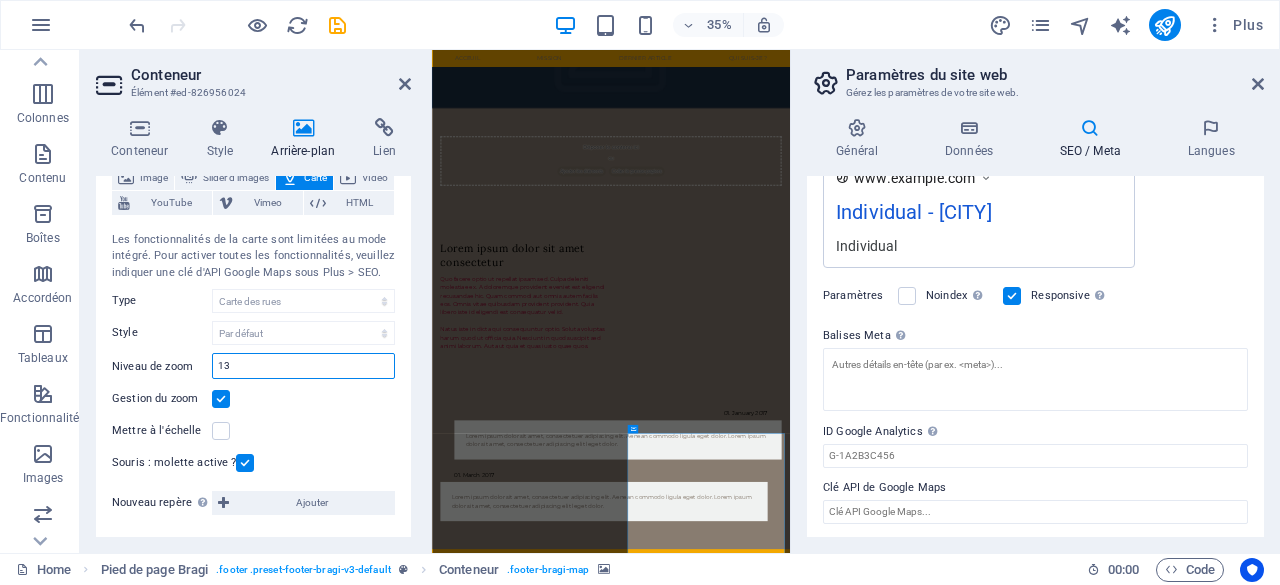 click on "13" at bounding box center (303, 366) 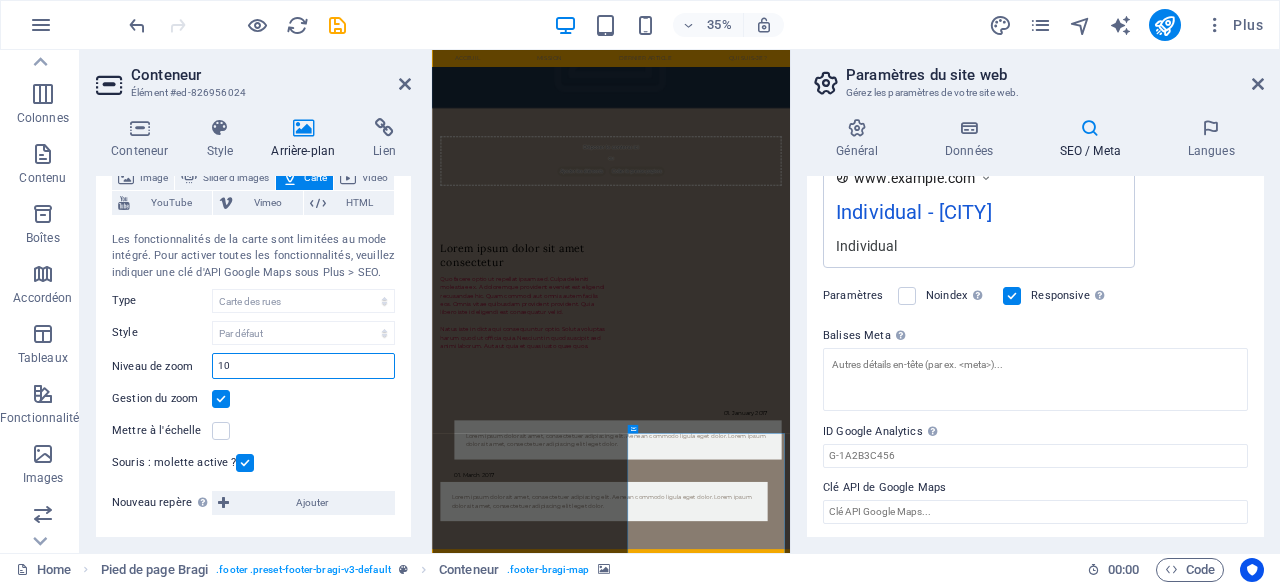 click on "10" at bounding box center [303, 366] 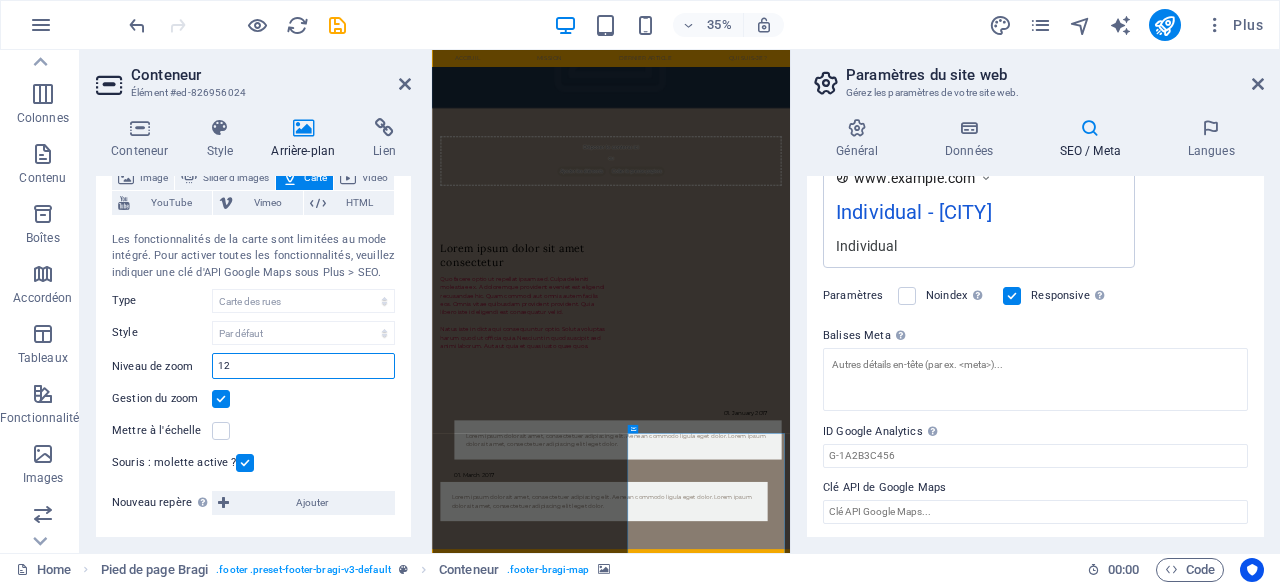 type on "12" 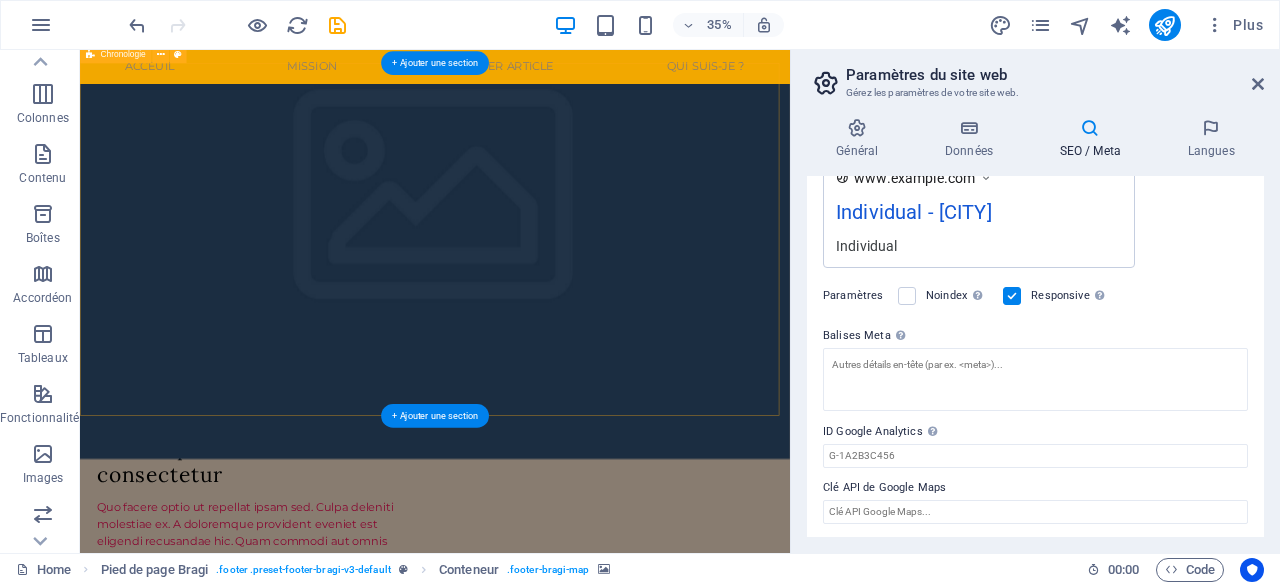 scroll, scrollTop: 754, scrollLeft: 0, axis: vertical 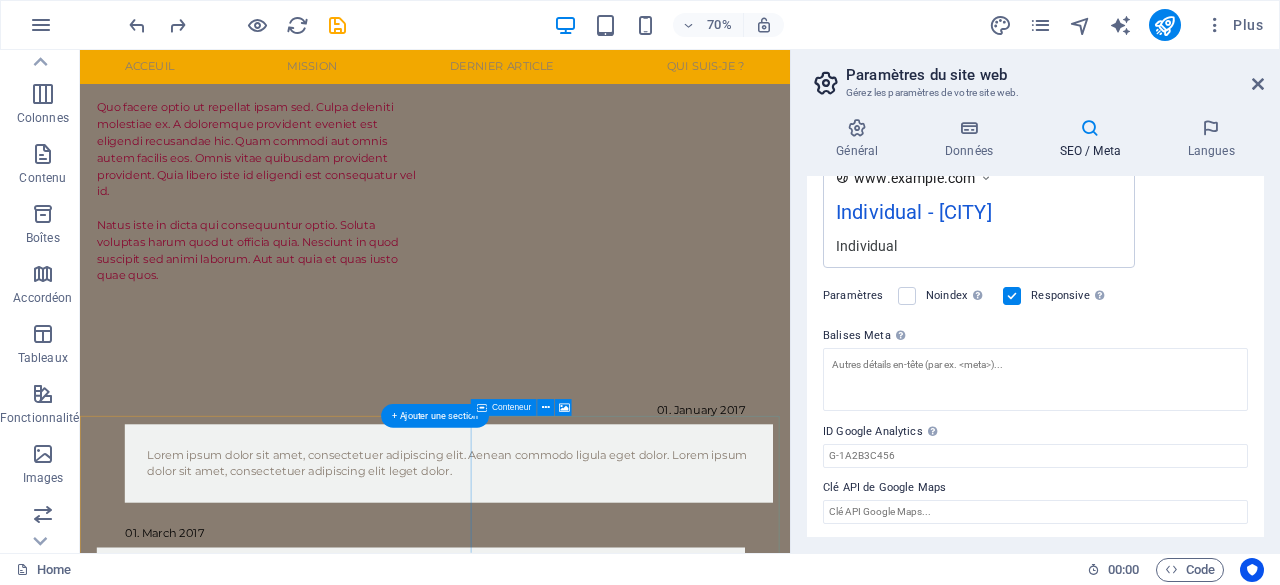 click on "Déposer le contenu ici ou  Ajouter les éléments  Coller le presse-papiers" at bounding box center (587, 1830) 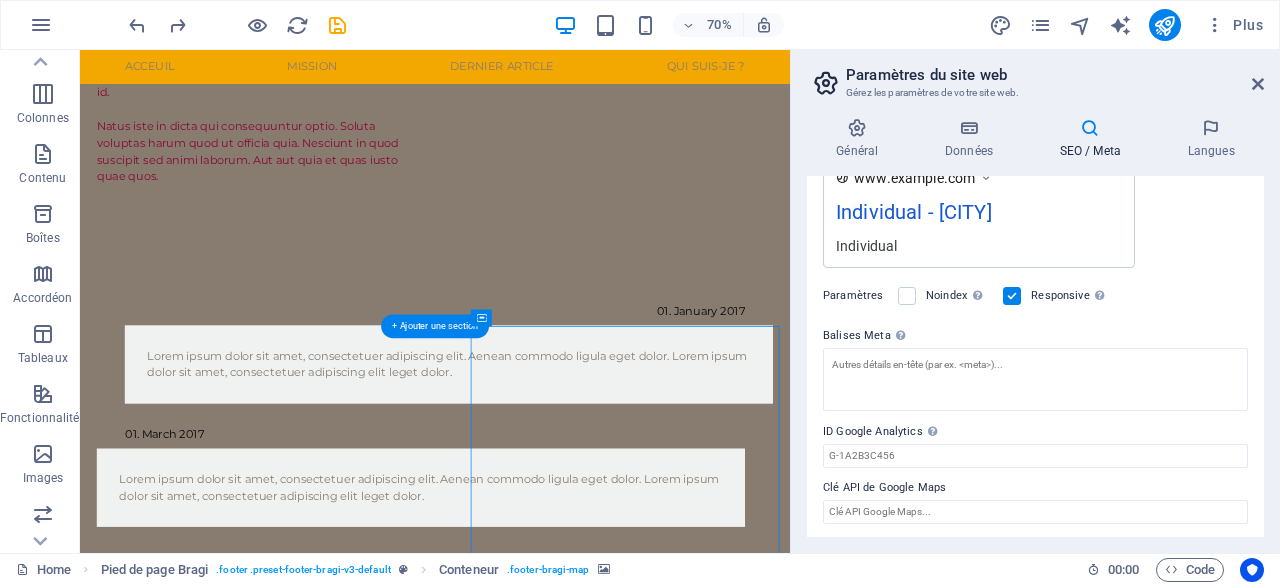 scroll, scrollTop: 901, scrollLeft: 0, axis: vertical 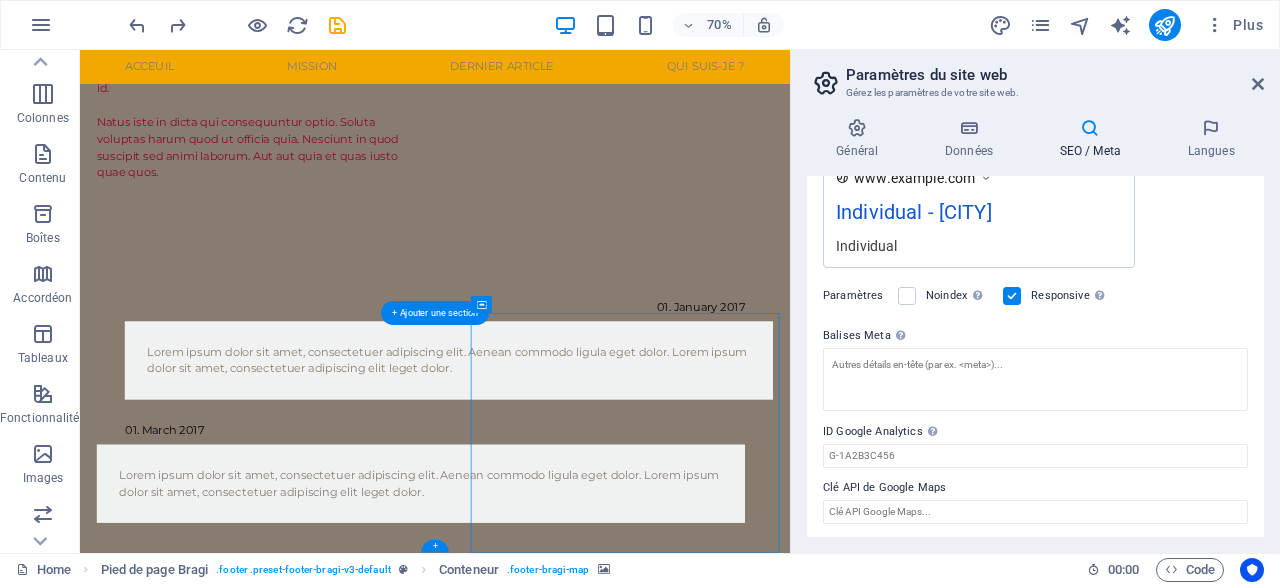 click on "← Déplacement vers la gauche → Déplacement vers la droite ↑ Déplacement vers le haut ↓ Déplacement vers le bas + Zoom avant - Zoom arrière Accueil Déplacement de 75 % vers la gauche Fin Déplacement de 75 % vers la droite Page précédente Déplacement de 75 % vers le haut Page suivante Déplacement de 75 % vers le bas Plan Relief Satellite Légendes Raccourcis clavier Données cartographiques Données cartographiques ©2025 GeoBasis-DE/BKG (©2009), Google Données cartographiques ©2025 GeoBasis-DE/BKG (©2009), Google 1 km  Cliquez pour basculer entre les unités métriques et impériales Conditions d'utilisation" at bounding box center (587, 1440) 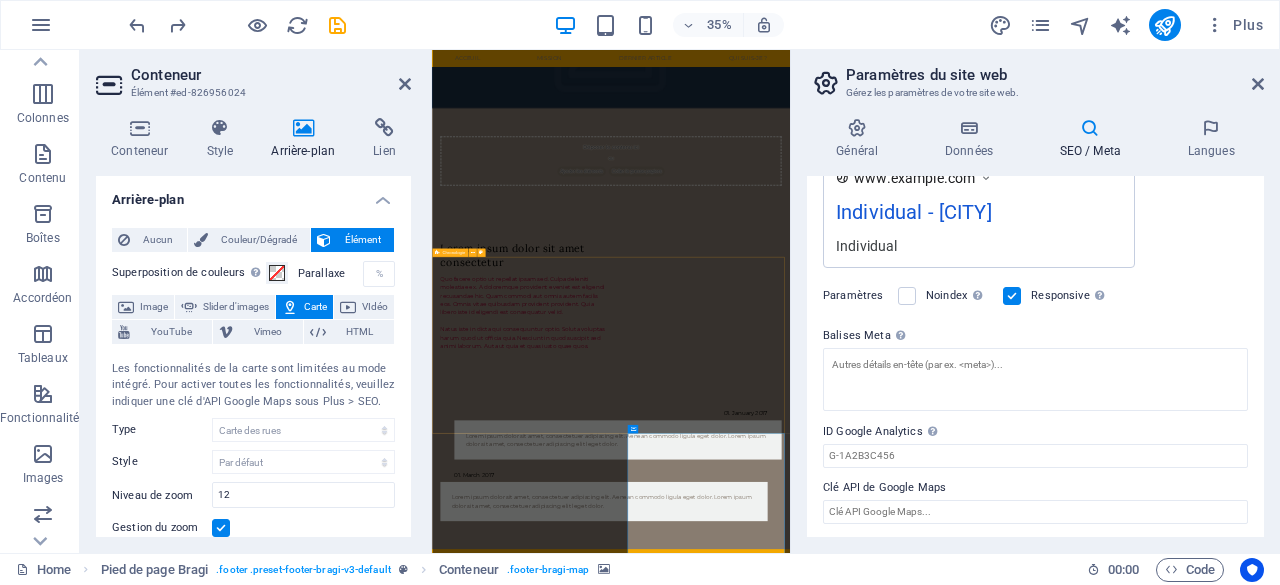 click on "01. January 2017 Lorem ipsum dolor sit amet, consectetuer adipiscing elit. Aenean commodo ligula eget dolor. Lorem ipsum dolor sit amet, consectetuer adipiscing elit leget dolor. 01. March 2017 Lorem ipsum dolor sit amet, consectetuer adipiscing elit. Aenean commodo ligula eget dolor. Lorem ipsum dolor sit amet, consectetuer adipiscing elit leget dolor." at bounding box center (943, 1233) 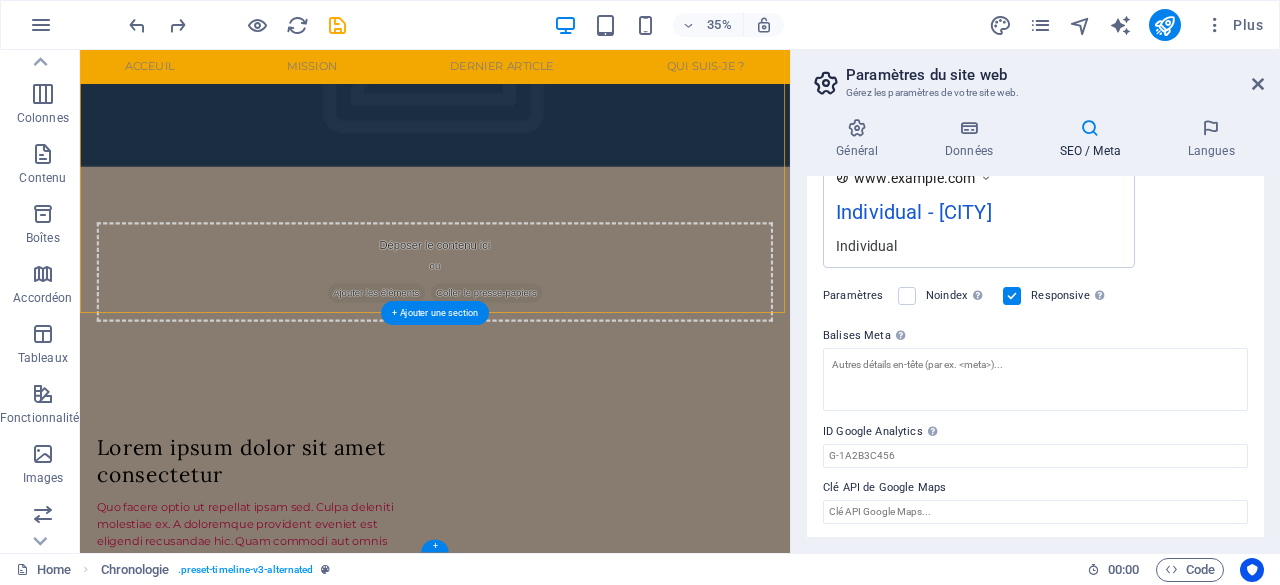 scroll, scrollTop: 901, scrollLeft: 0, axis: vertical 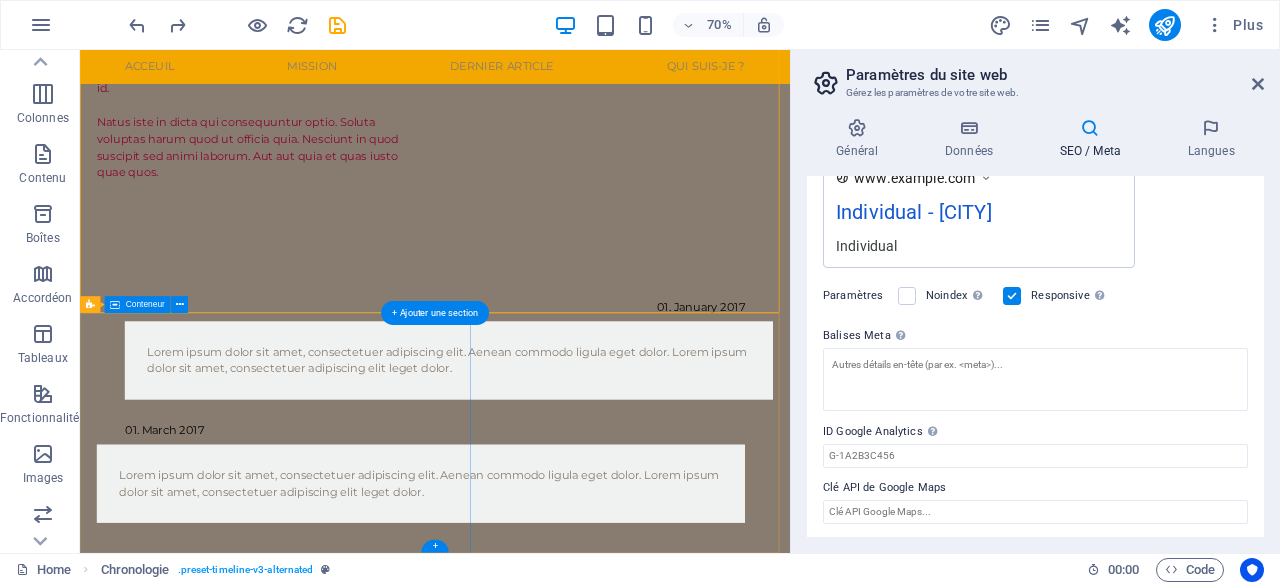 click on "Déposer le contenu ici ou  Ajouter les éléments  Coller le presse-papiers" at bounding box center (587, 1683) 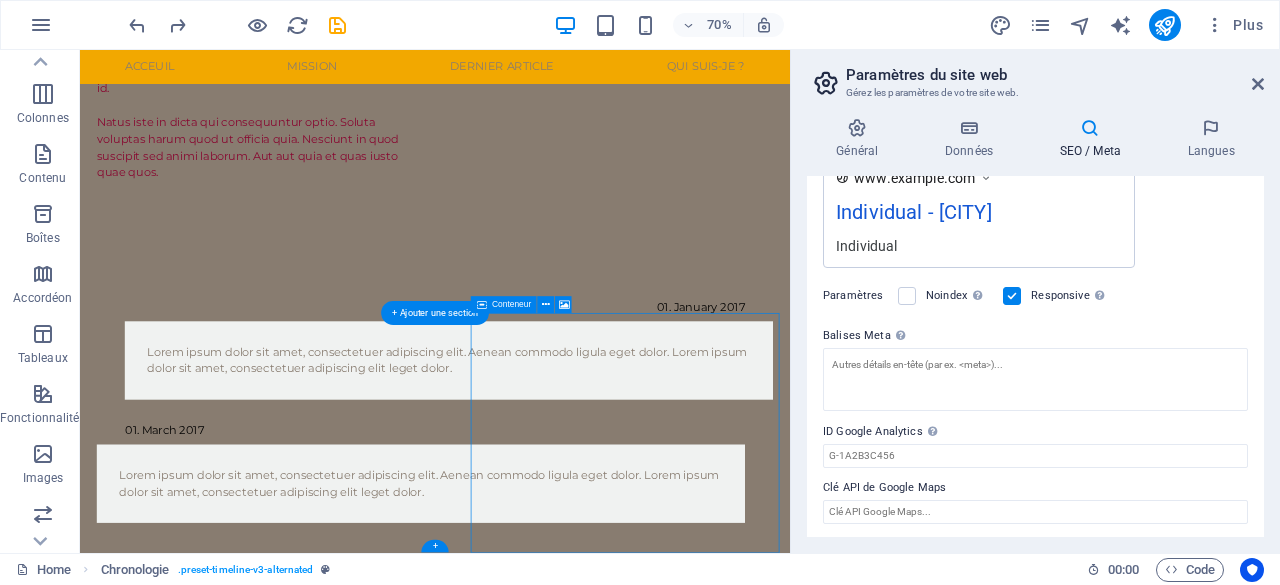 click on "Déposer le contenu ici ou  Ajouter les éléments  Coller le presse-papiers" at bounding box center (587, 1683) 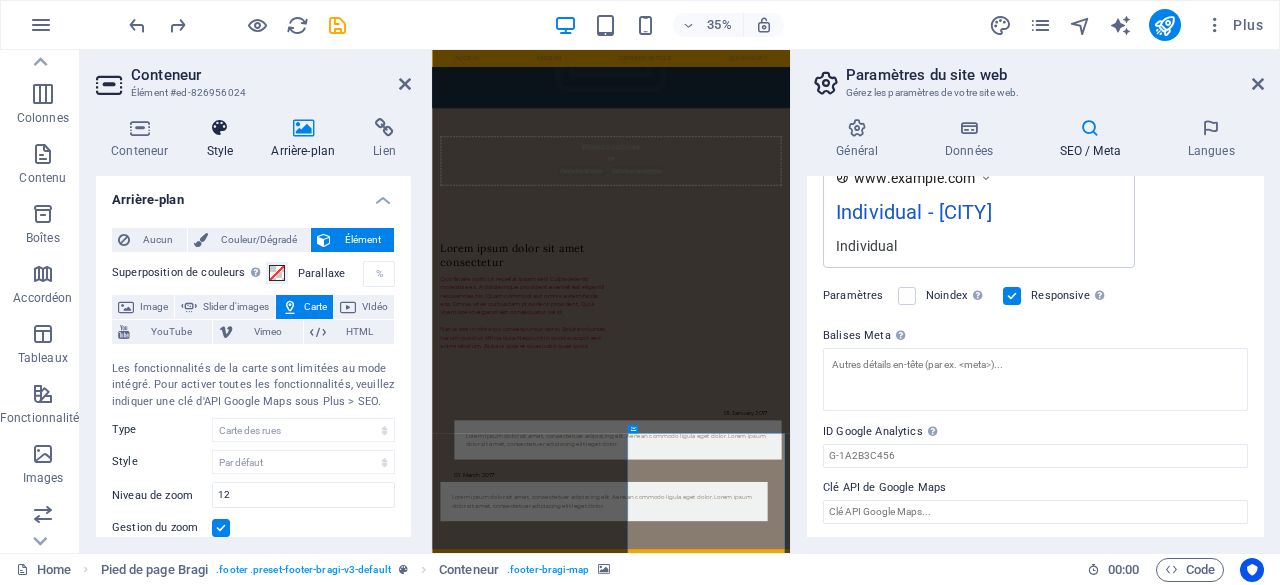 click on "Style" at bounding box center (223, 139) 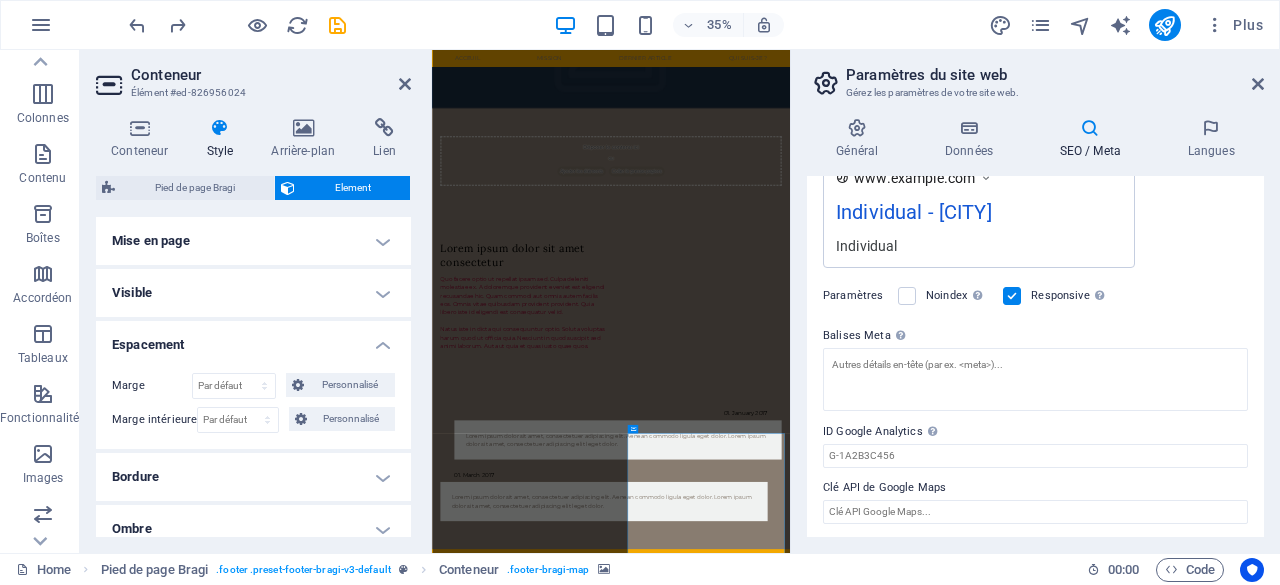 click on "Mise en page" at bounding box center [253, 241] 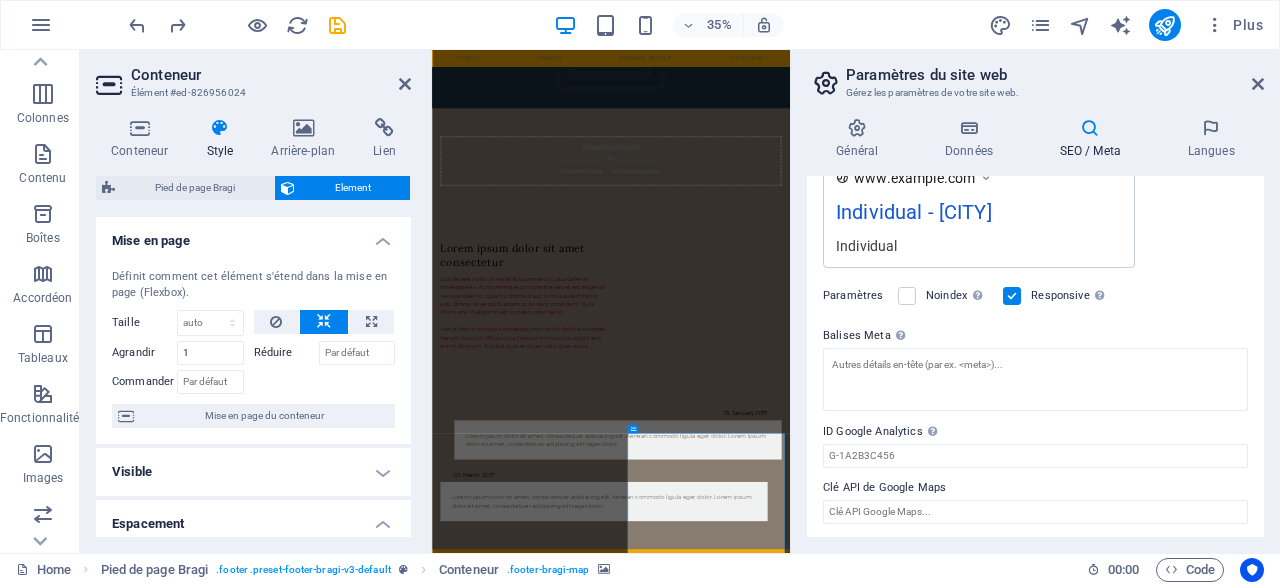click on "Mise en page" at bounding box center [253, 235] 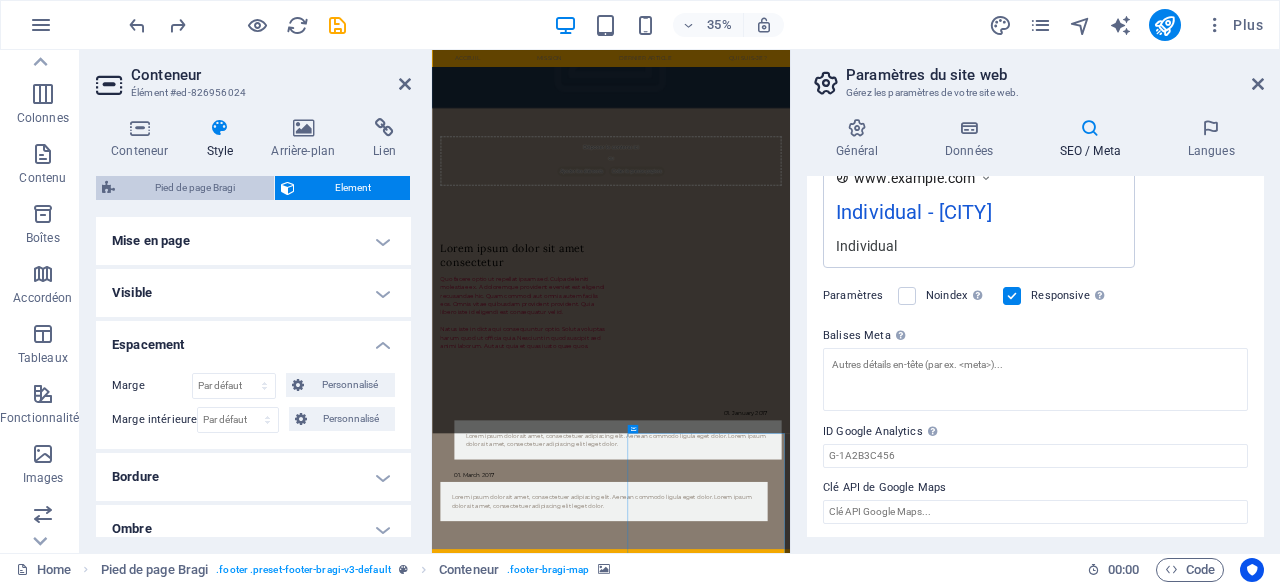 click on "Pied de page Bragi" at bounding box center (194, 188) 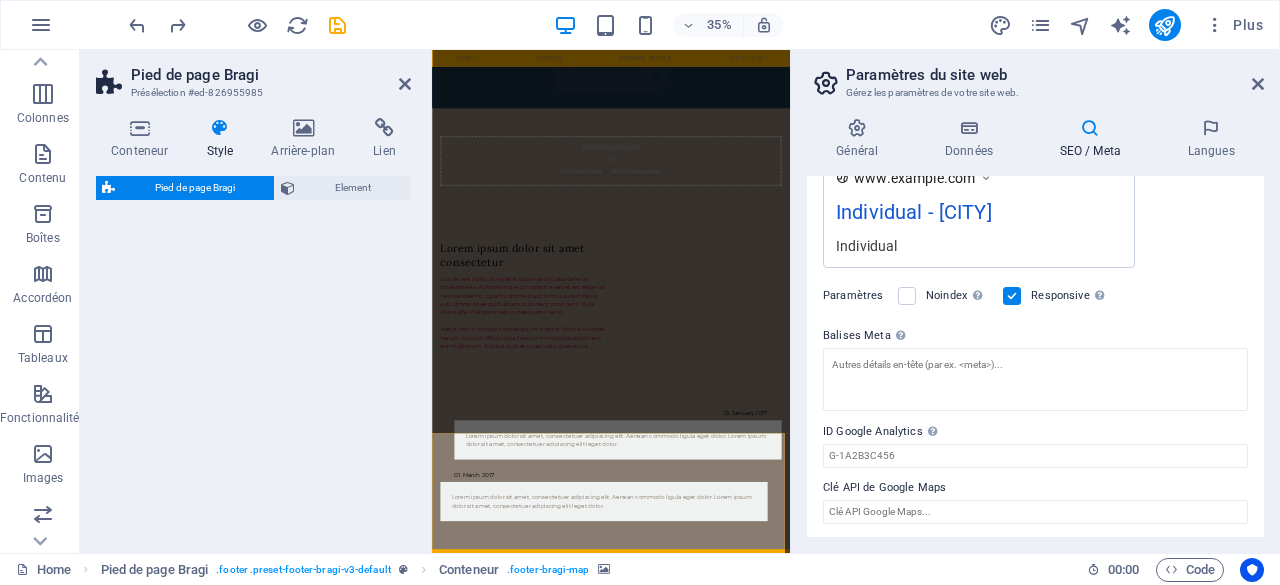 select on "%" 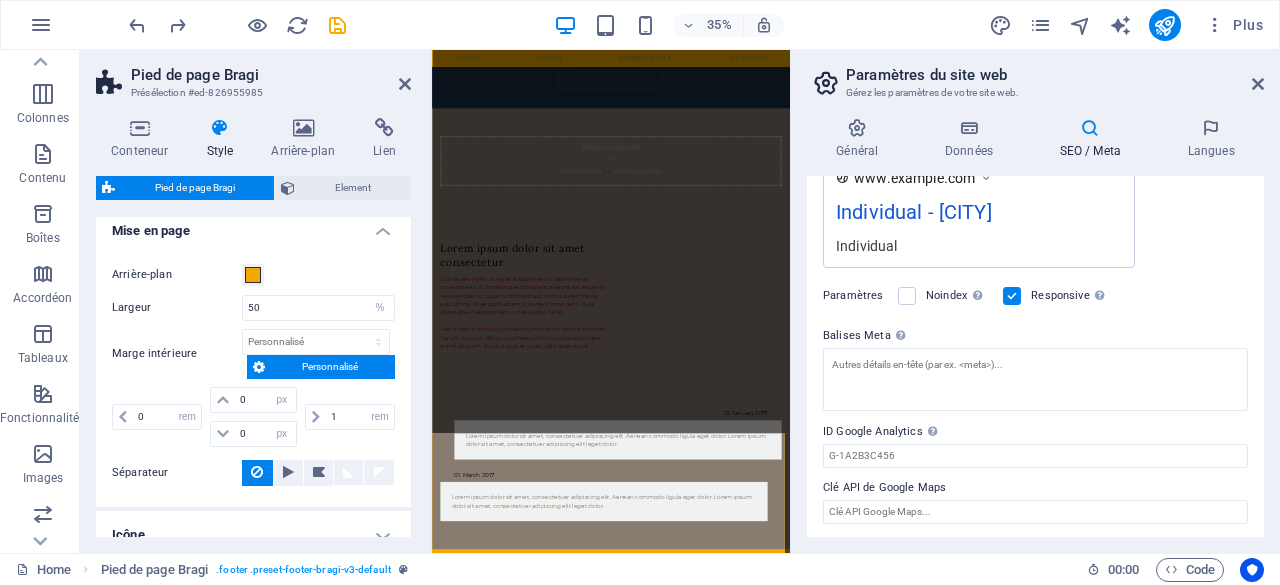 scroll, scrollTop: 352, scrollLeft: 0, axis: vertical 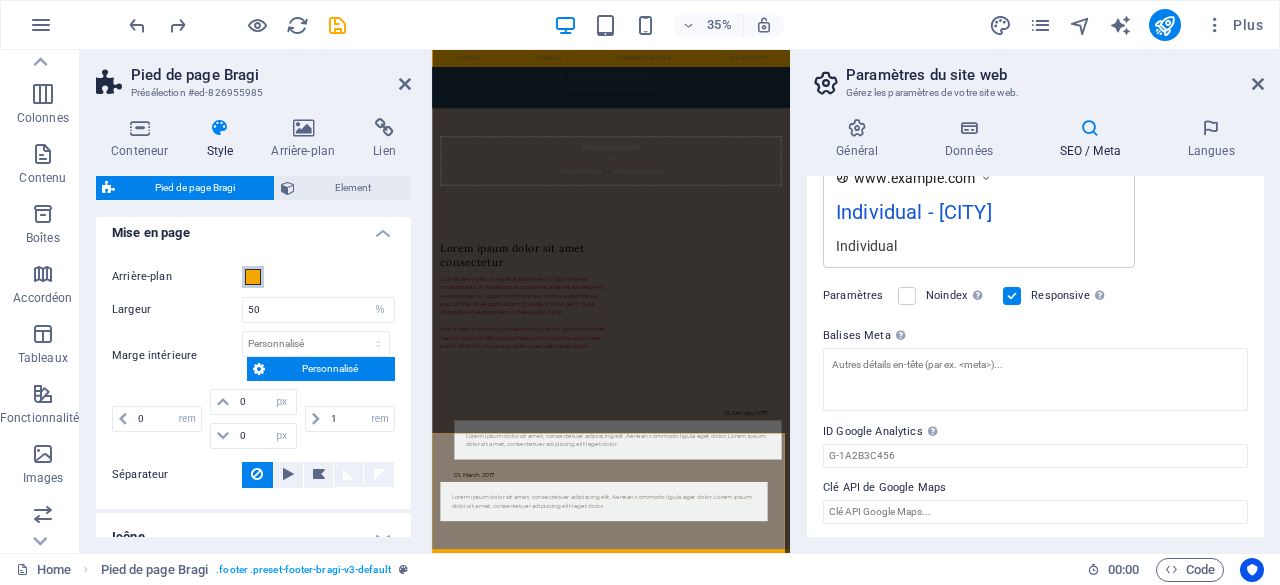 click at bounding box center (253, 277) 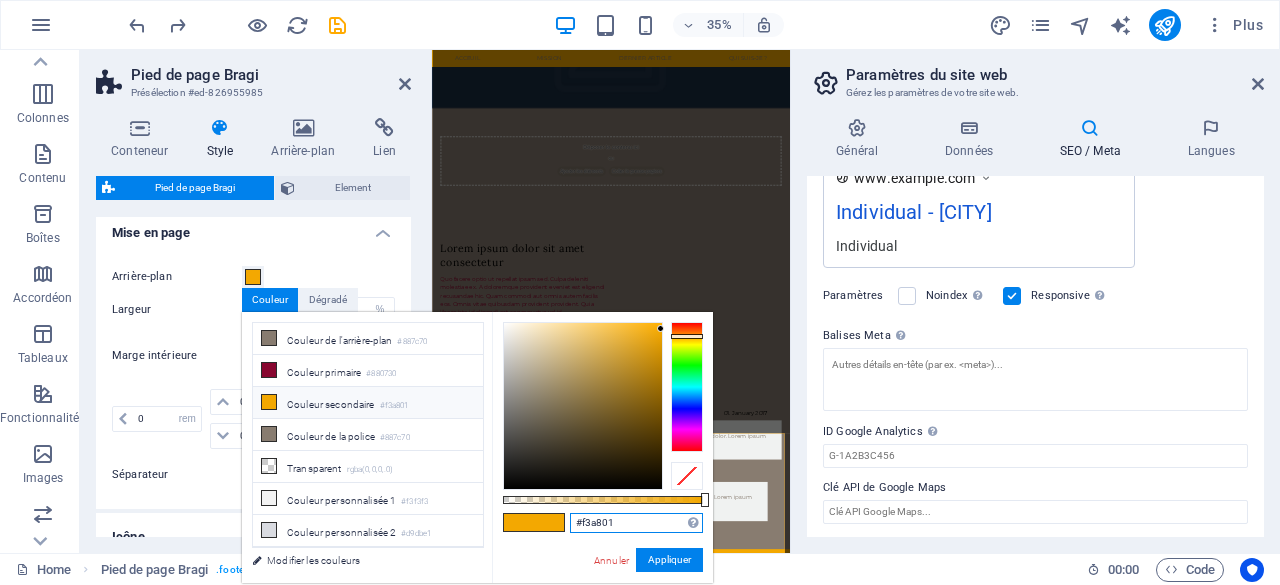 drag, startPoint x: 644, startPoint y: 523, endPoint x: 484, endPoint y: 523, distance: 160 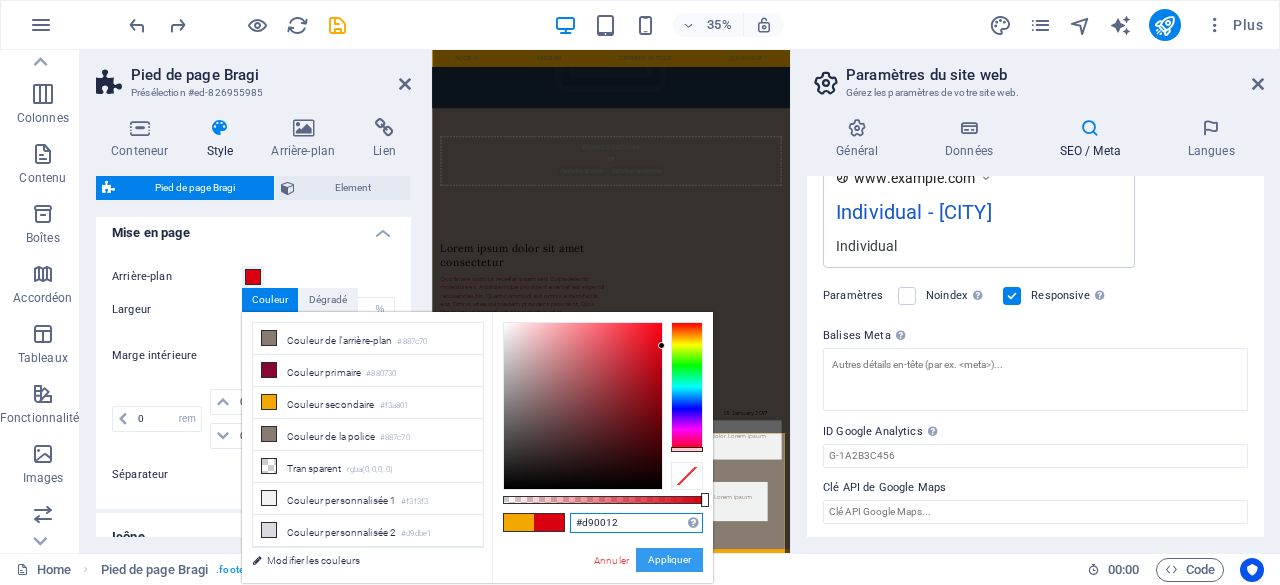 type on "#d90012" 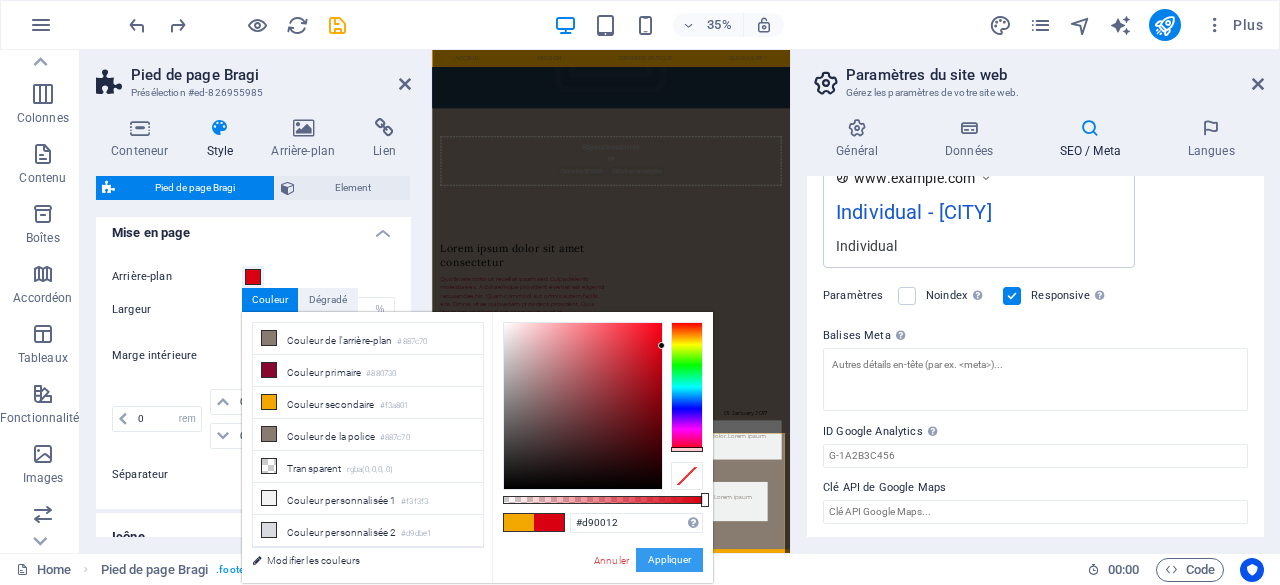 click on "Appliquer" at bounding box center [669, 560] 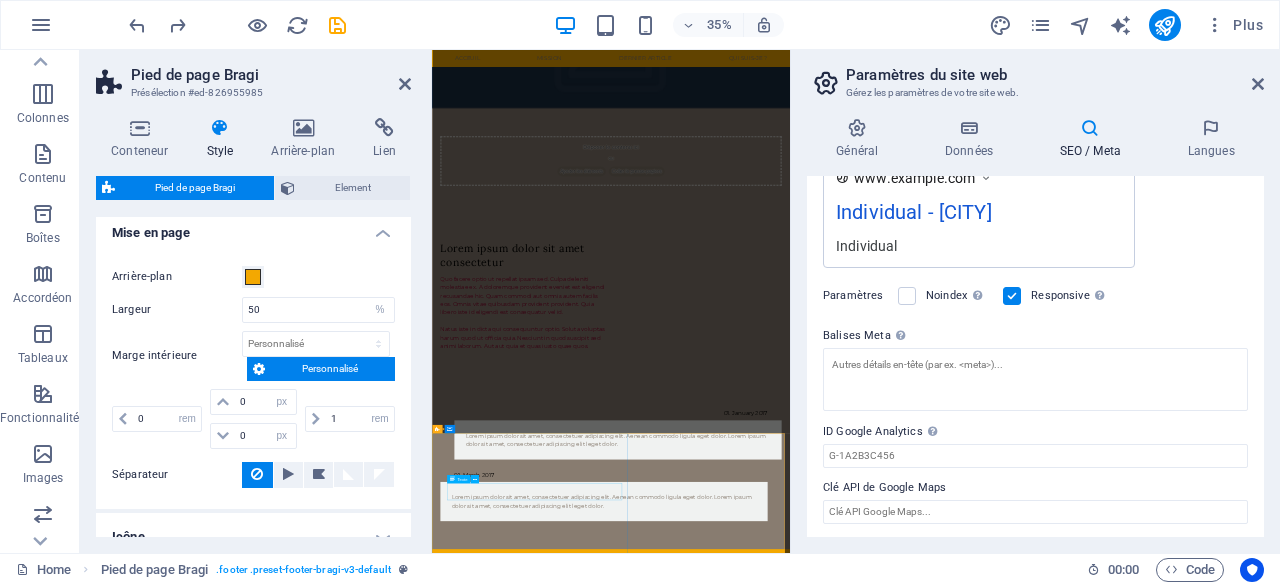 click on "Street , 12345   Berlin" at bounding box center [943, 1692] 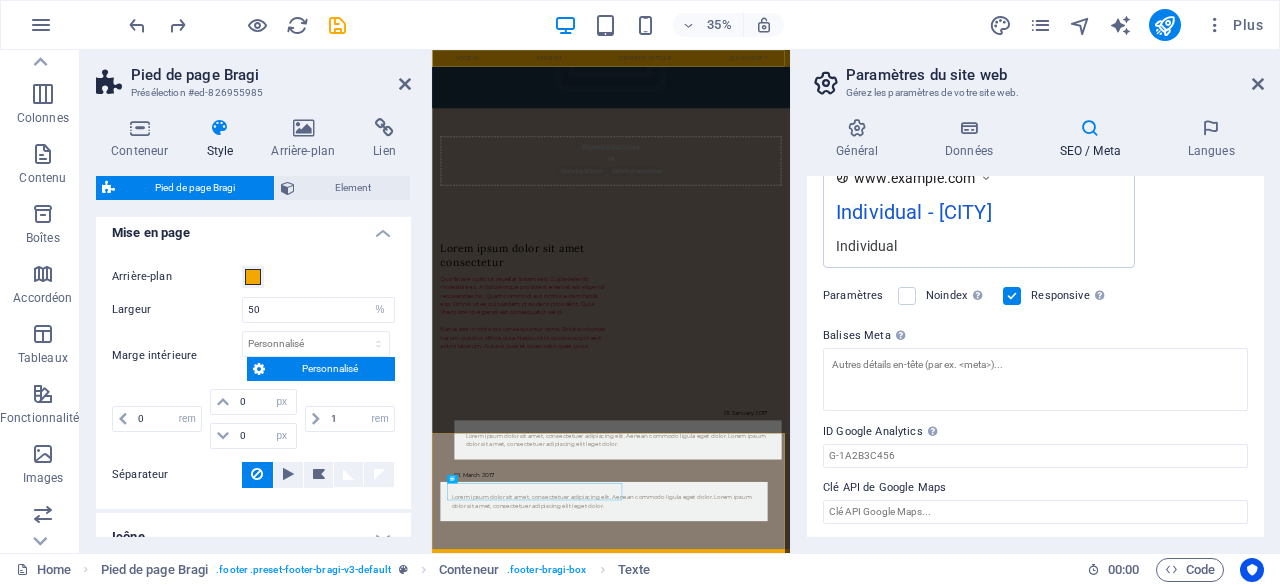 click on "Acceuil Mission Dernier article Qui suis-je ?" at bounding box center [943, 74] 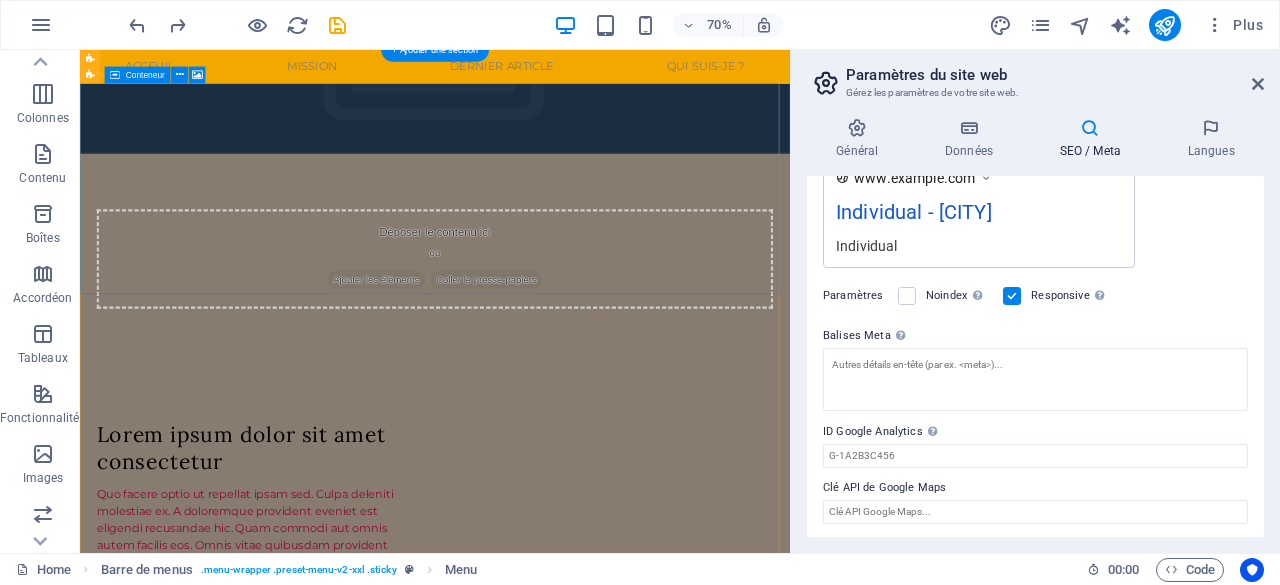 scroll, scrollTop: 0, scrollLeft: 0, axis: both 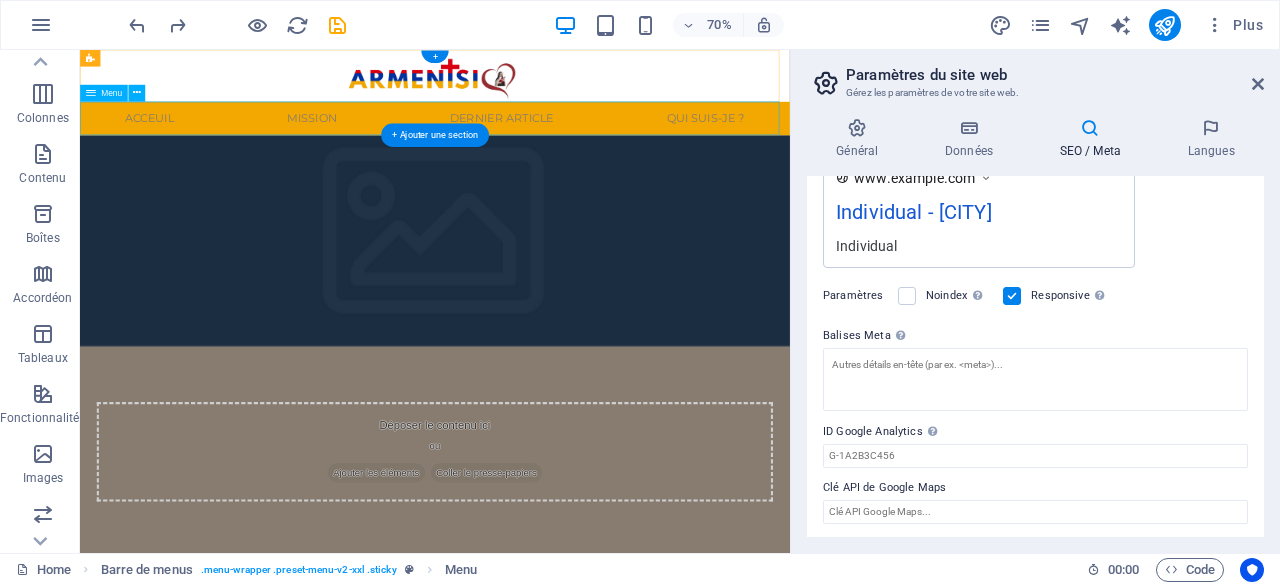 click on "Acceuil Mission Dernier article Qui suis-je ?" at bounding box center (587, 148) 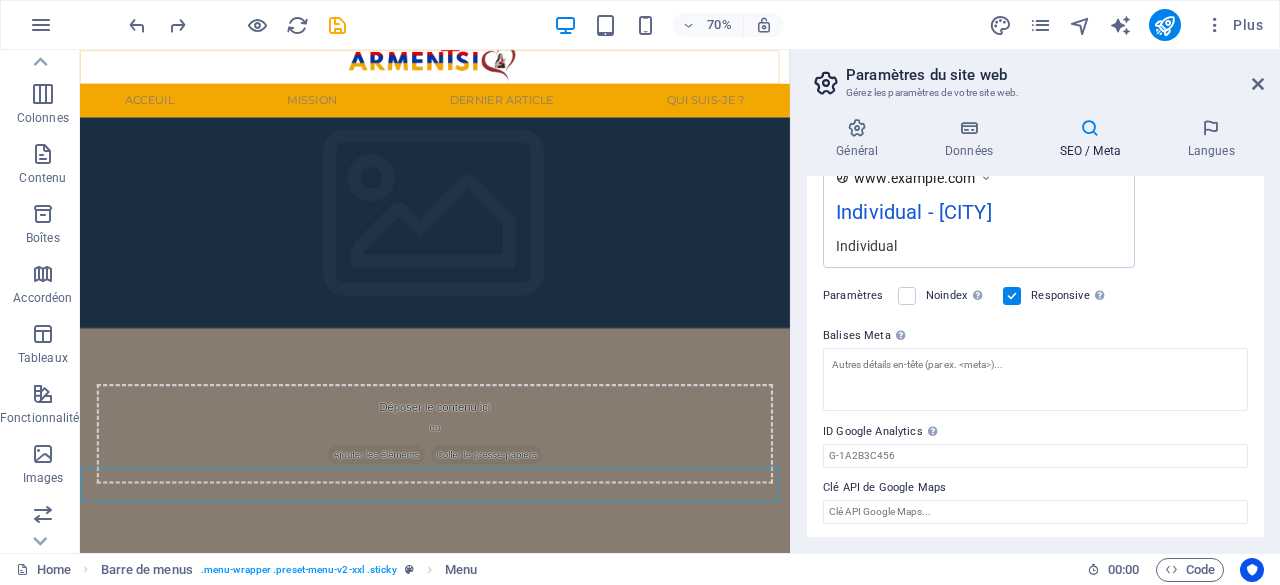 scroll, scrollTop: 0, scrollLeft: 0, axis: both 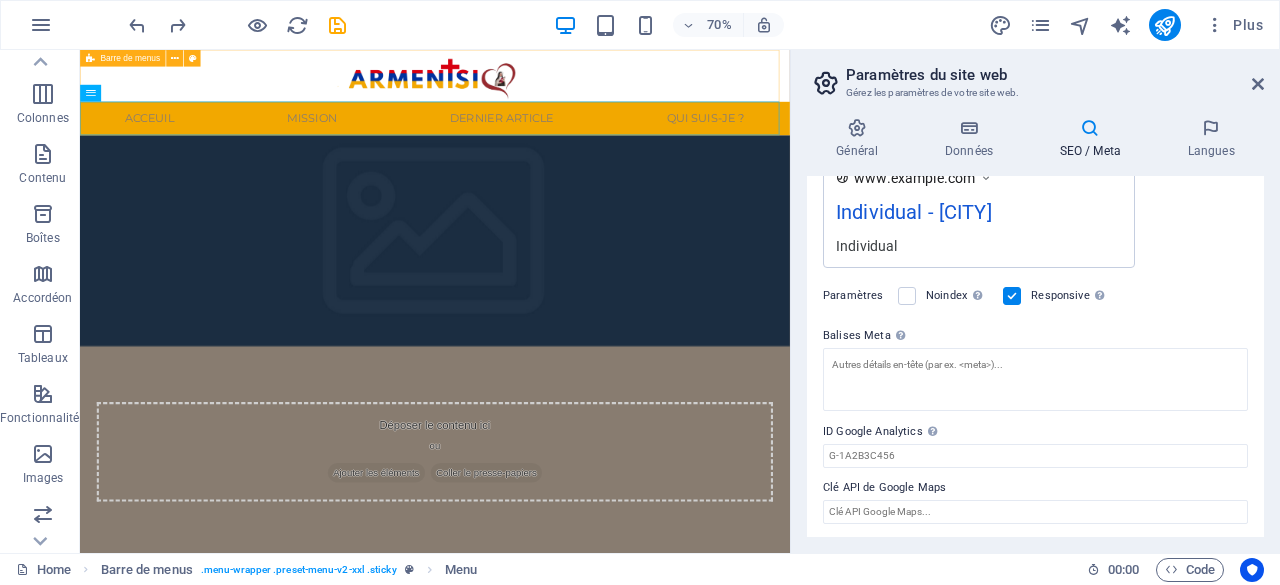 click at bounding box center (90, 58) 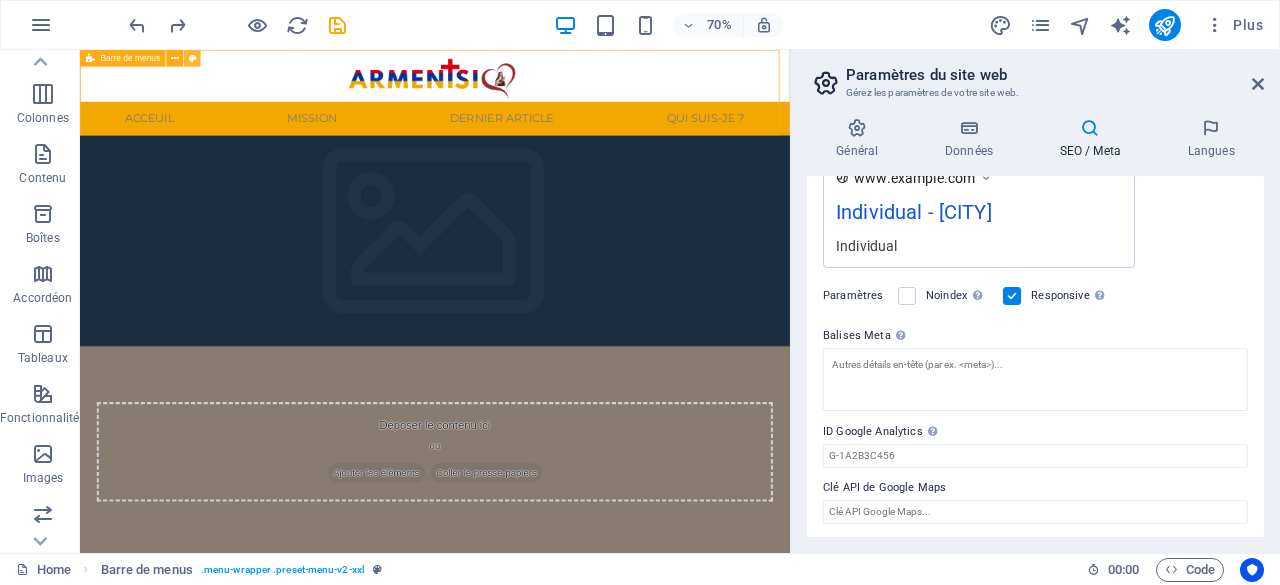 click at bounding box center (192, 58) 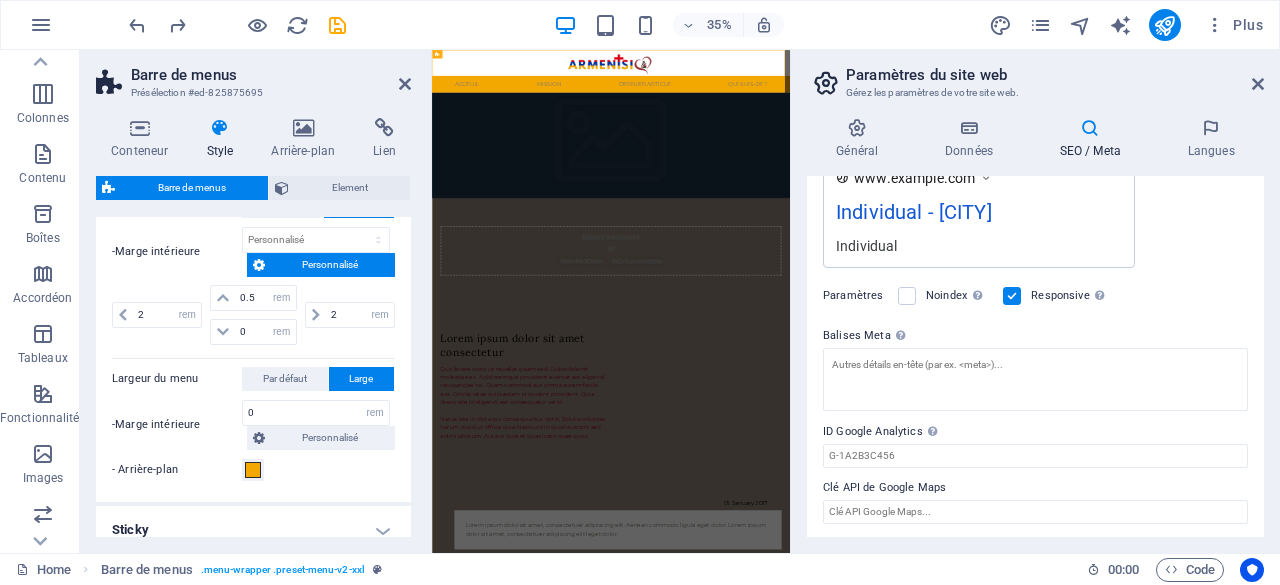 scroll, scrollTop: 828, scrollLeft: 0, axis: vertical 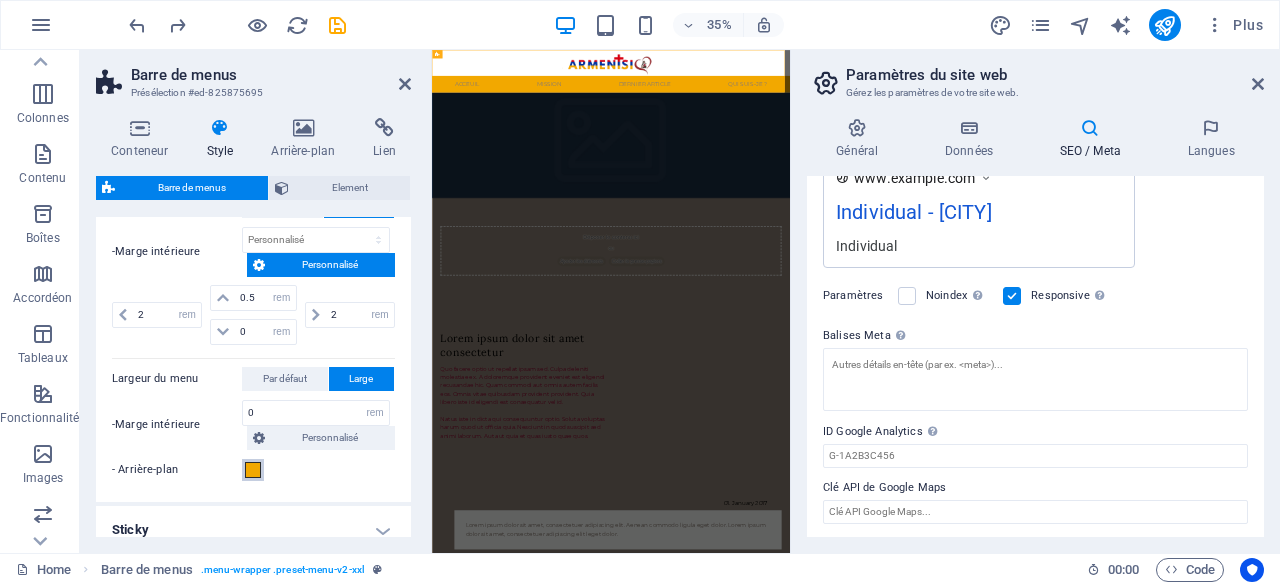 click at bounding box center [253, 470] 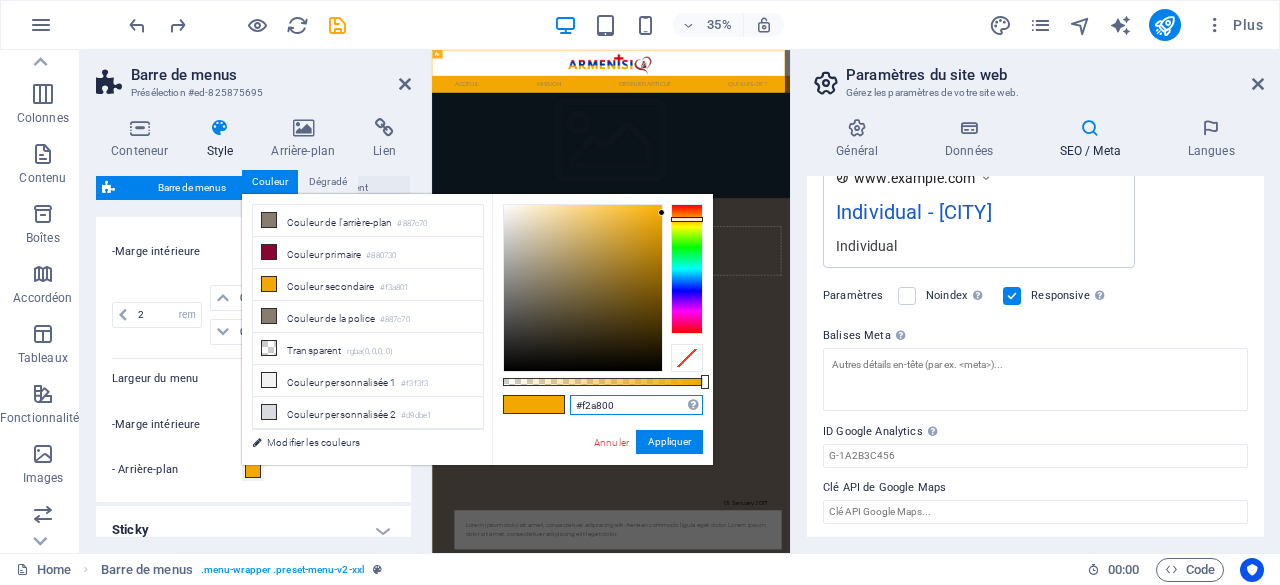 drag, startPoint x: 620, startPoint y: 406, endPoint x: 550, endPoint y: 403, distance: 70.064255 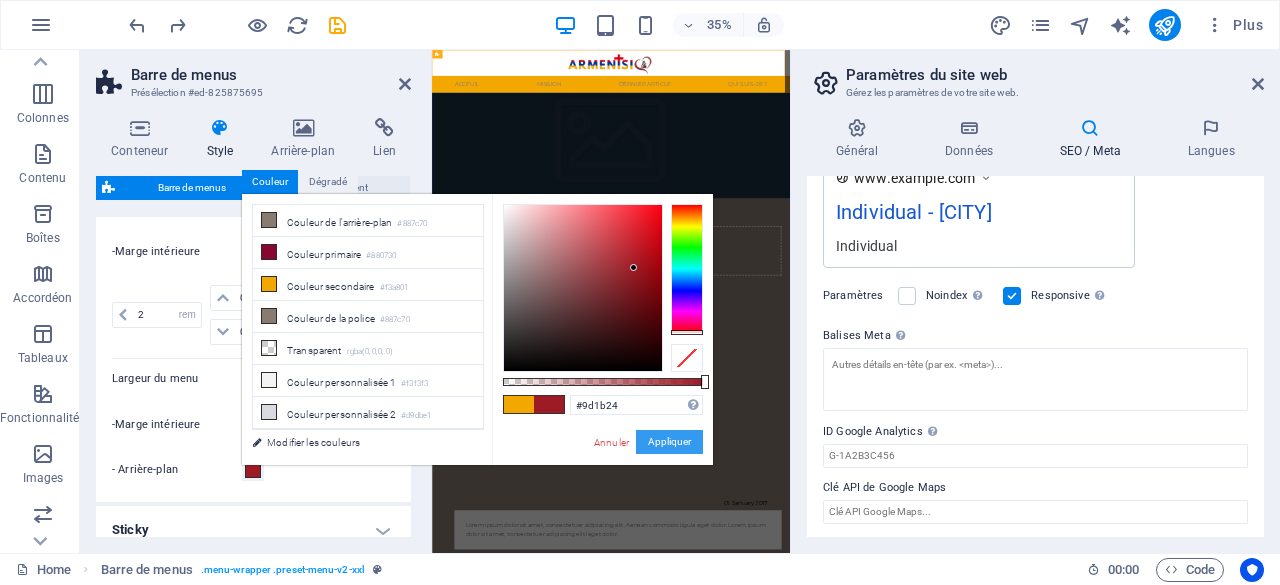 click on "Appliquer" at bounding box center [669, 442] 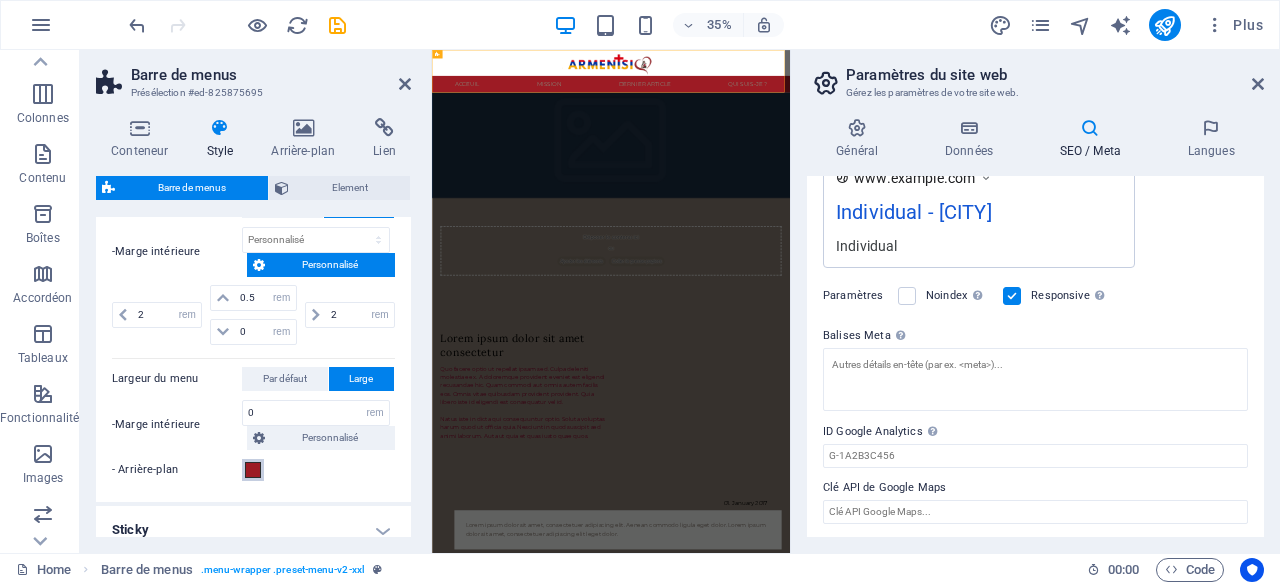 click on "- Arrière-plan" at bounding box center (253, 470) 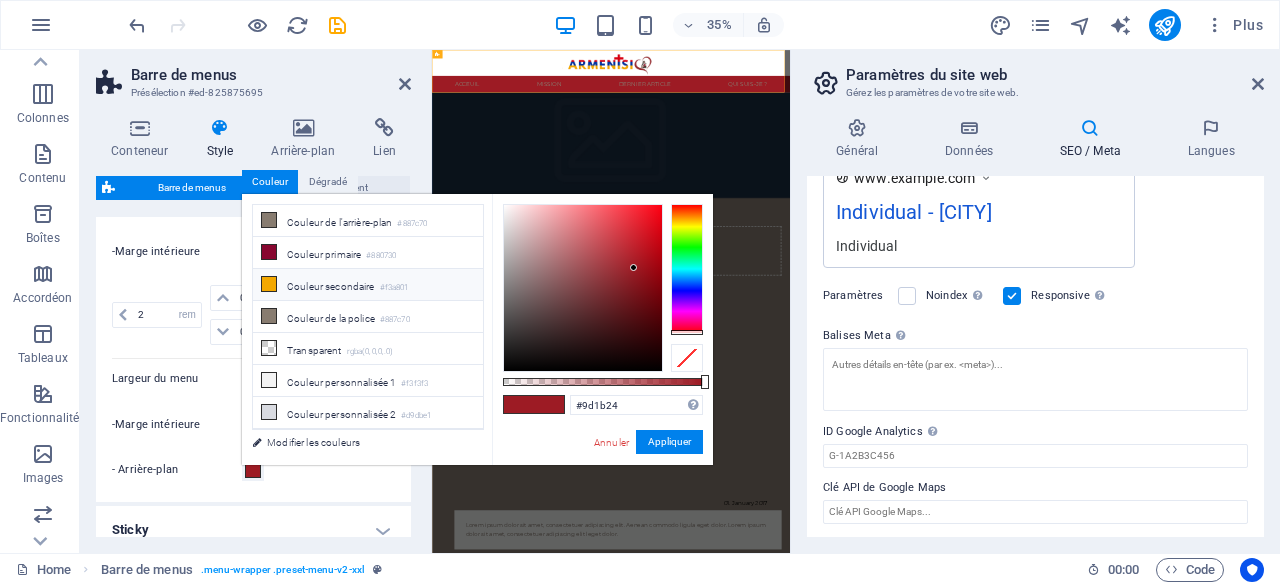click on "Couleur secondaire
#f3a801" at bounding box center [368, 285] 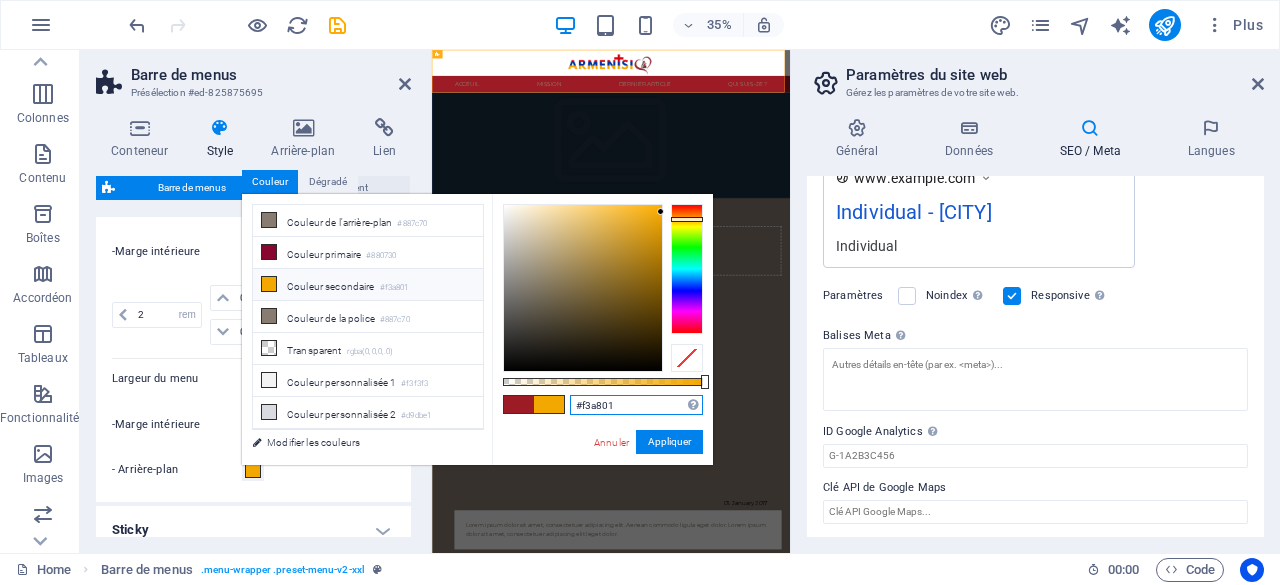 drag, startPoint x: 632, startPoint y: 407, endPoint x: 577, endPoint y: 410, distance: 55.081757 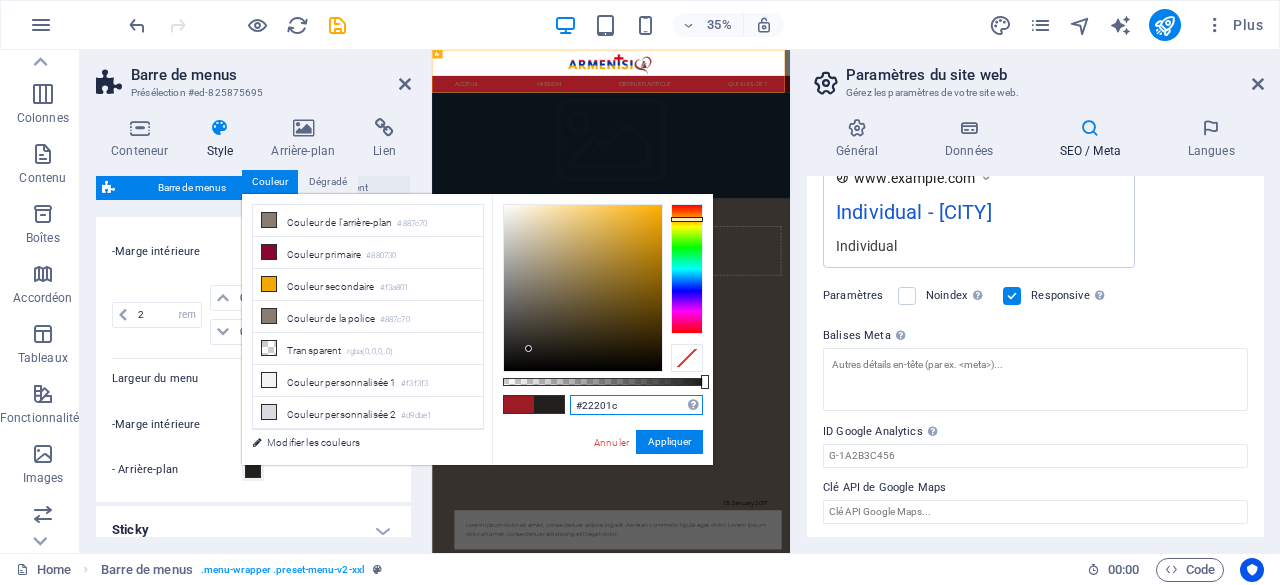 click at bounding box center [583, 288] 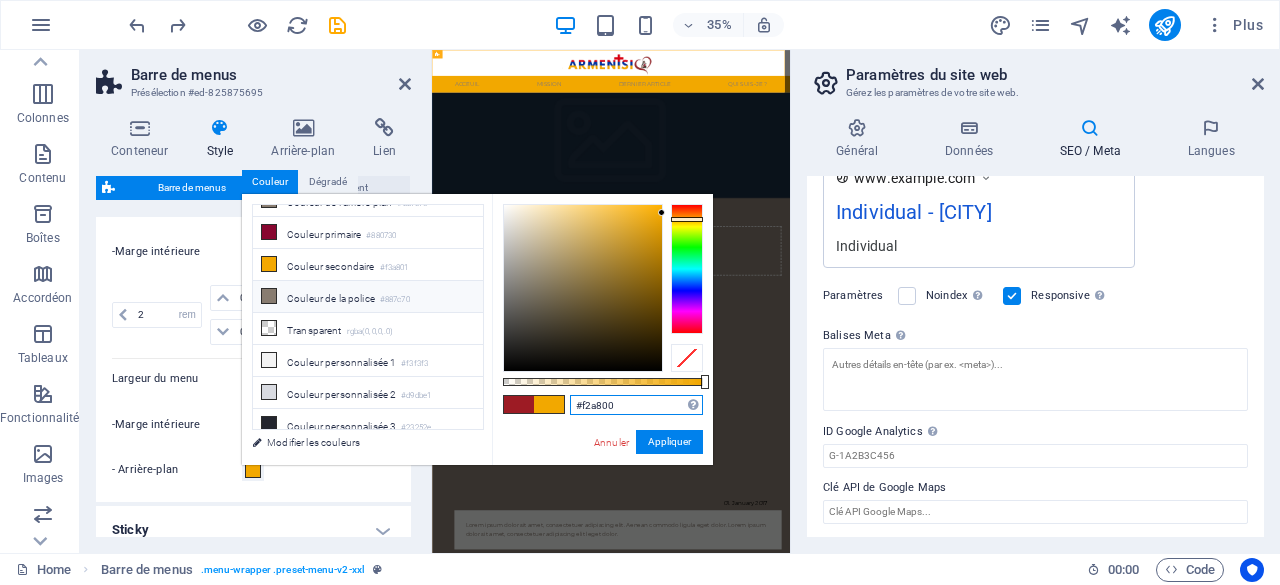 scroll, scrollTop: 0, scrollLeft: 0, axis: both 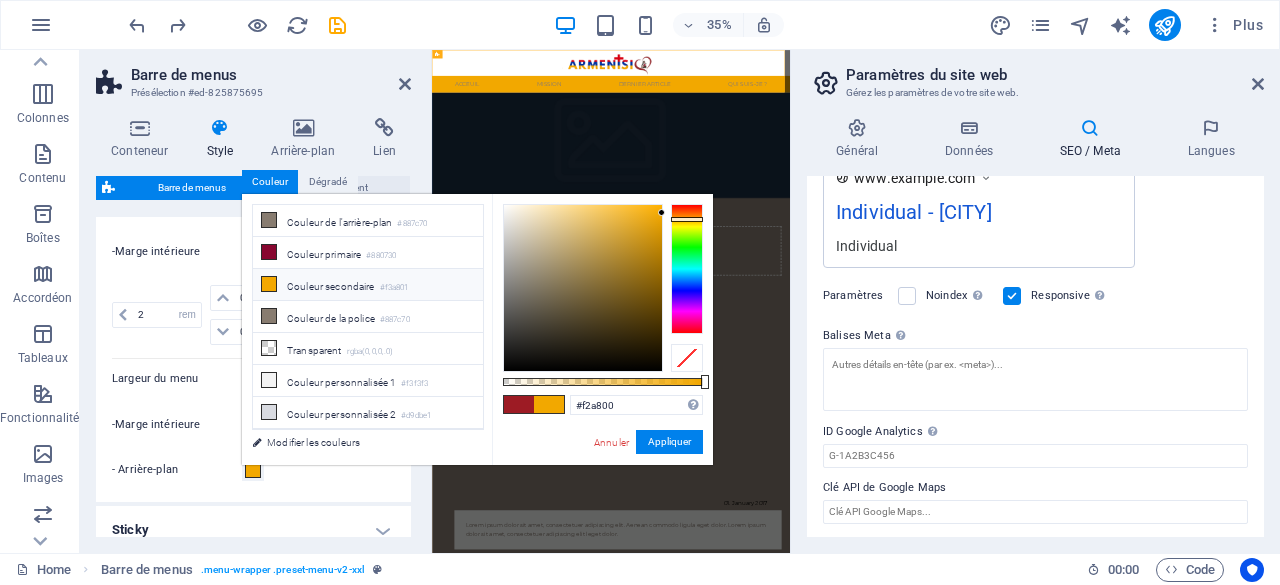 click on "Couleur secondaire
#f3a801" at bounding box center [368, 285] 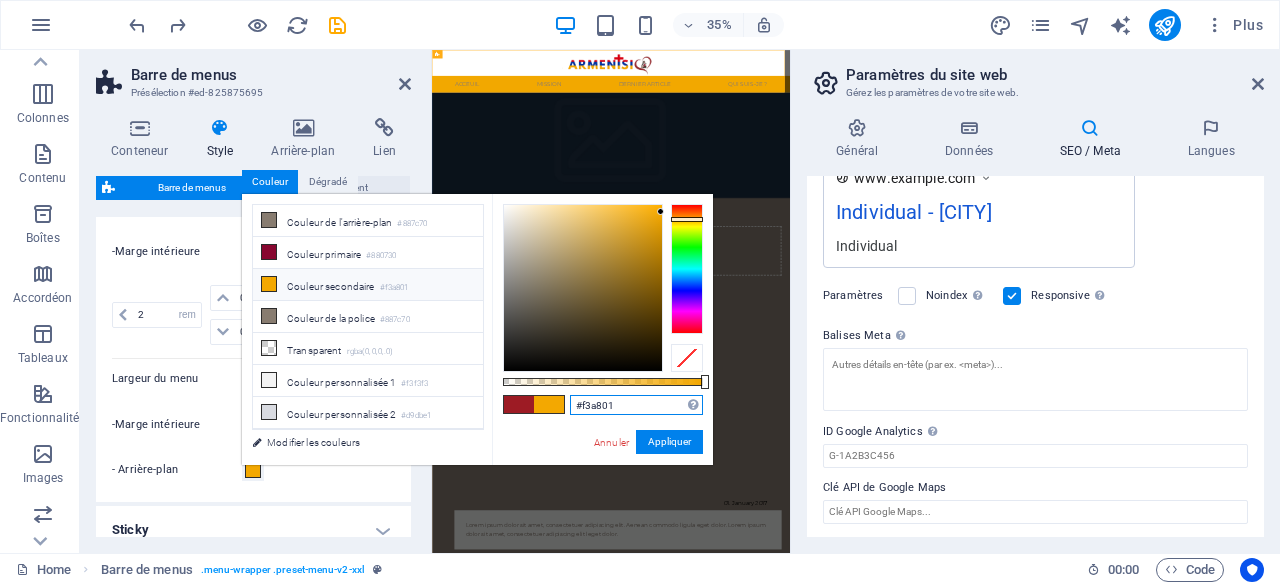 drag, startPoint x: 640, startPoint y: 411, endPoint x: 580, endPoint y: 415, distance: 60.133186 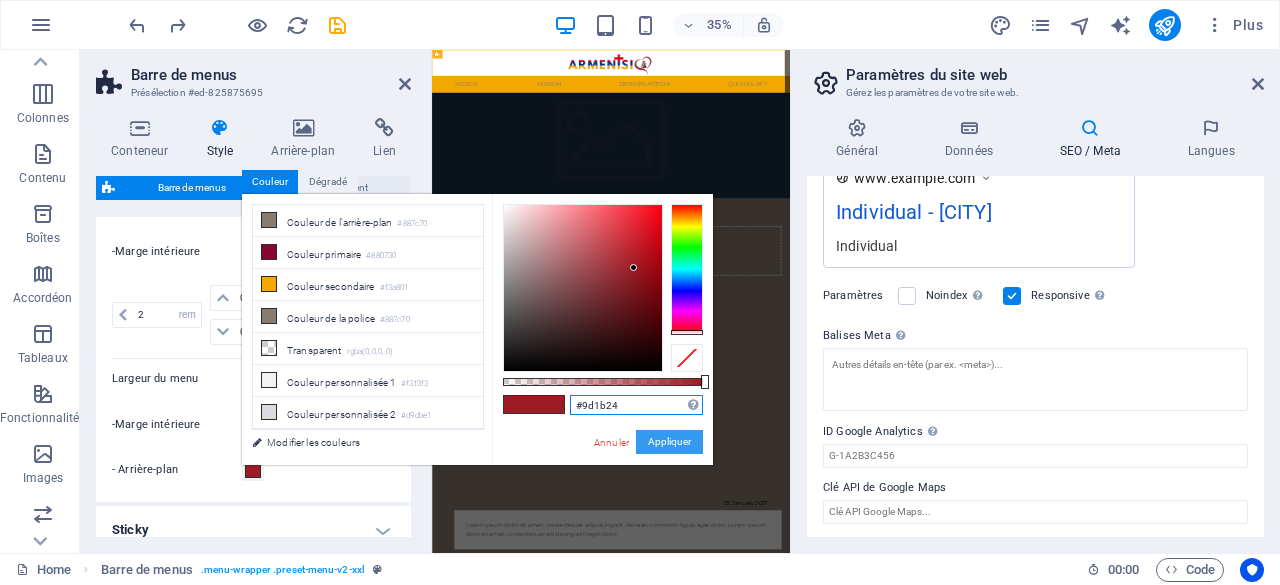 type on "#9d1b24" 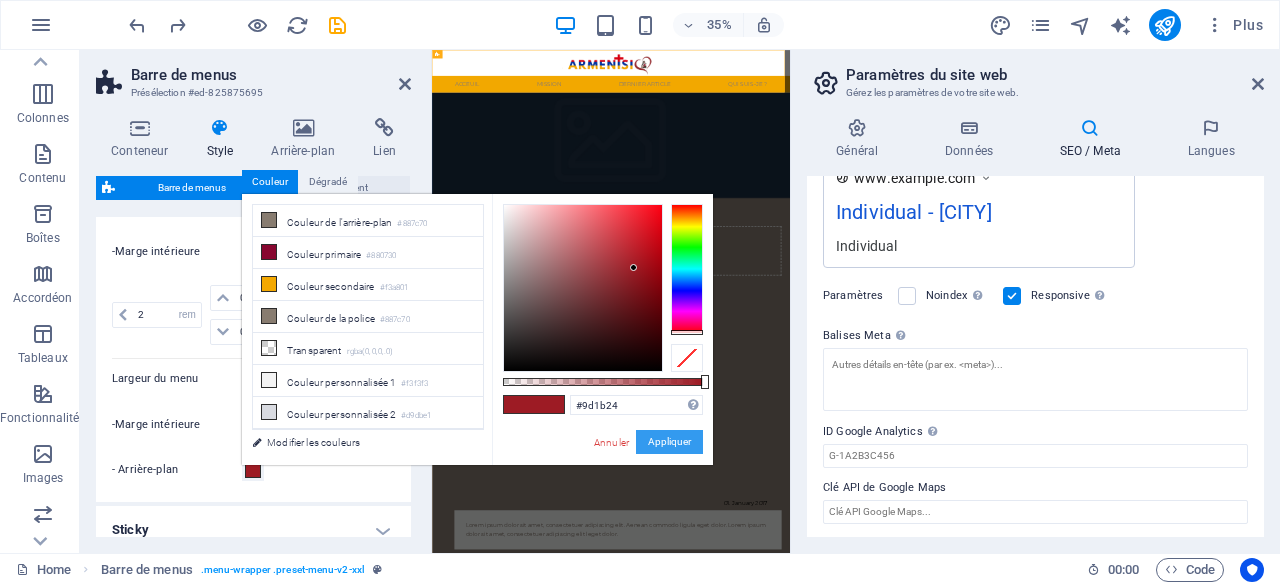 click on "Appliquer" at bounding box center [669, 442] 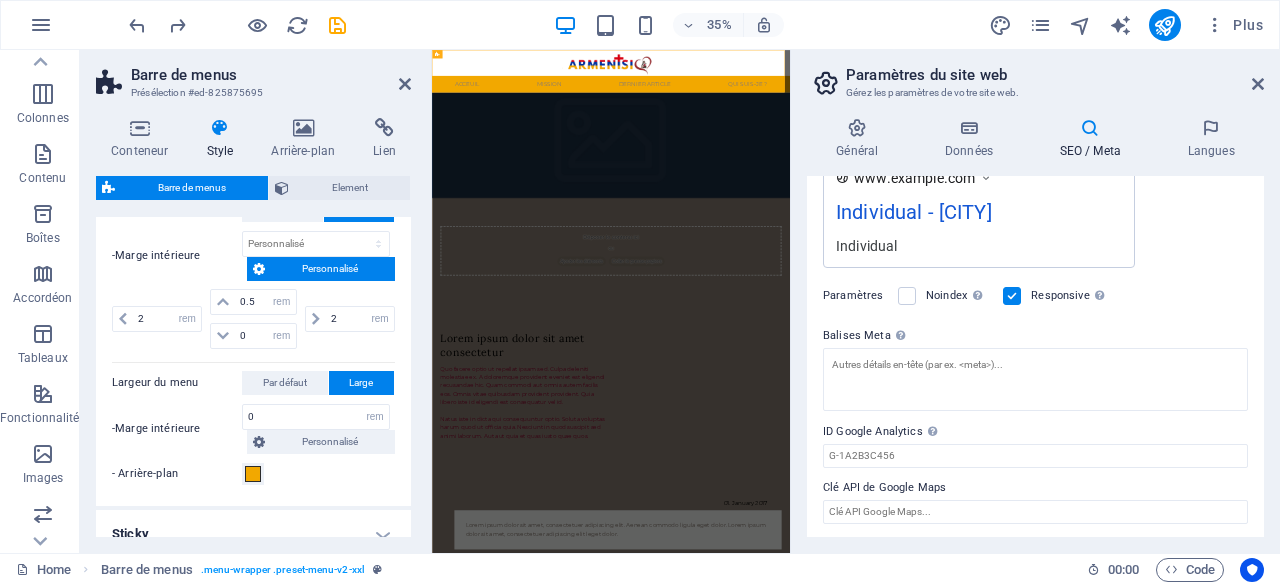 scroll, scrollTop: 828, scrollLeft: 0, axis: vertical 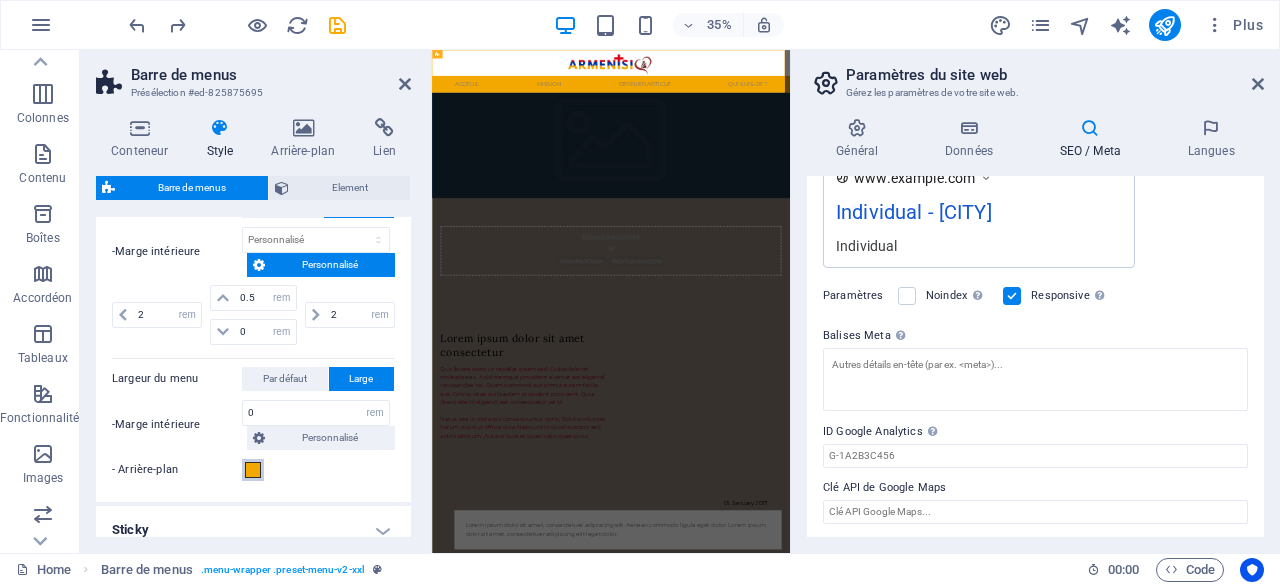 click at bounding box center [253, 470] 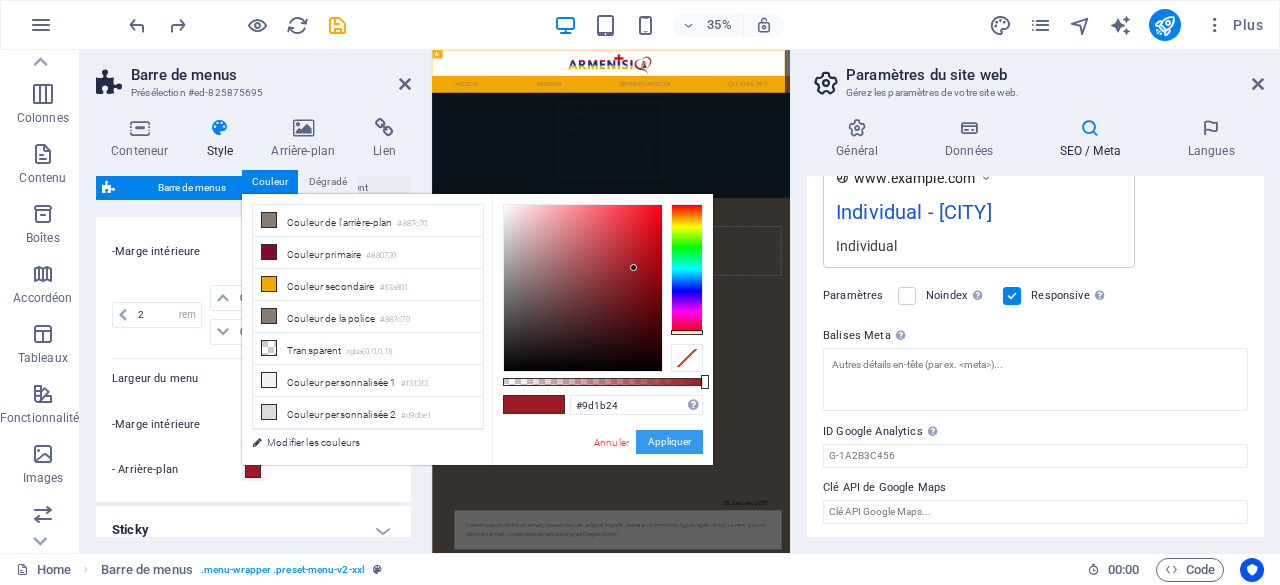 click on "Appliquer" at bounding box center [669, 442] 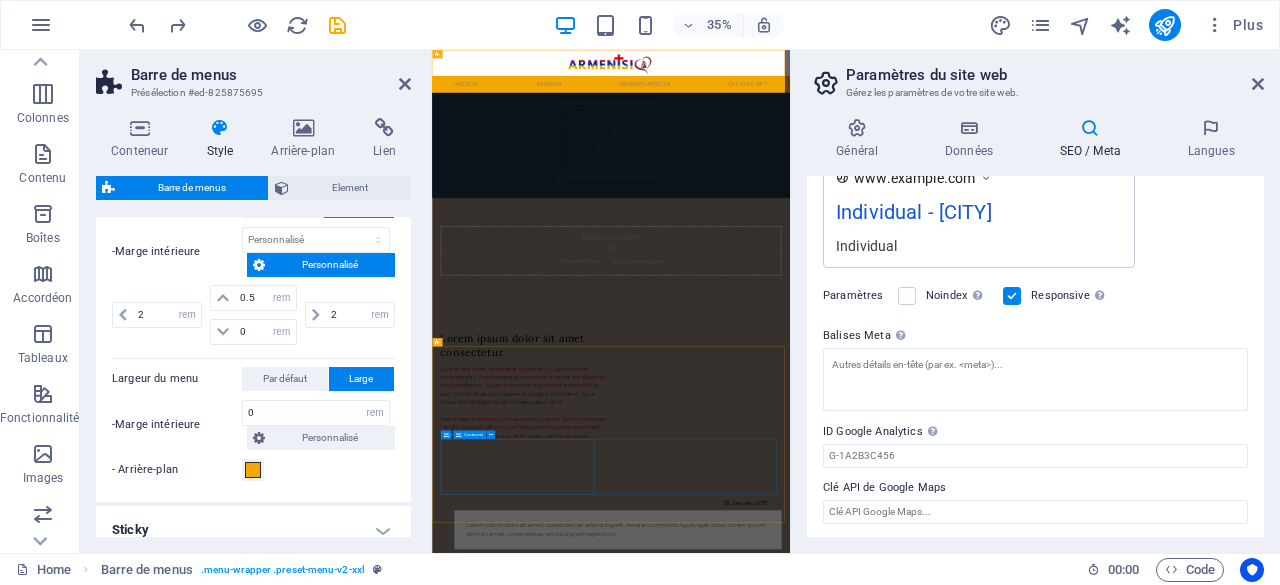 scroll, scrollTop: 182, scrollLeft: 0, axis: vertical 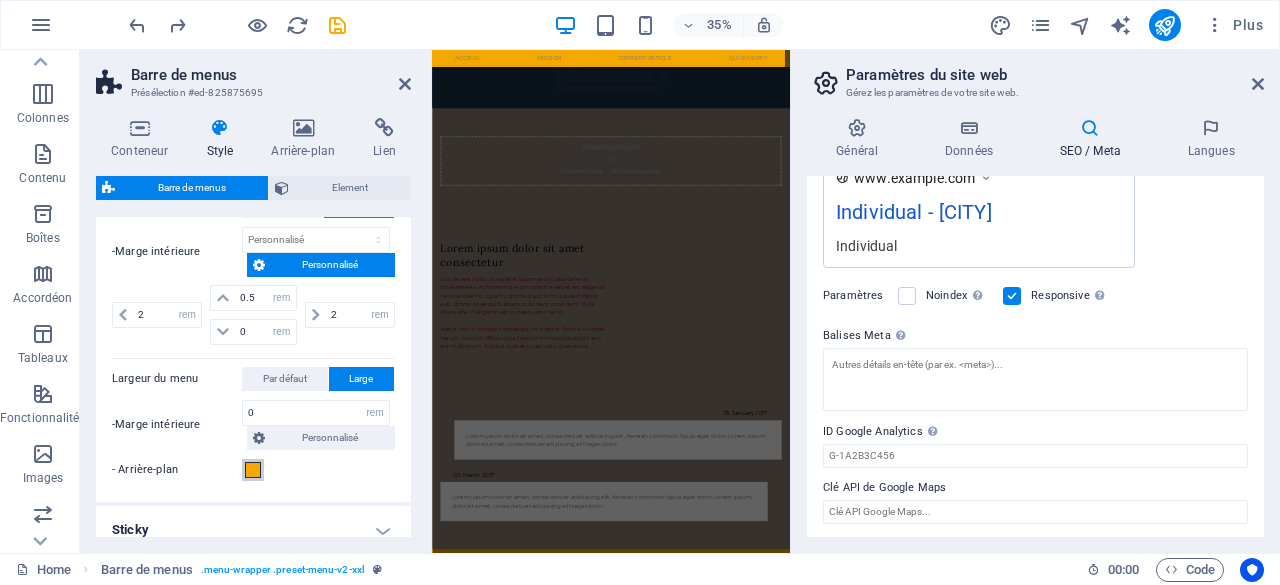 click at bounding box center [253, 470] 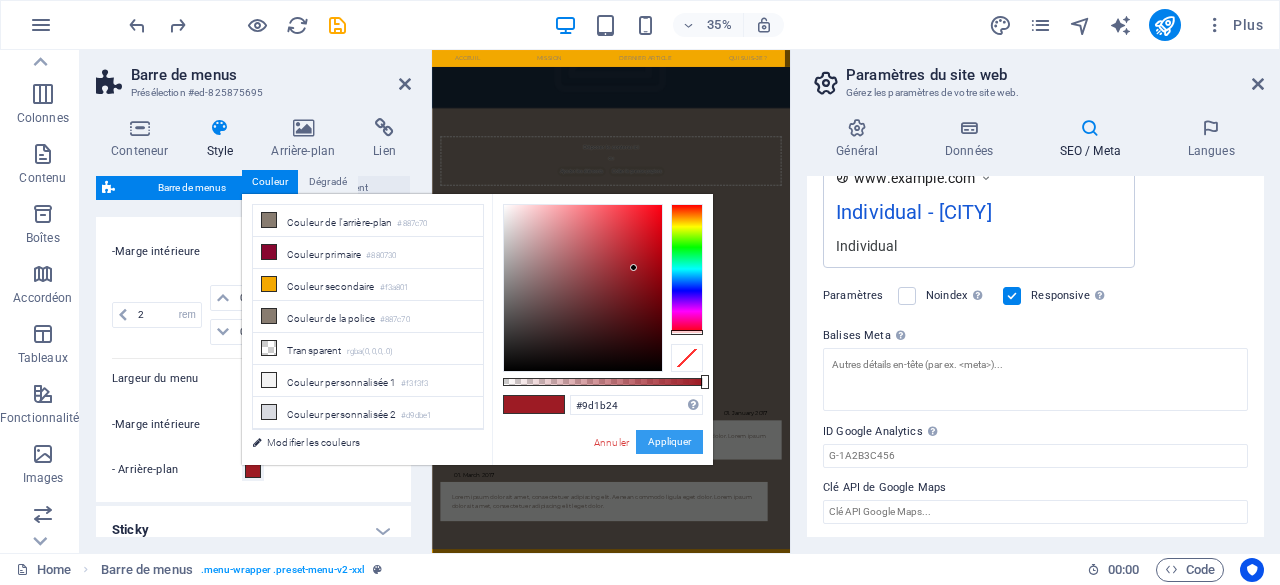 click on "Appliquer" at bounding box center (669, 442) 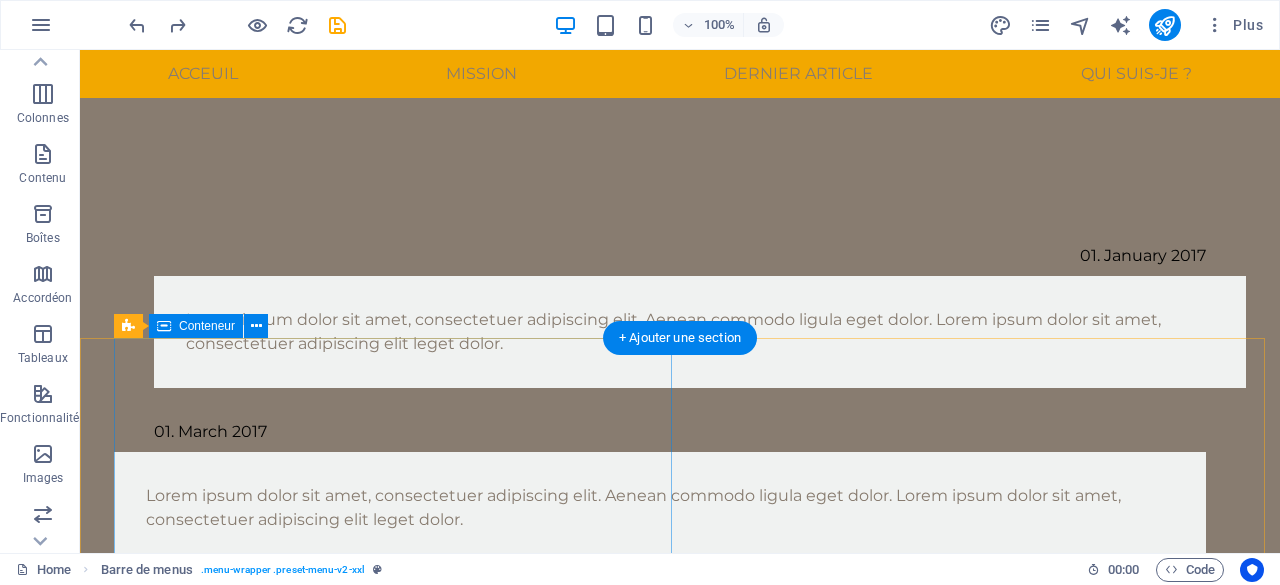 scroll, scrollTop: 1021, scrollLeft: 0, axis: vertical 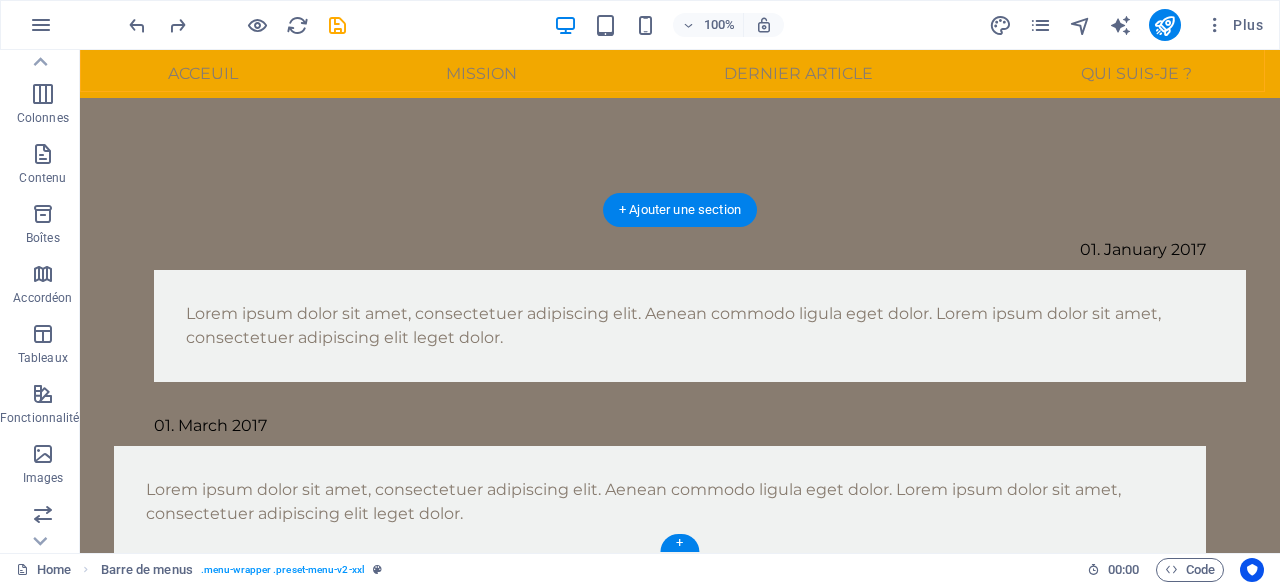 click on "← Déplacement vers la gauche → Déplacement vers la droite ↑ Déplacement vers le haut ↓ Déplacement vers le bas + Zoom avant - Zoom arrière Accueil Déplacement de 75 % vers la gauche Fin Déplacement de 75 % vers la droite Page précédente Déplacement de 75 % vers le haut Page suivante Déplacement de 75 % vers le bas Plan Relief Satellite Légendes Raccourcis clavier Données cartographiques Données cartographiques ©2025 GeoBasis-DE/BKG (©2009), Google Données cartographiques ©2025 GeoBasis-DE/BKG (©2009), Google 1 km  Cliquez pour basculer entre les unités métriques et impériales Conditions d'utilisation Signaler une erreur cartographique" at bounding box center [680, 1272] 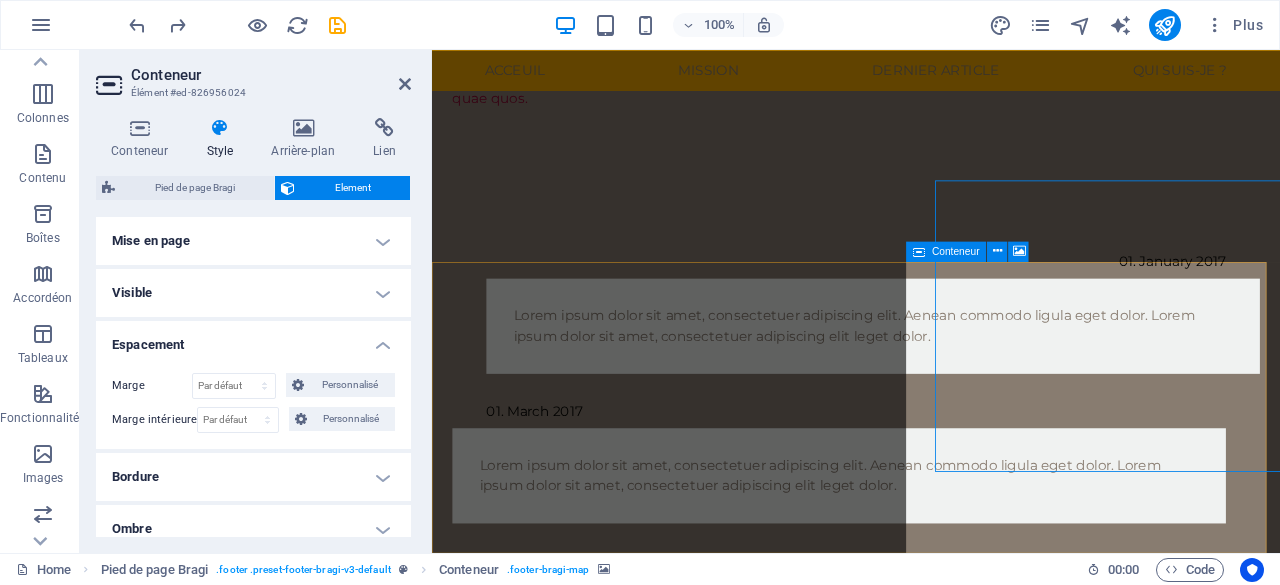 scroll, scrollTop: 1028, scrollLeft: 0, axis: vertical 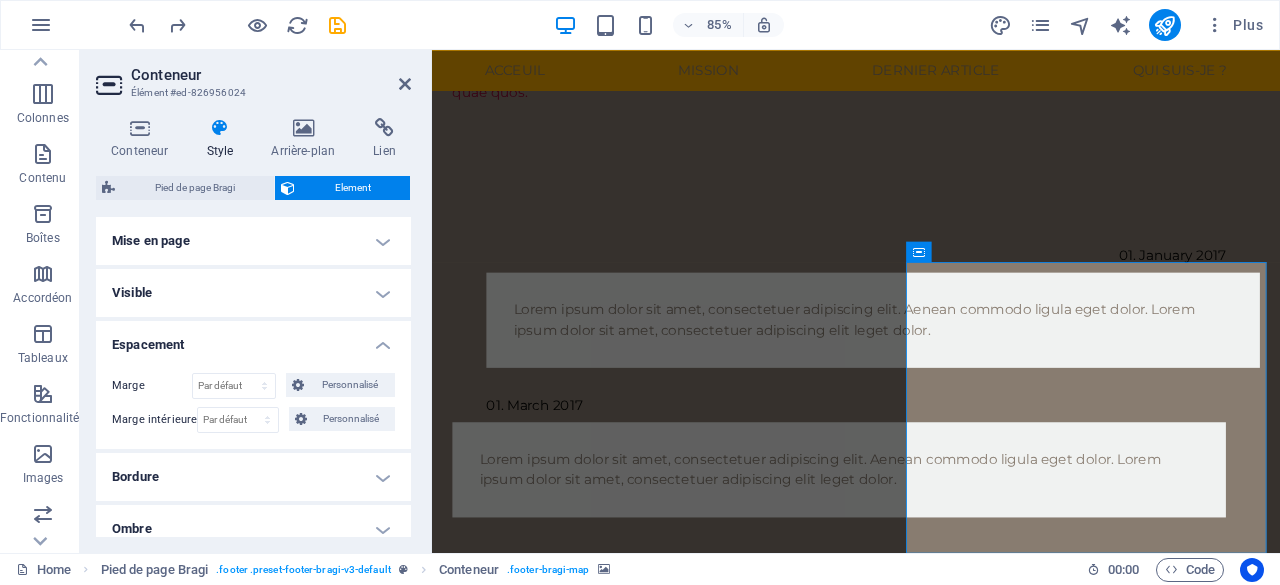 drag, startPoint x: 1392, startPoint y: 485, endPoint x: 1356, endPoint y: 480, distance: 36.345562 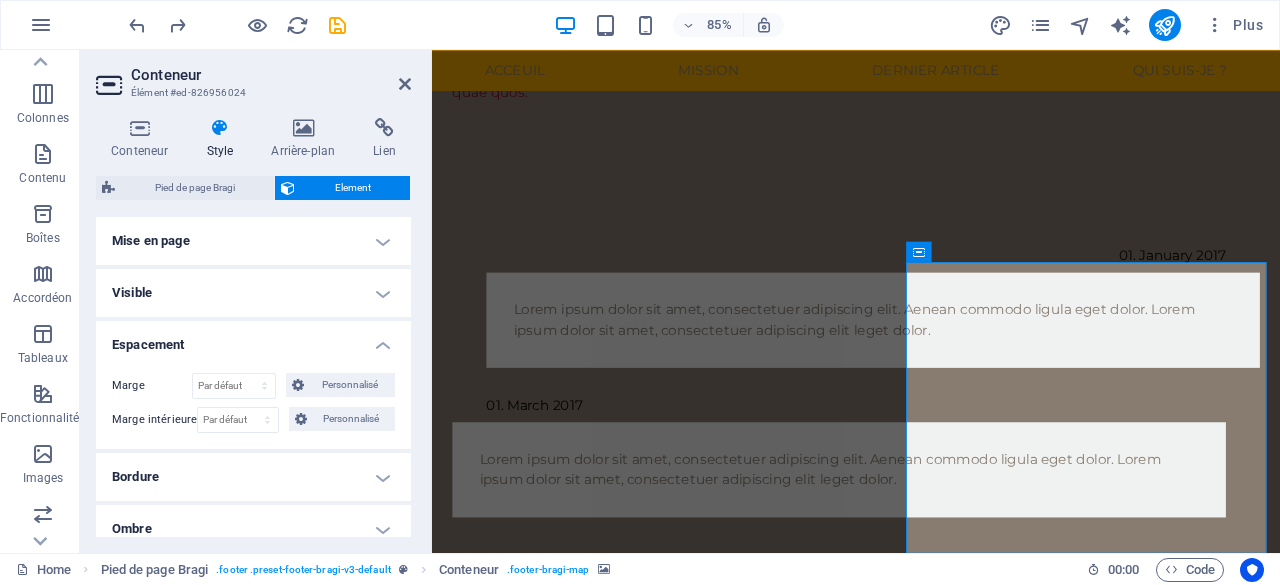 click on "← Déplacement vers la gauche → Déplacement vers la droite ↑ Déplacement vers le haut ↓ Déplacement vers le bas + Zoom avant - Zoom arrière Accueil Déplacement de 75 % vers la gauche Fin Déplacement de 75 % vers la droite Page précédente Déplacement de 75 % vers le haut Page suivante Déplacement de 75 % vers le bas Plan Relief Satellite Légendes Raccourcis clavier Données cartographiques Données cartographiques ©2025 GeoBasis-DE/BKG (©2009), Google Données cartographiques ©2025 GeoBasis-DE/BKG (©2009), Google 1 km  Cliquez pour basculer entre les unités métriques et impériales Conditions d'utilisation" at bounding box center [931, 1313] 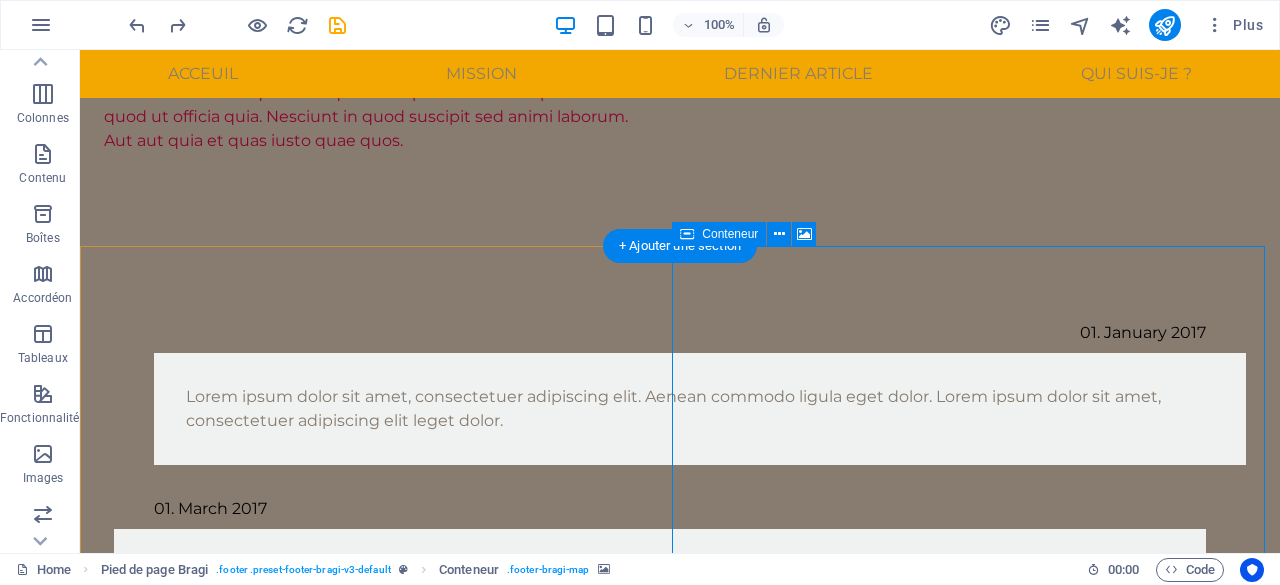 scroll, scrollTop: 1021, scrollLeft: 0, axis: vertical 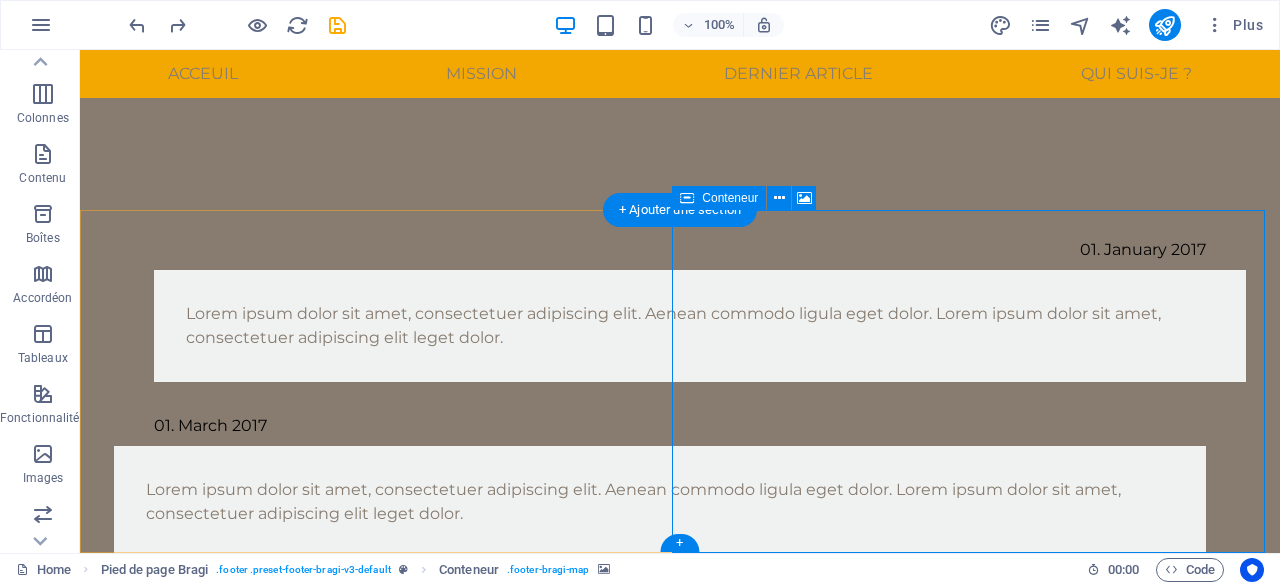 click on "Déposer le contenu ici ou  Ajouter les éléments  Coller le presse-papiers" at bounding box center [680, 1515] 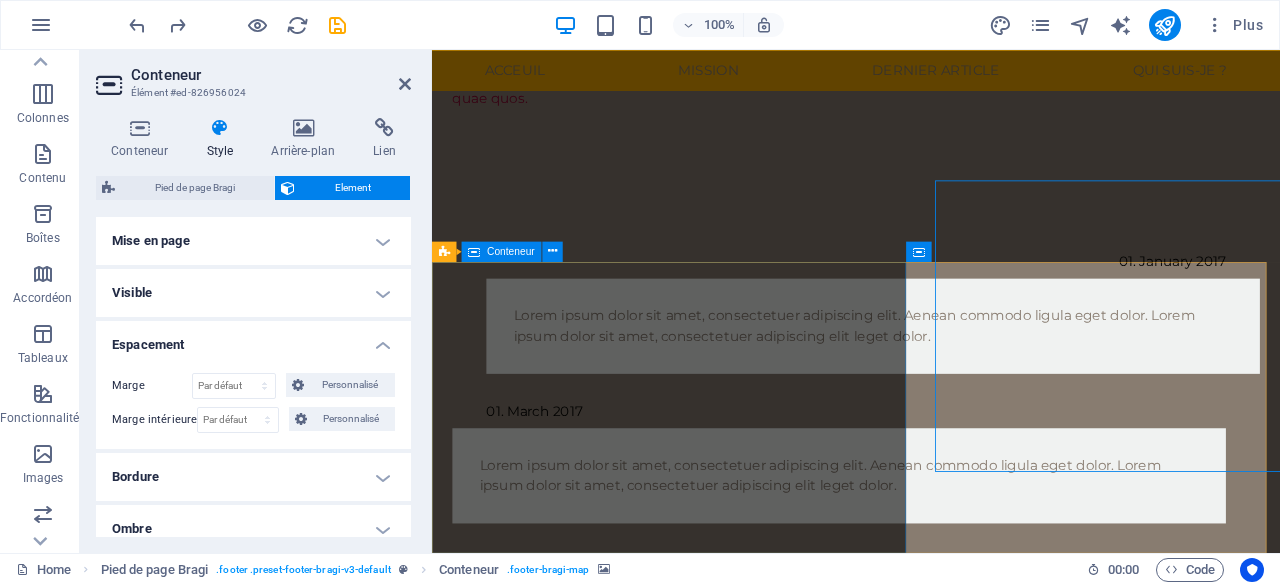 scroll, scrollTop: 1028, scrollLeft: 0, axis: vertical 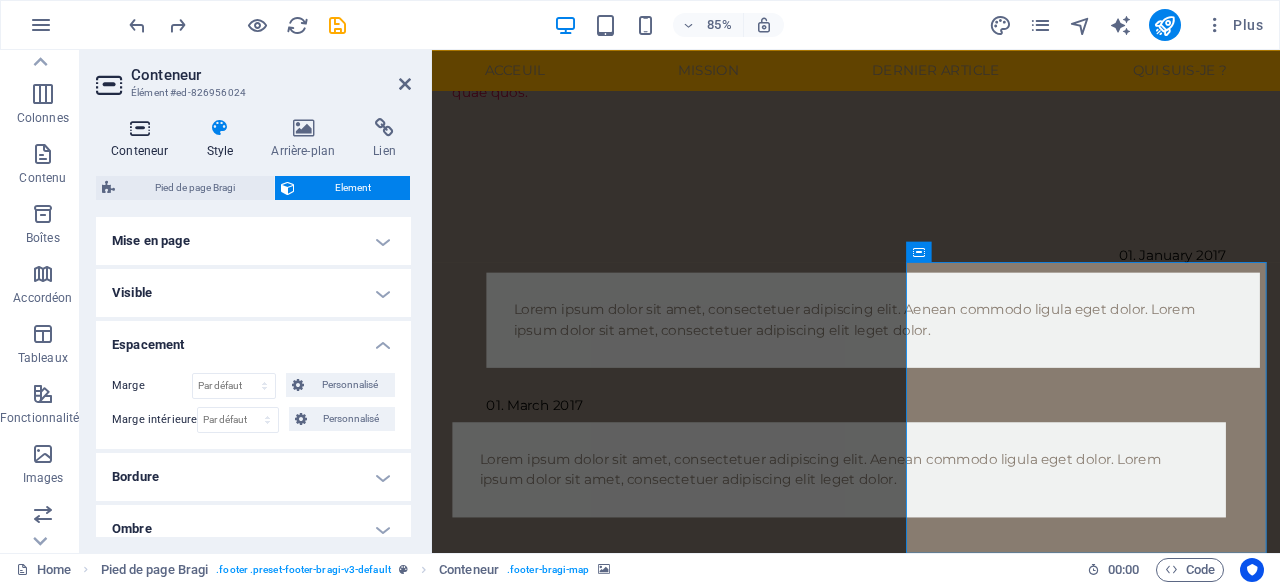 click on "Conteneur" at bounding box center [143, 139] 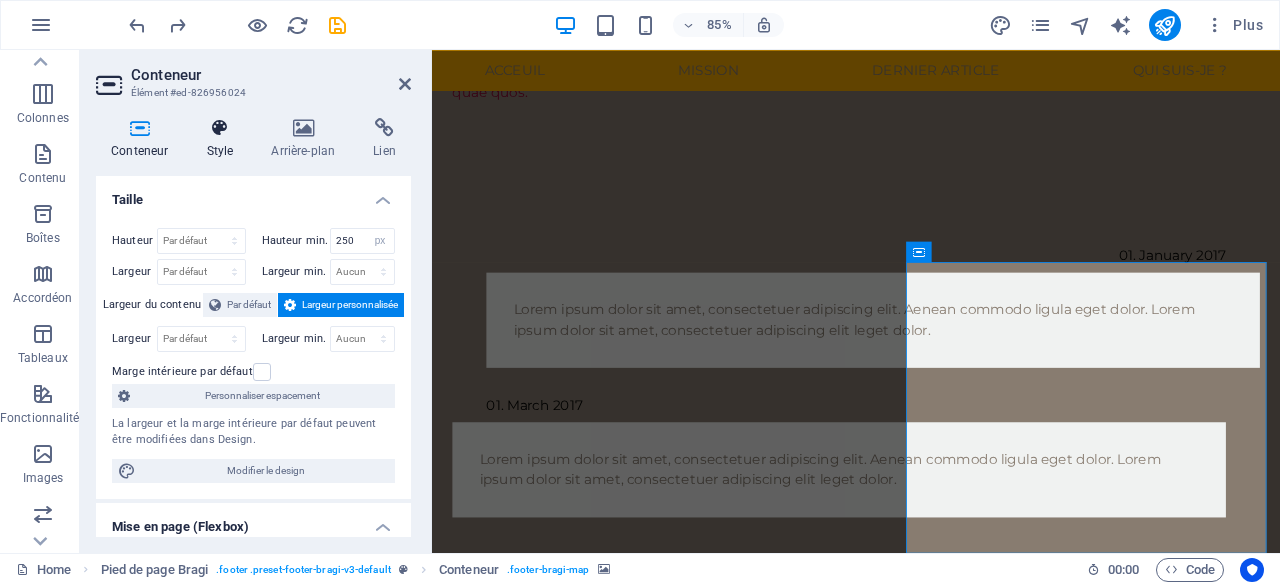 click at bounding box center [219, 128] 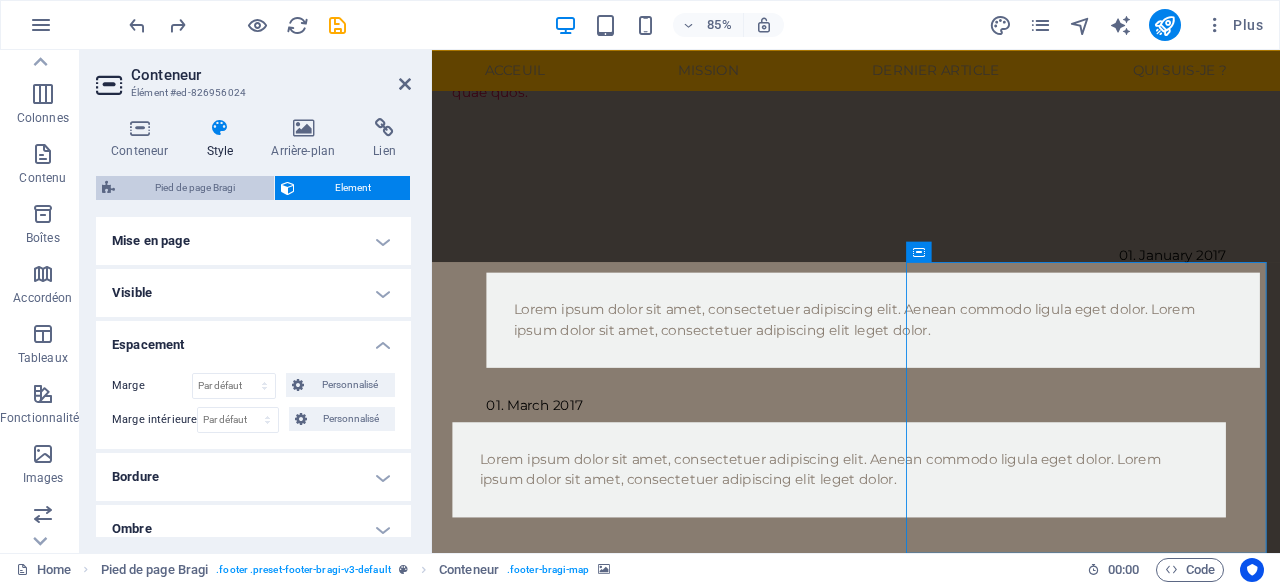 click on "Pied de page Bragi" at bounding box center (194, 188) 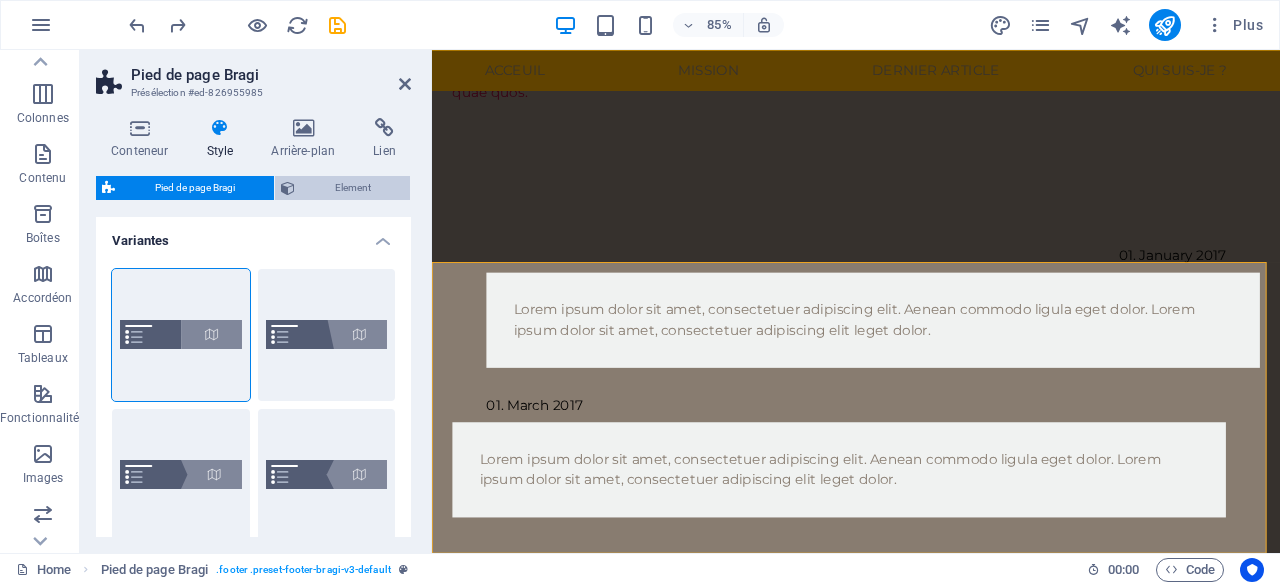 click on "Element" at bounding box center (352, 188) 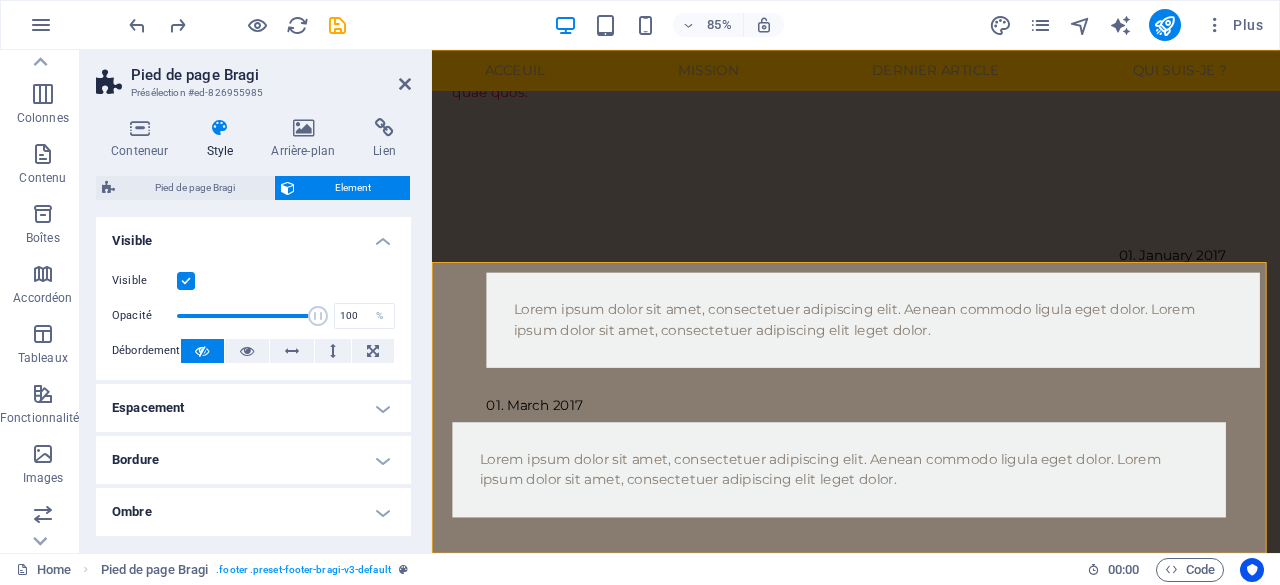 click on "Espacement" at bounding box center [253, 408] 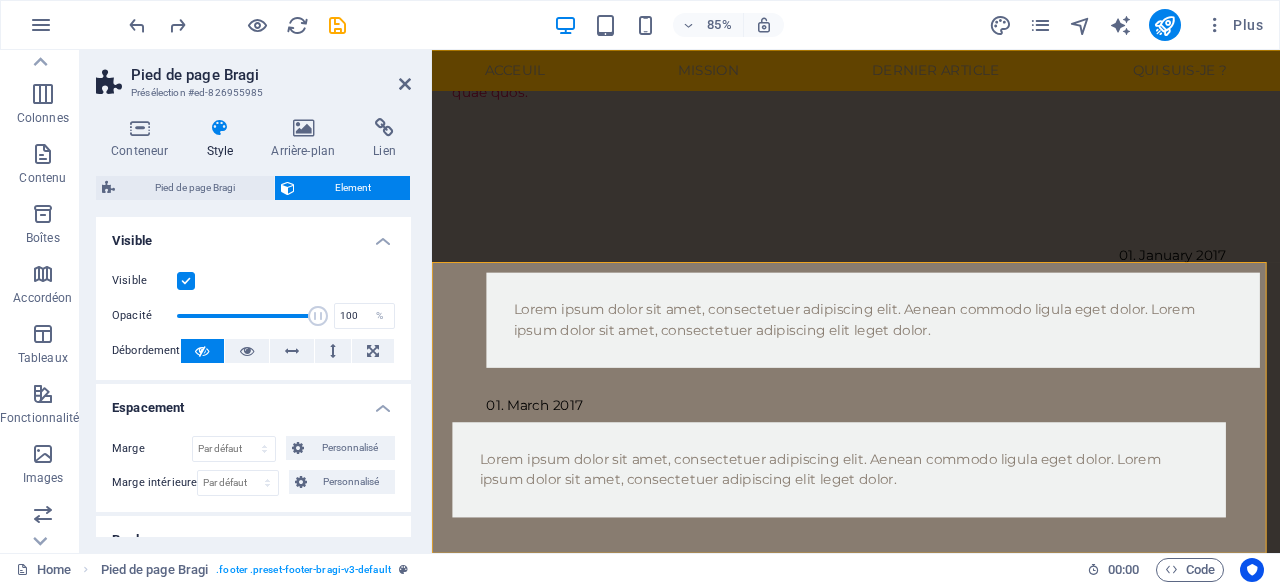 click on "Espacement" at bounding box center (253, 402) 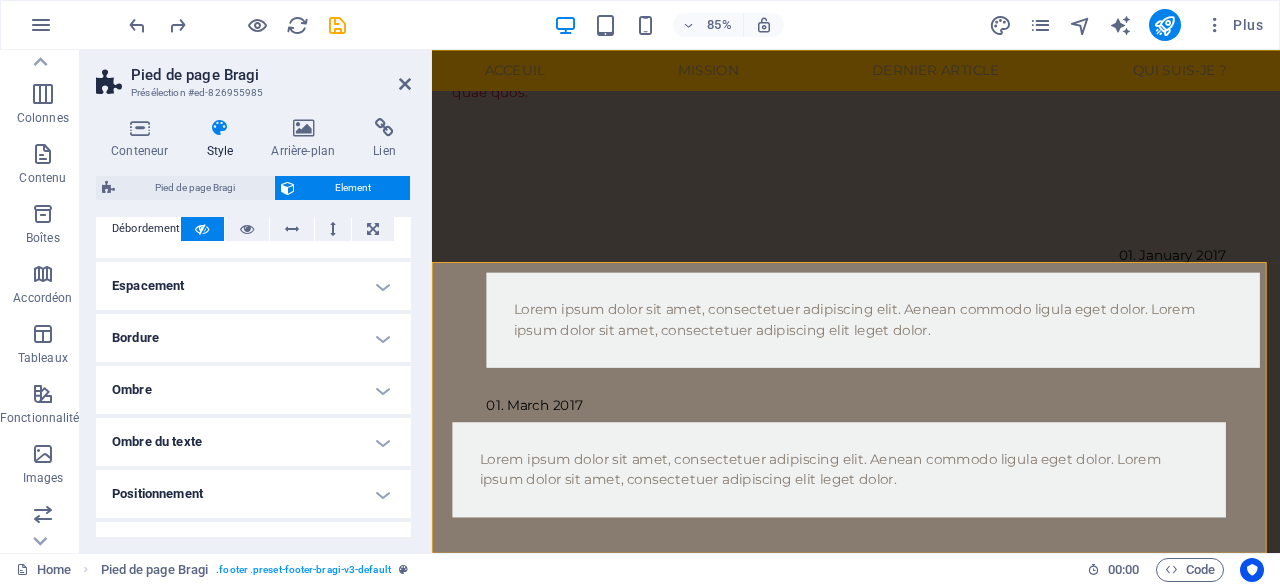 scroll, scrollTop: 310, scrollLeft: 0, axis: vertical 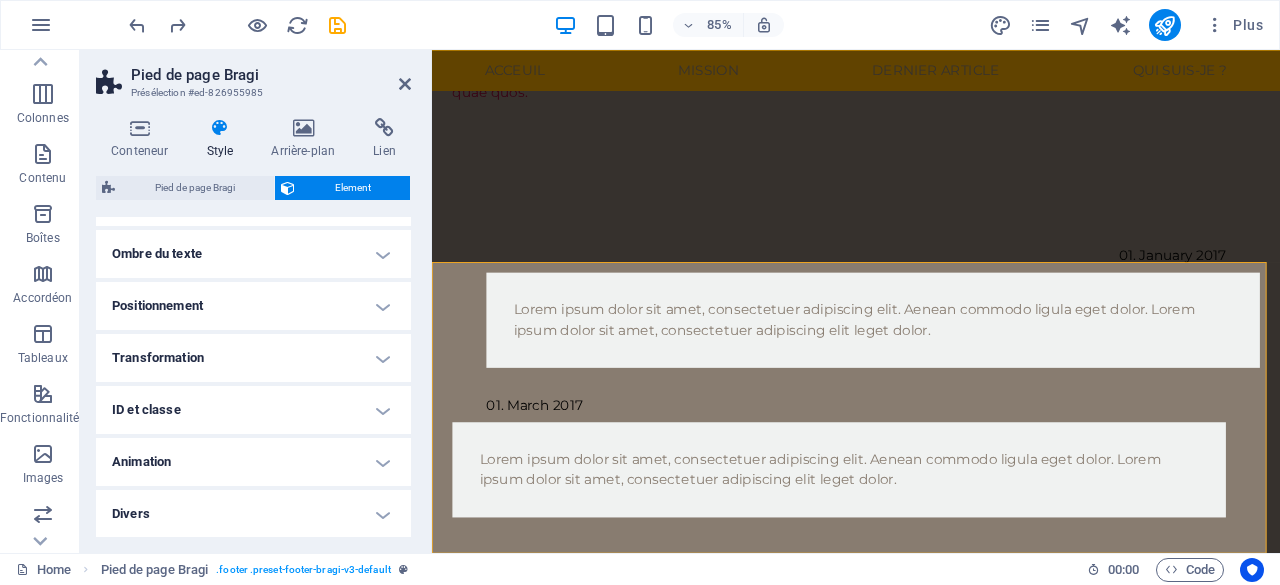 click on "Divers" at bounding box center (253, 514) 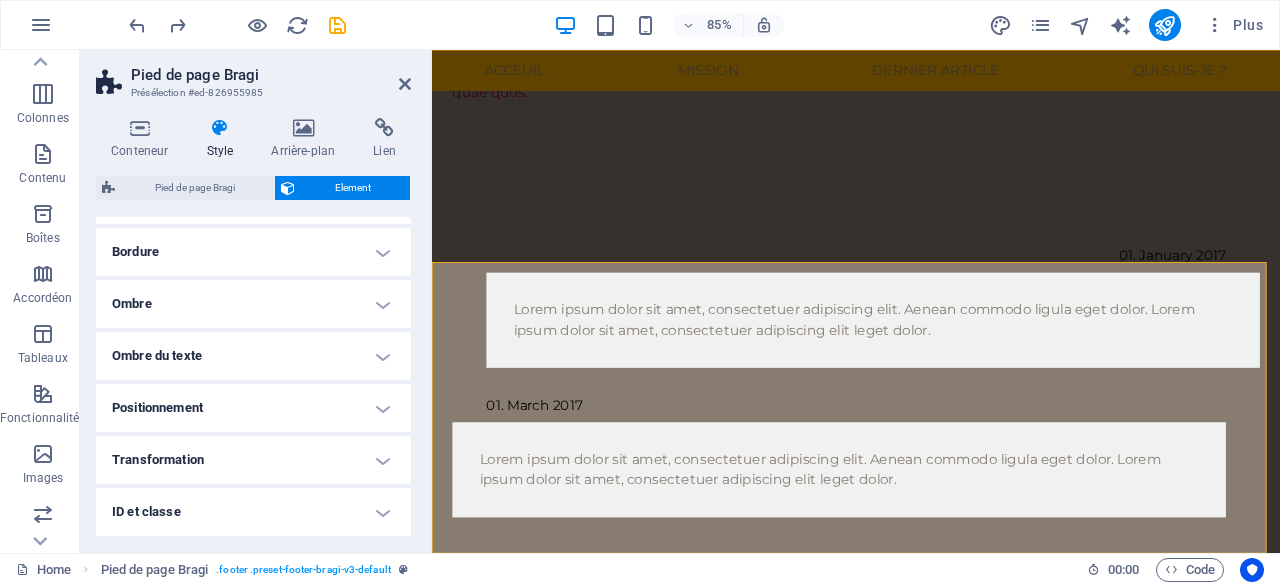 scroll, scrollTop: 232, scrollLeft: 0, axis: vertical 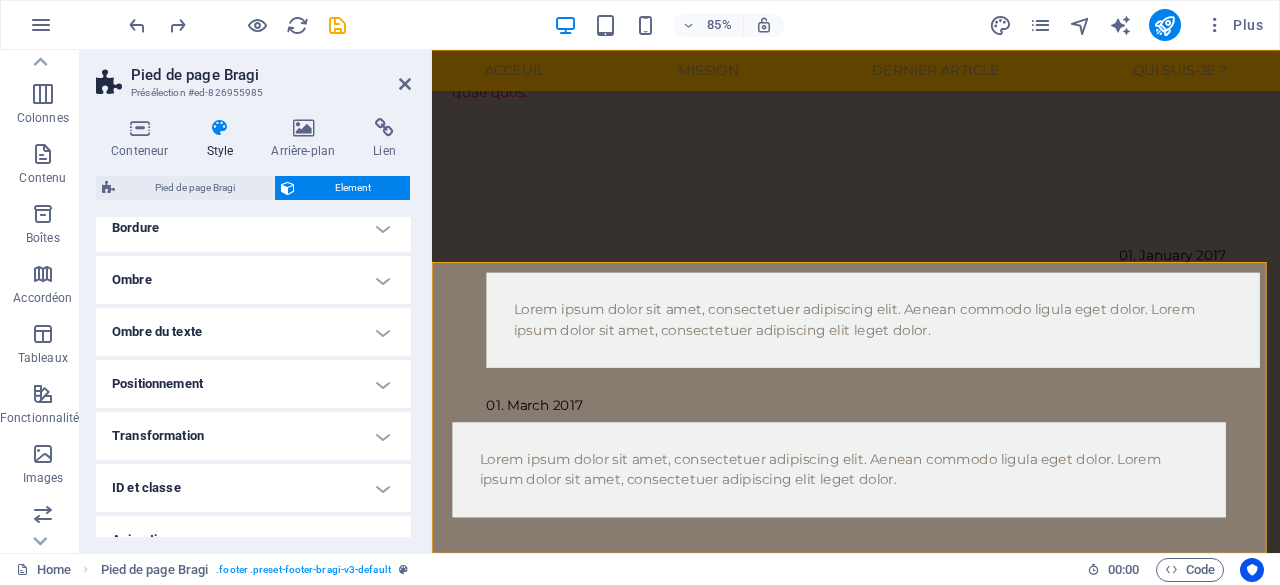 click on "Positionnement" at bounding box center [253, 384] 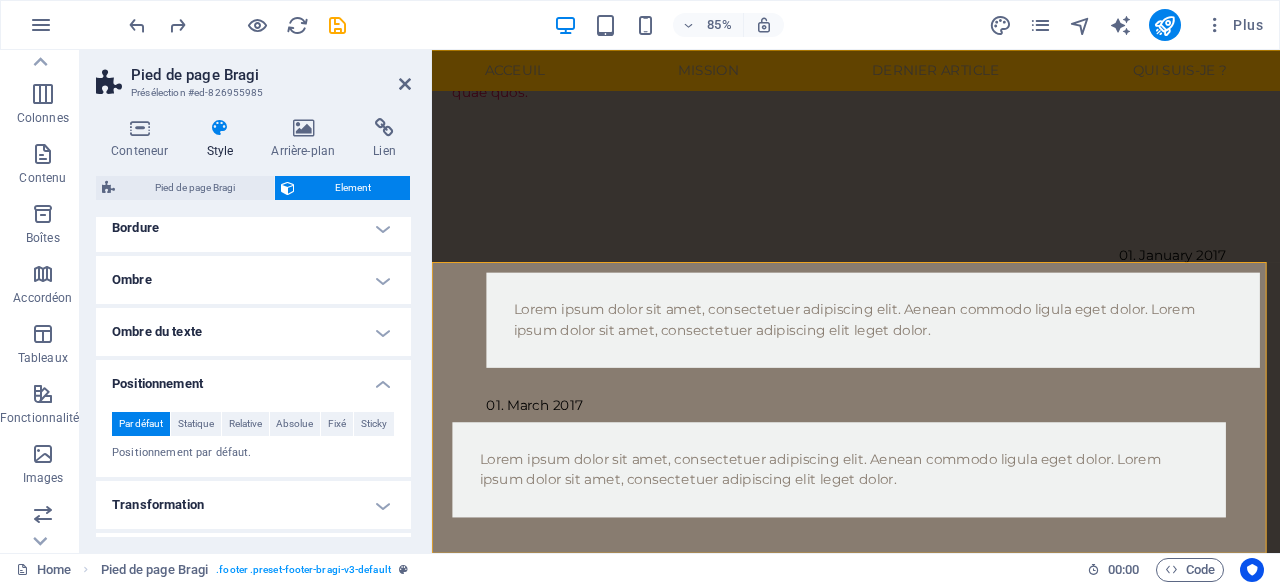 click on "Positionnement" at bounding box center [253, 378] 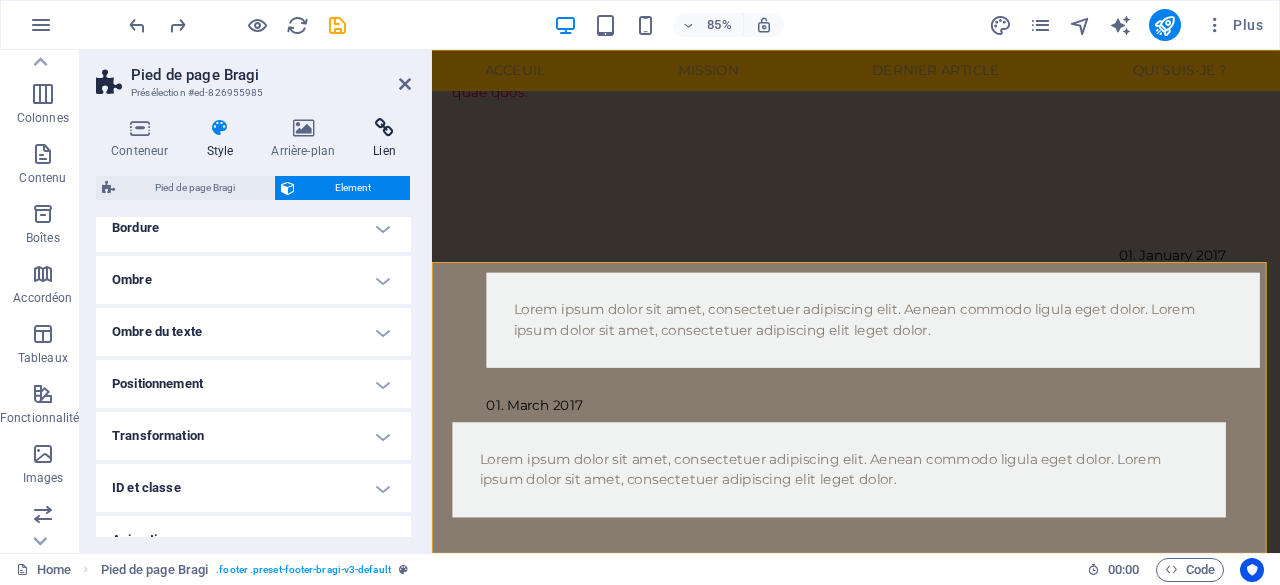 click at bounding box center [384, 128] 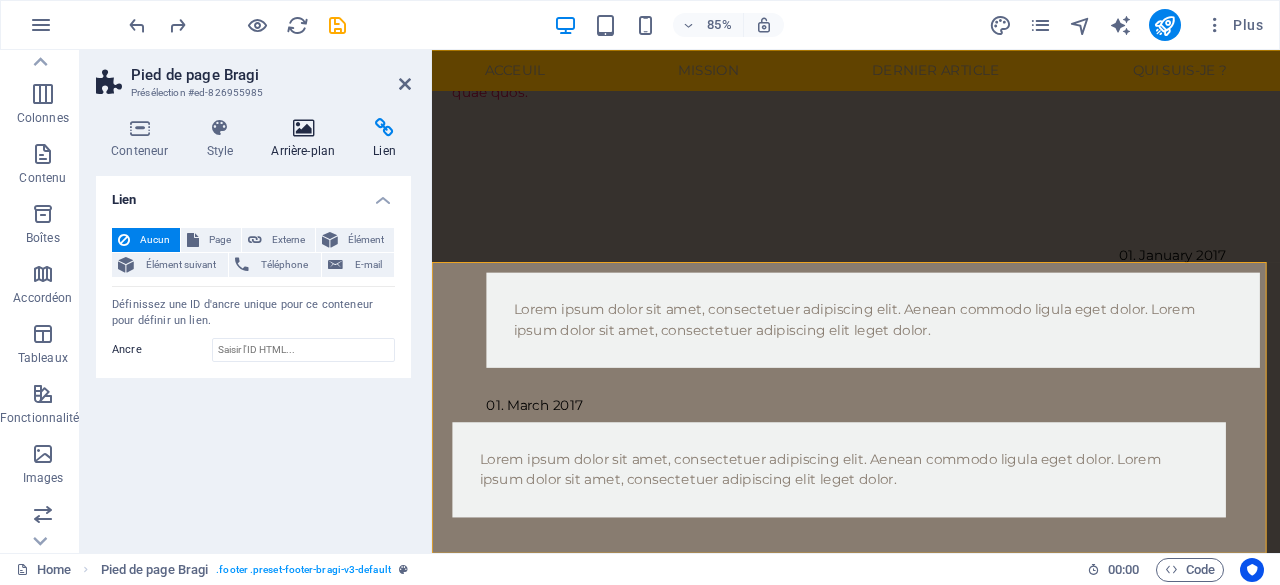 click on "Arrière-plan" at bounding box center [307, 139] 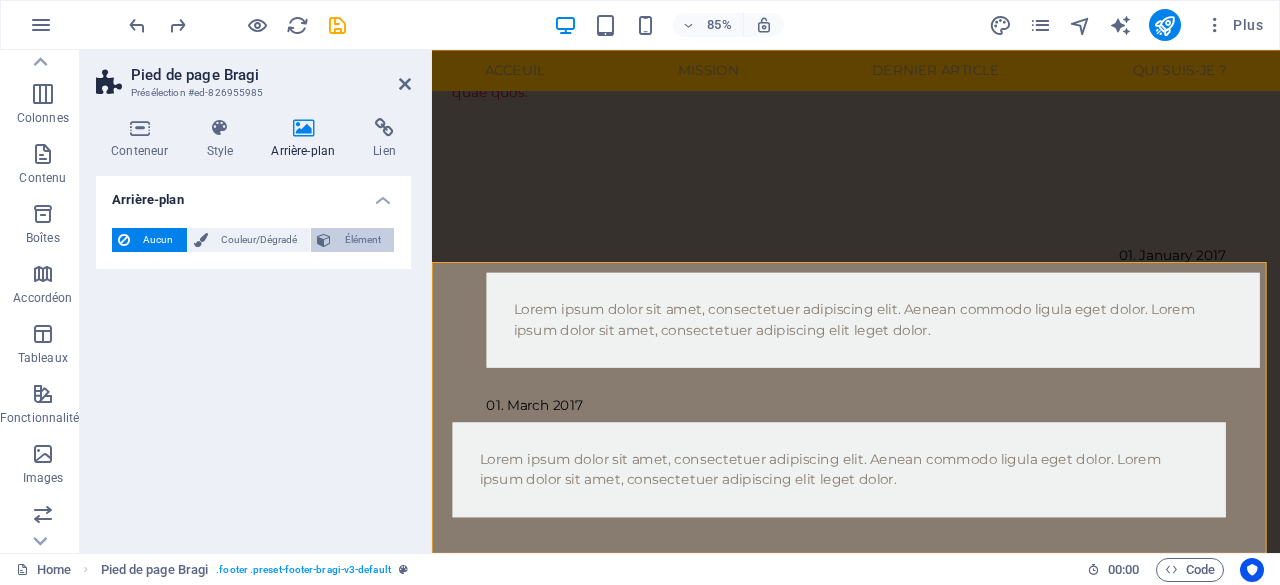 click on "Élément" at bounding box center (362, 240) 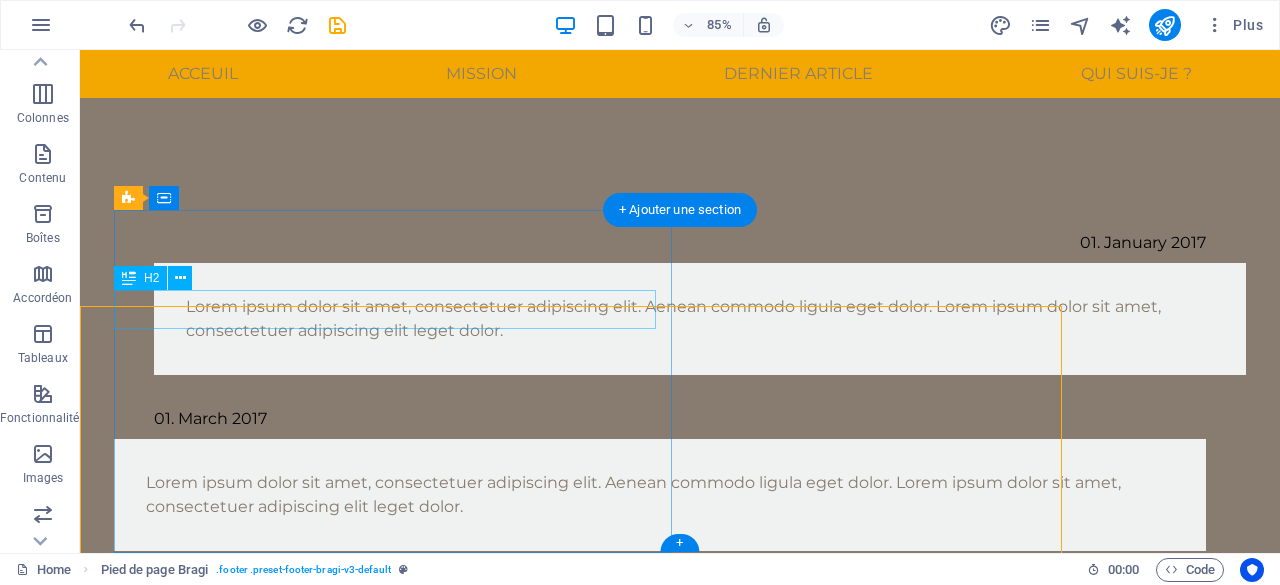 scroll, scrollTop: 1021, scrollLeft: 0, axis: vertical 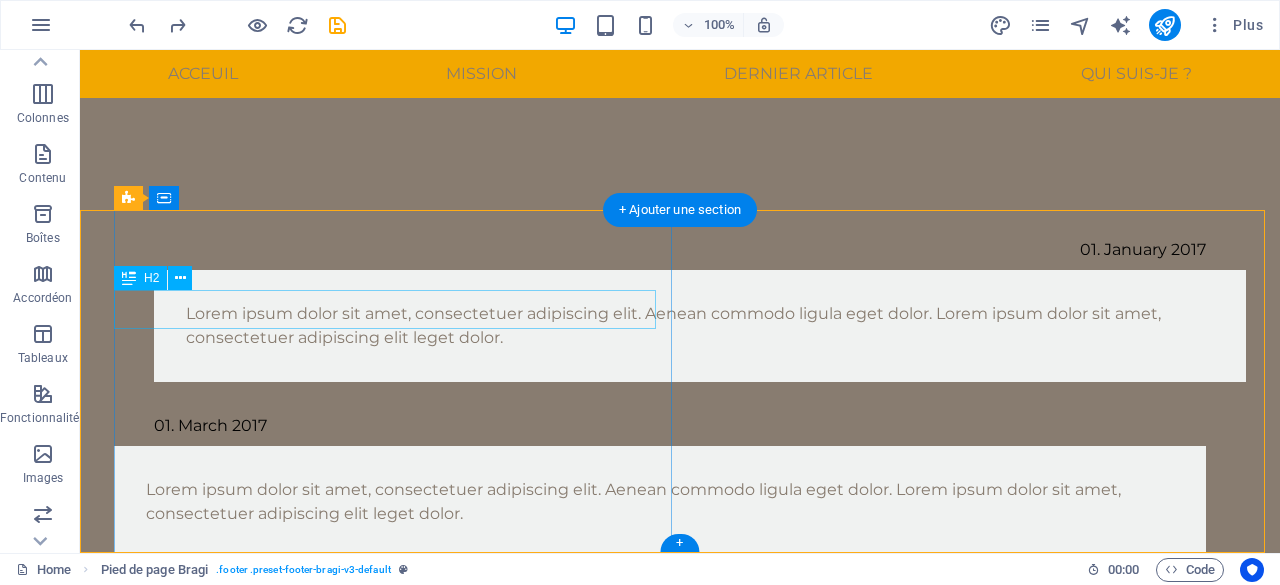 click on "← Déplacement vers la gauche → Déplacement vers la droite ↑ Déplacement vers le haut ↓ Déplacement vers le bas + Zoom avant - Zoom arrière Accueil Déplacement de 75 % vers la gauche Fin Déplacement de 75 % vers la droite Page précédente Déplacement de 75 % vers le haut Page suivante Déplacement de 75 % vers le bas Plan Relief Satellite Légendes Raccourcis clavier Données cartographiques Données cartographiques ©2025 GeoBasis-DE/BKG (©2009), Google Données cartographiques ©2025 GeoBasis-DE/BKG (©2009), Google 1 km  Cliquez pour basculer entre les unités métriques et impériales Conditions d'utilisation Signaler une erreur cartographique" at bounding box center [680, 1272] 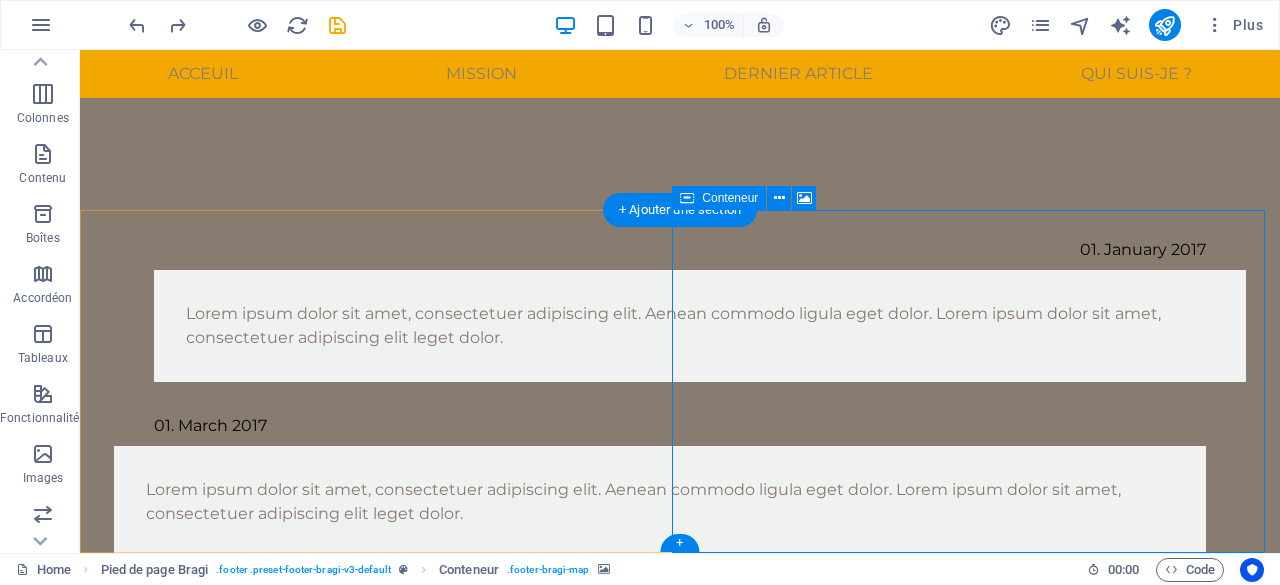 click on "Déposer le contenu ici ou  Ajouter les éléments  Coller le presse-papiers" at bounding box center (680, 1515) 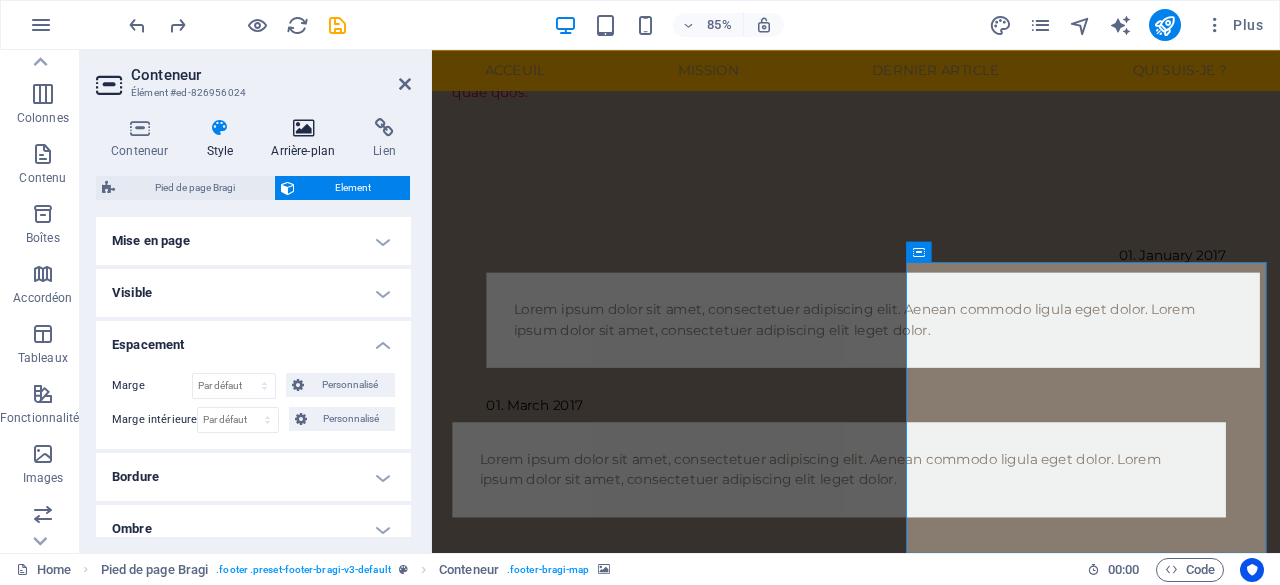 click on "Arrière-plan" at bounding box center [307, 139] 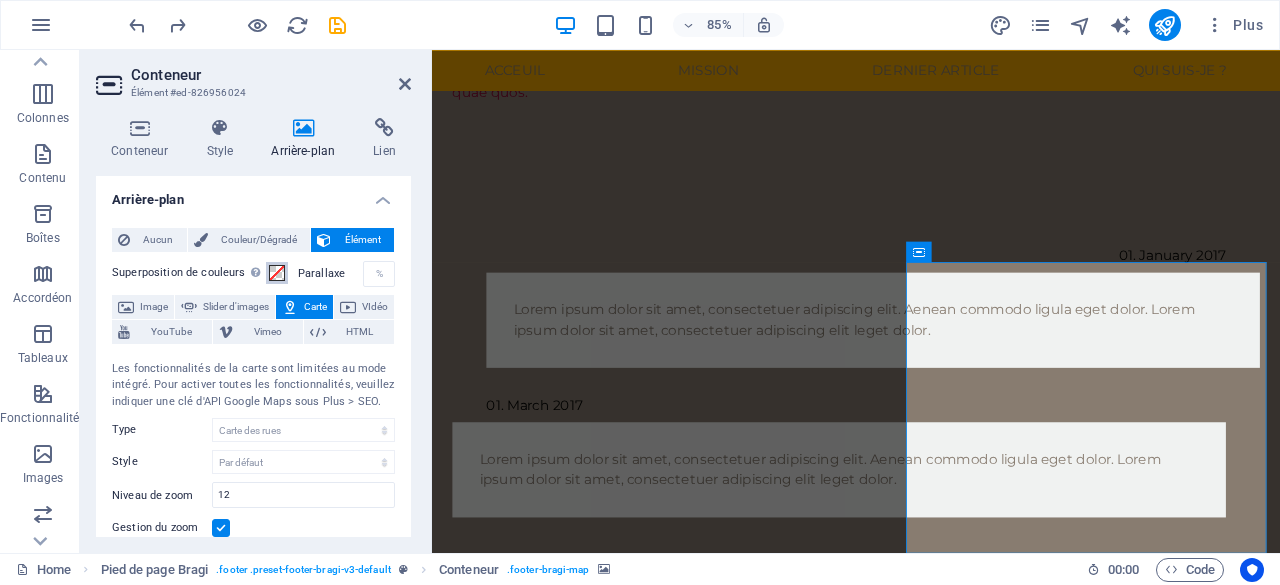 click at bounding box center [277, 273] 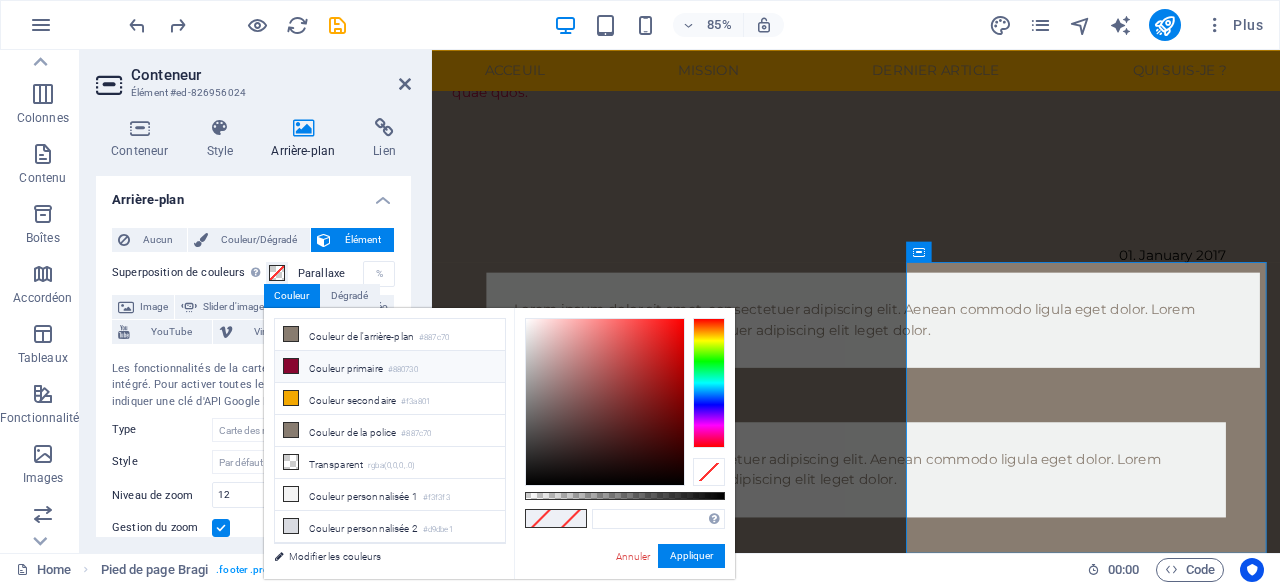 click on "Couleur primaire
#880730" at bounding box center [390, 367] 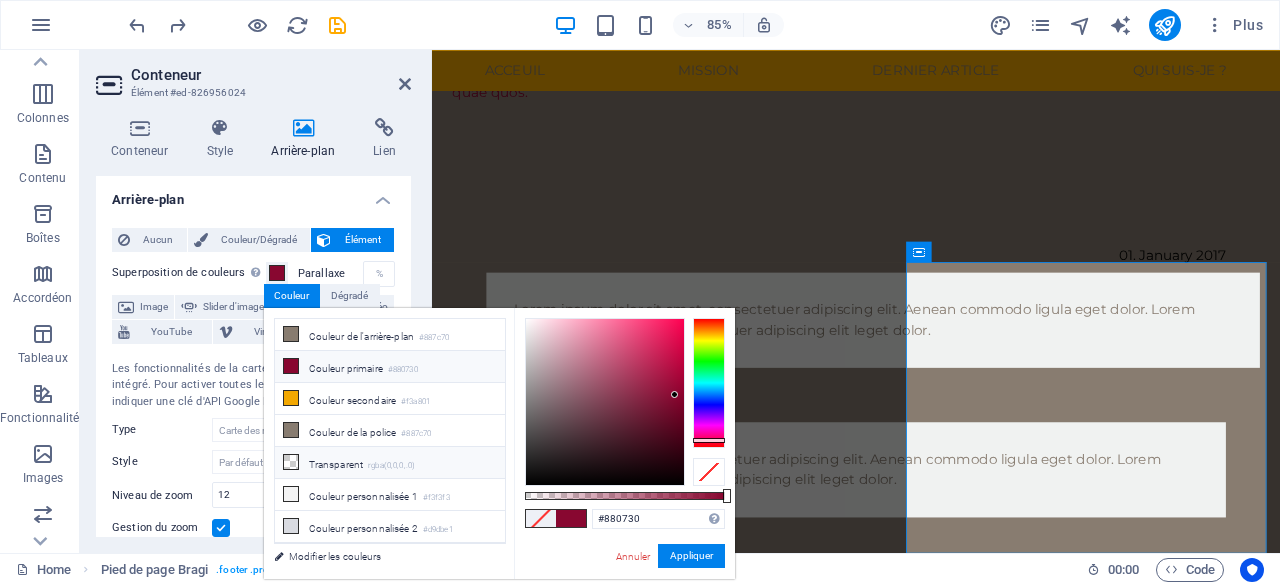 click on "Transparent
rgba(0,0,0,.0)" at bounding box center [390, 463] 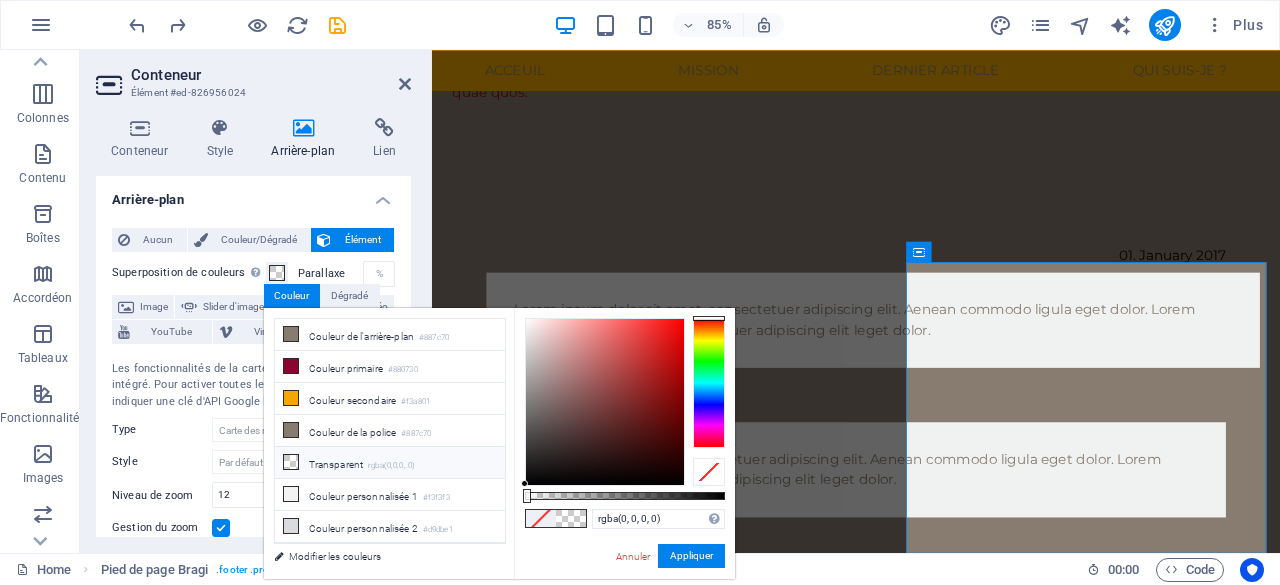 click on "Arrière-plan" at bounding box center [253, 194] 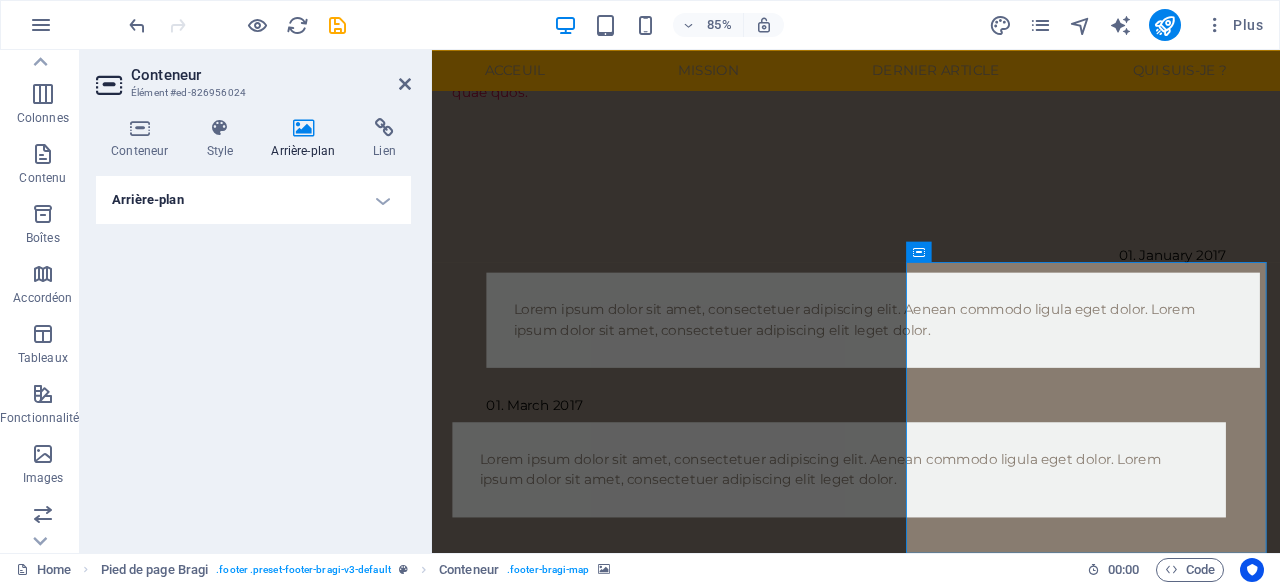 click on "Arrière-plan" at bounding box center [253, 200] 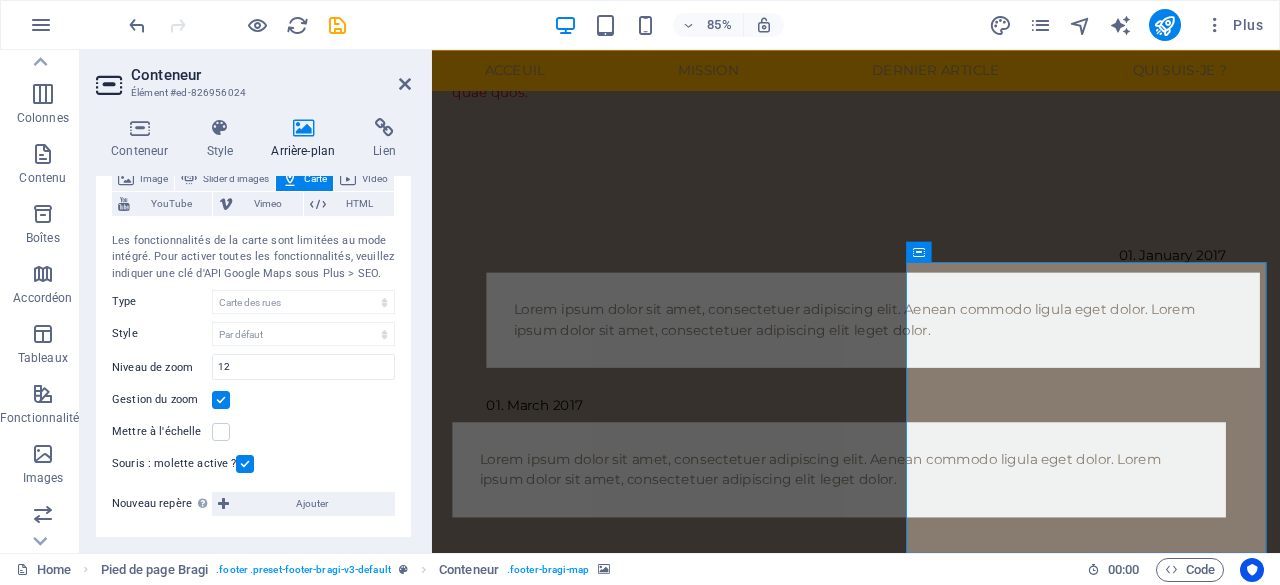 scroll, scrollTop: 129, scrollLeft: 0, axis: vertical 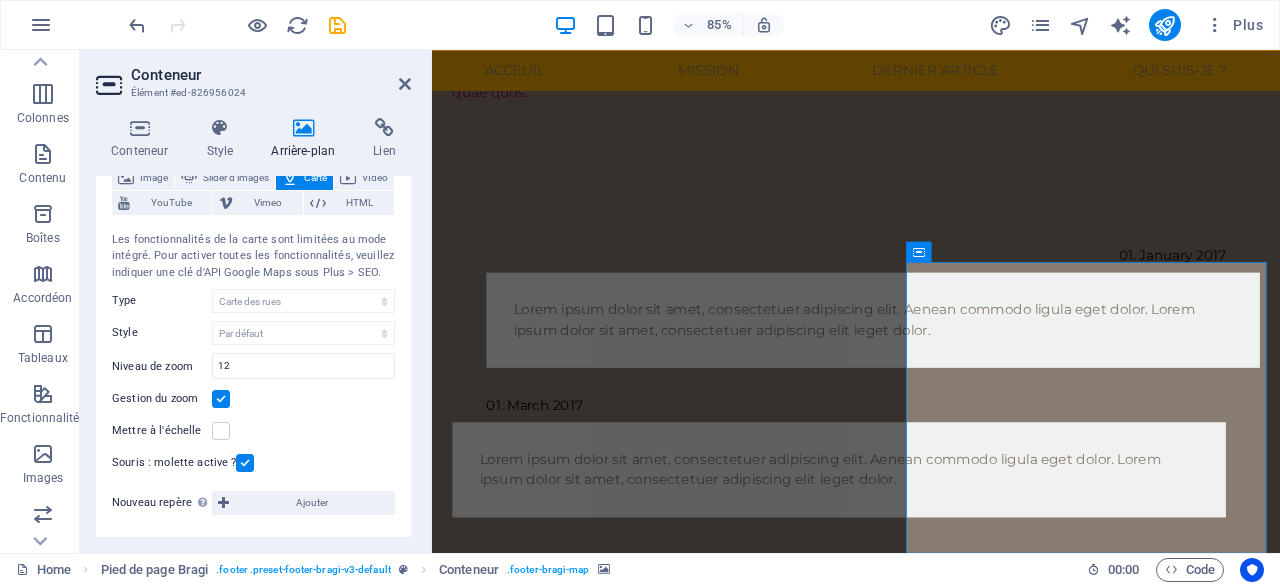 click on "Centrer la carte Berlin Les fonctionnalités de la carte sont limitées au mode intégré. Pour activer toutes les fonctionnalités, veuillez indiquer une clé d'API Google Maps sous Plus > SEO. Type Carte des rues Vue satellite Vue satellite avec les rues Vue relief Style Par défaut Colorier Pale Dawn Subtle Grayscale Shades of Grey Apple Maps Blue Water Midnight Commander Light Monochrome Paper Neutral Blue Hints of Gold Black &amp; White Aucune étiquette Couleur Niveau de zoom 12 Gestion du zoom Mettre à l'échelle Souris : molette active ?" at bounding box center (253, 346) 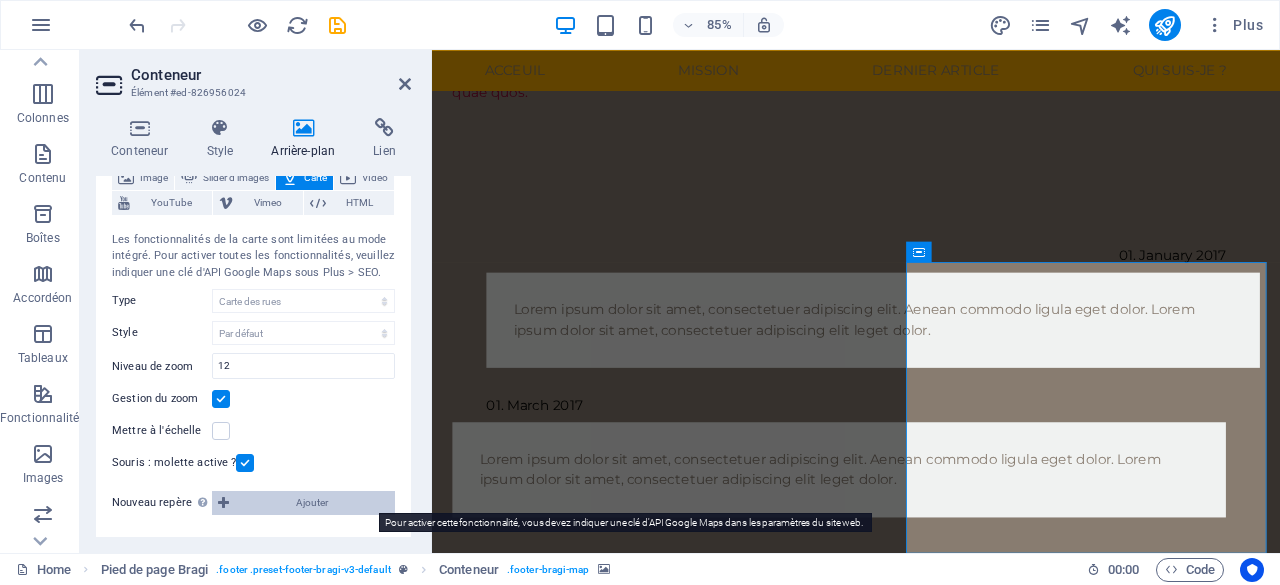 click on "Ajouter" at bounding box center [312, 503] 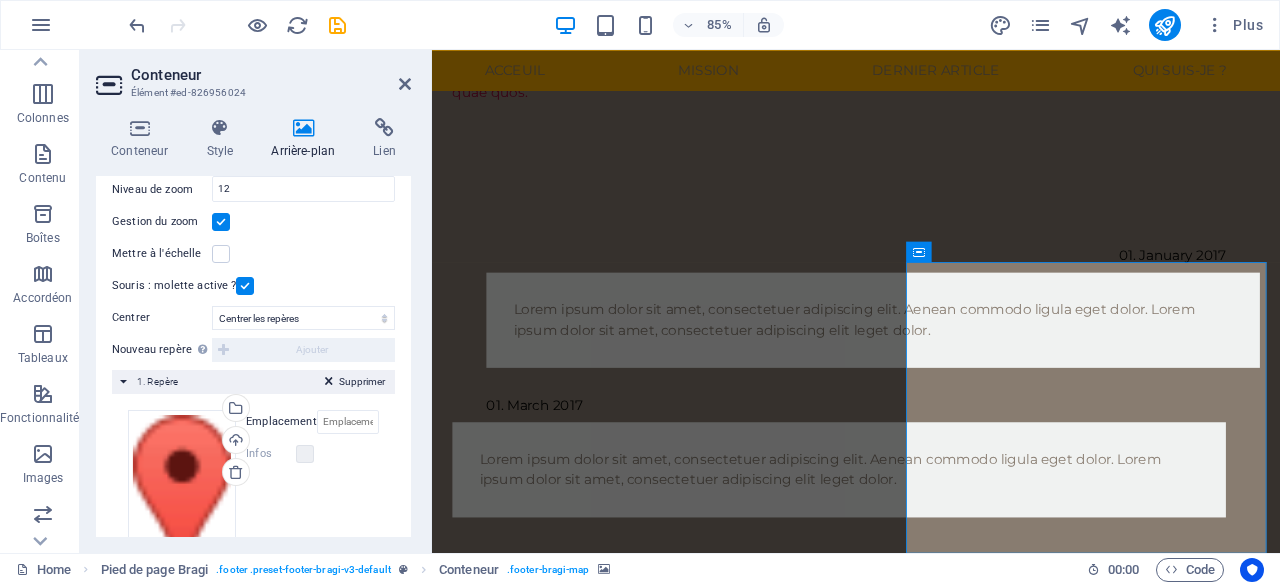 scroll, scrollTop: 329, scrollLeft: 0, axis: vertical 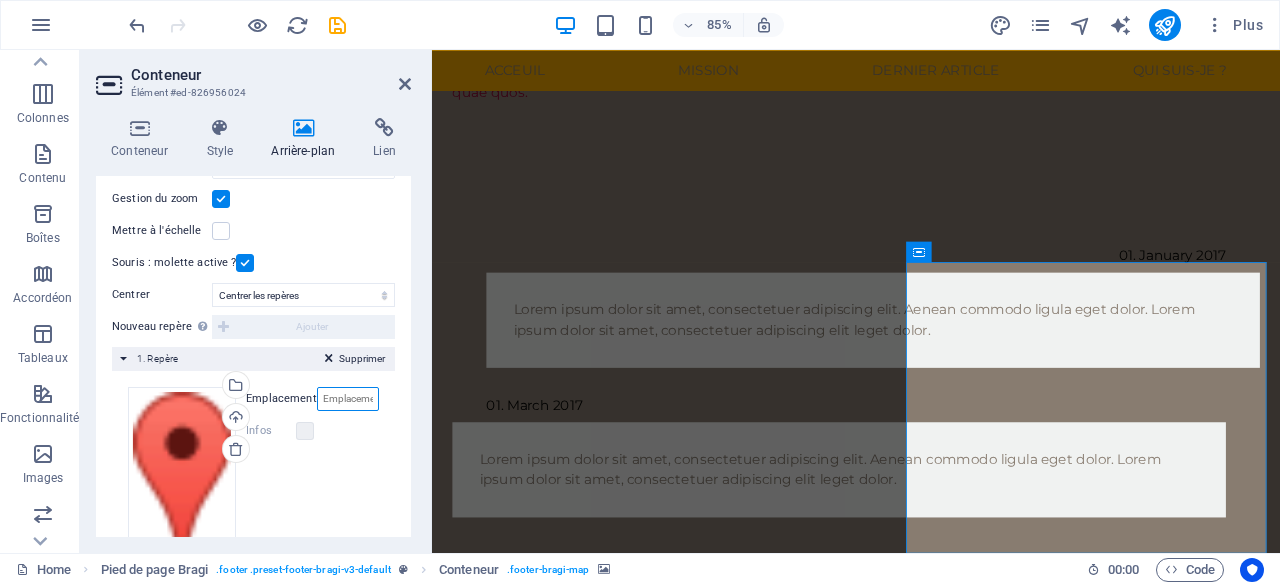 click on "Emplacement" at bounding box center (348, 399) 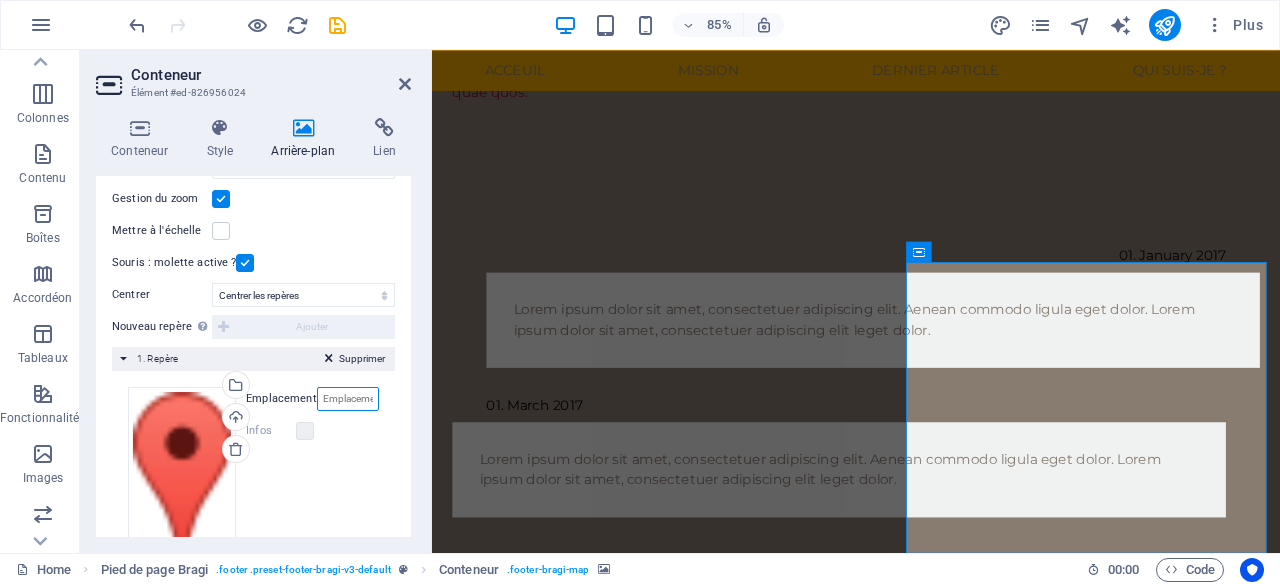click on "Emplacement" at bounding box center [348, 399] 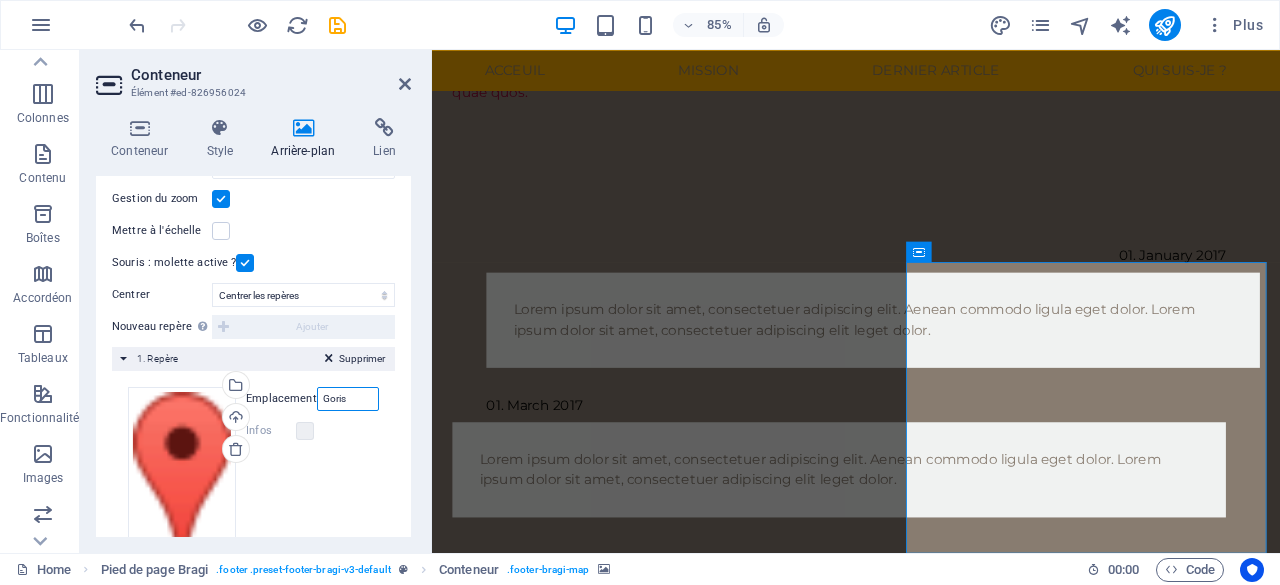 type on "Goris" 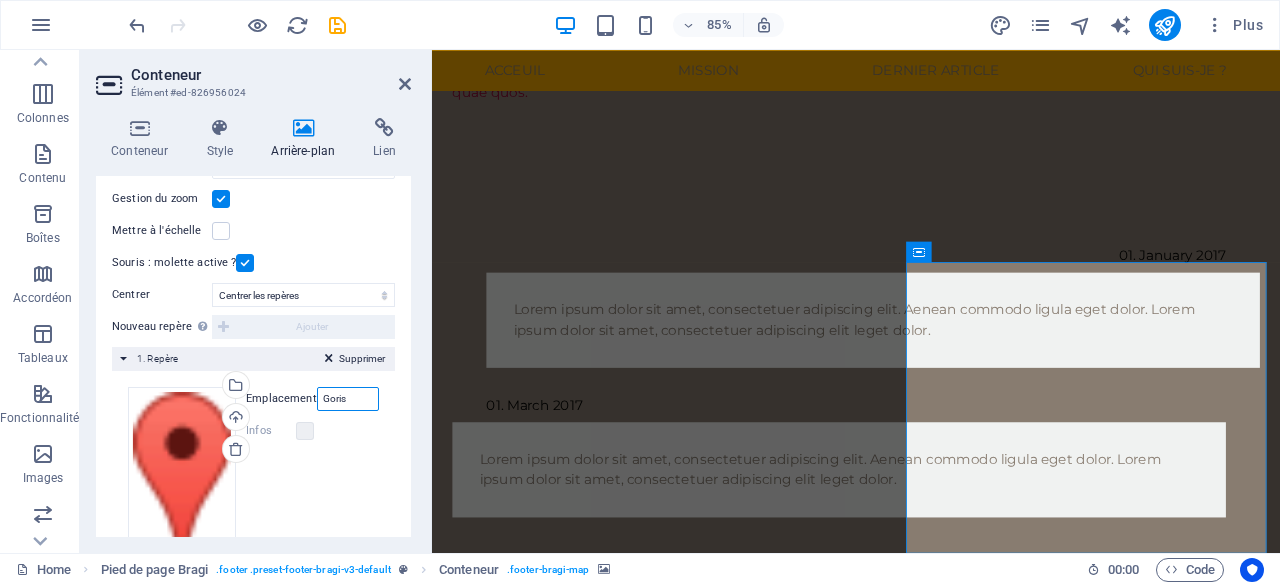 drag, startPoint x: 364, startPoint y: 396, endPoint x: 323, endPoint y: 397, distance: 41.01219 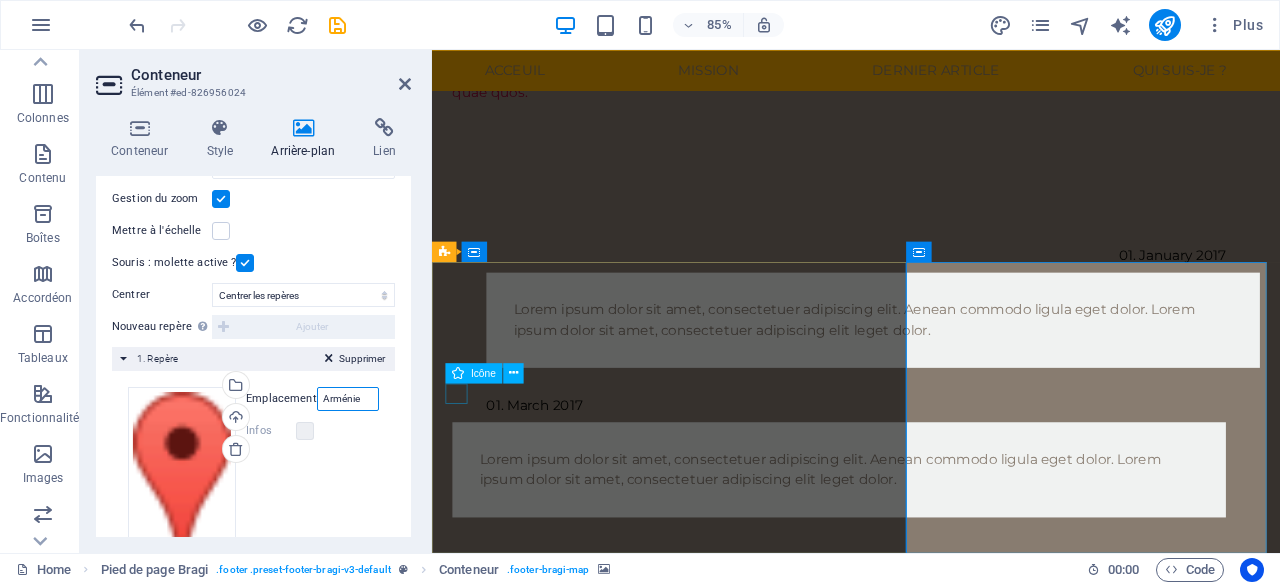 type on "Arménie" 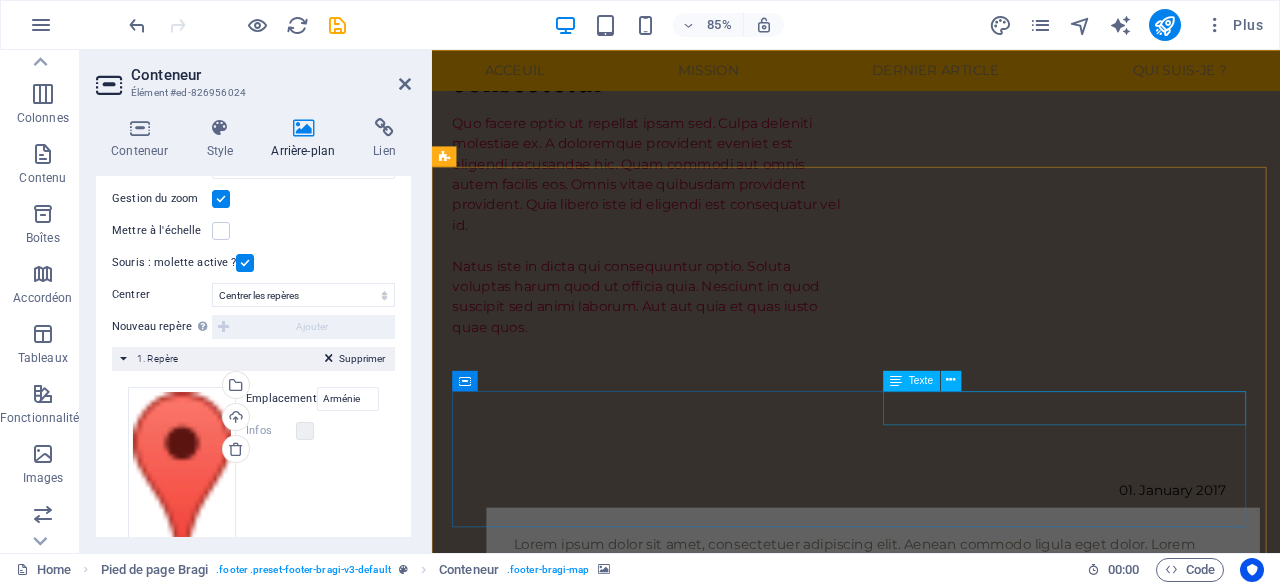 scroll, scrollTop: 1028, scrollLeft: 0, axis: vertical 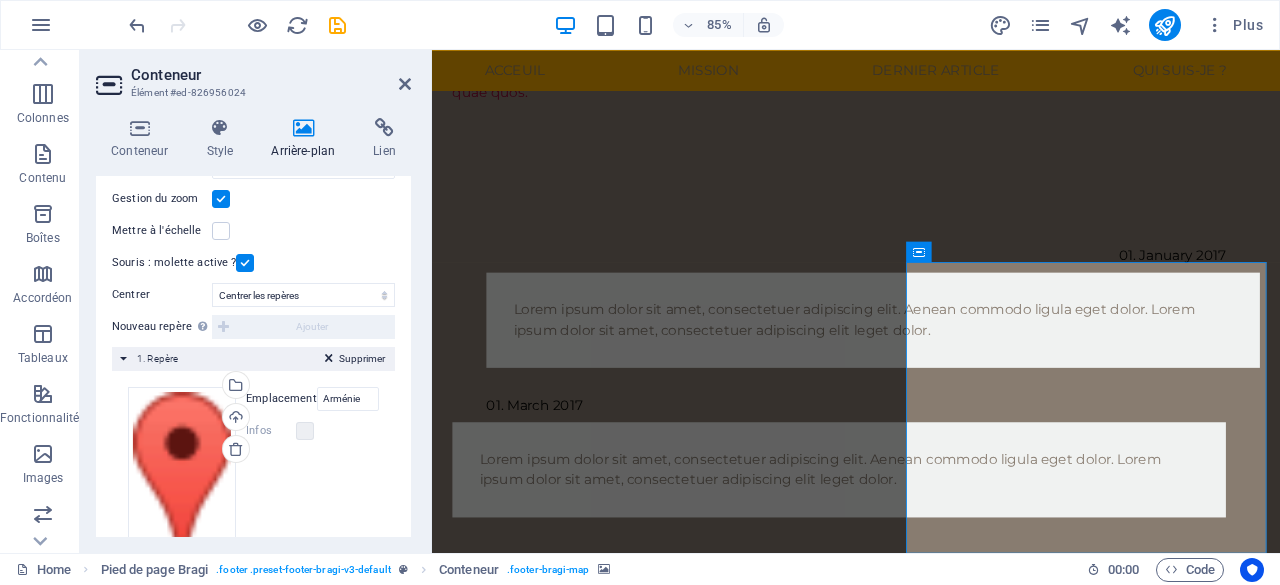 drag, startPoint x: 376, startPoint y: 399, endPoint x: 338, endPoint y: 392, distance: 38.63936 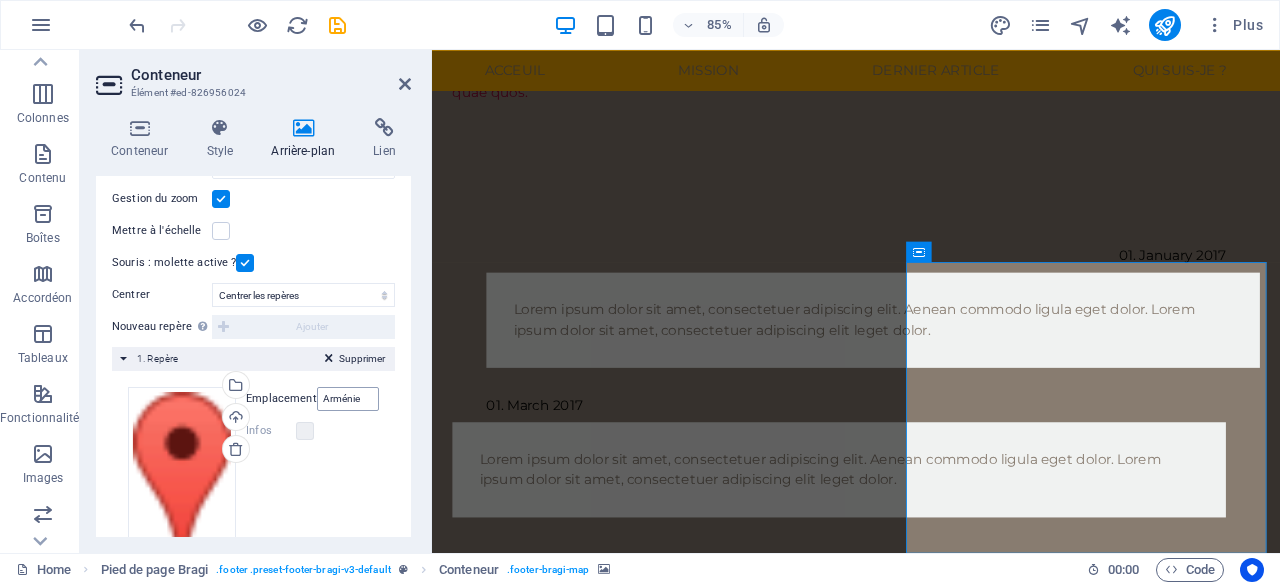 click on "Glissez les fichiers ici, cliquez pour choisir les fichiers ou  sélectionnez les fichiers depuis Fichiers ou depuis notre stock gratuit de photos et de vidéos Sélectionnez les fichiers depuis le Gestionnaire de fichiers, les photos du stock ou téléversez un ou plusieurs fichiers Téléverser Emplacement Arménie Largeur auto px Infos Ouvert ? Titre principal Description SEO Paragraph Format Normal Heading 1 Heading 2 Heading 3 Heading 4 Heading 5 Heading 6 Code Font Family Arial Georgia Impact Tahoma Times New Roman Verdana Lora Montserrat Font Size 8 9 10 11 12 14 18 24 30 36 48 60 72 96 Bold Italic Underline Strikethrough Colors Icons Align Left Align Center Align Right Align Justify Unordered List Ordered List Insert Link Clear Formatting HTML" at bounding box center (253, 481) 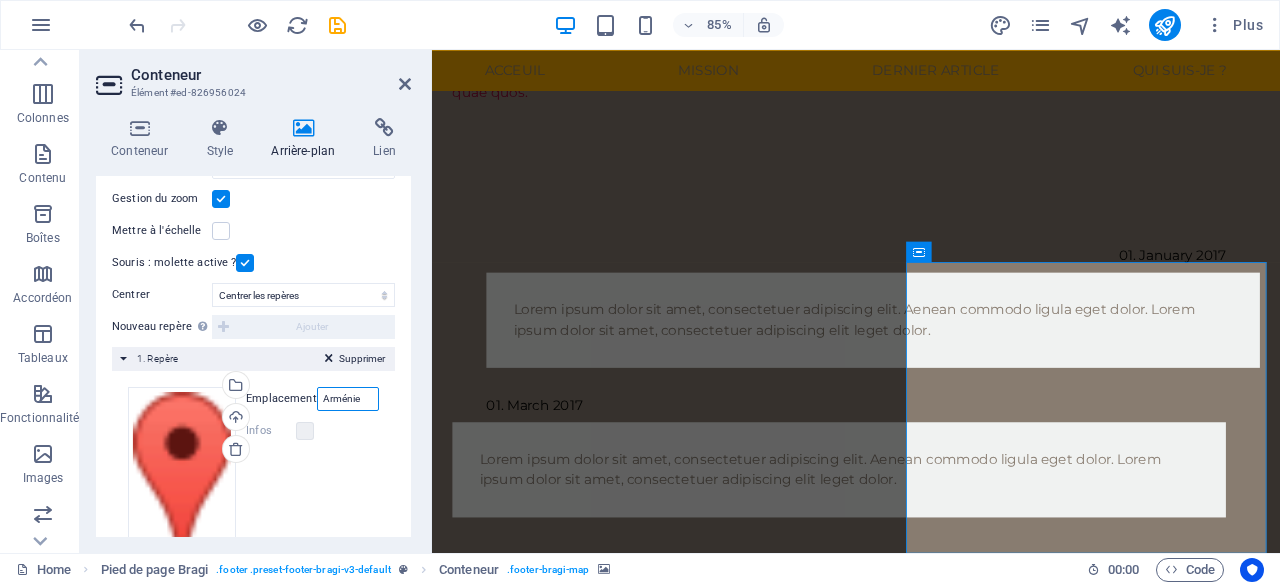 drag, startPoint x: 370, startPoint y: 389, endPoint x: 283, endPoint y: 395, distance: 87.20665 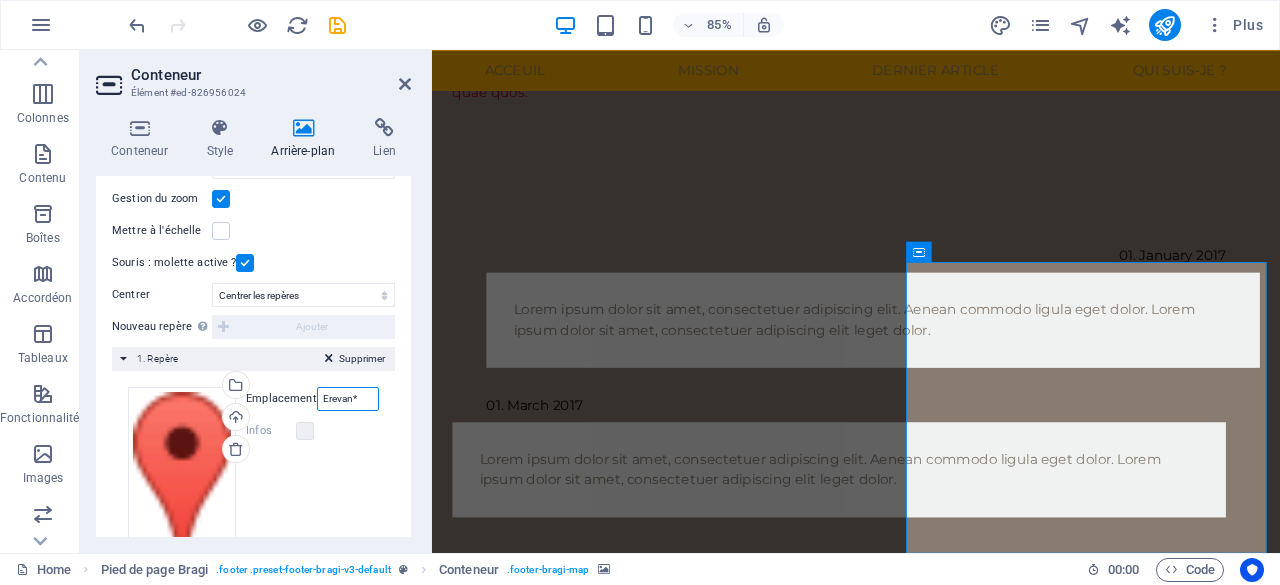 click on "Erevan*" at bounding box center (348, 399) 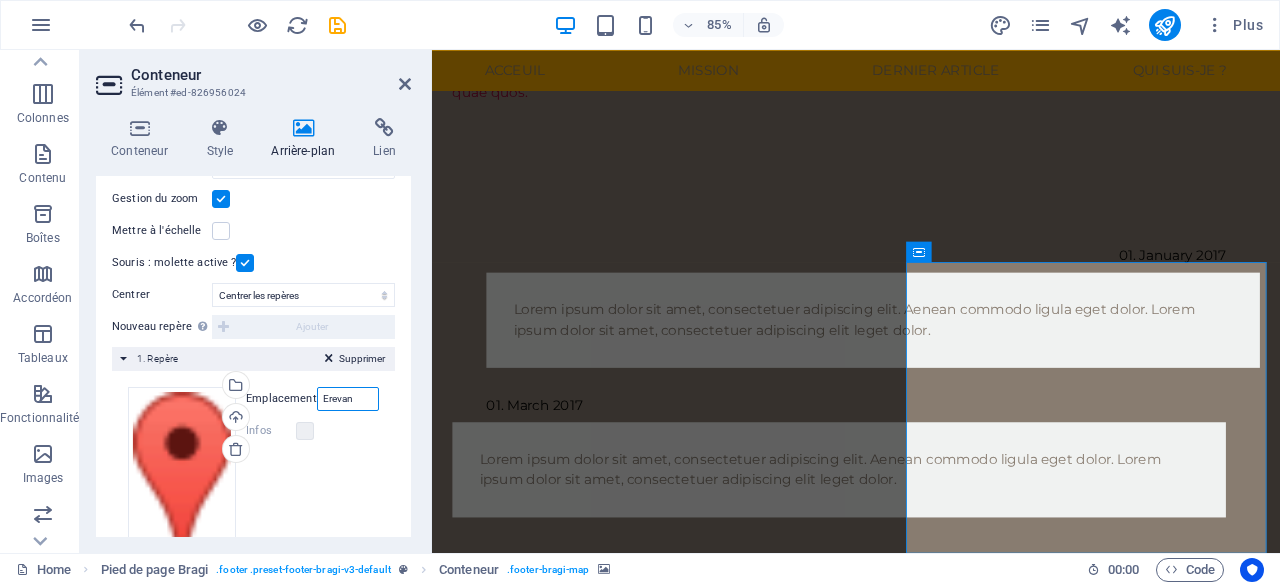 type on "Erevan" 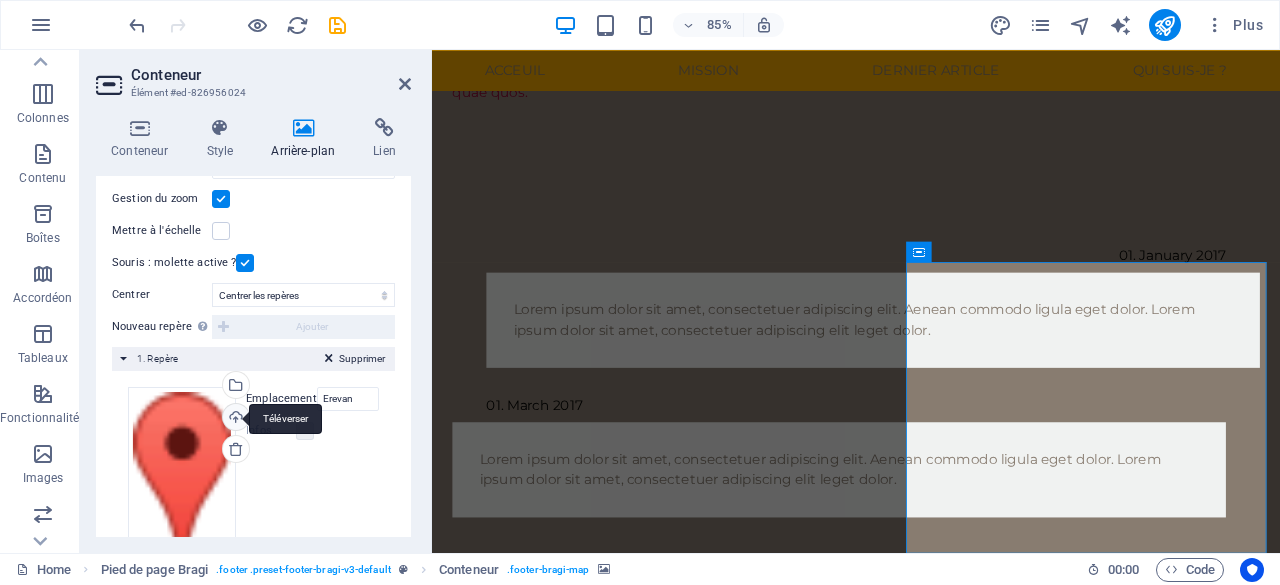 click on "Téléverser" at bounding box center (234, 419) 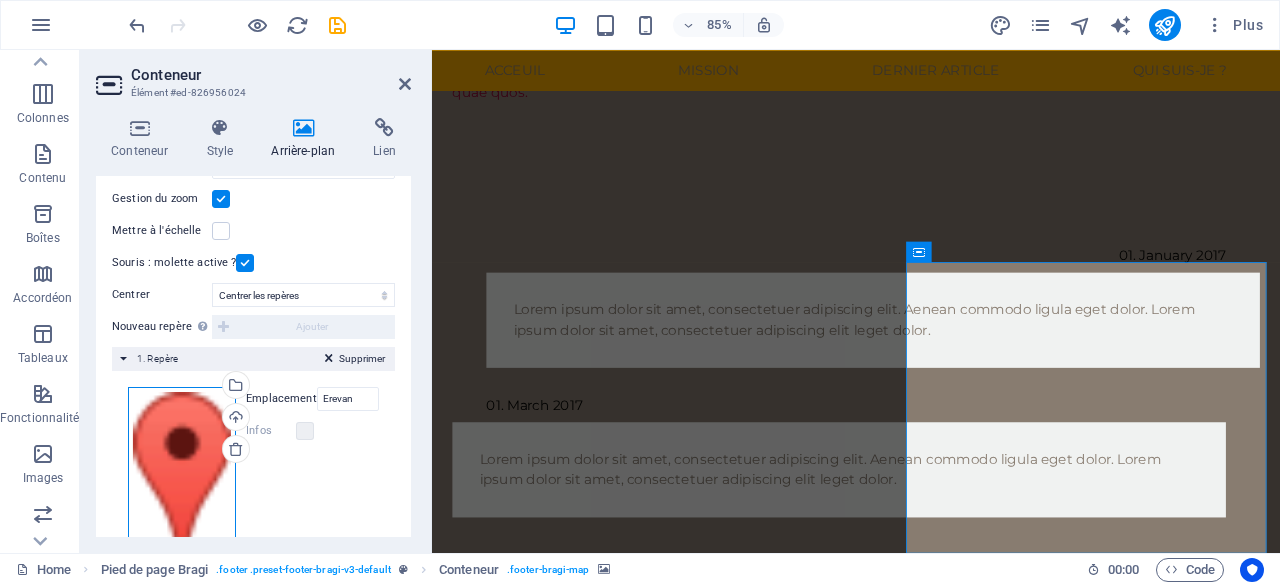 click on "Glissez les fichiers ici, cliquez pour choisir les fichiers ou  sélectionnez les fichiers depuis Fichiers ou depuis notre stock gratuit de photos et de vidéos" at bounding box center (182, 481) 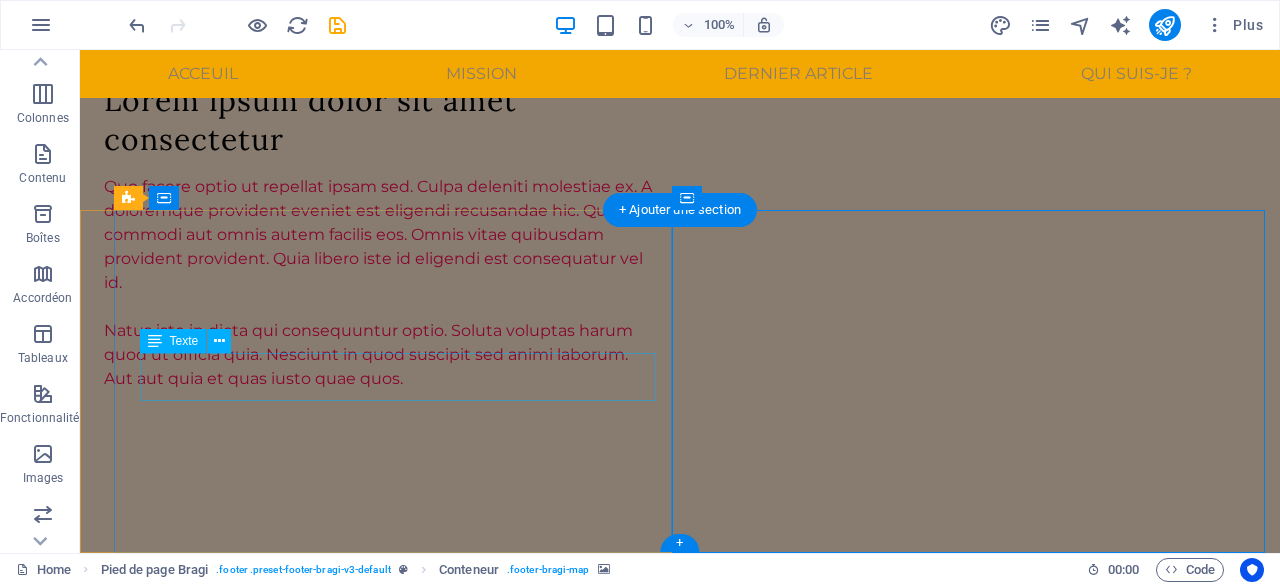 scroll, scrollTop: 1021, scrollLeft: 0, axis: vertical 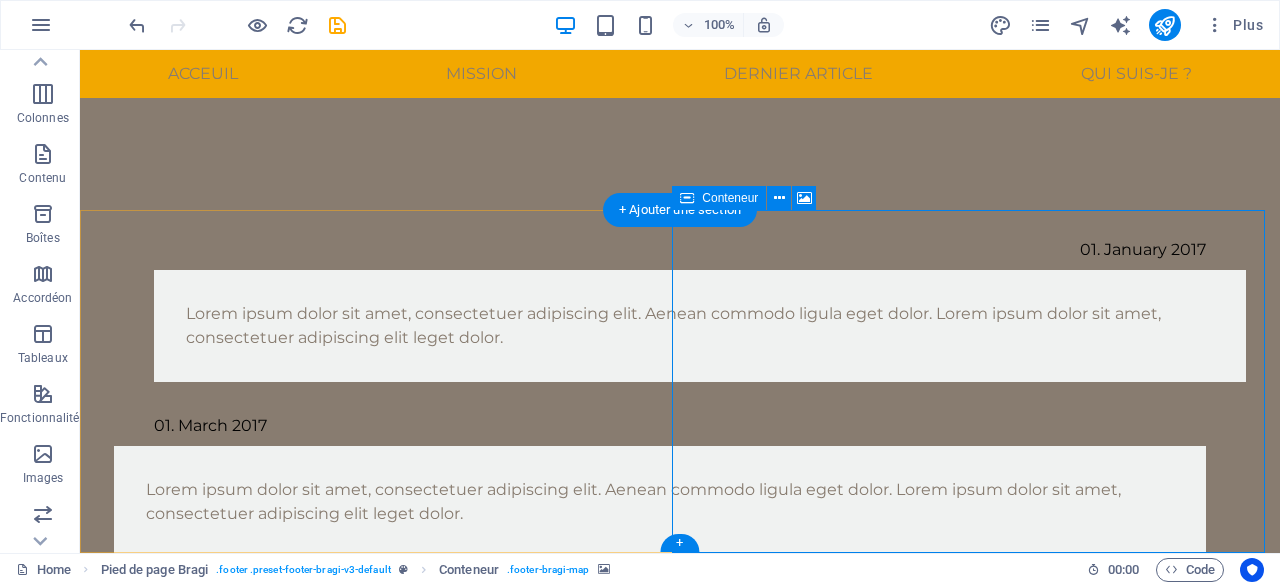 click on "Déposer le contenu ici ou  Ajouter les éléments  Coller le presse-papiers" at bounding box center (680, 1515) 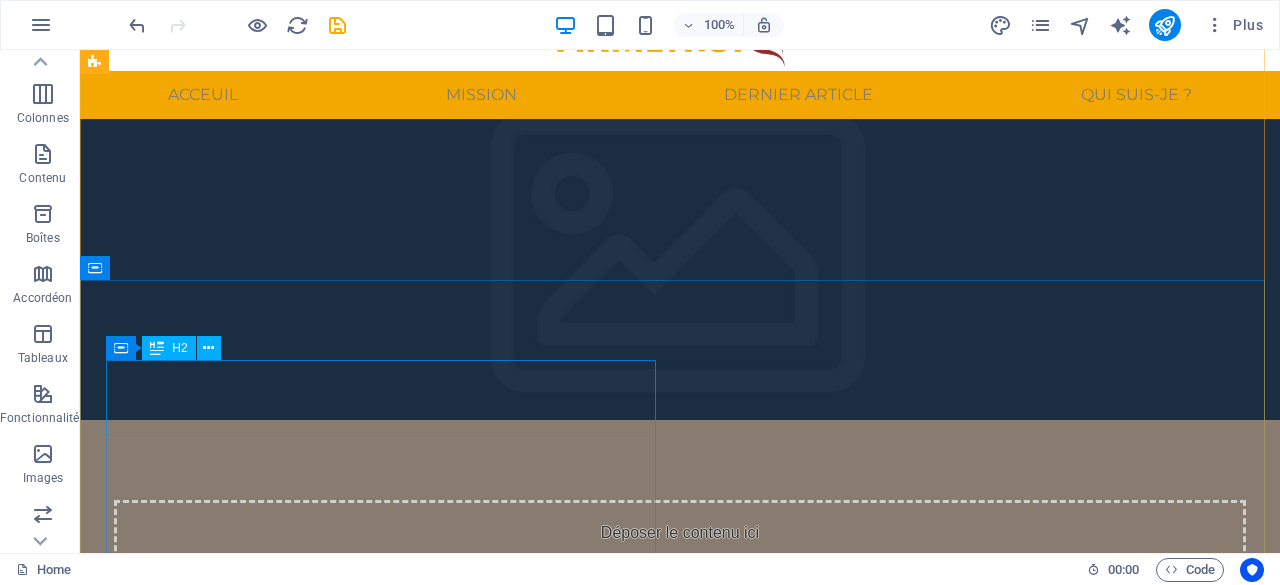 scroll, scrollTop: 0, scrollLeft: 0, axis: both 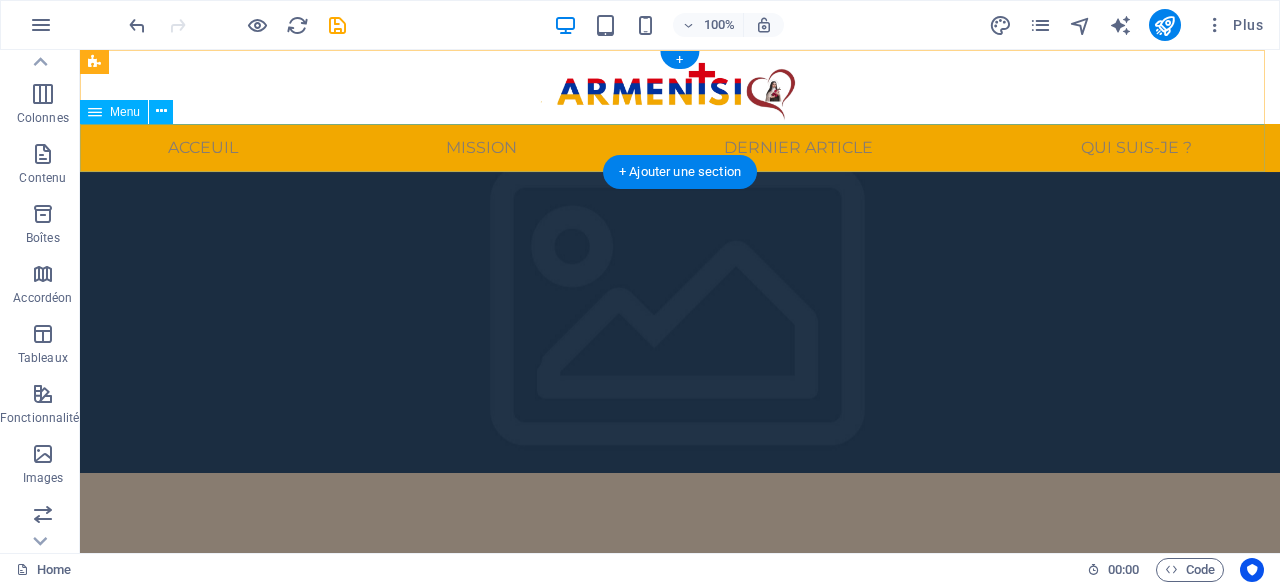 click on "Acceuil Mission Dernier article Qui suis-je ?" at bounding box center [680, 148] 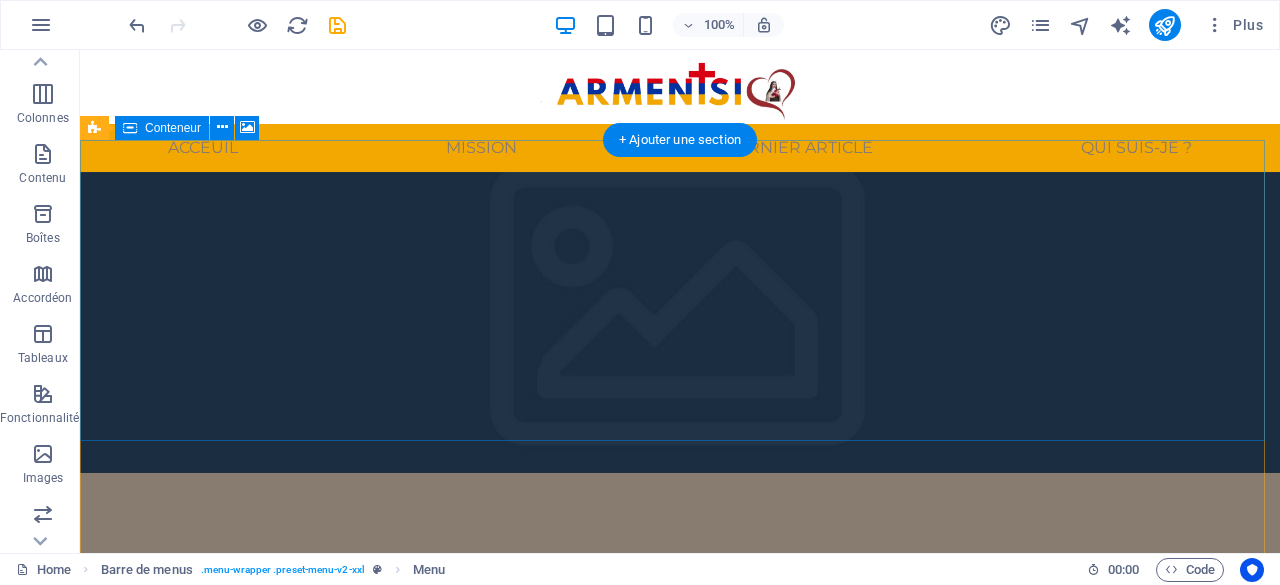 scroll, scrollTop: 0, scrollLeft: 0, axis: both 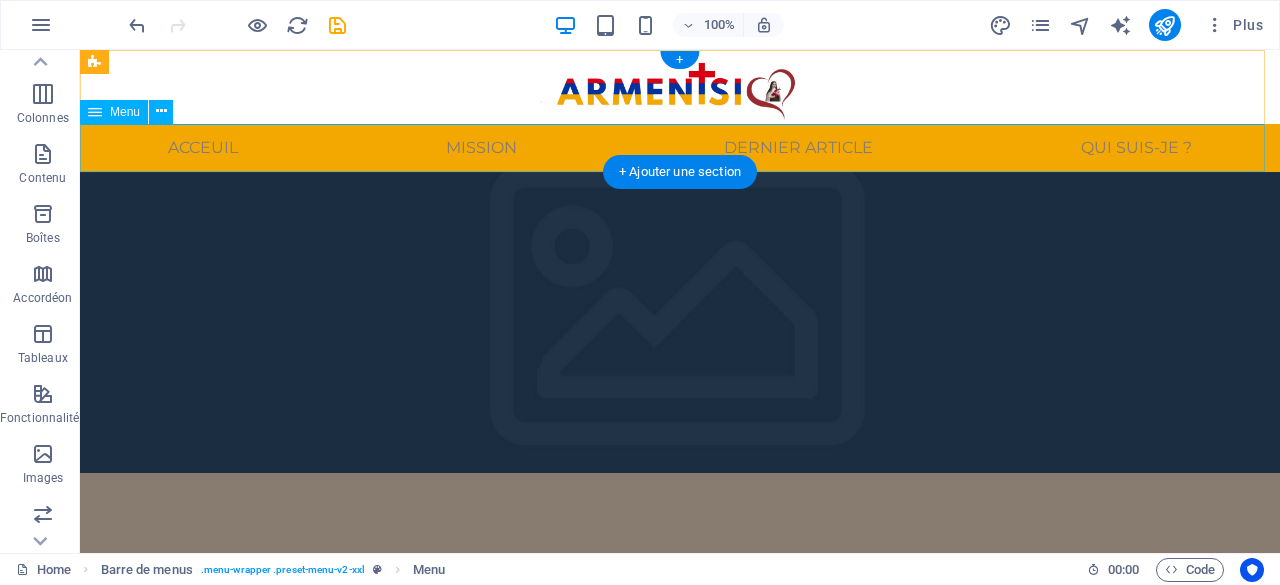 click on "Acceuil Mission Dernier article Qui suis-je ?" at bounding box center [680, 148] 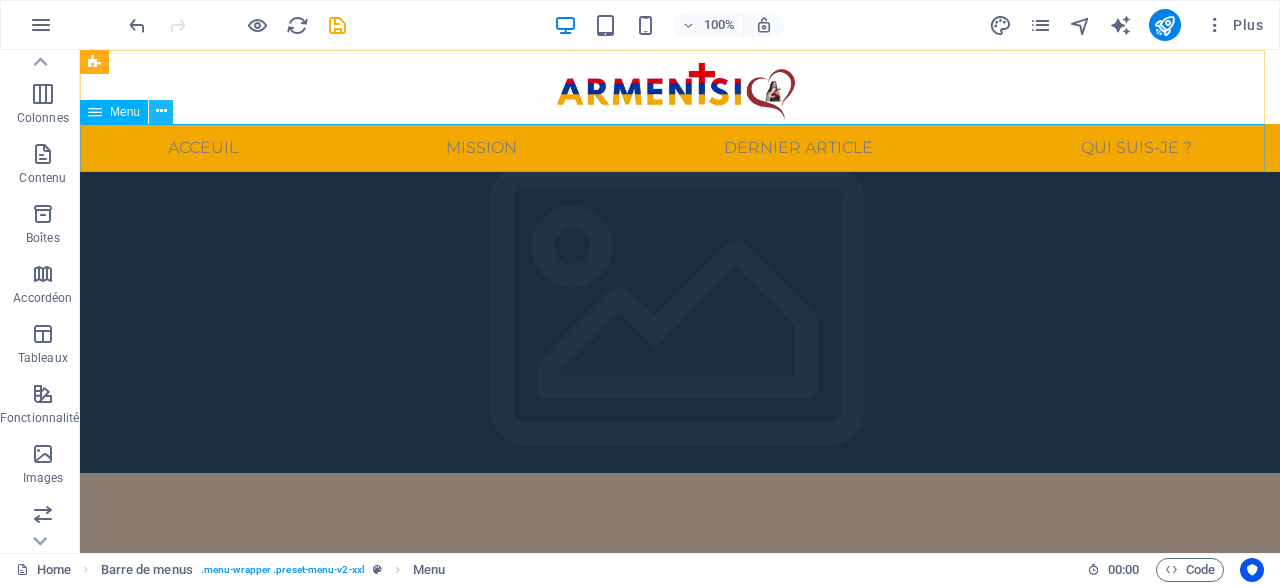 click at bounding box center [161, 112] 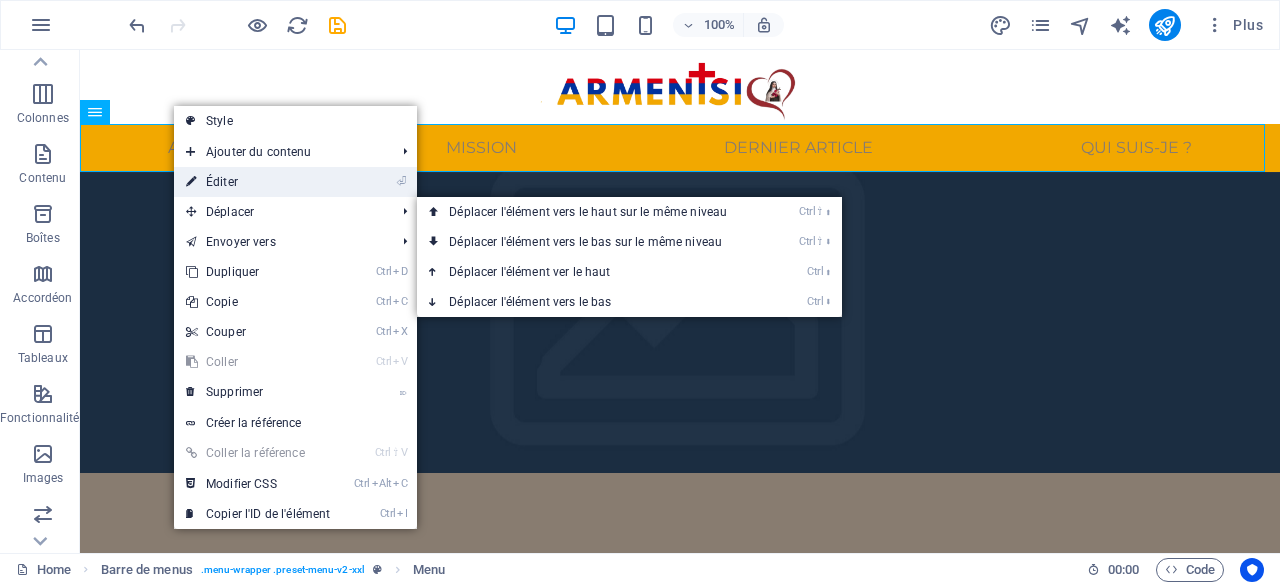 click on "⏎  Éditer" at bounding box center (258, 182) 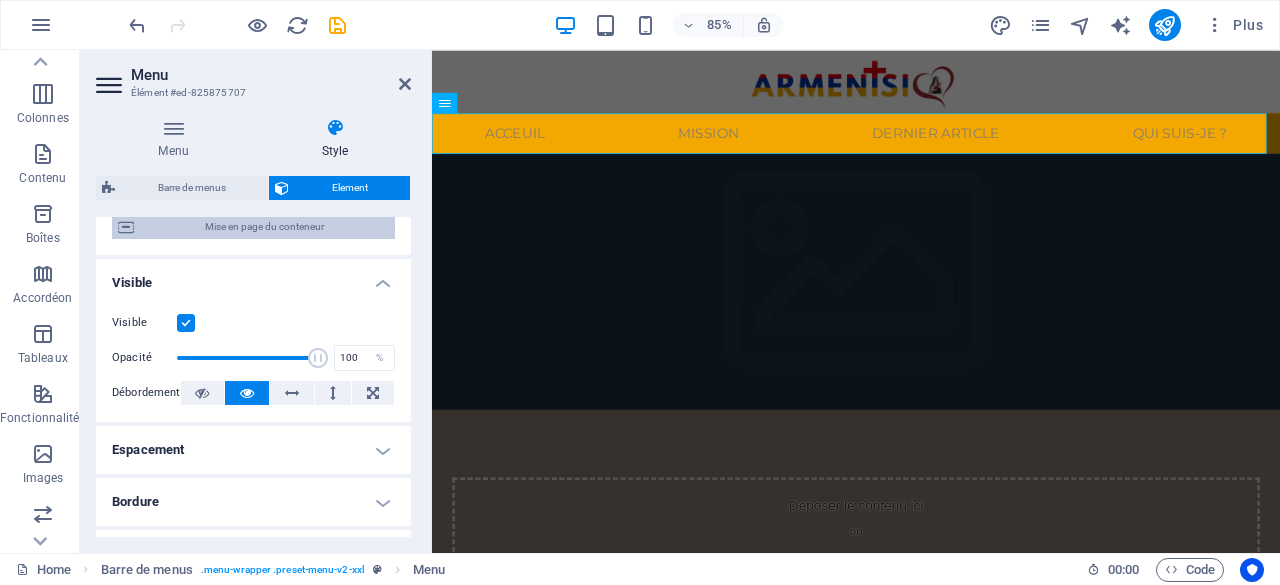 scroll, scrollTop: 200, scrollLeft: 0, axis: vertical 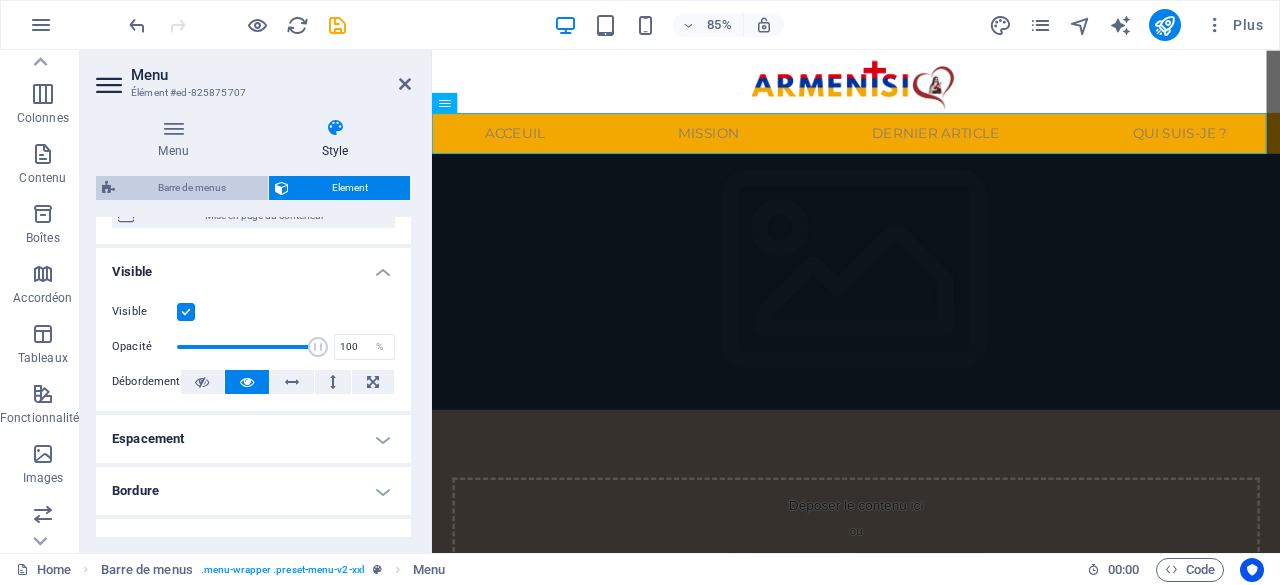click on "Barre de menus" at bounding box center [191, 188] 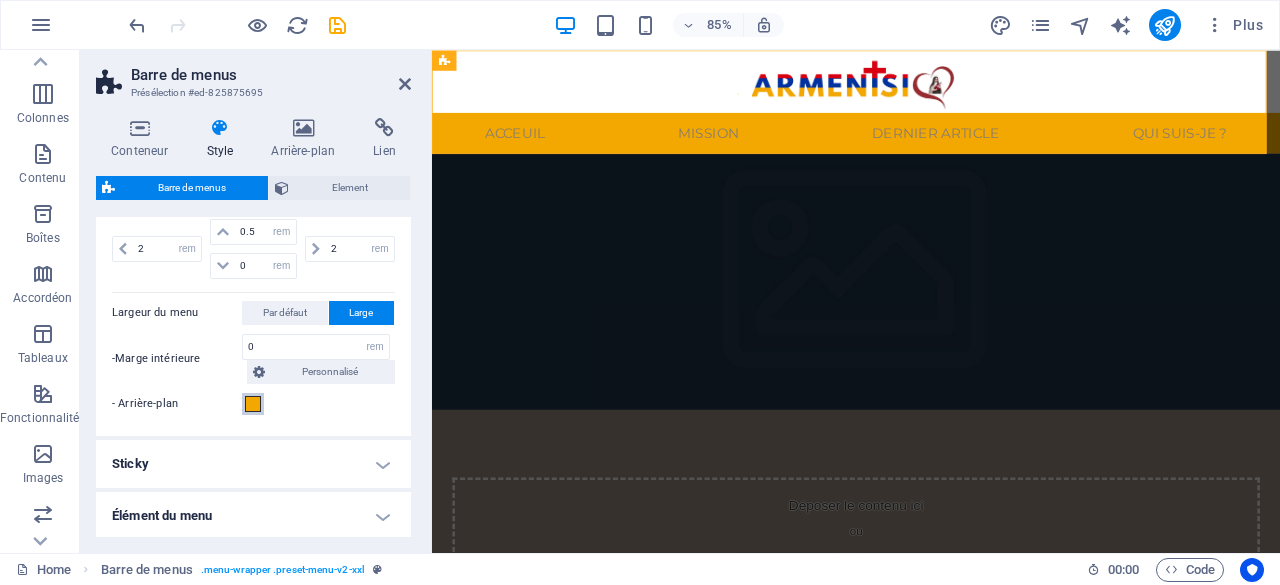 click at bounding box center [253, 404] 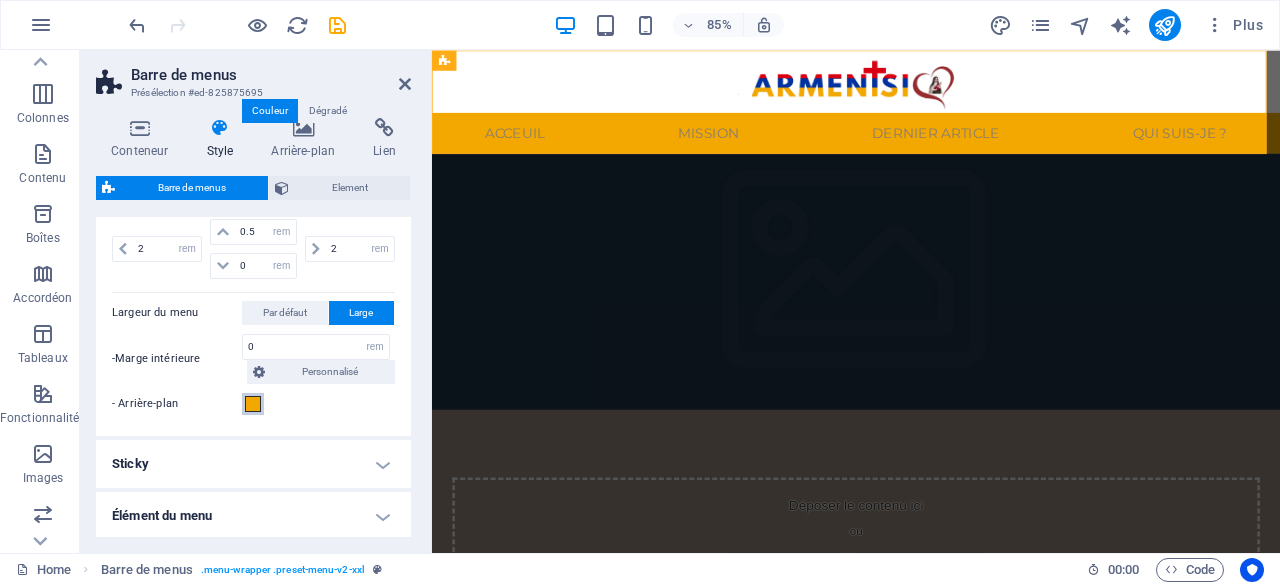 scroll, scrollTop: 900, scrollLeft: 0, axis: vertical 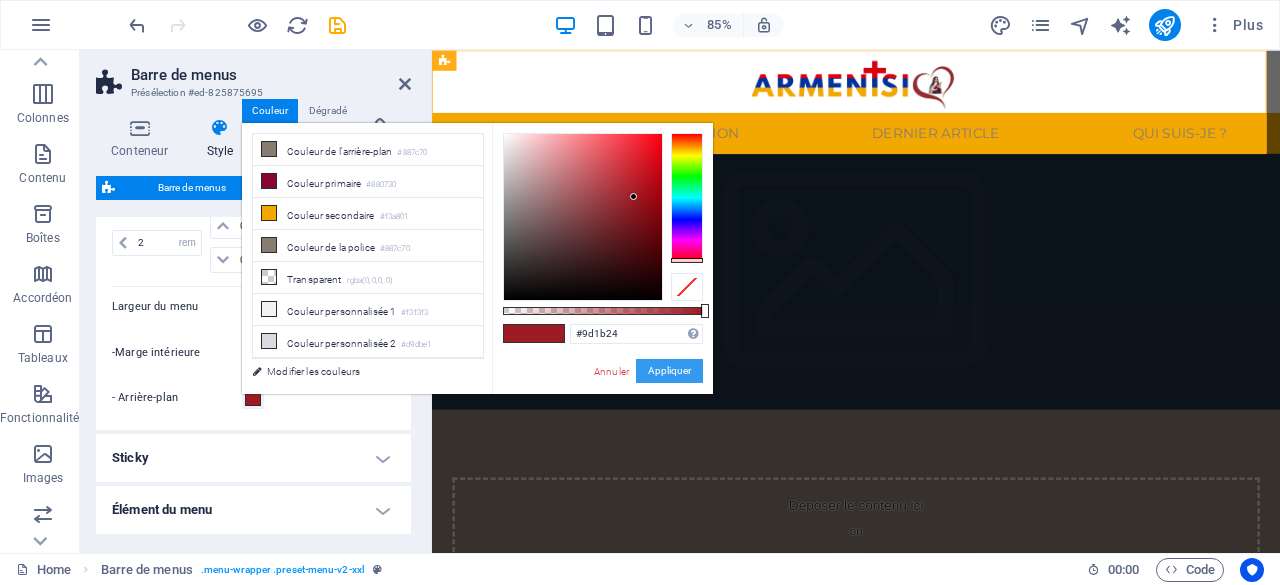 click on "Appliquer" at bounding box center (669, 371) 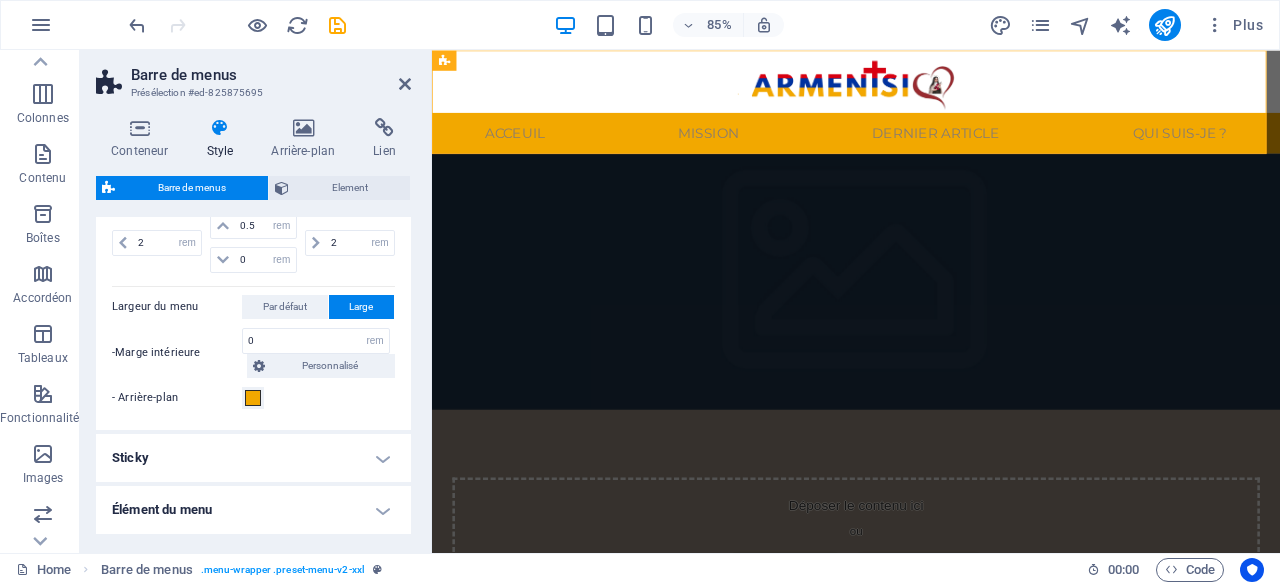 click on "- Arrière-plan" at bounding box center [253, 398] 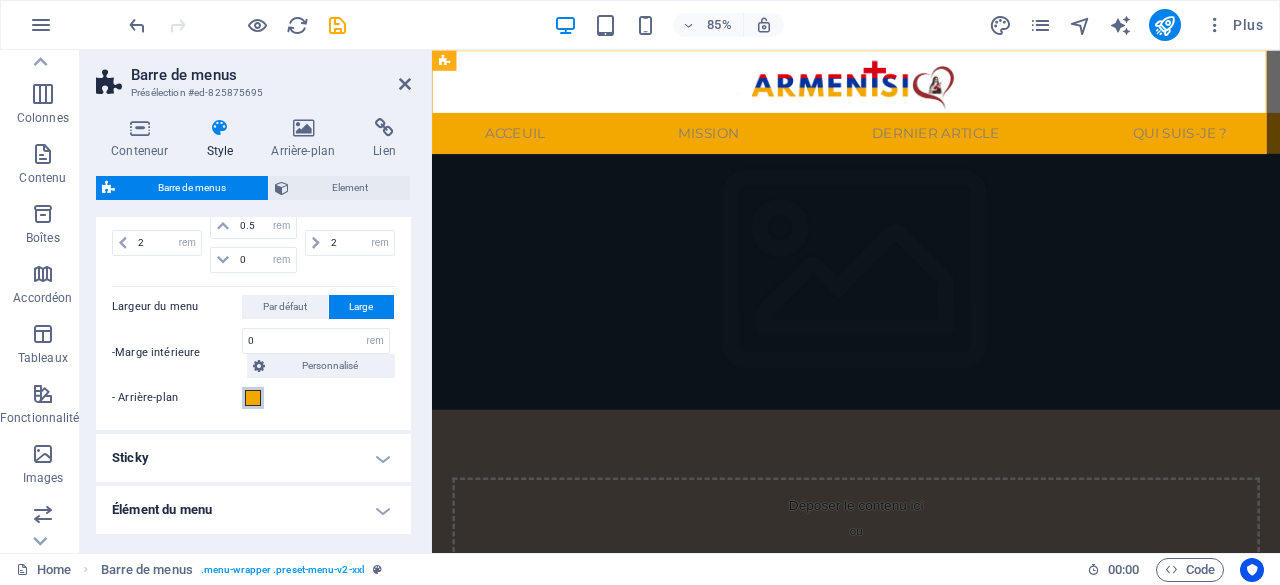 click on "- Arrière-plan" at bounding box center (253, 398) 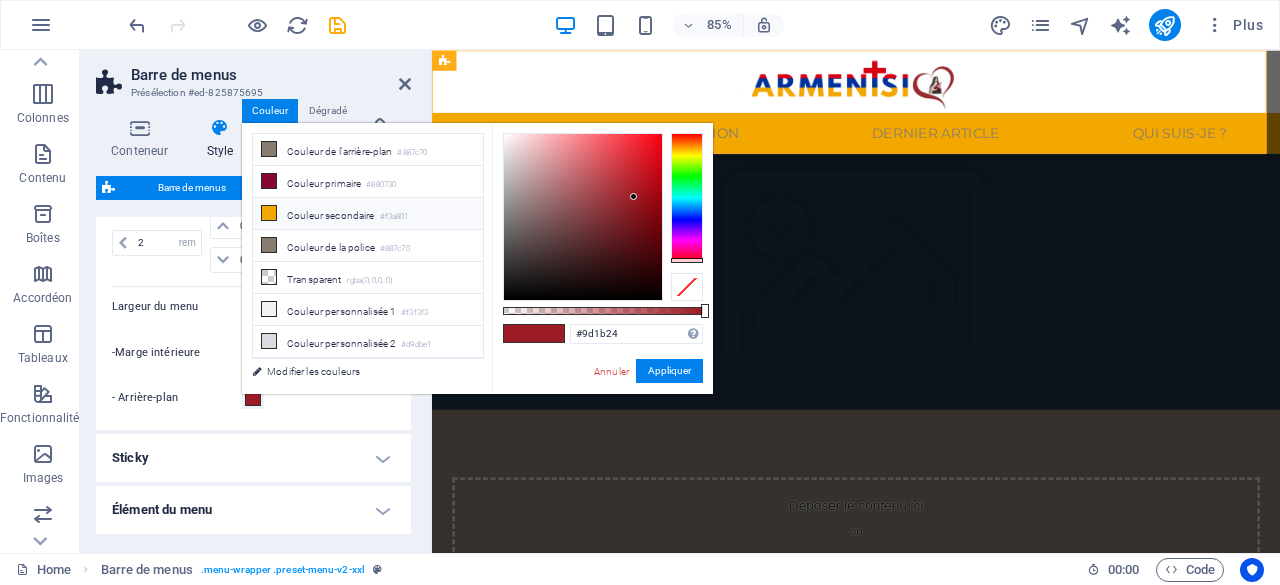 click on "Couleur secondaire
#f3a801" at bounding box center (368, 214) 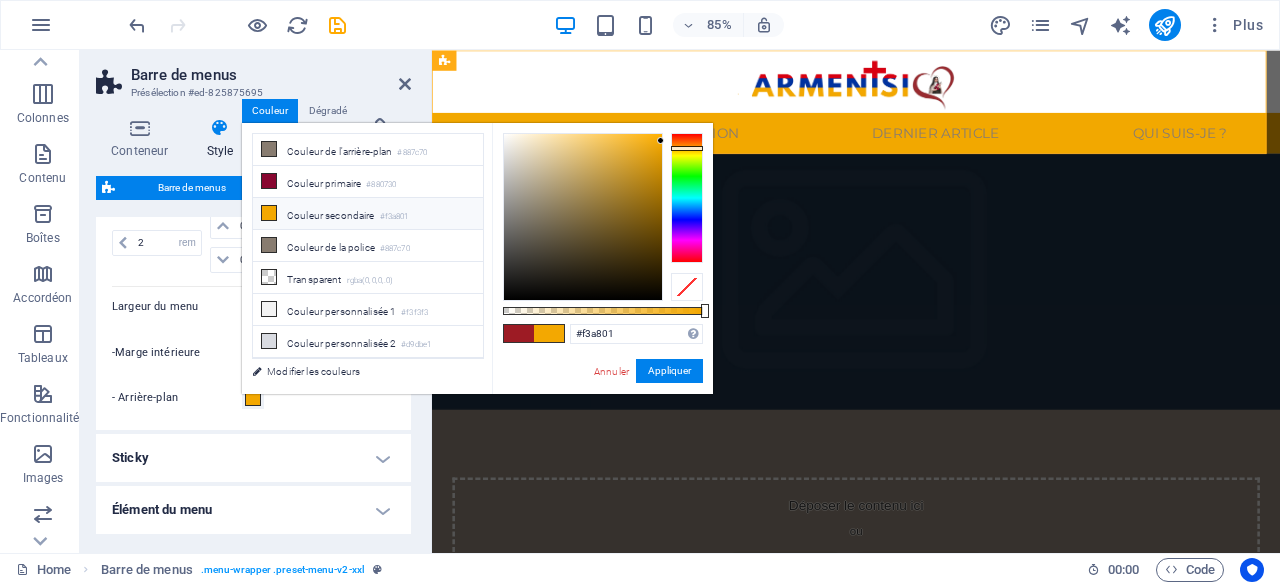 click at bounding box center [519, 333] 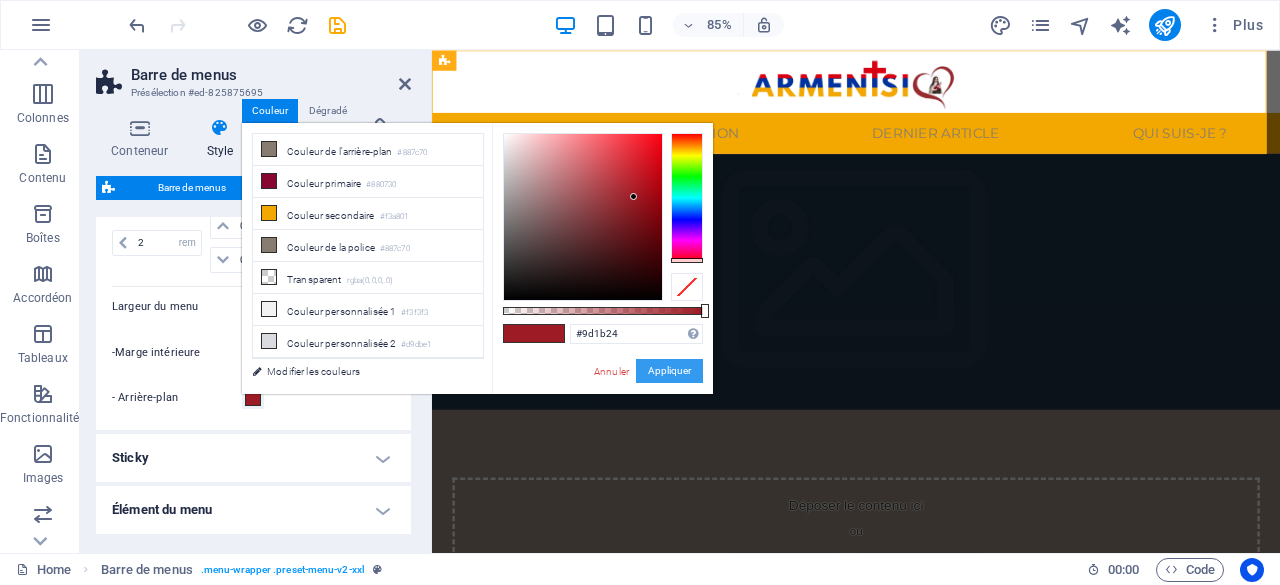 click on "Appliquer" at bounding box center (669, 371) 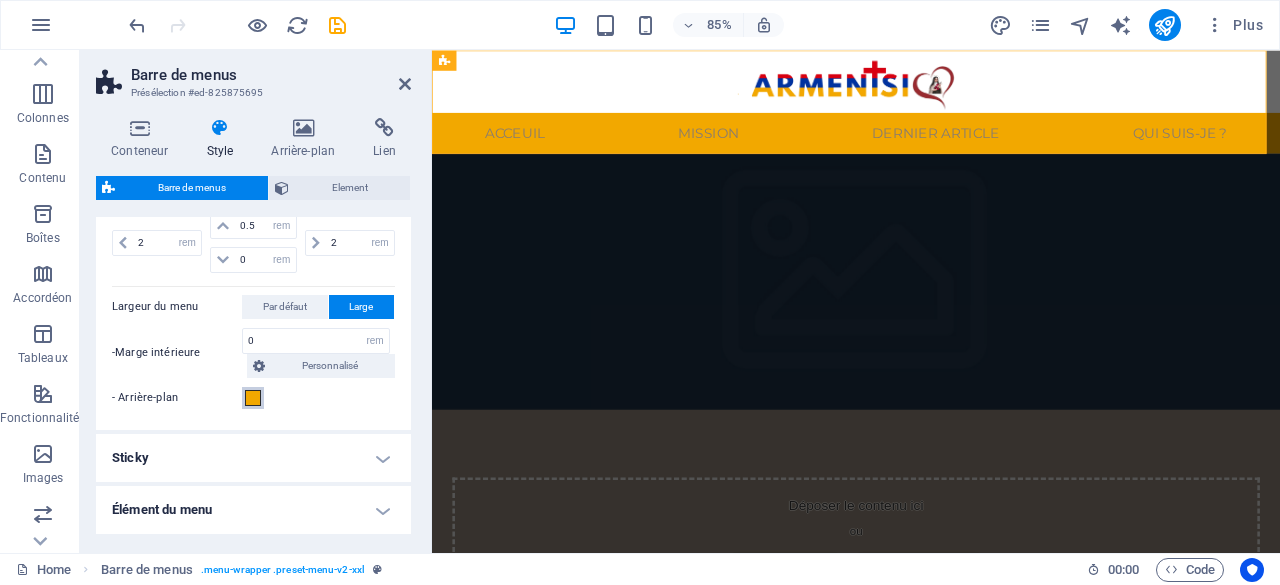 click on "- Arrière-plan" at bounding box center (253, 398) 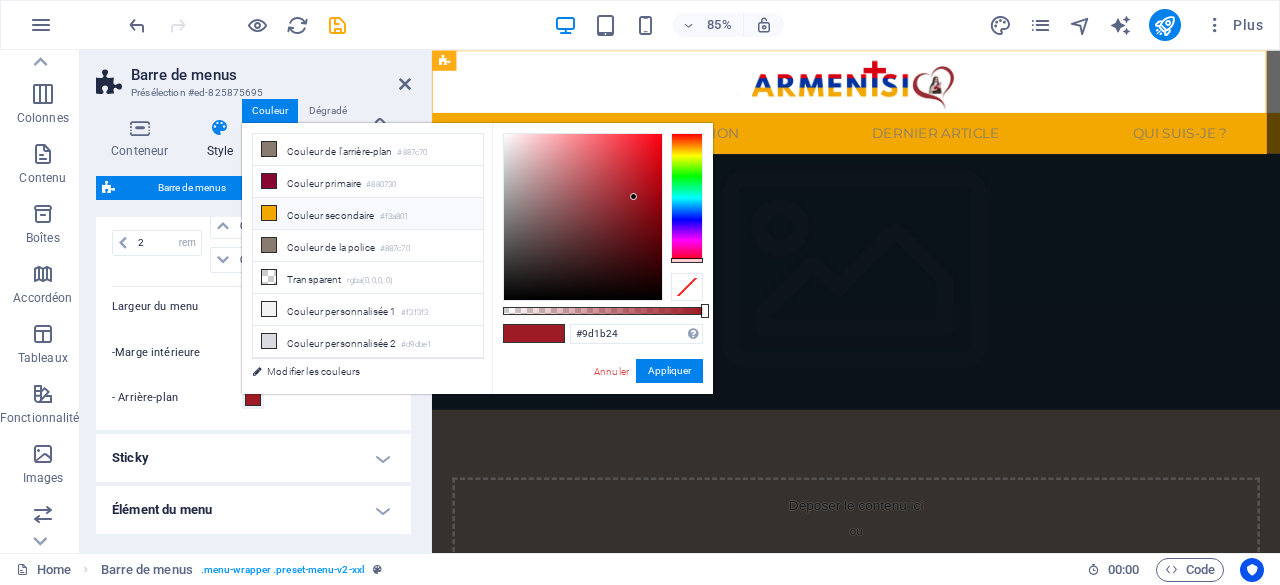 click on "Couleur secondaire
#f3a801" at bounding box center (368, 214) 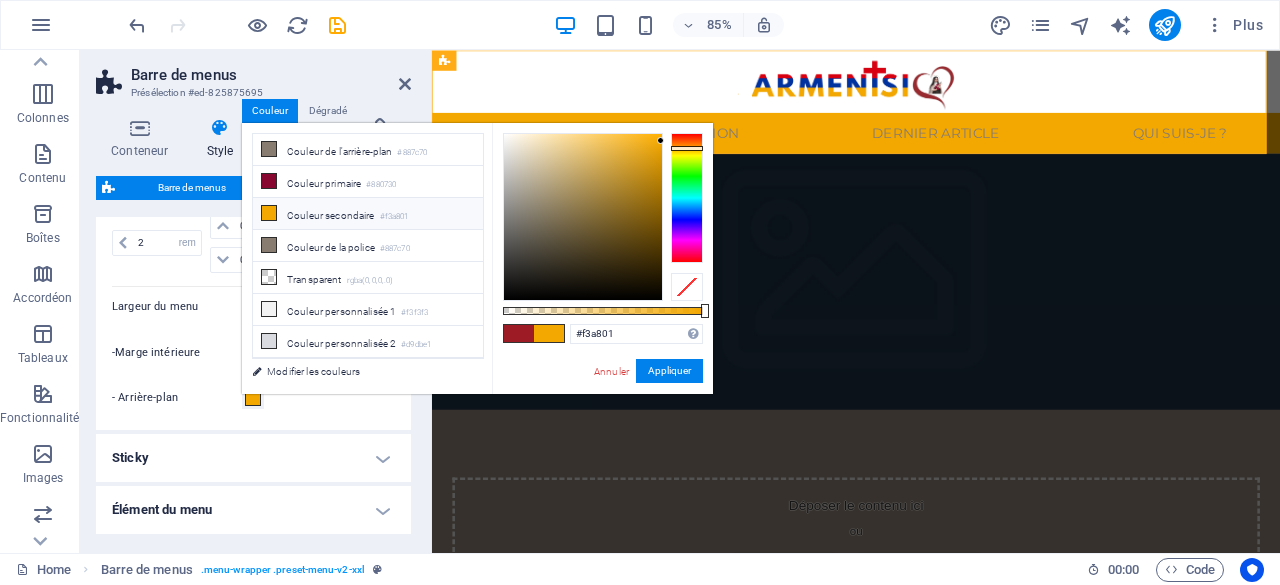 click on "Couleur secondaire
#f3a801" at bounding box center [368, 214] 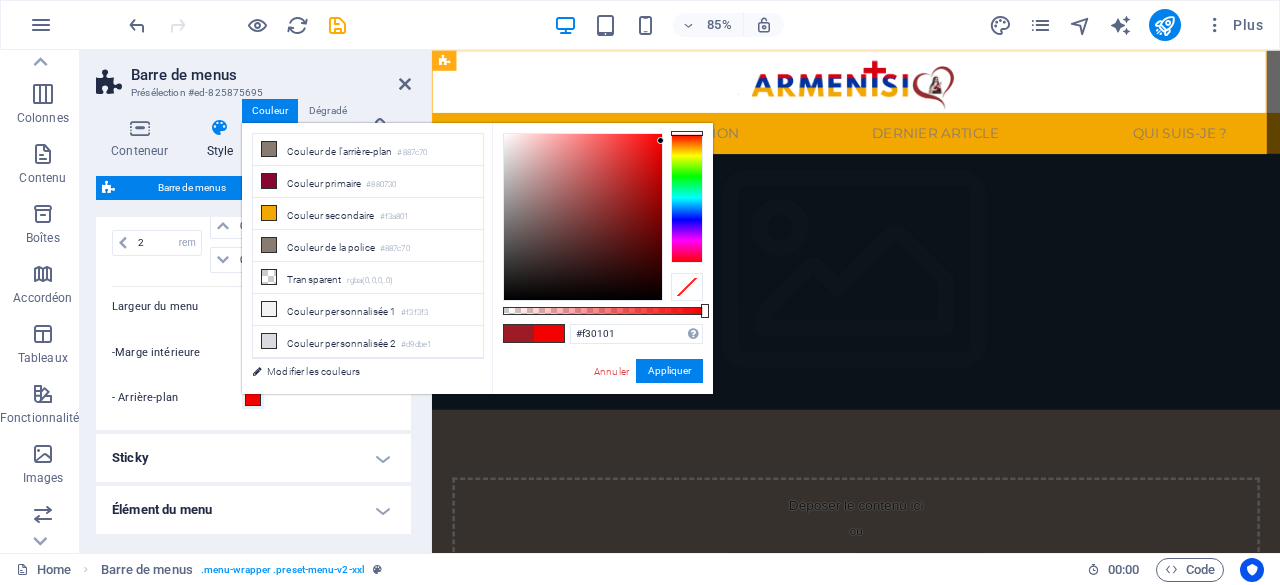 drag, startPoint x: 694, startPoint y: 146, endPoint x: 692, endPoint y: 127, distance: 19.104973 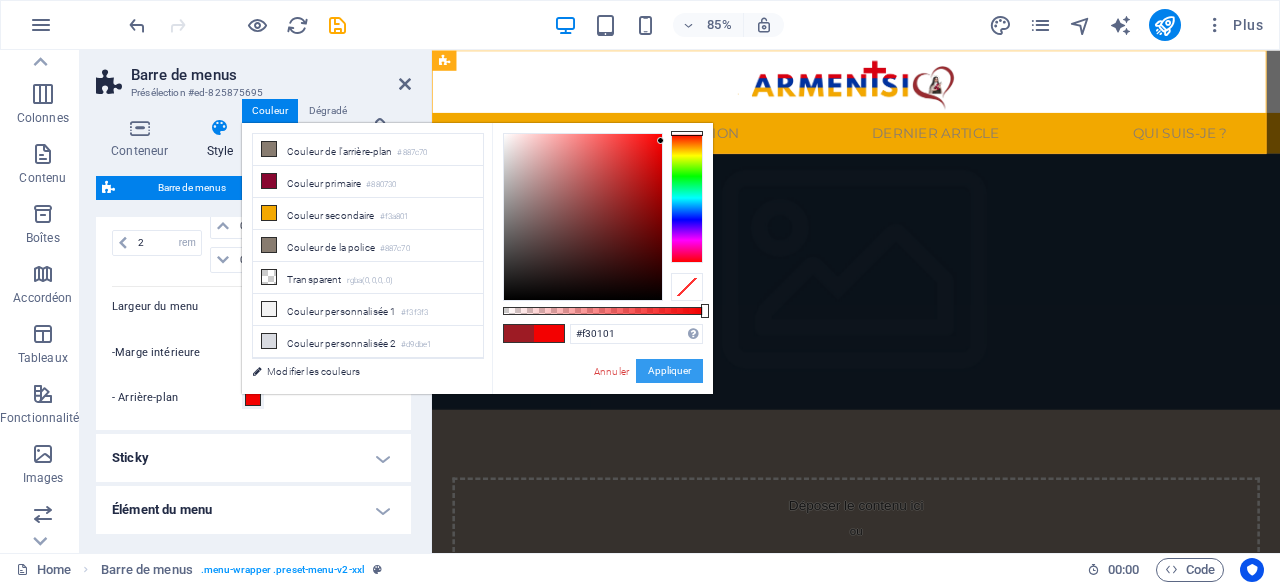 click on "Appliquer" at bounding box center (669, 371) 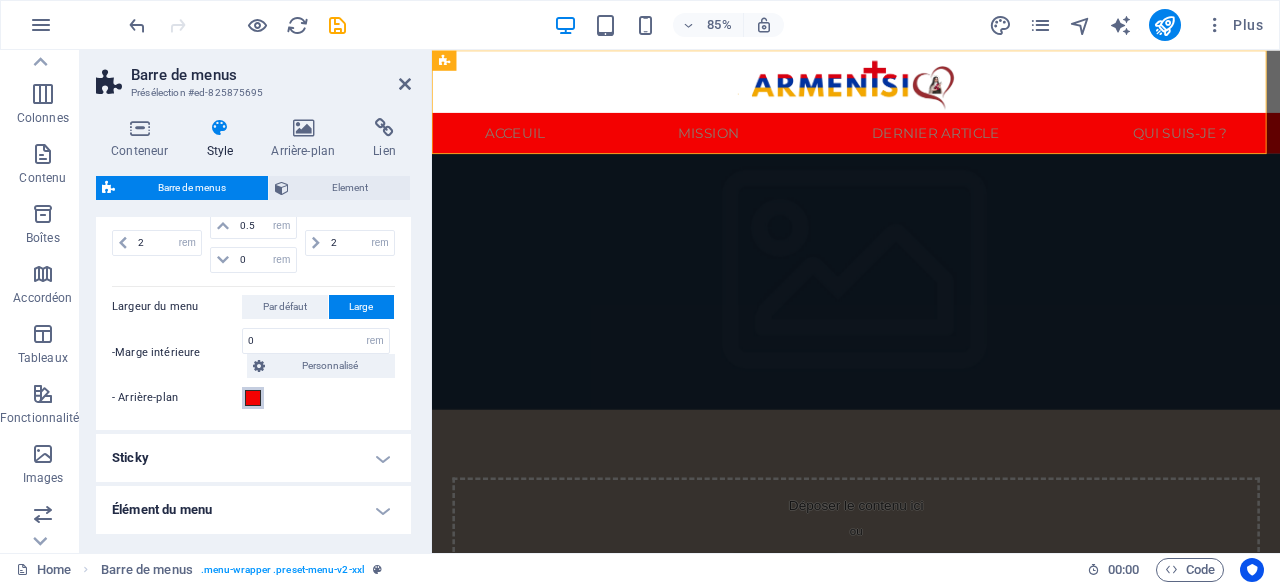 click on "- Arrière-plan" at bounding box center [253, 398] 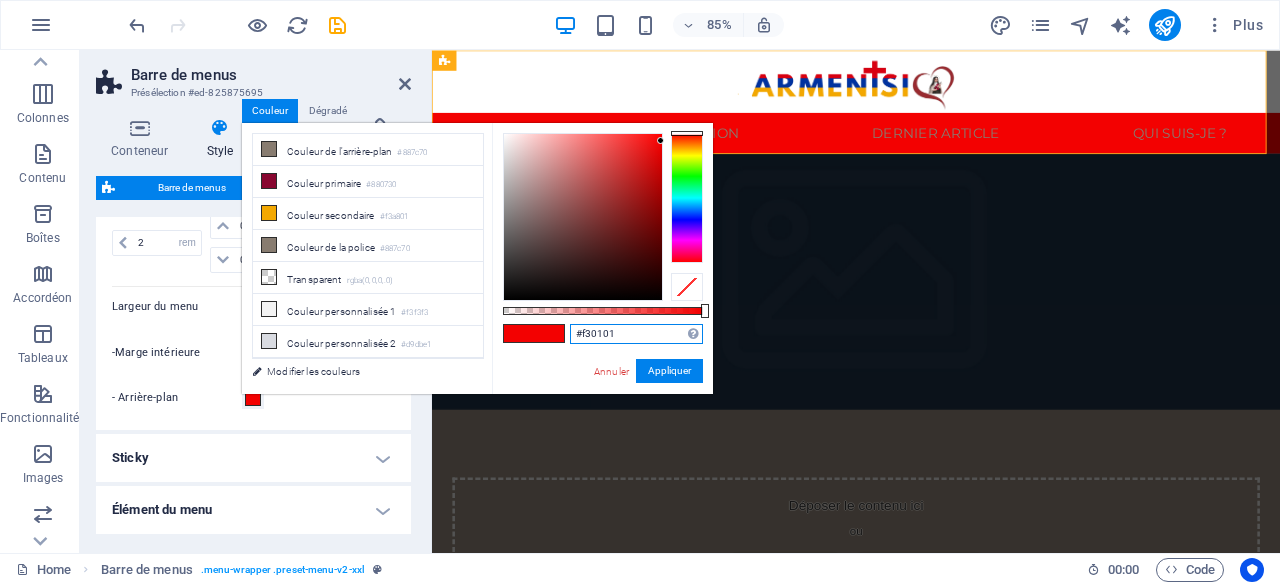 drag, startPoint x: 621, startPoint y: 327, endPoint x: 559, endPoint y: 339, distance: 63.15061 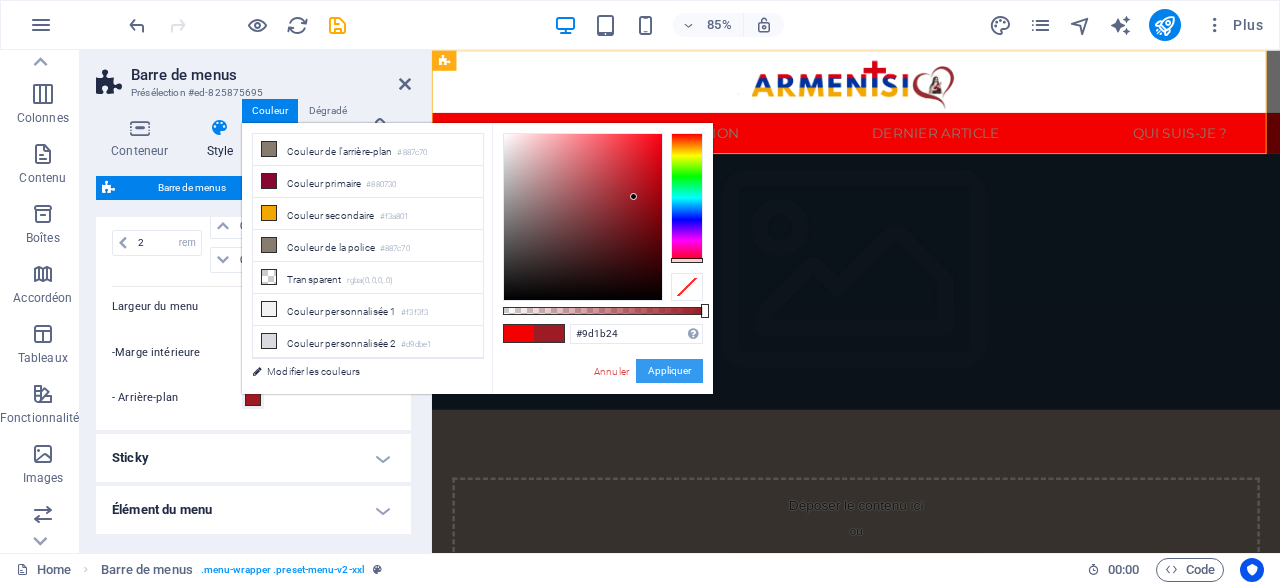 click on "Appliquer" at bounding box center [669, 371] 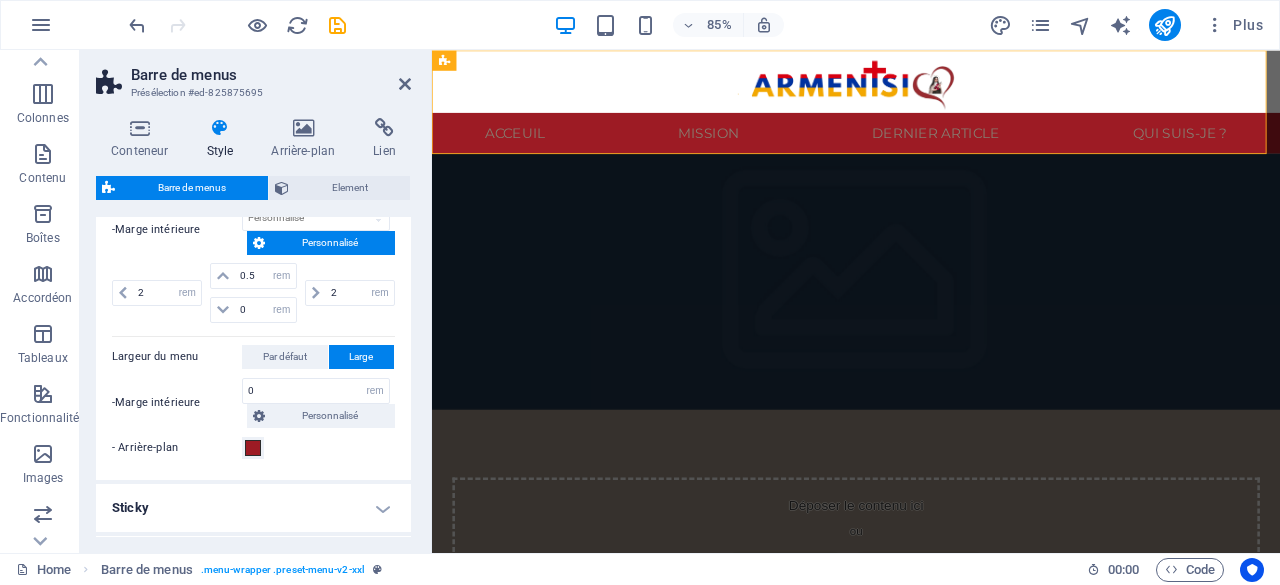 scroll, scrollTop: 900, scrollLeft: 0, axis: vertical 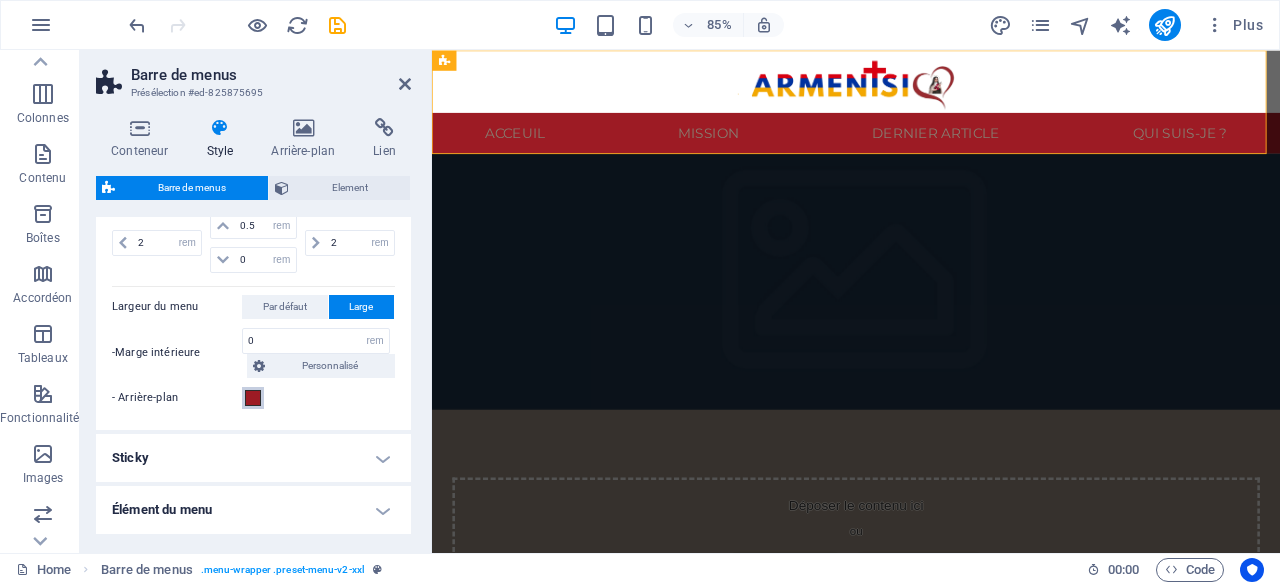 click at bounding box center (253, 398) 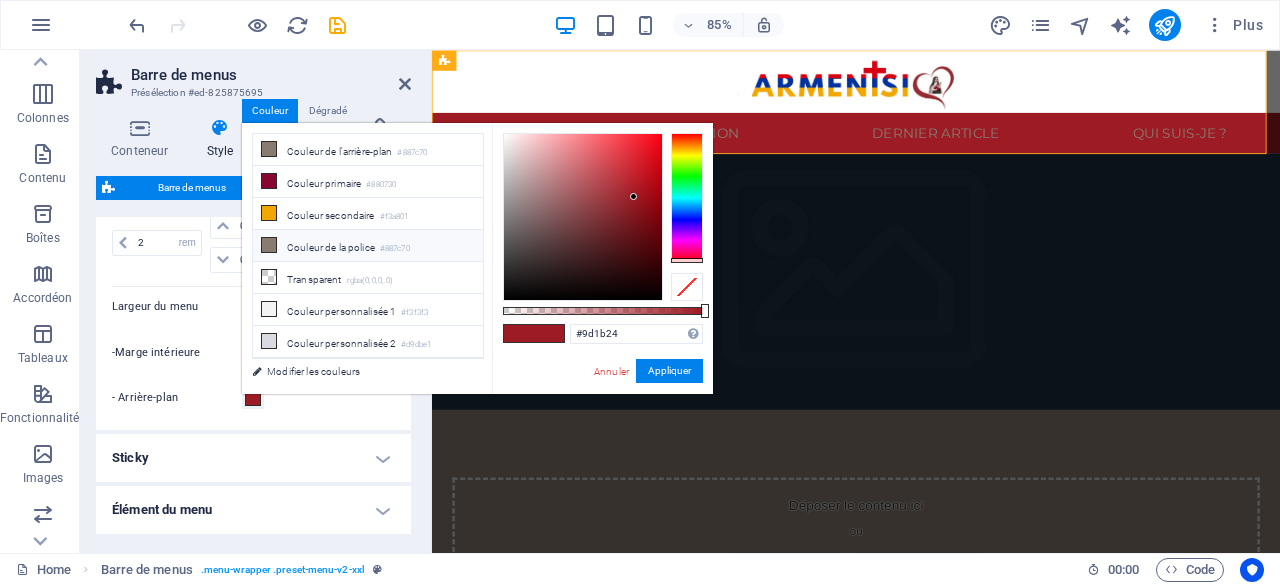 click on "Couleur de la police
#887c70" at bounding box center (368, 246) 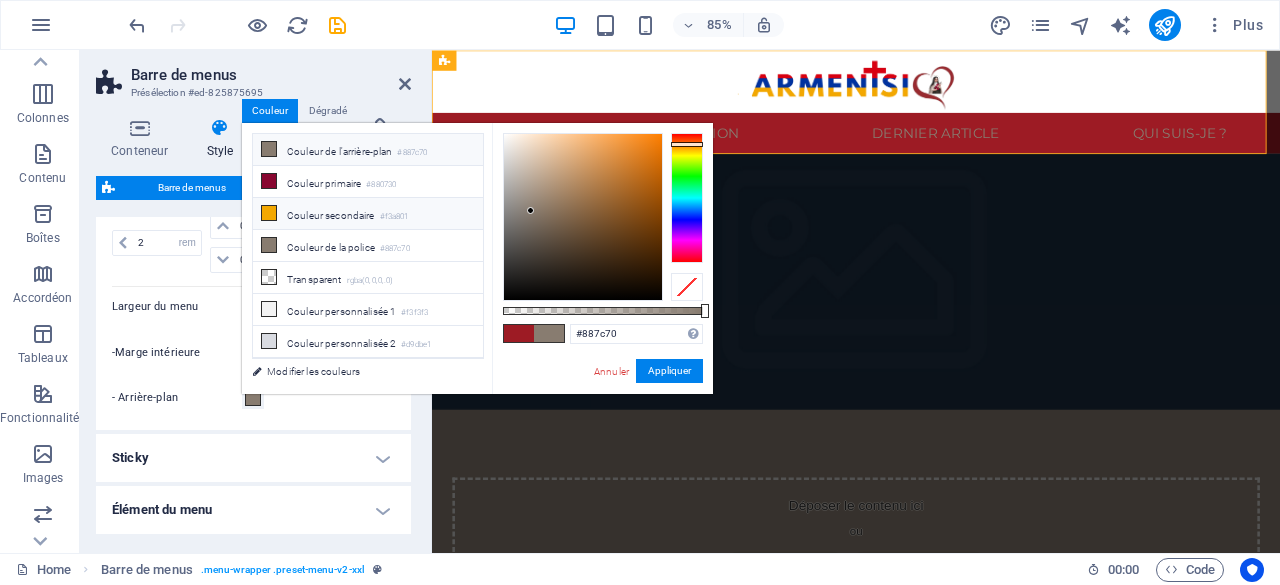 click on "Couleur secondaire
#f3a801" at bounding box center (368, 214) 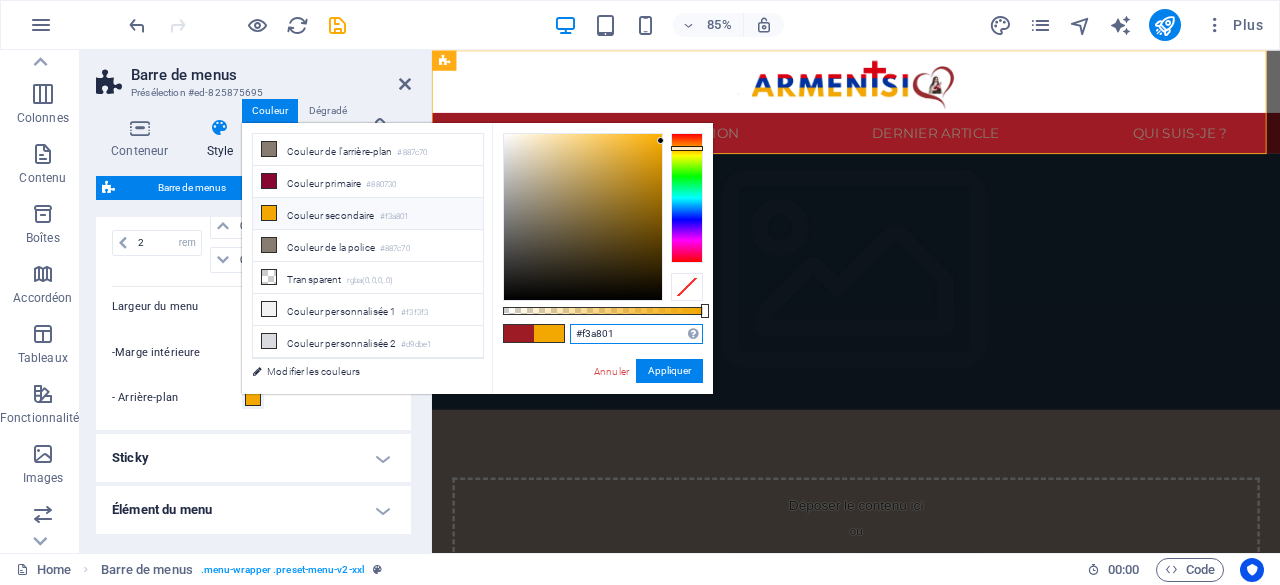 drag, startPoint x: 626, startPoint y: 331, endPoint x: 566, endPoint y: 331, distance: 60 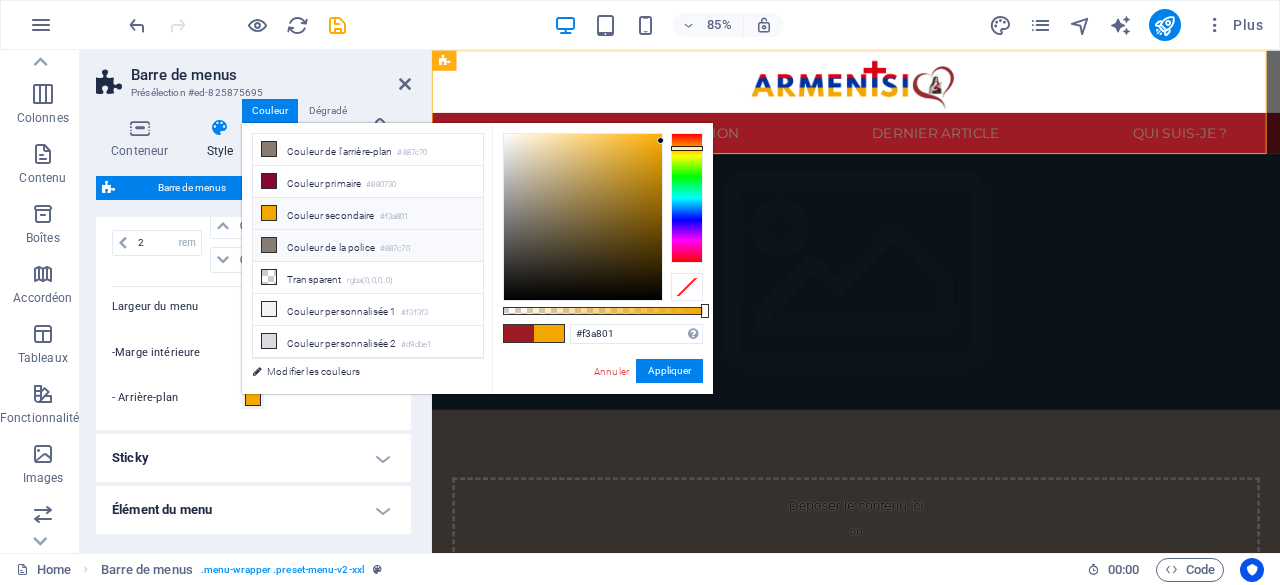click on "Couleur de la police
#887c70" at bounding box center (368, 246) 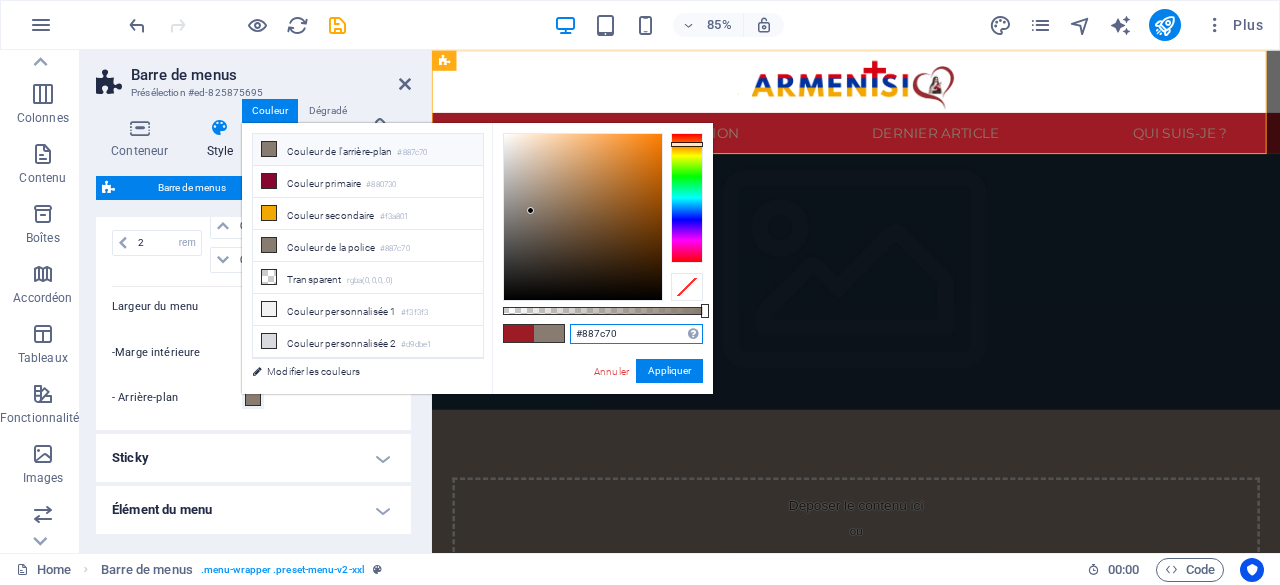 drag, startPoint x: 639, startPoint y: 337, endPoint x: 576, endPoint y: 337, distance: 63 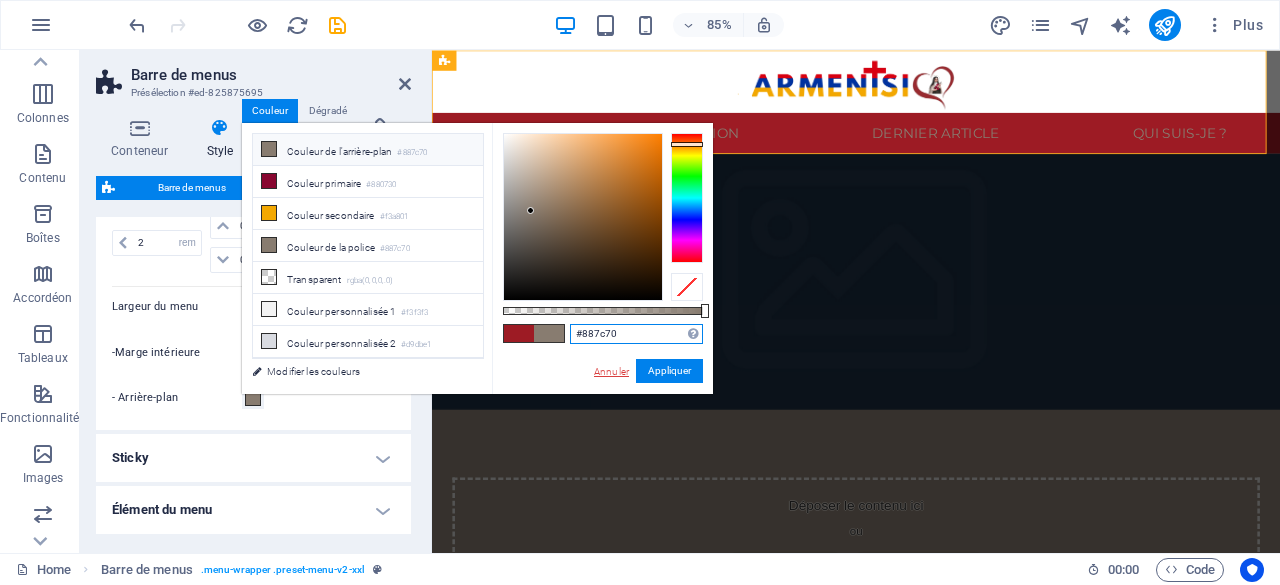 paste on "f3a801" 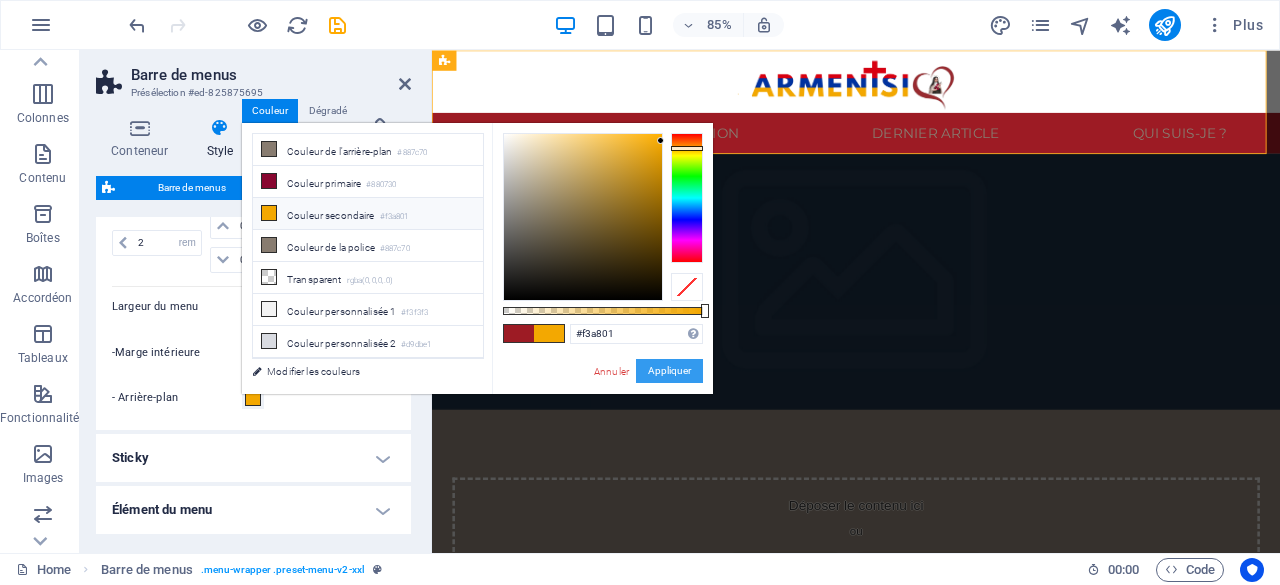 click on "Appliquer" at bounding box center [669, 371] 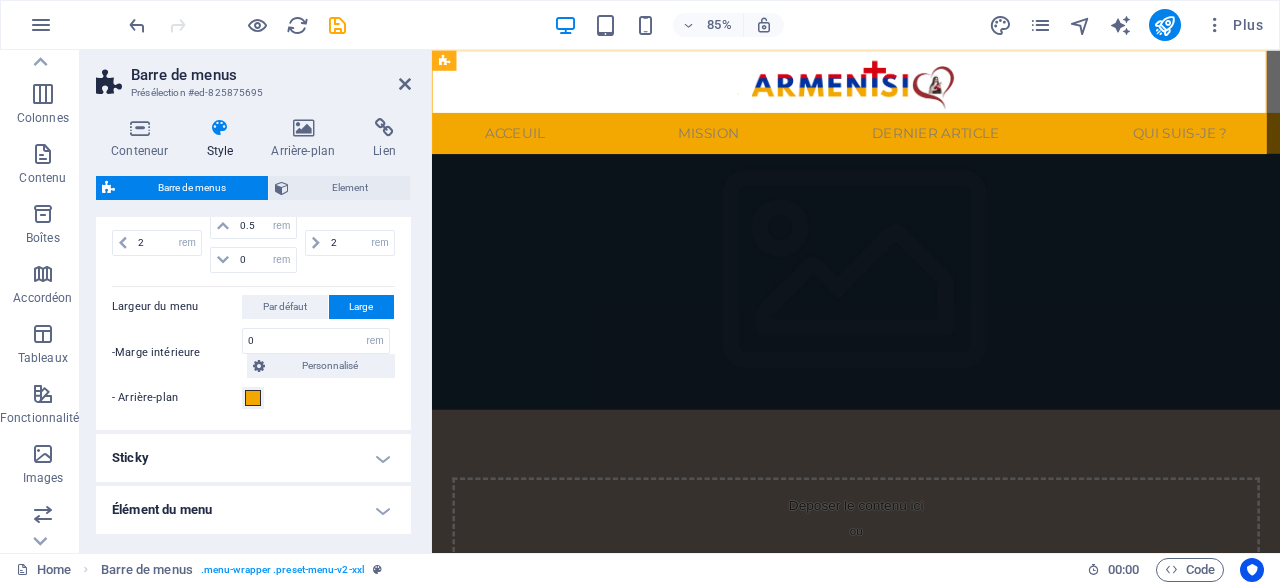 click on "- Arrière-plan" at bounding box center [177, 398] 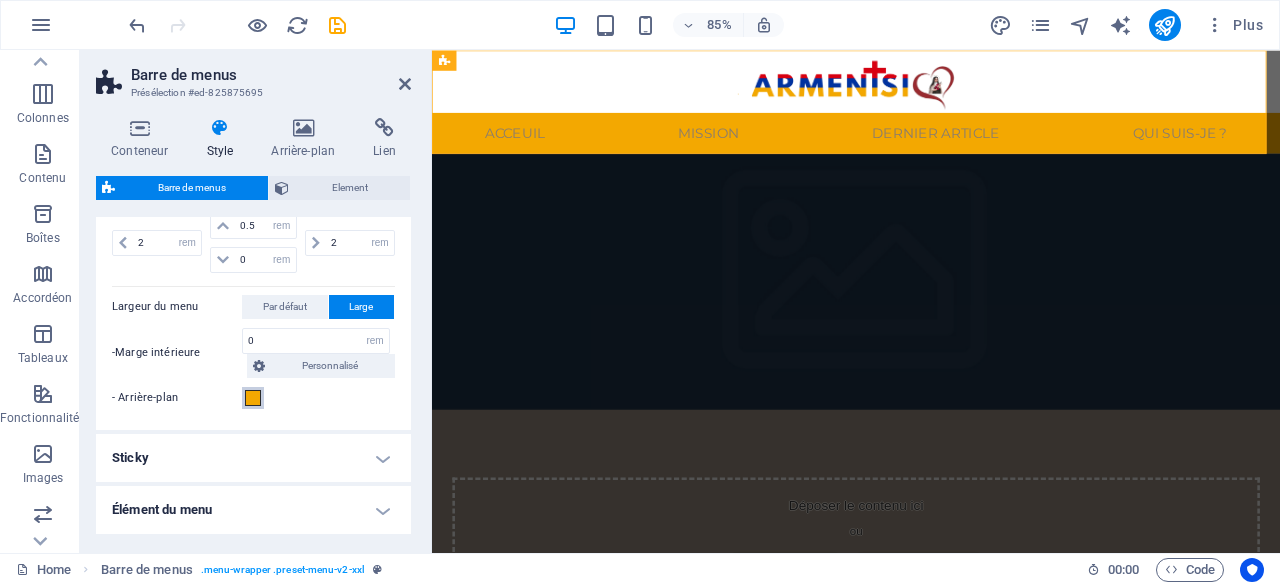 click on "- Arrière-plan" at bounding box center [253, 398] 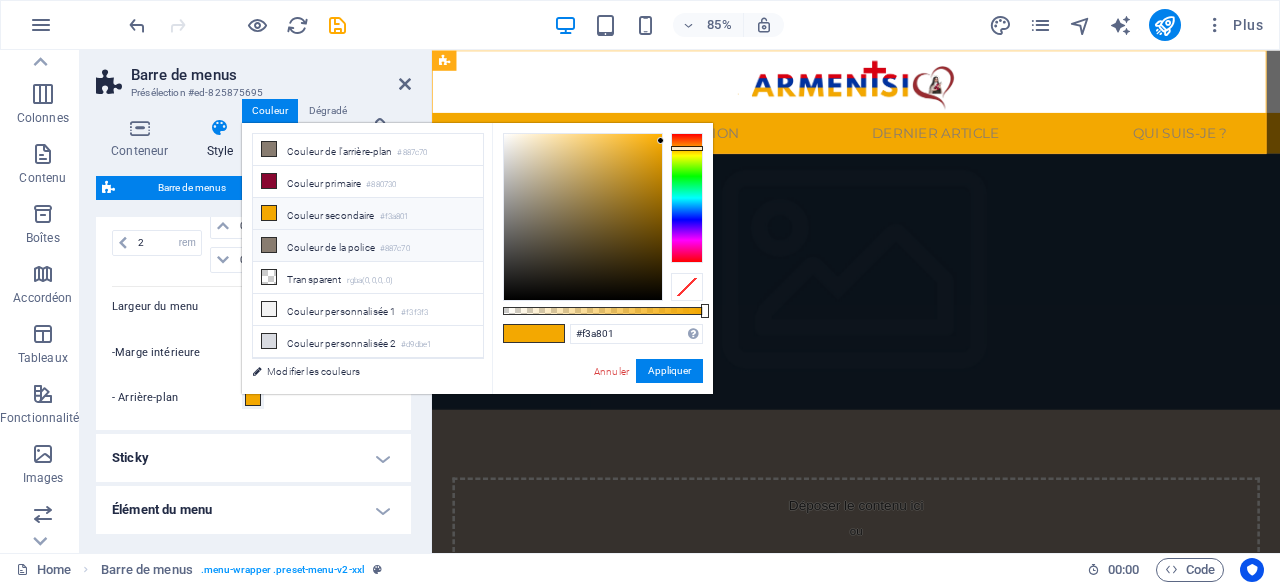 click on "Couleur de la police
#887c70" at bounding box center (368, 246) 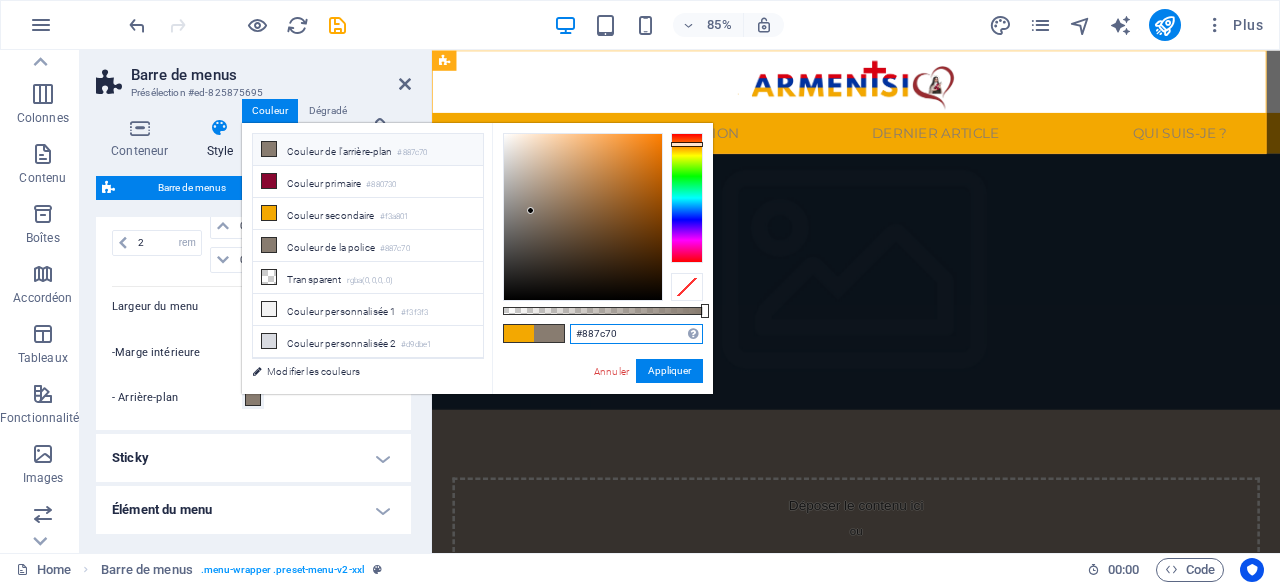 drag, startPoint x: 645, startPoint y: 335, endPoint x: 517, endPoint y: 332, distance: 128.03516 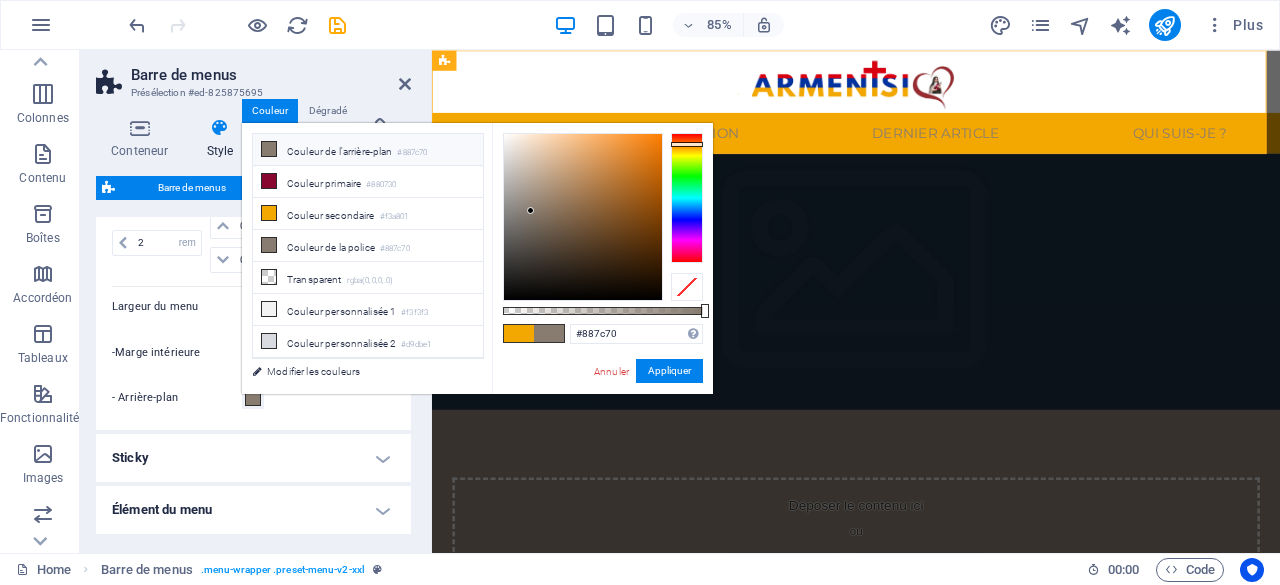 click at bounding box center [519, 333] 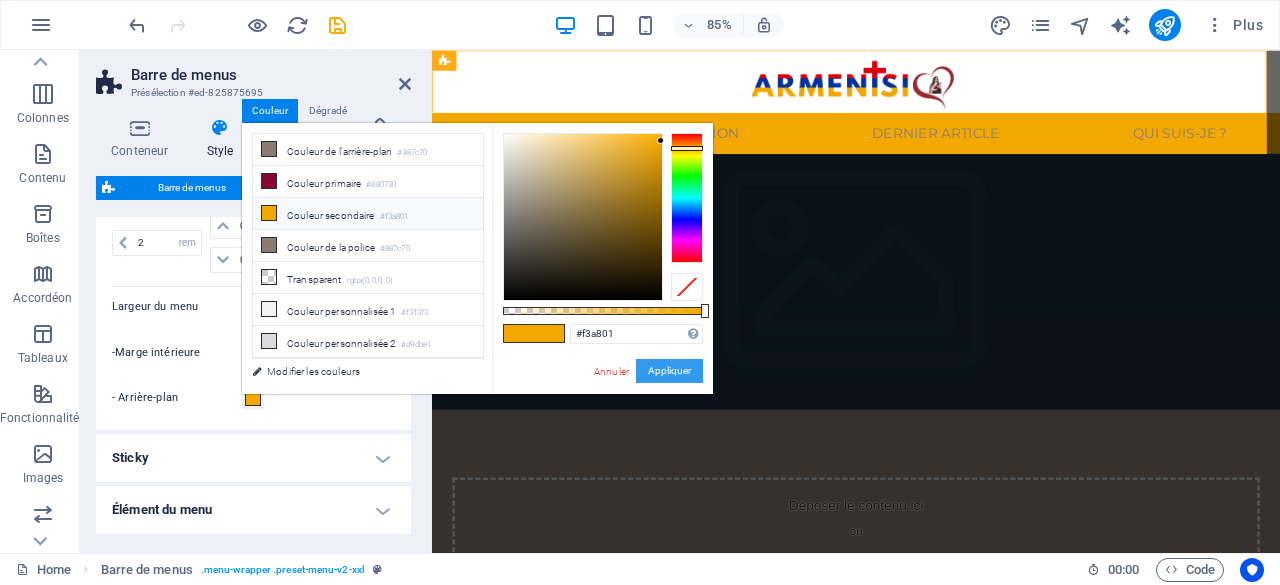 drag, startPoint x: 656, startPoint y: 367, endPoint x: 156, endPoint y: 361, distance: 500.036 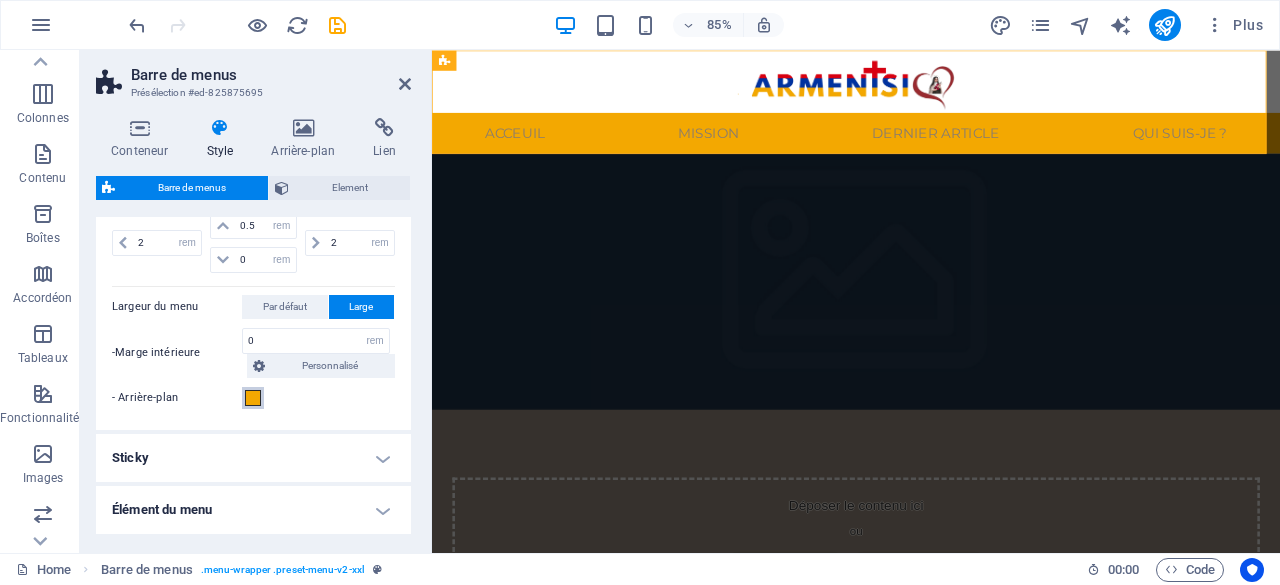 click at bounding box center (253, 398) 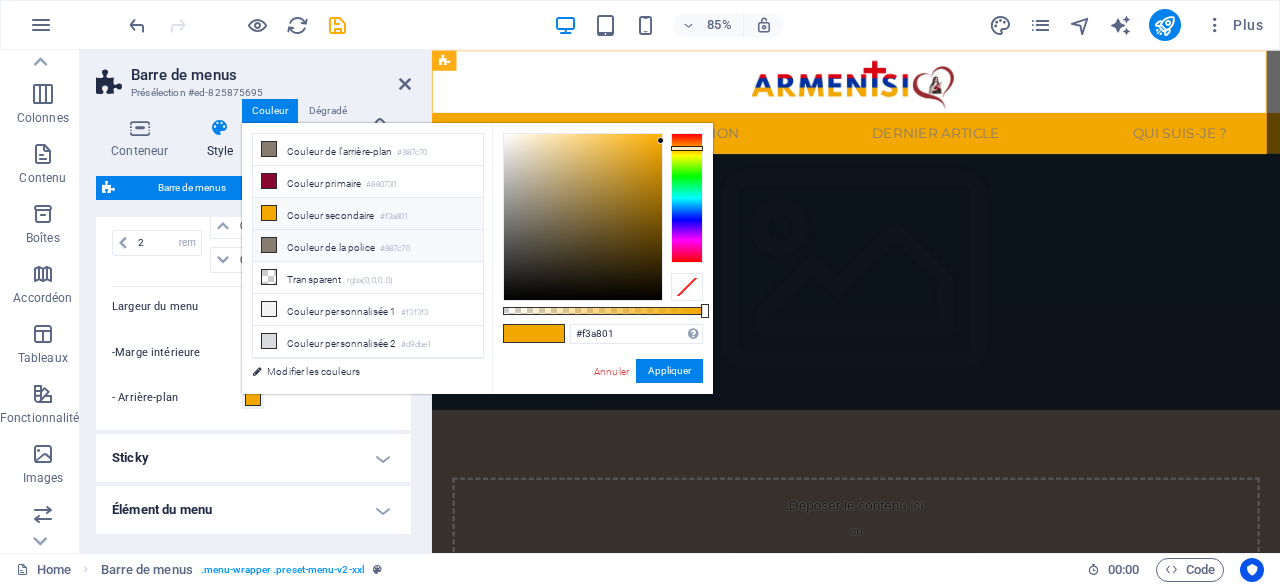 click on "Couleur de la police
#887c70" at bounding box center (368, 246) 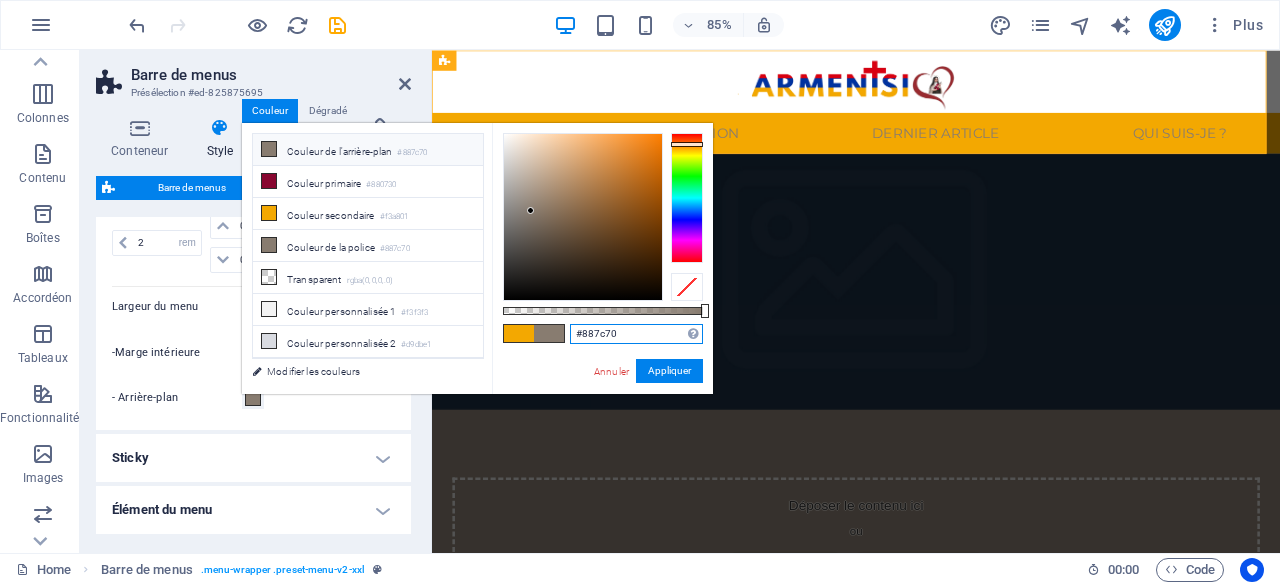 drag, startPoint x: 620, startPoint y: 335, endPoint x: 581, endPoint y: 329, distance: 39.45884 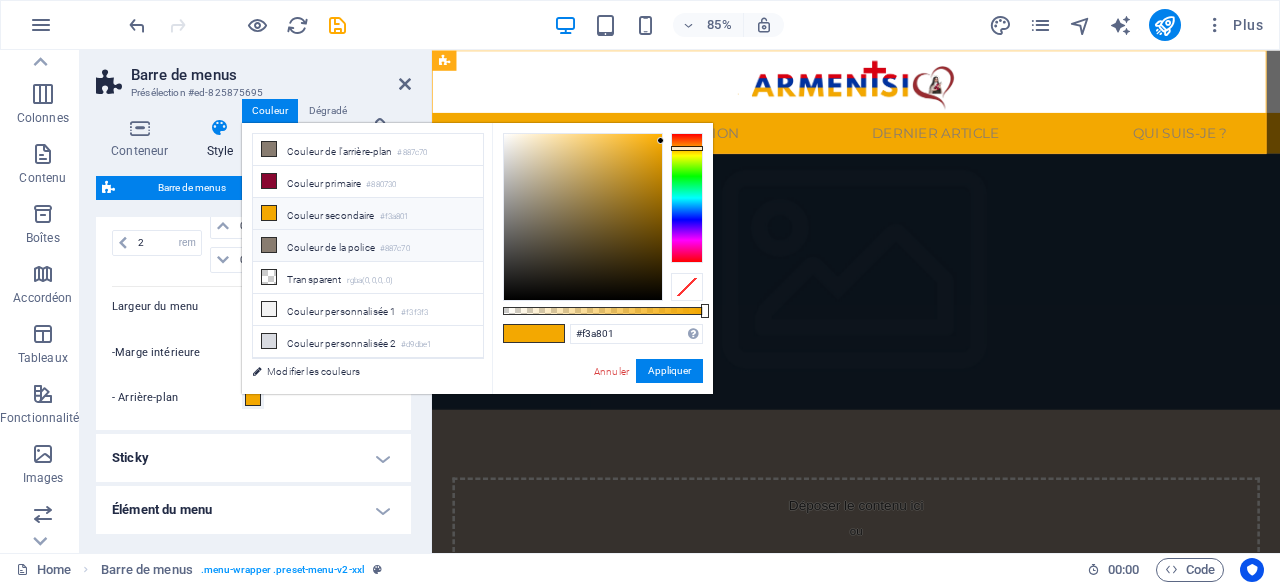 click on "Couleur de la police
#887c70" at bounding box center [368, 246] 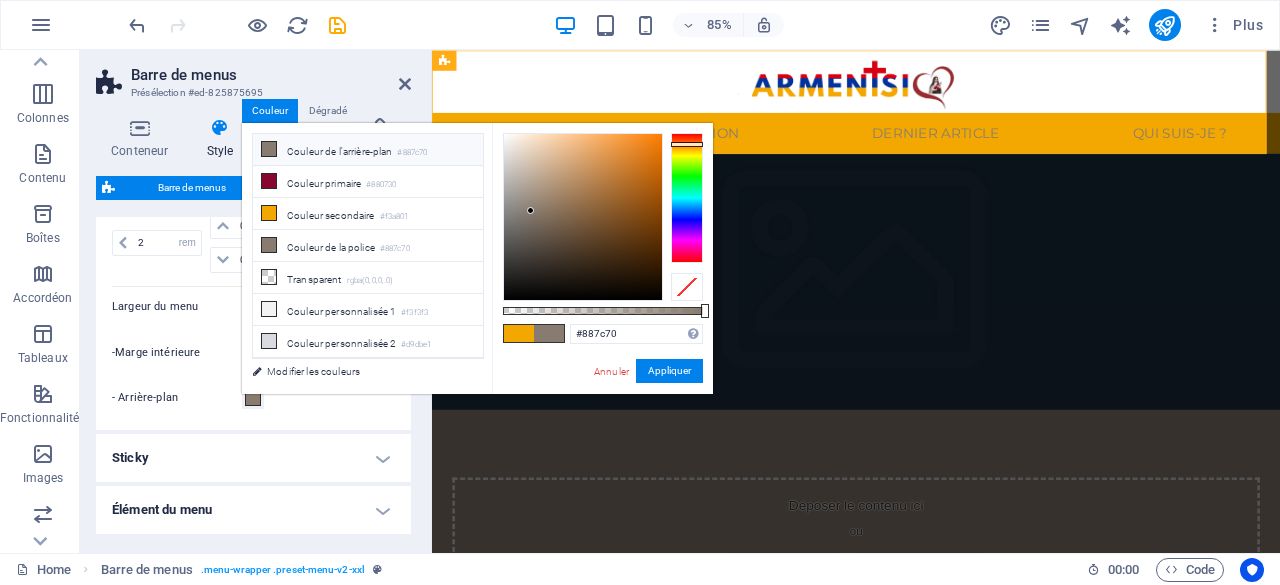 click at bounding box center (519, 333) 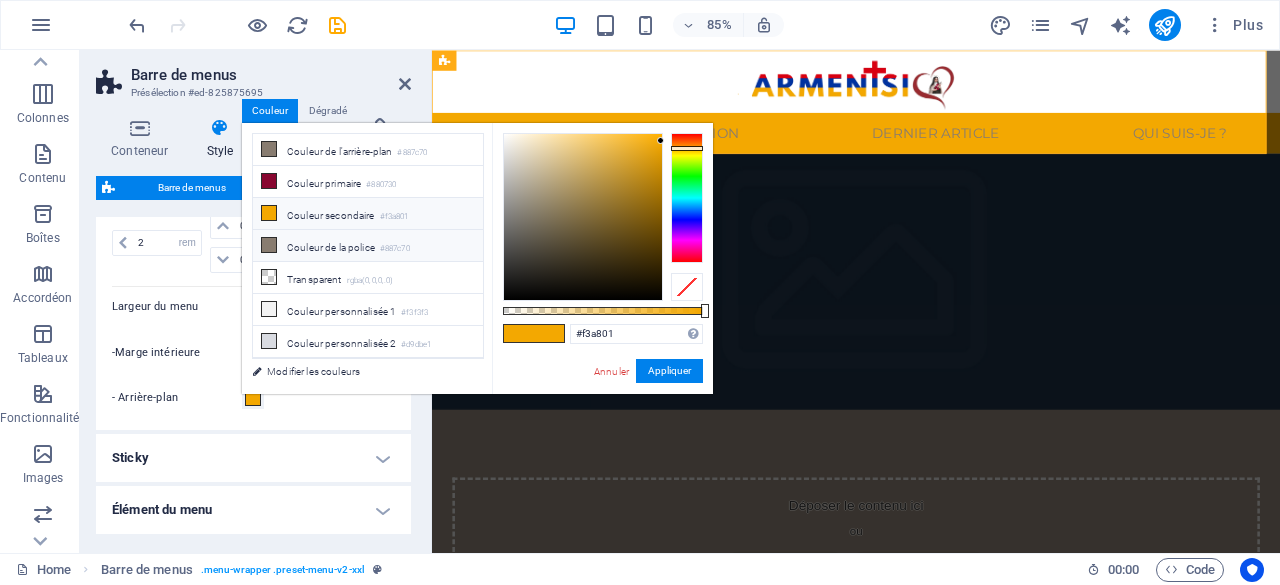click on "Couleur de la police
#887c70" at bounding box center [368, 246] 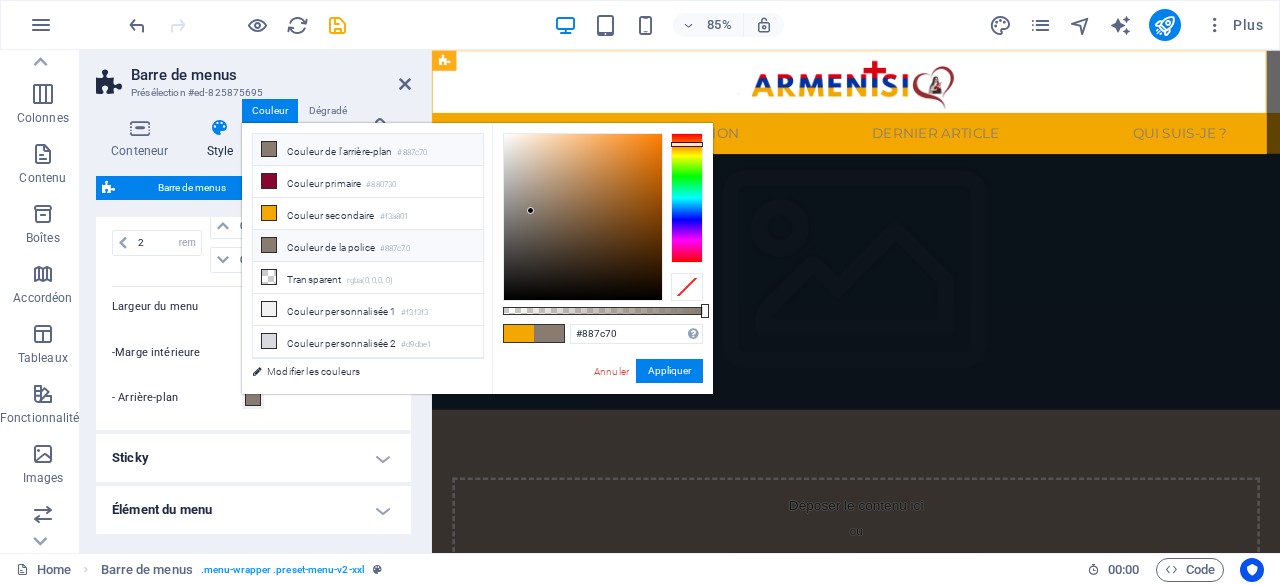 click on "Couleur de la police
#887c70" at bounding box center [368, 246] 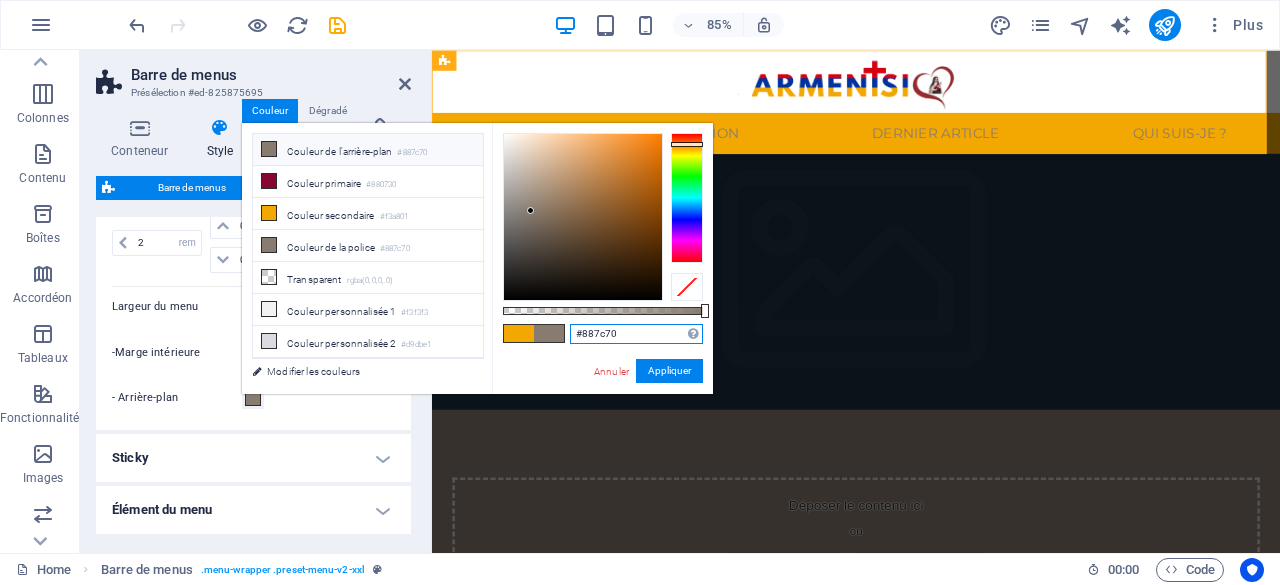 click on "#887c70" at bounding box center (636, 334) 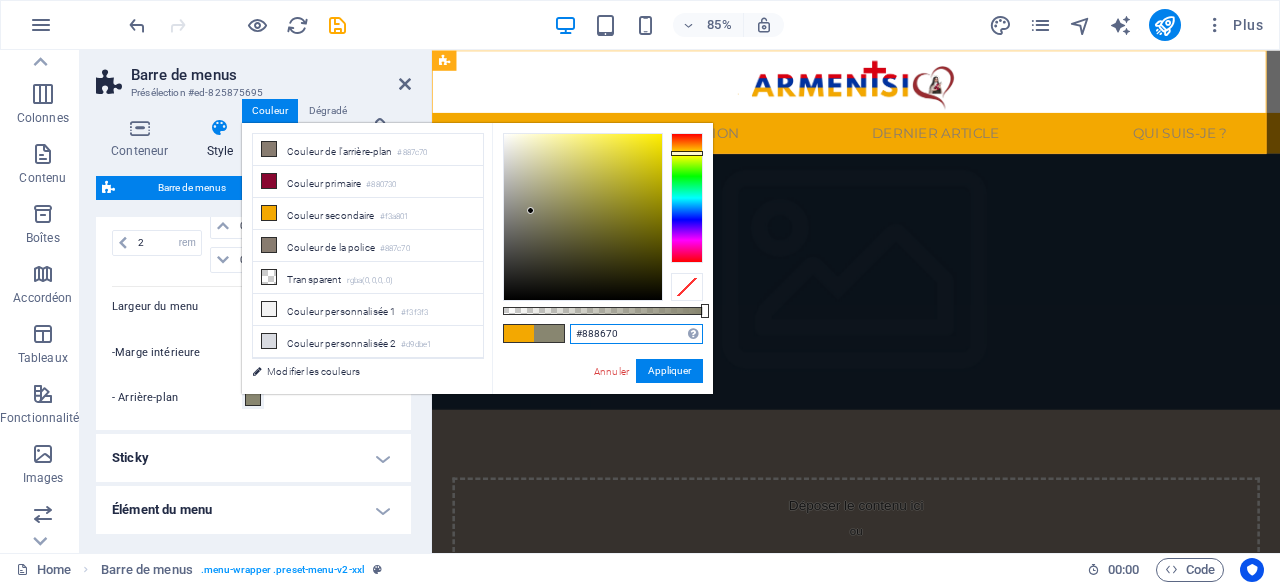 drag, startPoint x: 680, startPoint y: 165, endPoint x: 686, endPoint y: 153, distance: 13.416408 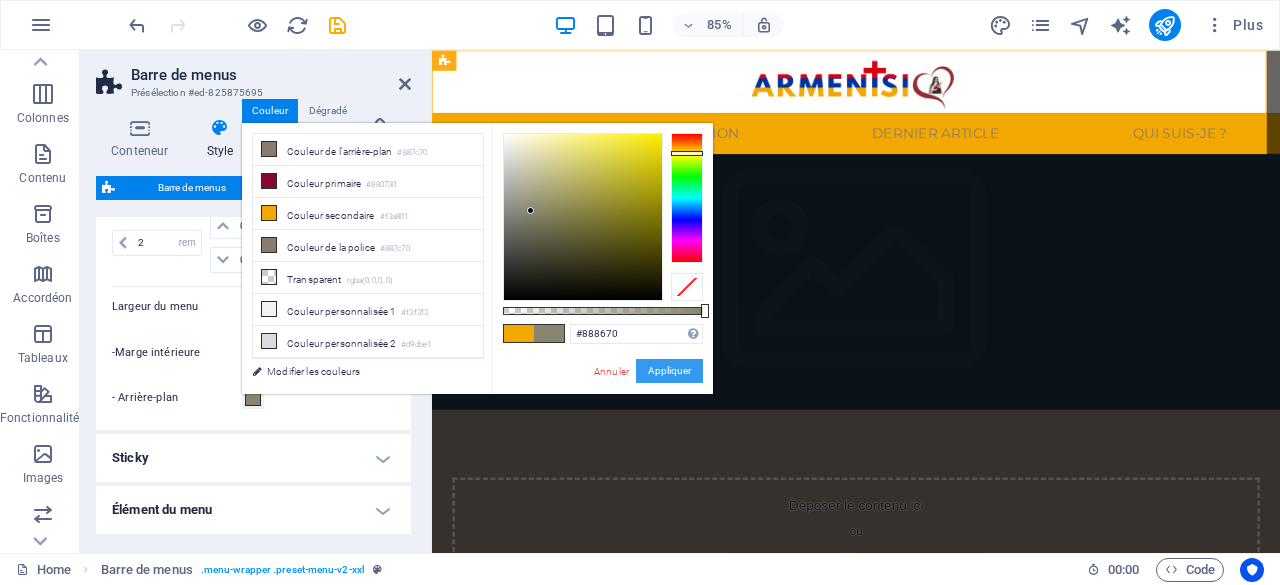 click on "Appliquer" at bounding box center (669, 371) 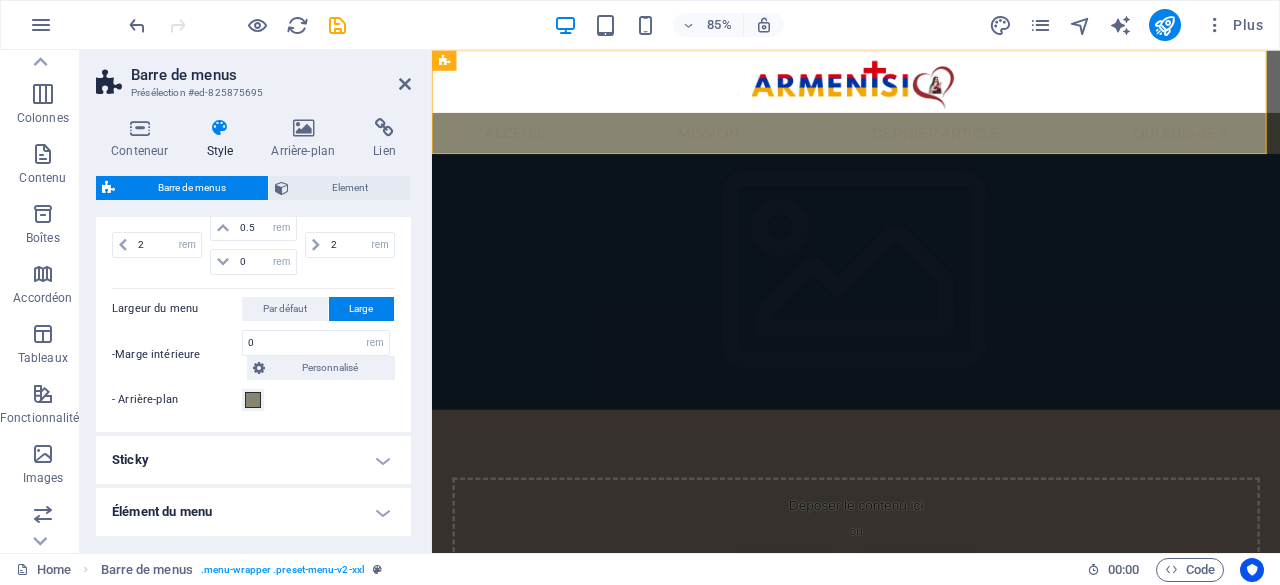 scroll, scrollTop: 900, scrollLeft: 0, axis: vertical 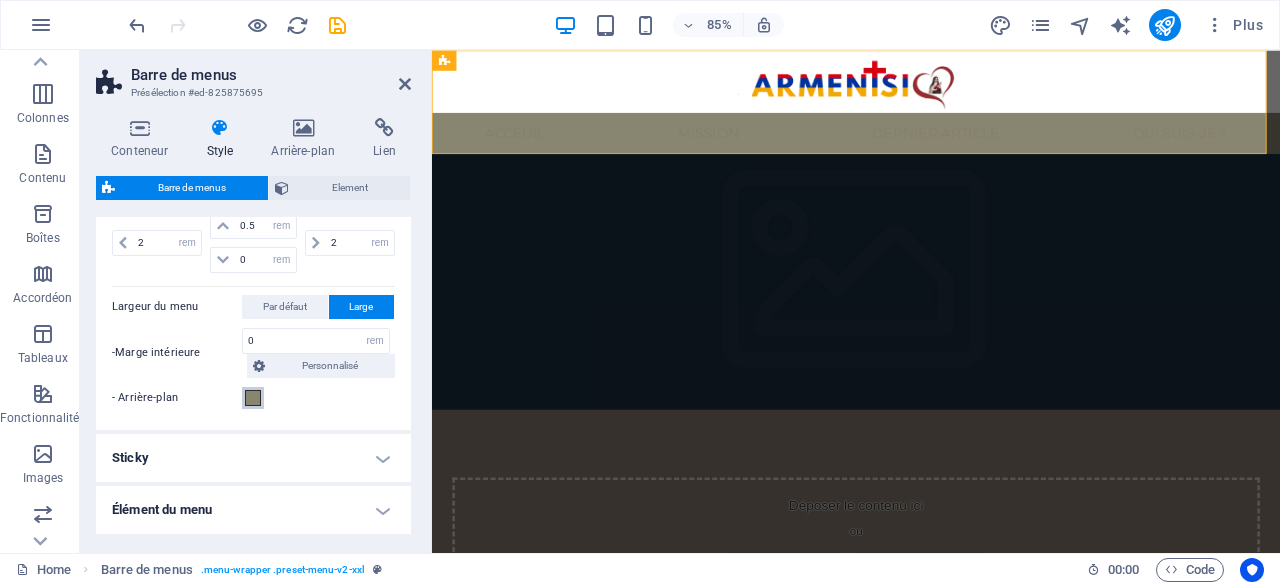 click at bounding box center [253, 398] 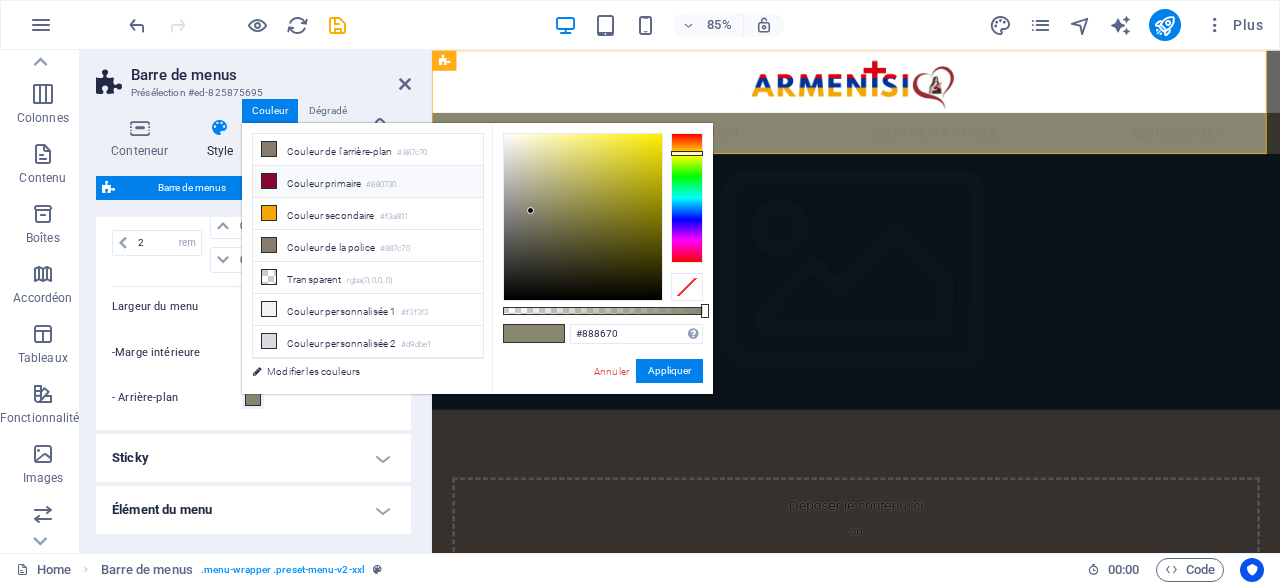 click on "Couleur primaire
#880730" at bounding box center [368, 182] 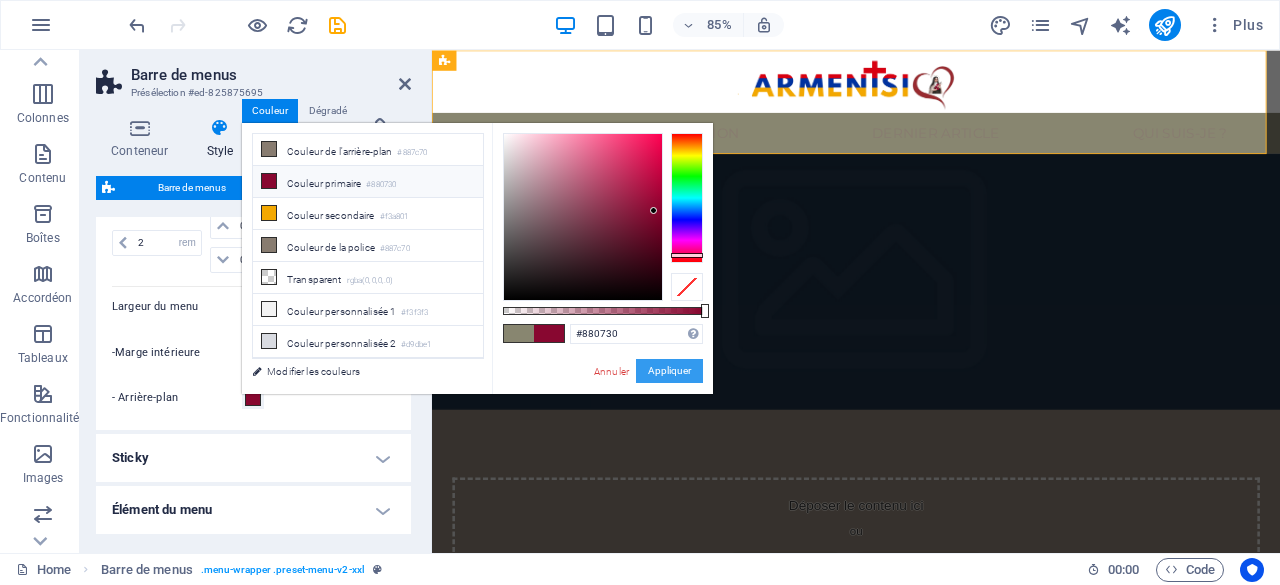 click on "Appliquer" at bounding box center [669, 371] 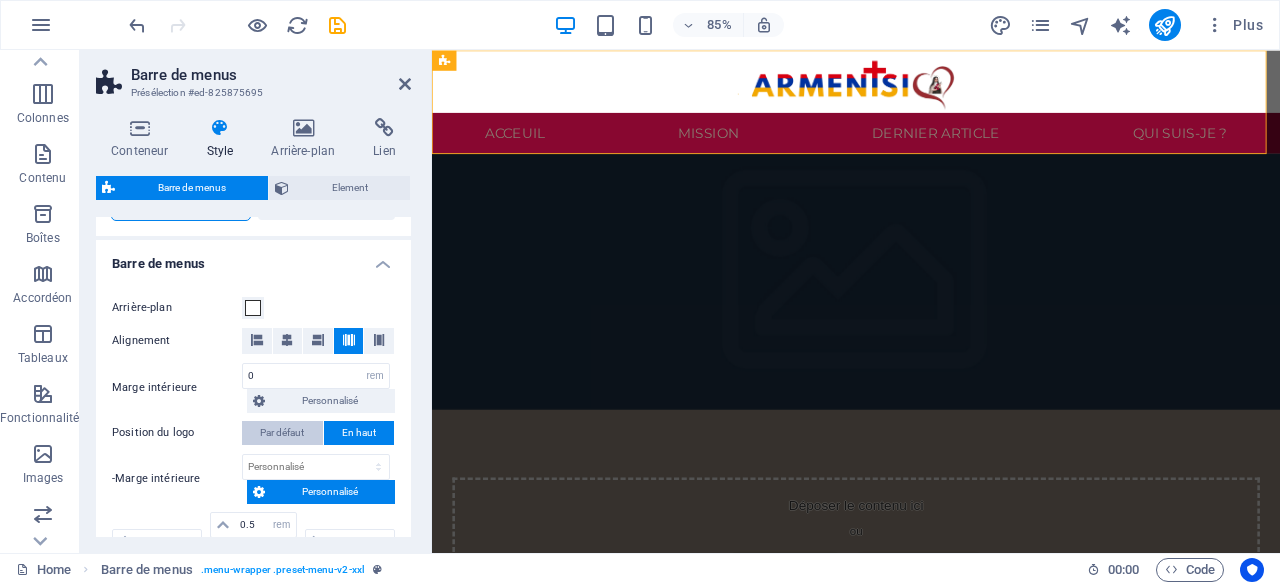 scroll, scrollTop: 600, scrollLeft: 0, axis: vertical 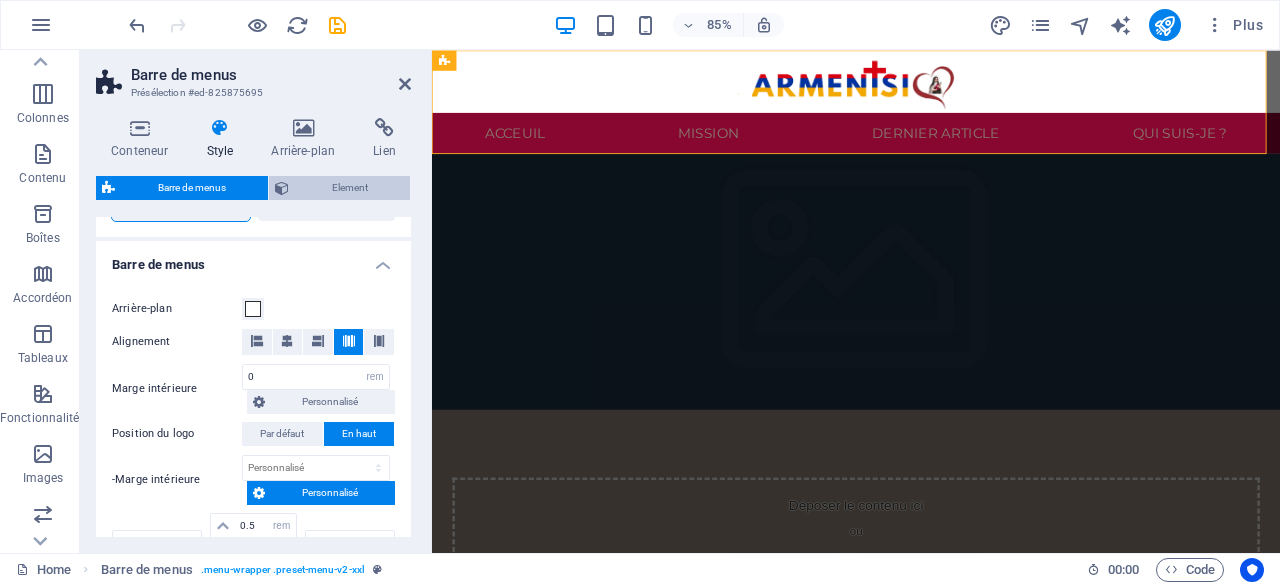 click on "Element" at bounding box center (349, 188) 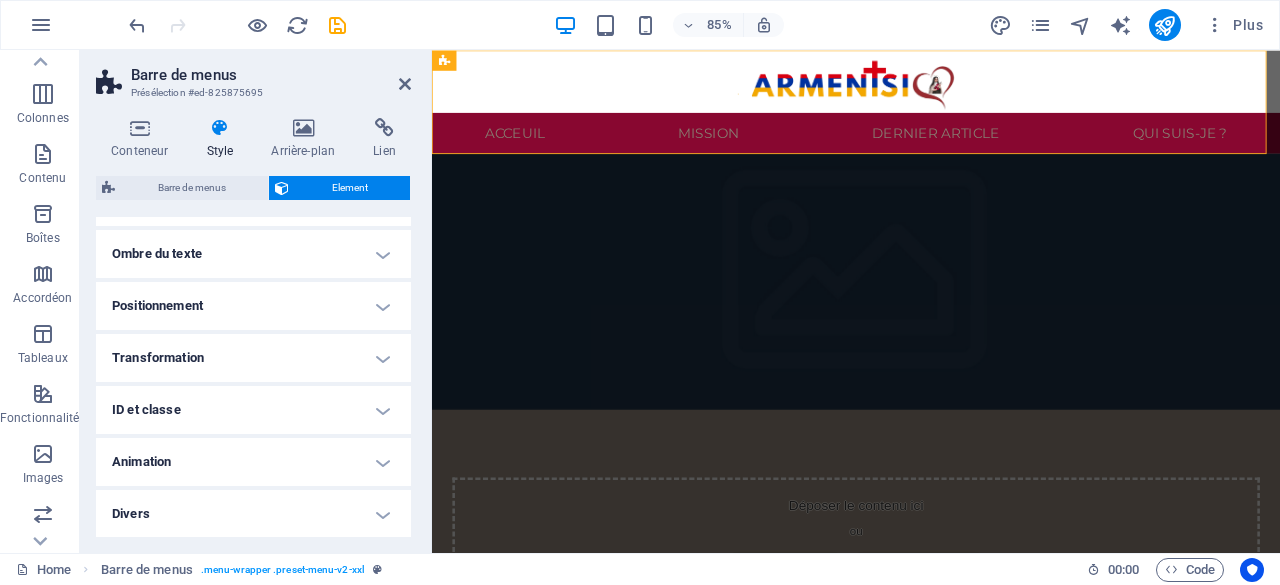 scroll, scrollTop: 0, scrollLeft: 0, axis: both 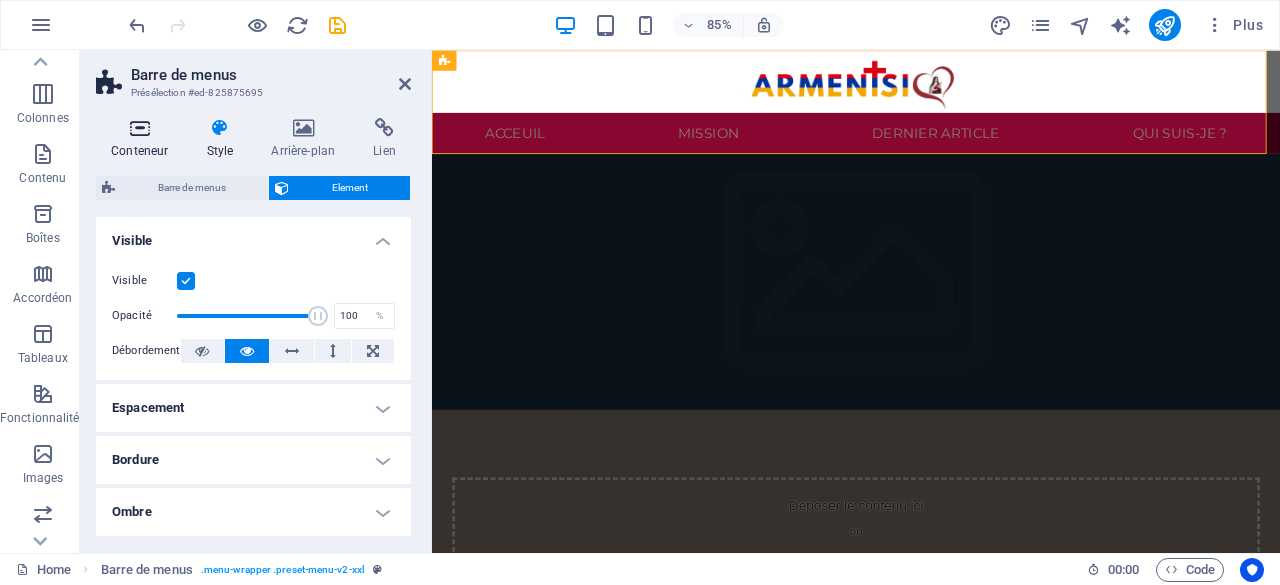 click on "Conteneur" at bounding box center (143, 139) 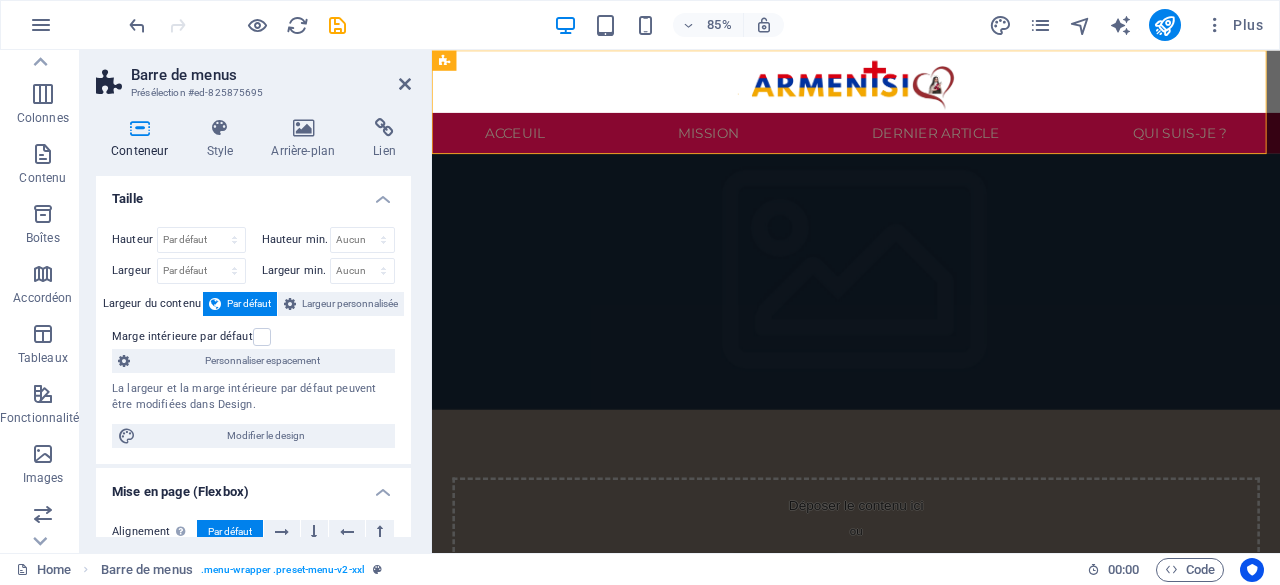 scroll, scrollTop: 0, scrollLeft: 0, axis: both 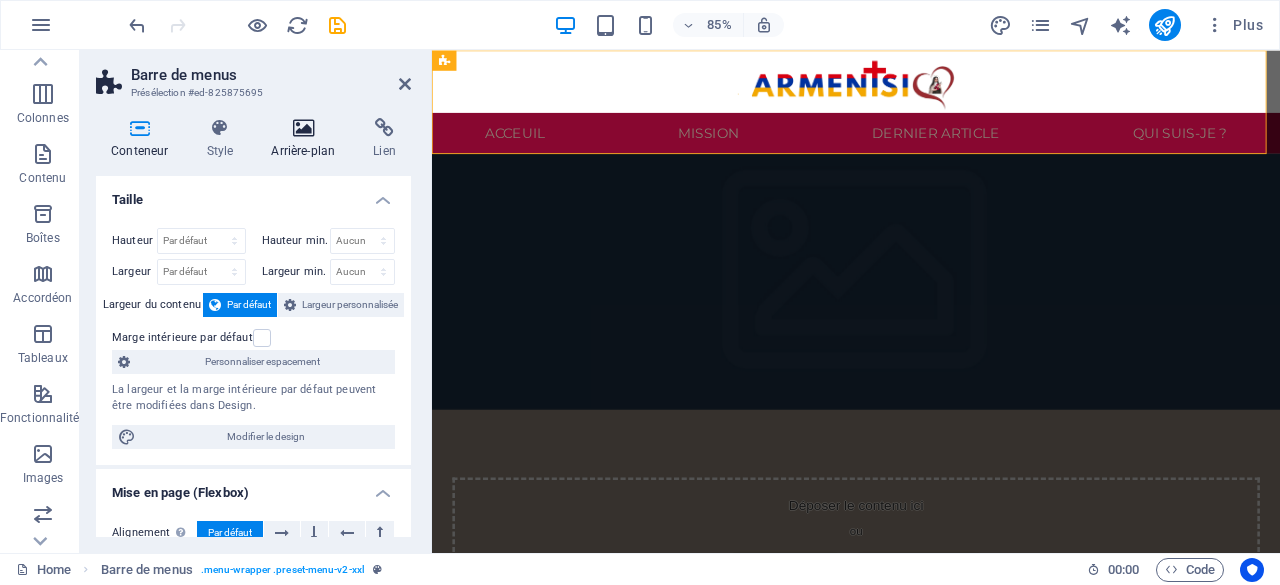 click on "Arrière-plan" at bounding box center (307, 139) 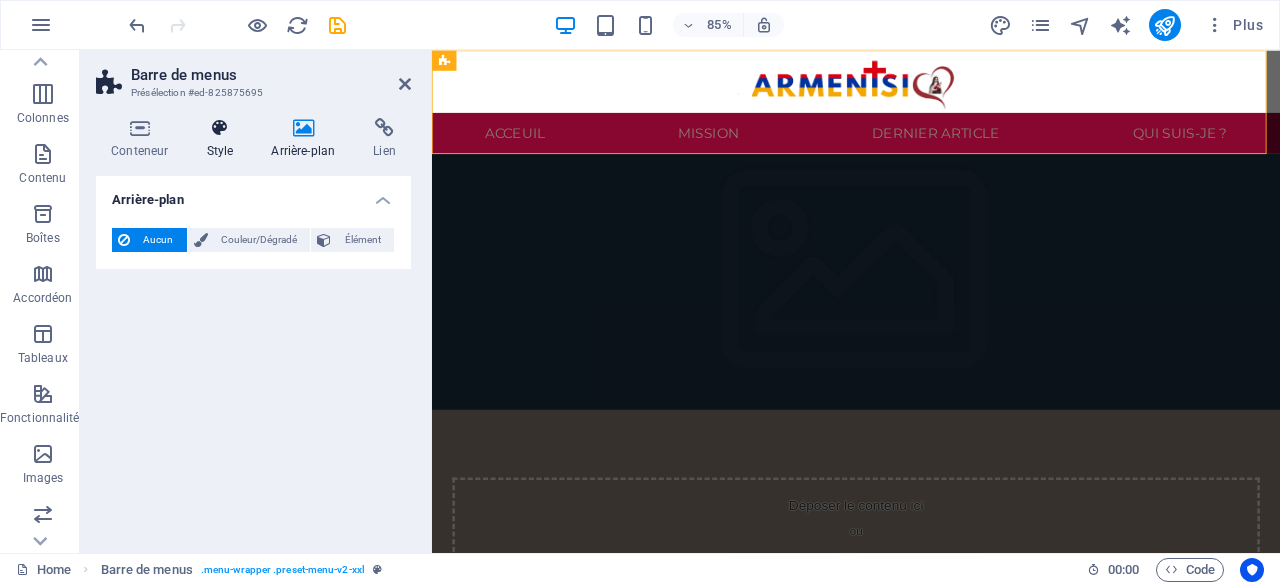 click on "Style" at bounding box center (223, 139) 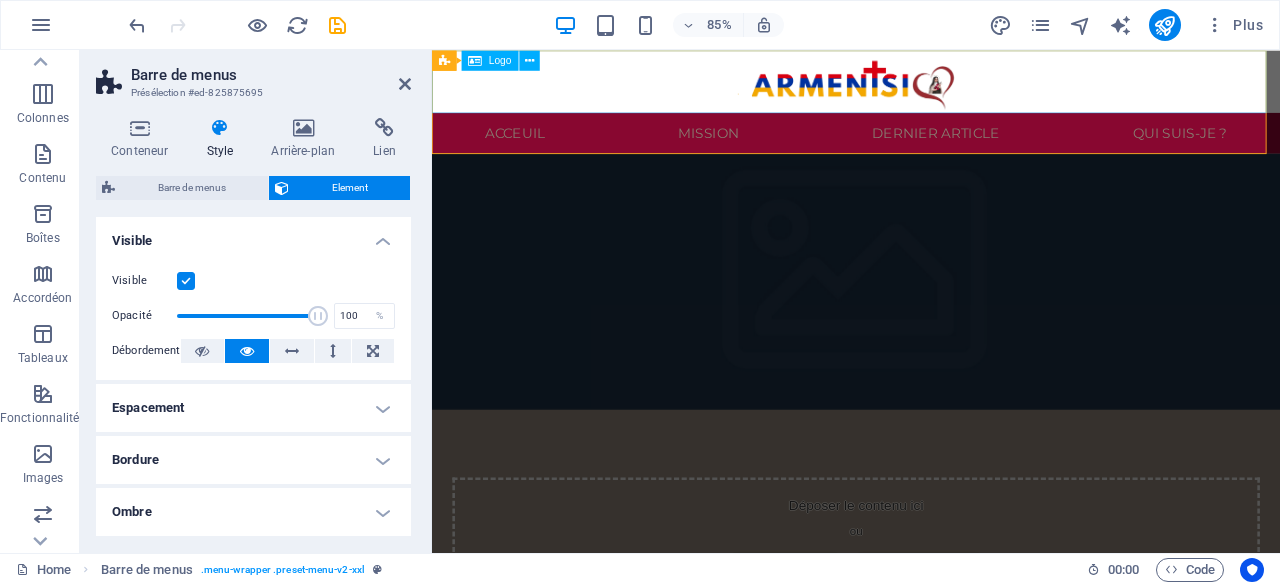 click at bounding box center [931, 87] 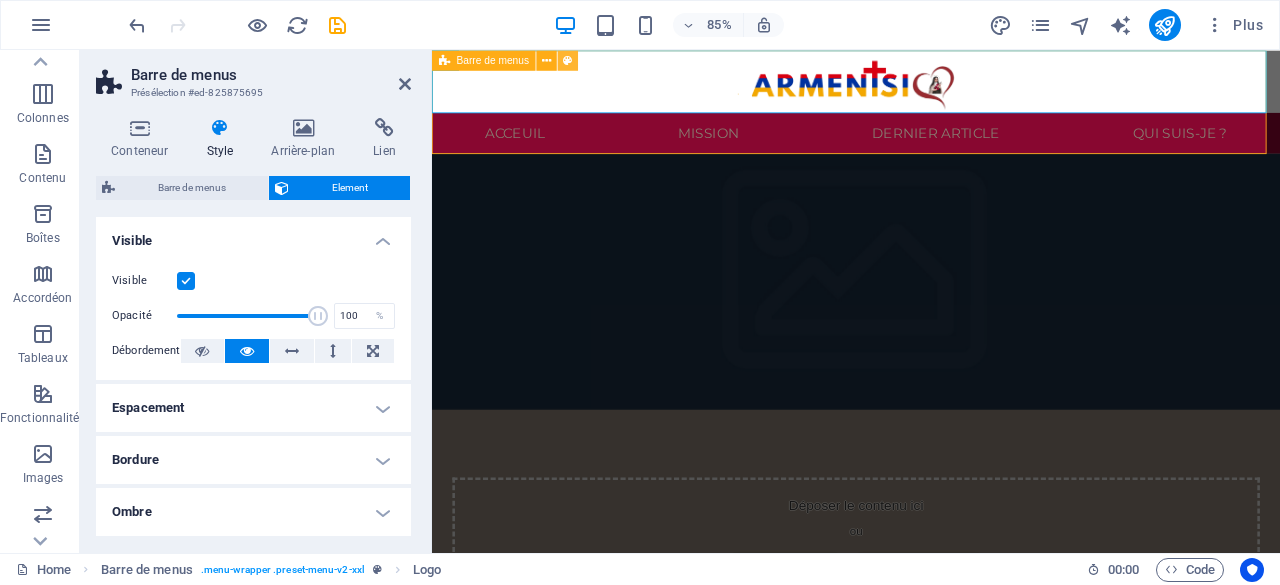click at bounding box center (568, 60) 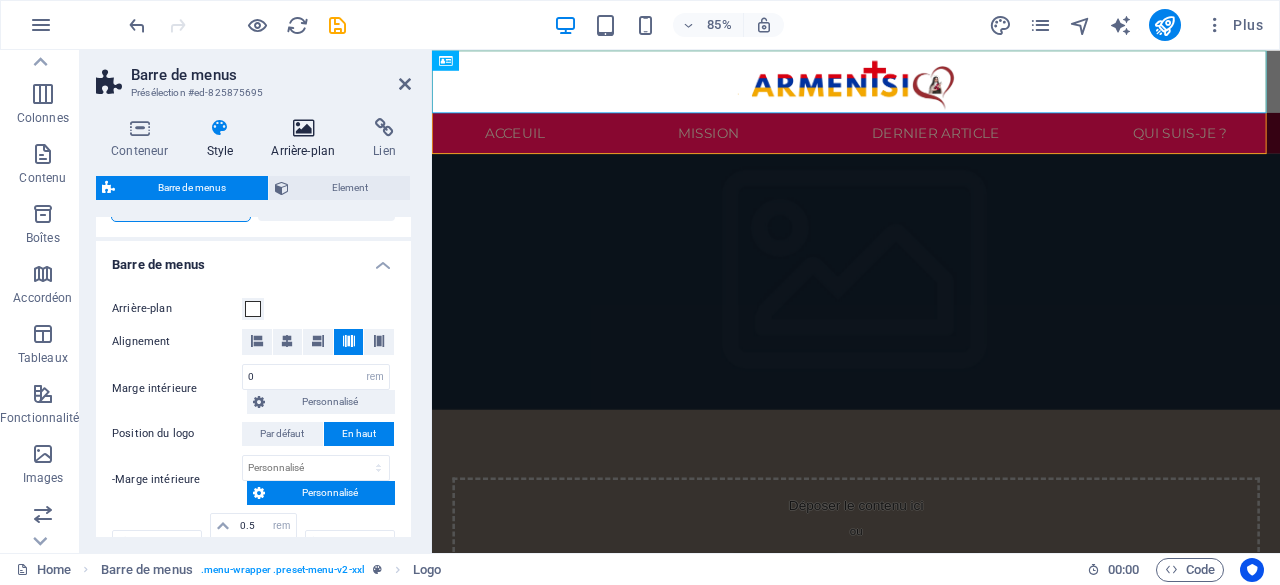 click at bounding box center (303, 128) 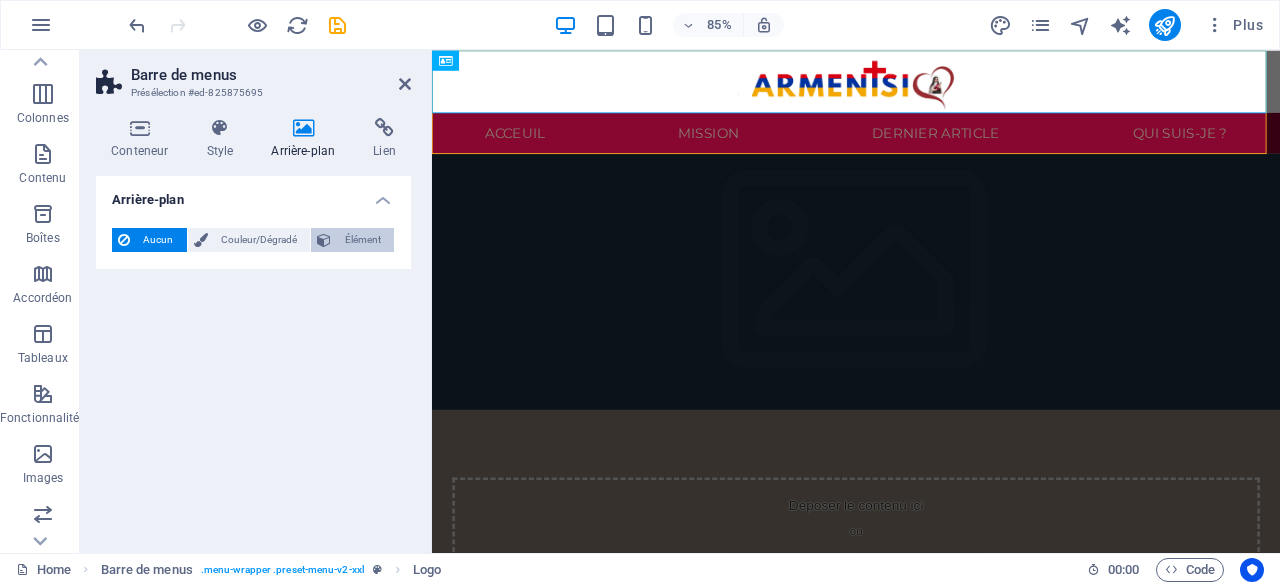 click on "Élément" at bounding box center (362, 240) 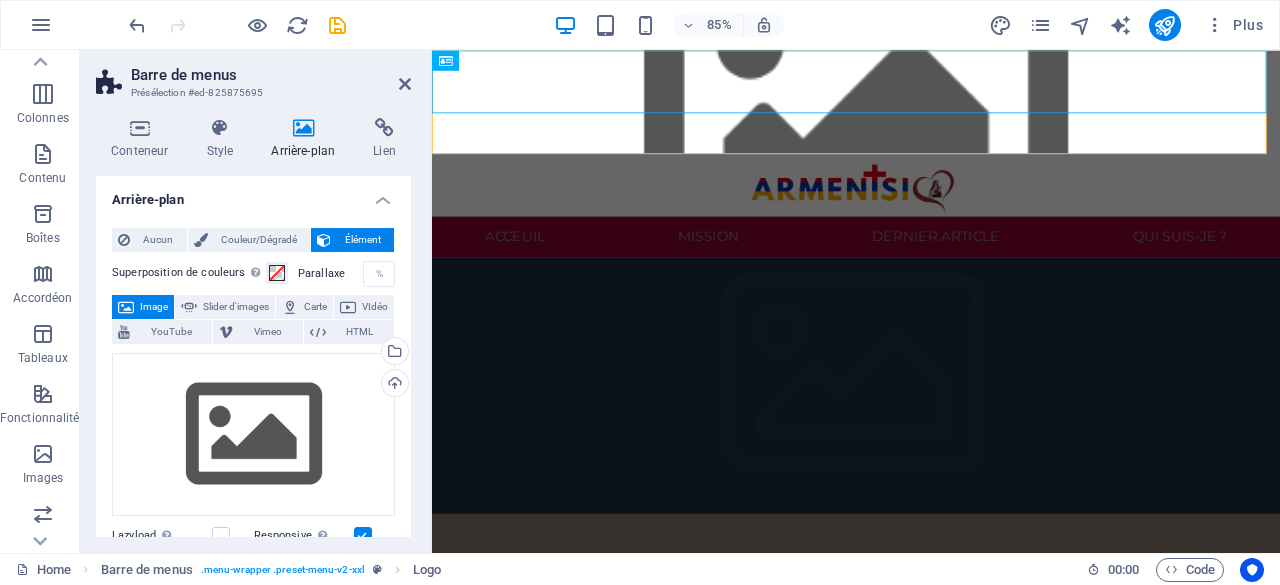click on "Acceuil Mission Dernier article Qui suis-je ?" at bounding box center (931, 270) 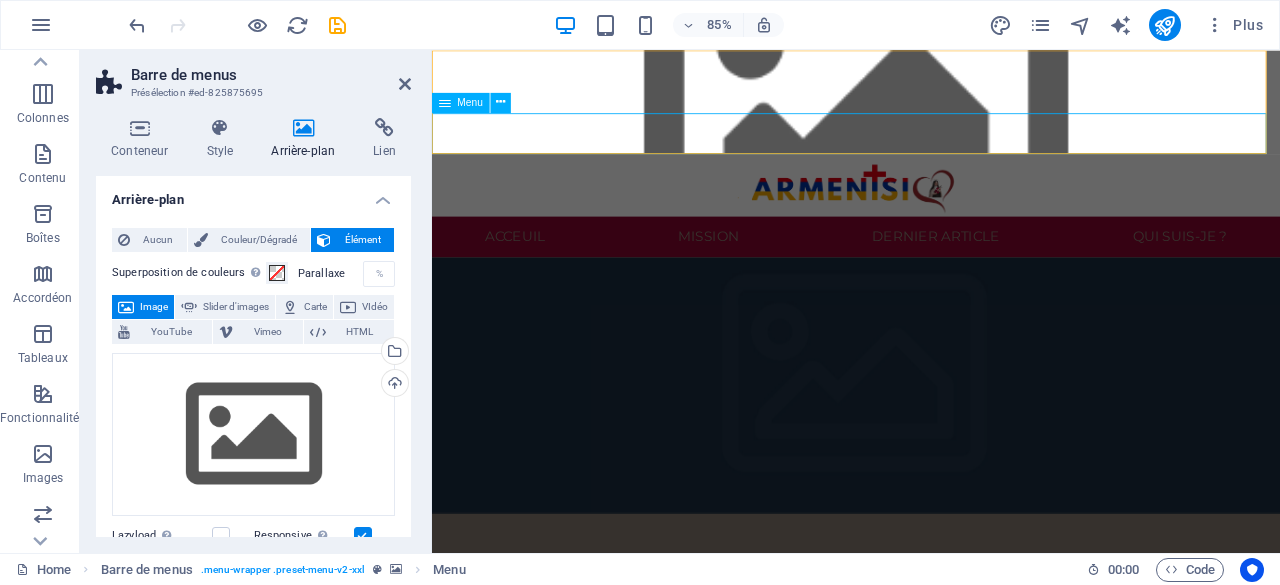 click on "Acceuil Mission Dernier article Qui suis-je ?" at bounding box center (931, 270) 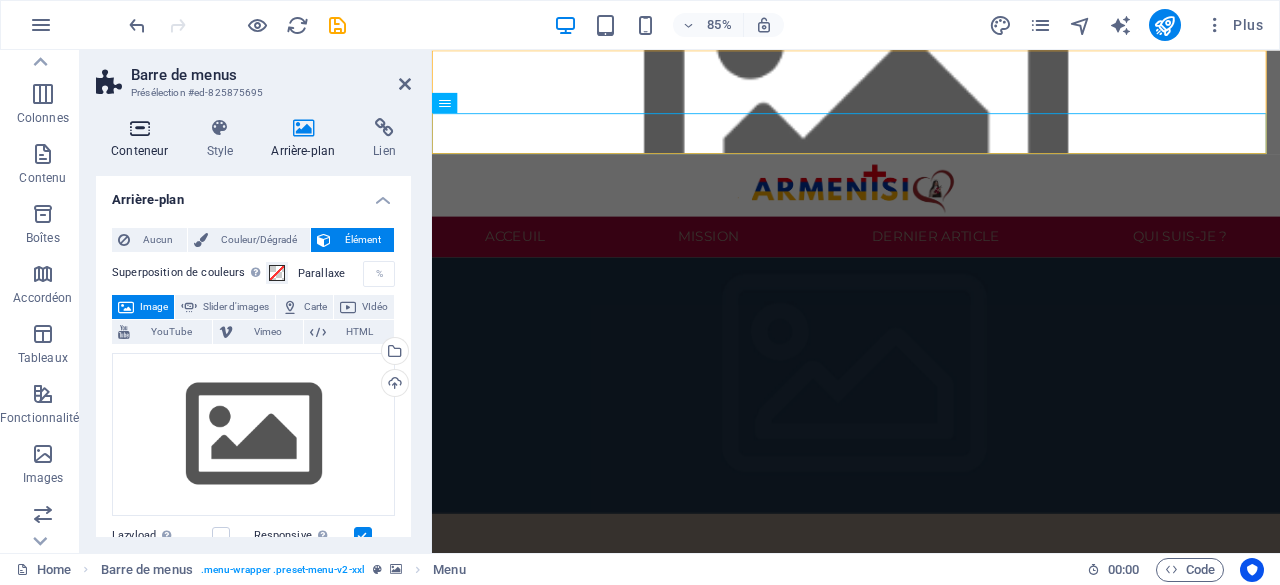 click on "Conteneur" at bounding box center (143, 139) 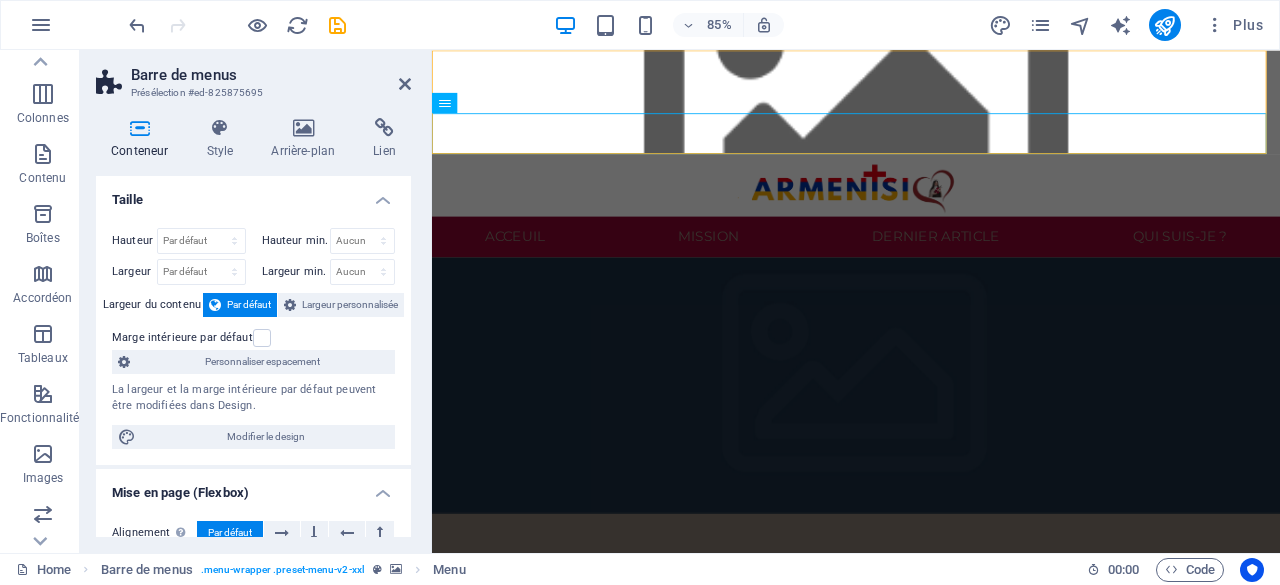 scroll, scrollTop: 436, scrollLeft: 0, axis: vertical 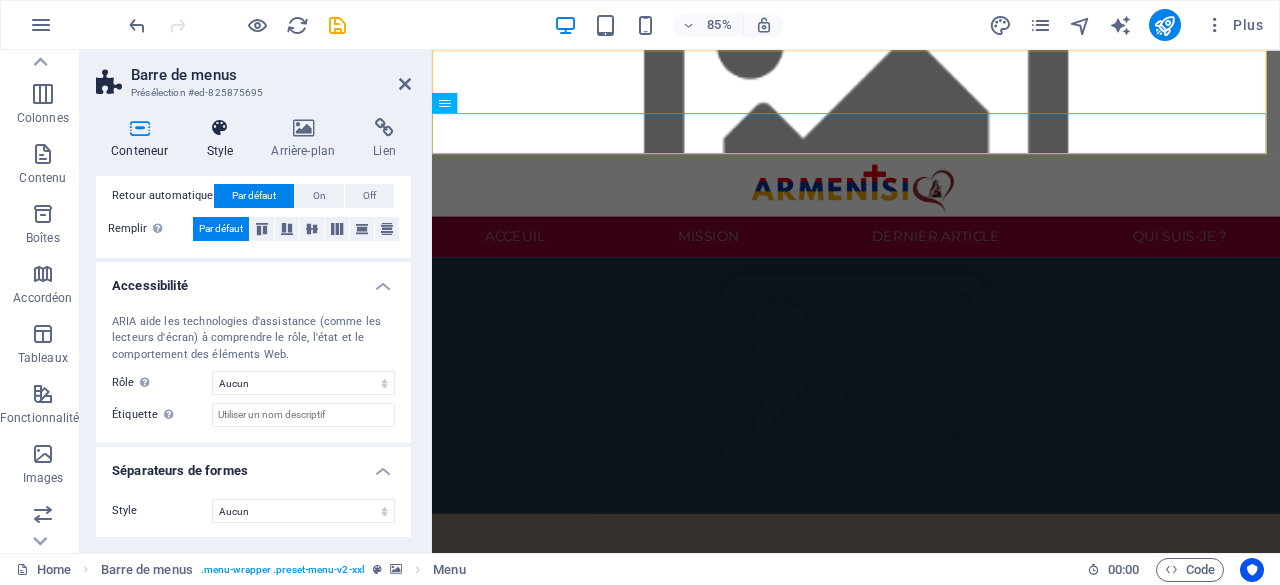 click at bounding box center (219, 128) 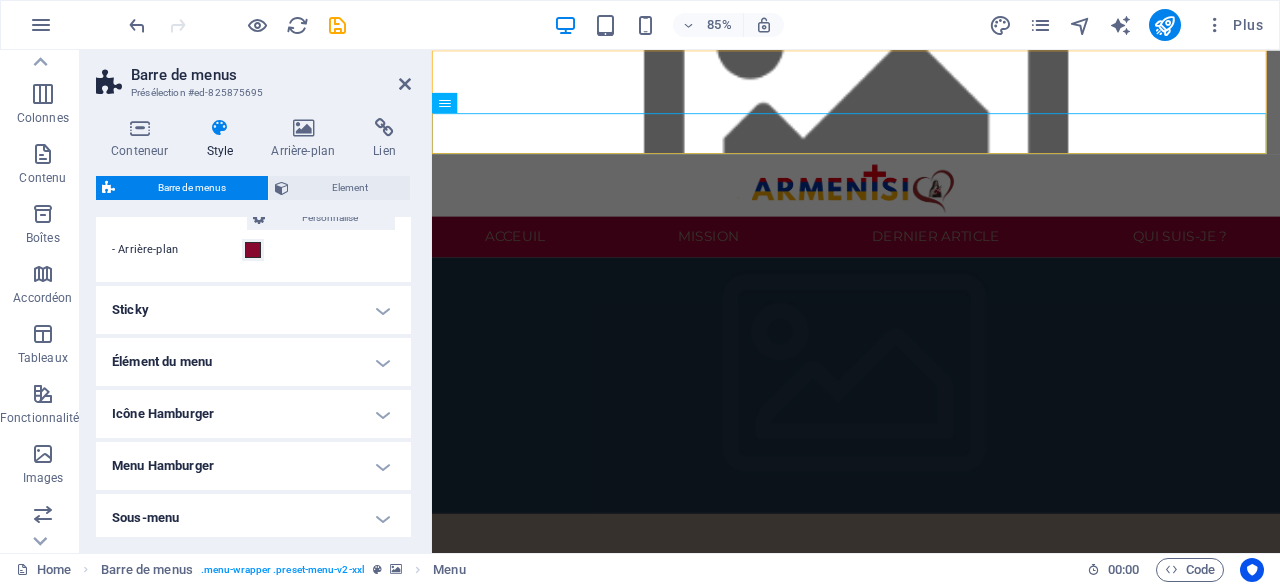 scroll, scrollTop: 928, scrollLeft: 0, axis: vertical 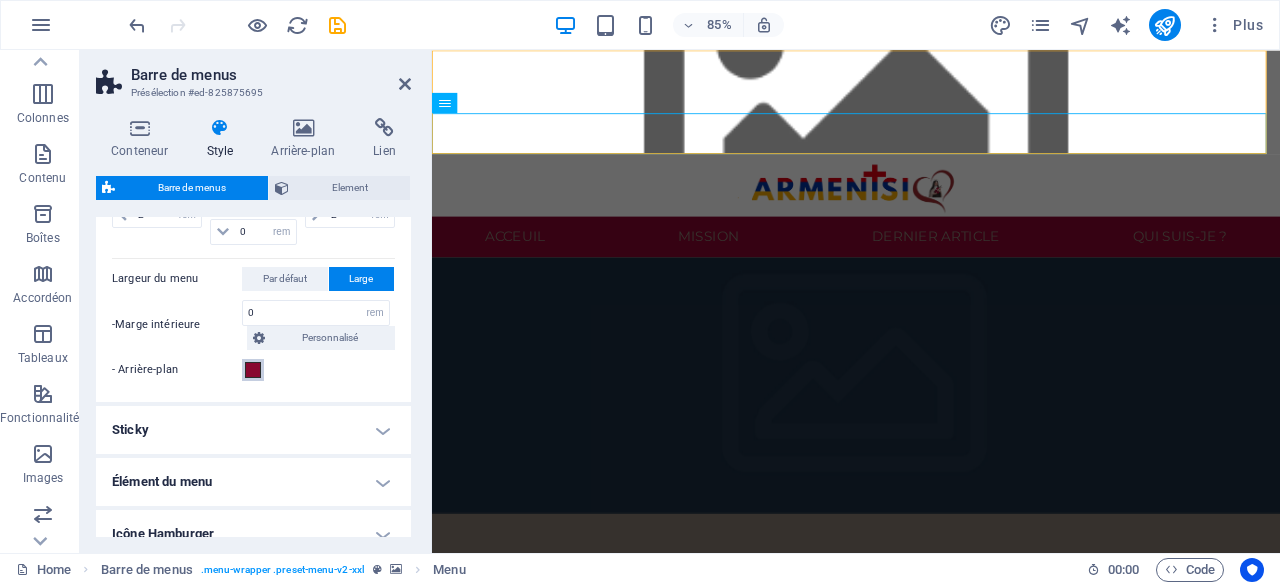 click at bounding box center (253, 370) 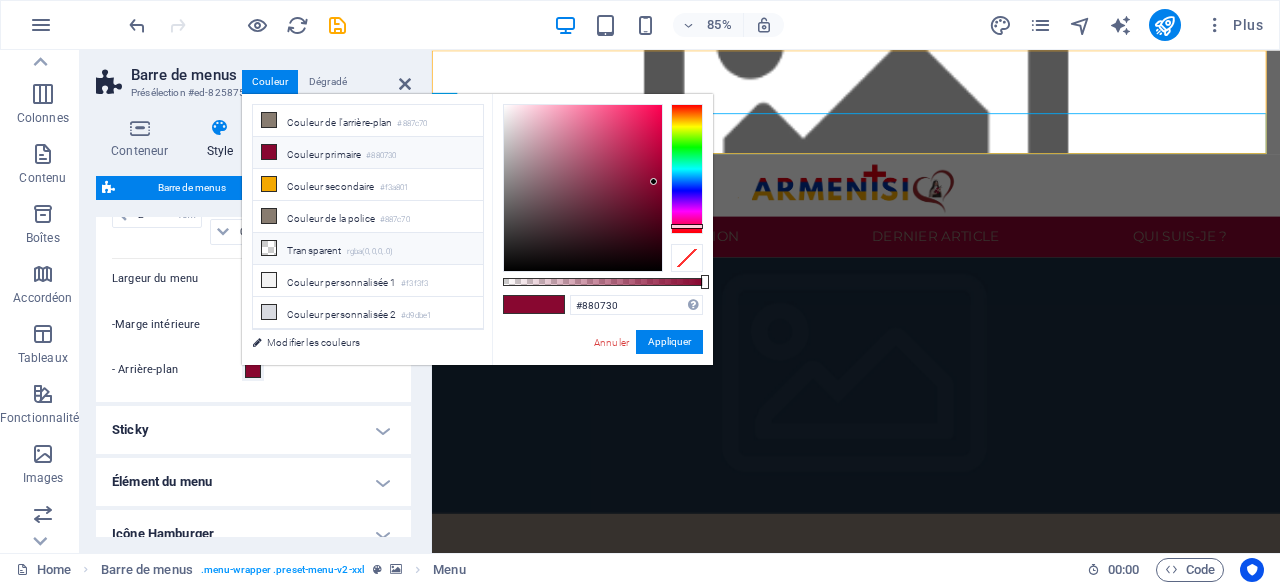 click on "Transparent
rgba(0,0,0,.0)" at bounding box center (368, 249) 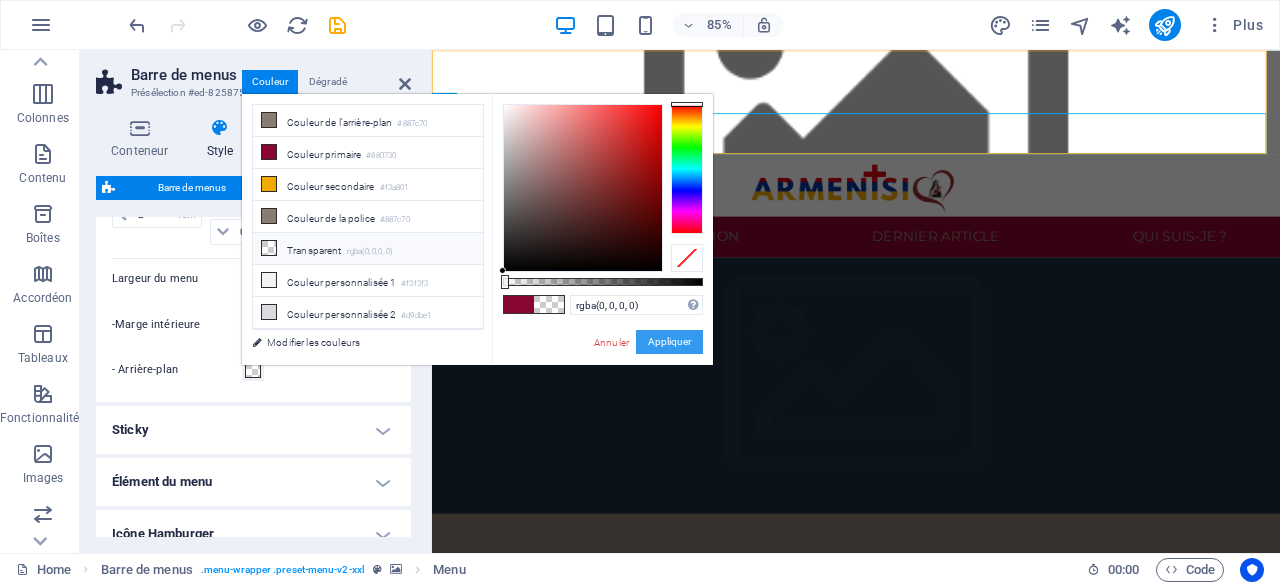 click on "Appliquer" at bounding box center (669, 342) 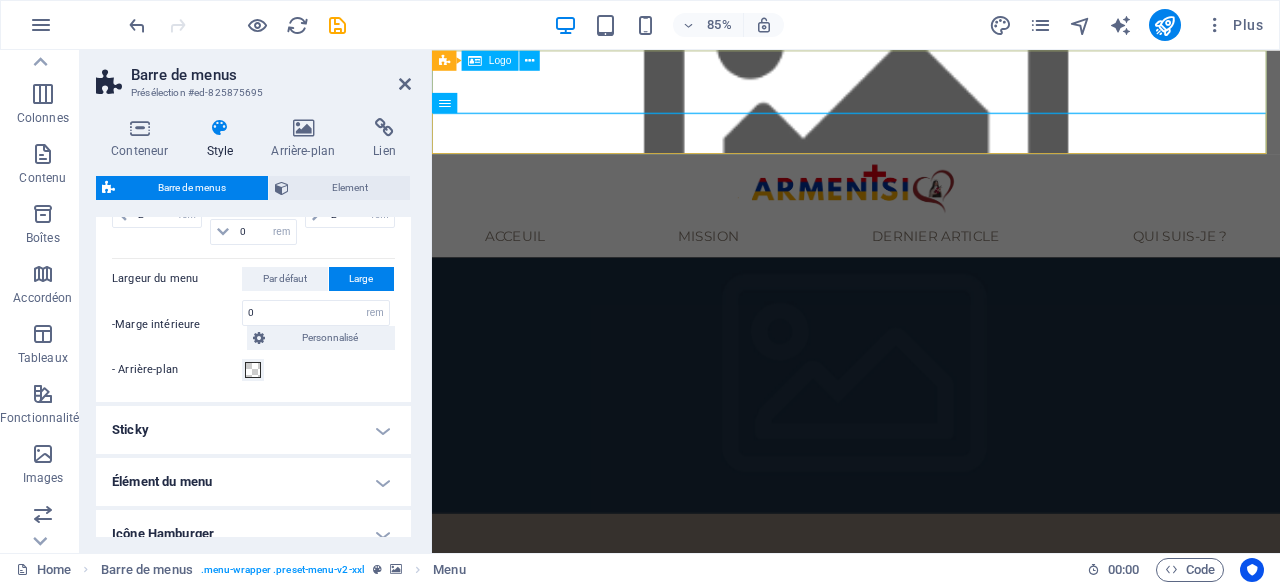 click at bounding box center (931, 209) 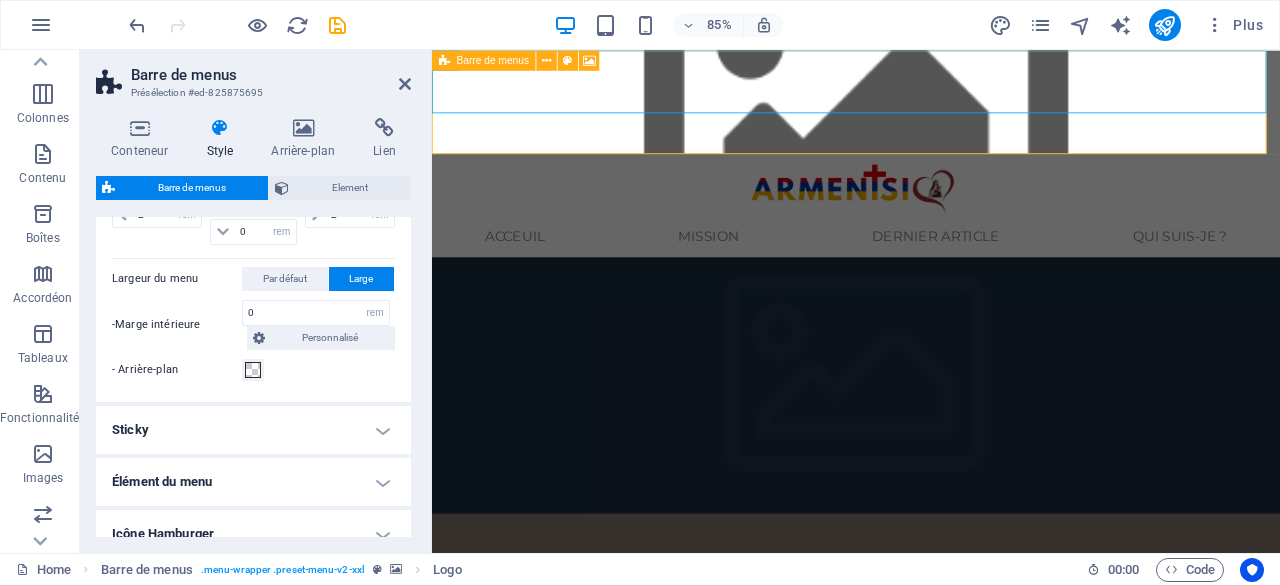 click on "Barre de menus" at bounding box center (493, 60) 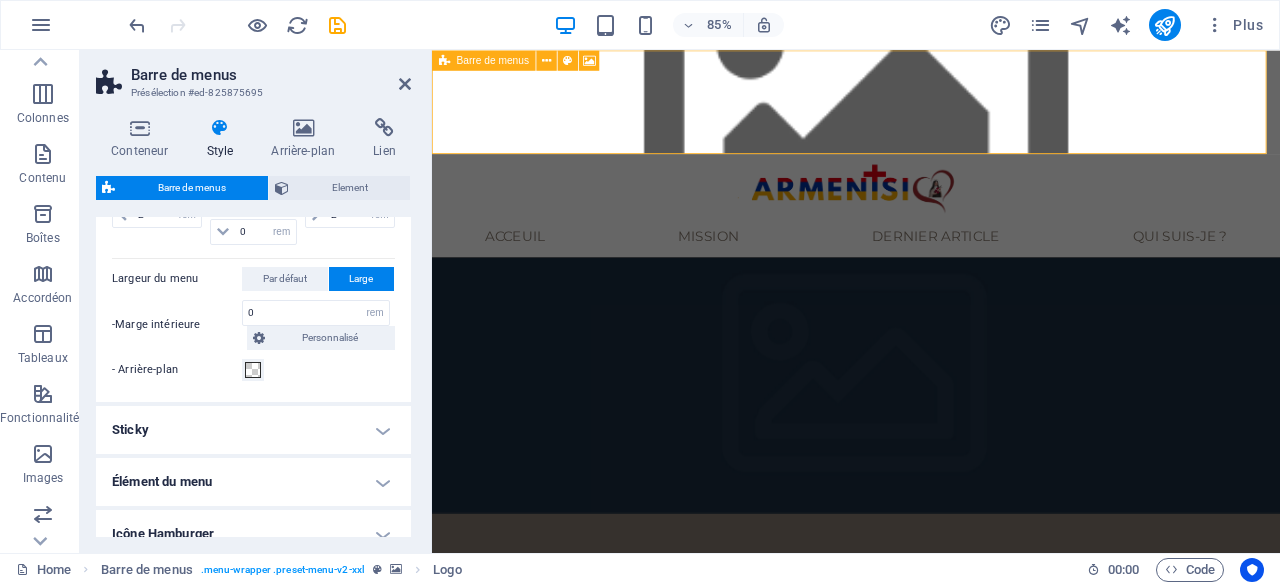 click on "Barre de menus" at bounding box center [493, 60] 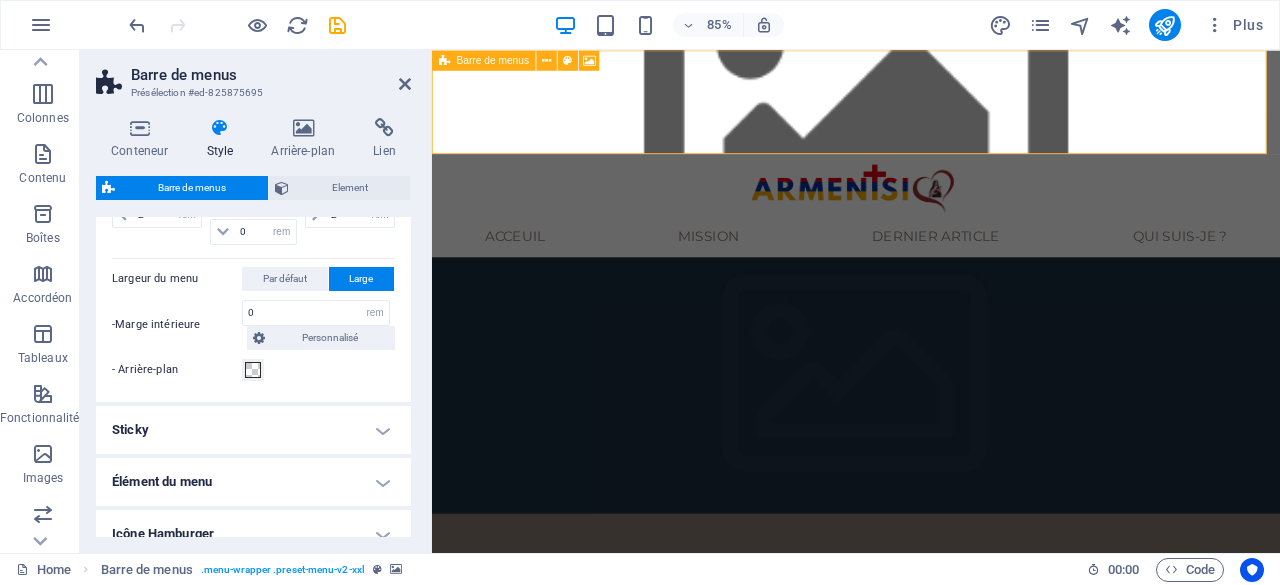 click at bounding box center (444, 60) 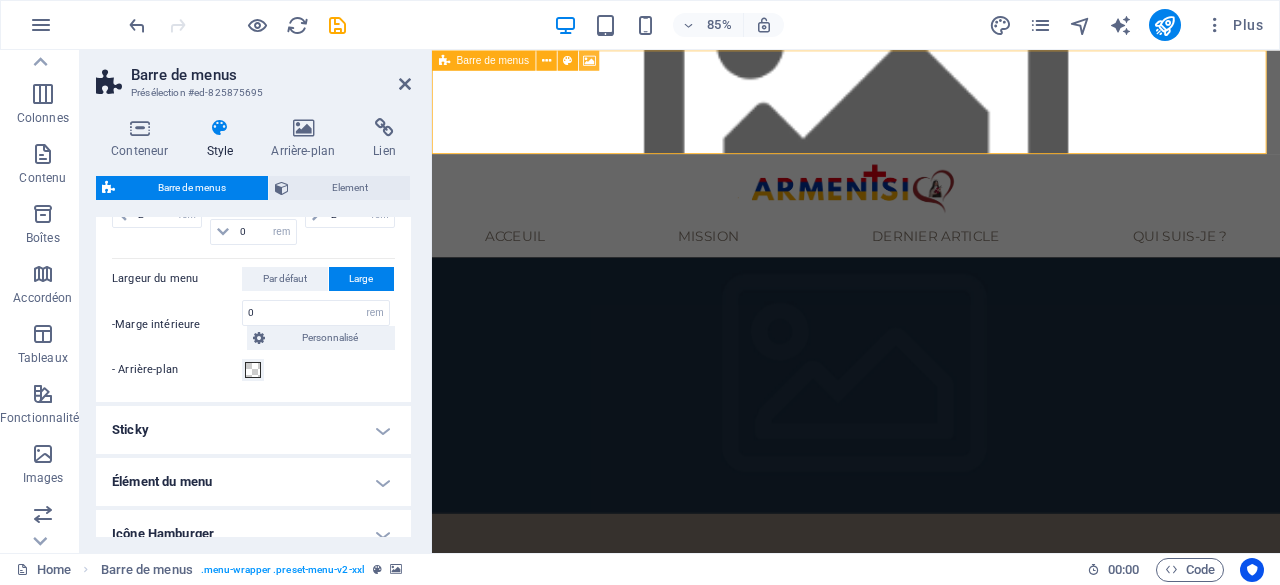 click at bounding box center [590, 60] 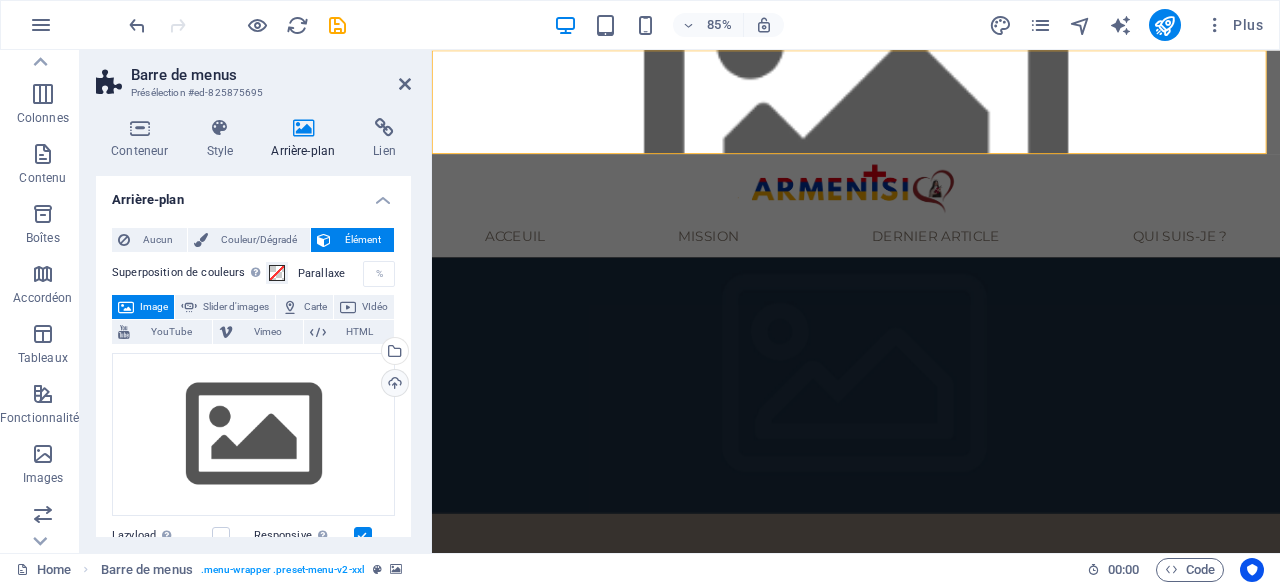 click on "Téléverser" at bounding box center (395, 383) 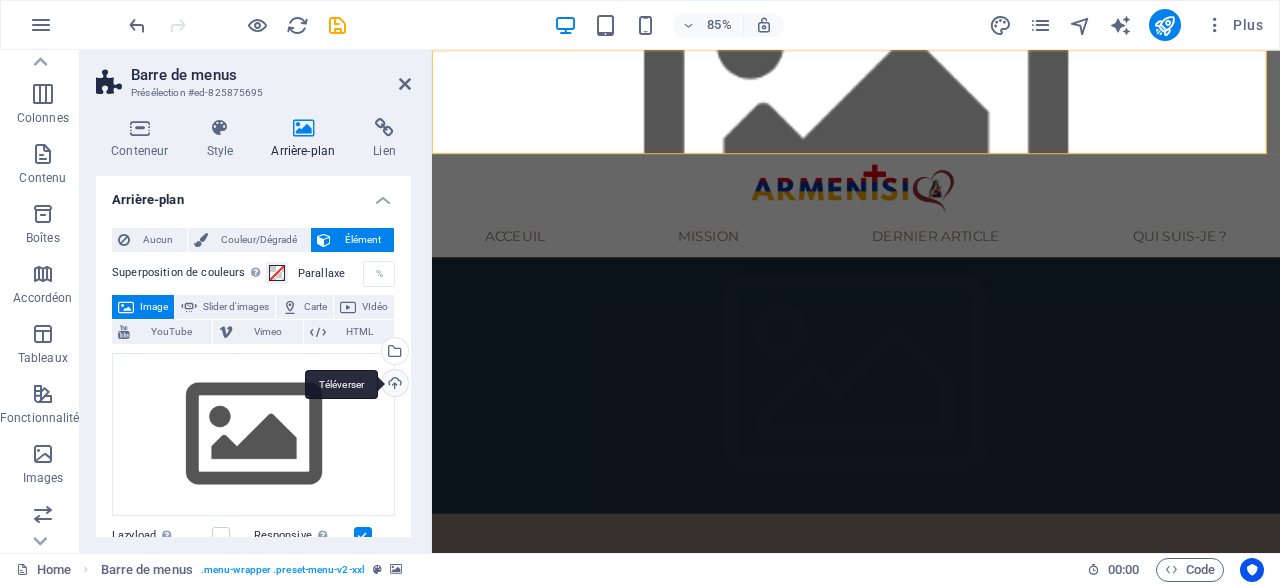 click on "Téléverser" at bounding box center [393, 385] 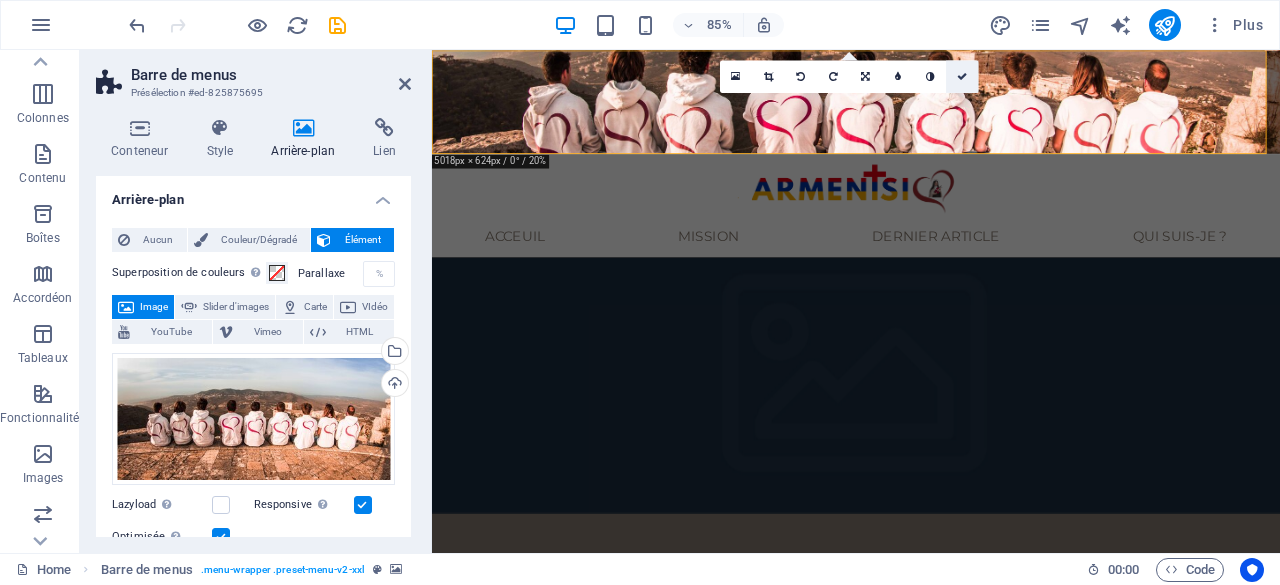 click at bounding box center [962, 76] 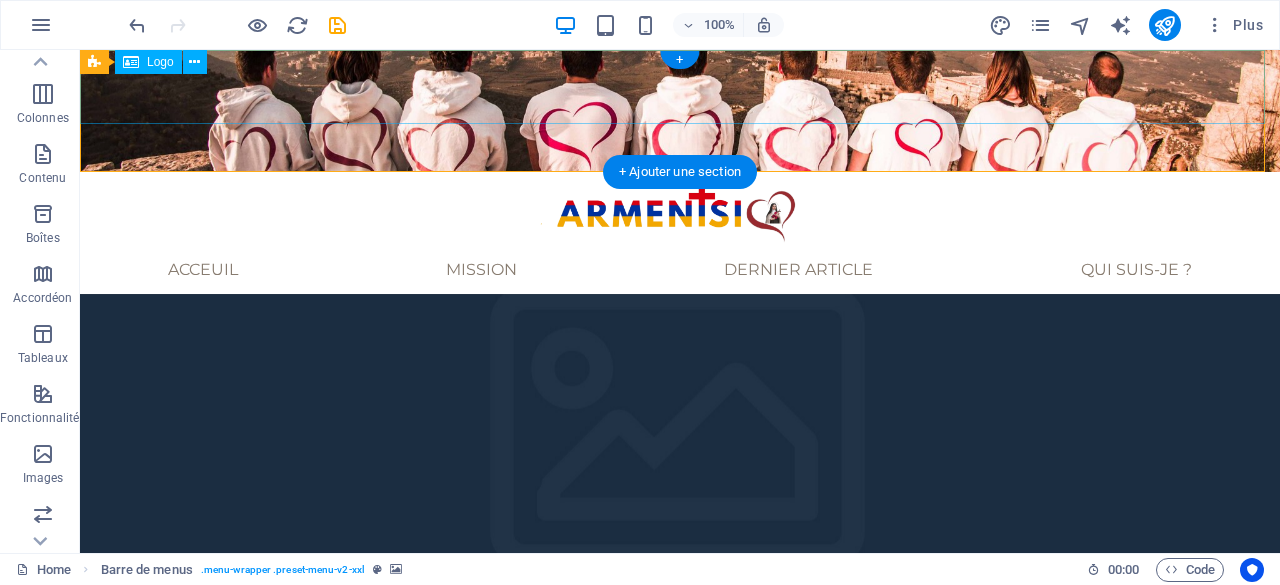 click at bounding box center (680, 209) 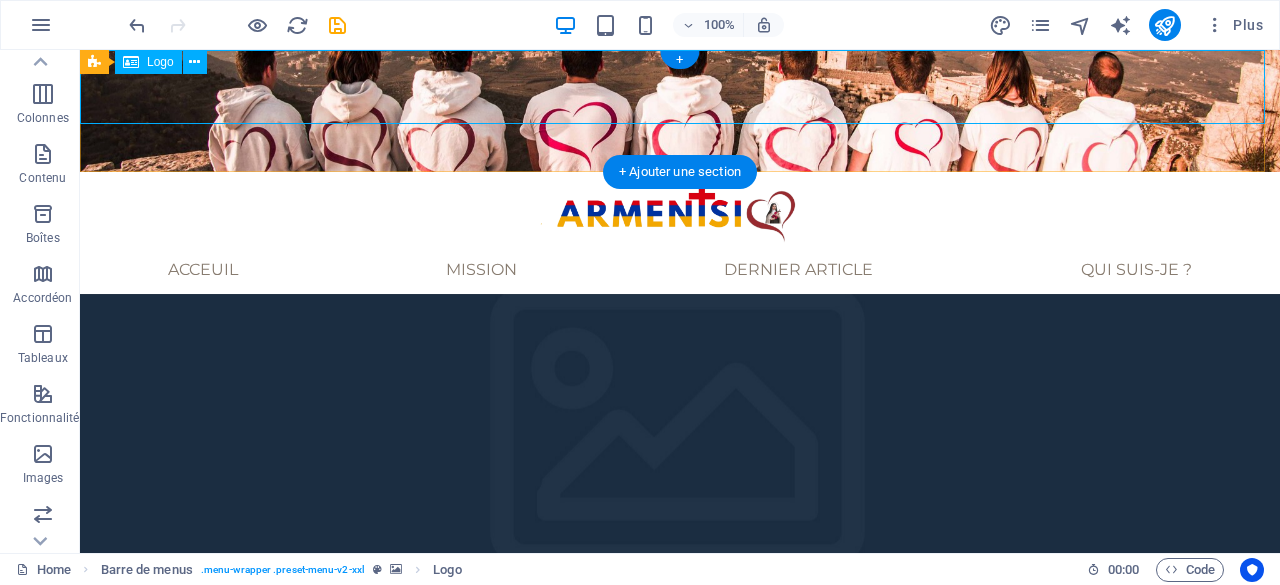 click at bounding box center (680, 209) 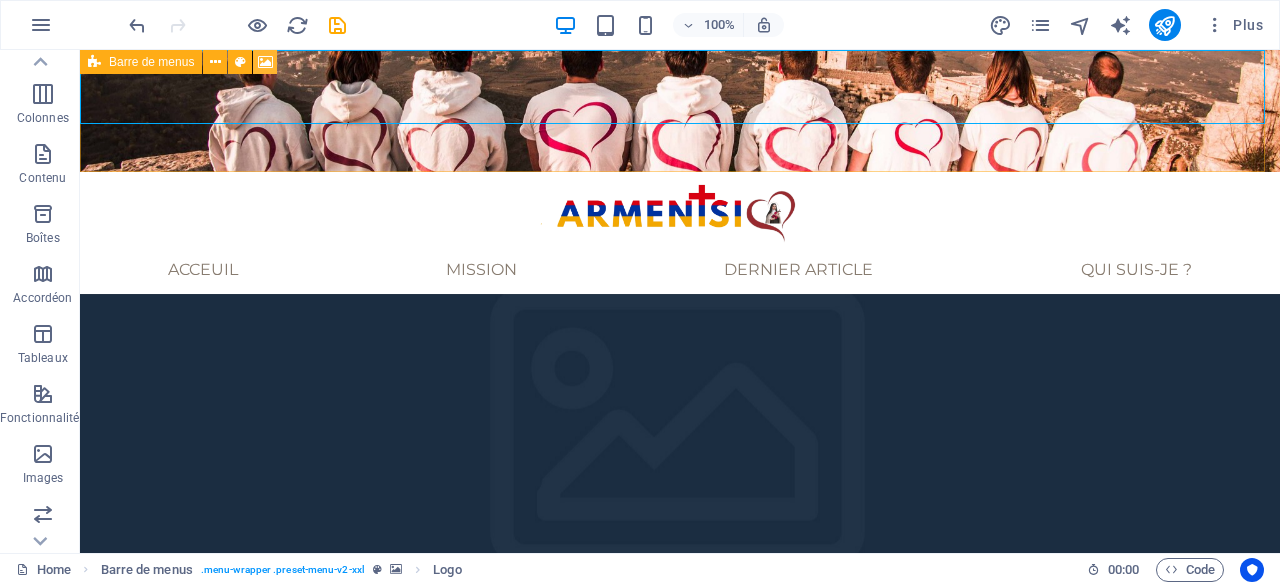 click at bounding box center (265, 62) 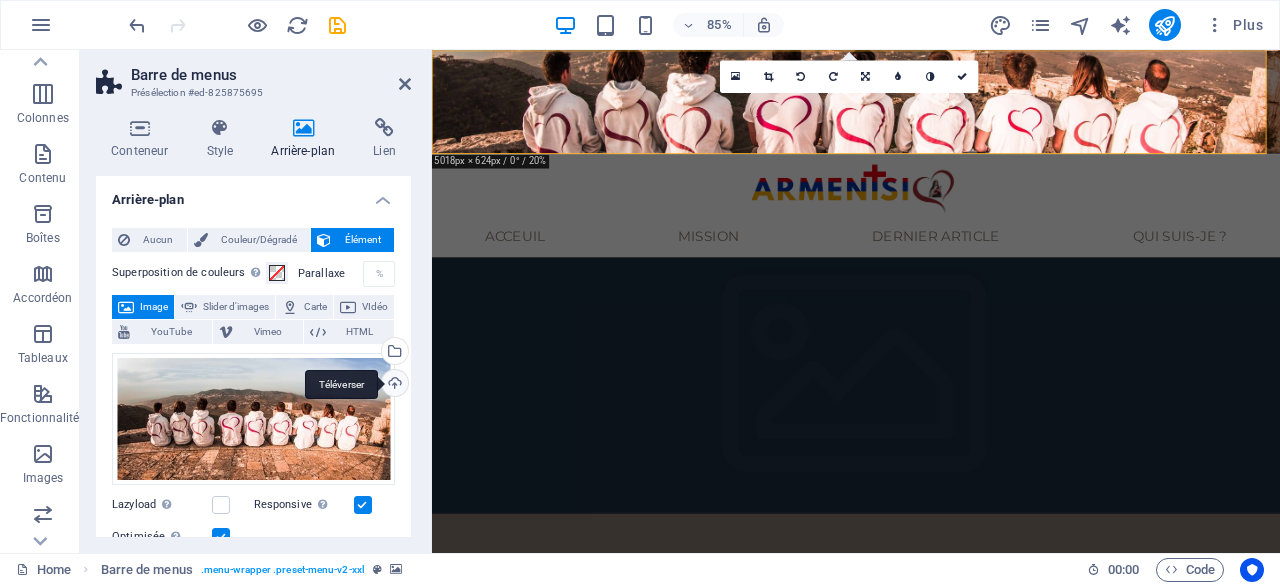 click on "Téléverser" at bounding box center [393, 385] 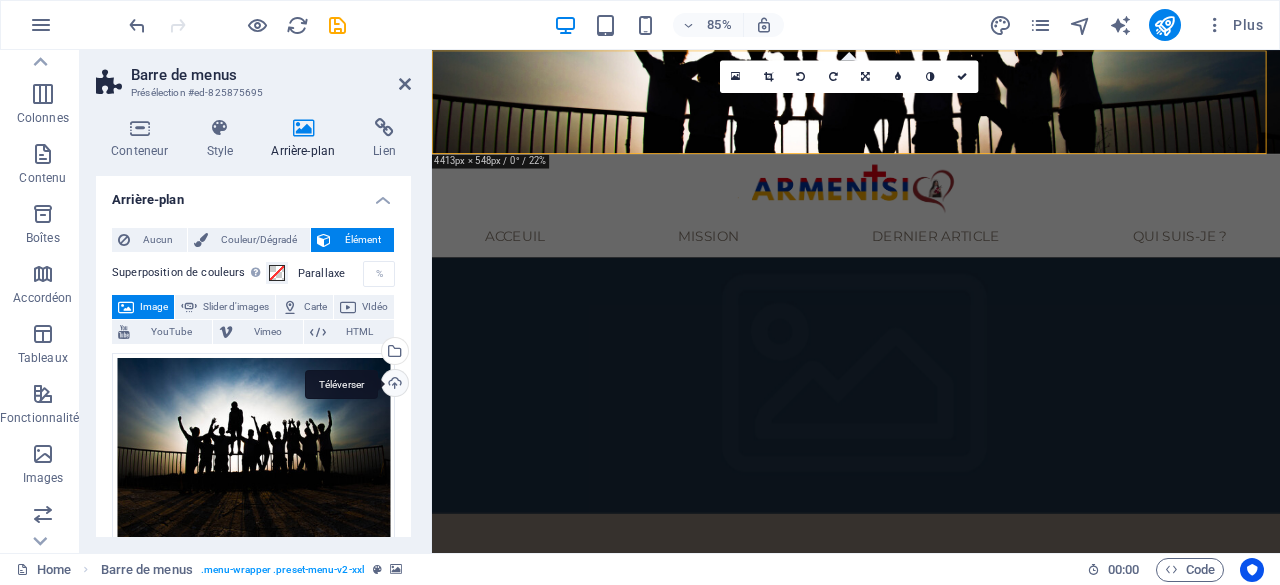 click on "Téléverser" at bounding box center [393, 385] 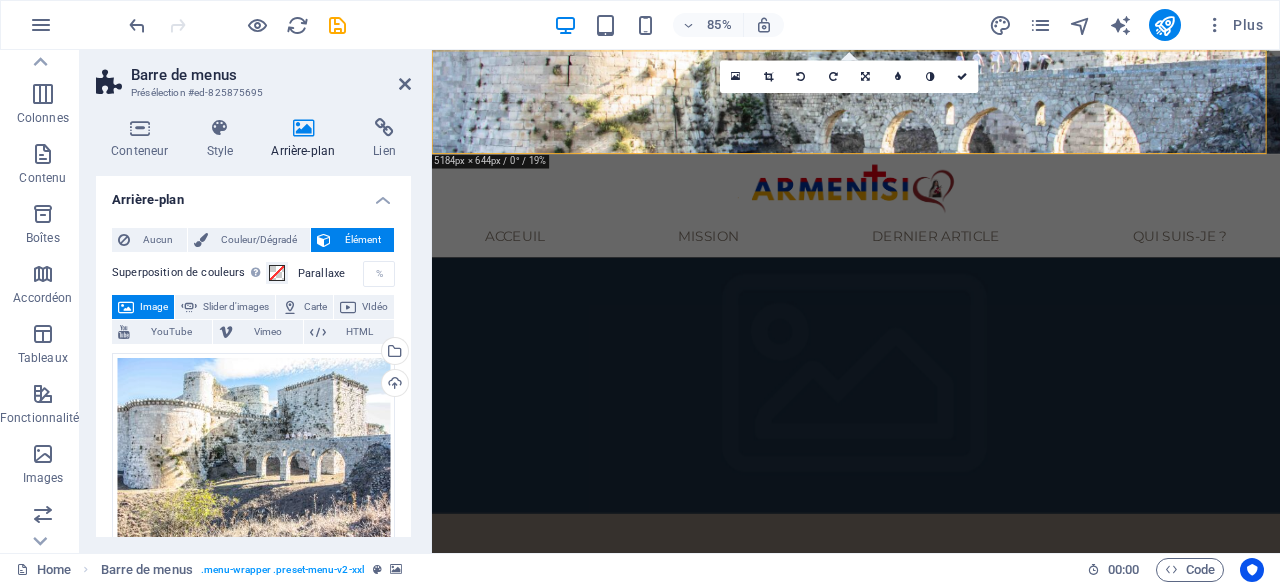 drag, startPoint x: 1242, startPoint y: 240, endPoint x: 1297, endPoint y: 143, distance: 111.50785 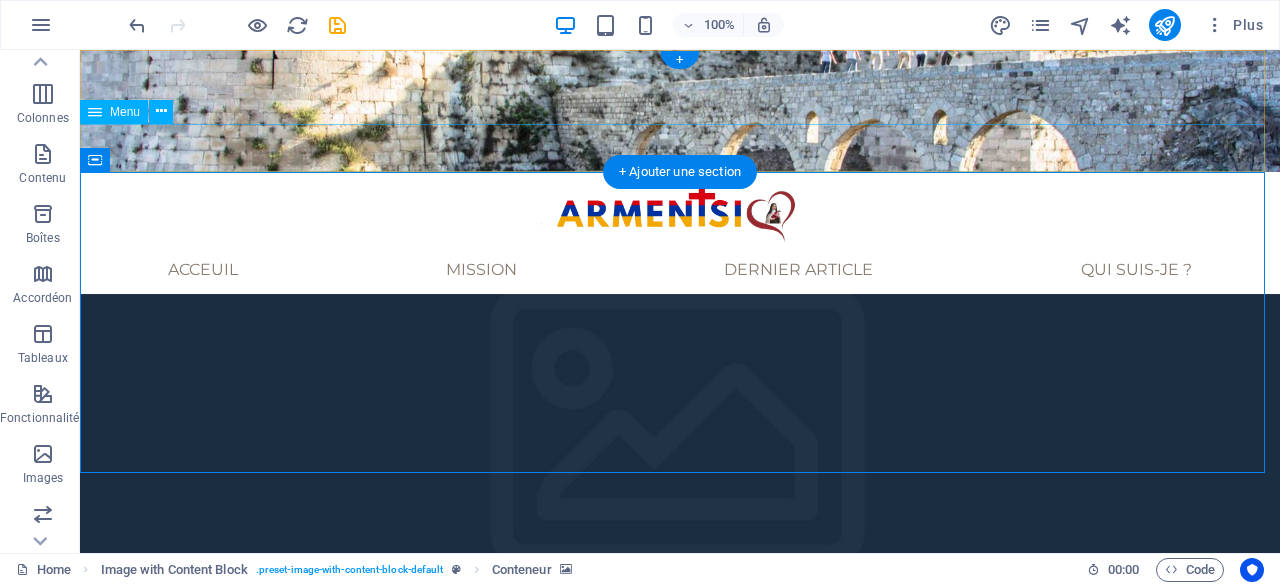 click on "Acceuil Mission Dernier article Qui suis-je ?" at bounding box center (680, 270) 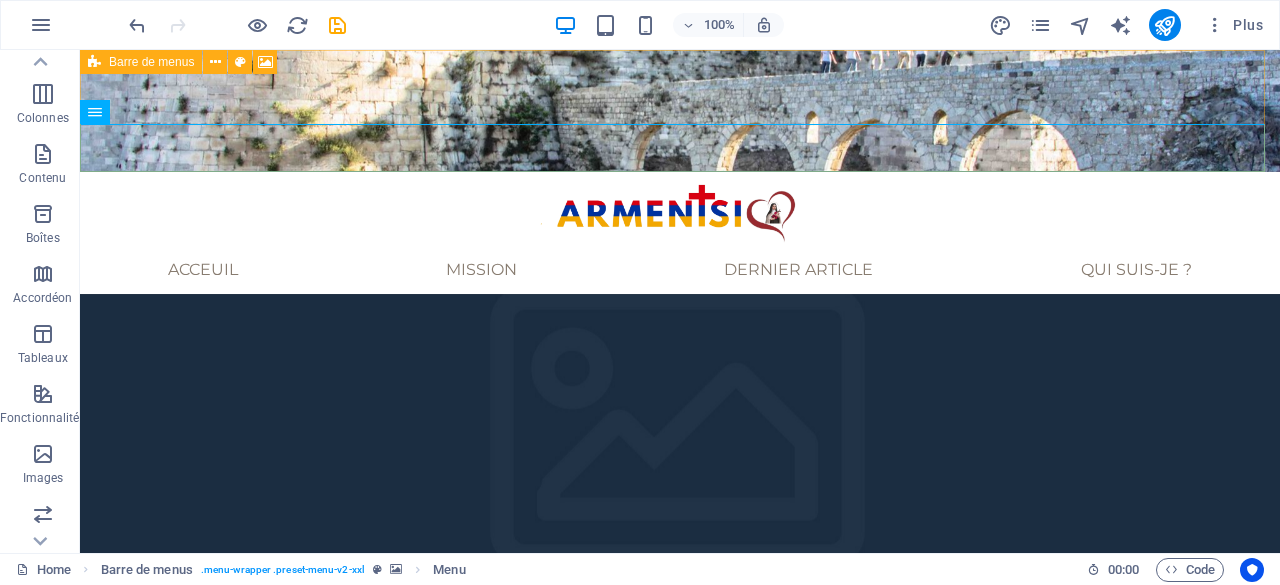 click on "Barre de menus" at bounding box center (141, 62) 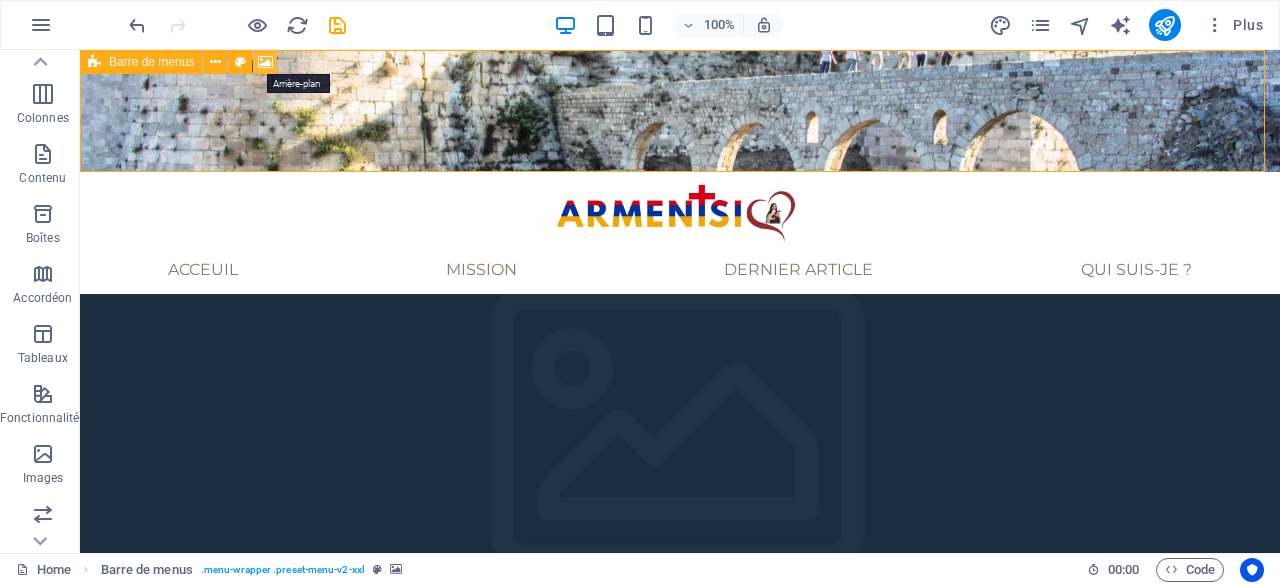 click at bounding box center (265, 62) 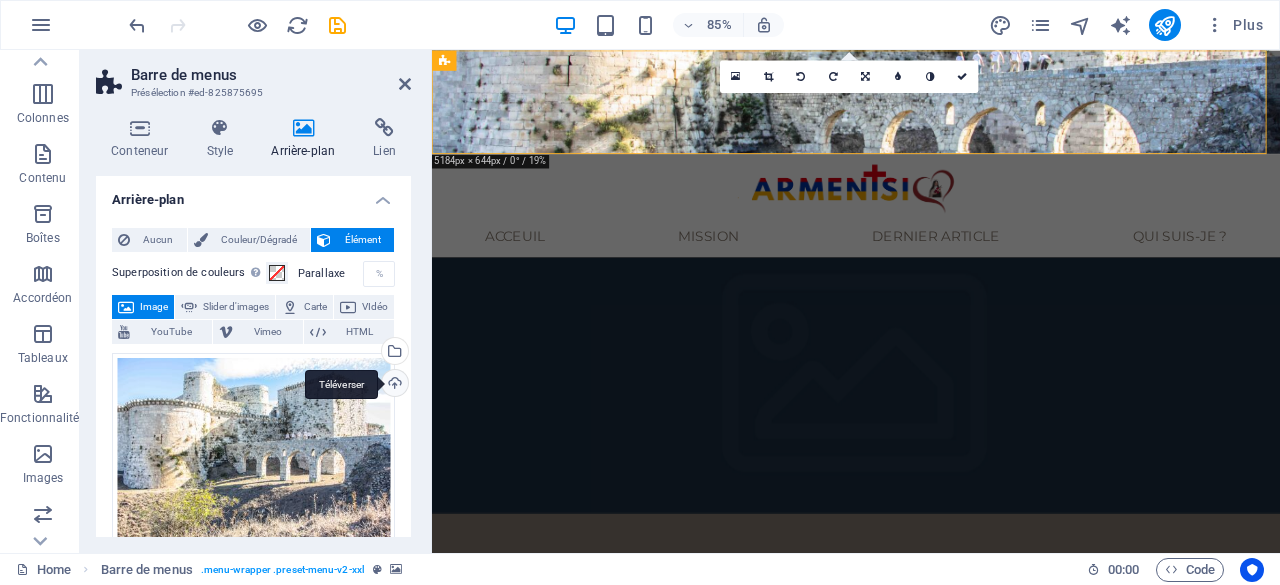 click on "Téléverser" at bounding box center [393, 385] 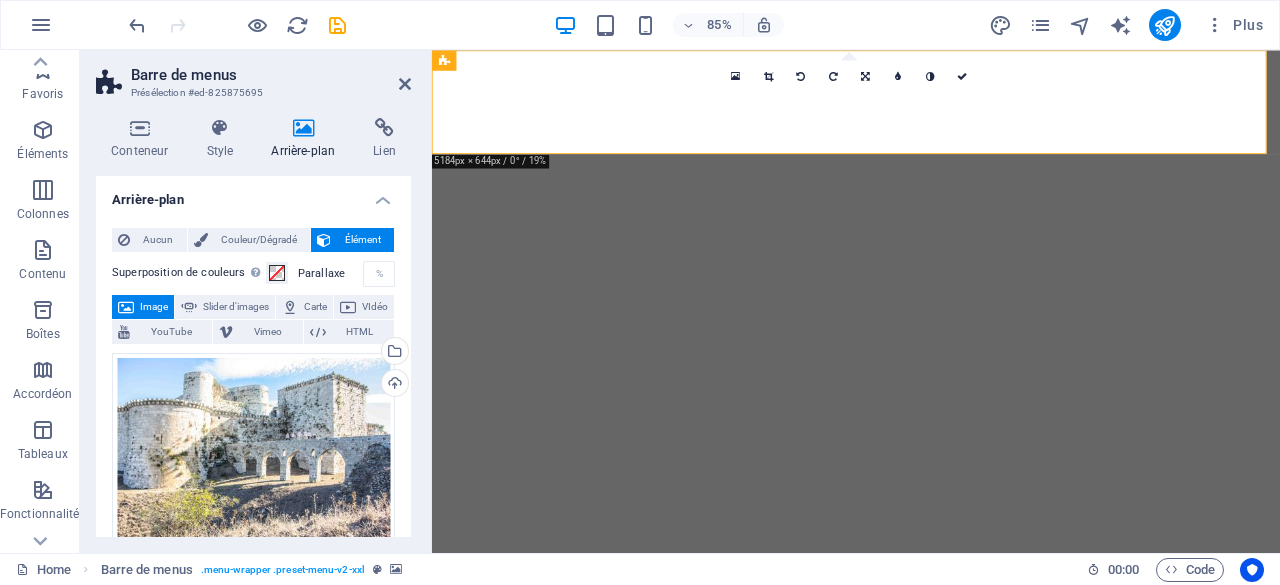 scroll, scrollTop: 0, scrollLeft: 0, axis: both 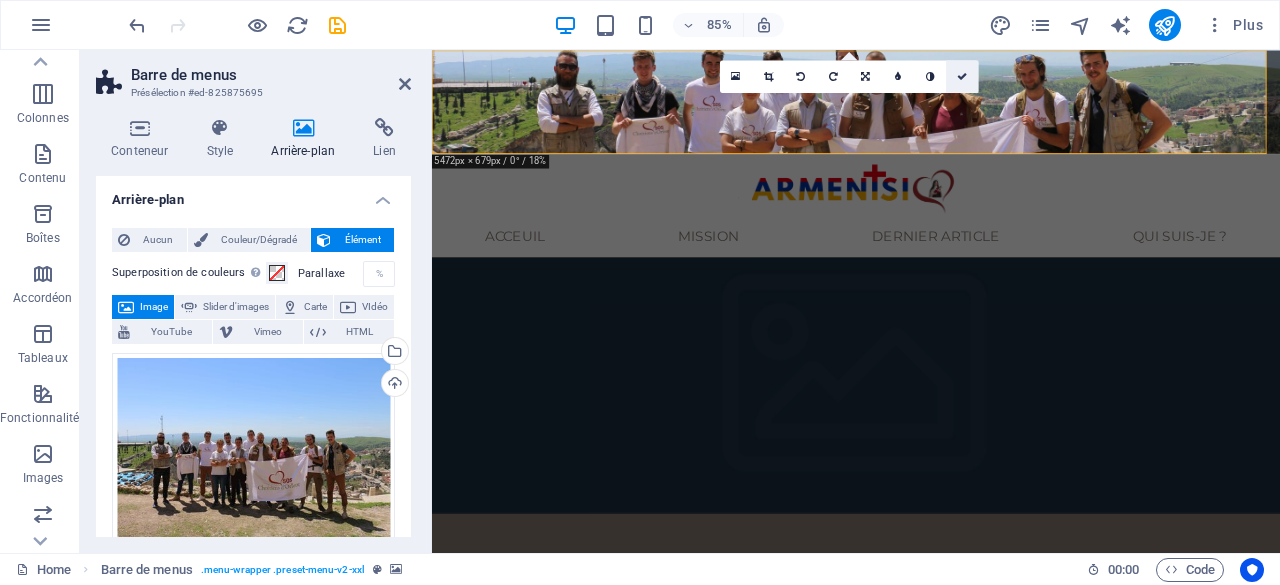 click at bounding box center (962, 76) 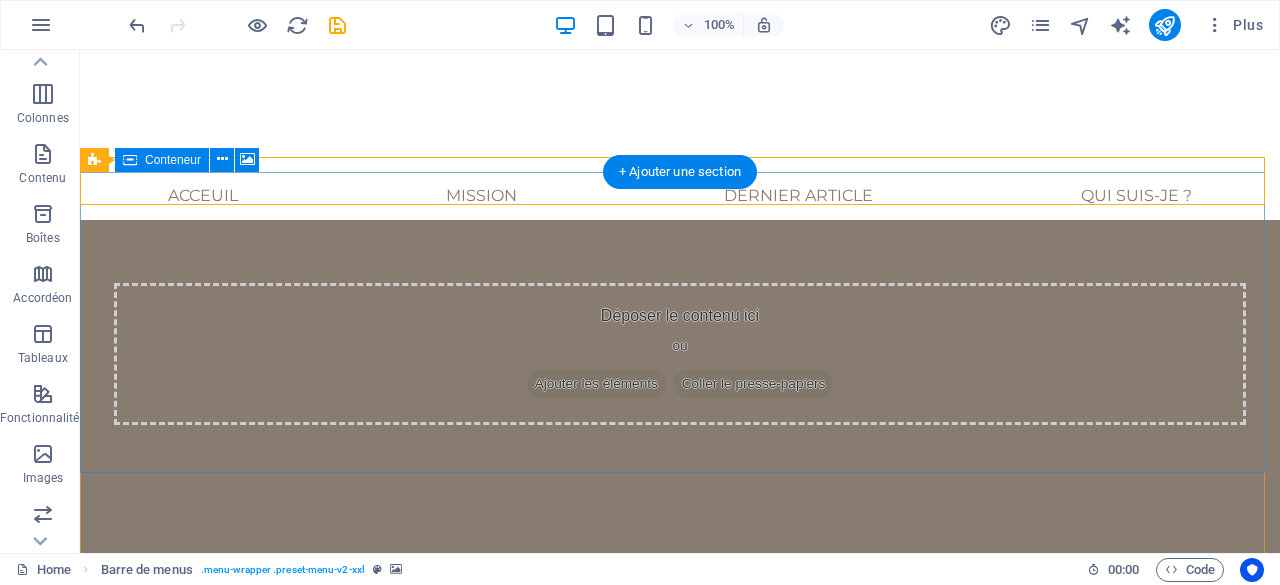 scroll, scrollTop: 0, scrollLeft: 0, axis: both 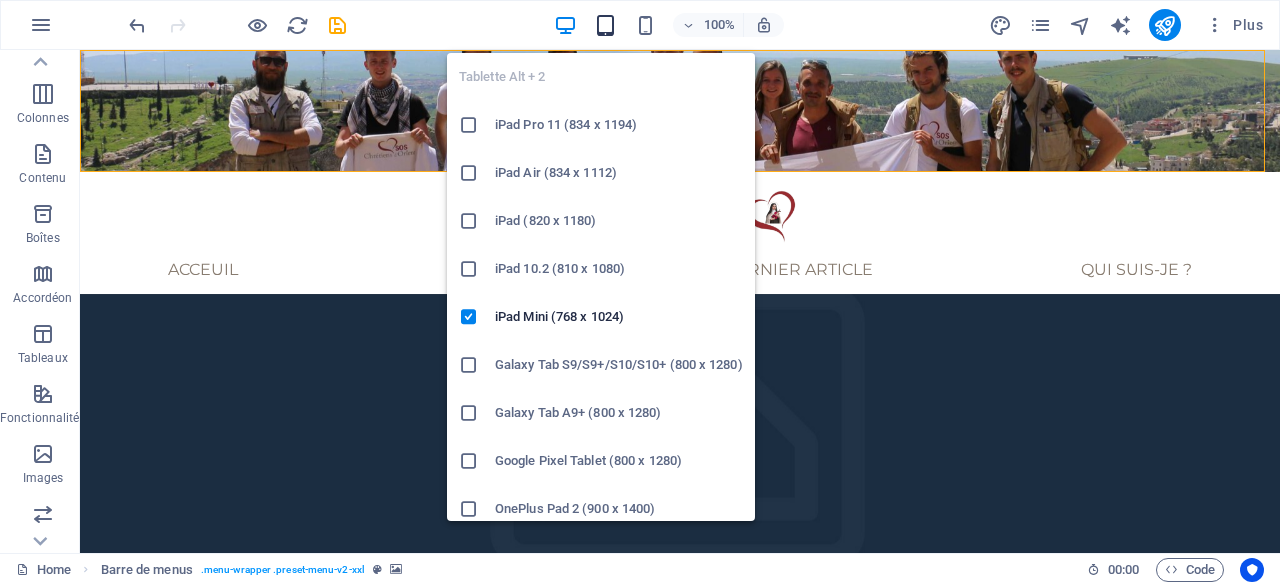 click at bounding box center (605, 25) 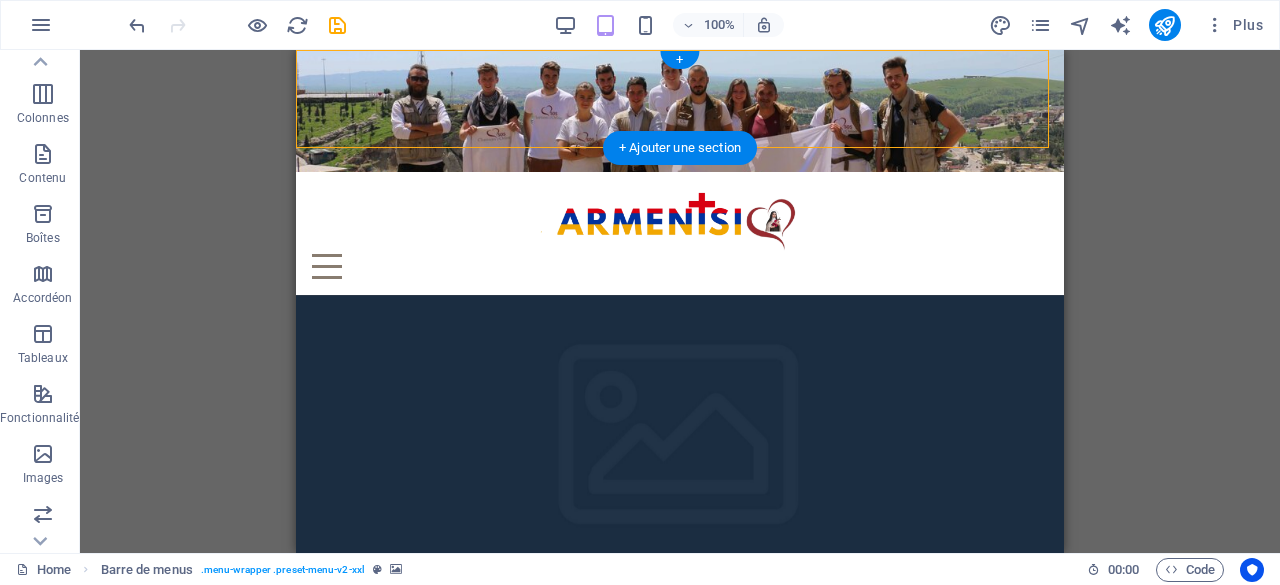 click at bounding box center [680, 111] 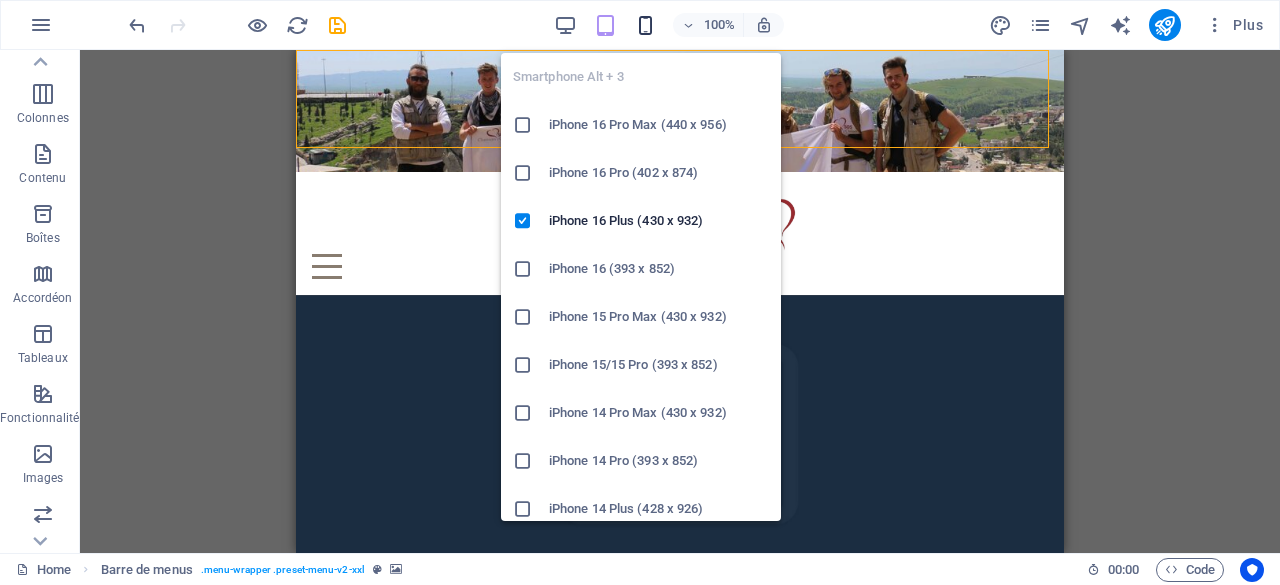 click at bounding box center [645, 25] 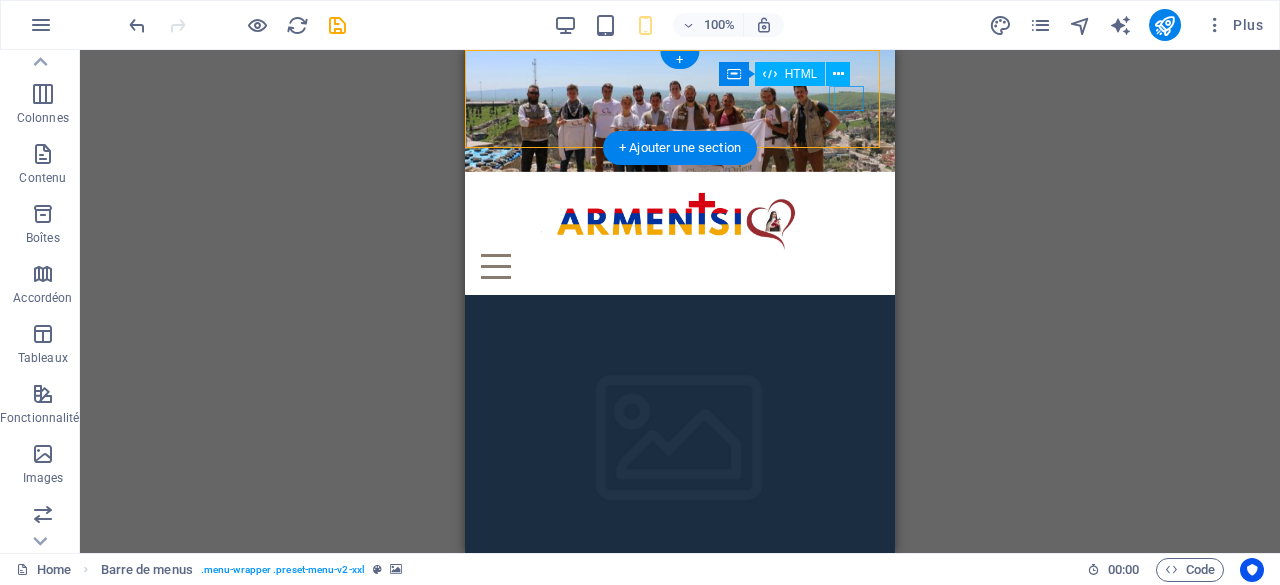 click on "Menu" at bounding box center (498, 266) 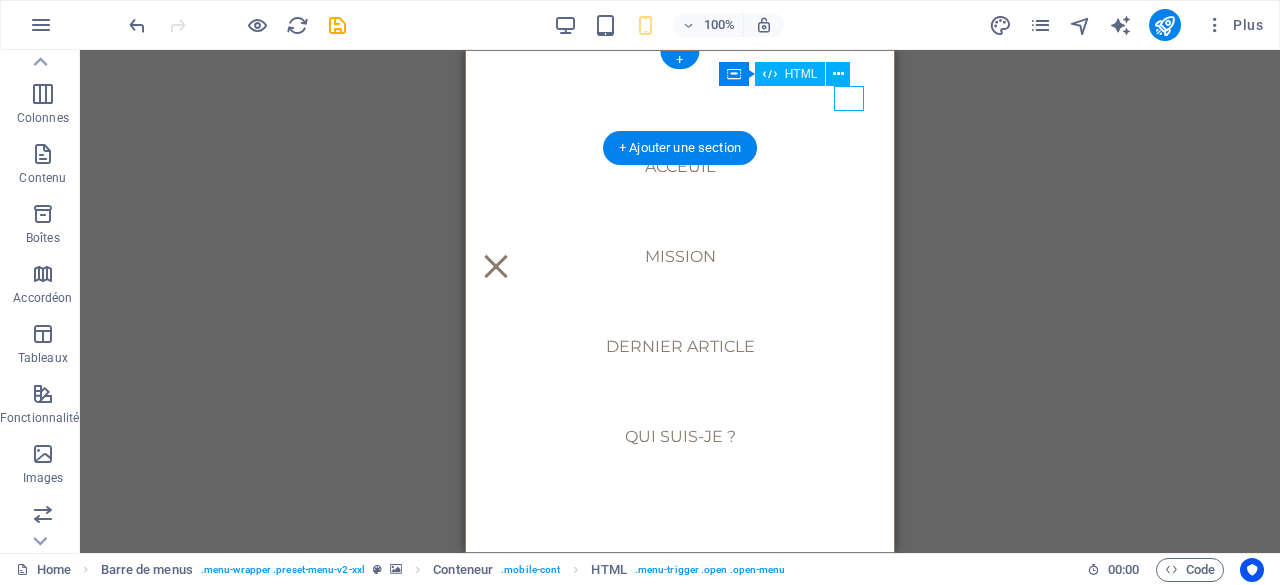 click on "Menu" at bounding box center (496, 266) 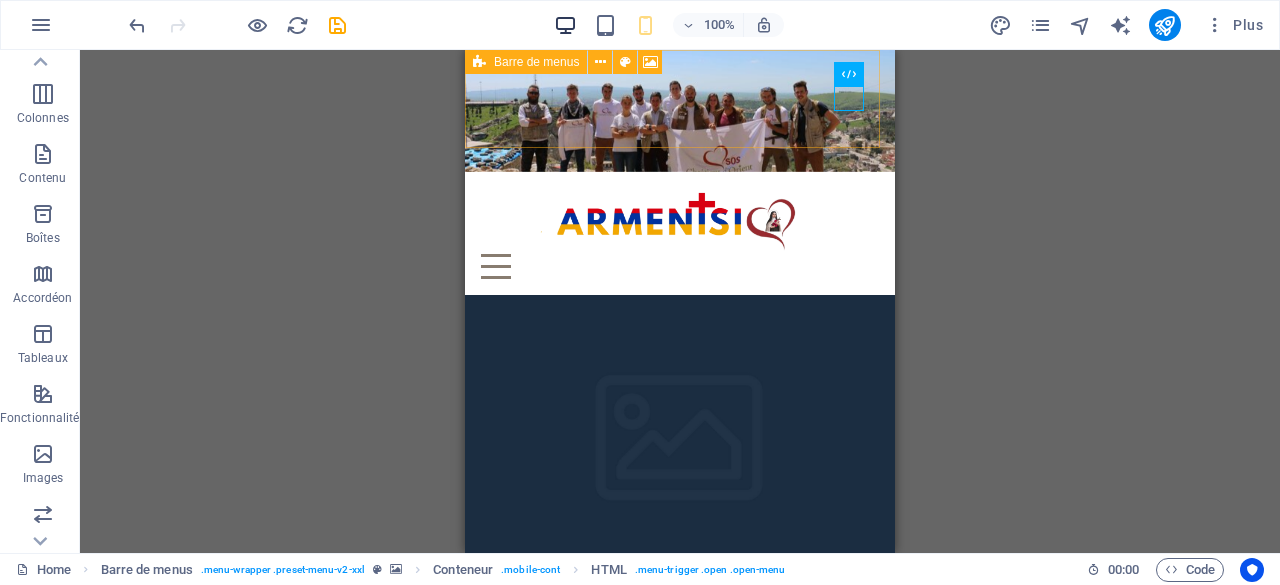 click at bounding box center (565, 25) 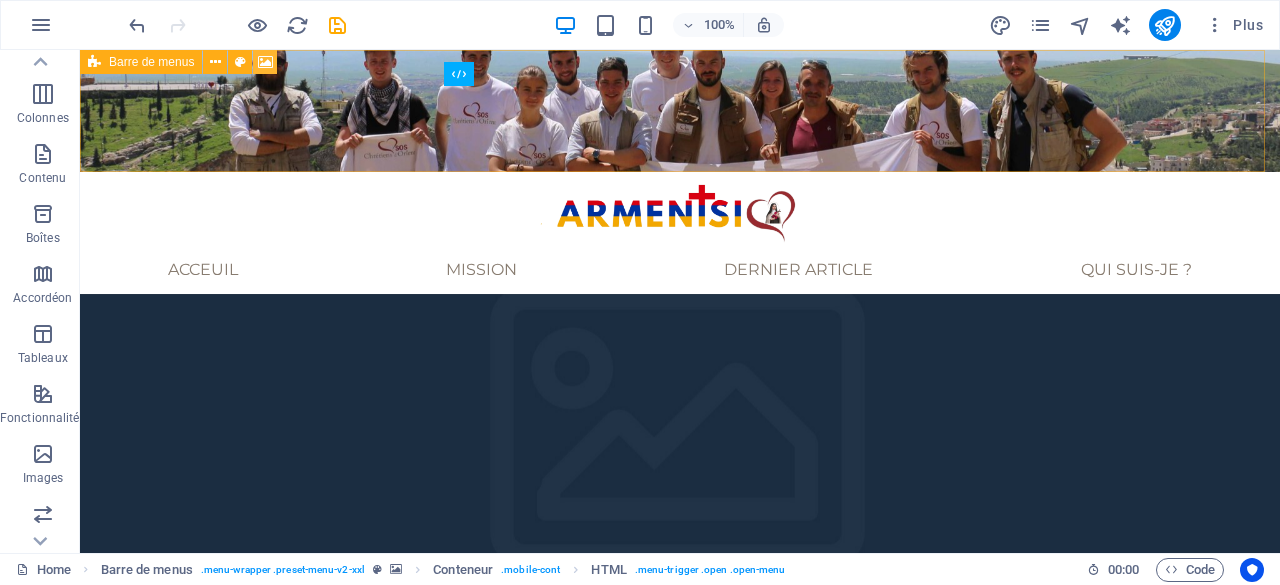 click at bounding box center [265, 62] 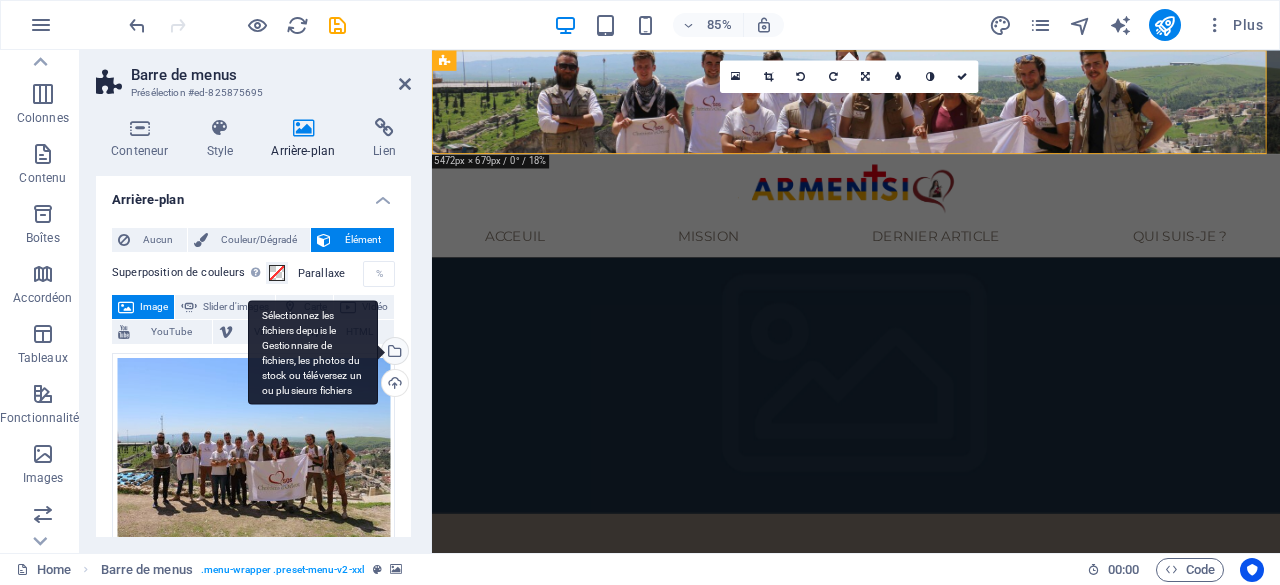 click on "Sélectionnez les fichiers depuis le Gestionnaire de fichiers, les photos du stock ou téléversez un ou plusieurs fichiers" at bounding box center (393, 353) 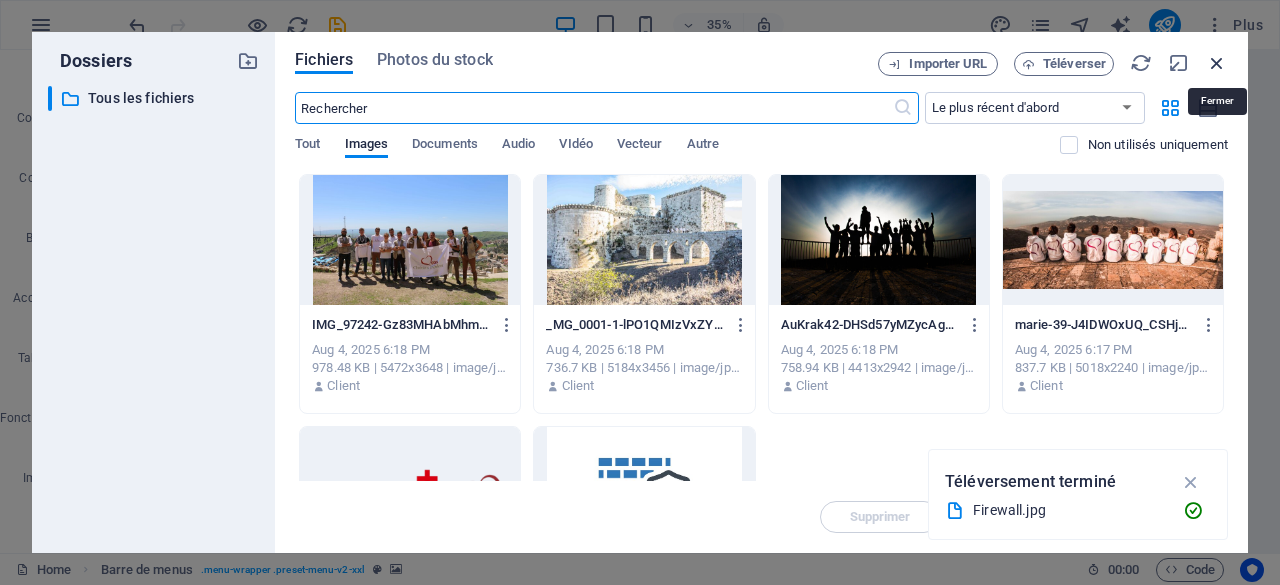 click at bounding box center [1217, 63] 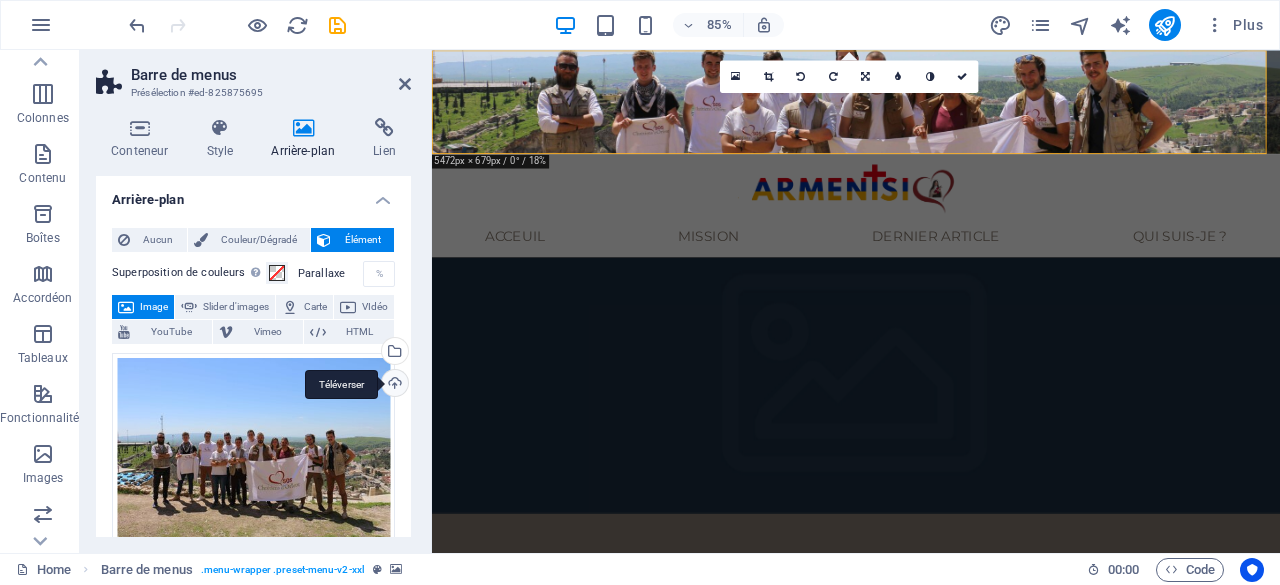 click on "Téléverser" at bounding box center (393, 385) 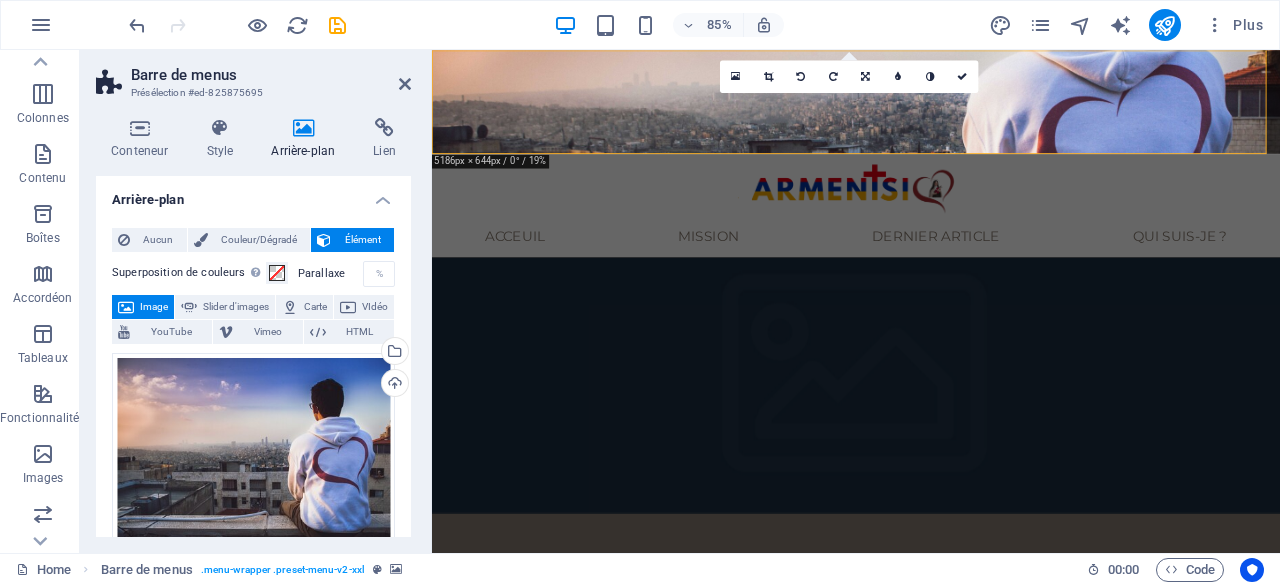 click at bounding box center (931, 444) 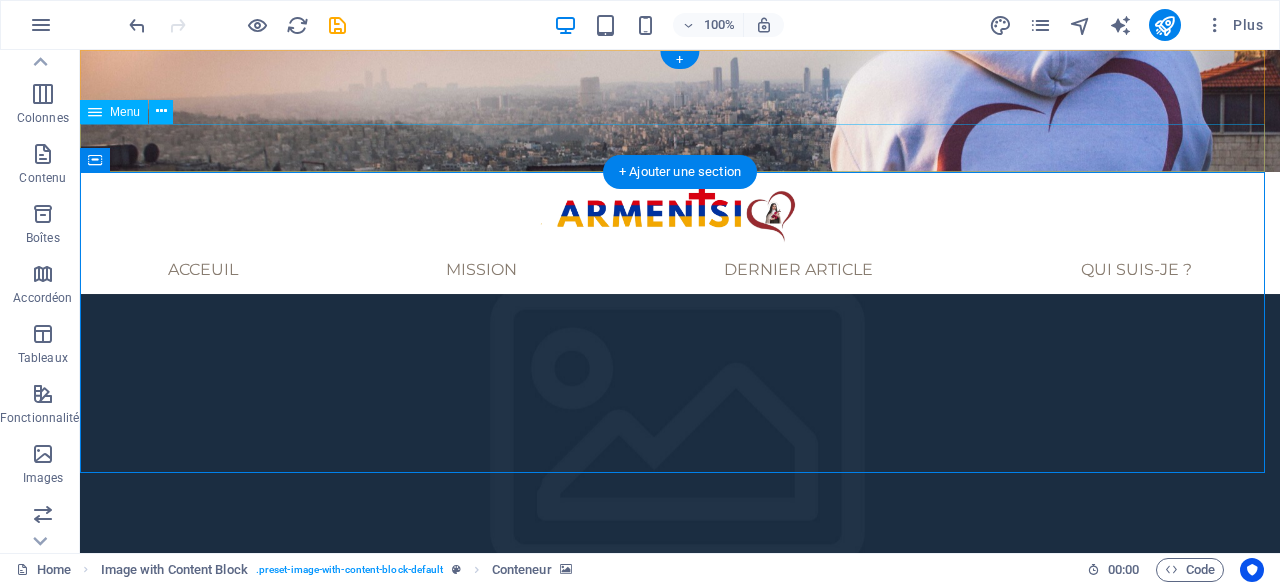 click on "Acceuil Mission Dernier article Qui suis-je ?" at bounding box center [680, 270] 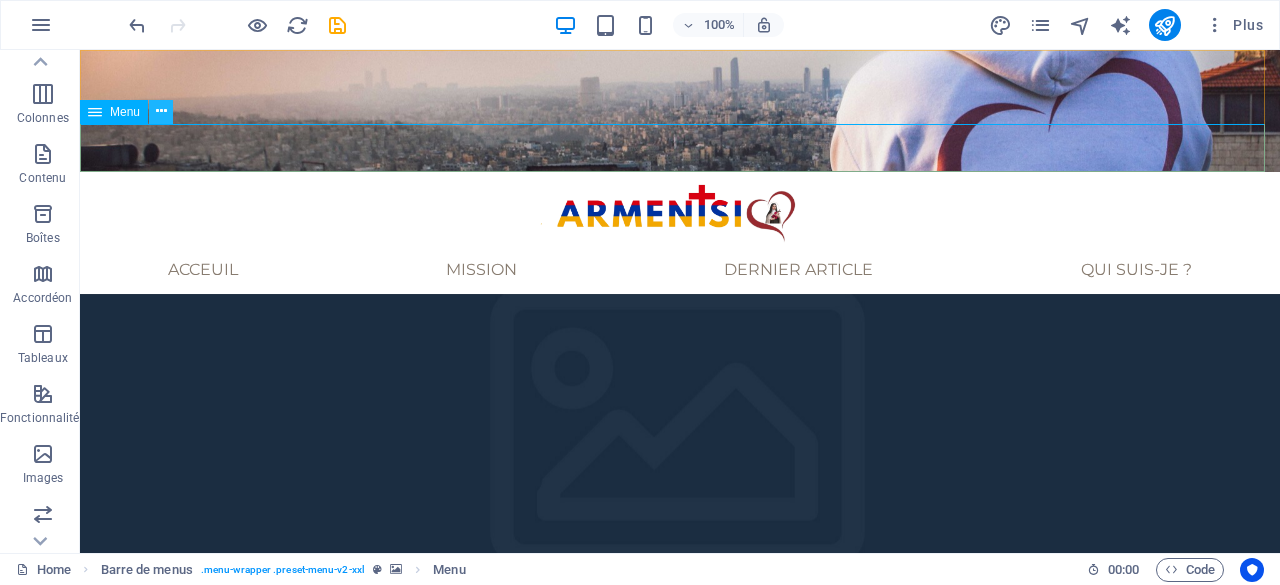 click at bounding box center (161, 111) 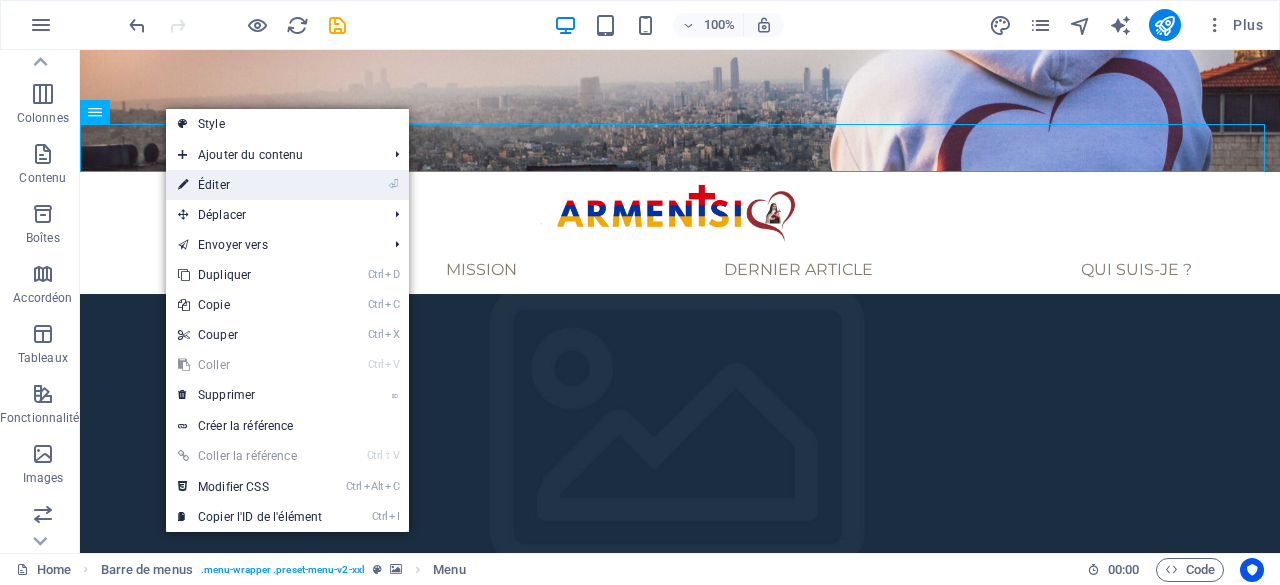click on "⏎  Éditer" at bounding box center (250, 185) 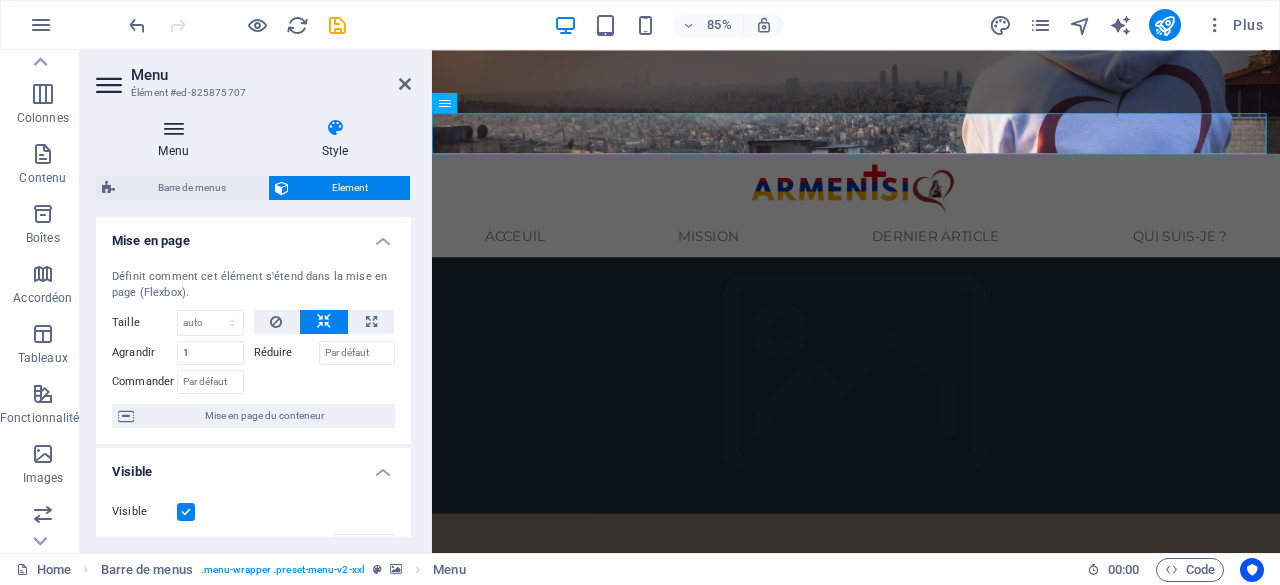 scroll, scrollTop: 0, scrollLeft: 0, axis: both 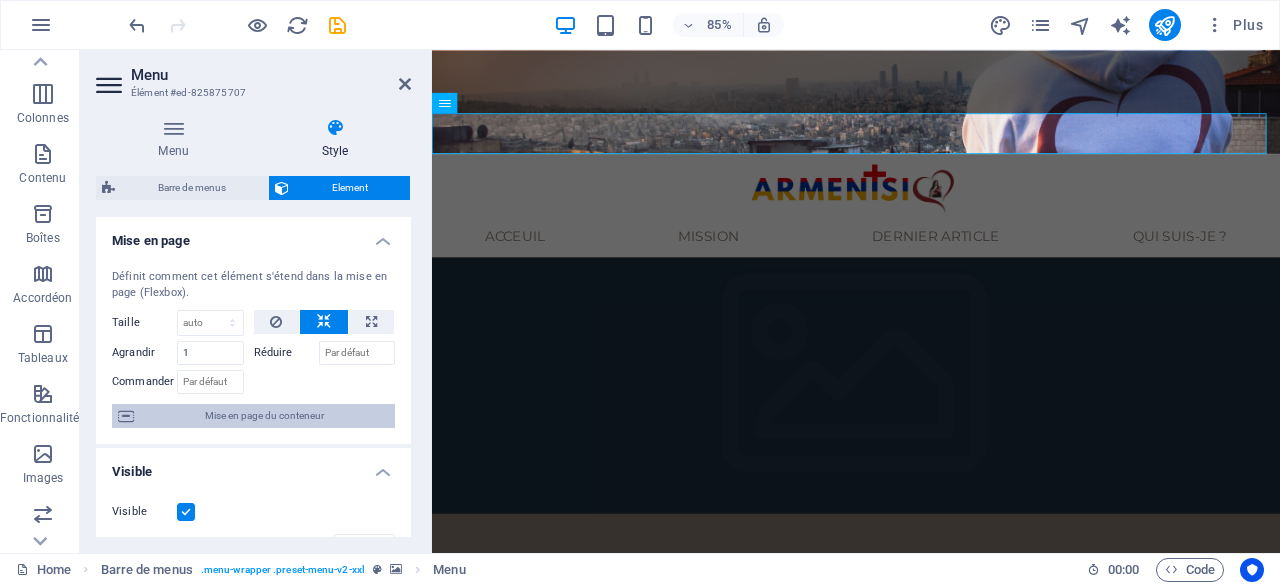 click on "Mise en page du conteneur" at bounding box center (264, 416) 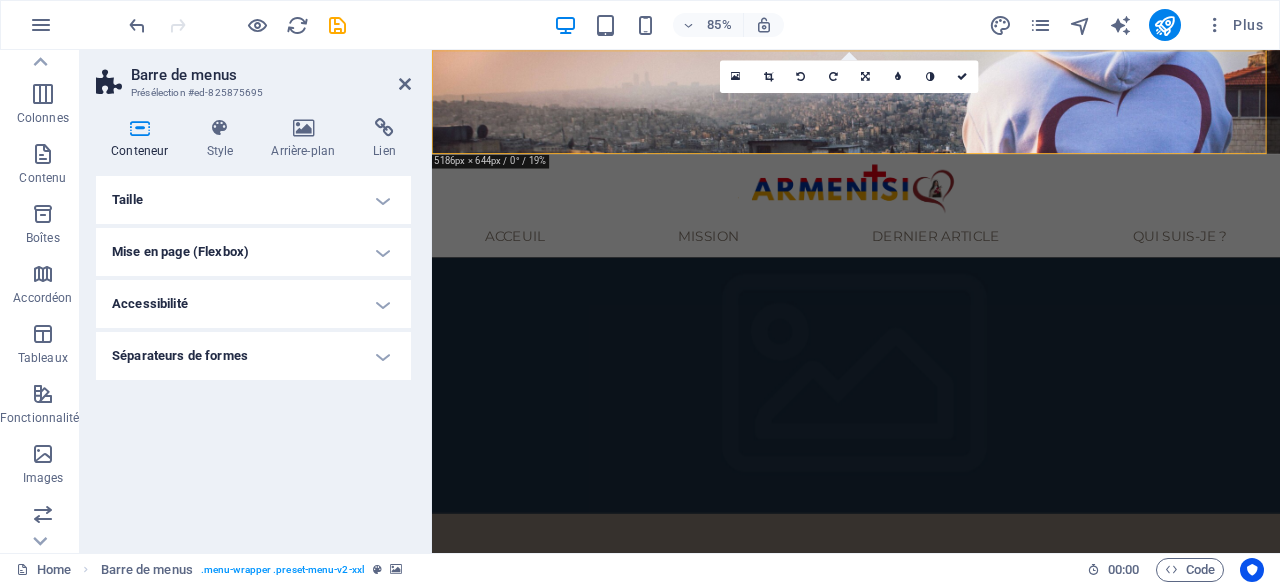 click at bounding box center [139, 128] 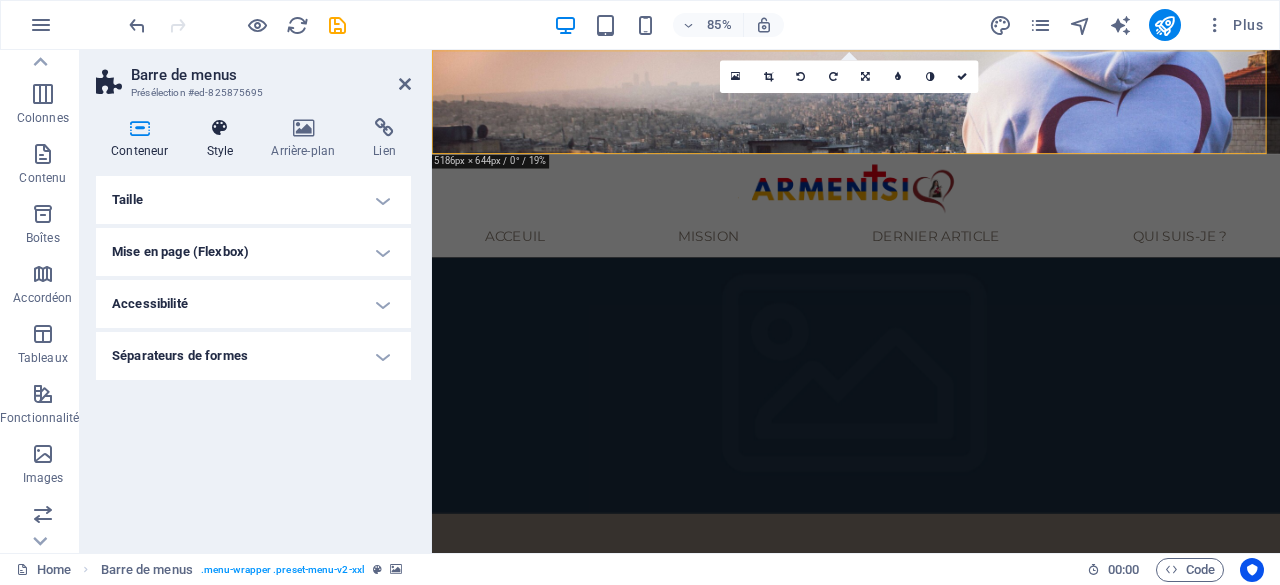 click at bounding box center [219, 128] 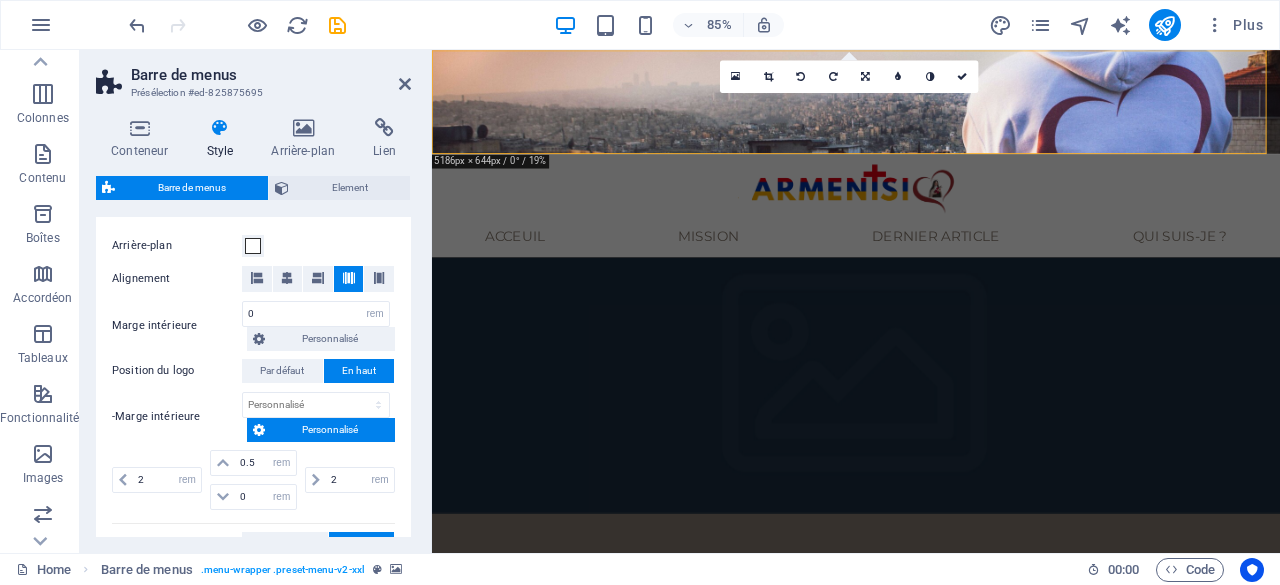 scroll, scrollTop: 628, scrollLeft: 0, axis: vertical 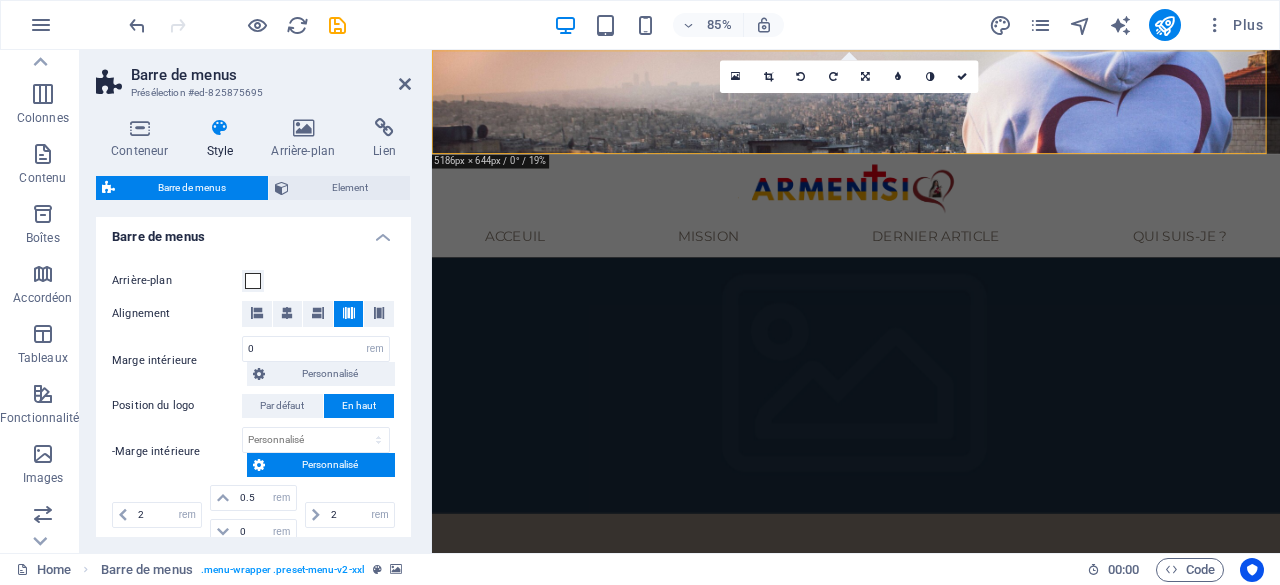 click on "Arrière-plan" at bounding box center [177, 281] 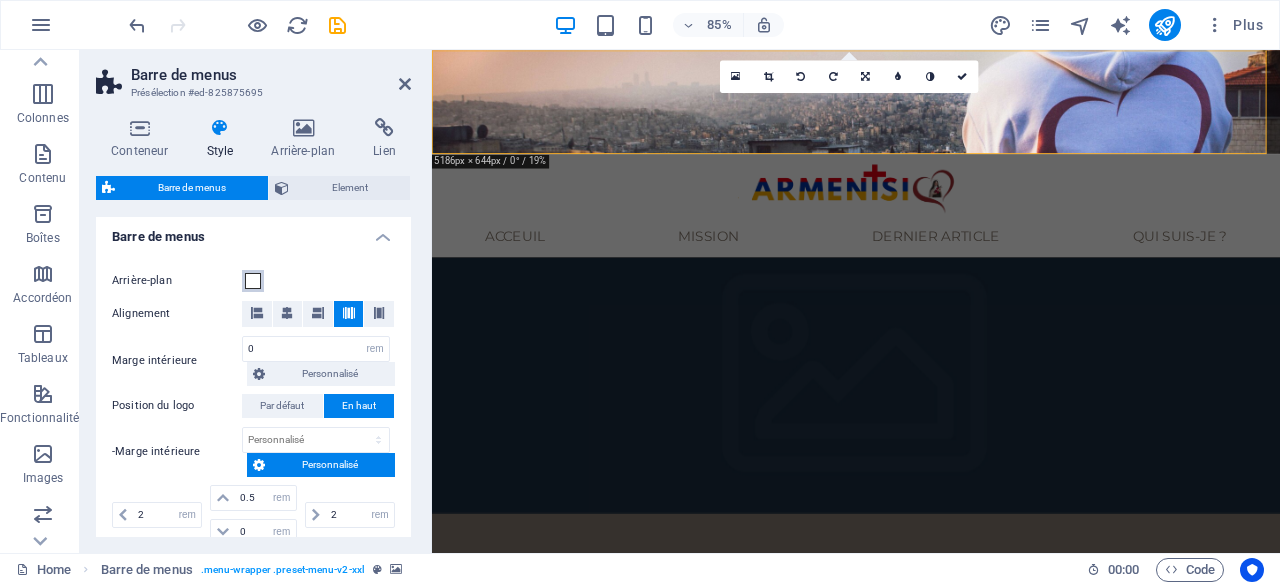 click on "Arrière-plan" at bounding box center [253, 281] 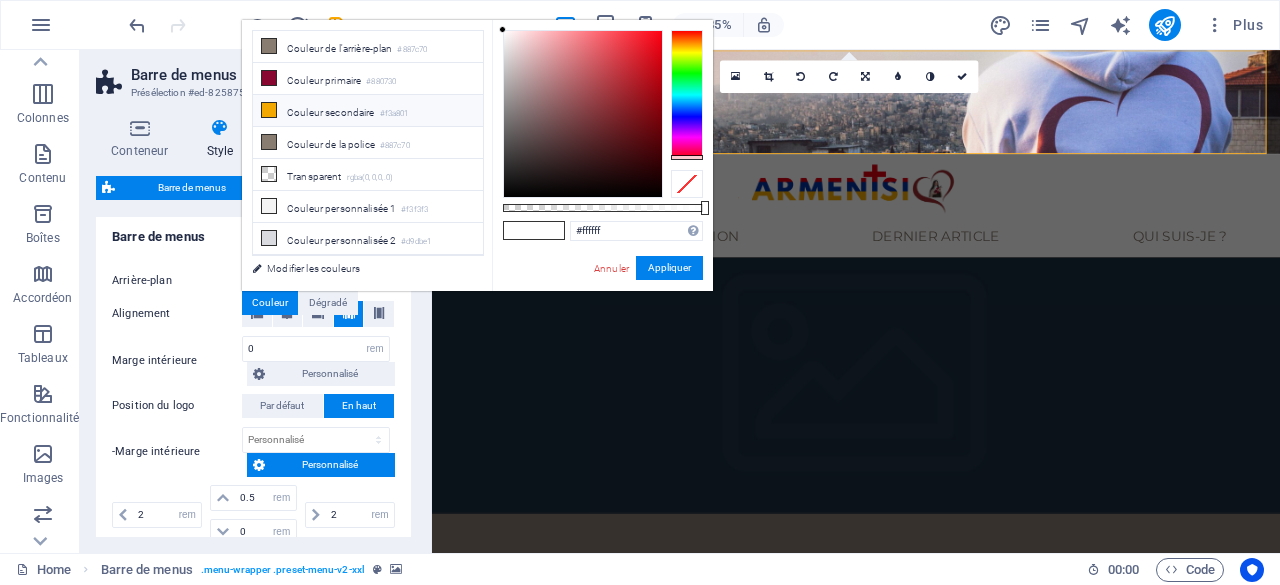 click on "Couleur secondaire
#f3a801" at bounding box center (368, 111) 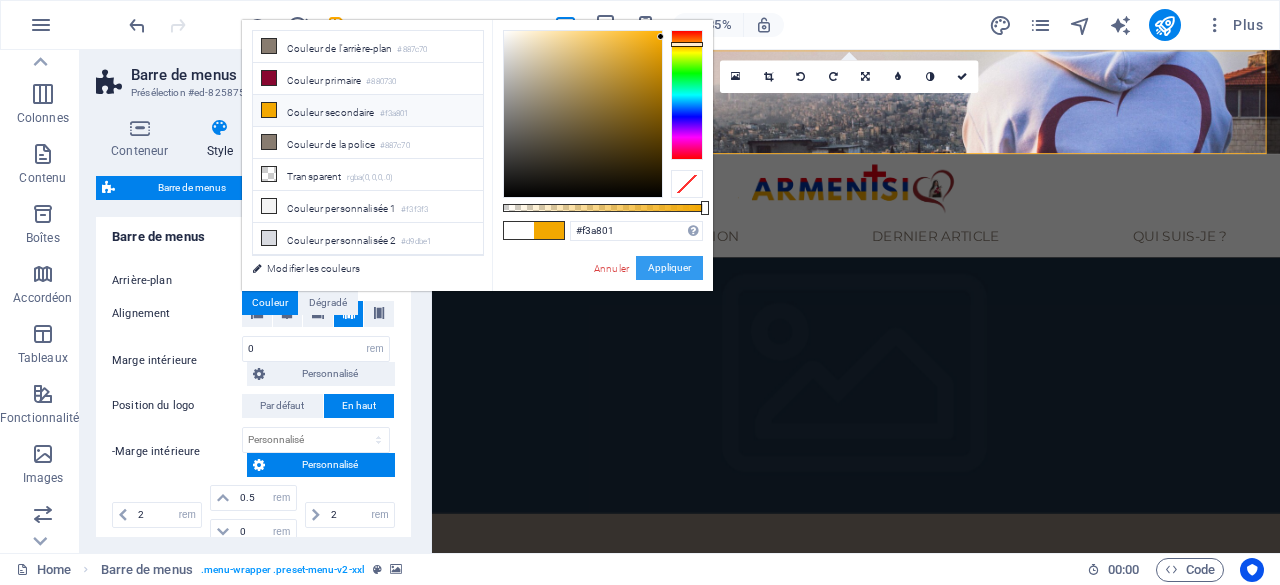 click on "Appliquer" at bounding box center [669, 268] 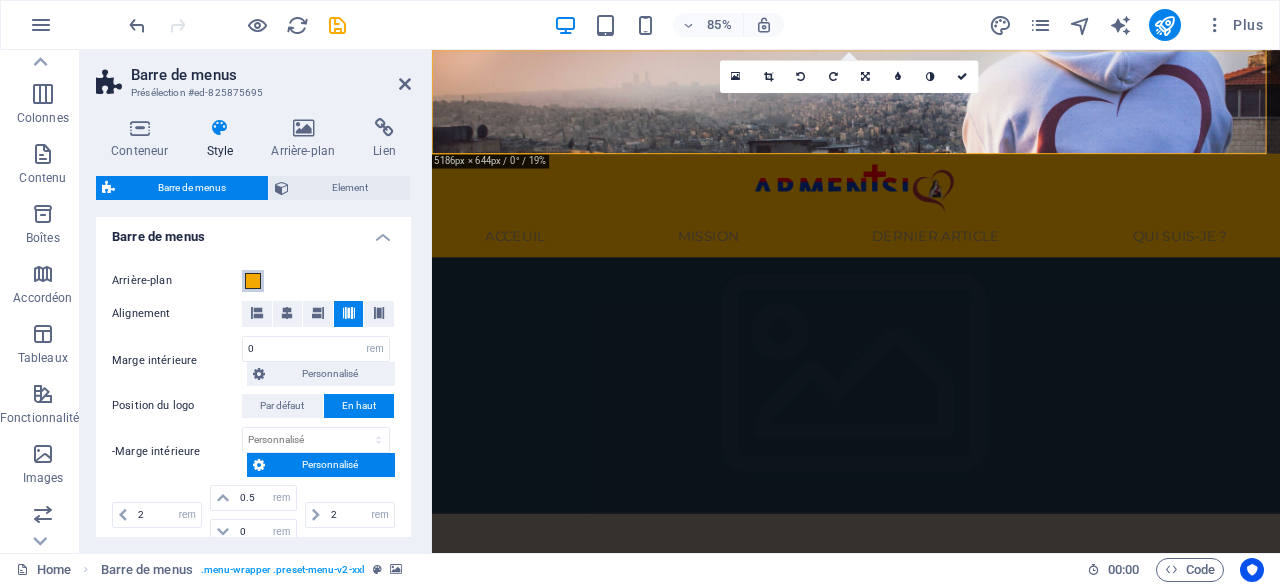 click at bounding box center [253, 281] 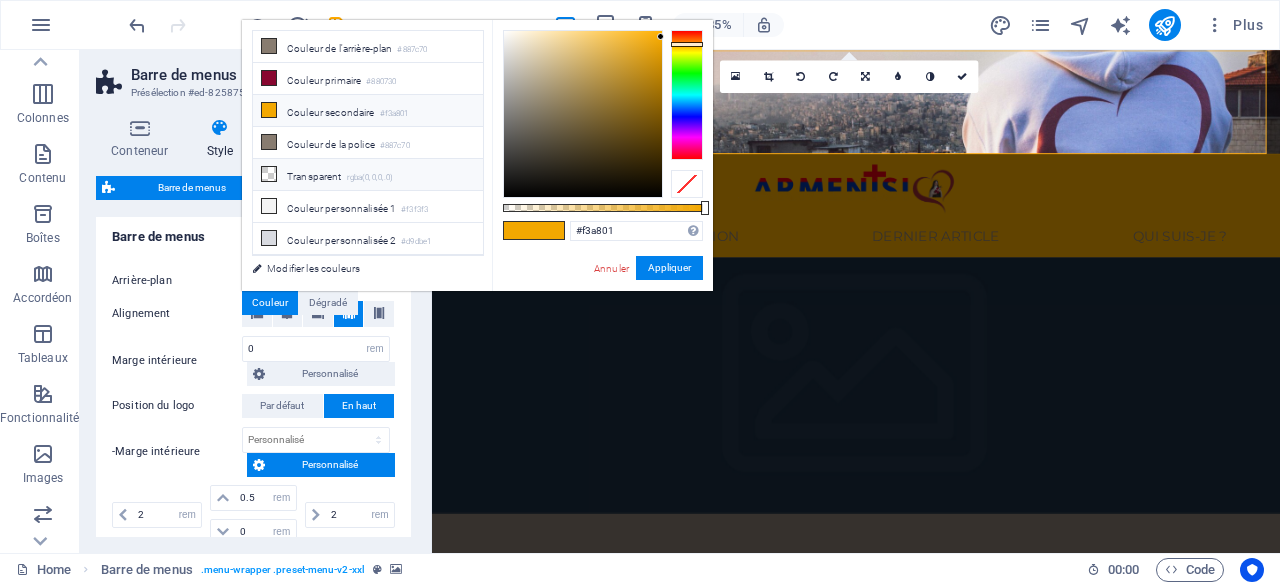 click on "Transparent
rgba(0,0,0,.0)" at bounding box center (368, 175) 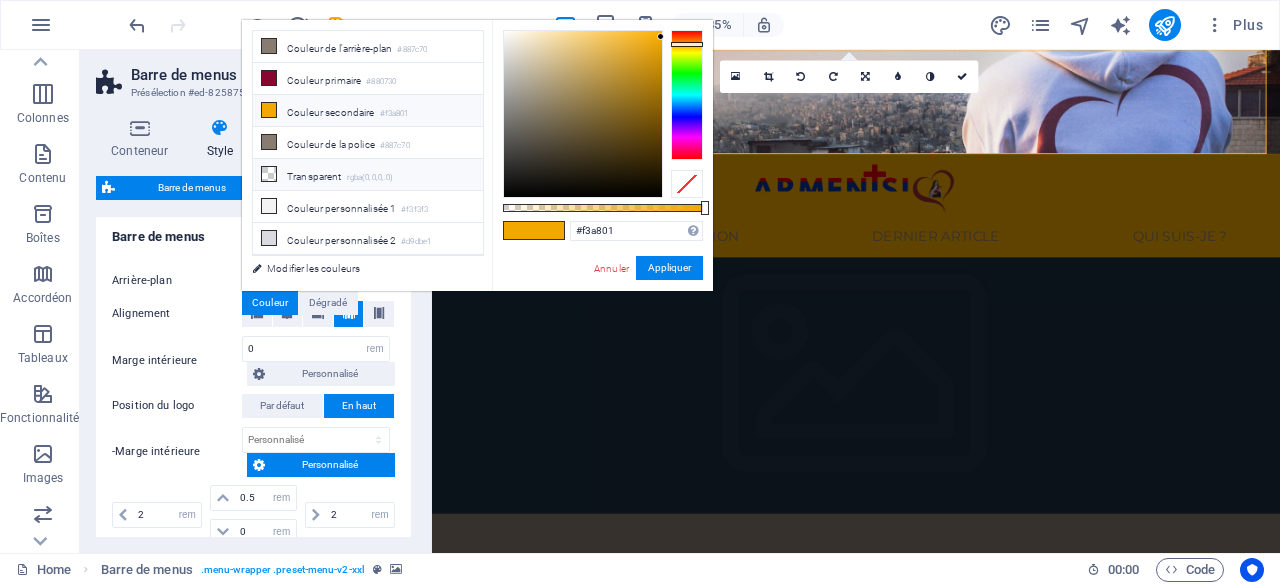 type on "rgba(0, 0, 0, 0)" 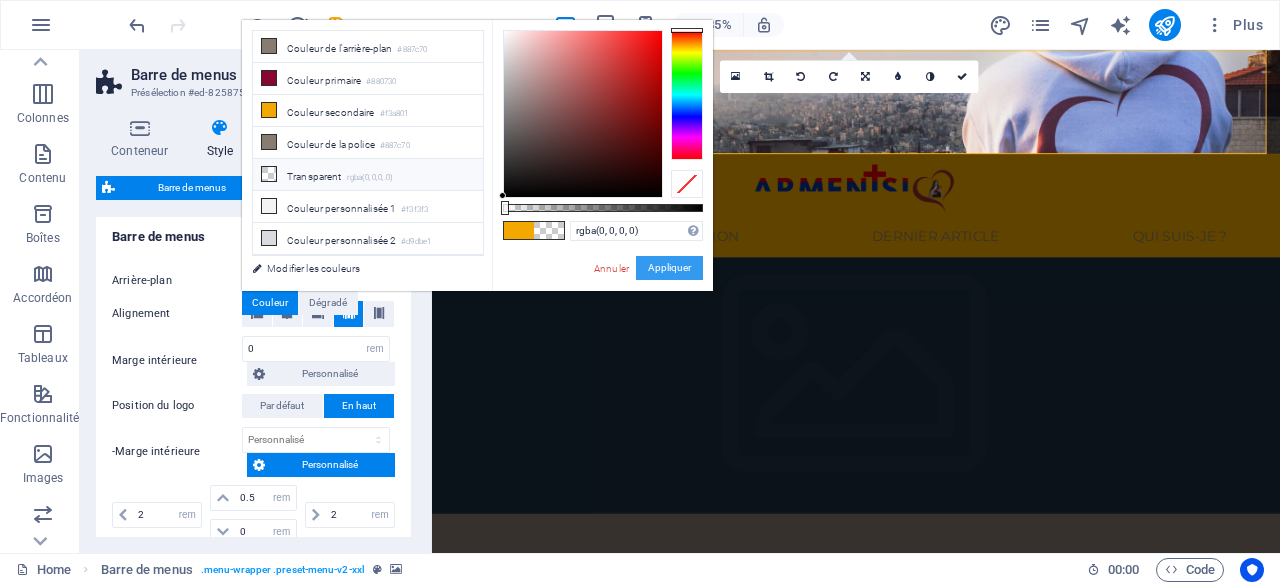 drag, startPoint x: 658, startPoint y: 268, endPoint x: 75, endPoint y: 260, distance: 583.0549 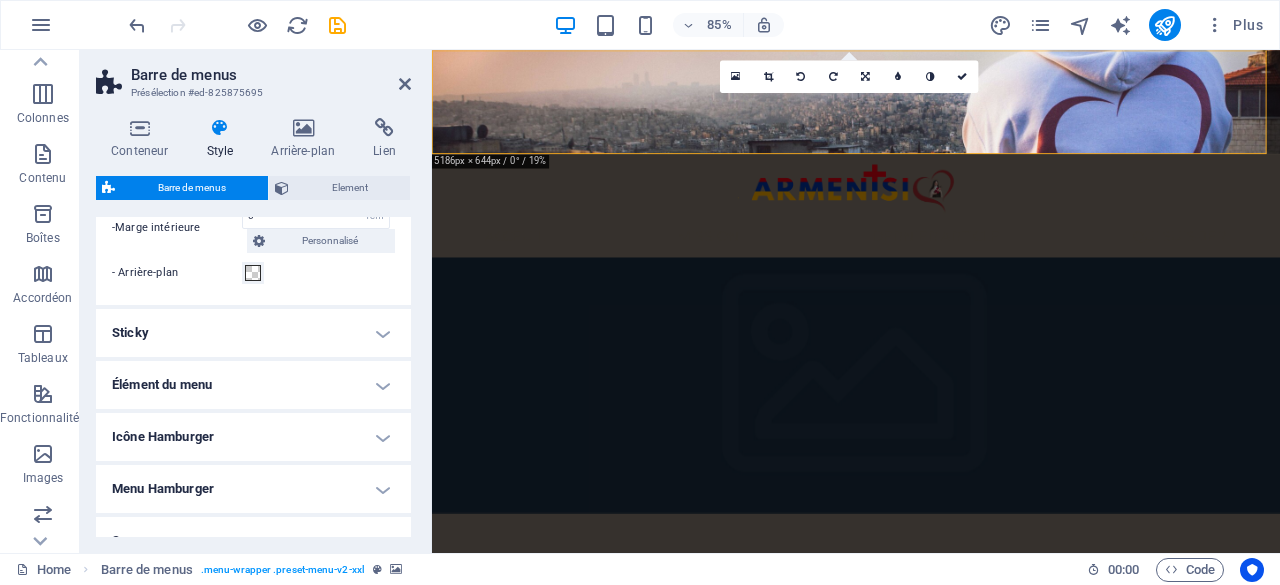 scroll, scrollTop: 1028, scrollLeft: 0, axis: vertical 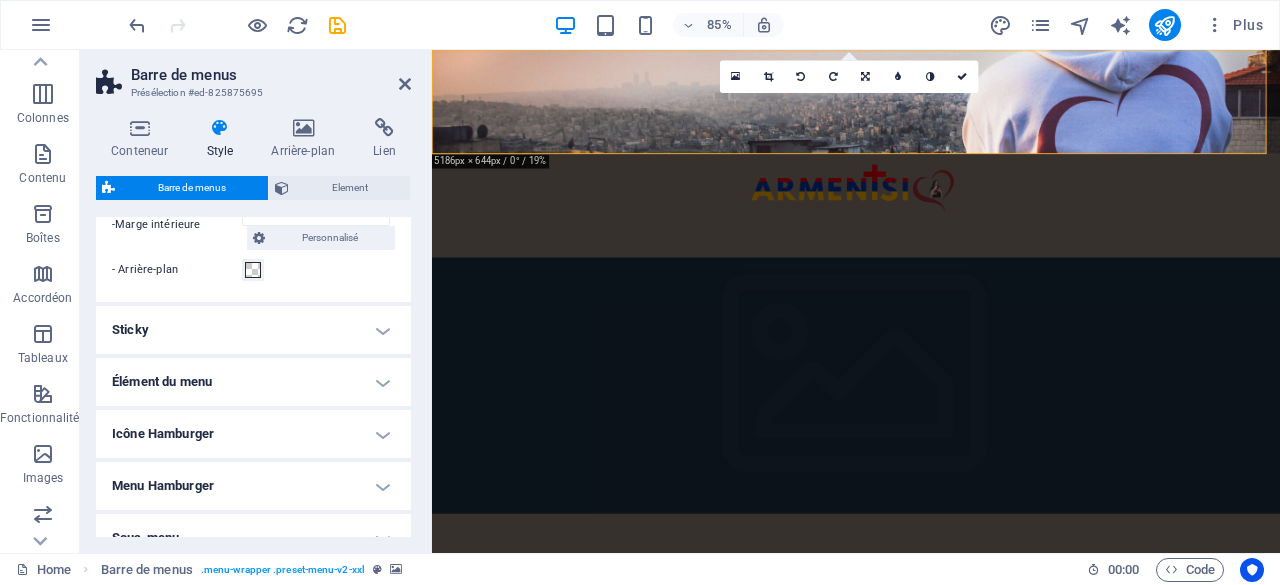 click on "Élément du menu" at bounding box center (253, 382) 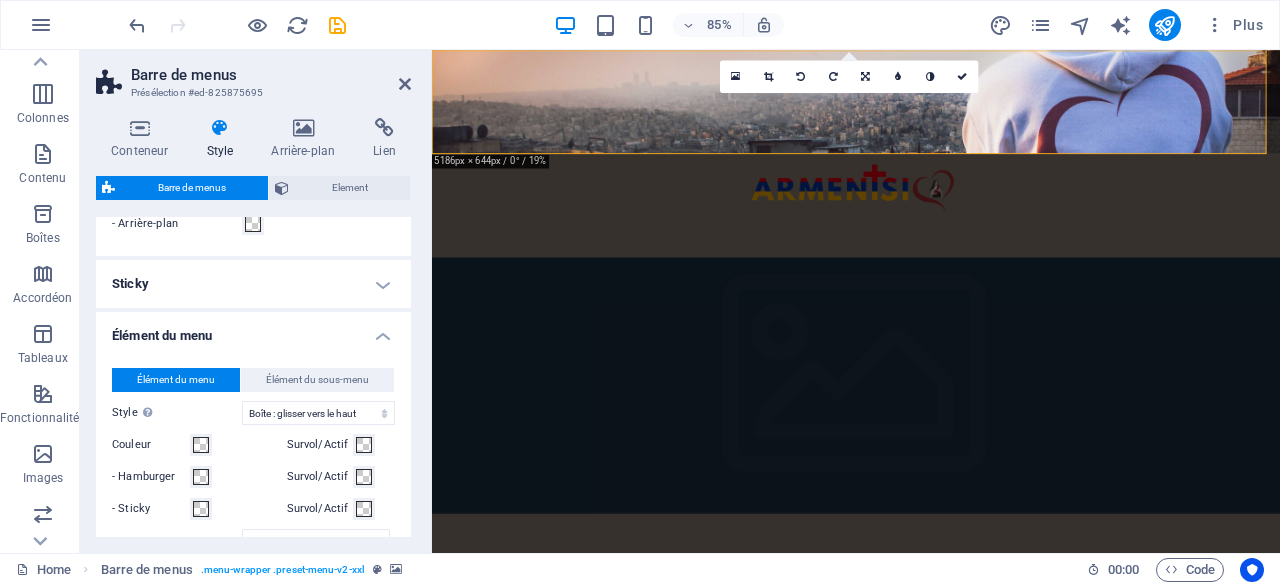 scroll, scrollTop: 1228, scrollLeft: 0, axis: vertical 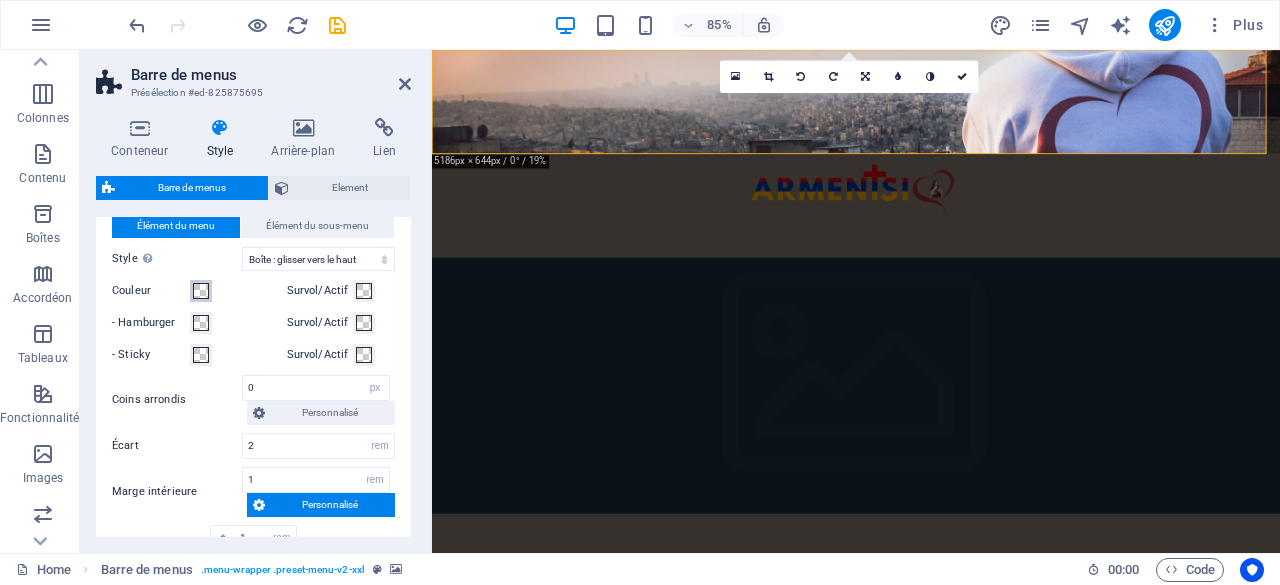 click at bounding box center [201, 291] 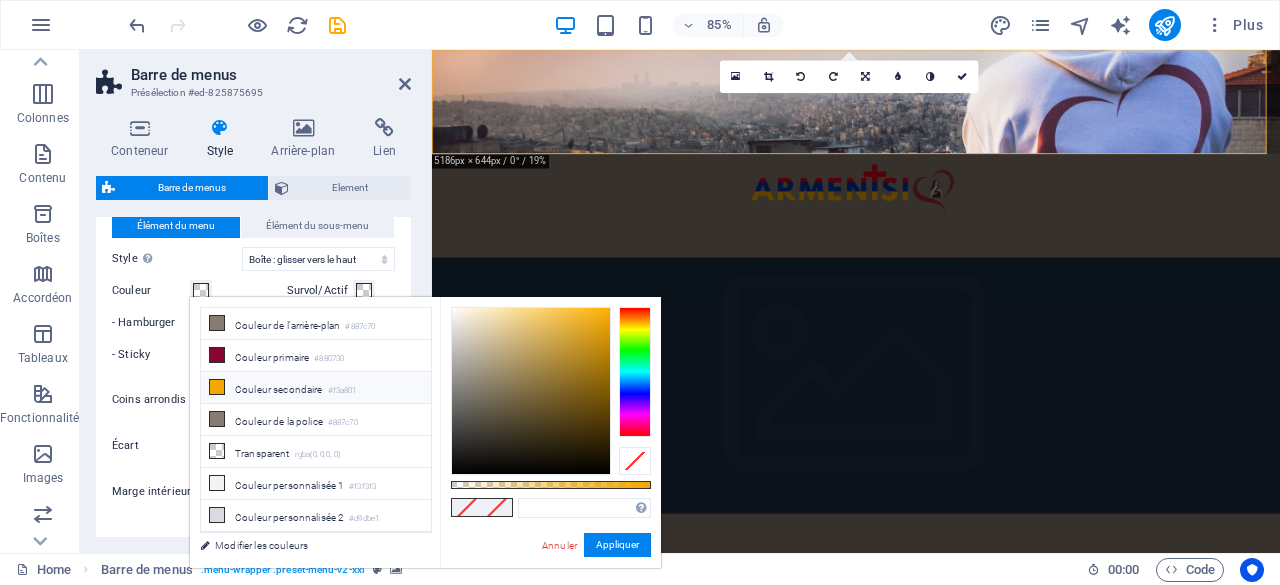 click on "Couleur secondaire
#f3a801" at bounding box center (316, 388) 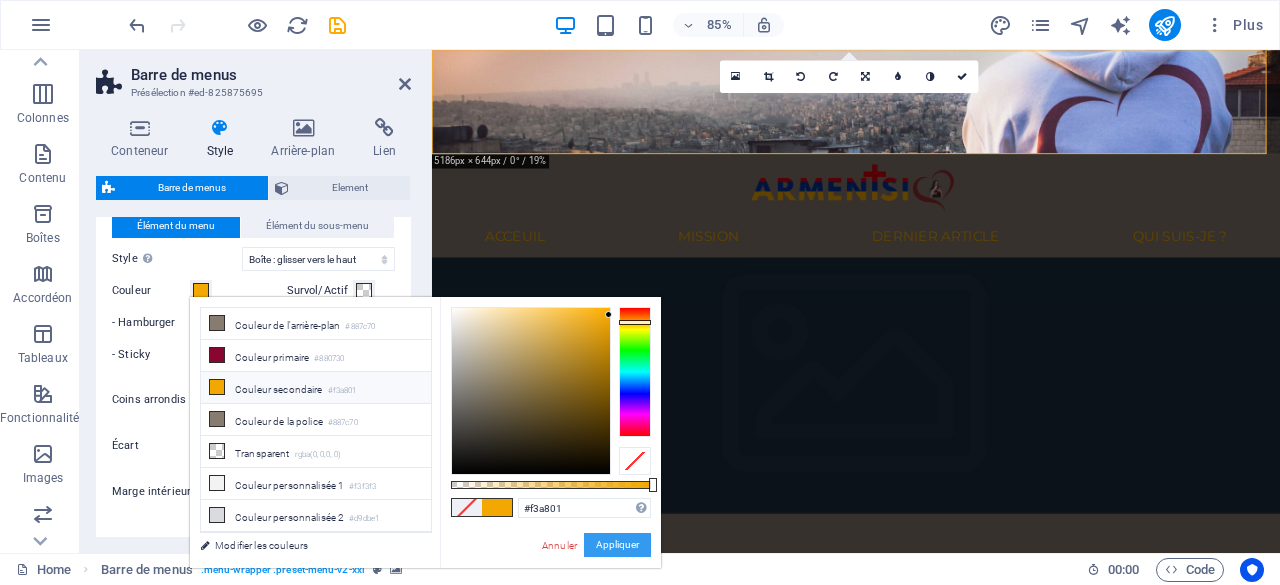 click on "Appliquer" at bounding box center [617, 545] 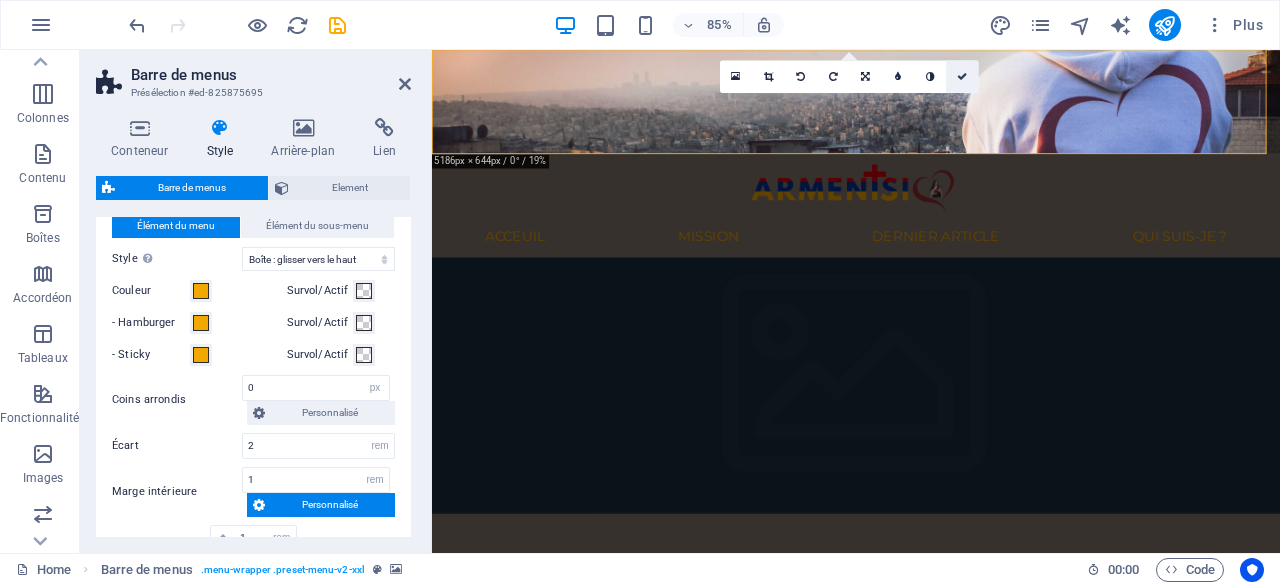 click at bounding box center (962, 76) 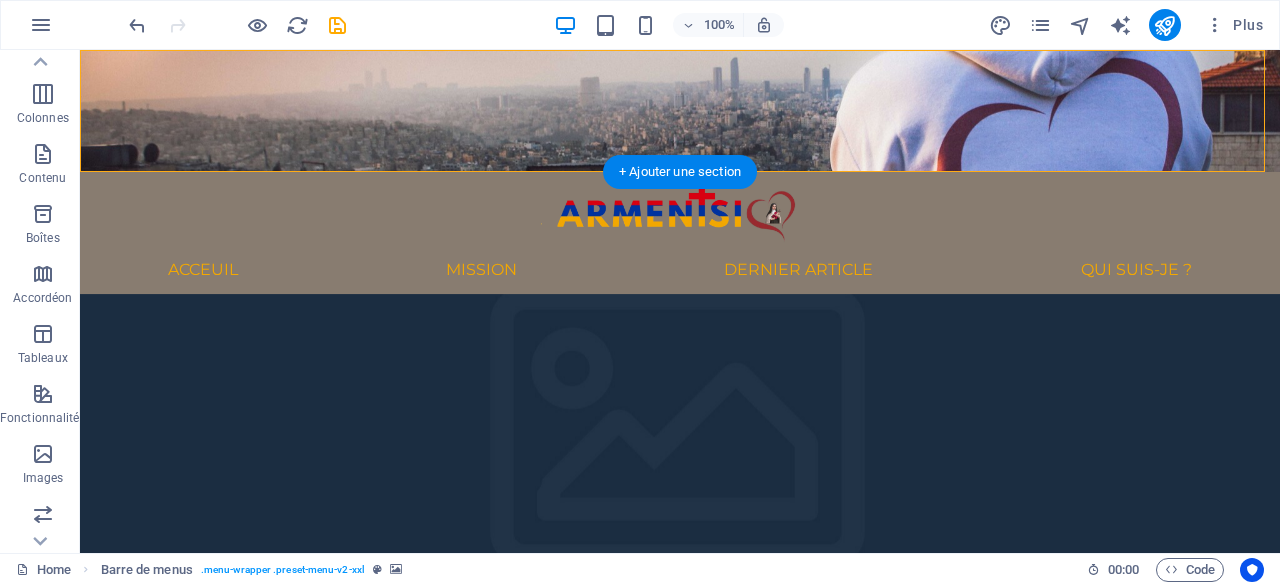 click at bounding box center (680, 444) 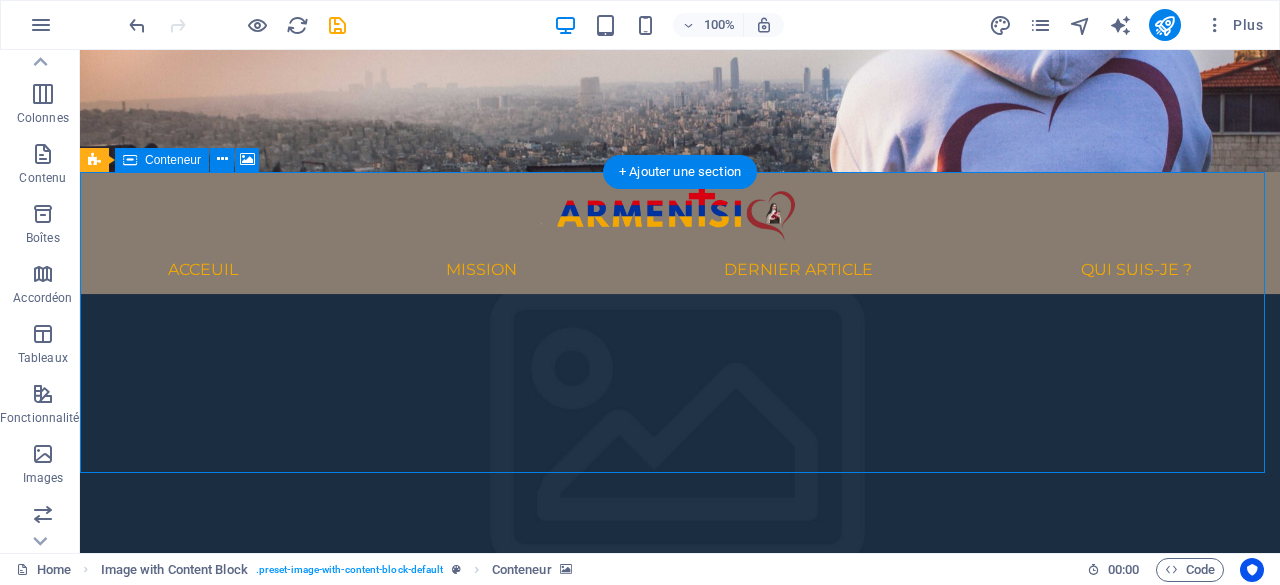 click on "Ajouter les éléments" at bounding box center (596, 776) 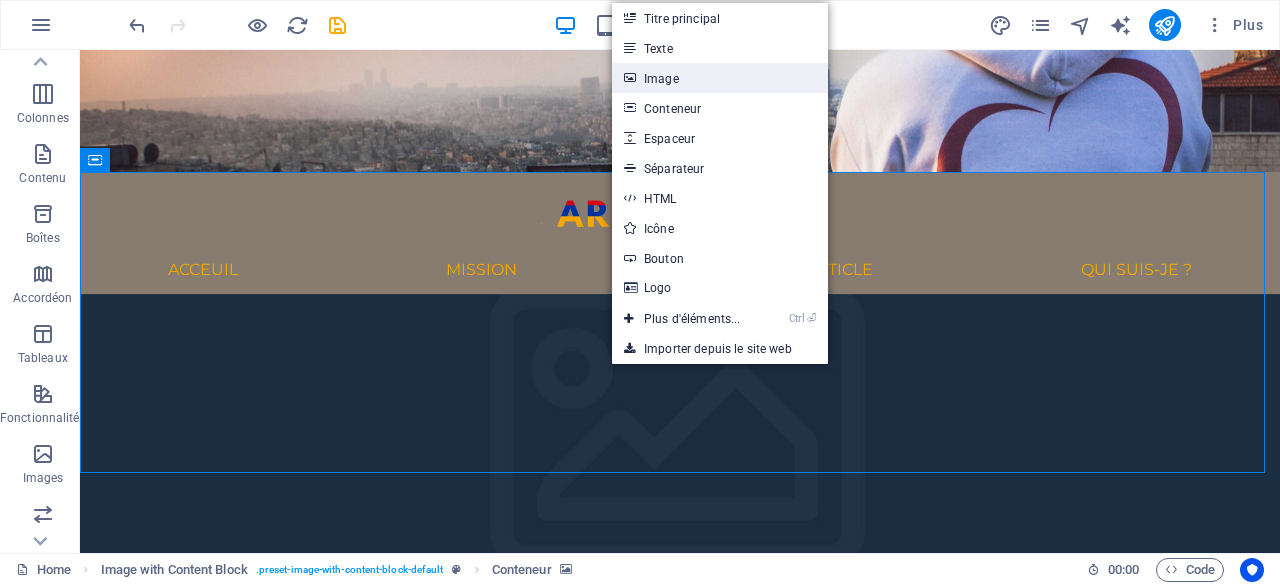 click on "Image" at bounding box center [720, 78] 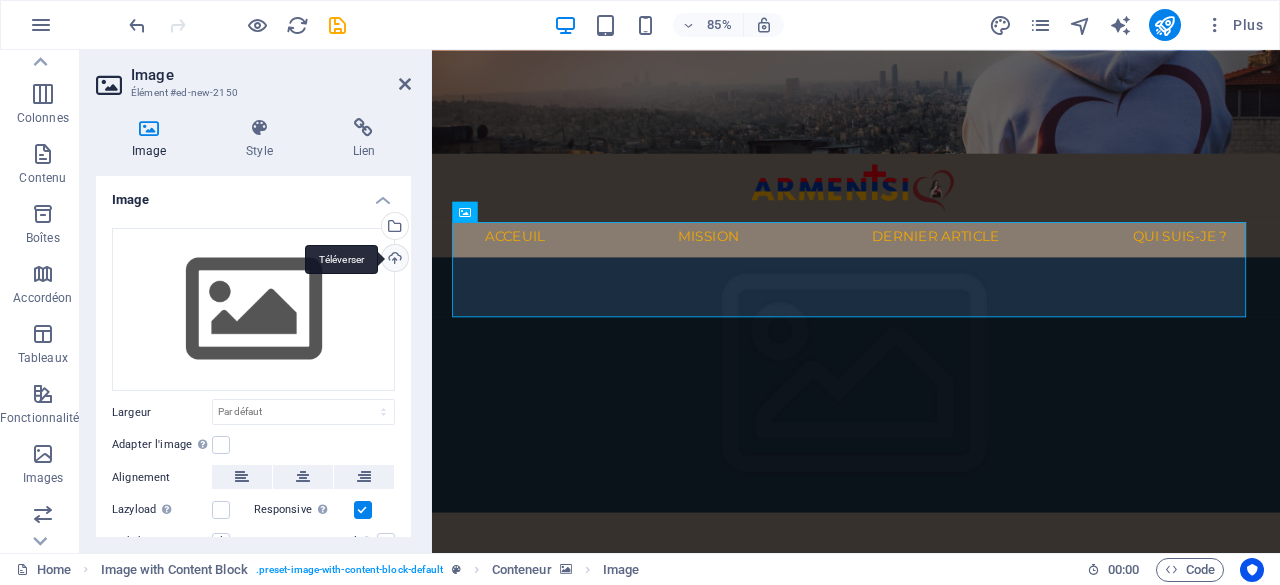 click on "Téléverser" at bounding box center [393, 260] 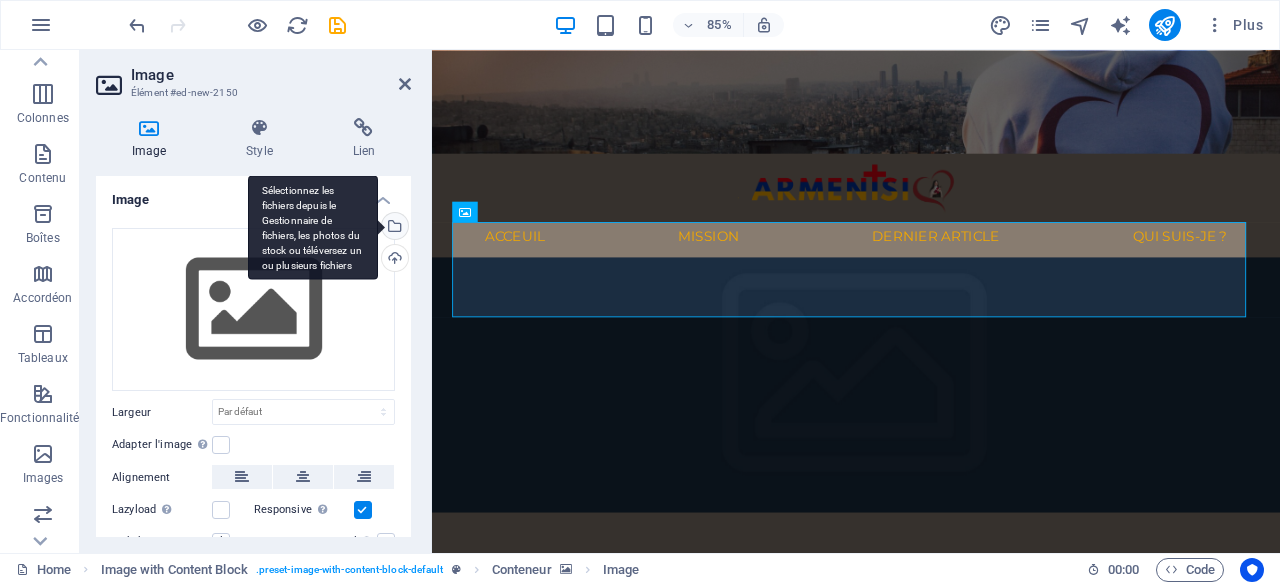 click on "Sélectionnez les fichiers depuis le Gestionnaire de fichiers, les photos du stock ou téléversez un ou plusieurs fichiers" at bounding box center [393, 228] 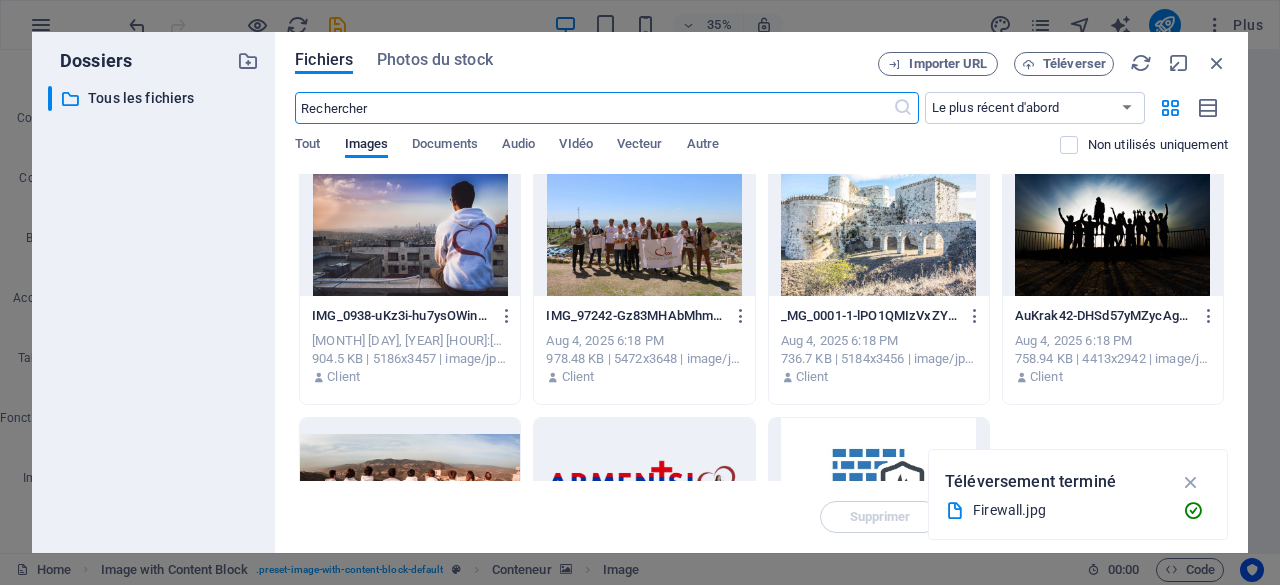 scroll, scrollTop: 0, scrollLeft: 0, axis: both 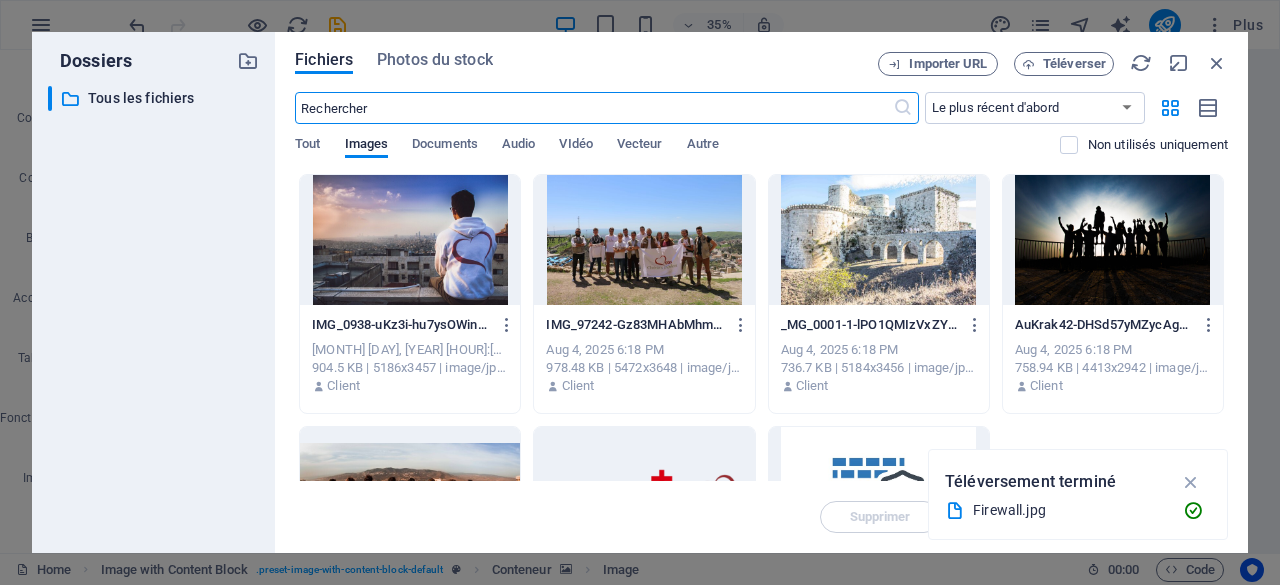 click at bounding box center (410, 240) 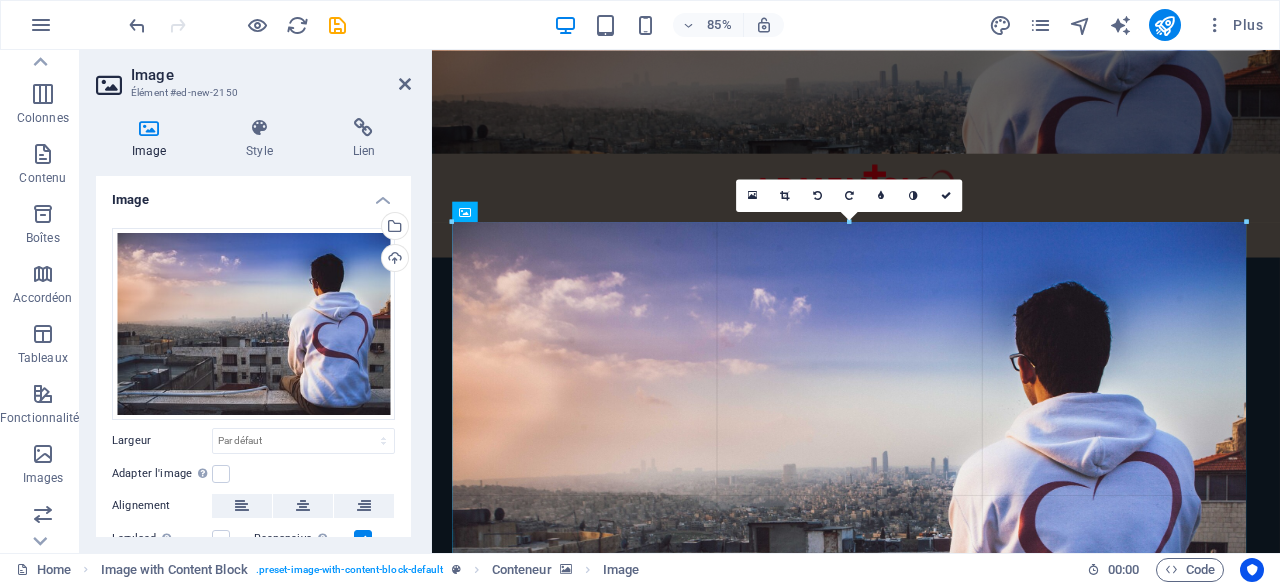 drag, startPoint x: 452, startPoint y: 220, endPoint x: 400, endPoint y: 162, distance: 77.89737 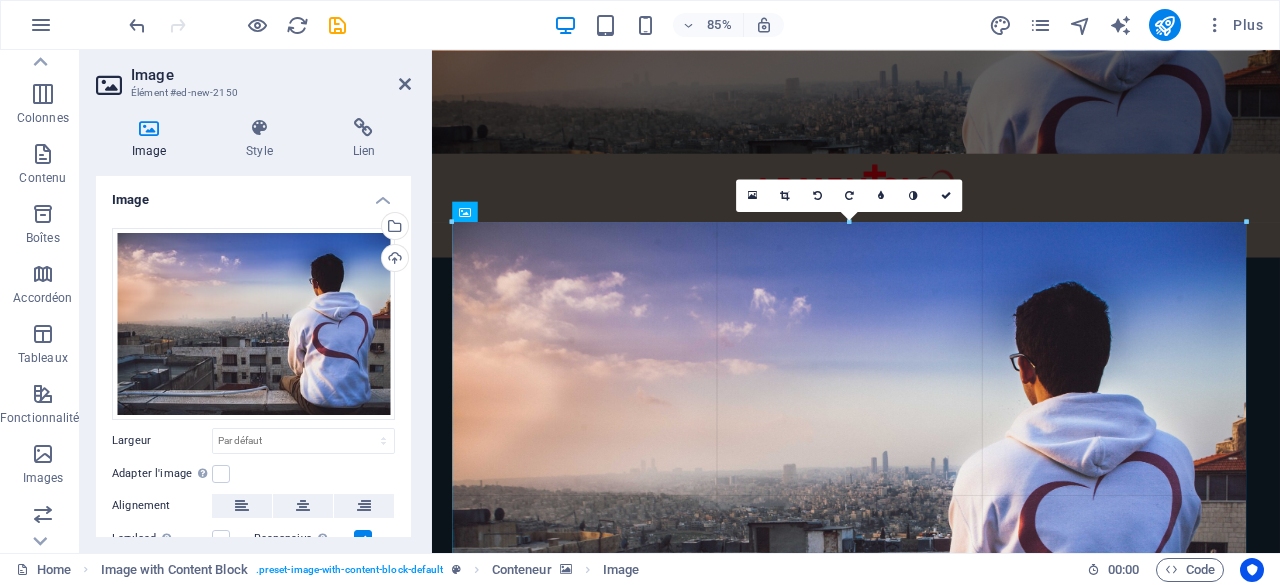 click on "Image Élément #ed-new-2150 Image Style Lien Image Glissez les fichiers ici, cliquez pour choisir les fichiers ou  sélectionnez les fichiers depuis Fichiers ou depuis notre stock gratuit de photos et de vidéos Sélectionnez les fichiers depuis le Gestionnaire de fichiers, les photos du stock ou téléversez un ou plusieurs fichiers Téléverser Largeur Par défaut auto px rem % em vh vw Adapter l'image Adapter automatiquement l'image à une largeur et une hauteur fixes Hauteur Par défaut auto px Alignement Lazyload Charger les images après la page améliore le temps de chargement (vitesse). Responsive Chargez automatiquement des images Retina et les formats optimisés pour les smartphones. Lightbox Utiliser comme titre principal Cette image sera incluse dans une balise titre H1. Utile pour donner au texte alternatif le poids d'un titre H1, par ex. pour le logo. Ne pas cocher si incertain. Optimisée Les images sont compressées pour améliorer la vitesse de la page. Position Direction Personnalisé 50 px" at bounding box center (680, 301) 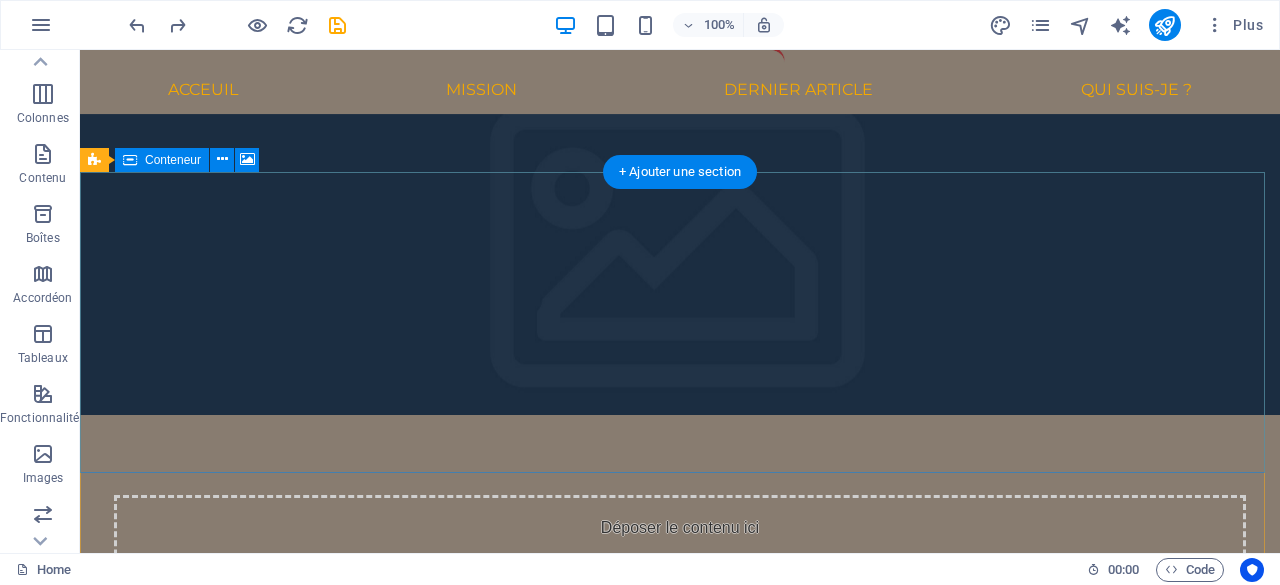 scroll, scrollTop: 0, scrollLeft: 0, axis: both 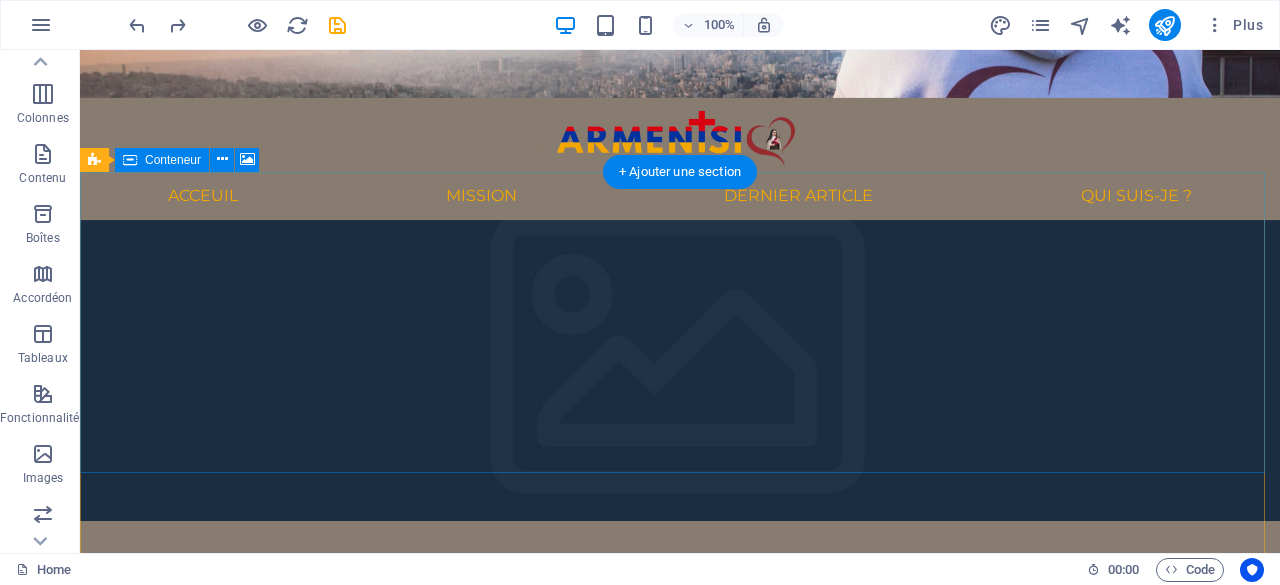 click on "Ajouter les éléments" at bounding box center [596, 702] 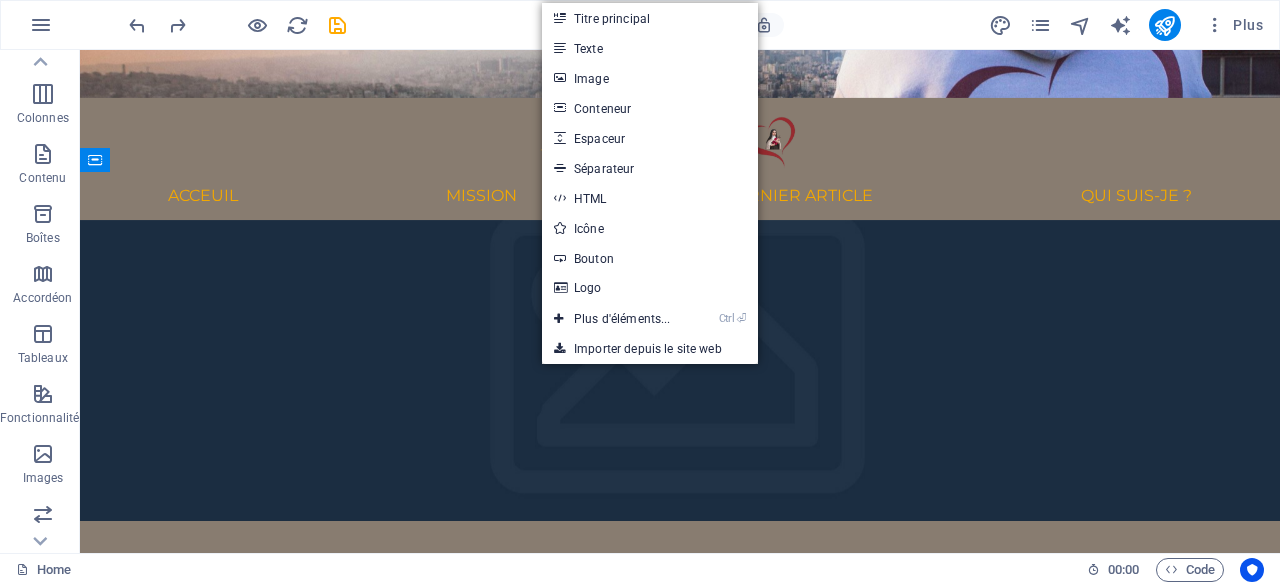 click at bounding box center (680, 370) 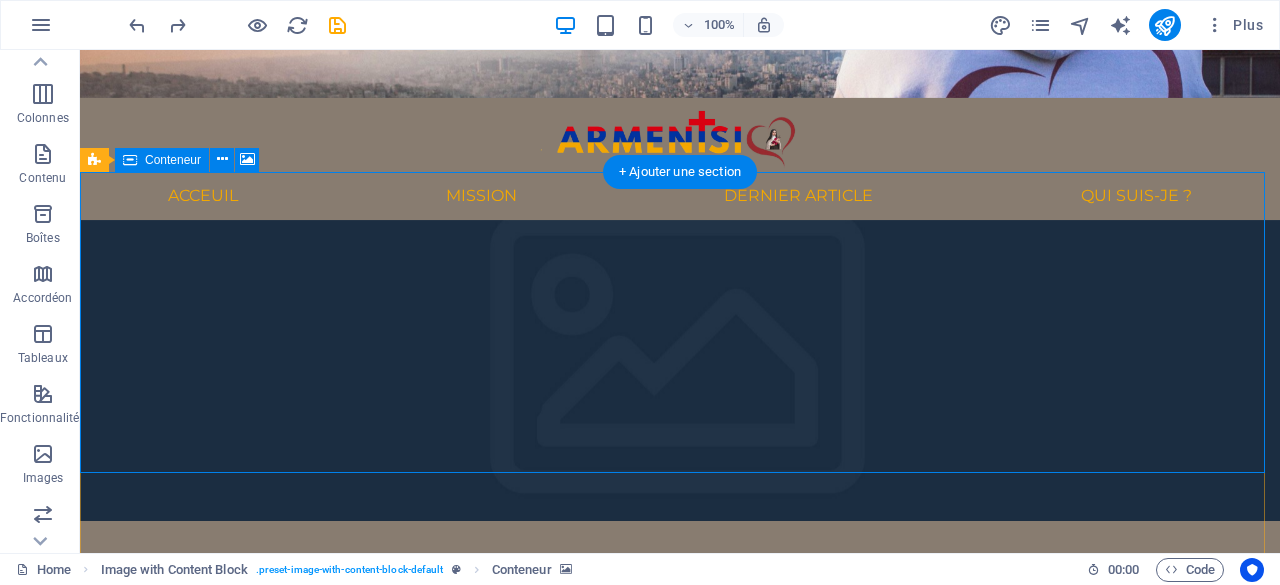 click on "Ajouter les éléments" at bounding box center (596, 702) 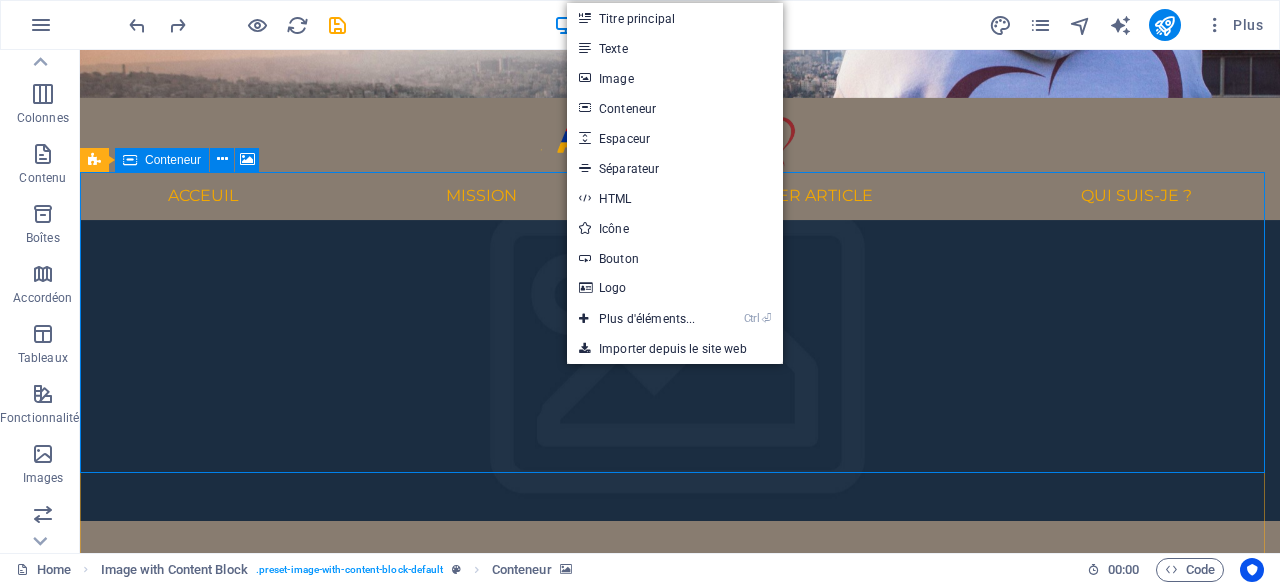 click on "Ajouter les éléments" at bounding box center [596, 702] 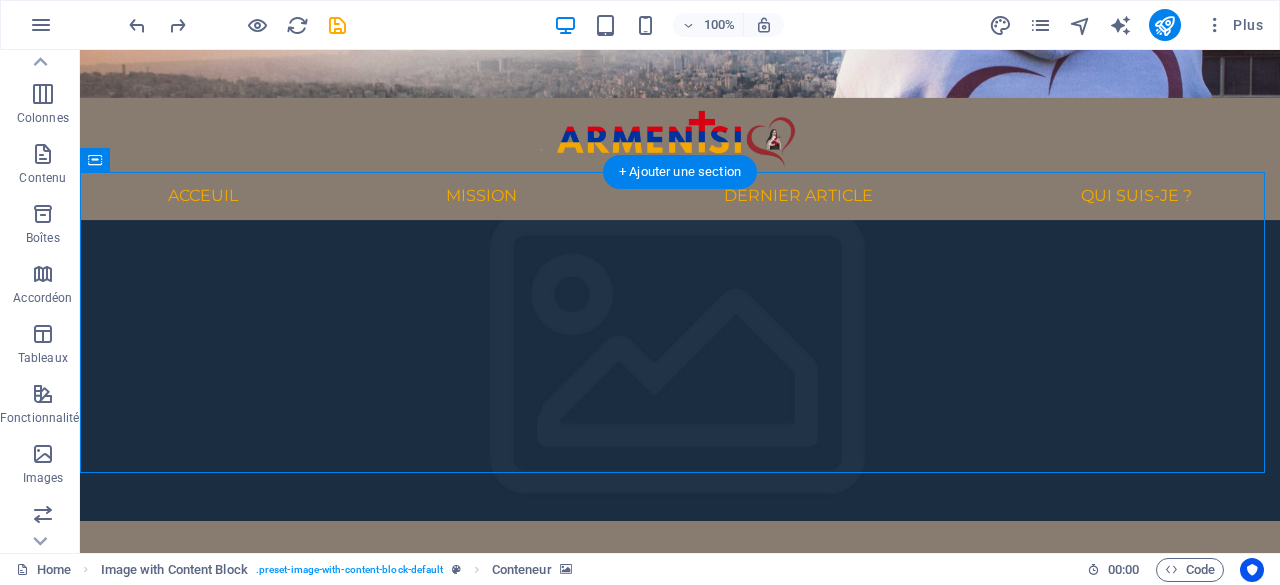 click at bounding box center [680, 370] 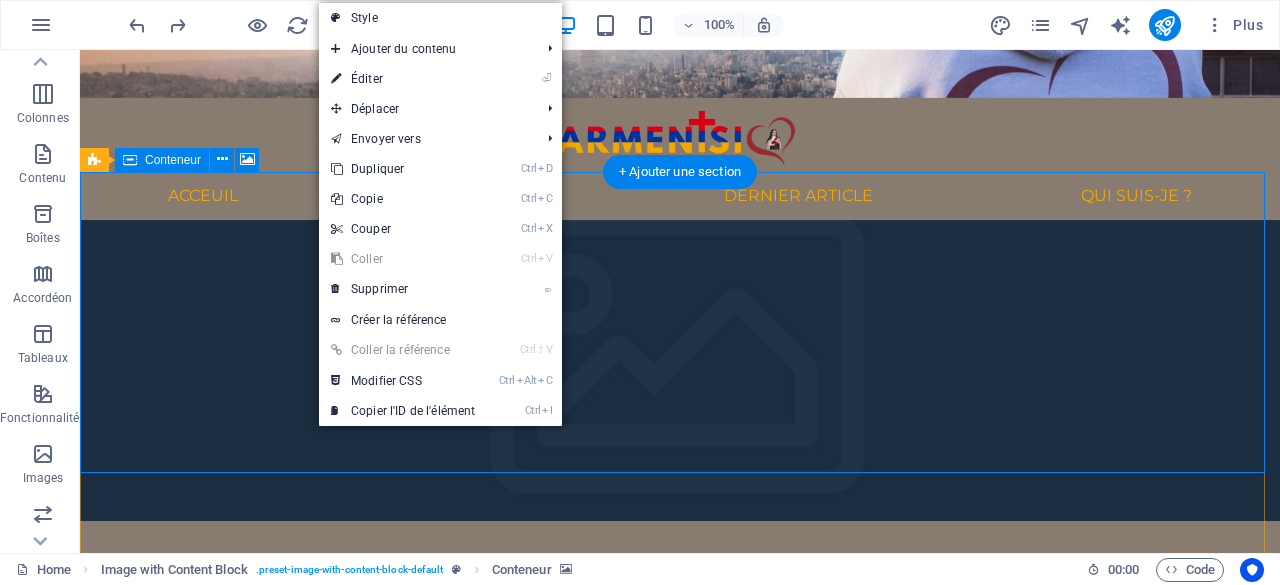 click on "Déposer le contenu ici ou  Ajouter les éléments  Coller le presse-papiers" at bounding box center (680, 672) 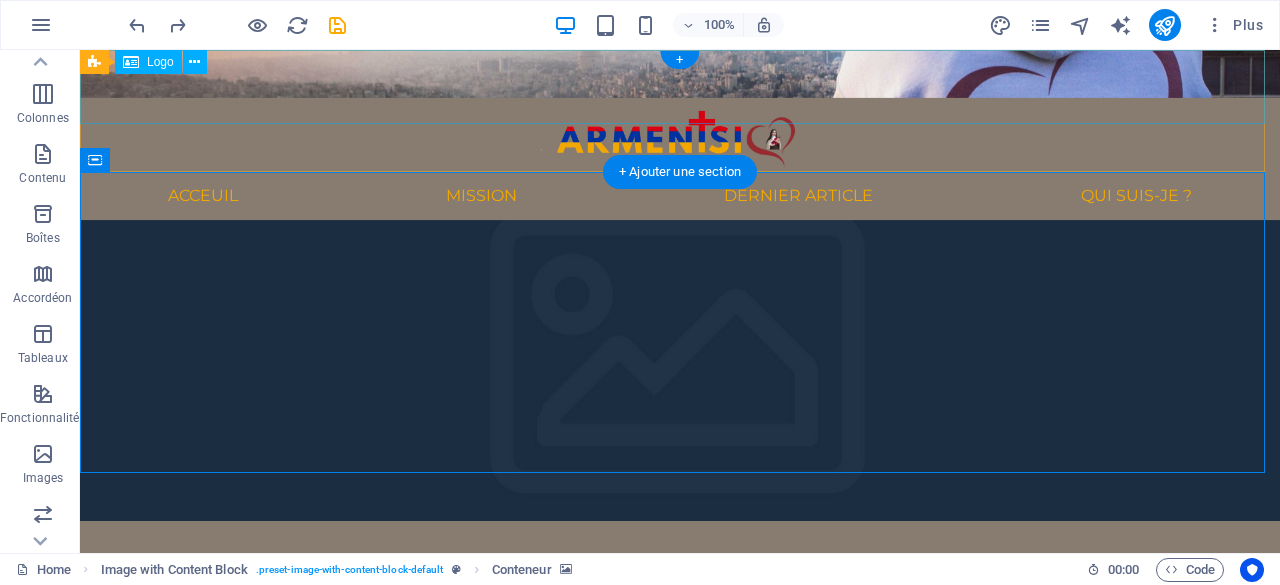 click at bounding box center (680, 135) 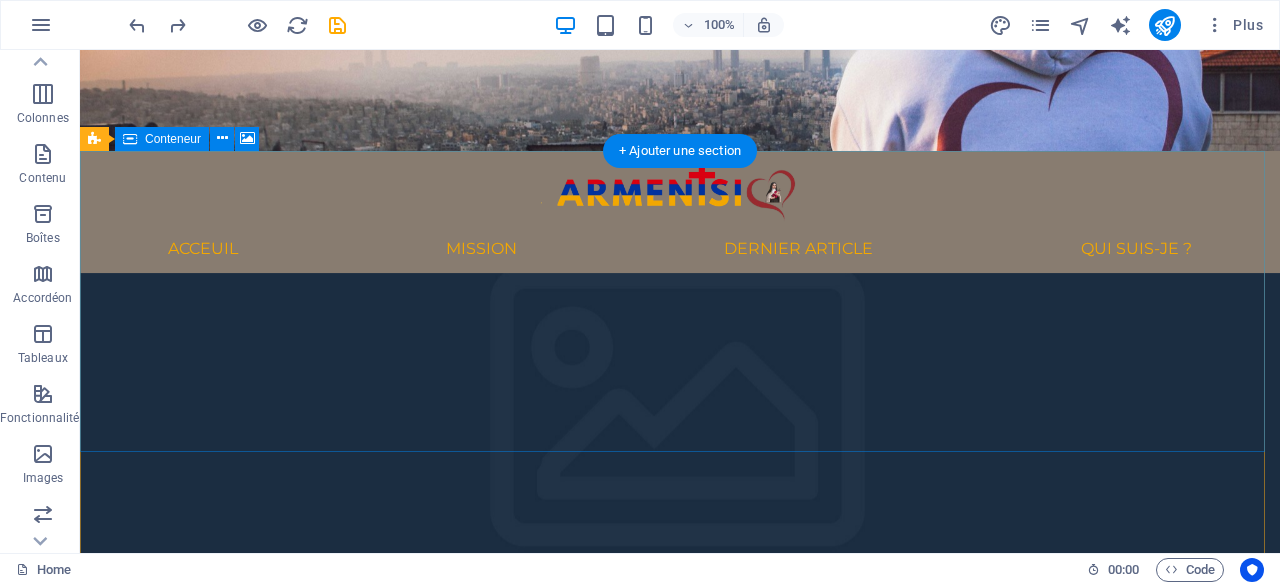 scroll, scrollTop: 0, scrollLeft: 0, axis: both 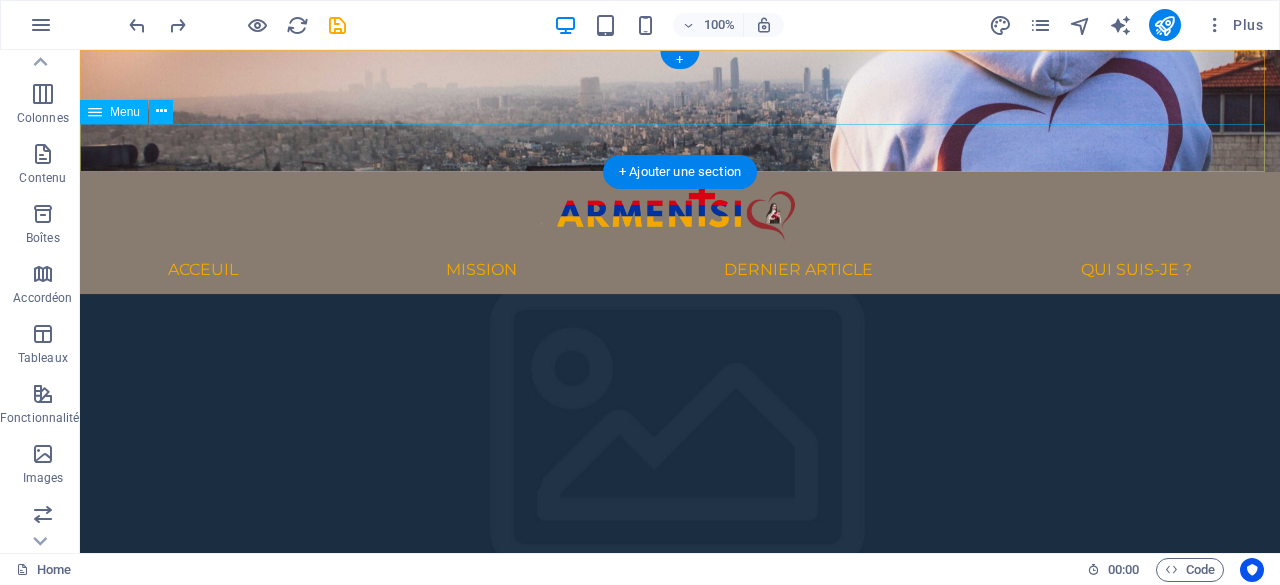 click on "Acceuil Mission Dernier article Qui suis-je ?" at bounding box center (680, 270) 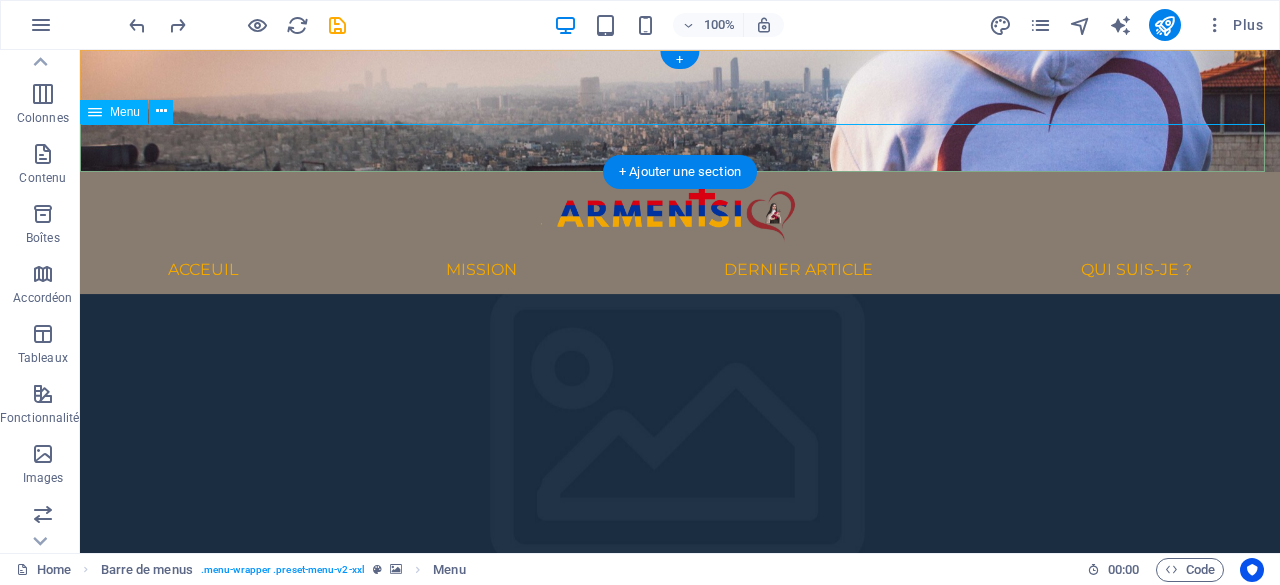 click on "Acceuil Mission Dernier article Qui suis-je ?" at bounding box center (680, 270) 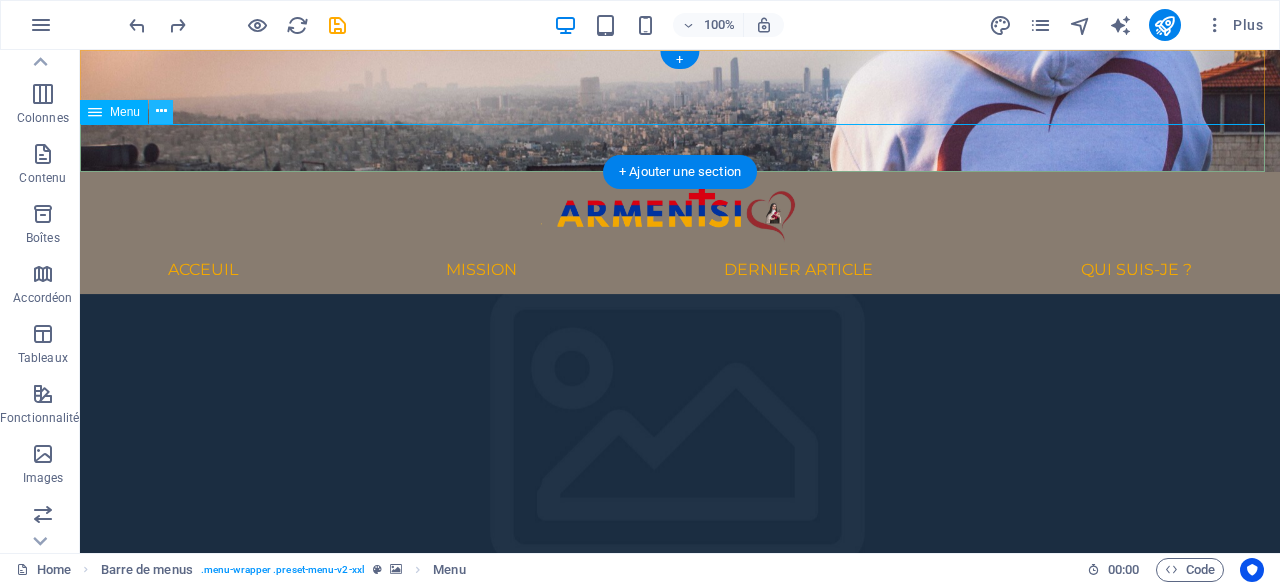 click at bounding box center [161, 111] 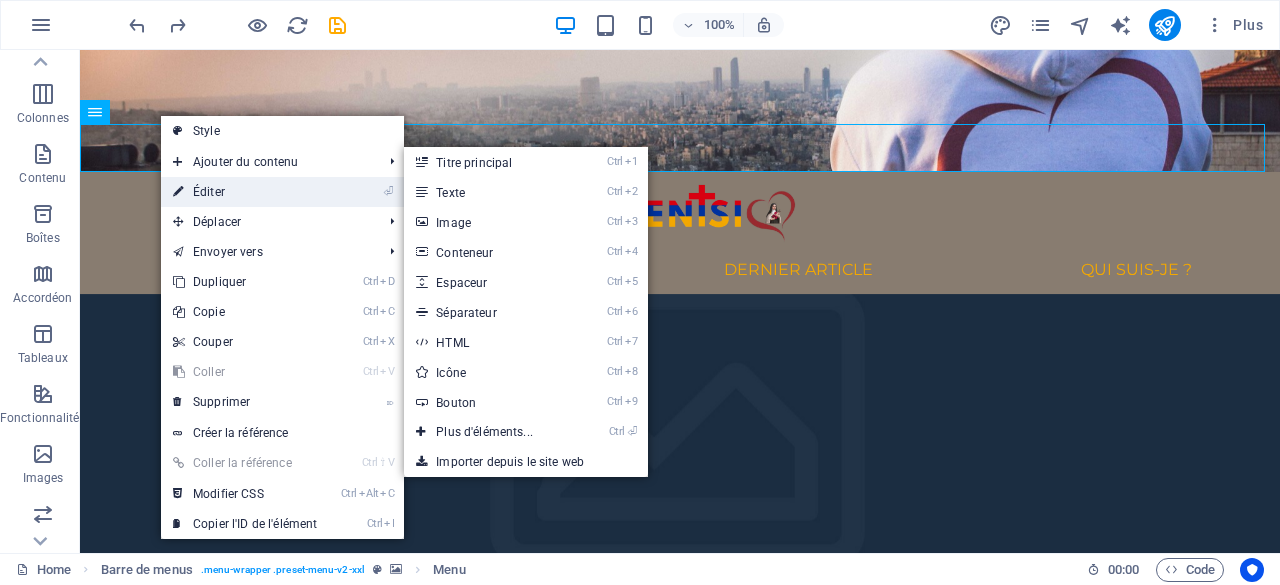 click on "⏎  Éditer" at bounding box center [245, 192] 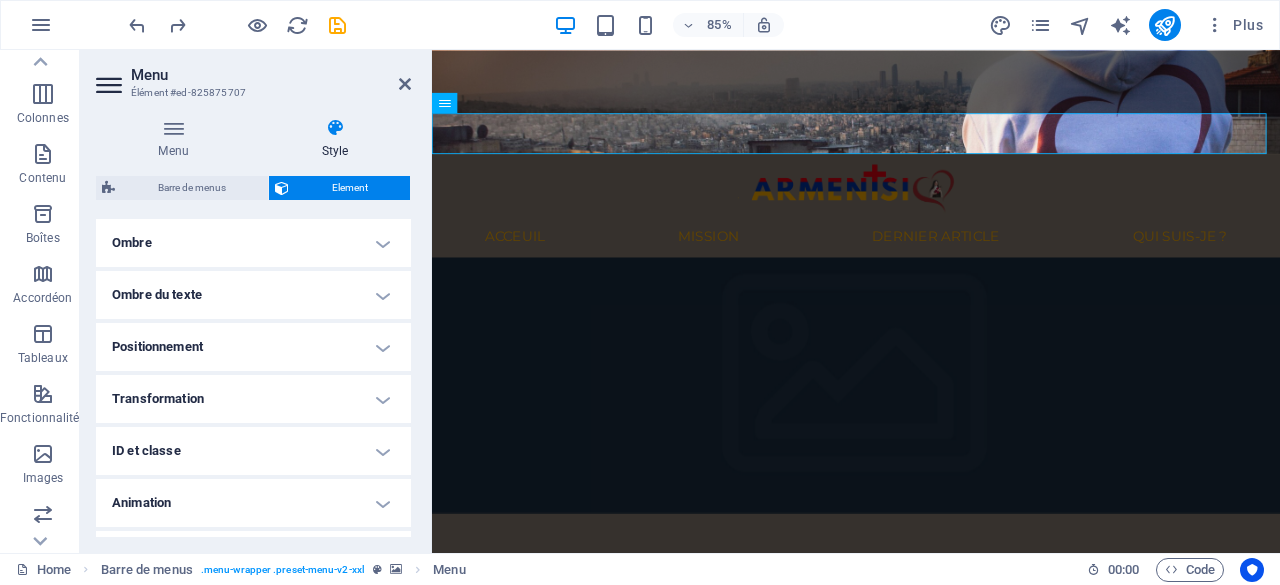 scroll, scrollTop: 540, scrollLeft: 0, axis: vertical 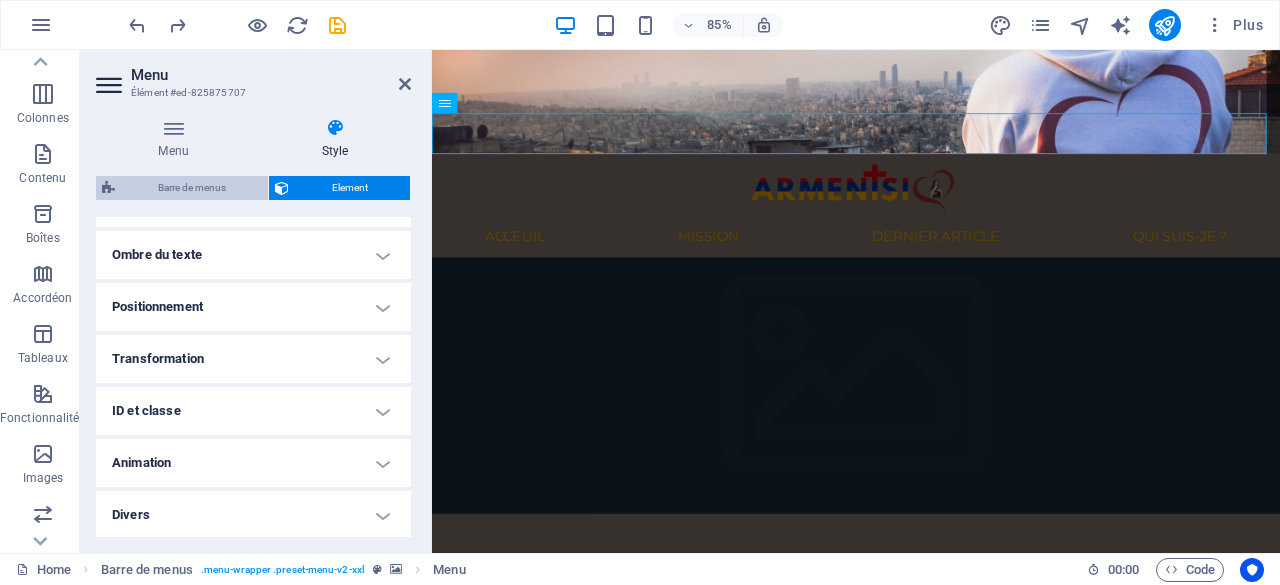 click on "Barre de menus" at bounding box center (191, 188) 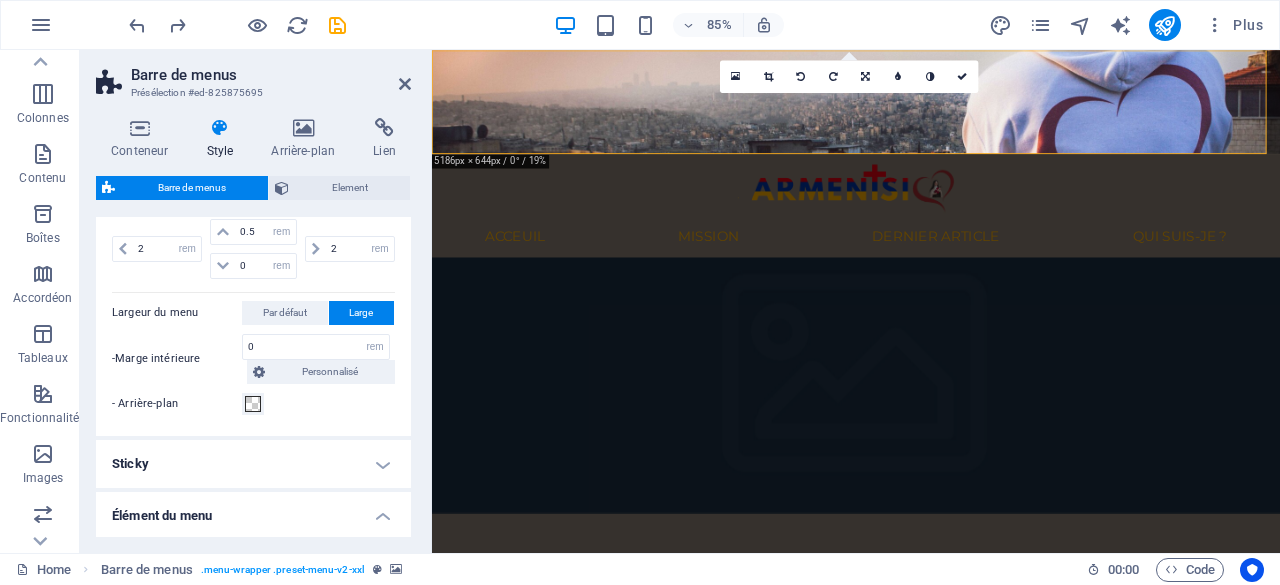 scroll, scrollTop: 900, scrollLeft: 0, axis: vertical 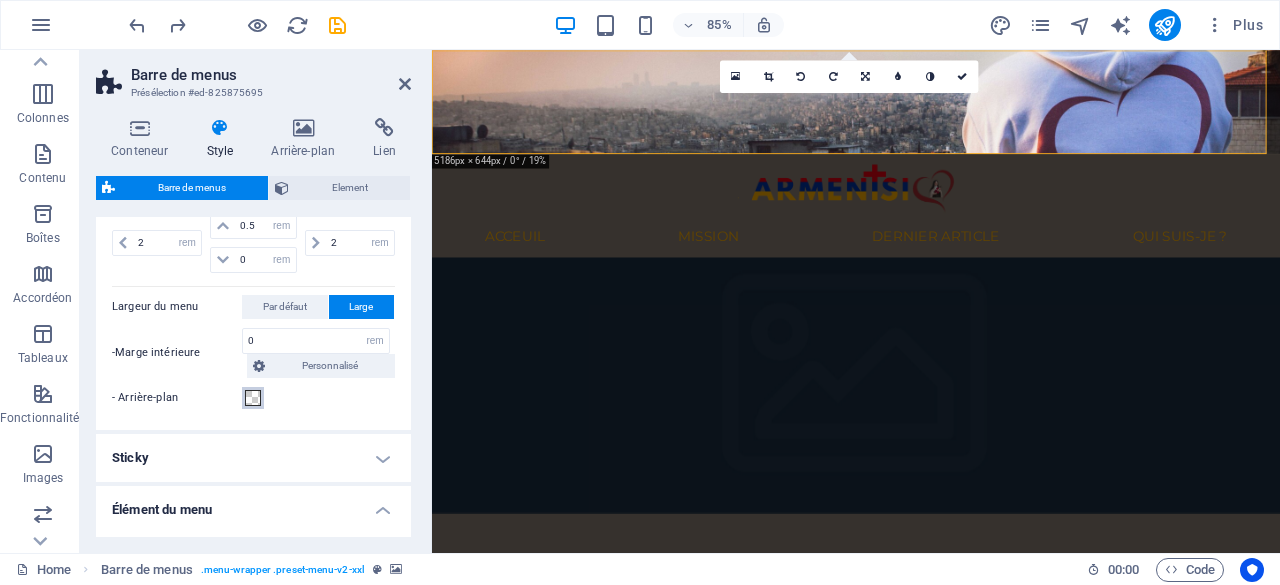 click at bounding box center (253, 398) 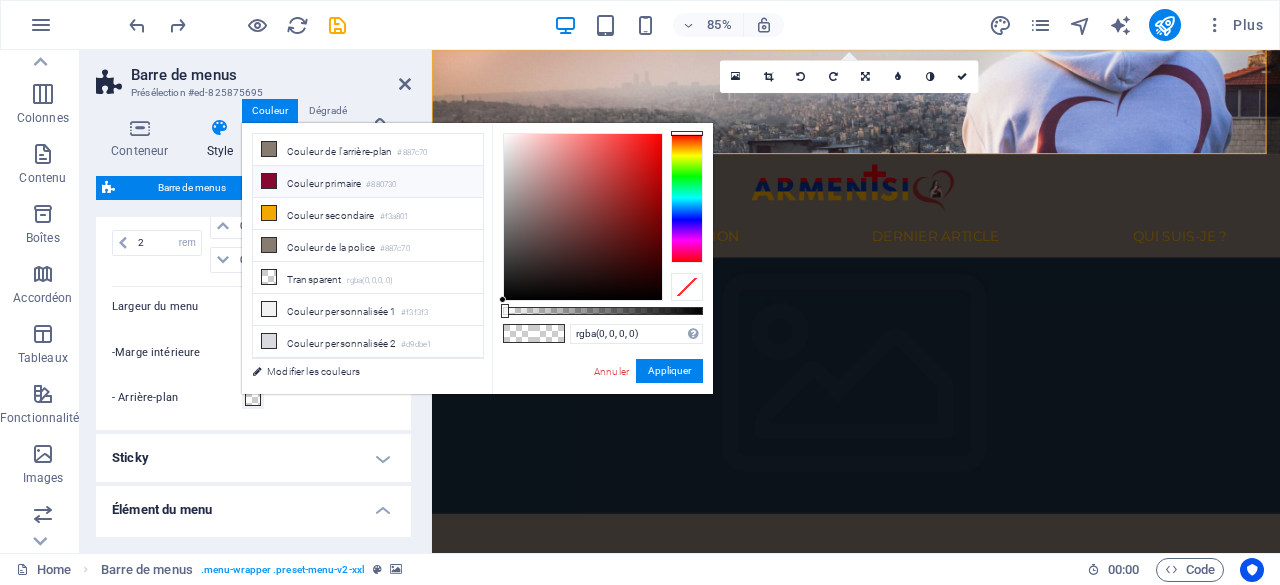 click on "Couleur primaire
#880730" at bounding box center (368, 182) 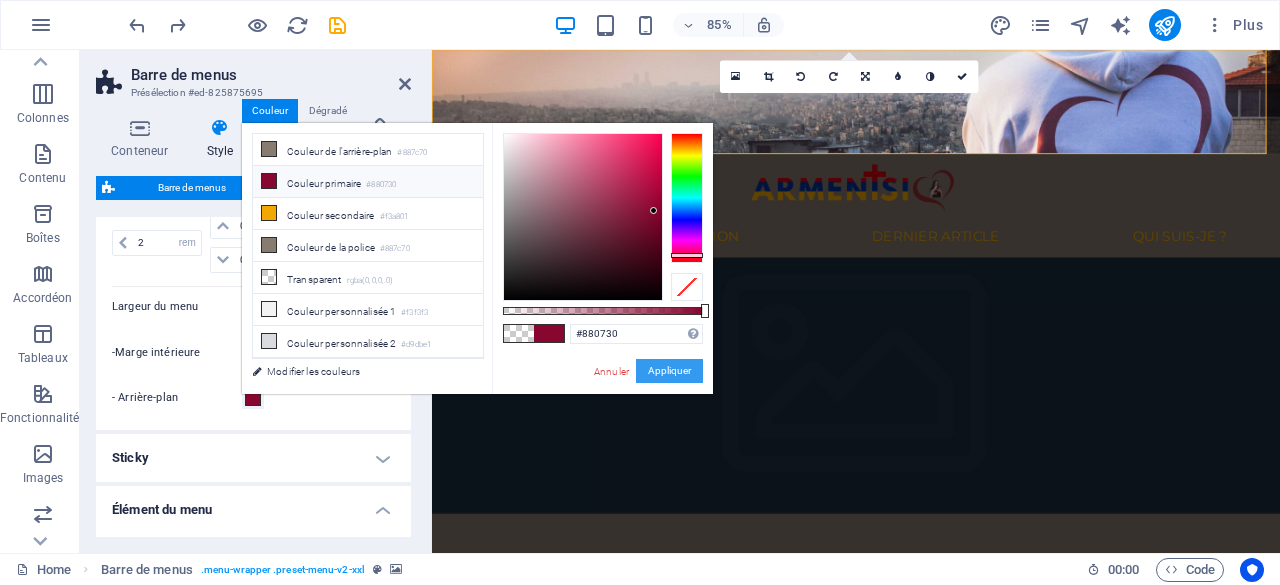 click on "Appliquer" at bounding box center (669, 371) 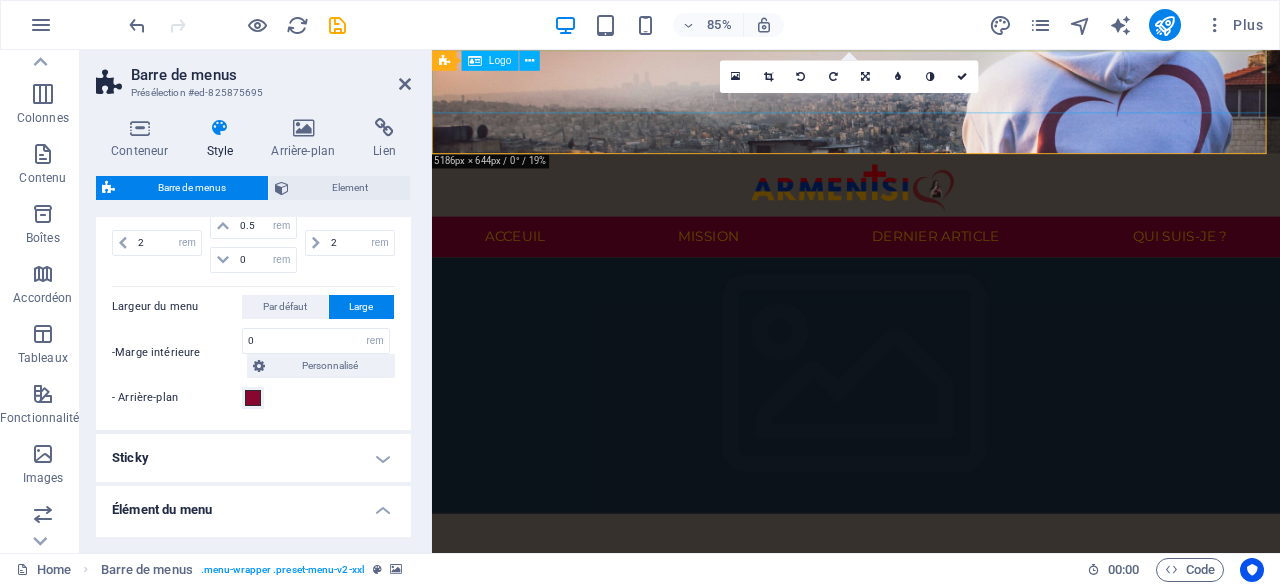 click at bounding box center (931, 209) 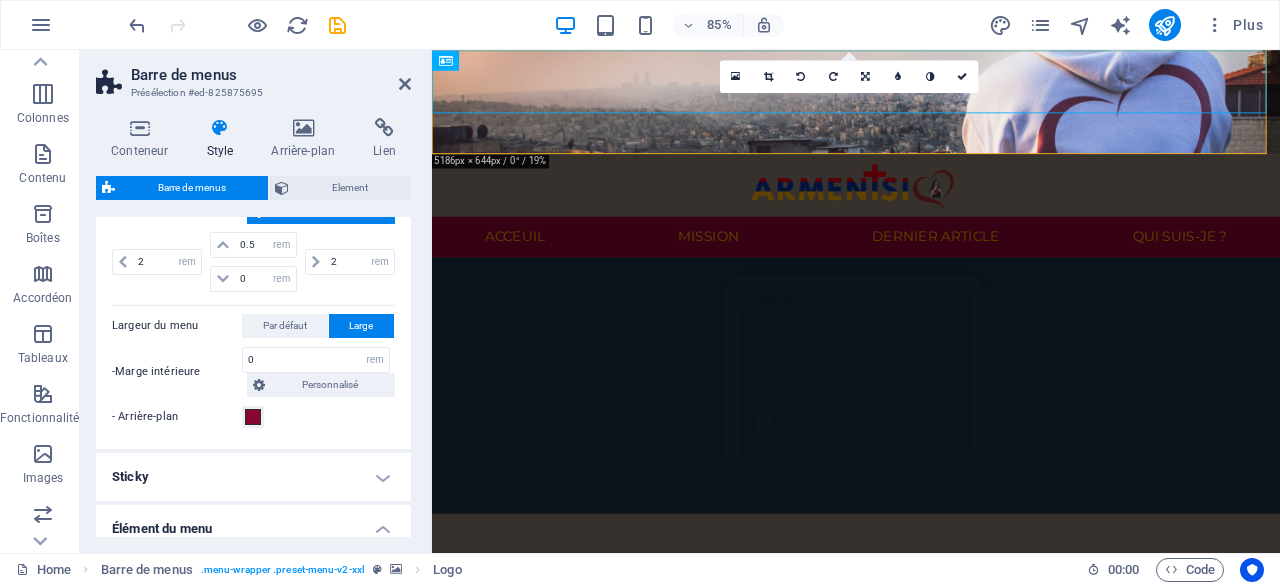 scroll, scrollTop: 900, scrollLeft: 0, axis: vertical 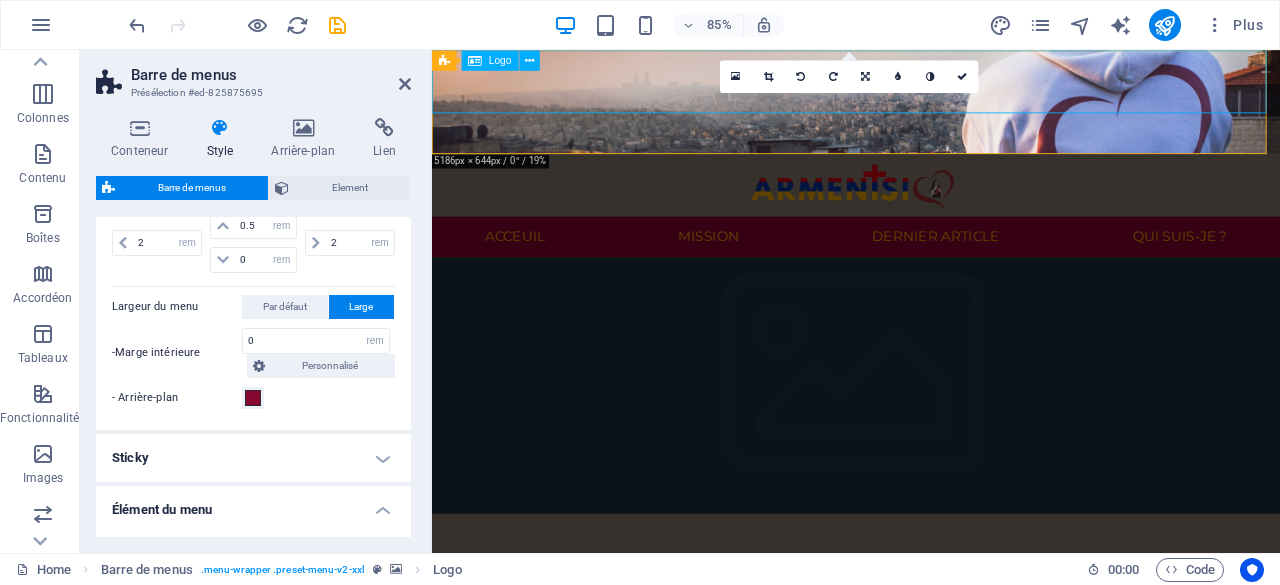 click at bounding box center [931, 209] 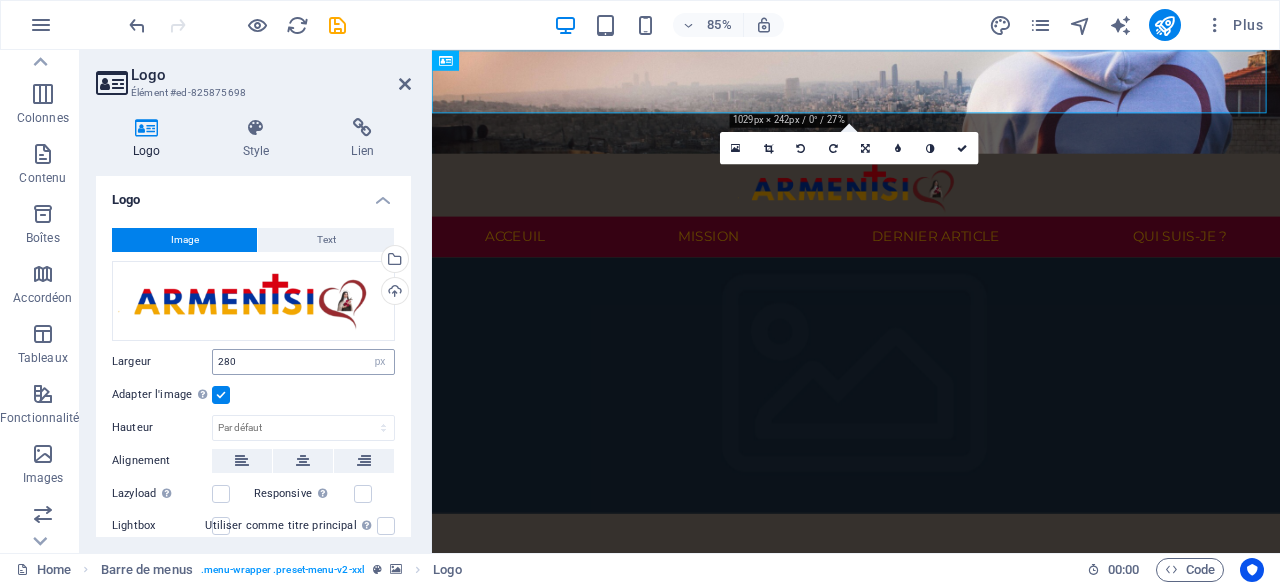 scroll, scrollTop: 196, scrollLeft: 0, axis: vertical 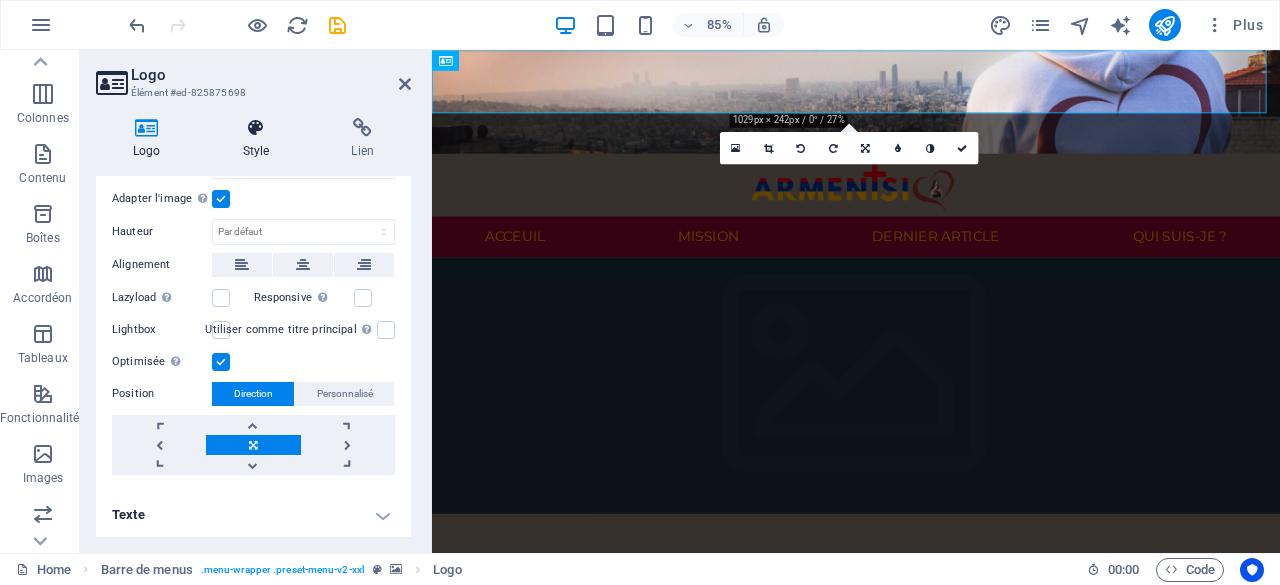 click at bounding box center [256, 128] 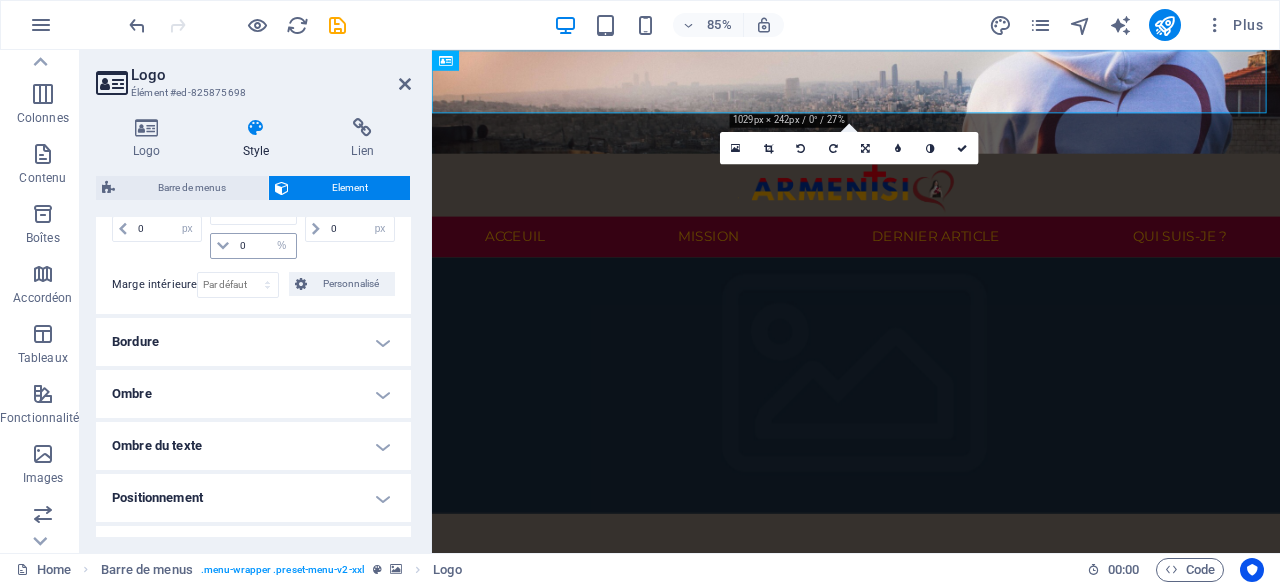 scroll, scrollTop: 494, scrollLeft: 0, axis: vertical 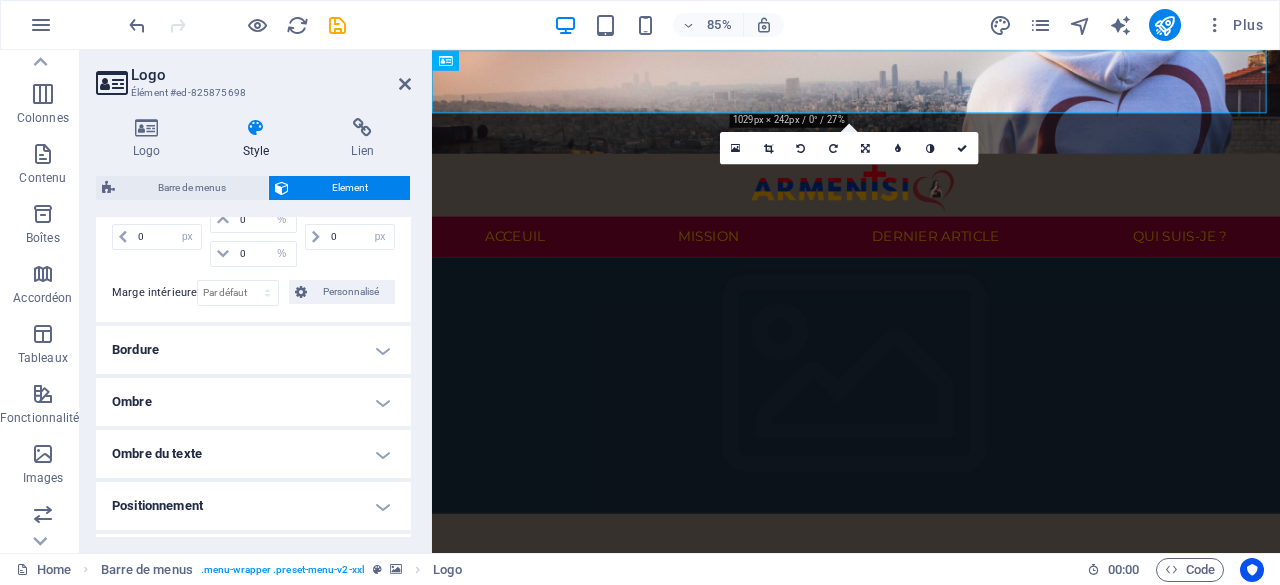 click at bounding box center (256, 128) 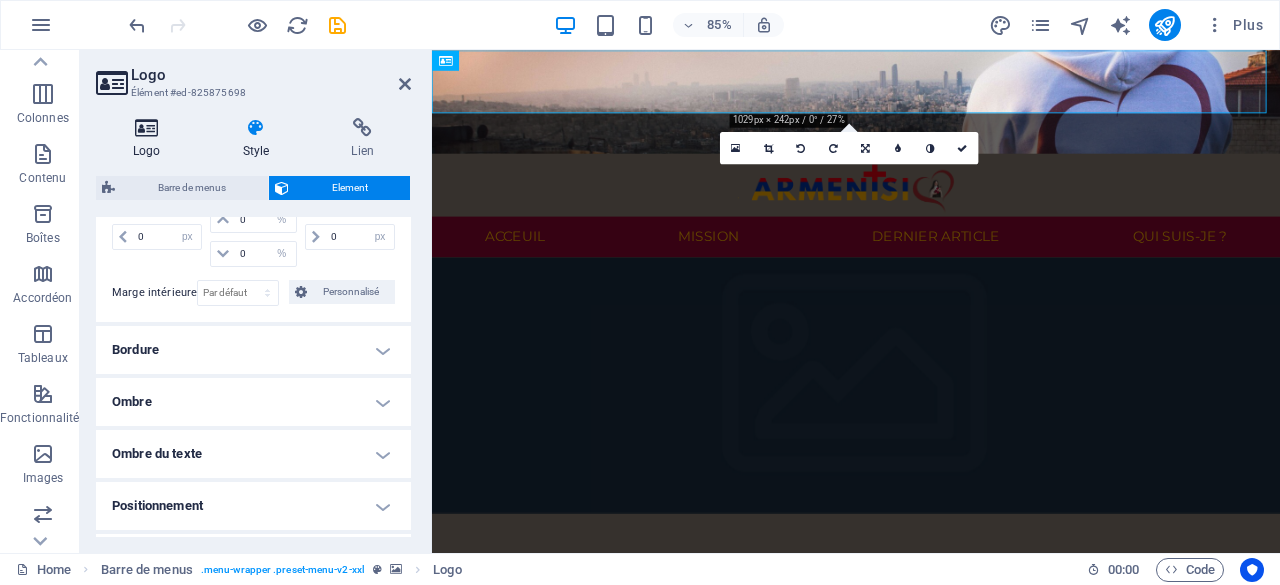 click on "Logo" at bounding box center [151, 139] 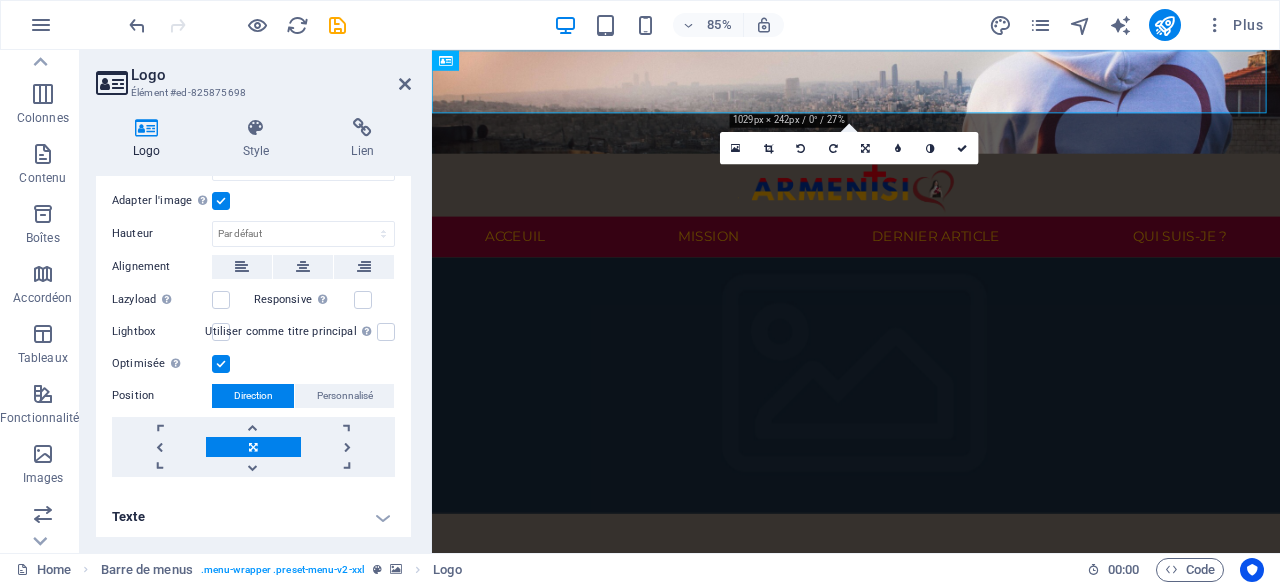 scroll, scrollTop: 196, scrollLeft: 0, axis: vertical 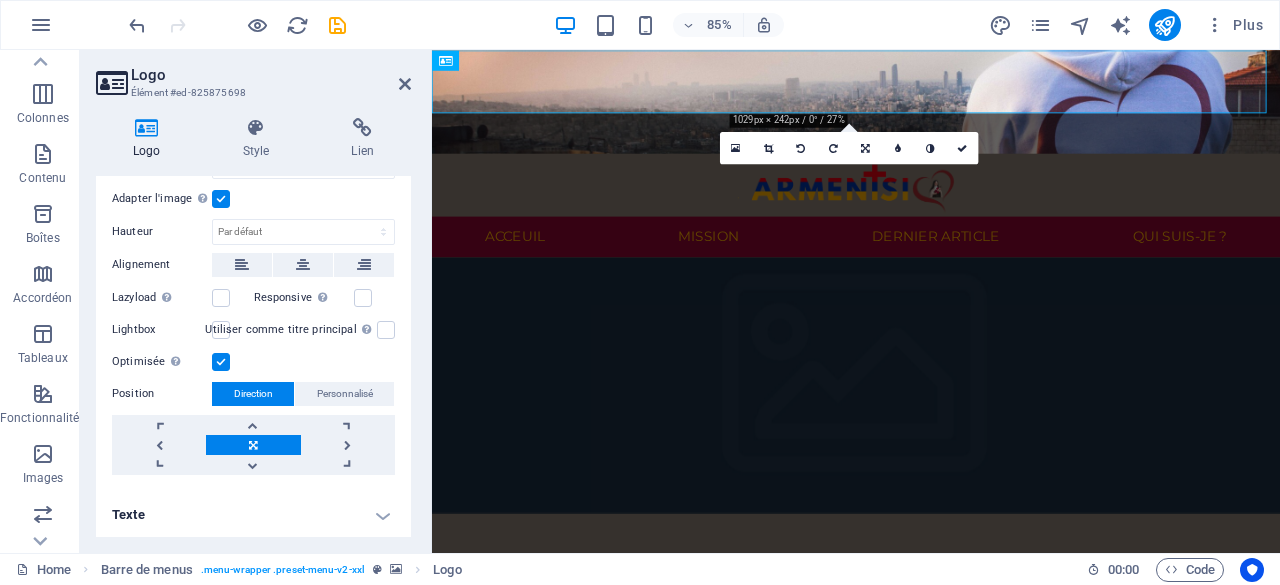 click on "Texte" at bounding box center (253, 515) 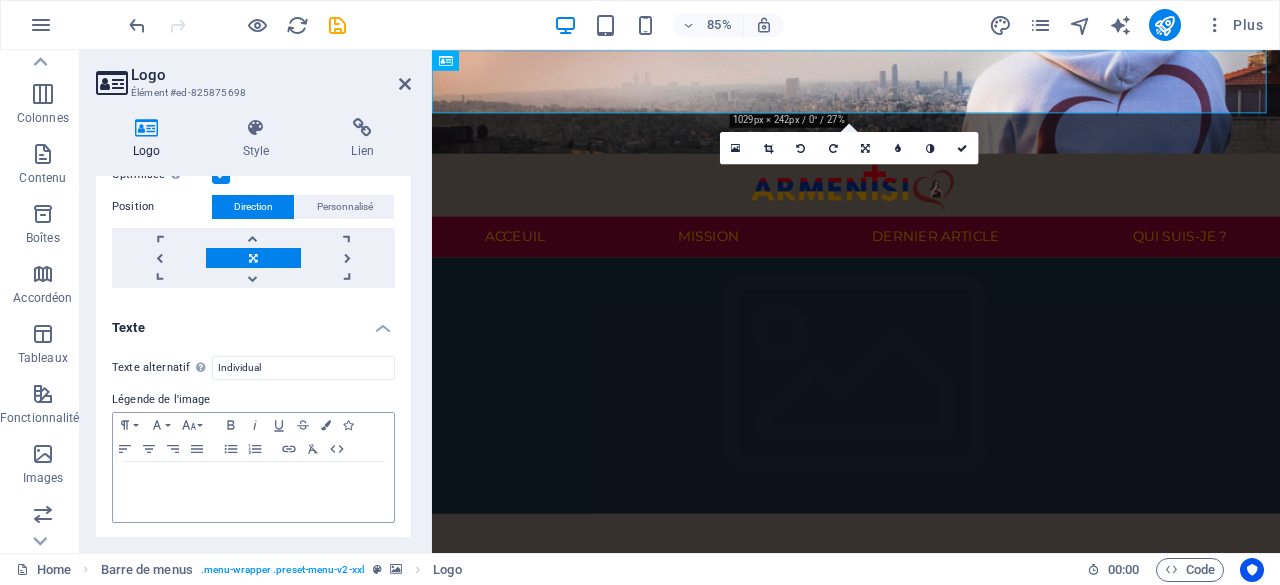 scroll, scrollTop: 0, scrollLeft: 0, axis: both 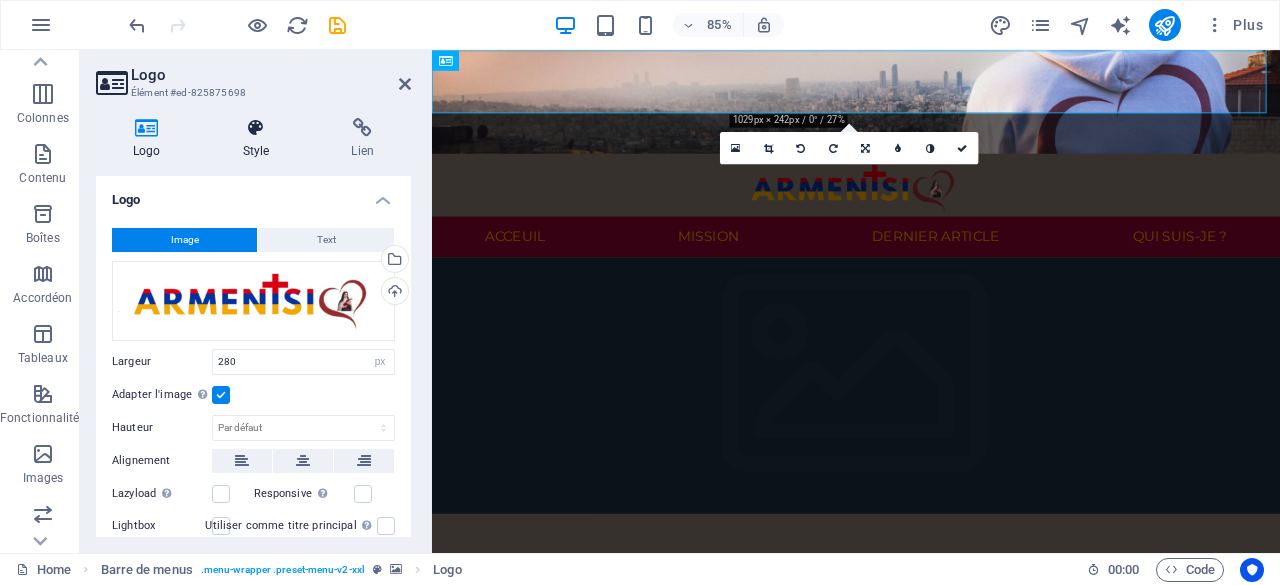 click at bounding box center [256, 128] 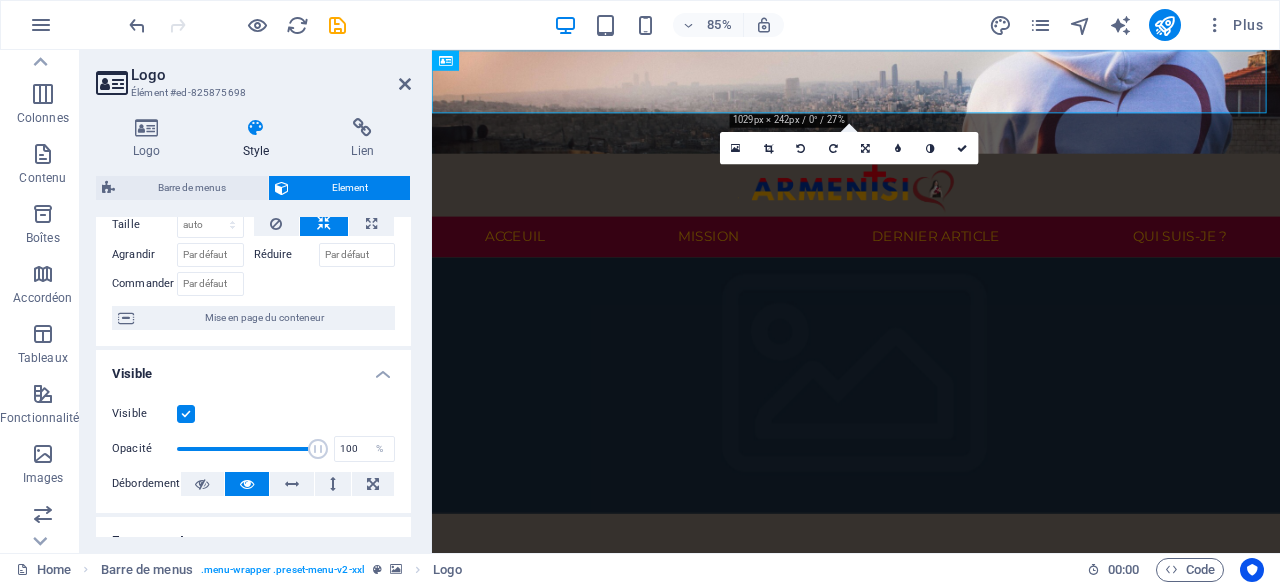 scroll, scrollTop: 100, scrollLeft: 0, axis: vertical 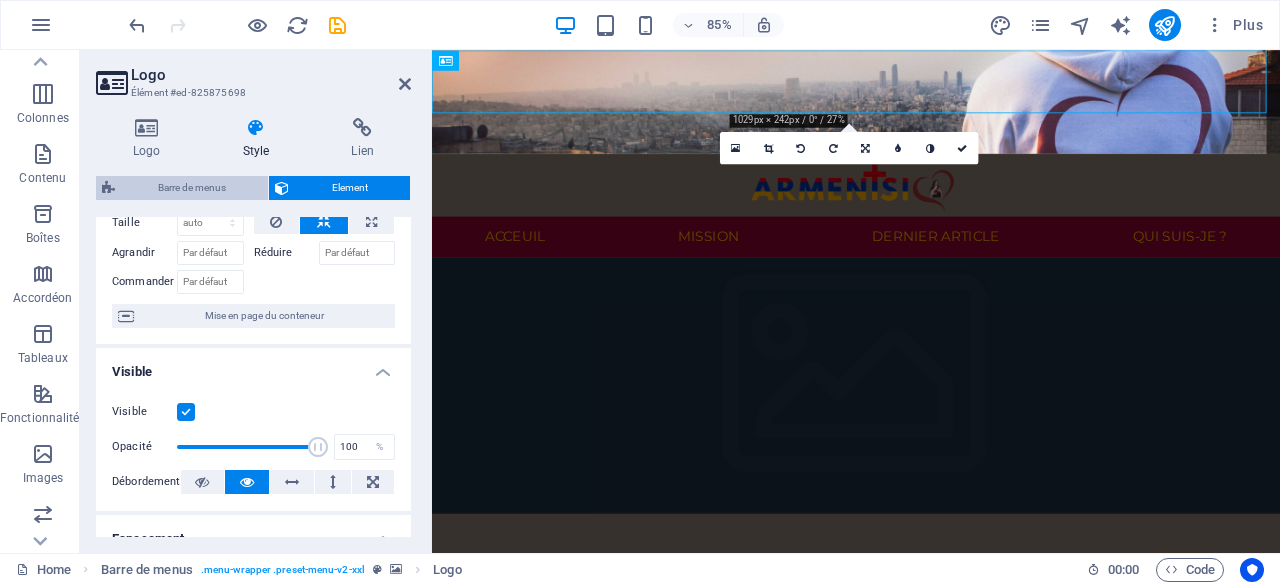 click on "Barre de menus" at bounding box center [191, 188] 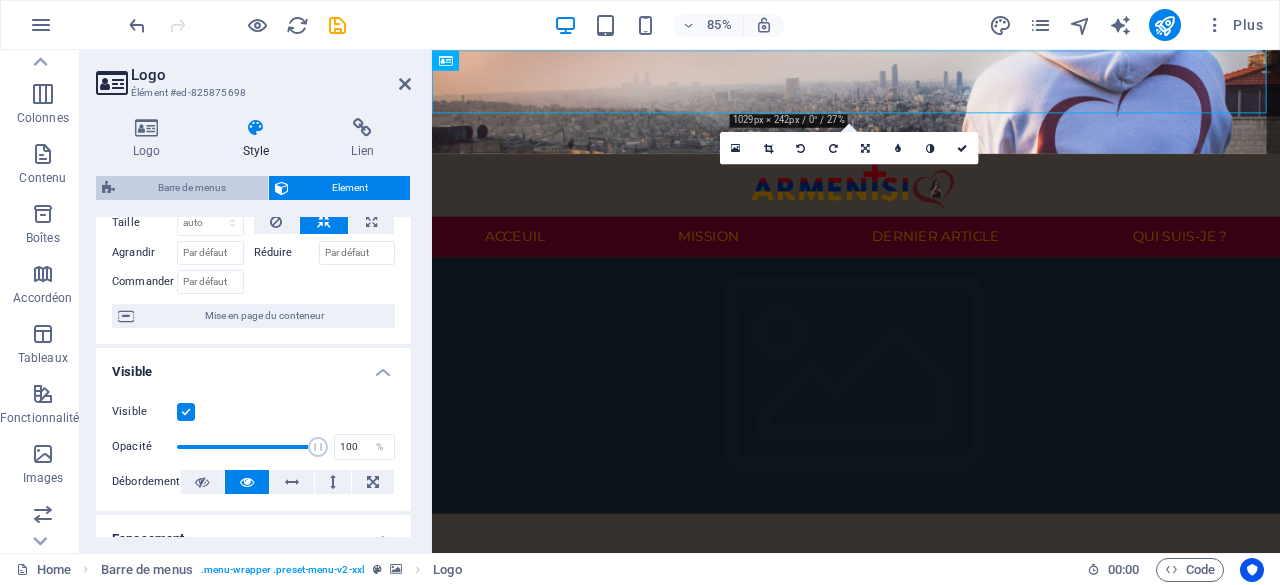 select on "px" 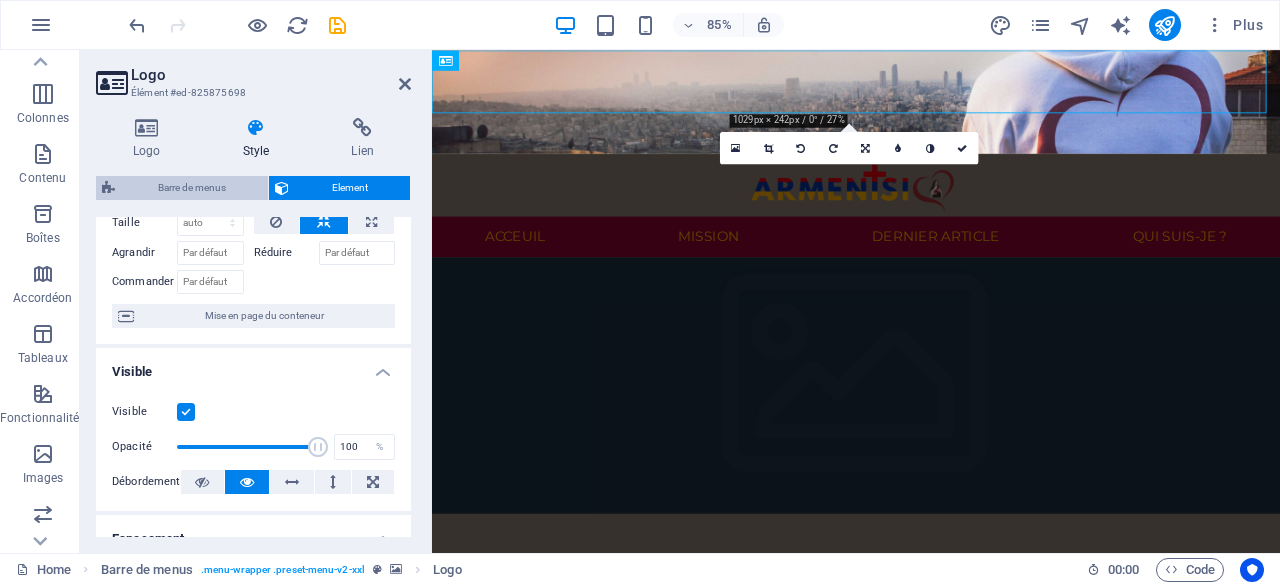 select on "rem" 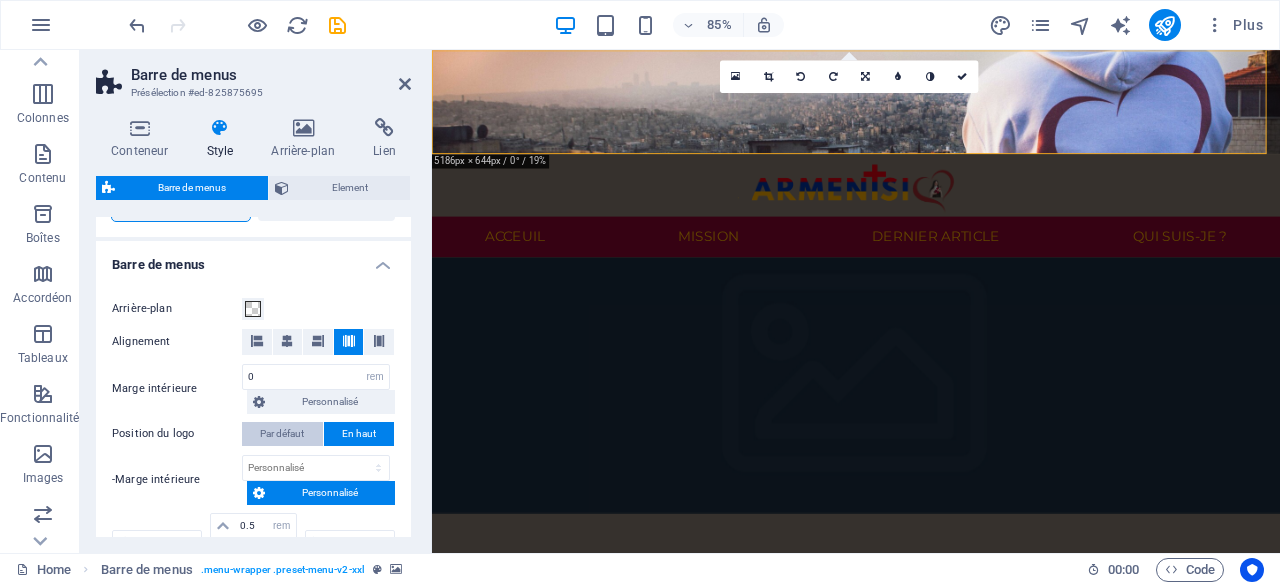 scroll, scrollTop: 600, scrollLeft: 0, axis: vertical 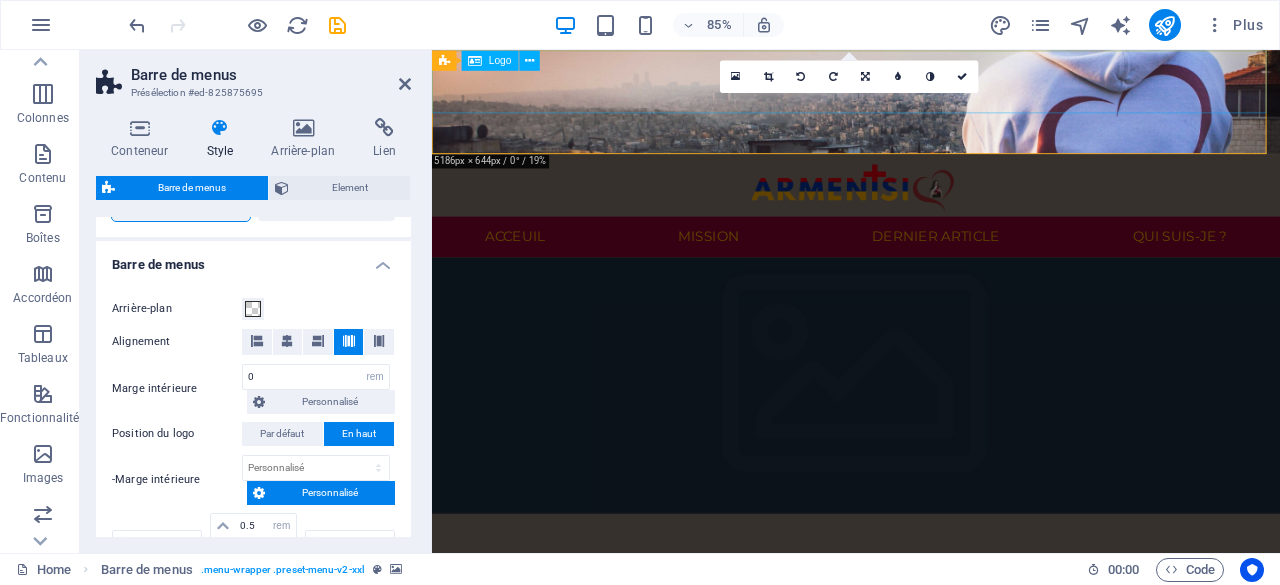 click at bounding box center [931, 209] 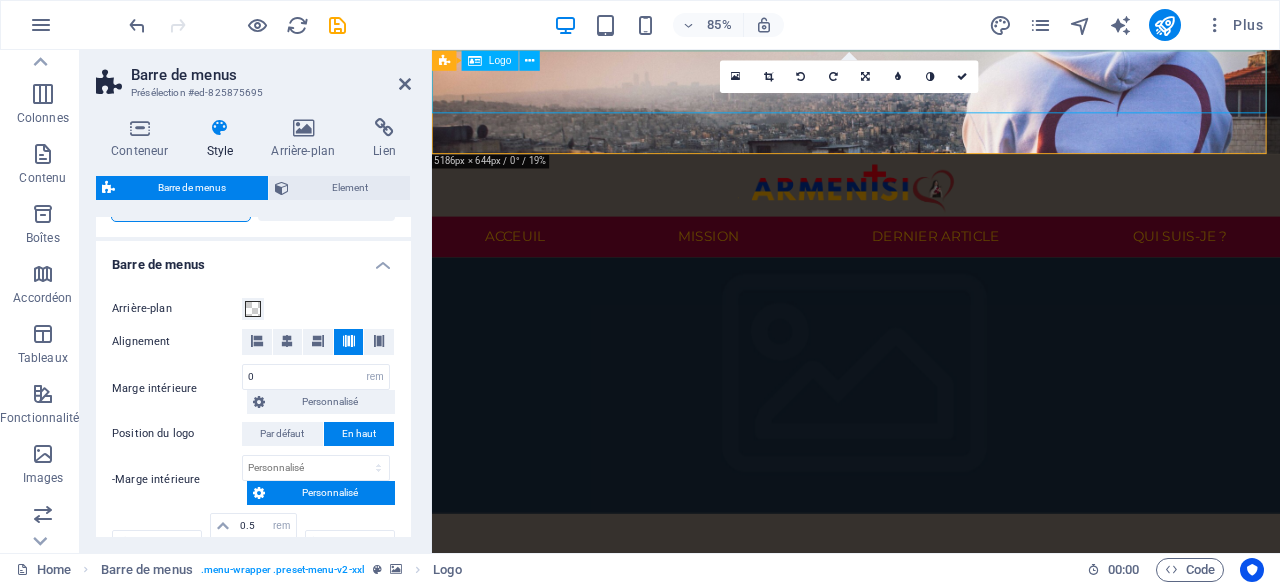 click at bounding box center (931, 209) 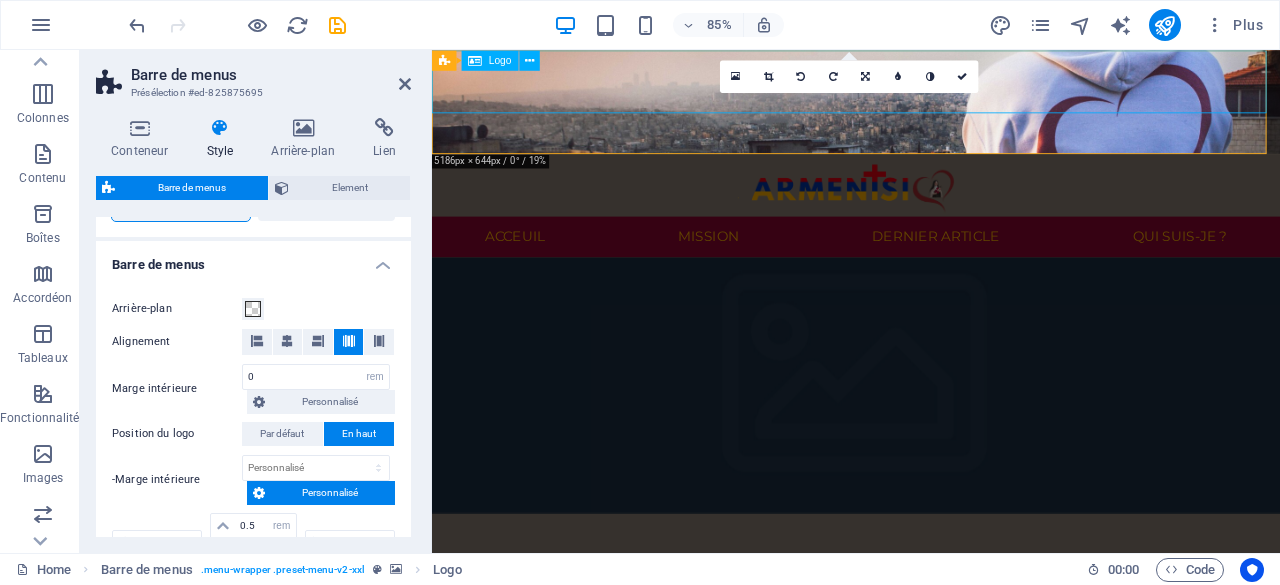 click at bounding box center (931, 209) 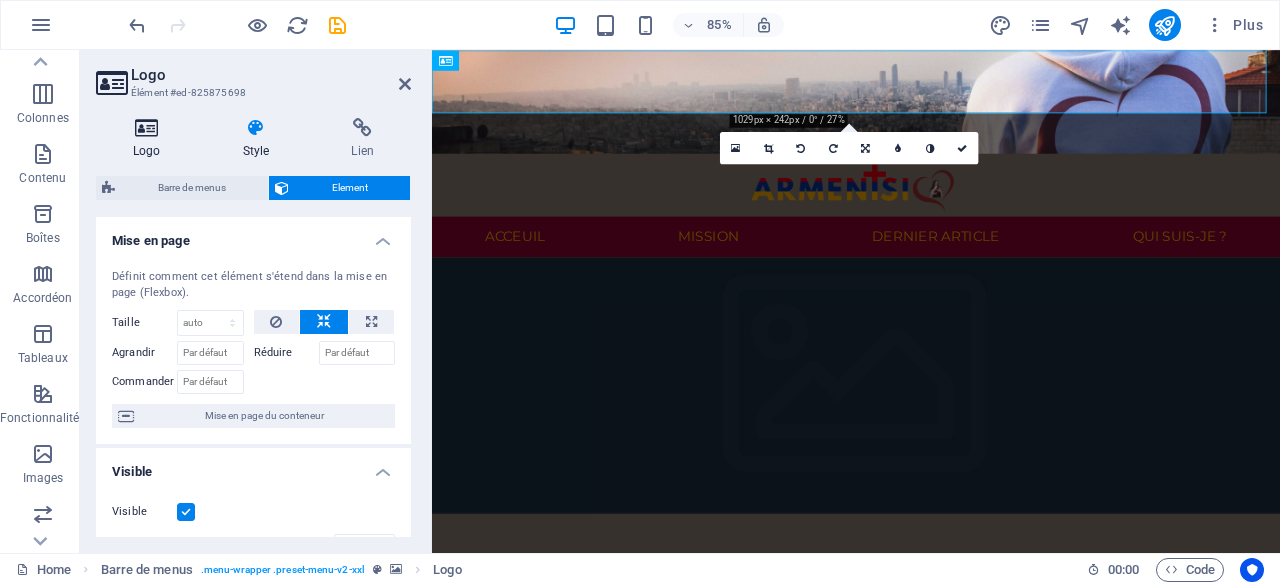 click on "Logo" at bounding box center (151, 139) 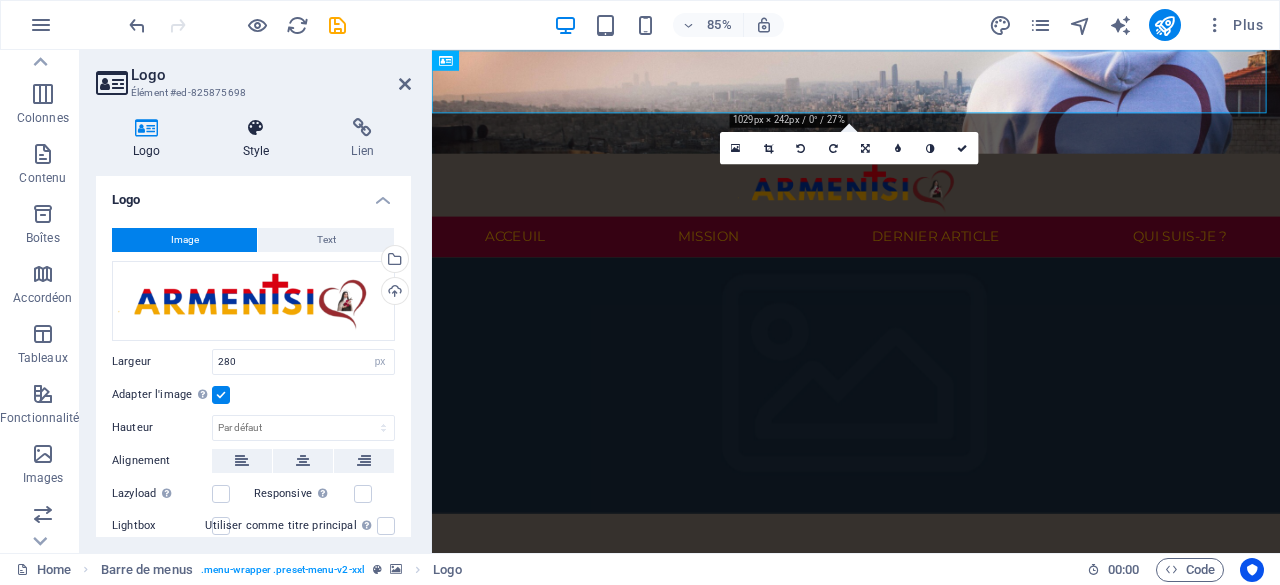 click on "Style" at bounding box center (260, 139) 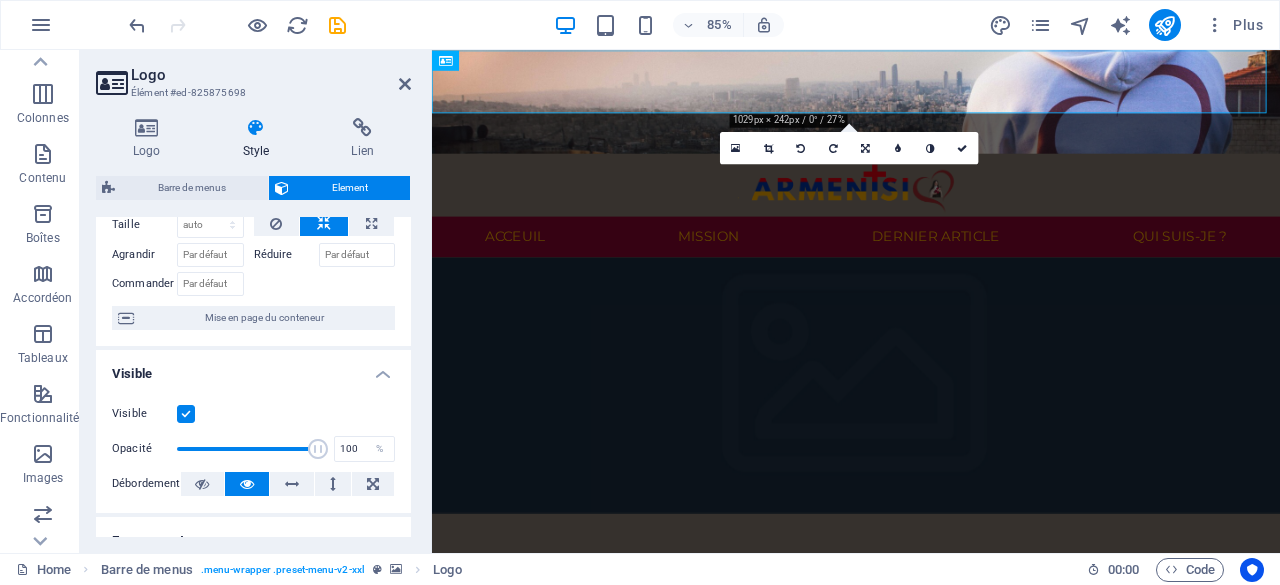 scroll, scrollTop: 100, scrollLeft: 0, axis: vertical 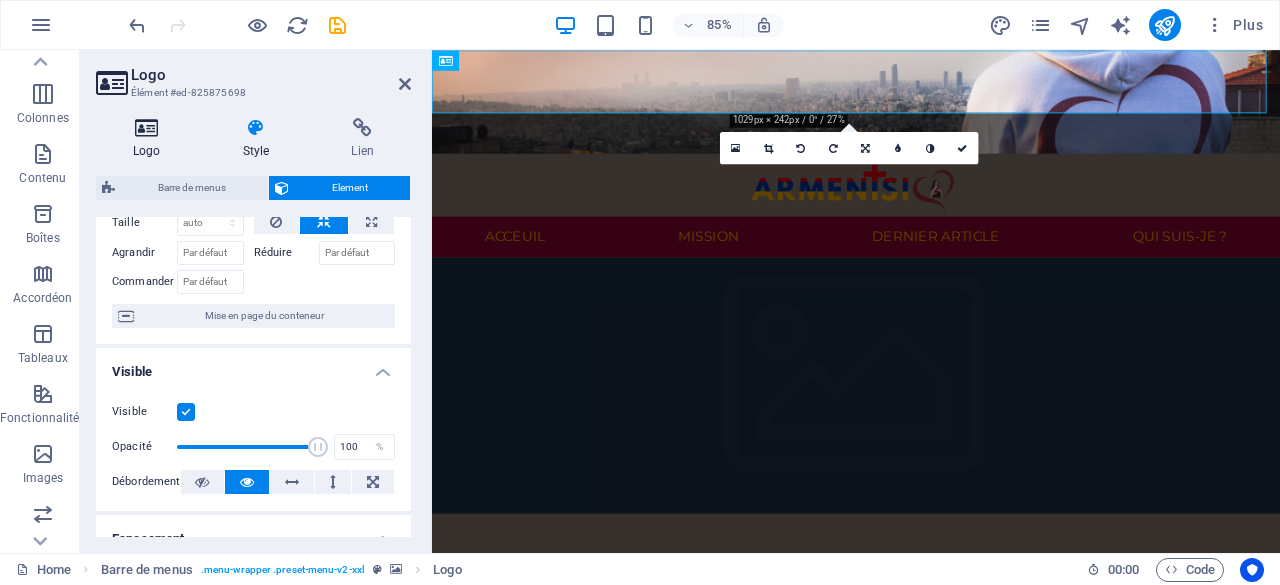 click at bounding box center [147, 128] 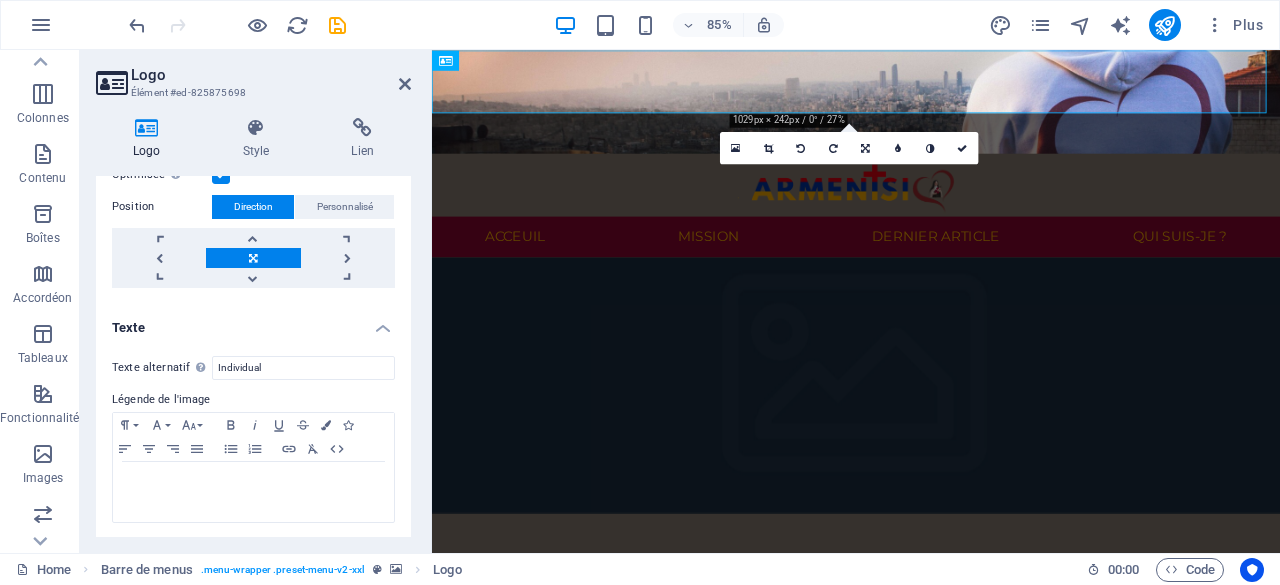 scroll, scrollTop: 0, scrollLeft: 0, axis: both 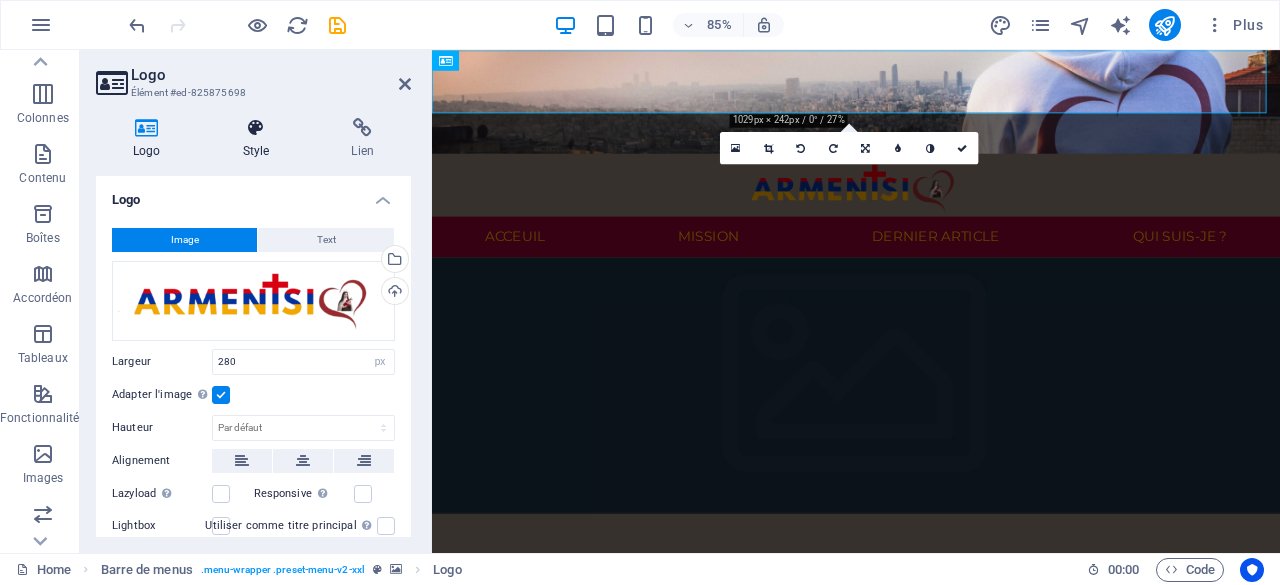 click at bounding box center [256, 128] 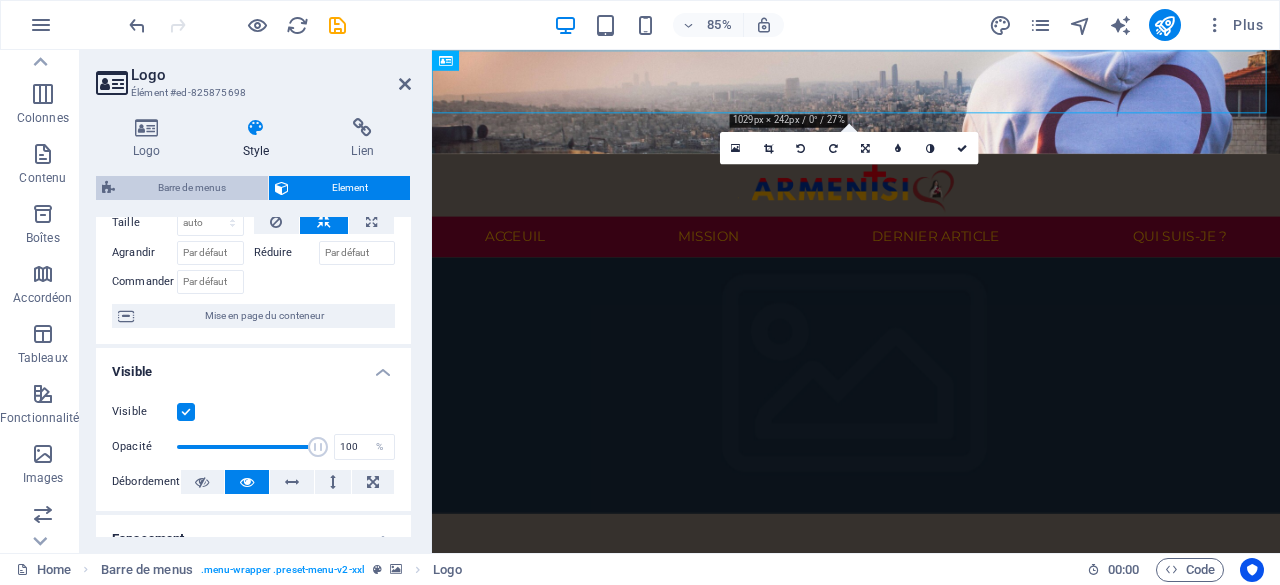 click on "Barre de menus" at bounding box center (191, 188) 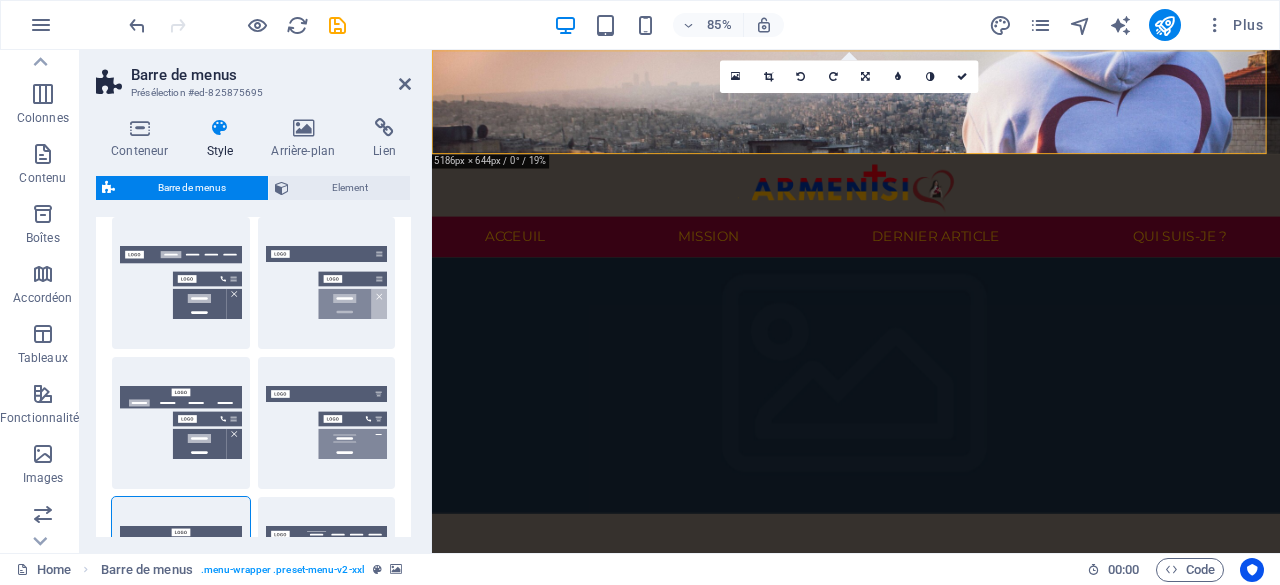 scroll, scrollTop: 500, scrollLeft: 0, axis: vertical 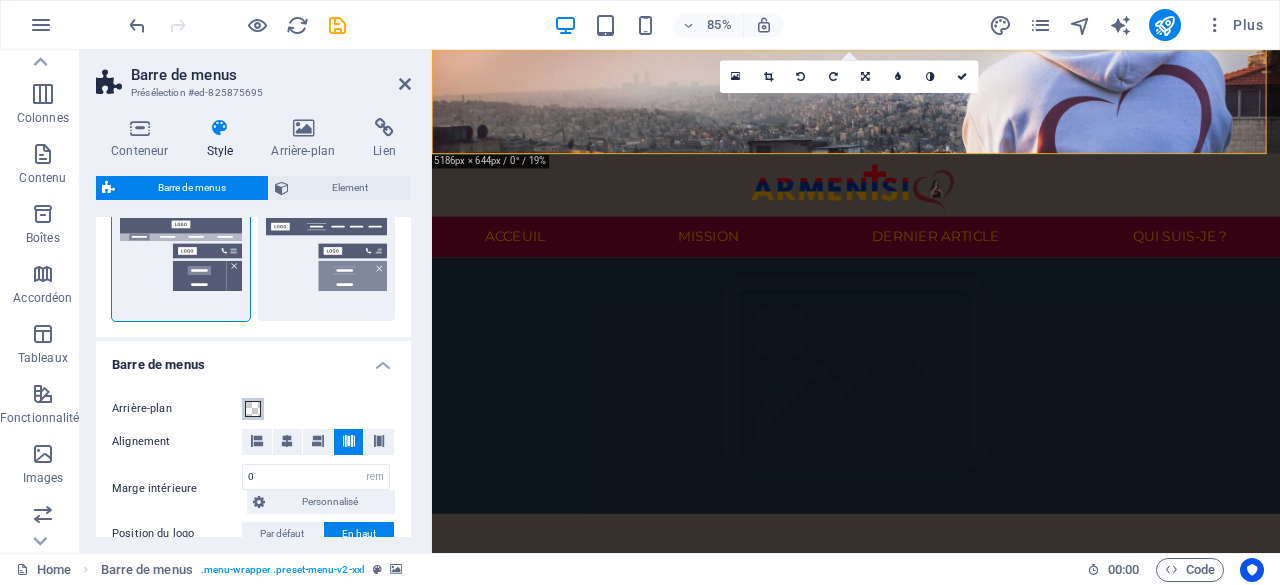 click at bounding box center (253, 409) 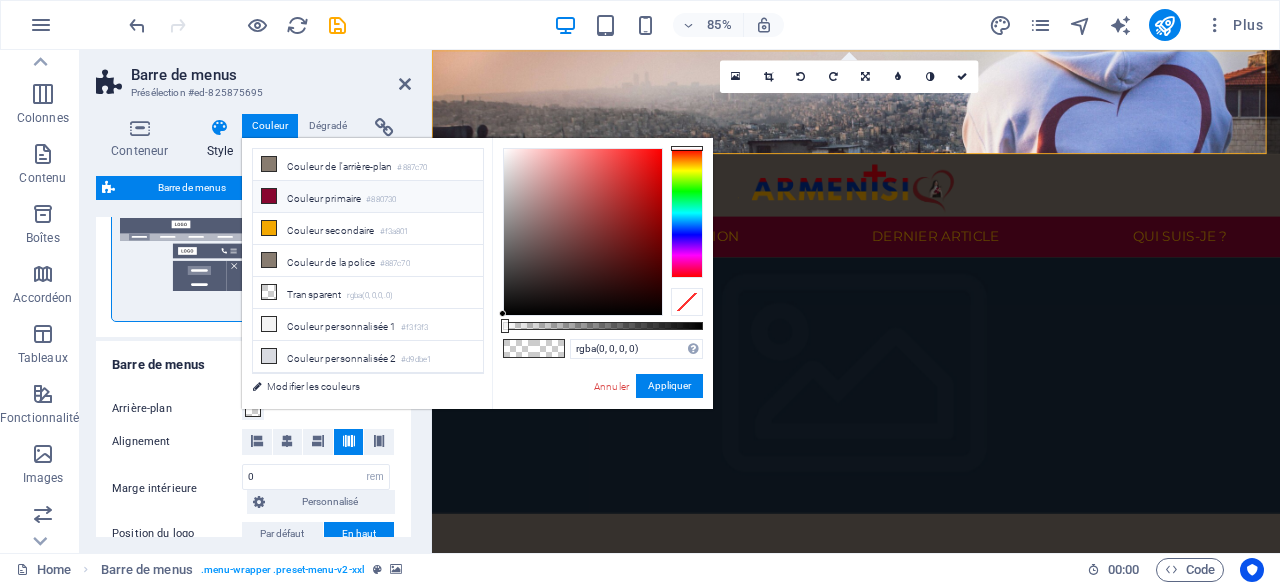 click on "Couleur primaire
#880730" at bounding box center (368, 197) 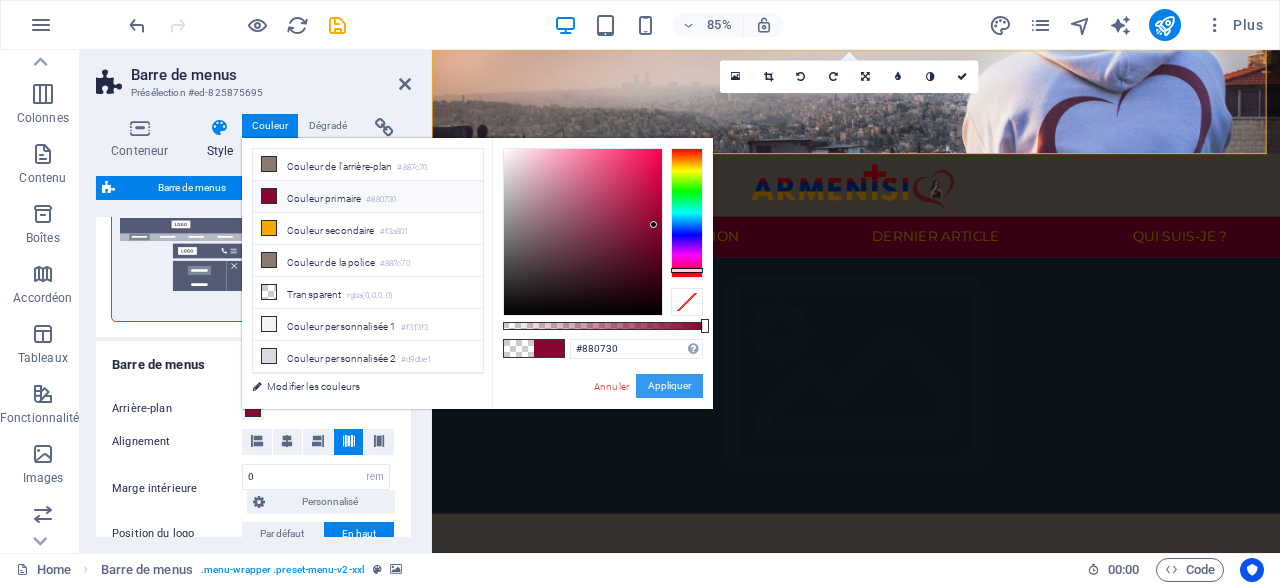 click on "Appliquer" at bounding box center (669, 386) 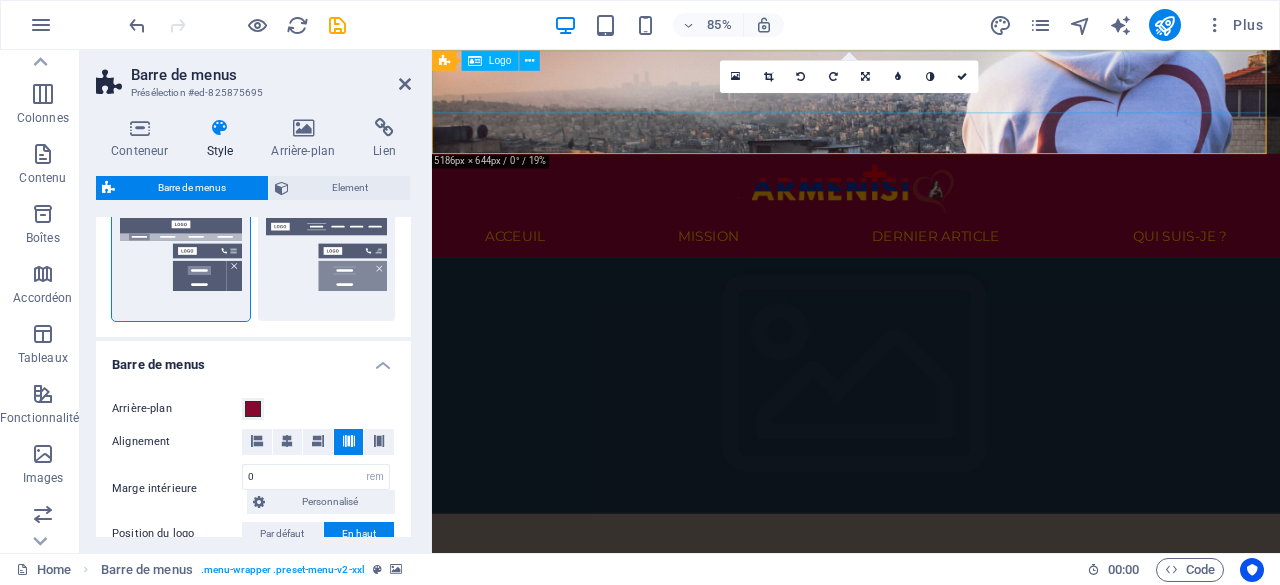 click at bounding box center (931, 209) 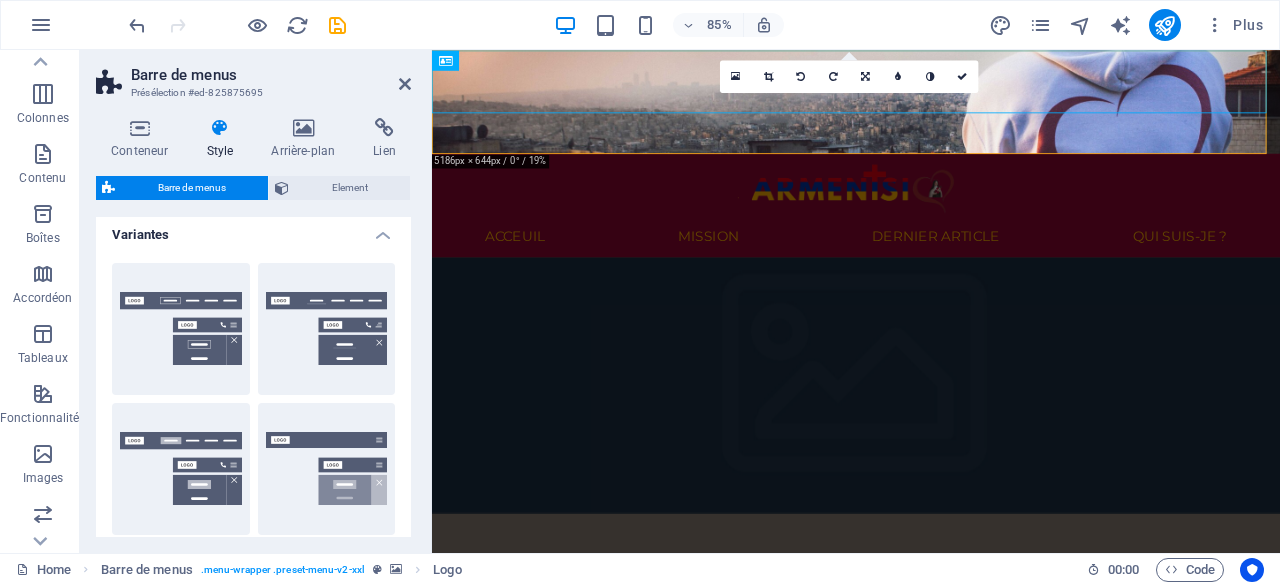 scroll, scrollTop: 0, scrollLeft: 0, axis: both 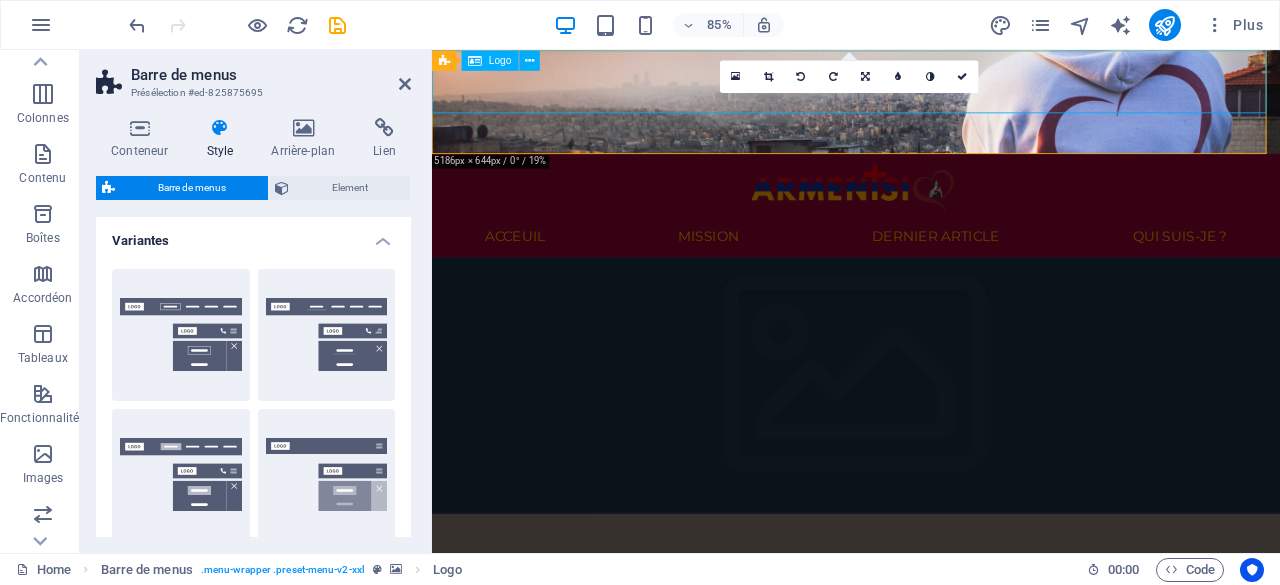 click at bounding box center (931, 209) 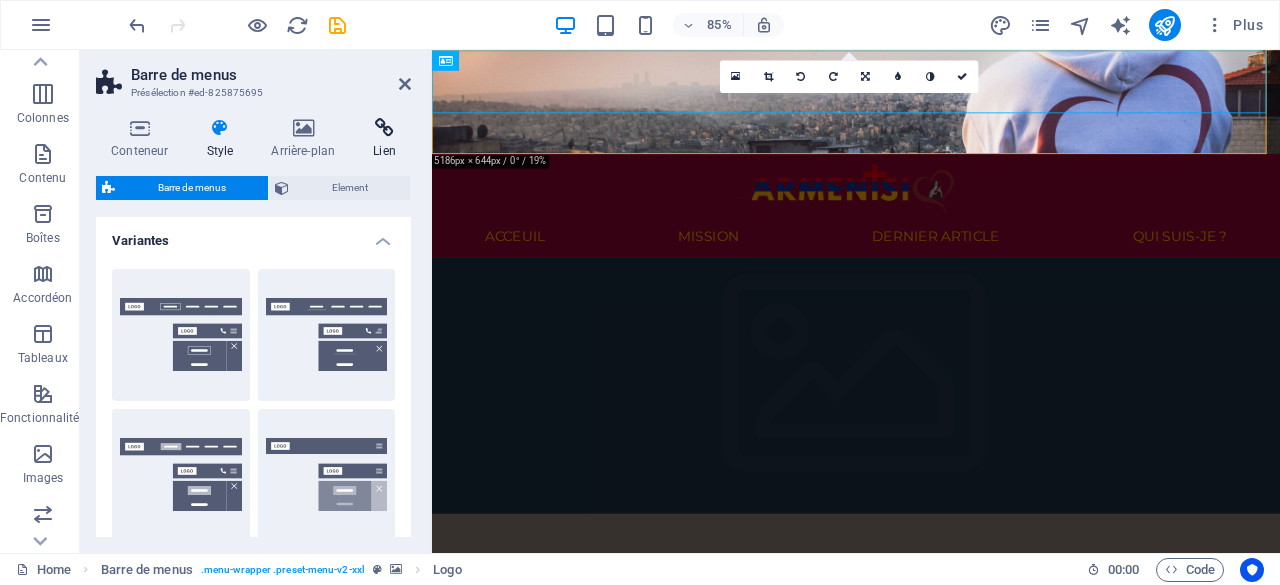click at bounding box center [303, 128] 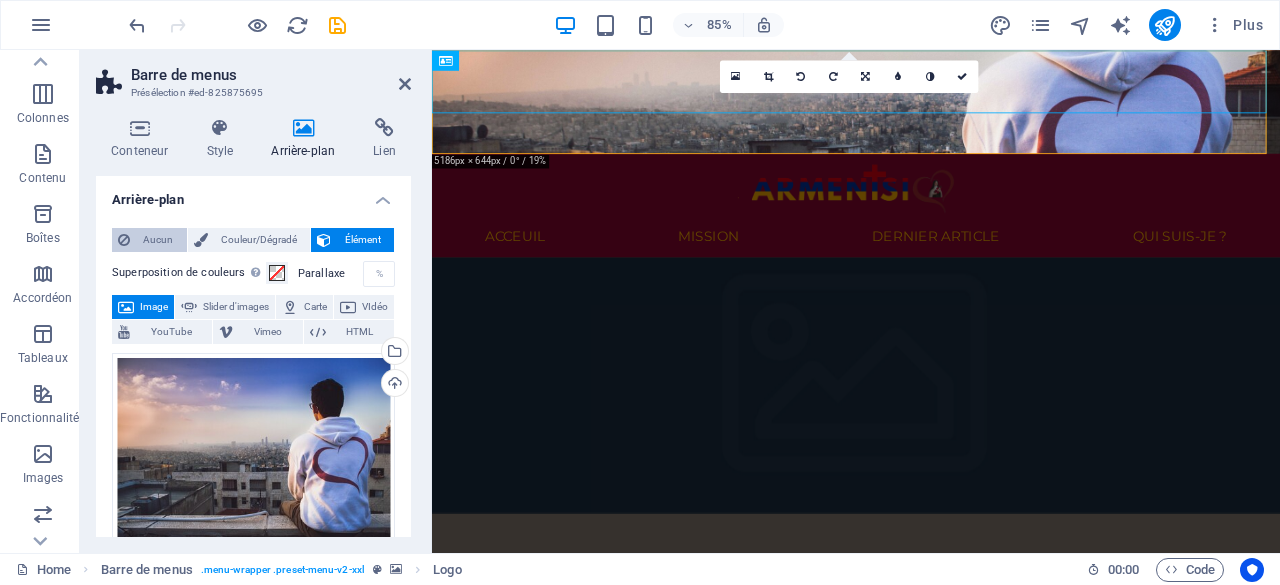 click on "Aucun" at bounding box center (158, 240) 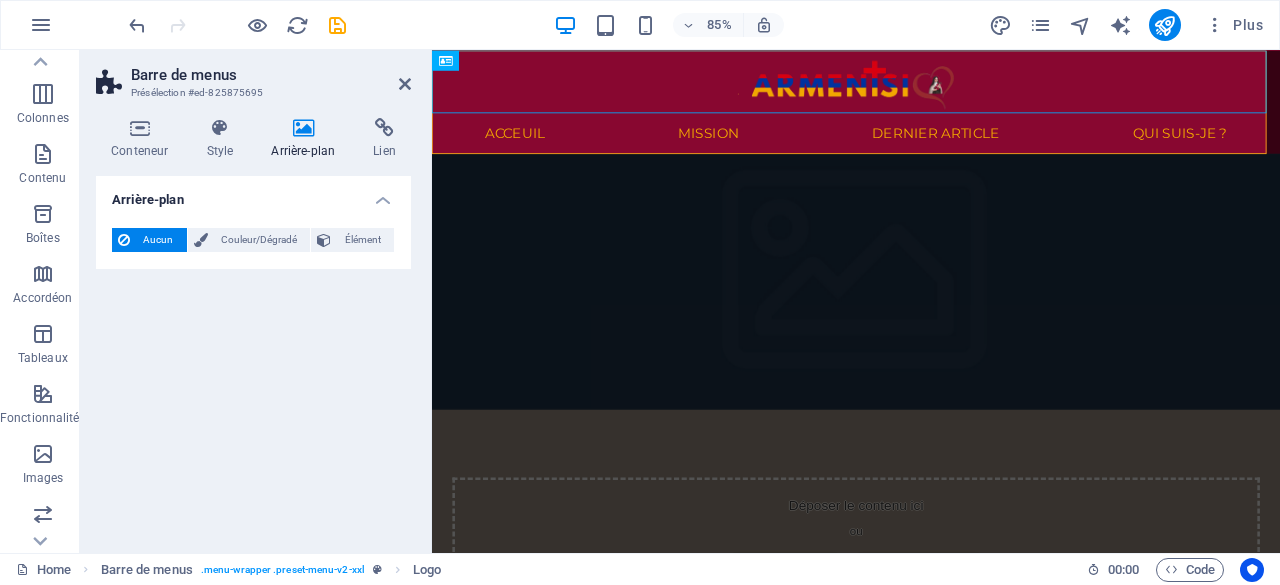 drag, startPoint x: 252, startPoint y: 469, endPoint x: 271, endPoint y: 84, distance: 385.46854 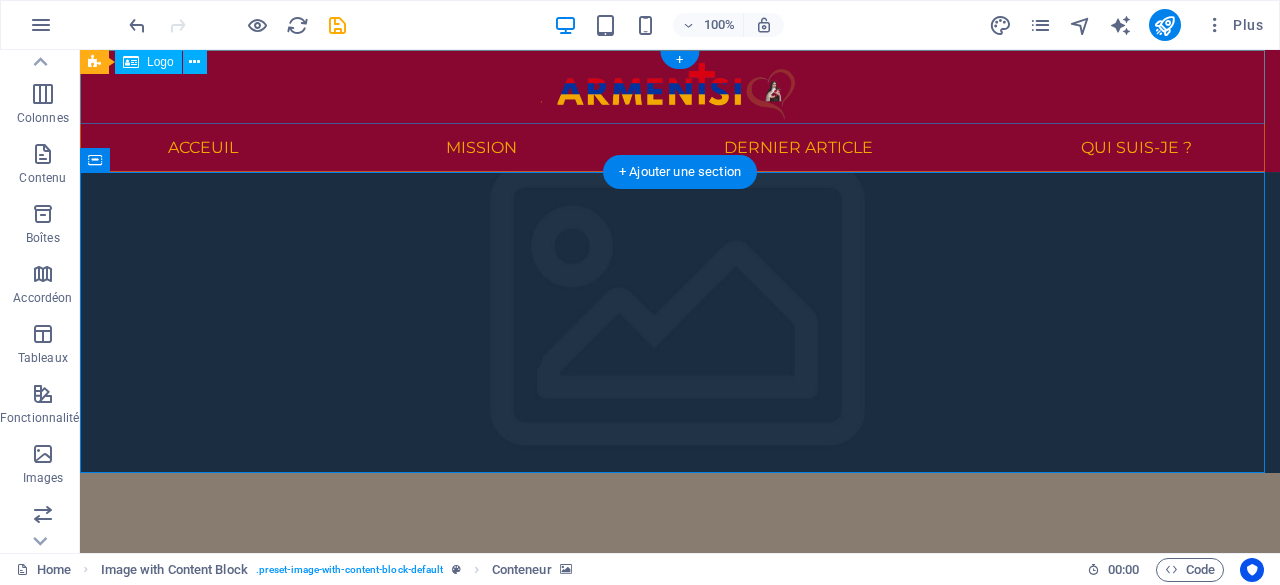 click at bounding box center [680, 87] 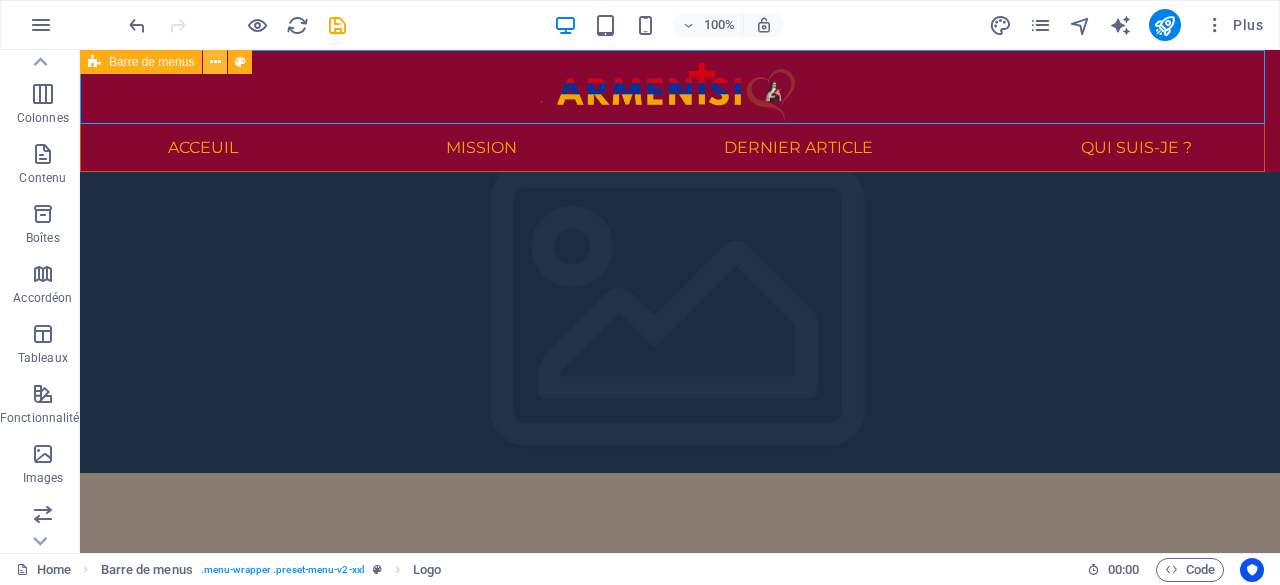 click at bounding box center (215, 62) 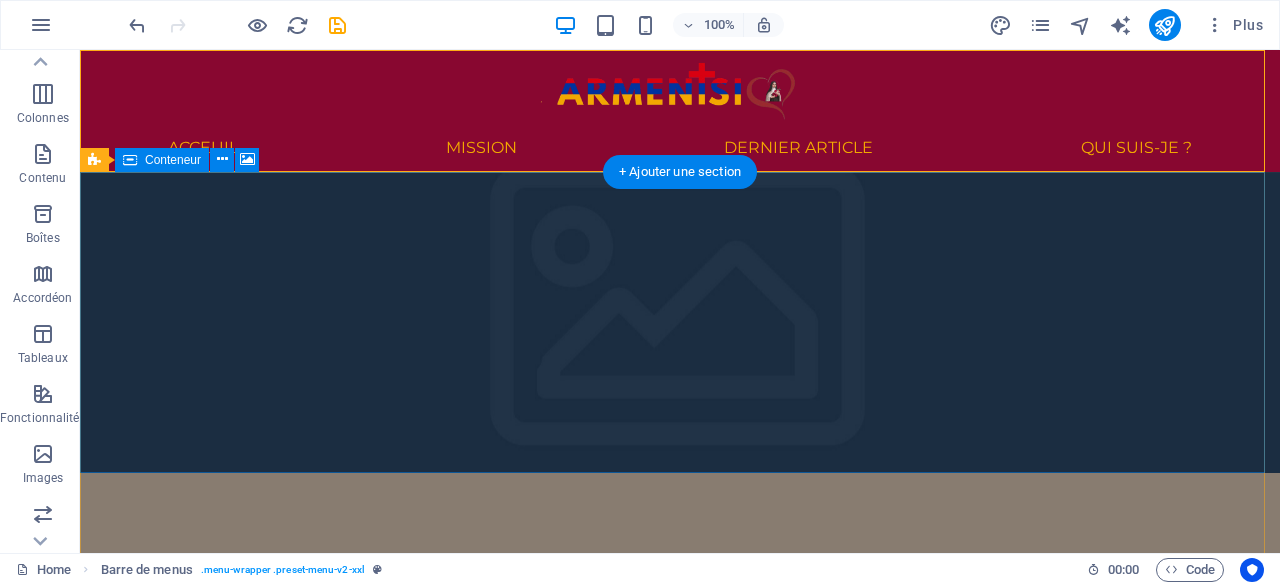click on "Déposer le contenu ici ou  Ajouter les éléments  Coller le presse-papiers" at bounding box center (680, 624) 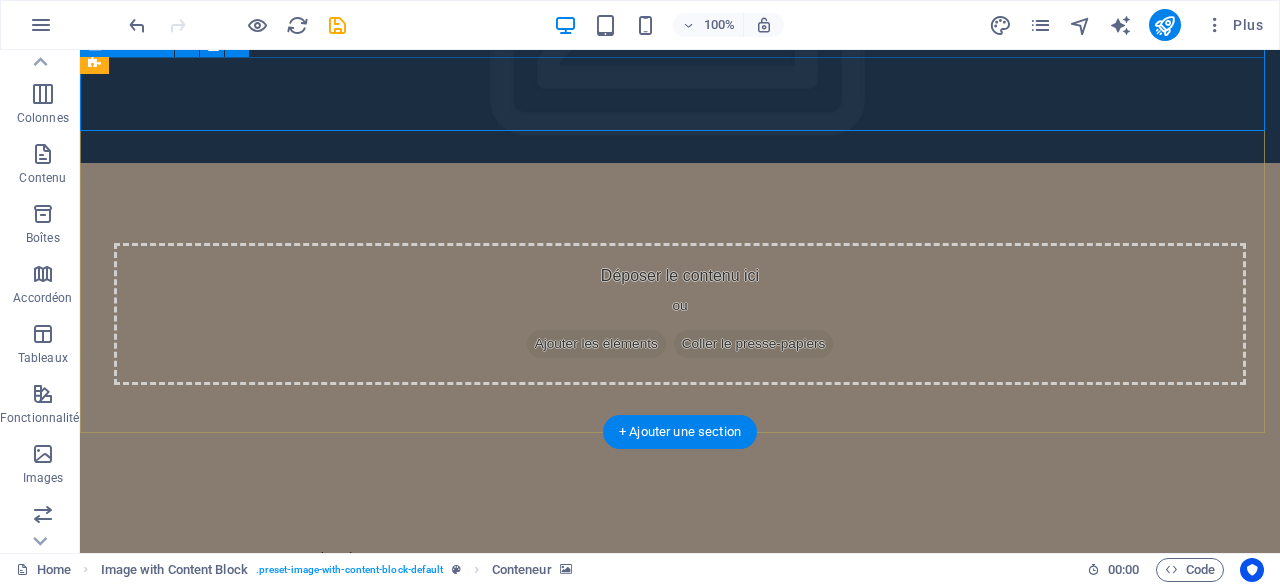 scroll, scrollTop: 0, scrollLeft: 0, axis: both 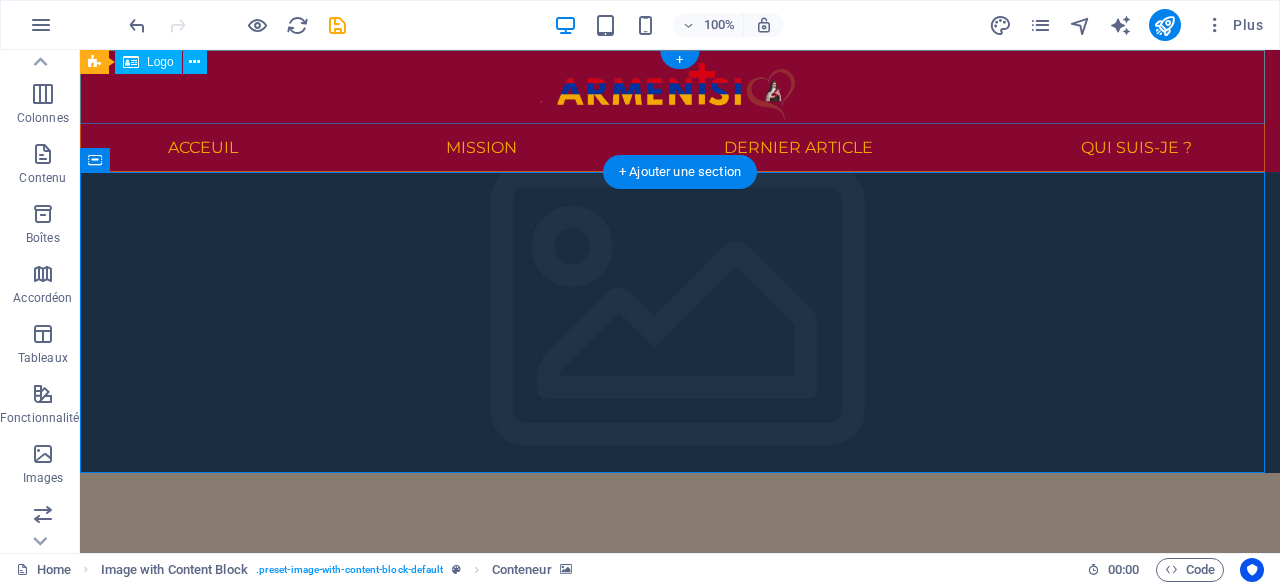 click at bounding box center [680, 87] 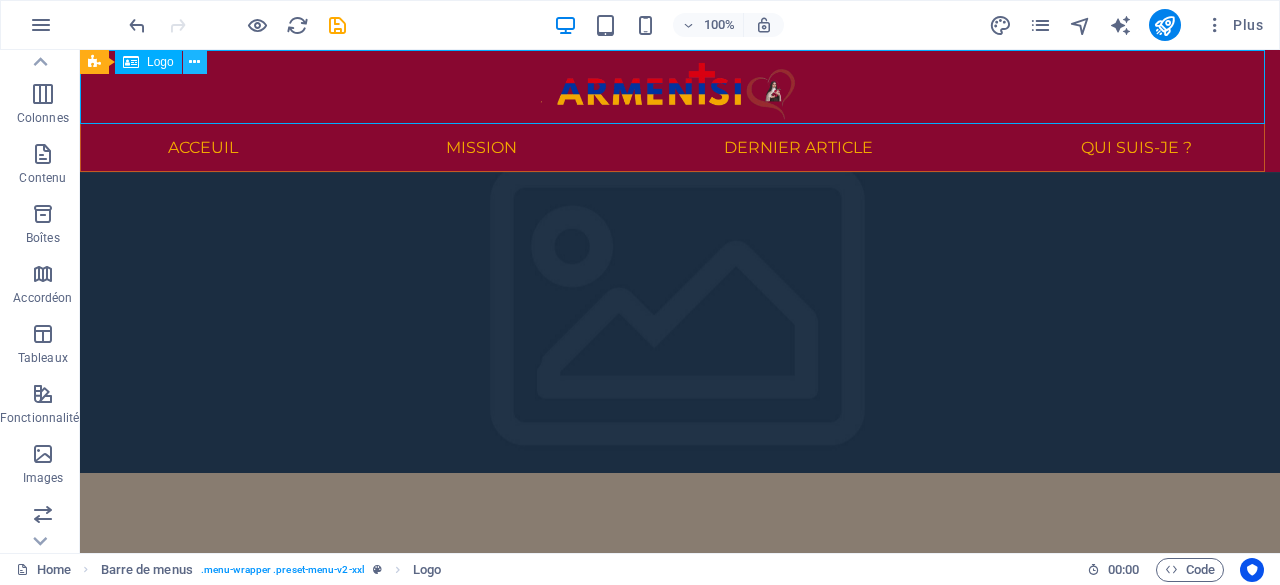 click at bounding box center [195, 62] 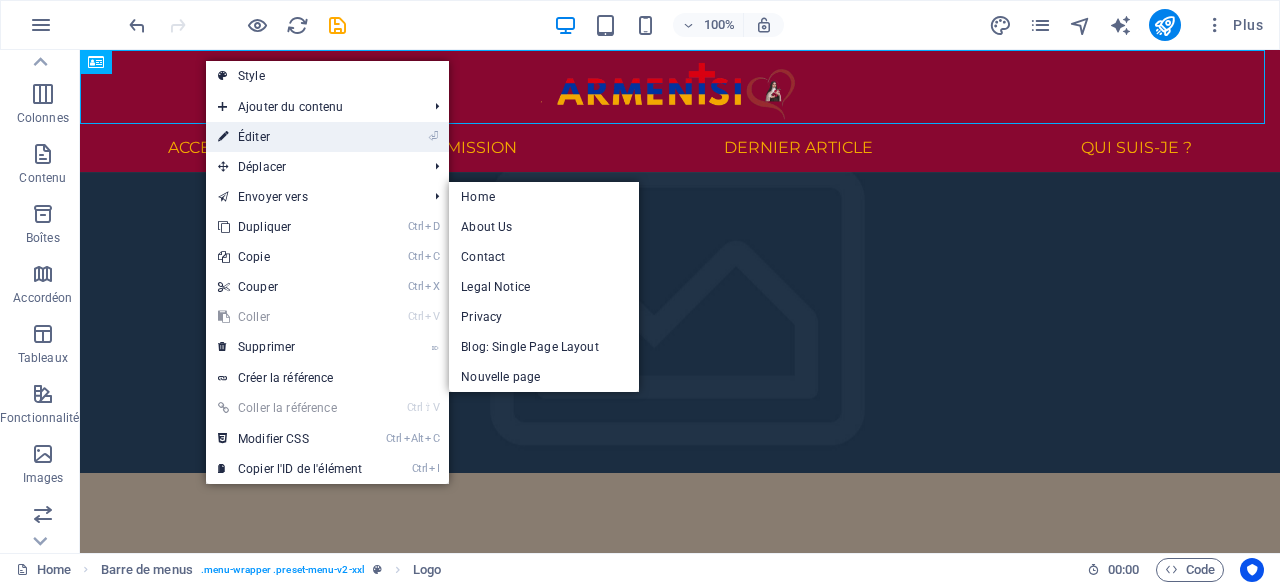 click on "⏎  Éditer" at bounding box center (290, 137) 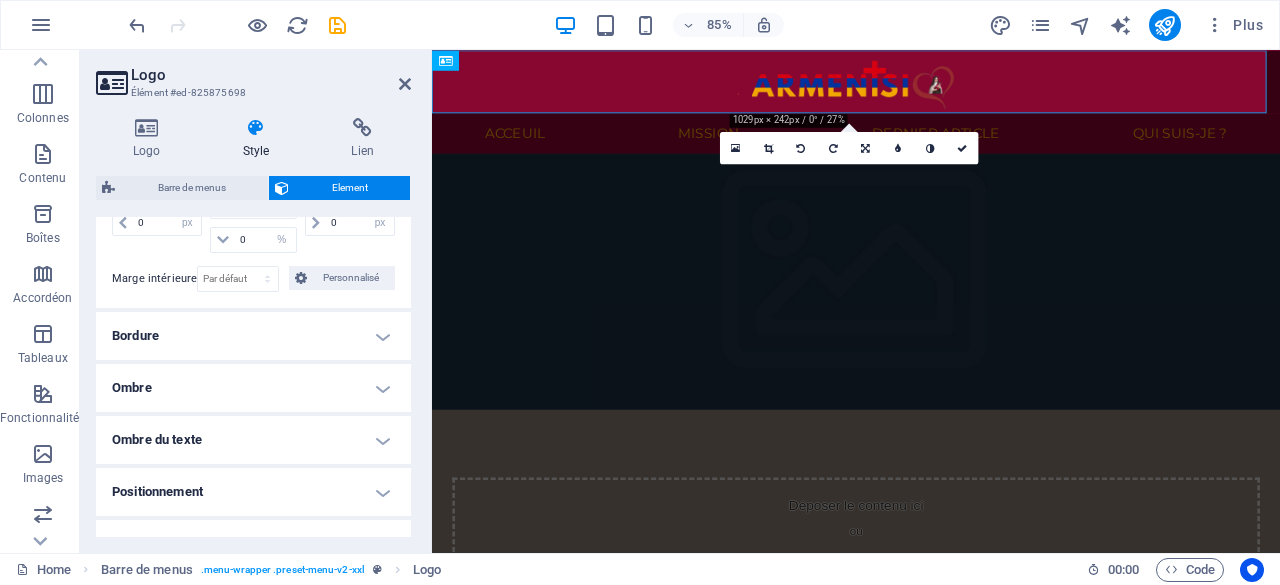 scroll, scrollTop: 190, scrollLeft: 0, axis: vertical 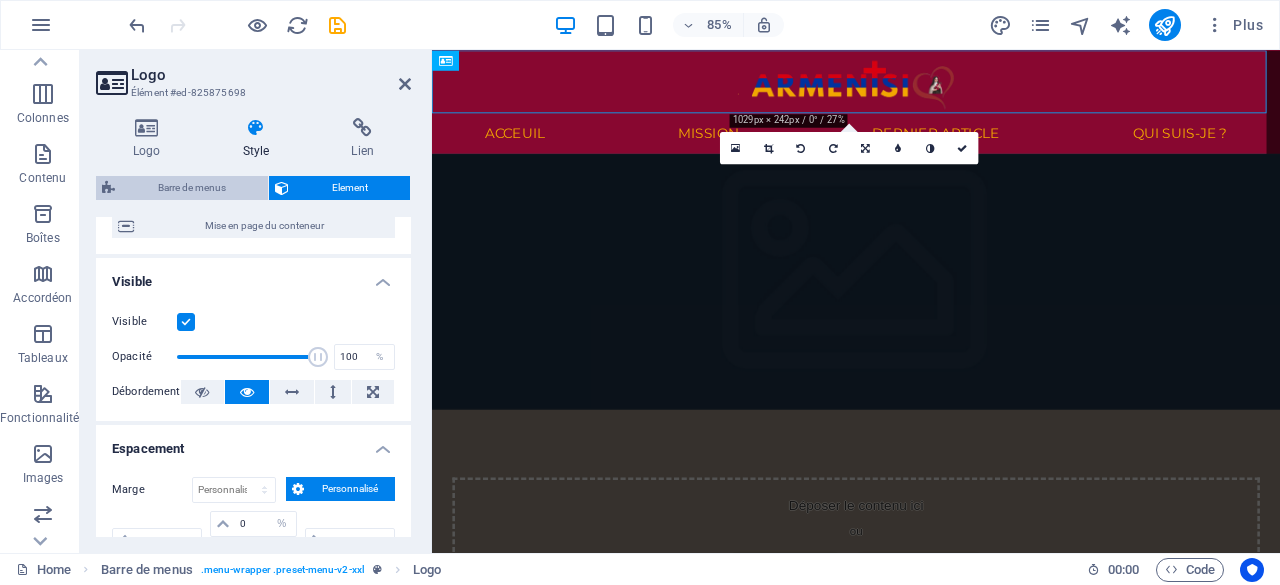 click on "Barre de menus" at bounding box center (191, 188) 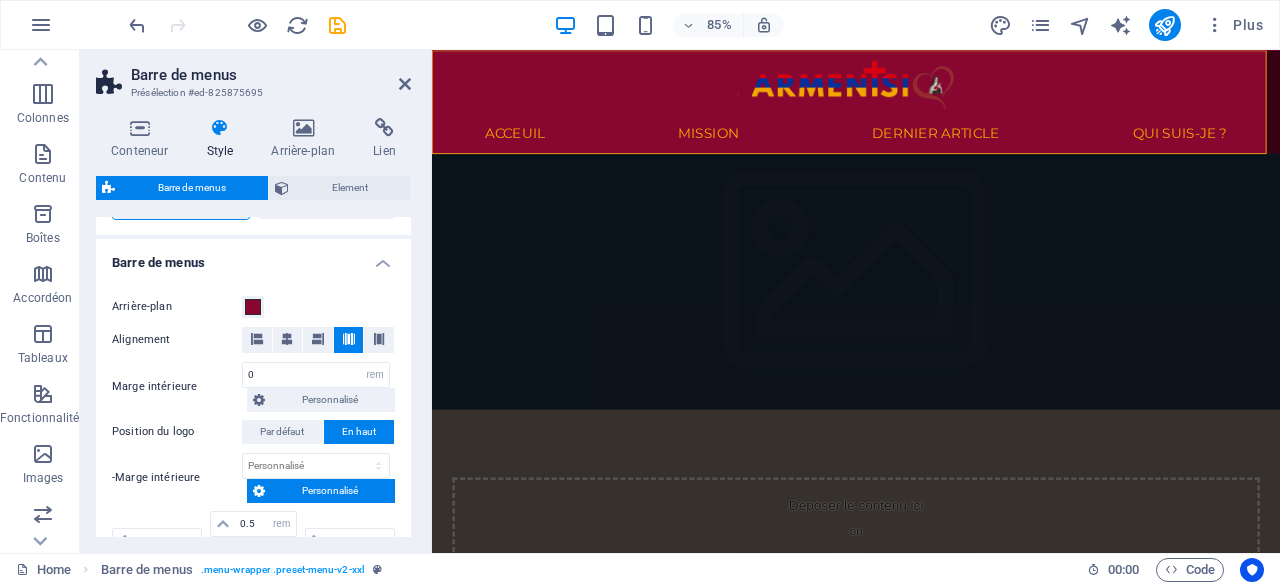 scroll, scrollTop: 600, scrollLeft: 0, axis: vertical 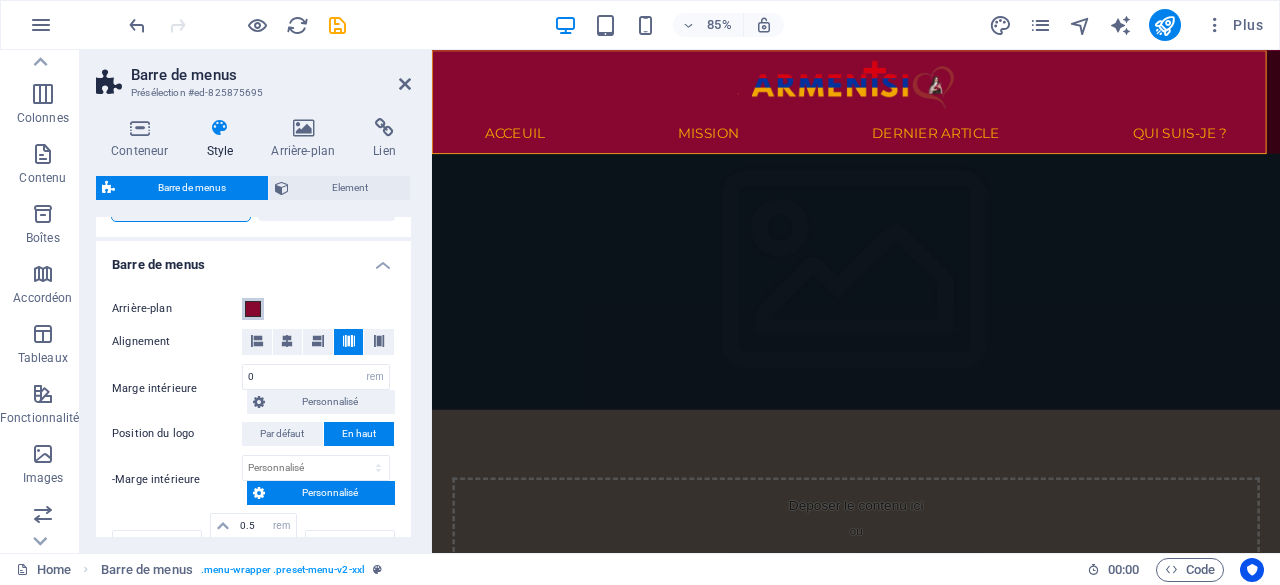 click at bounding box center (253, 309) 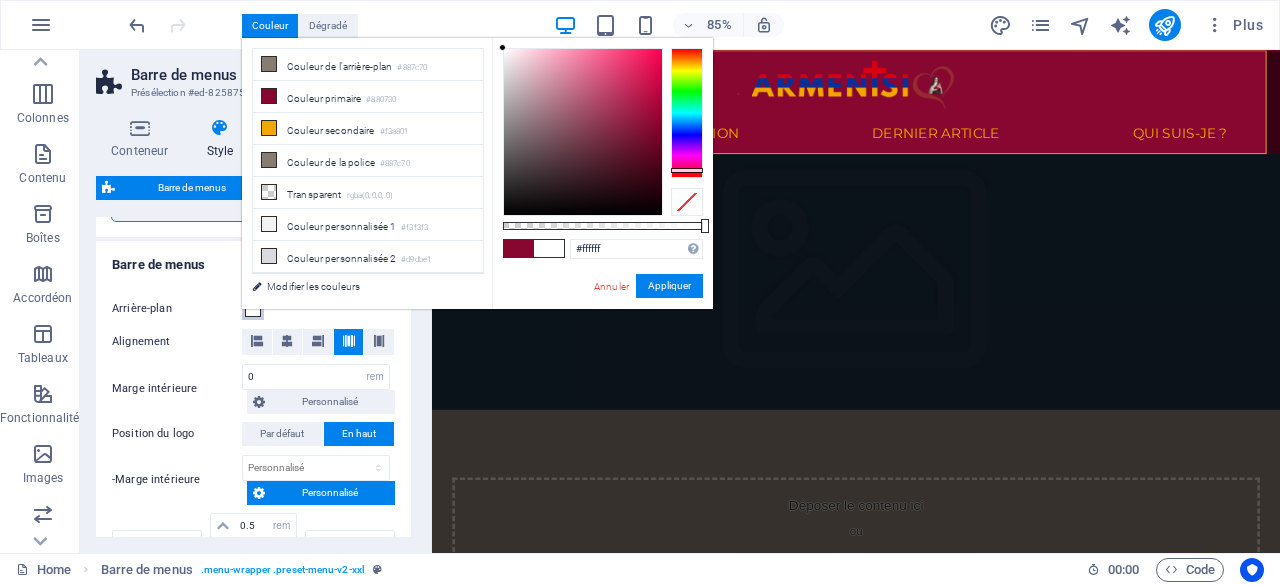 click on "Individual Home Favoris Éléments Colonnes Contenu Boîtes Accordéon Tableaux Fonctionnalités Images Slider En-tête Pied de page Formulaires Marketing Collections Barre de menus Présélection #ed-825875695
Conteneur Style Arrière-plan Lien Taille Hauteur Par défaut px rem % vh vw Hauteur min. Aucun px rem % vh vw Largeur Par défaut px rem % em vh vw Largeur min. Aucun px rem % vh vw Largeur du contenu Par défaut Largeur personnalisée Largeur Par défaut px rem % em vh vw Largeur min. Aucun px rem % vh vw Marge intérieure par défaut Personnaliser espacement La largeur et la marge intérieure par défaut peuvent être modifiées dans Design. Modifier le design Mise en page (Flexbox) Alignement Détermine la direction de l'axe (flex). Par défaut Axe principal Détermine comment les éléments doivent se comporter le long de l'axe principal de ce conteneur (justify content) Par défaut Axe secondaire On %" at bounding box center (640, 292) 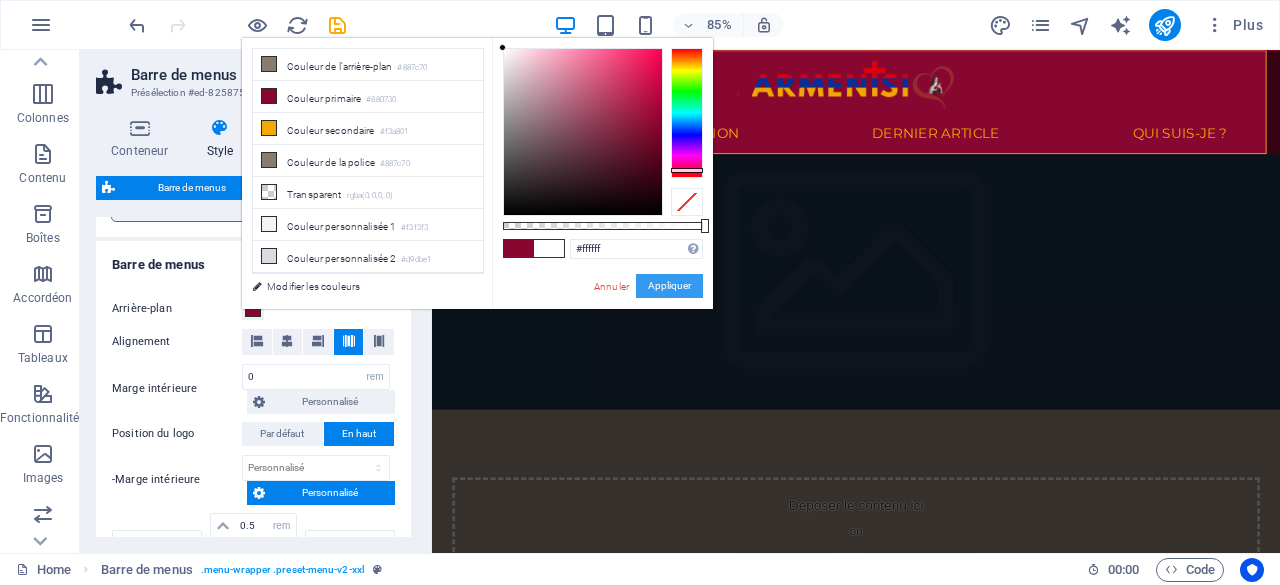 click on "Appliquer" at bounding box center (669, 286) 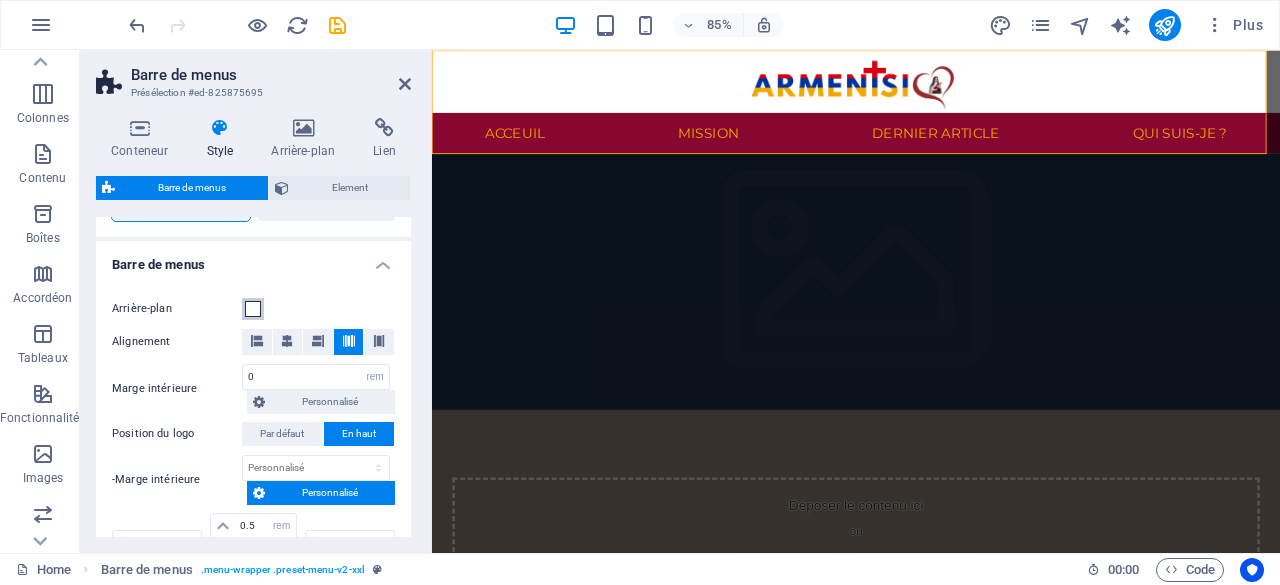 click at bounding box center [253, 309] 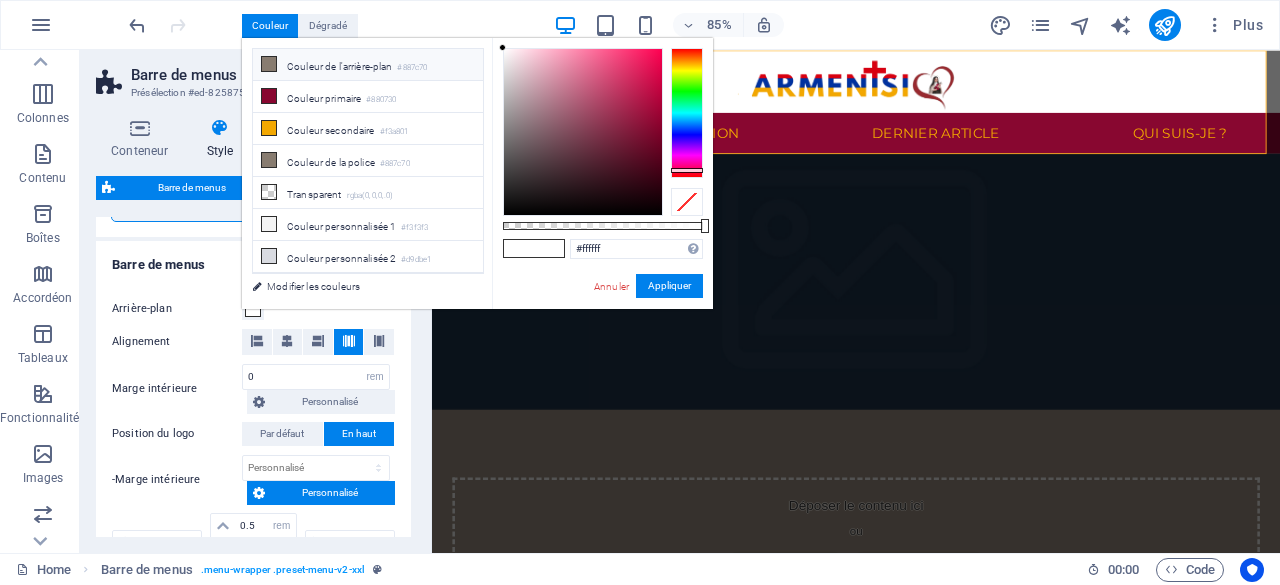 click on "Couleur de l'arrière-plan
#887c70" at bounding box center (368, 65) 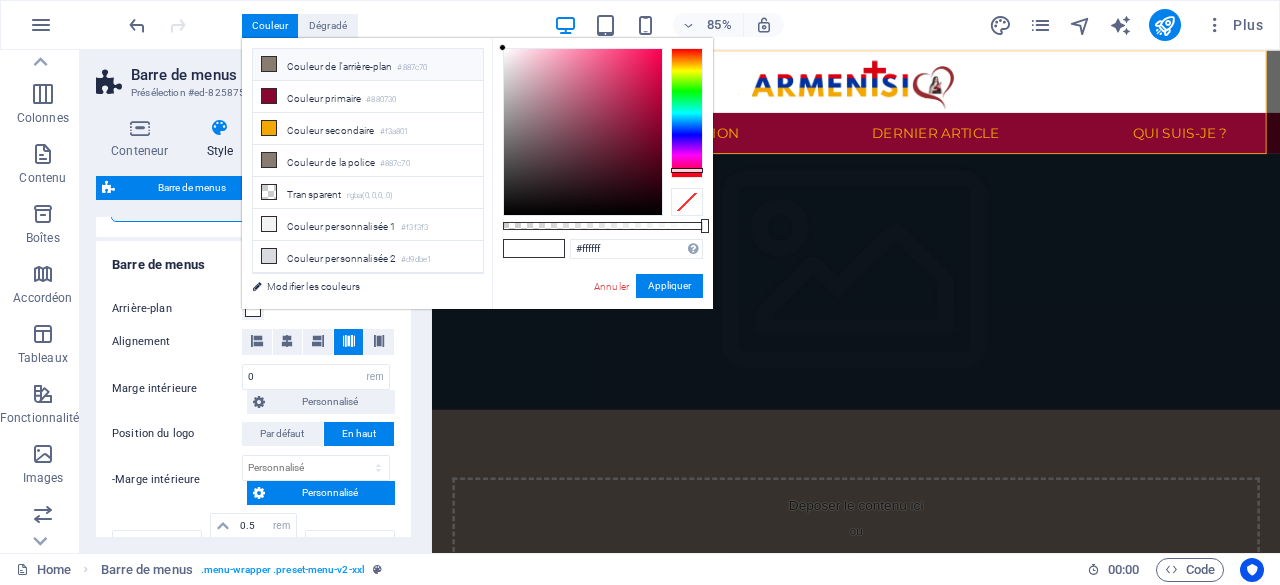 type on "#887c70" 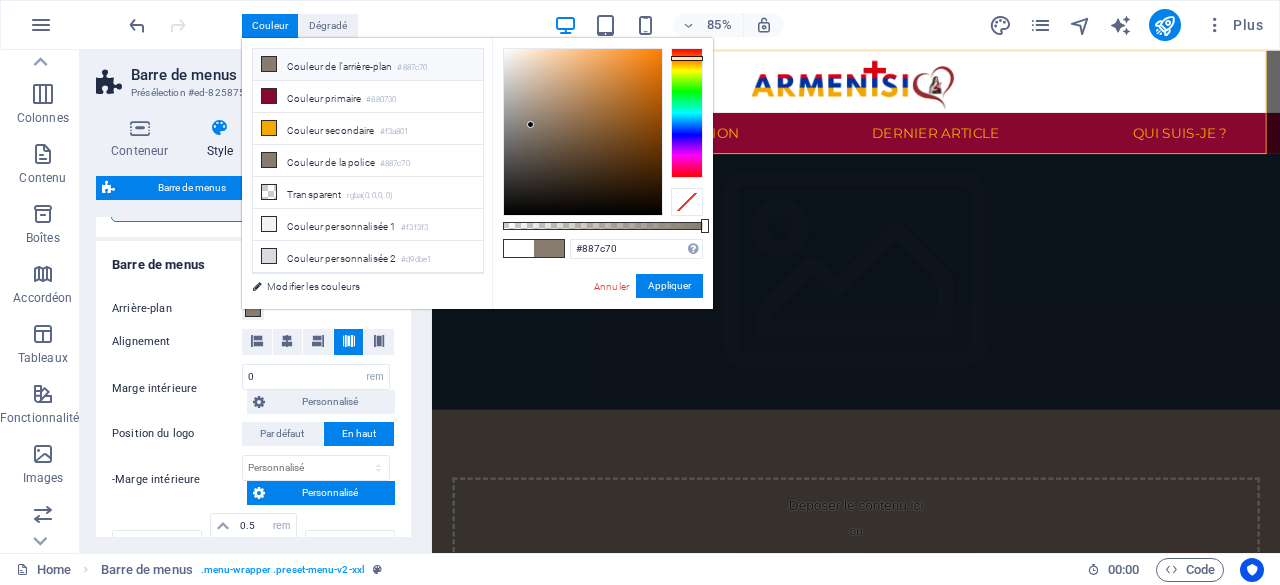 click on "Couleur de l'arrière-plan
#887c70" at bounding box center (368, 65) 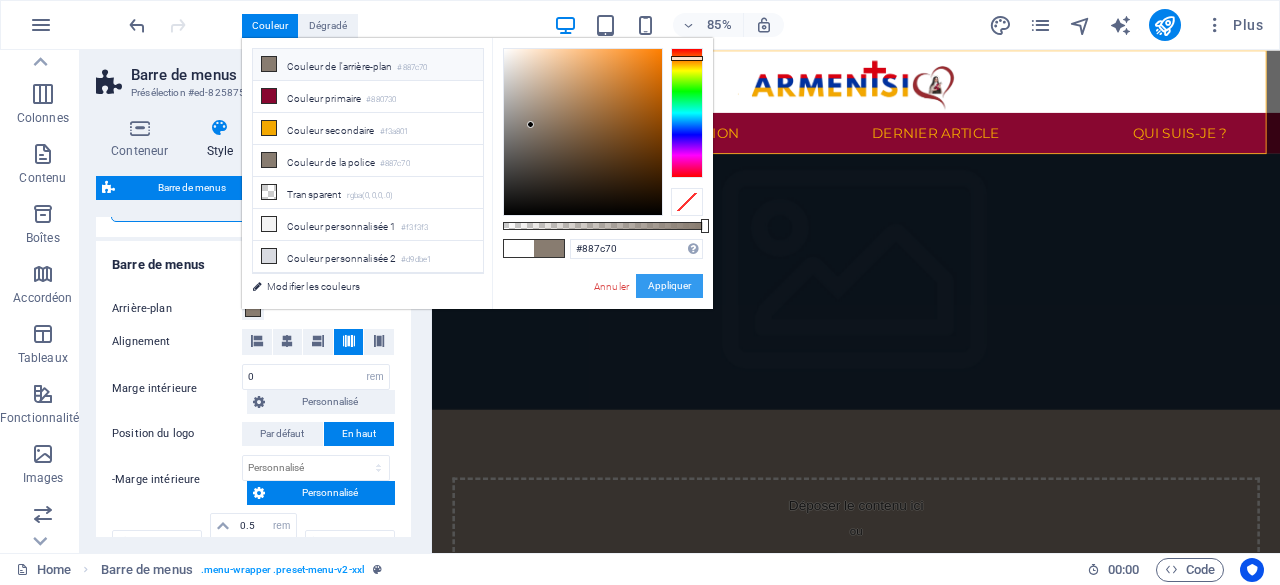 click on "Appliquer" at bounding box center (669, 286) 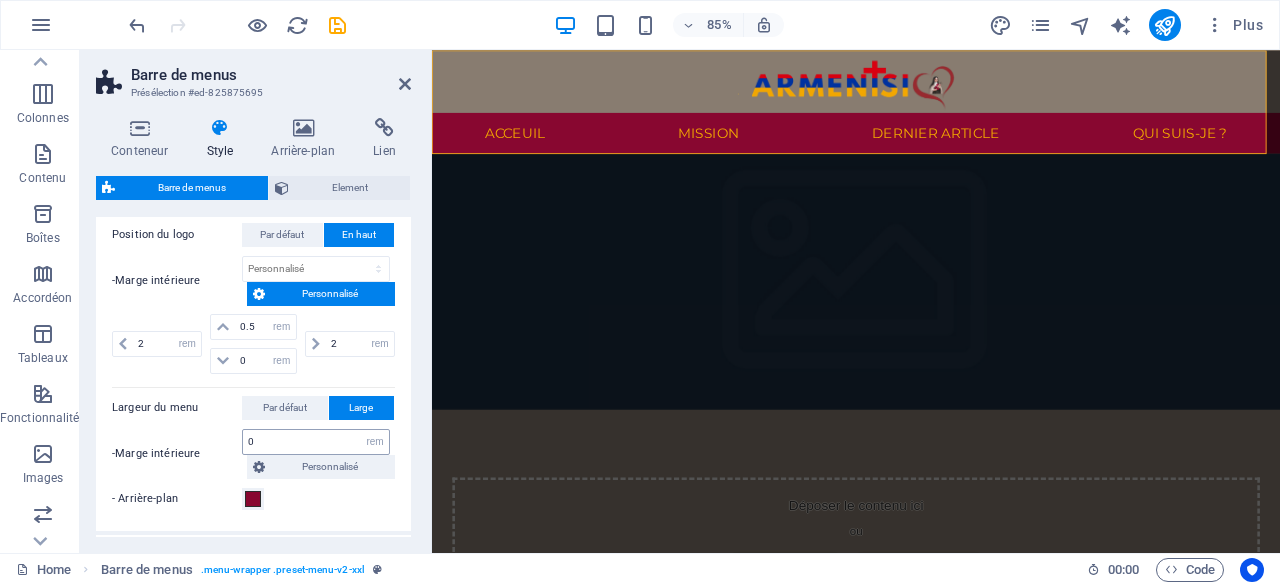 scroll, scrollTop: 800, scrollLeft: 0, axis: vertical 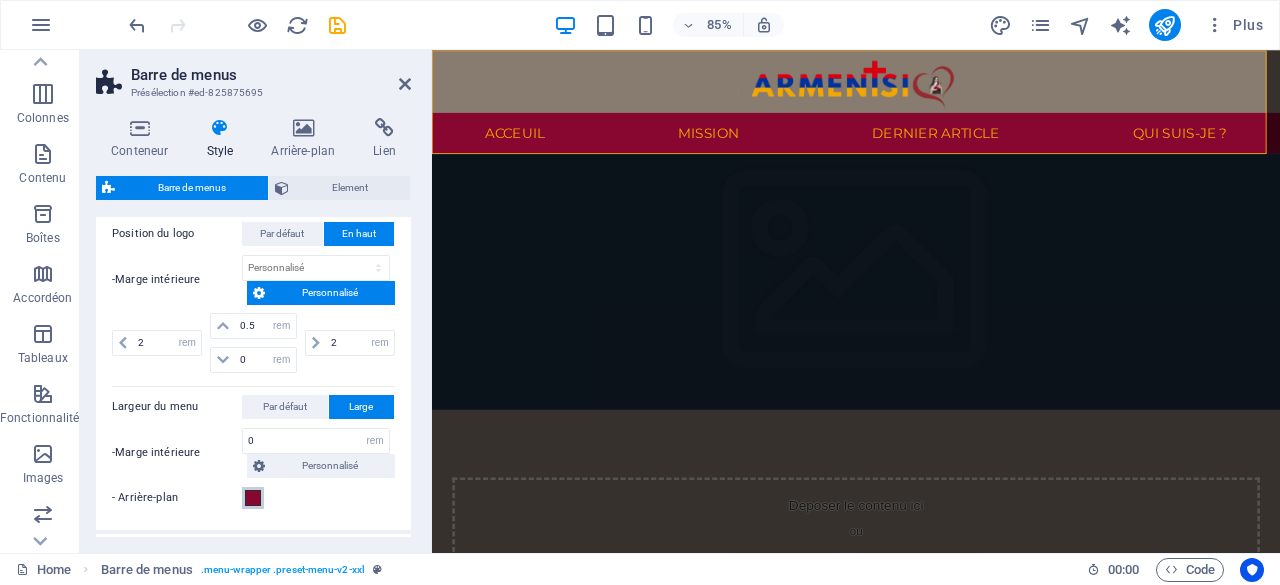click at bounding box center [253, 498] 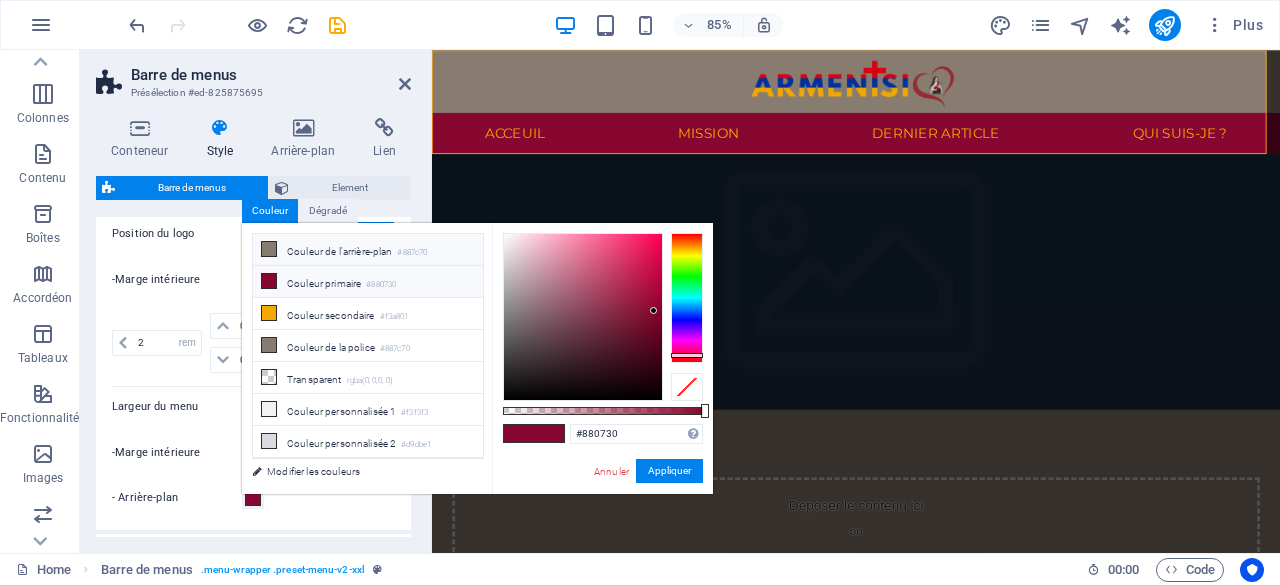 click on "Couleur de l'arrière-plan
#887c70" at bounding box center [368, 250] 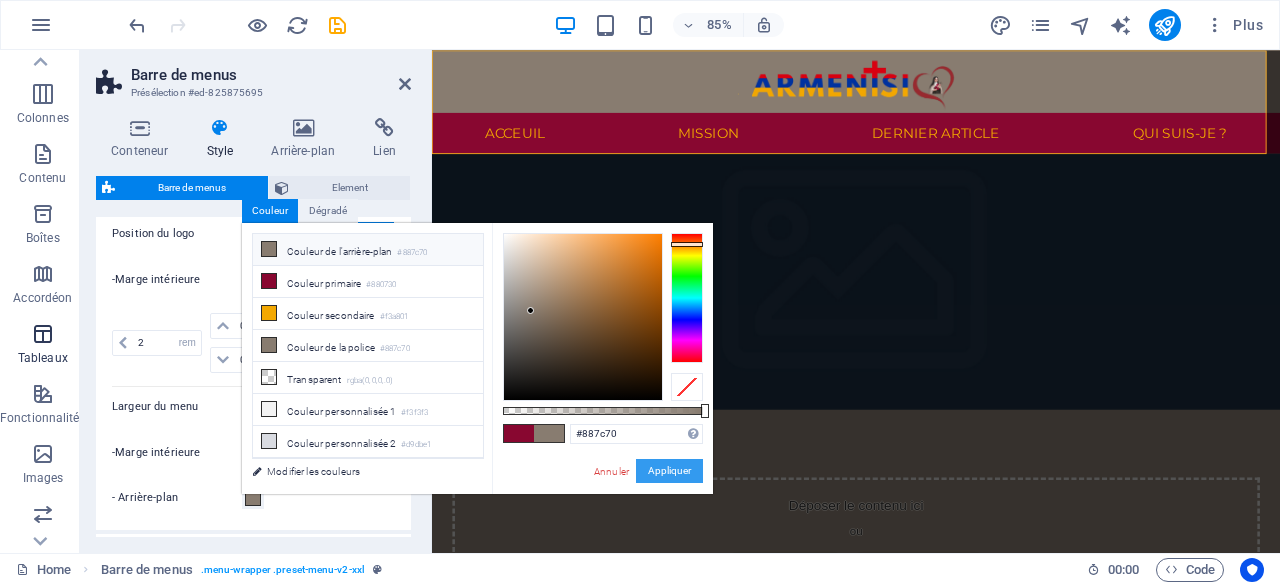 click on "Appliquer" at bounding box center [669, 471] 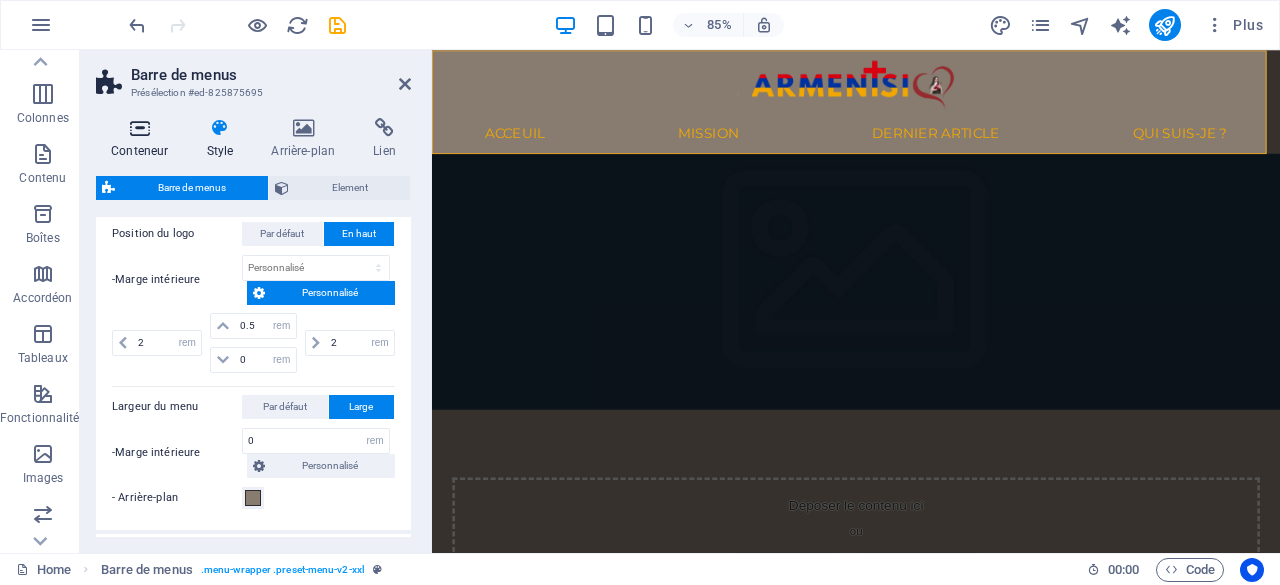 click at bounding box center [139, 128] 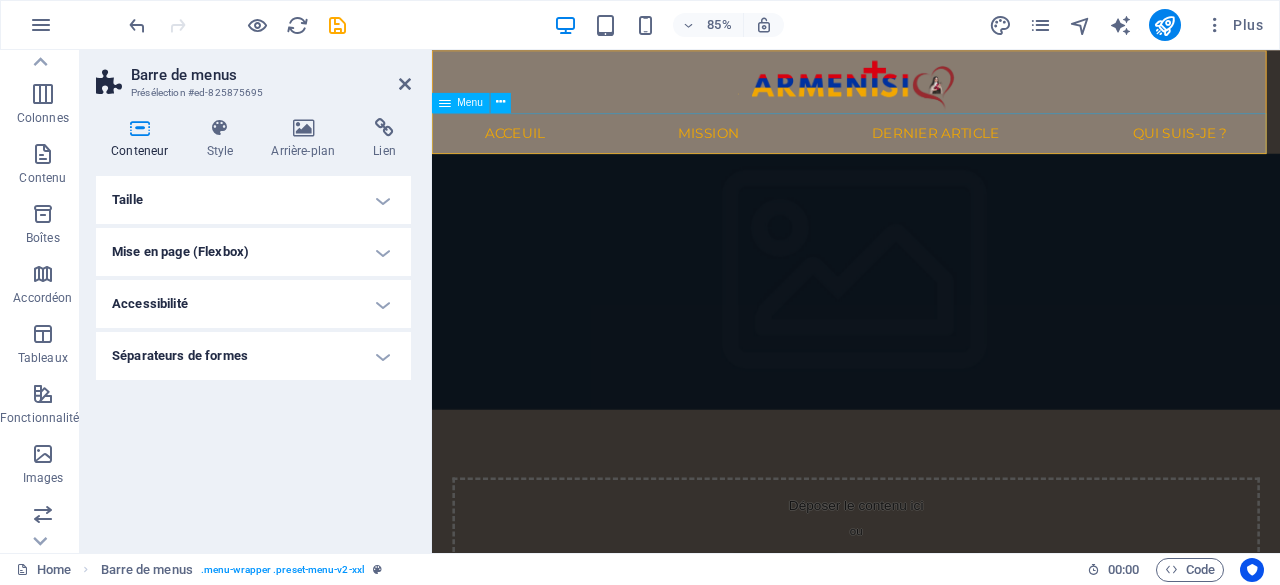 click on "Acceuil Mission Dernier article Qui suis-je ?" at bounding box center (931, 148) 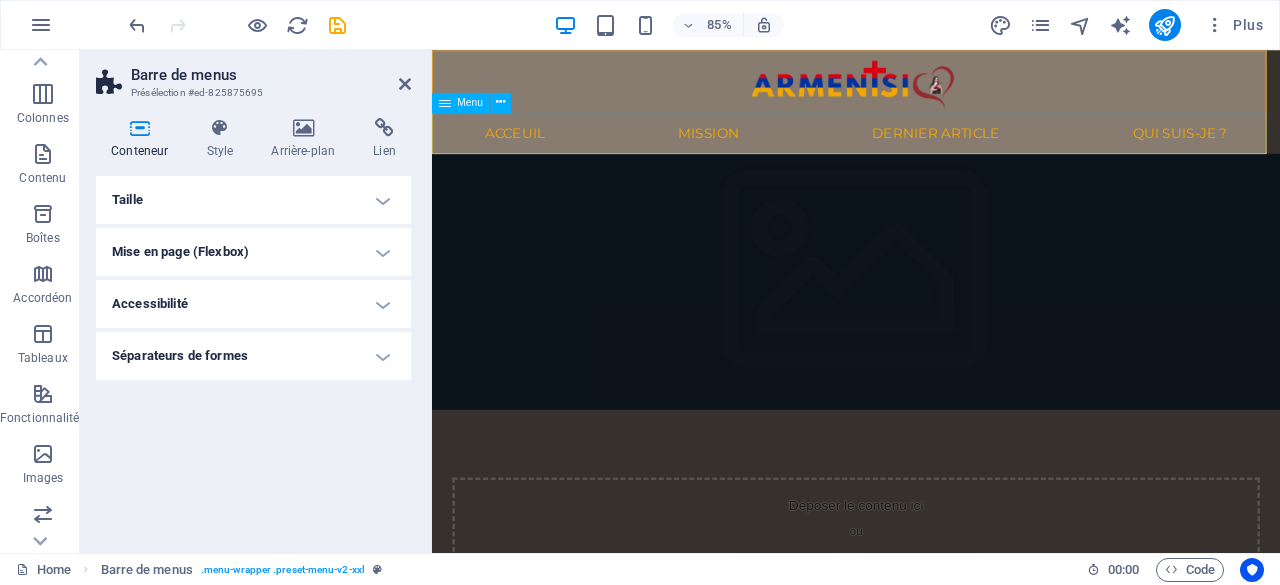 click on "Acceuil Mission Dernier article Qui suis-je ?" at bounding box center [931, 148] 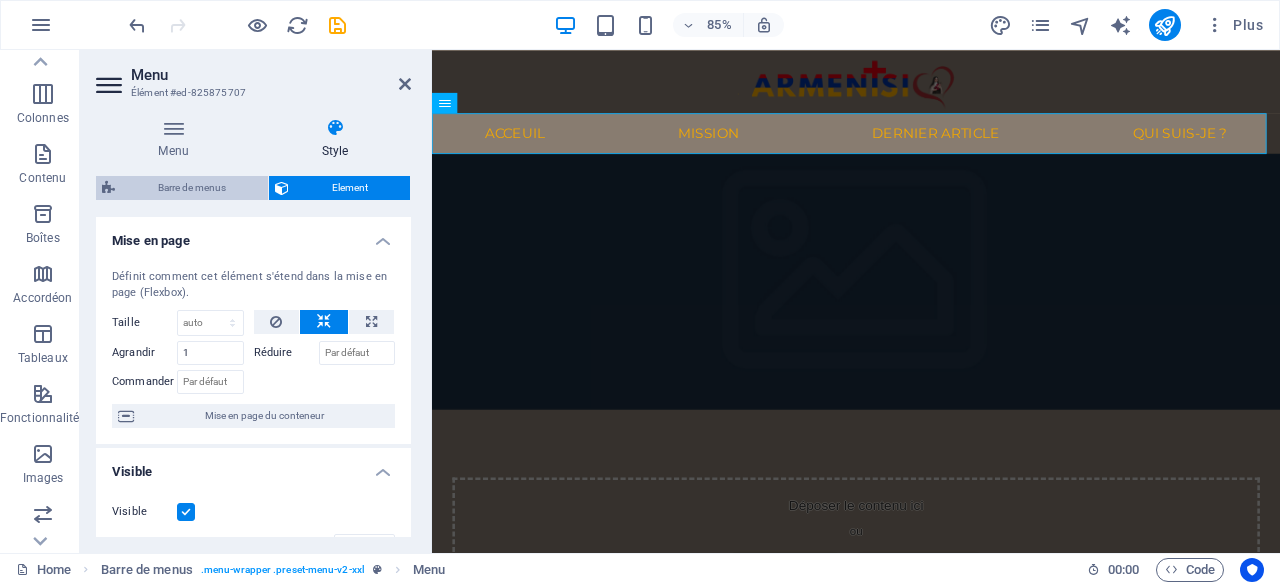 click on "Barre de menus" at bounding box center (191, 188) 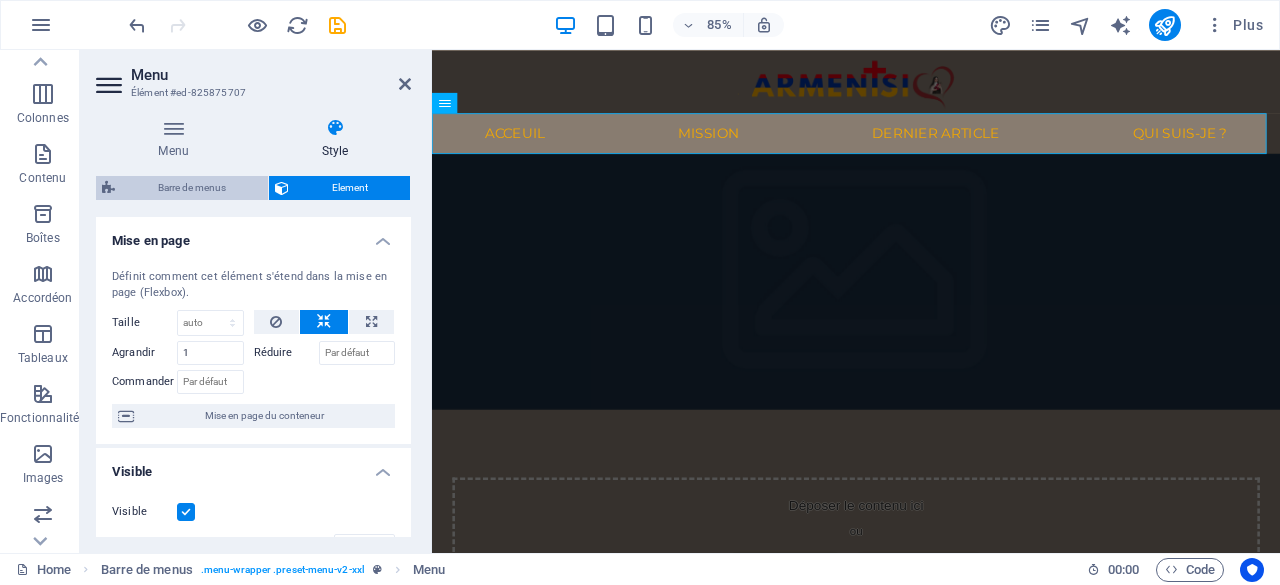select on "rem" 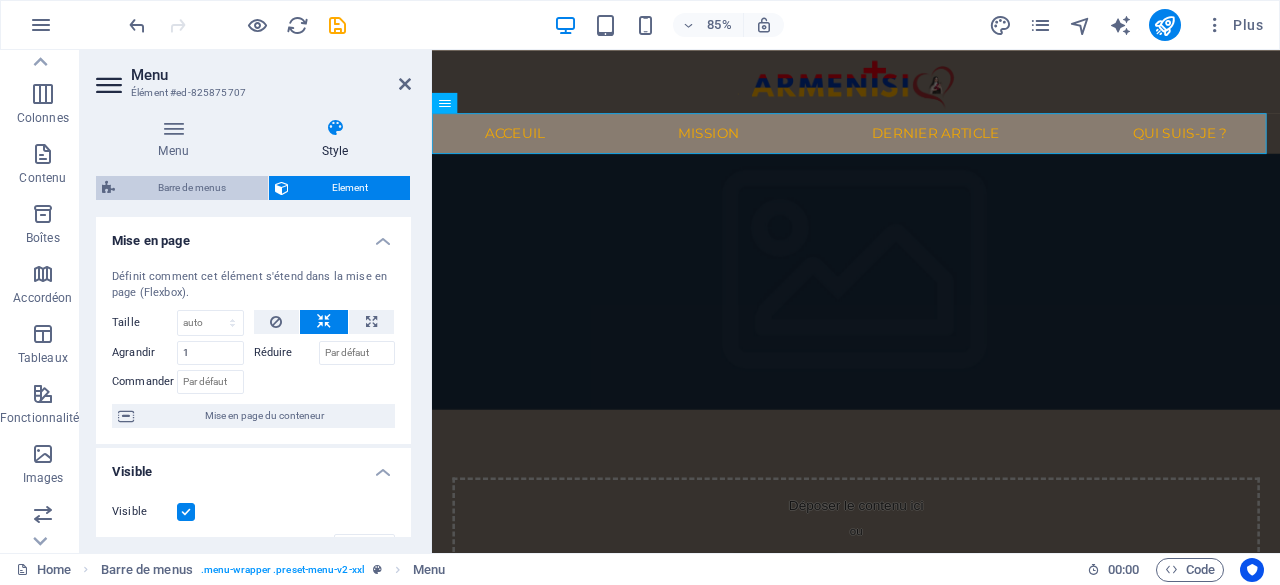 select on "rem" 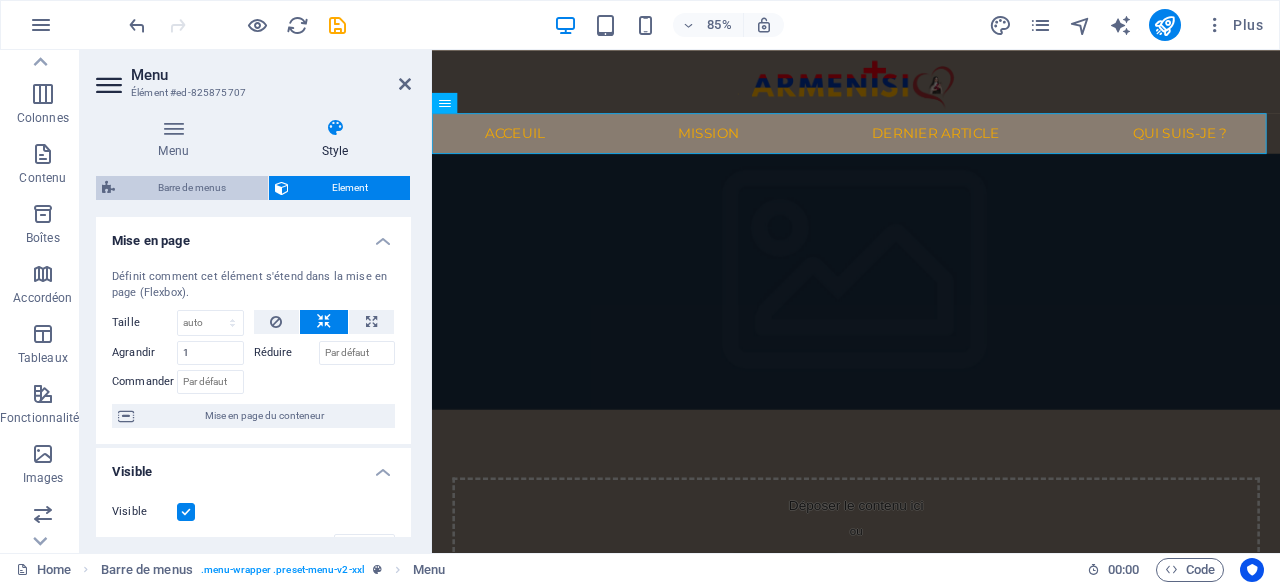 select on "hover_box_bottom" 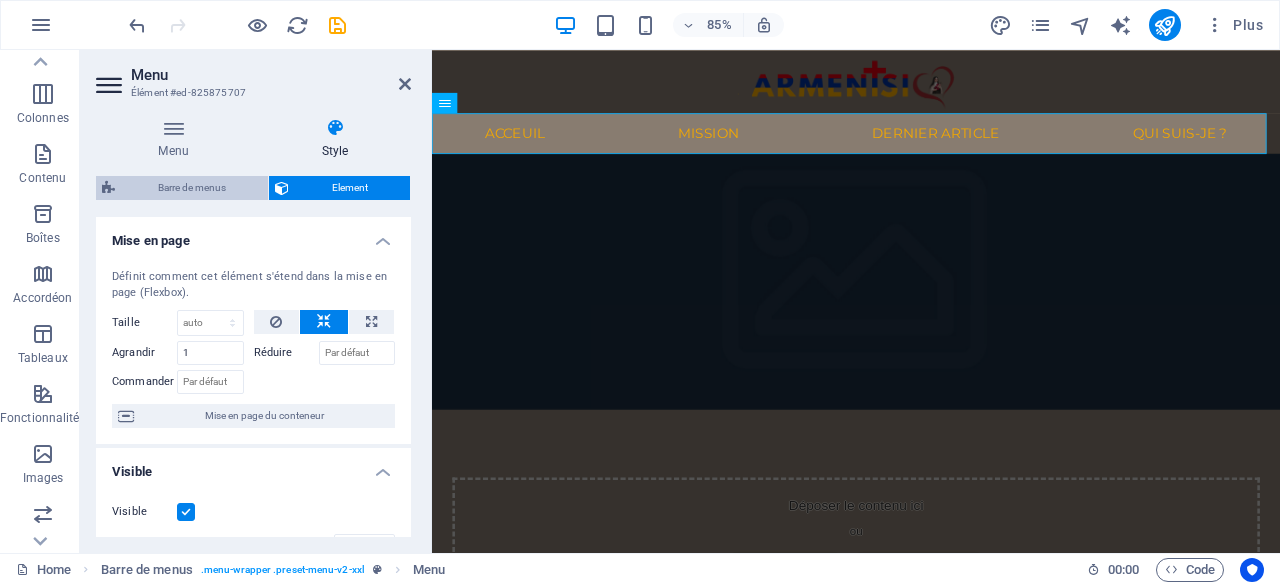 select on "rem" 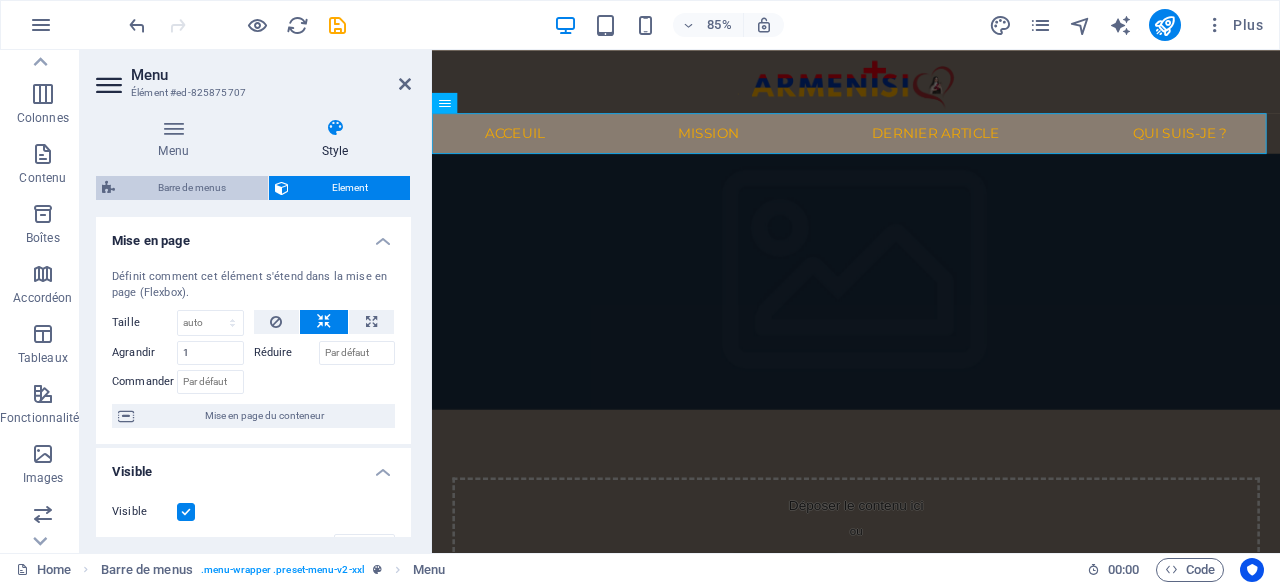 select on "px" 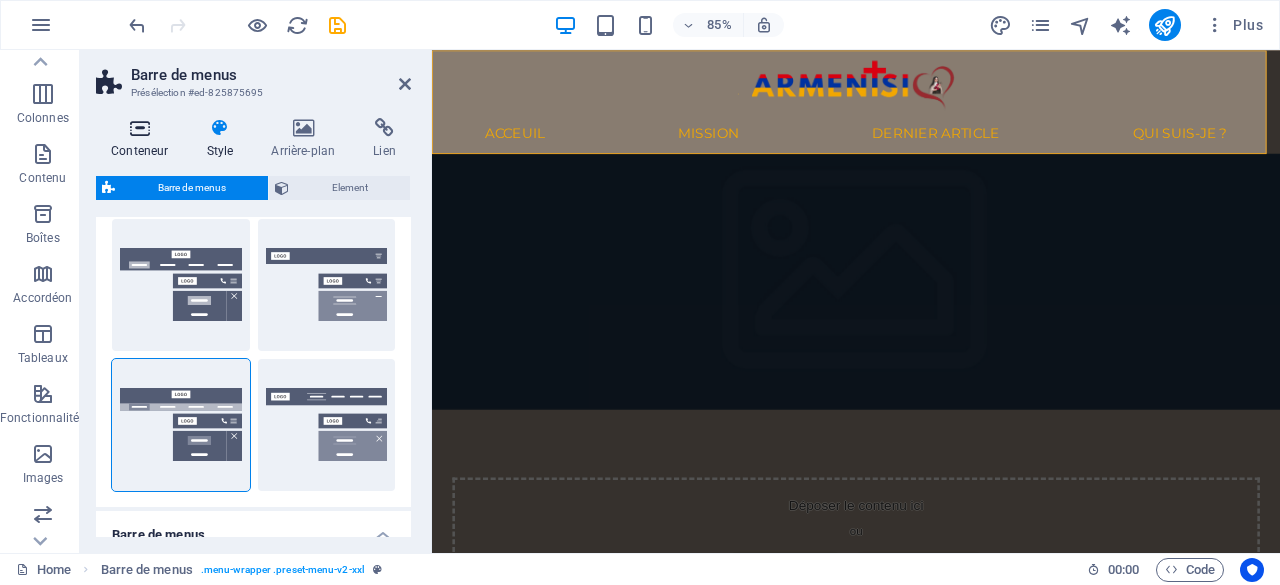 scroll, scrollTop: 328, scrollLeft: 0, axis: vertical 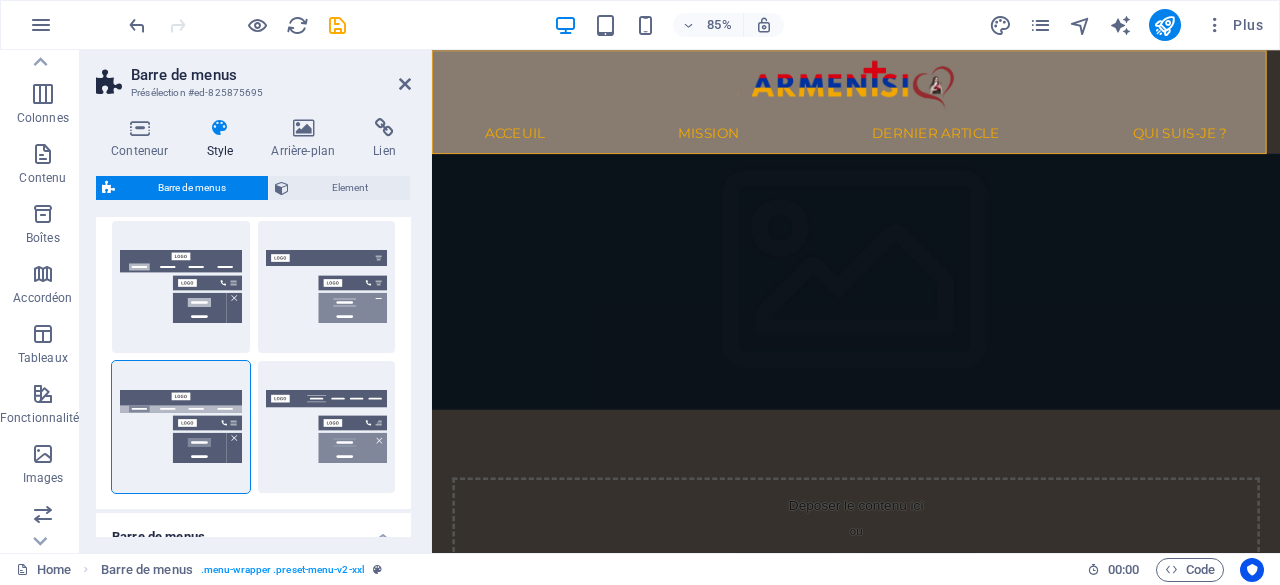 click on "Conteneur Style Arrière-plan Lien Taille Hauteur Par défaut px rem % vh vw Hauteur min. Aucun px rem % vh vw Largeur Par défaut px rem % em vh vw Largeur min. Aucun px rem % vh vw Largeur du contenu Par défaut Largeur personnalisée Largeur Par défaut px rem % em vh vw Largeur min. Aucun px rem % vh vw Marge intérieure par défaut Personnaliser espacement La largeur et la marge intérieure par défaut peuvent être modifiées dans Design. Modifier le design Mise en page (Flexbox) Alignement Détermine la direction de l'axe (flex). Par défaut Axe principal Détermine comment les éléments doivent se comporter le long de l'axe principal de ce conteneur (justify content) Par défaut Axe secondaire Contrôle la direction verticale de l'élément à l'intérieur du conteneur (align-items). Par défaut Retour automatique Par défaut On Off Remplir Contrôle les distances et la direction des éléments sur l'axe Y sur plusieurs lignes (align-content). Par défaut Accessibilité Rôle Aucun %" at bounding box center (253, 327) 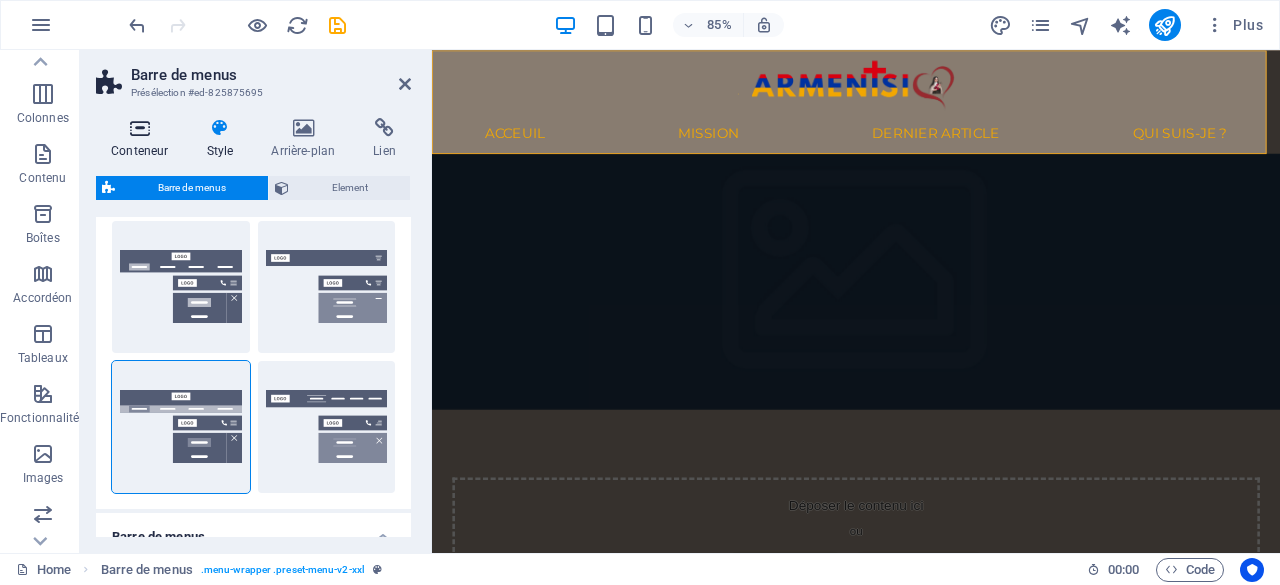 click at bounding box center (139, 128) 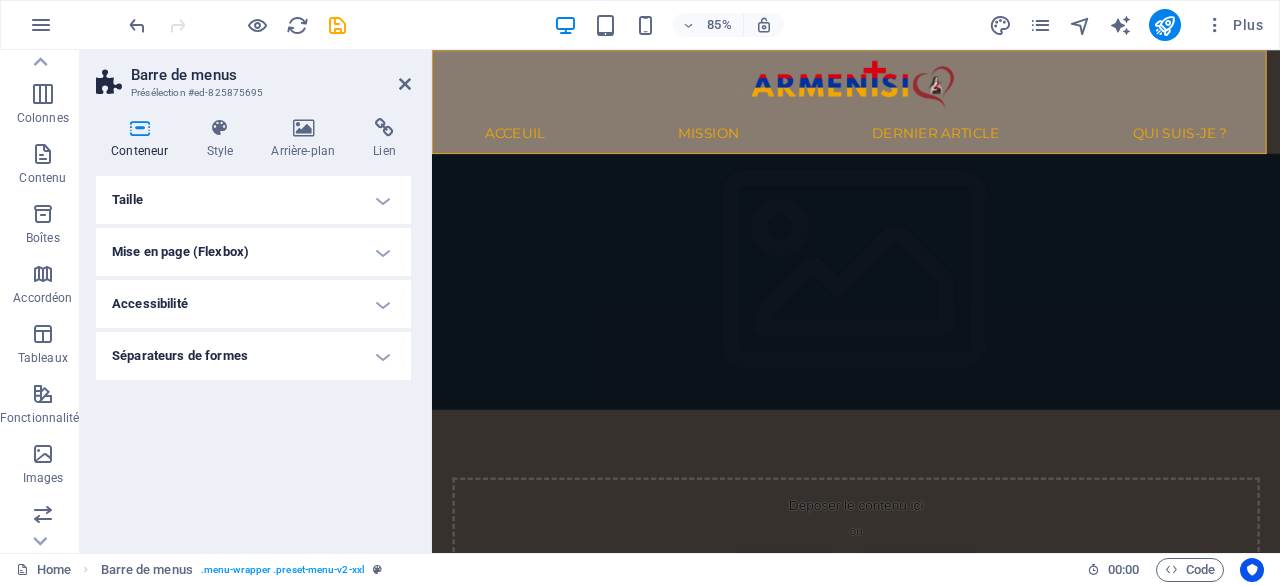 click on "Taille" at bounding box center (253, 200) 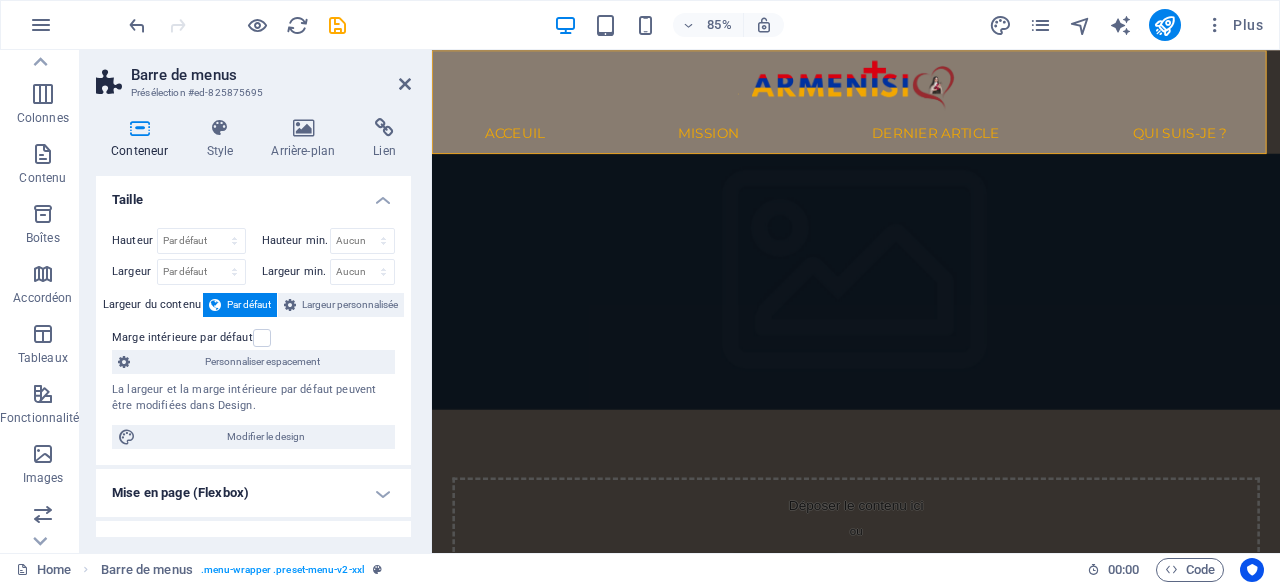 click on "Taille" at bounding box center [253, 194] 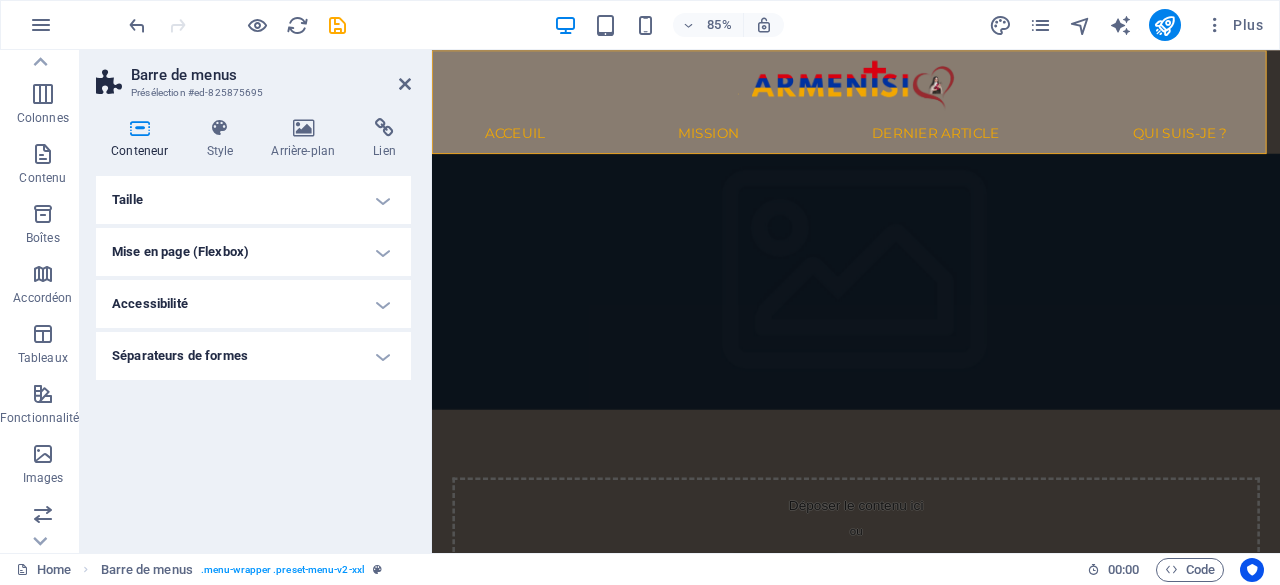 click on "Mise en page (Flexbox)" at bounding box center [253, 252] 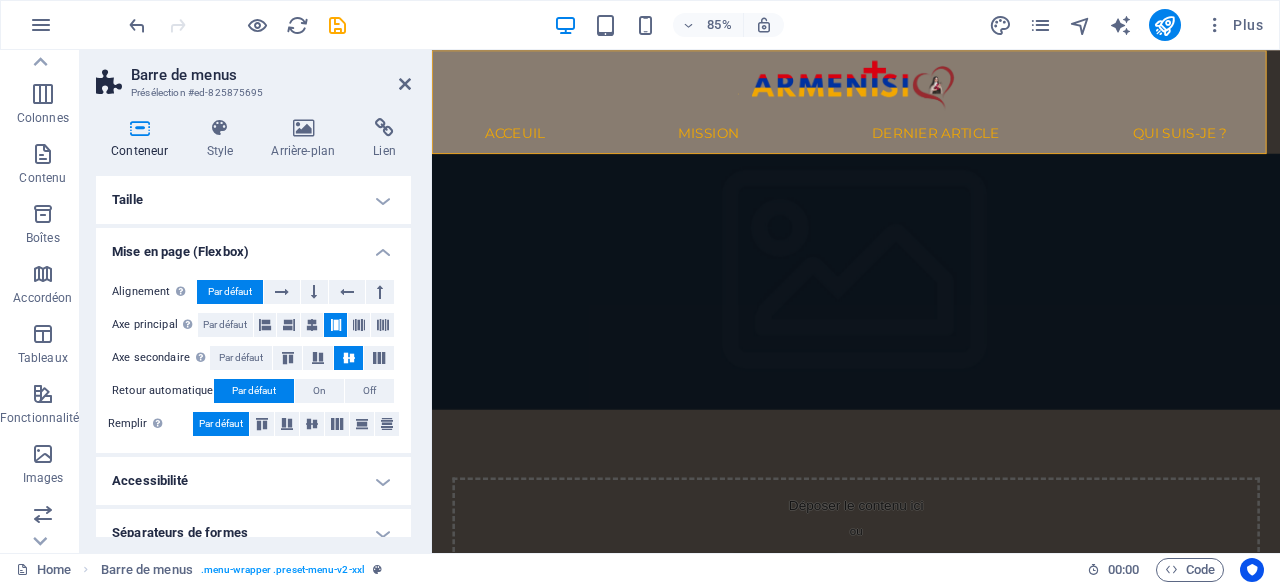 click on "Mise en page (Flexbox)" at bounding box center [253, 246] 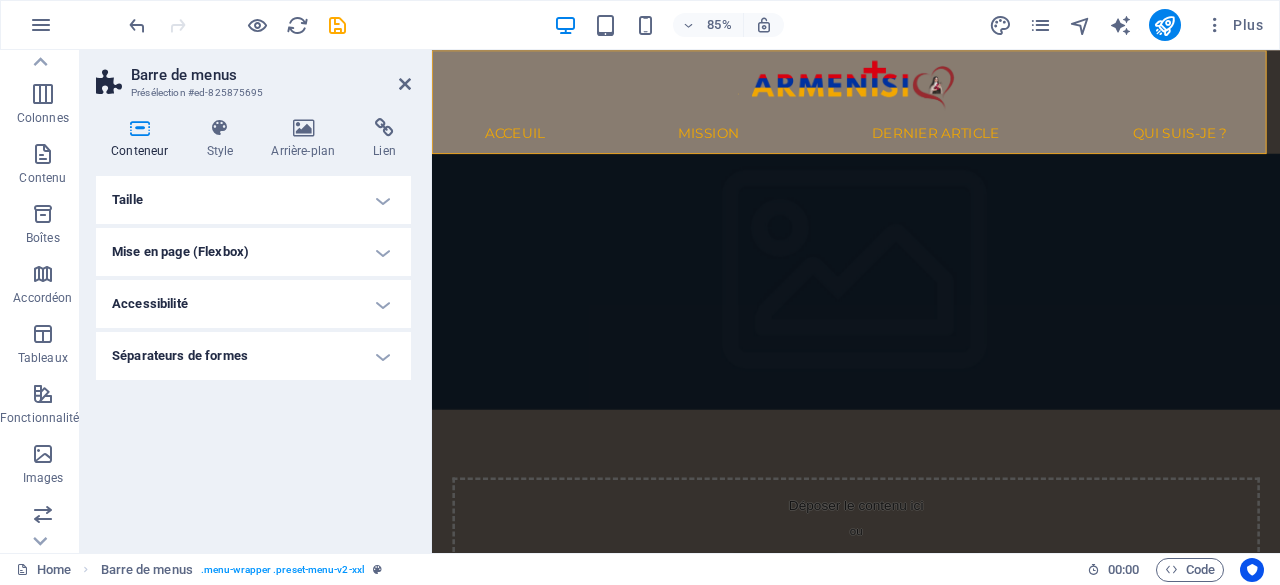 click on "Mise en page (Flexbox)" at bounding box center [253, 252] 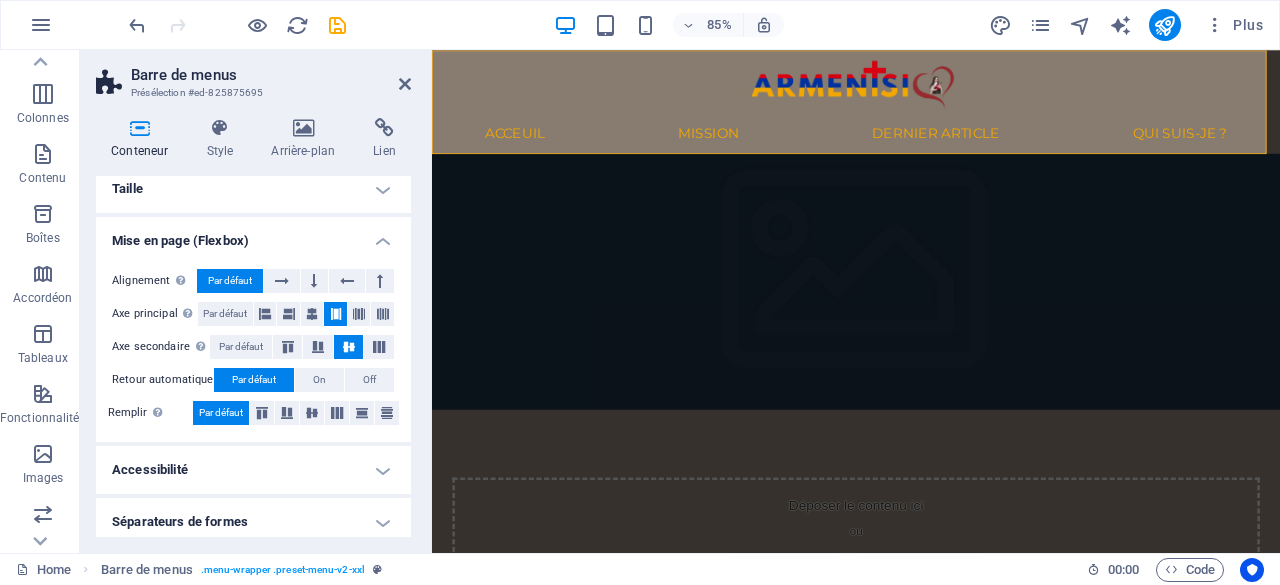 scroll, scrollTop: 19, scrollLeft: 0, axis: vertical 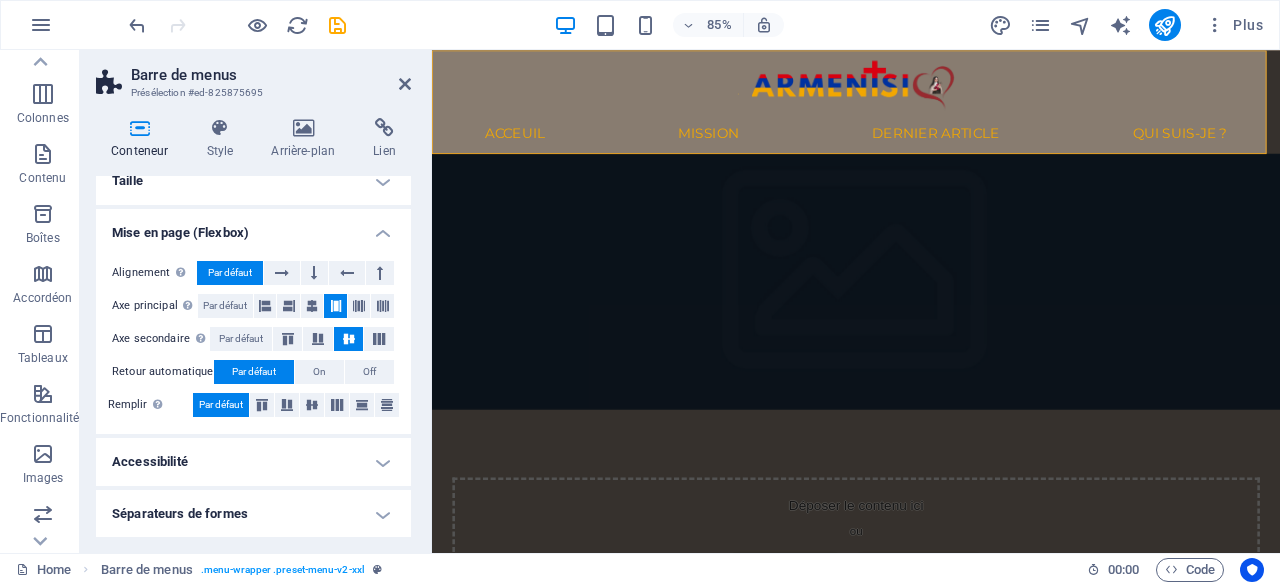 click on "Accessibilité" at bounding box center (253, 462) 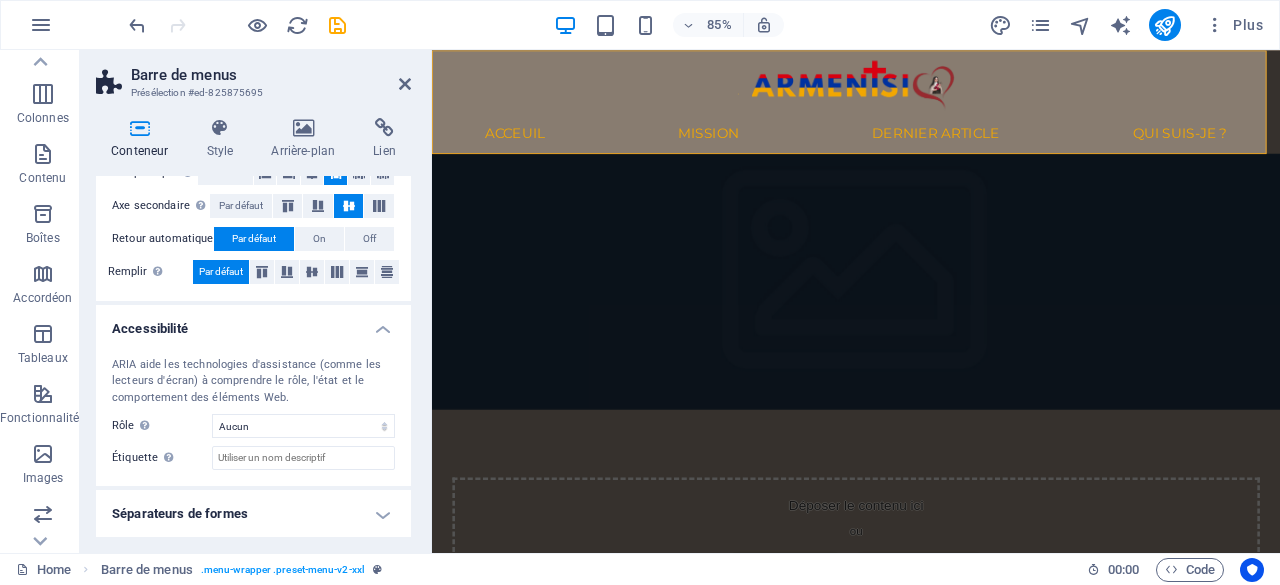 scroll, scrollTop: 0, scrollLeft: 0, axis: both 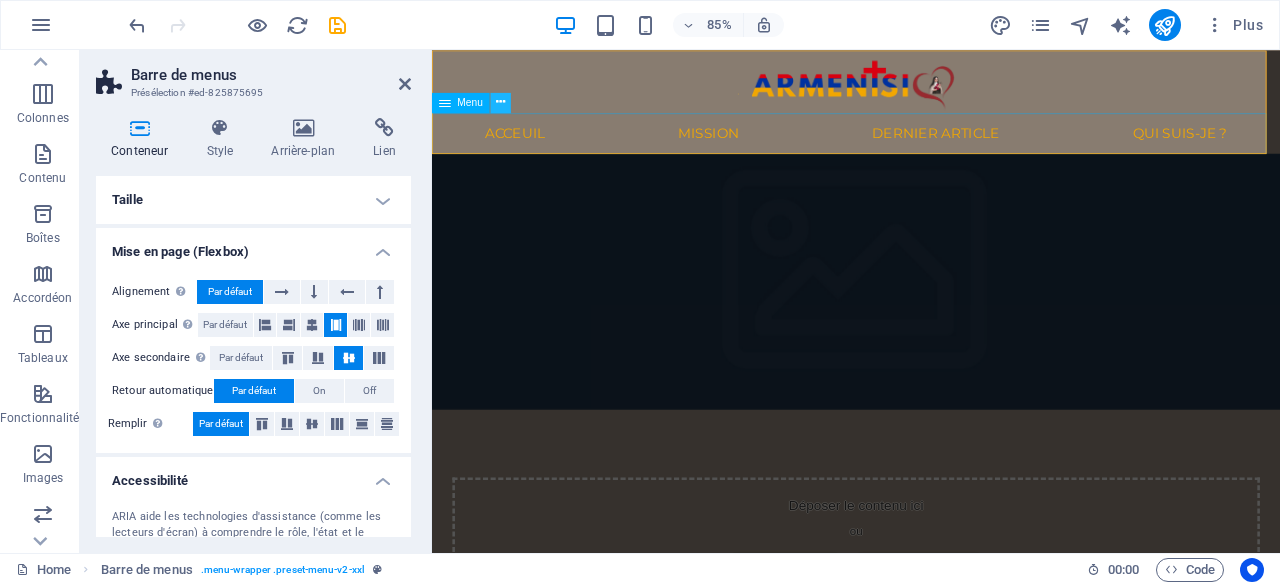 click at bounding box center [501, 102] 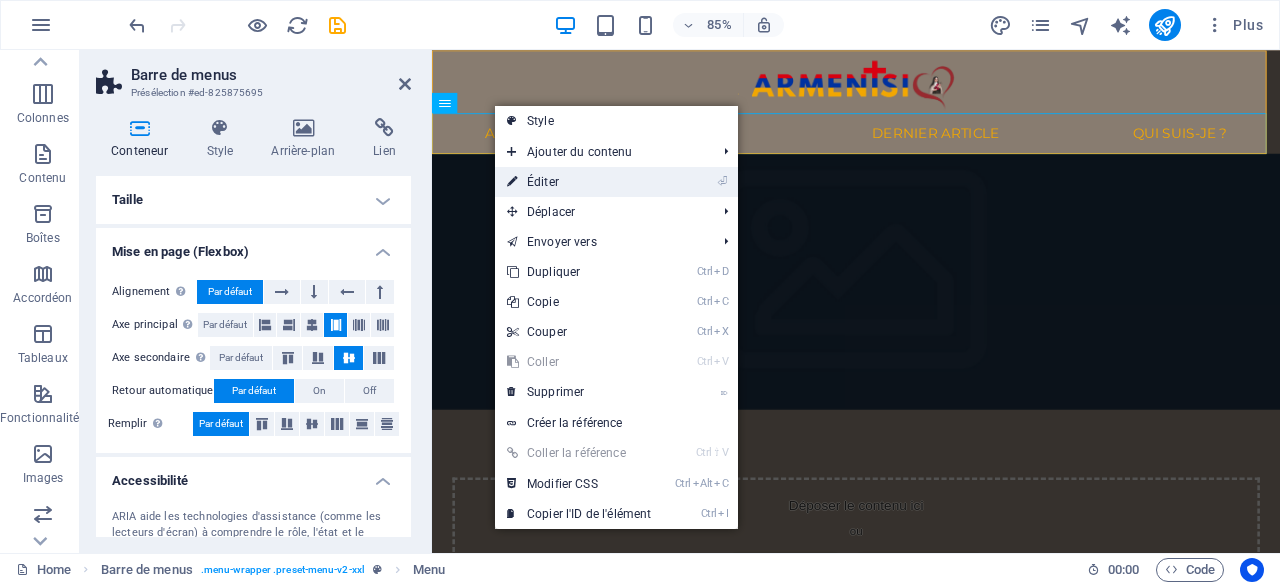 click on "⏎  Éditer" at bounding box center [579, 182] 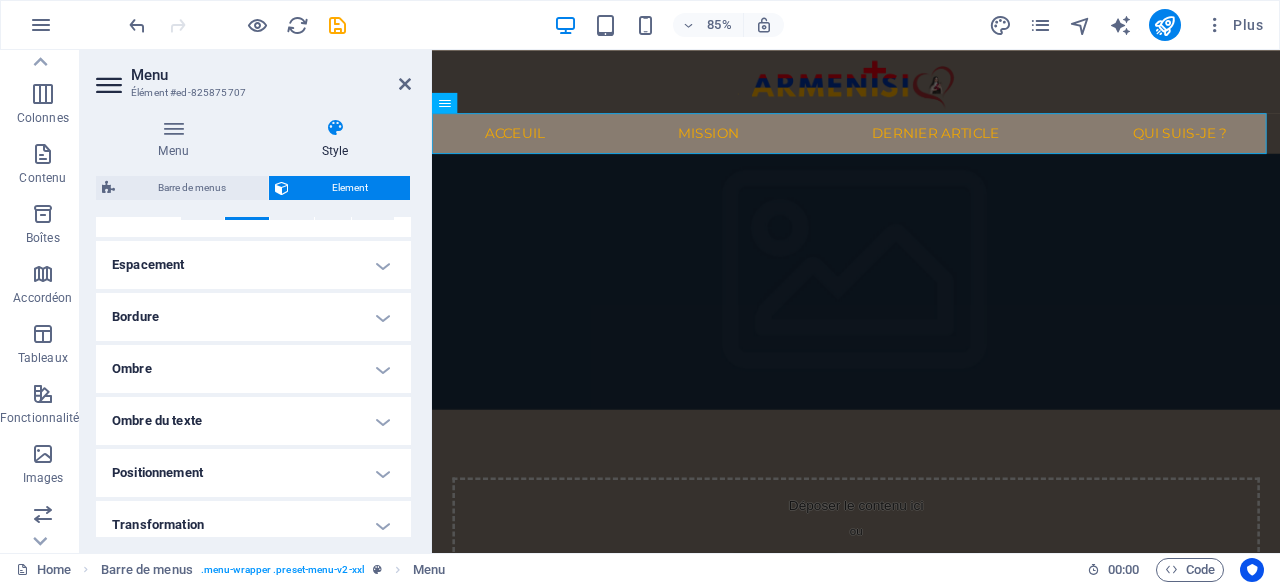 scroll, scrollTop: 400, scrollLeft: 0, axis: vertical 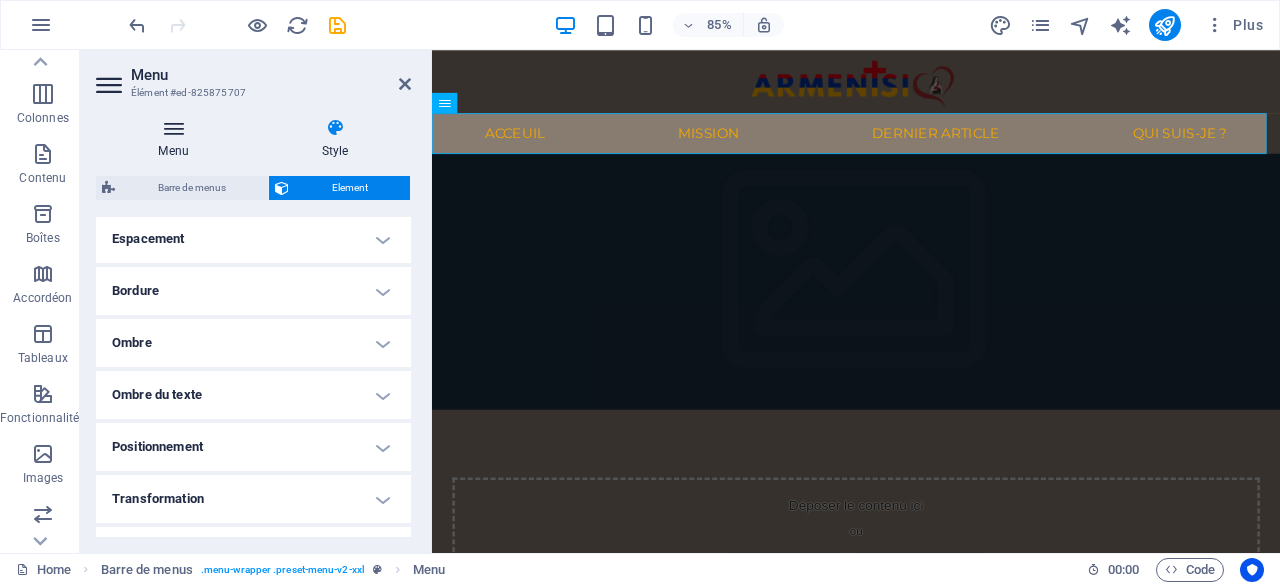 click on "Menu" at bounding box center (177, 139) 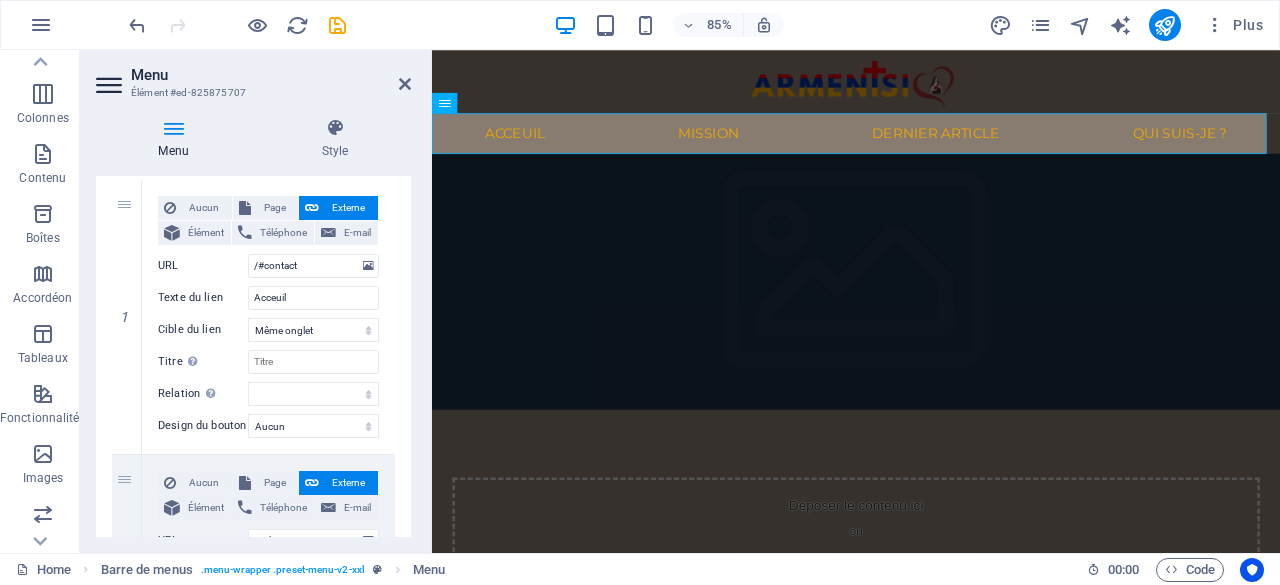 scroll, scrollTop: 200, scrollLeft: 0, axis: vertical 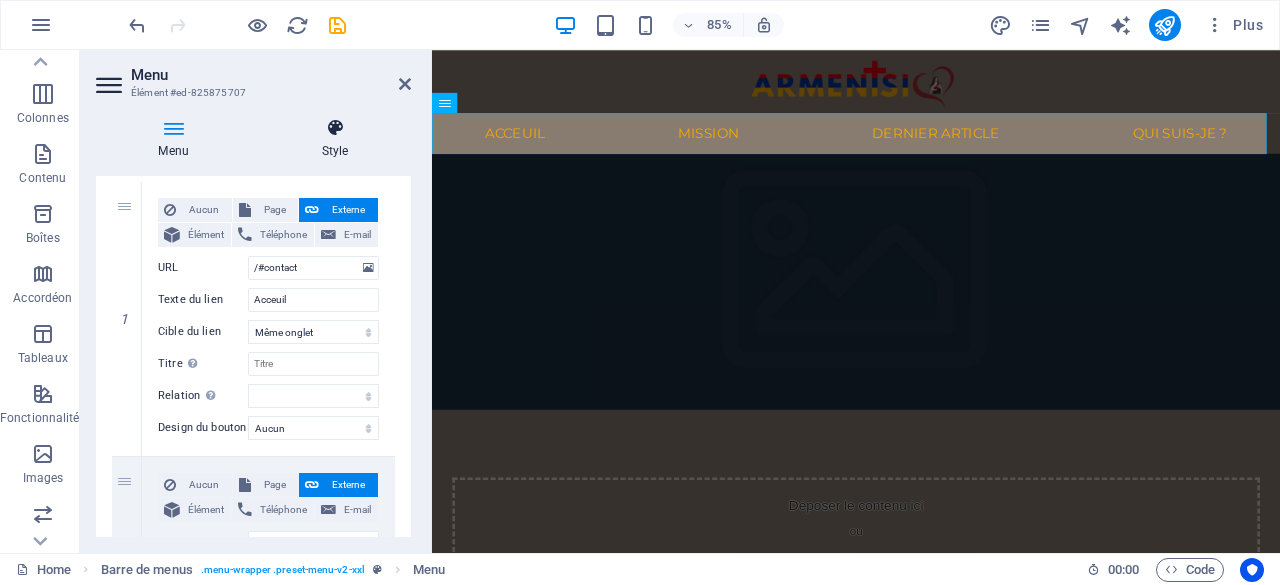 click at bounding box center [335, 128] 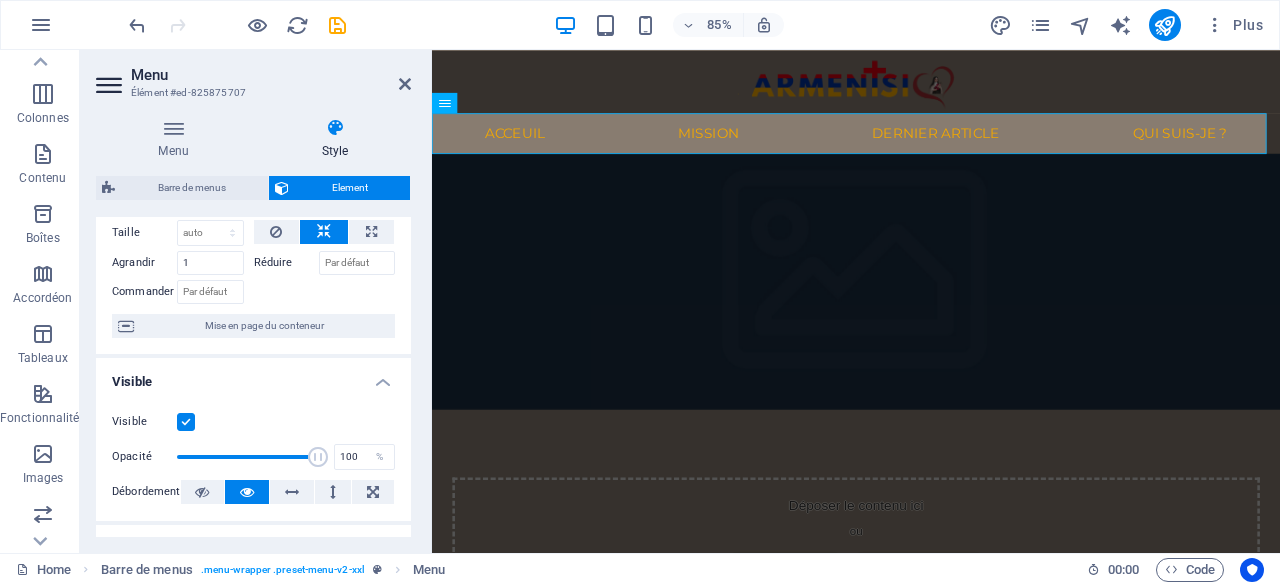 scroll, scrollTop: 0, scrollLeft: 0, axis: both 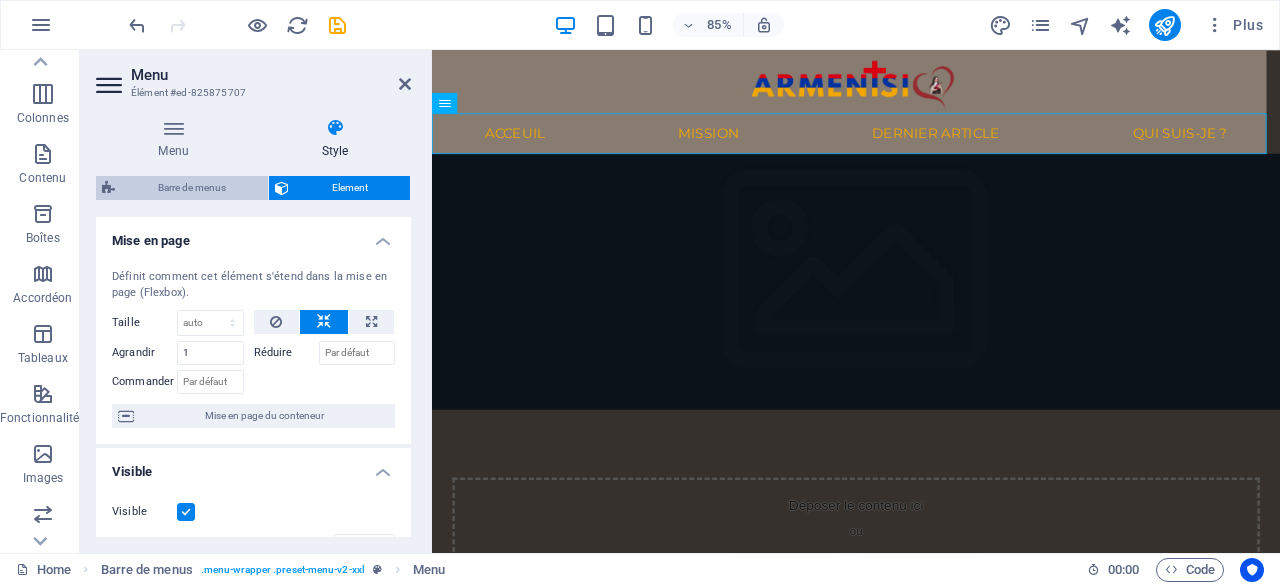 click on "Barre de menus" at bounding box center [191, 188] 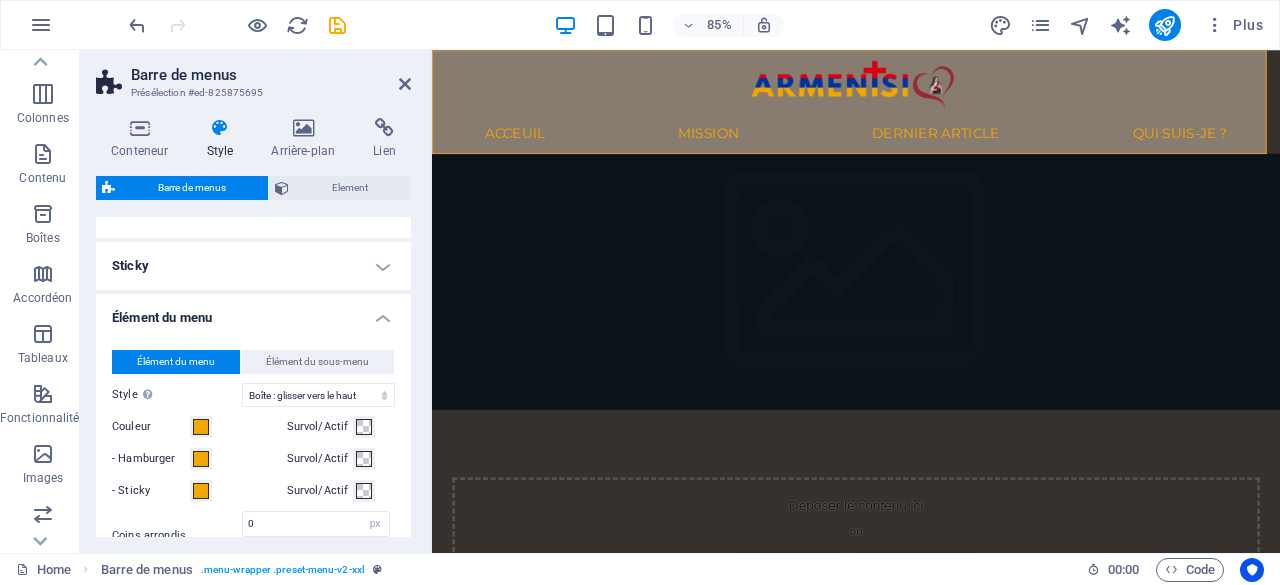 scroll, scrollTop: 1100, scrollLeft: 0, axis: vertical 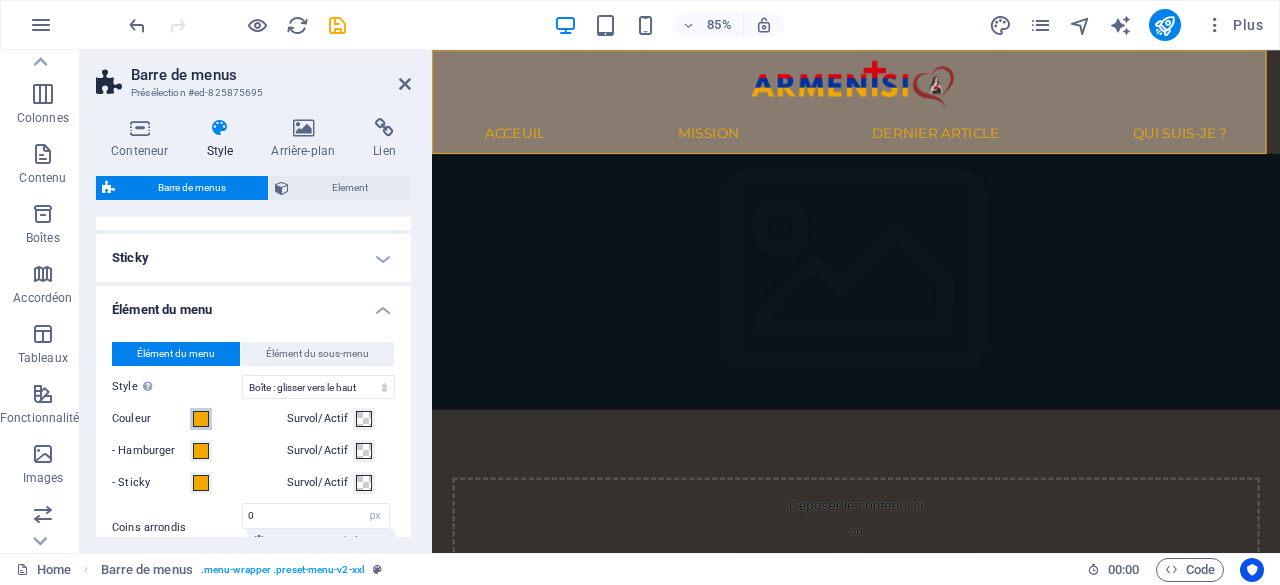 click at bounding box center [201, 419] 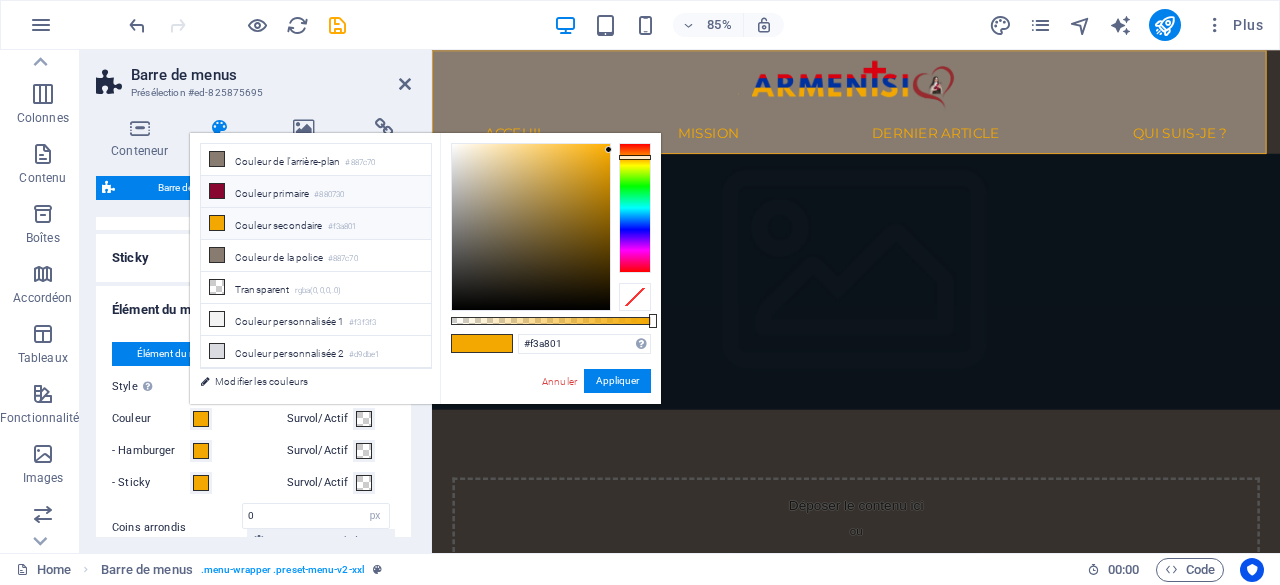 click on "Couleur primaire
#880730" at bounding box center [316, 192] 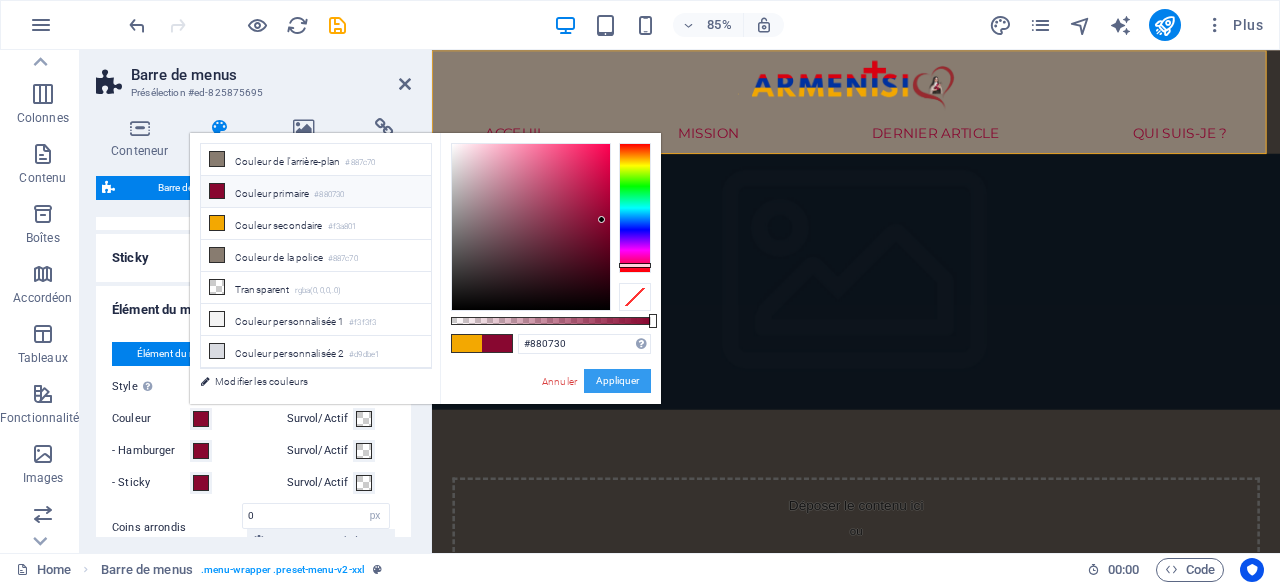 click on "Appliquer" at bounding box center [617, 381] 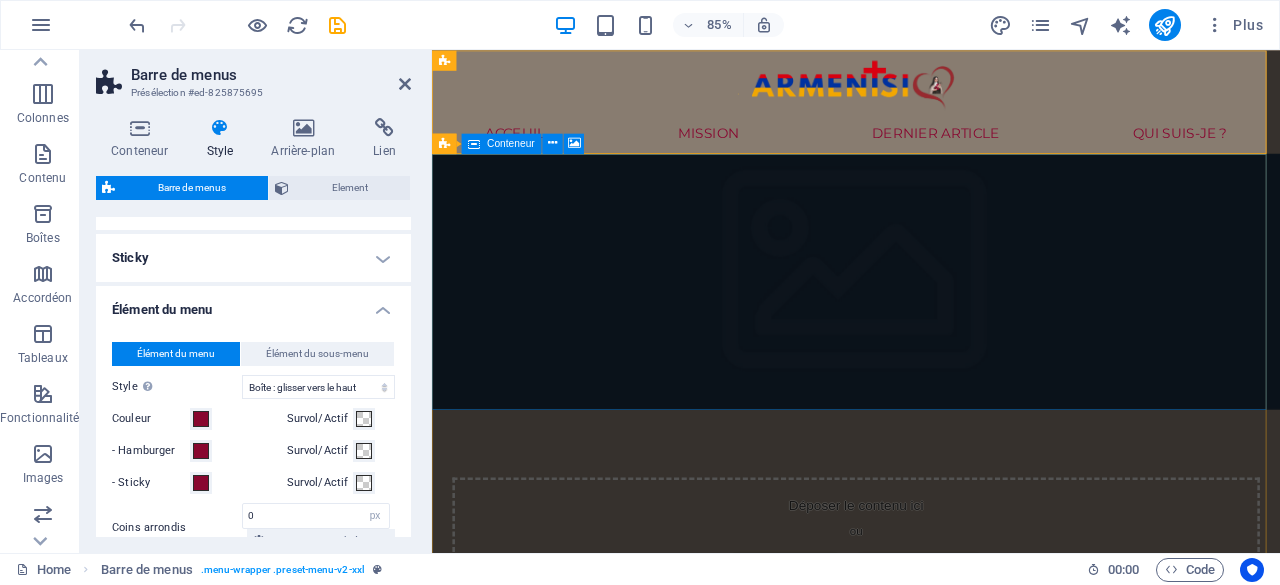 click on "Déposer le contenu ici ou  Ajouter les éléments  Coller le presse-papiers" at bounding box center [931, 624] 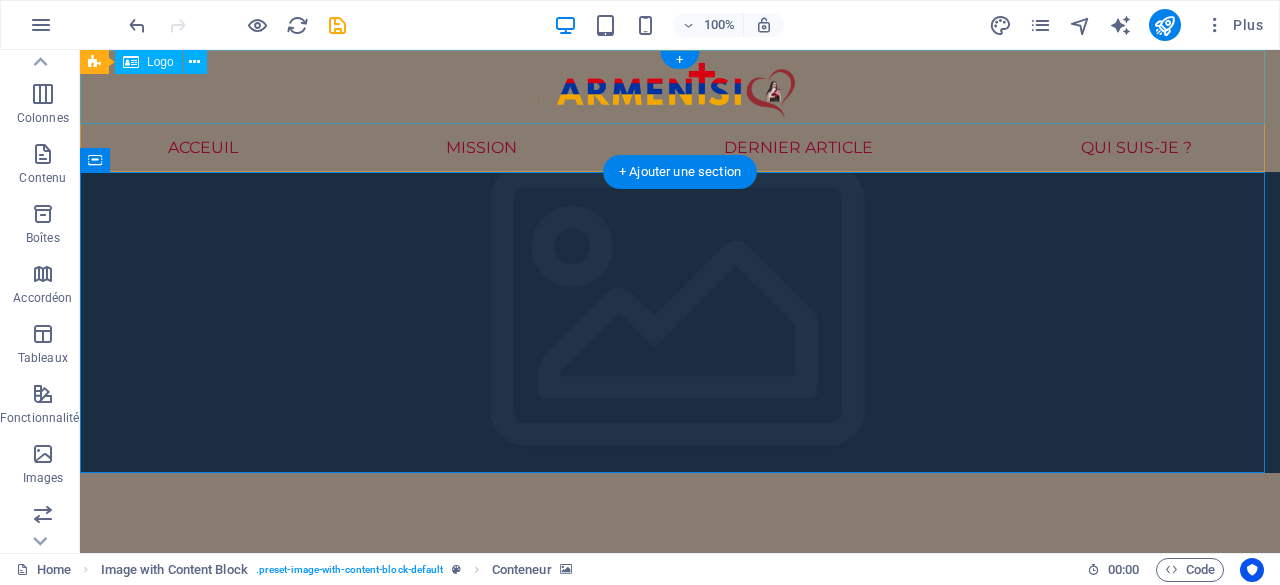 click at bounding box center [680, 87] 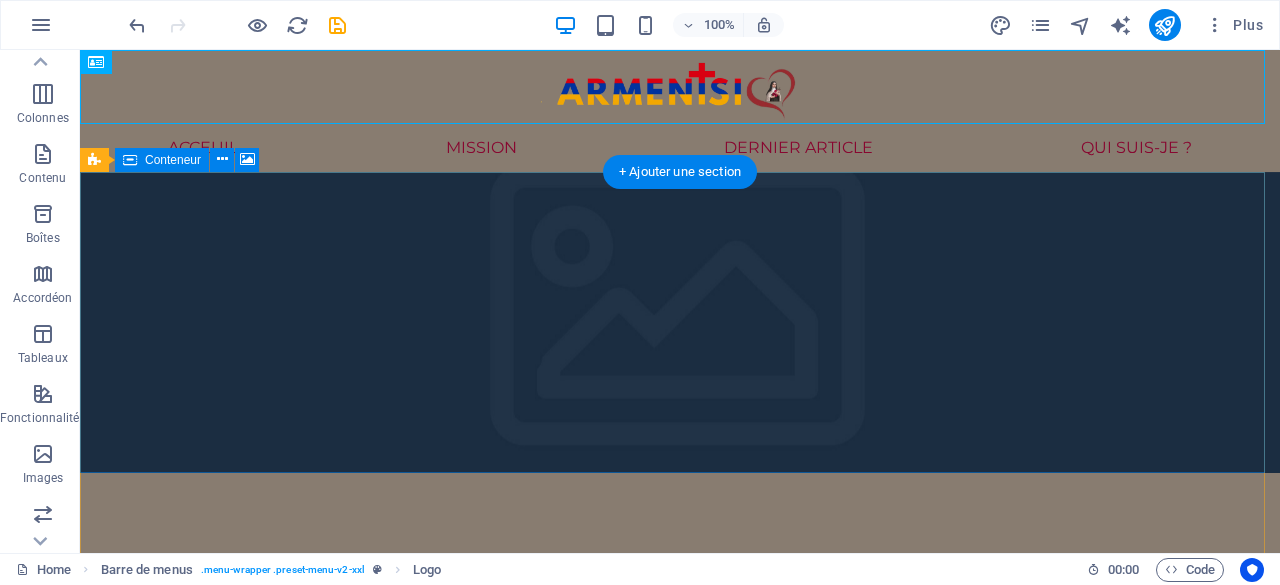 click on "Déposer le contenu ici ou  Ajouter les éléments  Coller le presse-papiers" at bounding box center (680, 624) 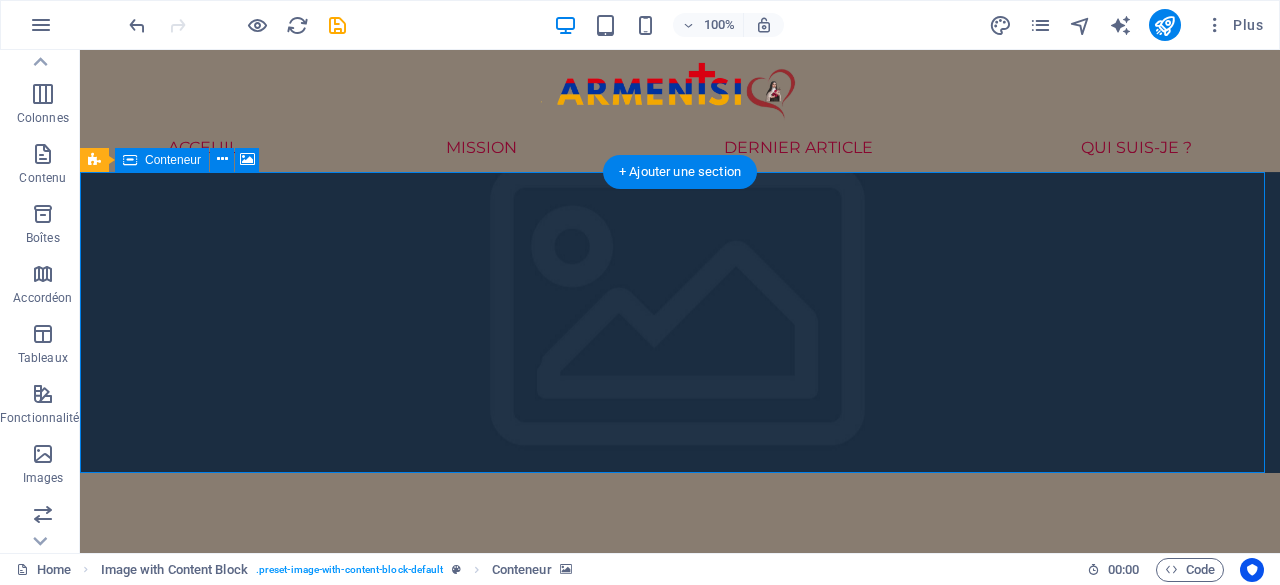 click on "Ajouter les éléments" at bounding box center [596, 654] 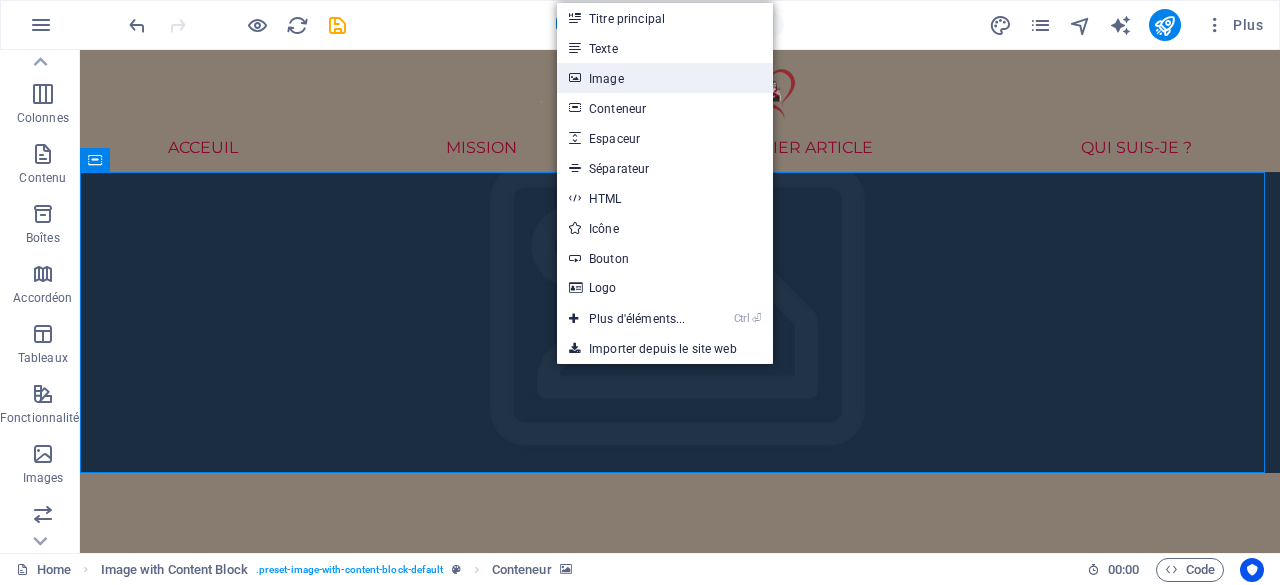 click on "Image" at bounding box center [665, 78] 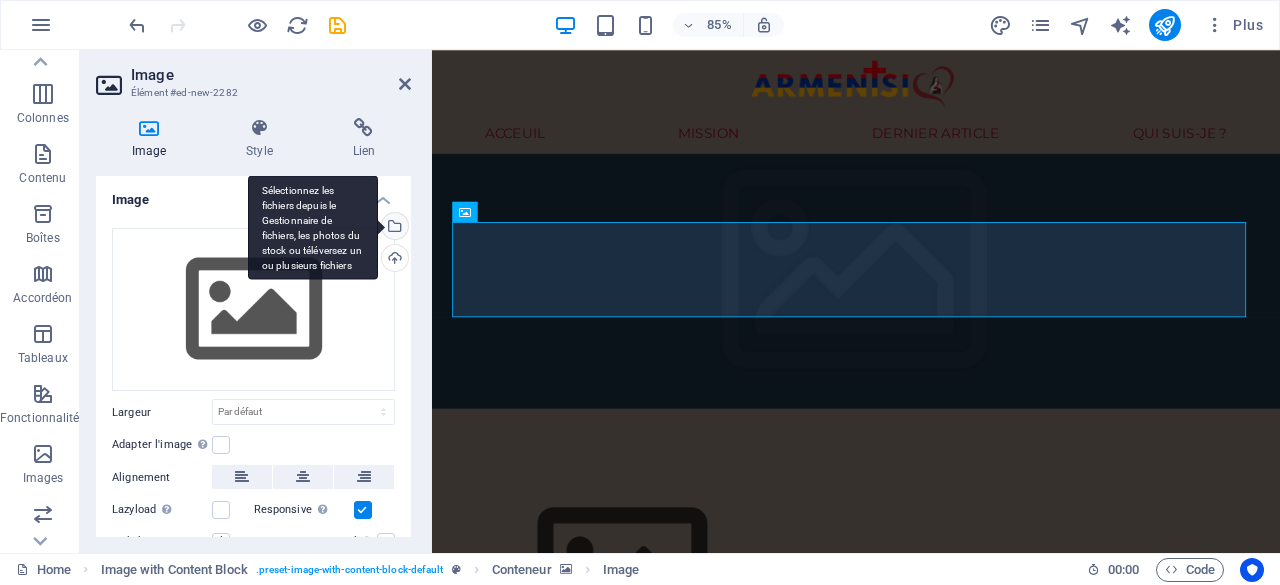 click on "Sélectionnez les fichiers depuis le Gestionnaire de fichiers, les photos du stock ou téléversez un ou plusieurs fichiers" at bounding box center (393, 228) 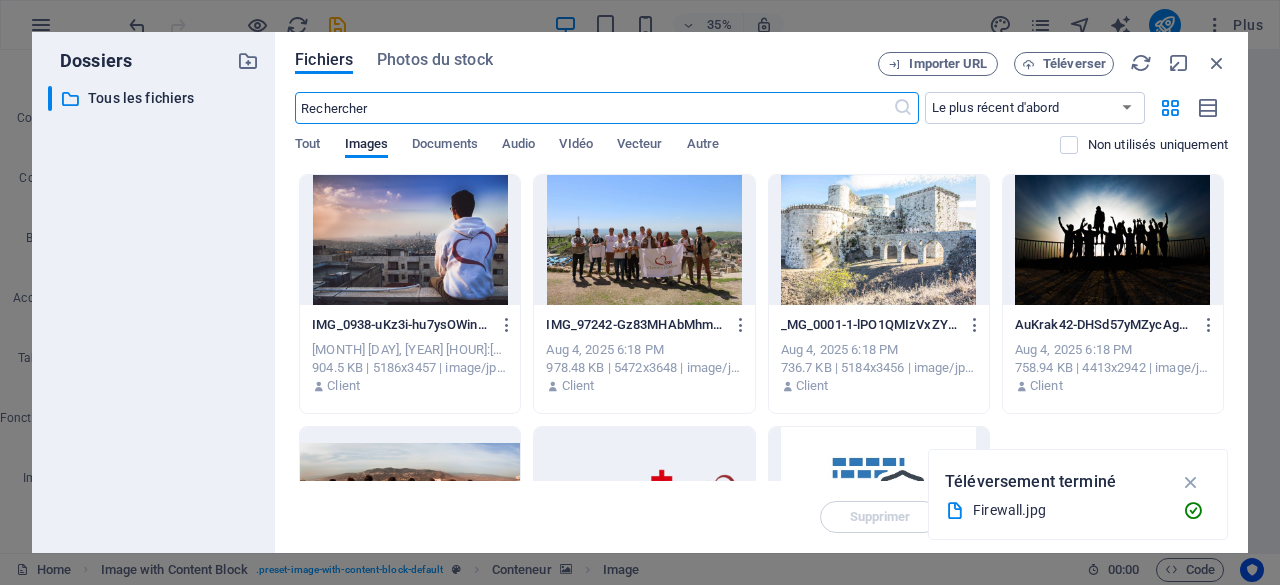 scroll, scrollTop: 184, scrollLeft: 0, axis: vertical 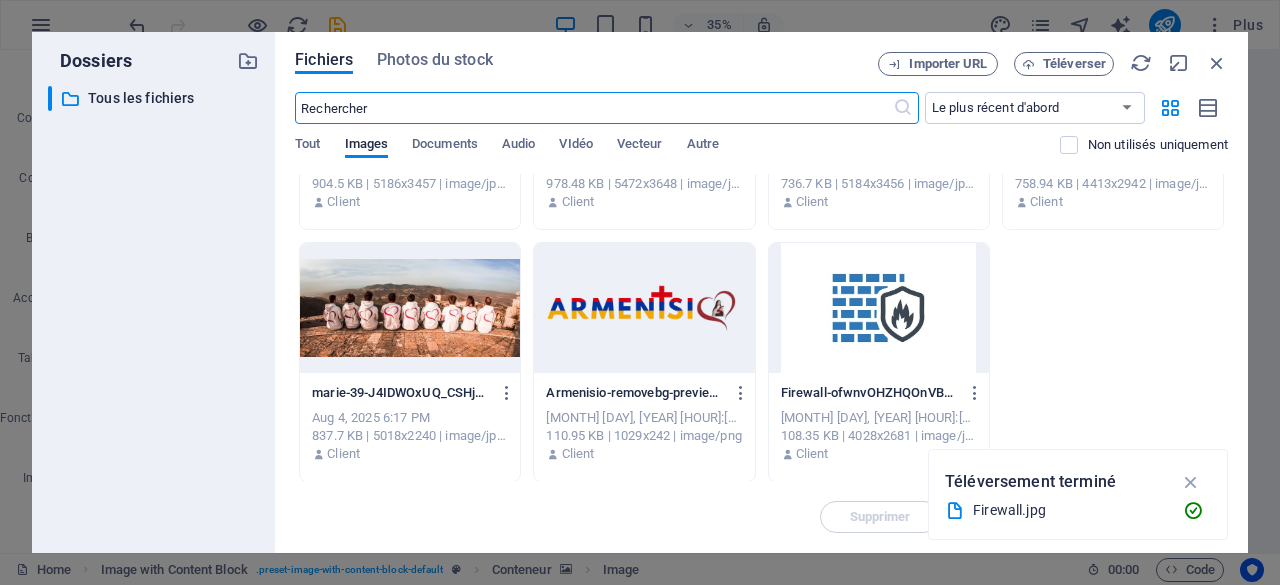 click at bounding box center [410, 308] 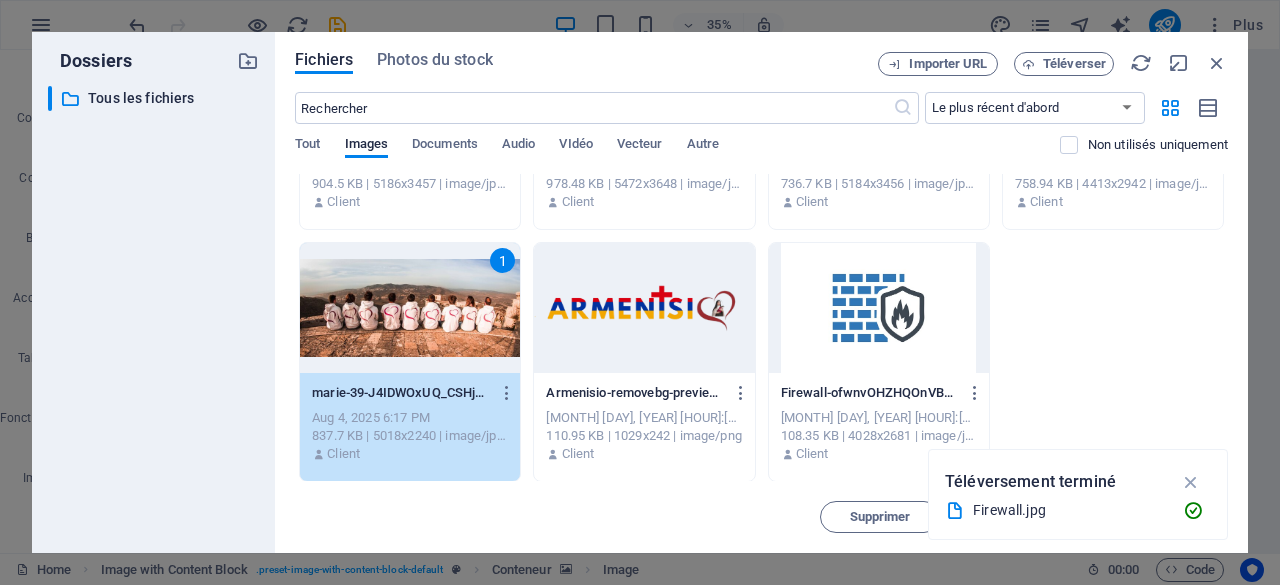 click on "1" at bounding box center (410, 308) 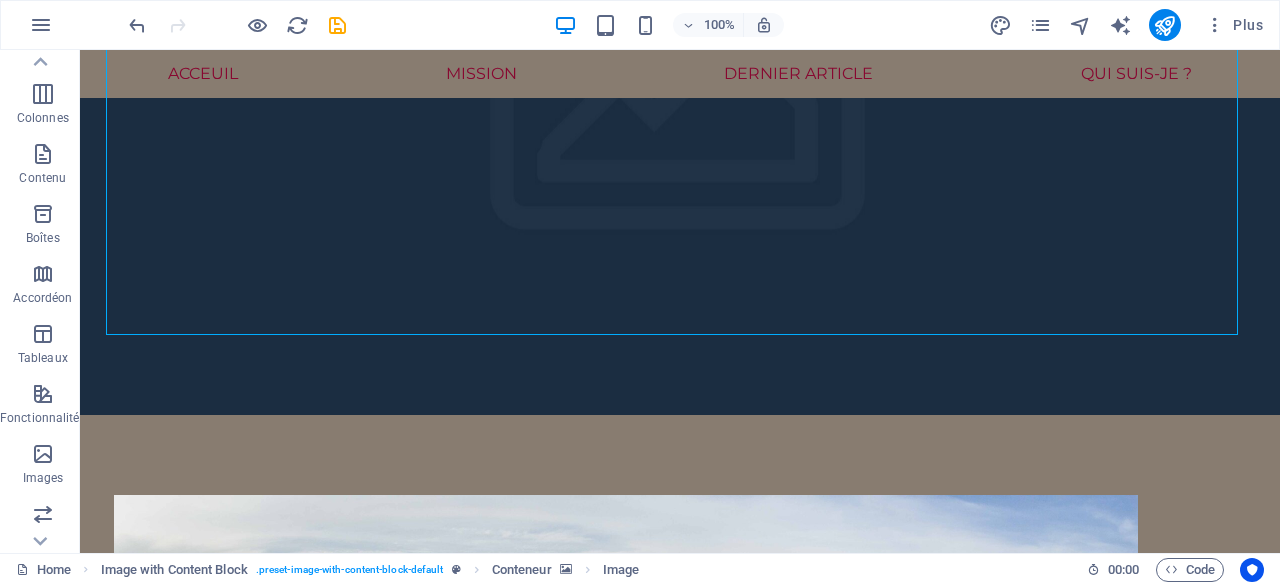 scroll, scrollTop: 0, scrollLeft: 0, axis: both 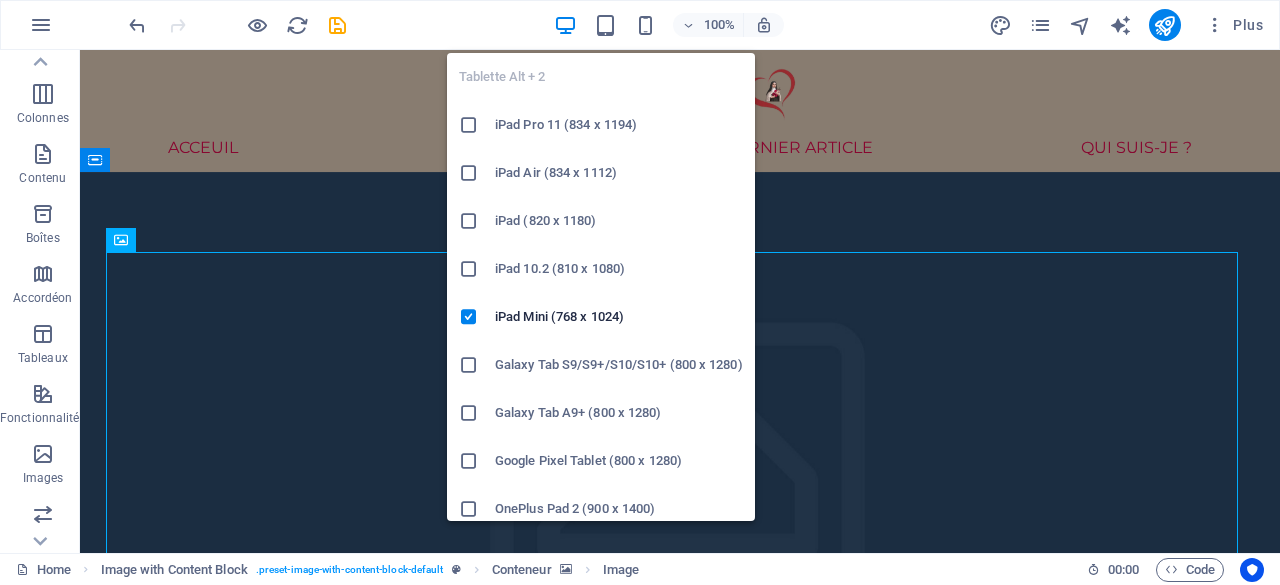 click on "100%" at bounding box center [668, 25] 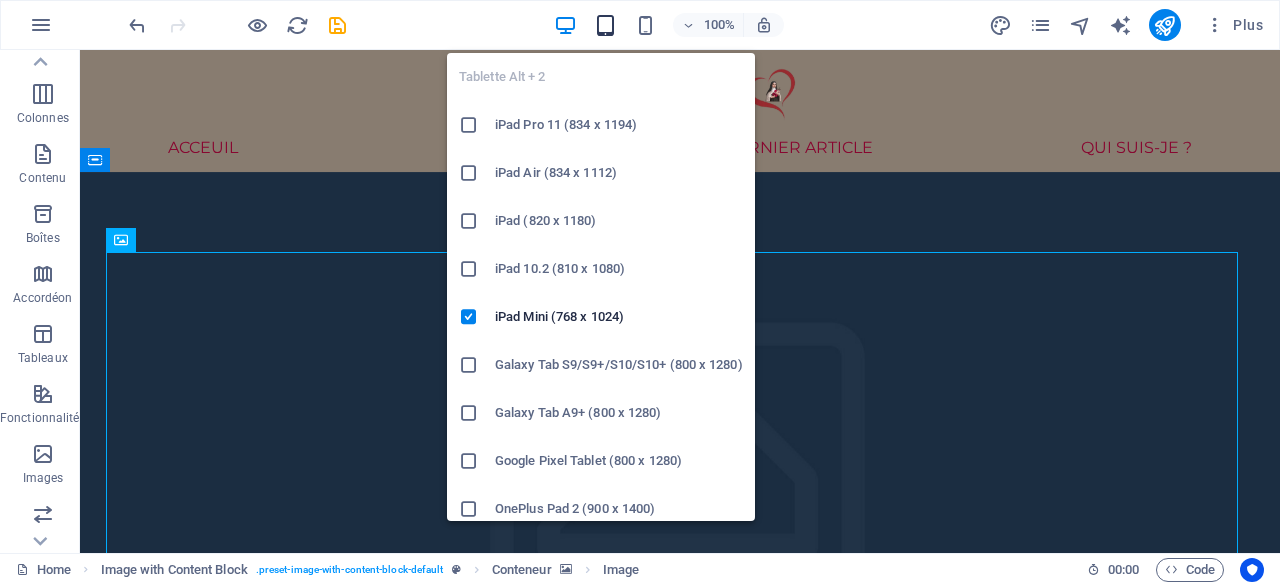 click at bounding box center (605, 25) 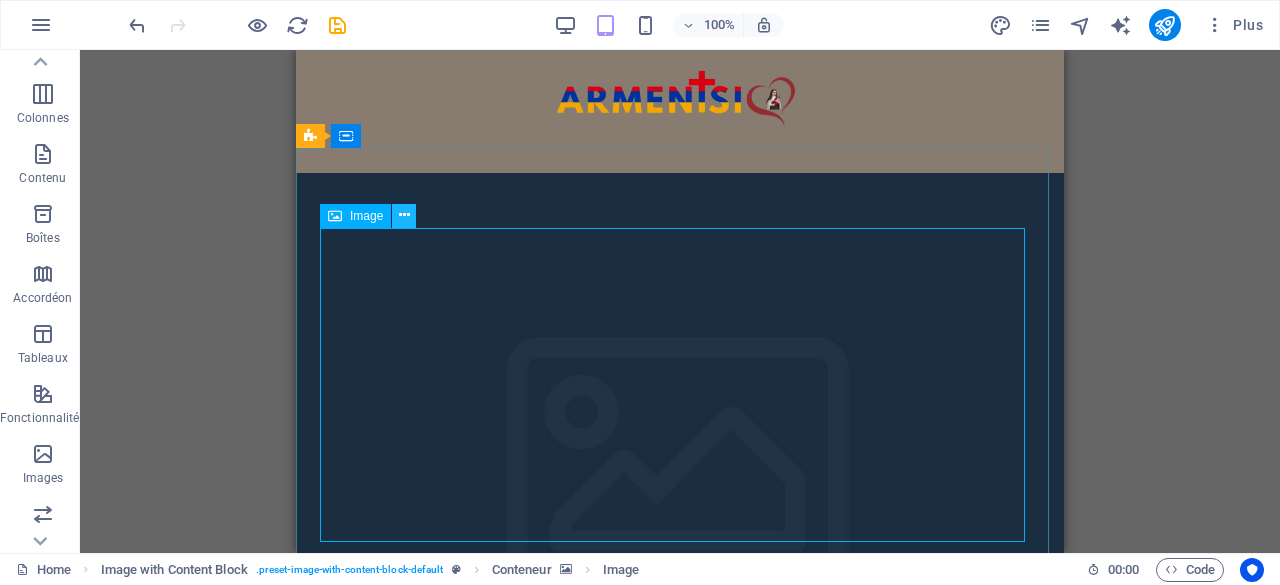 click at bounding box center (404, 216) 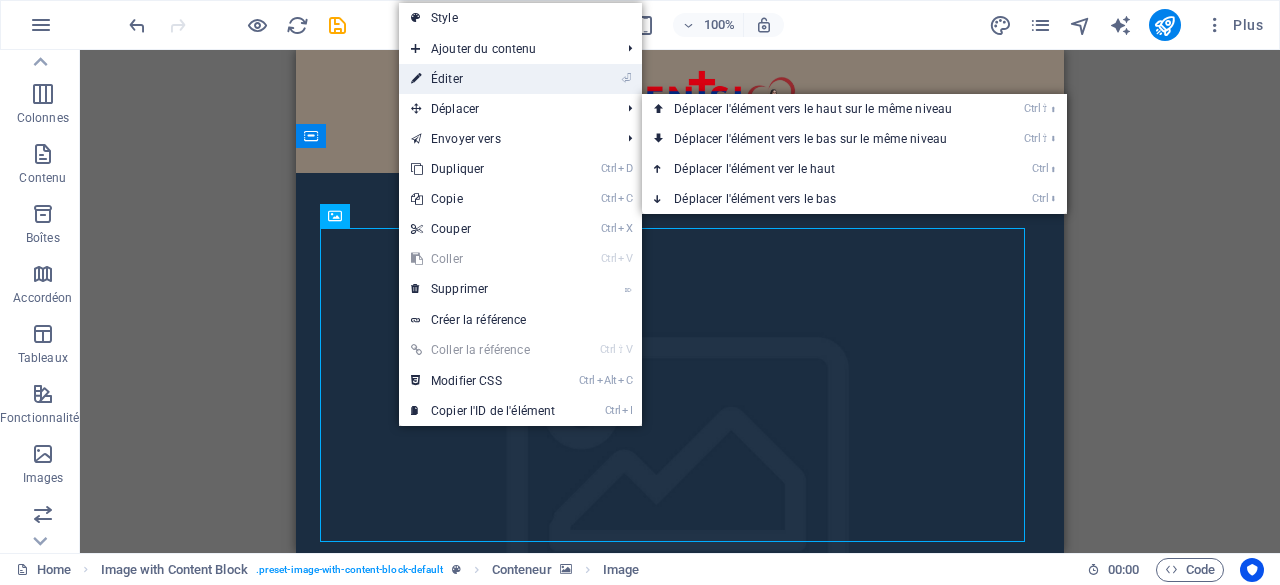 click on "⏎  Éditer" at bounding box center (483, 79) 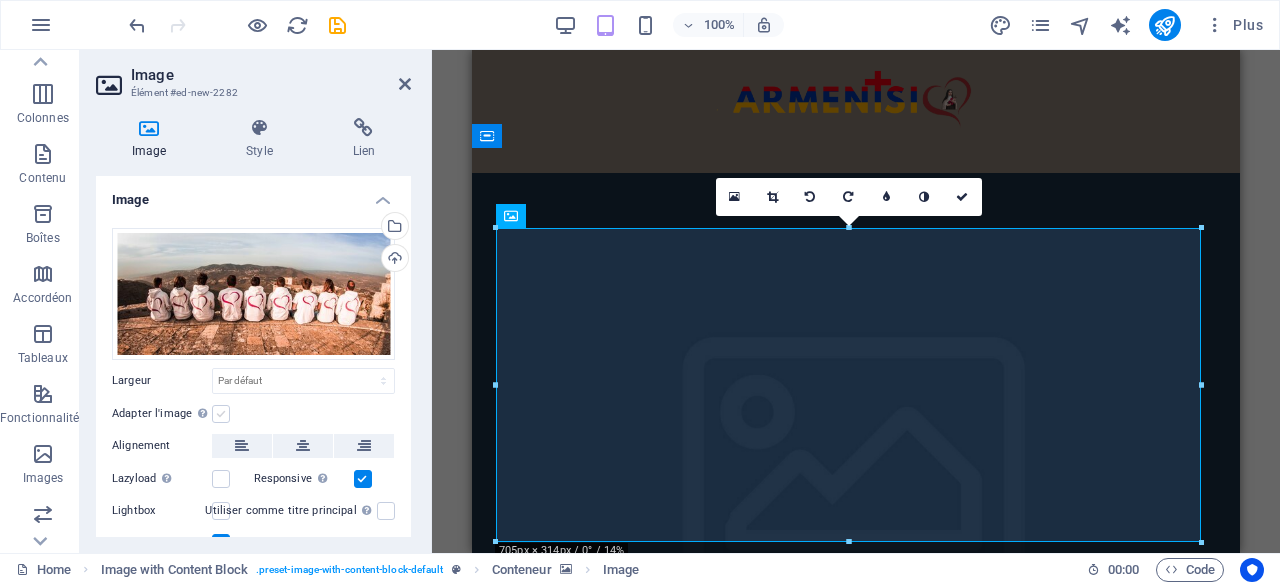 click at bounding box center (221, 414) 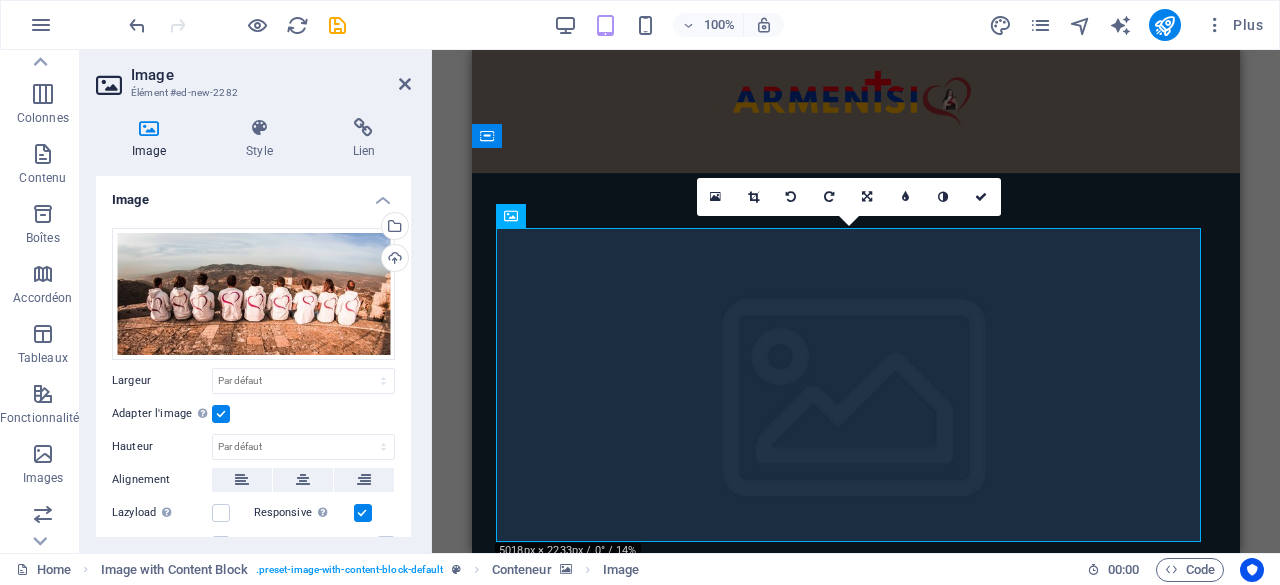 click at bounding box center [221, 414] 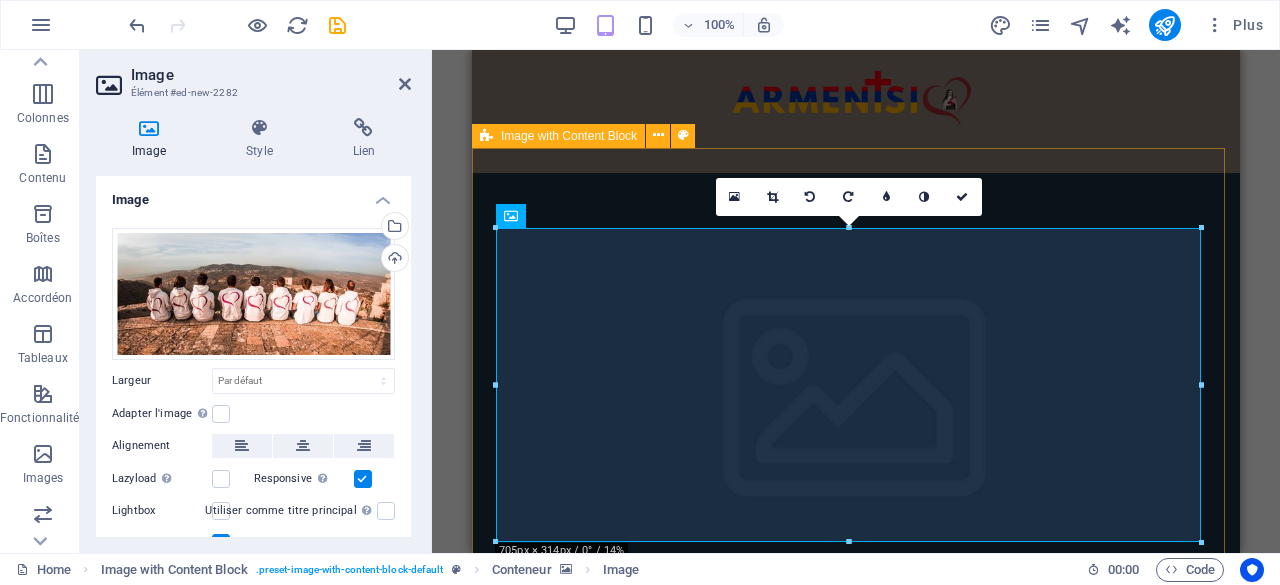 click on "Image with Content Block" at bounding box center (558, 136) 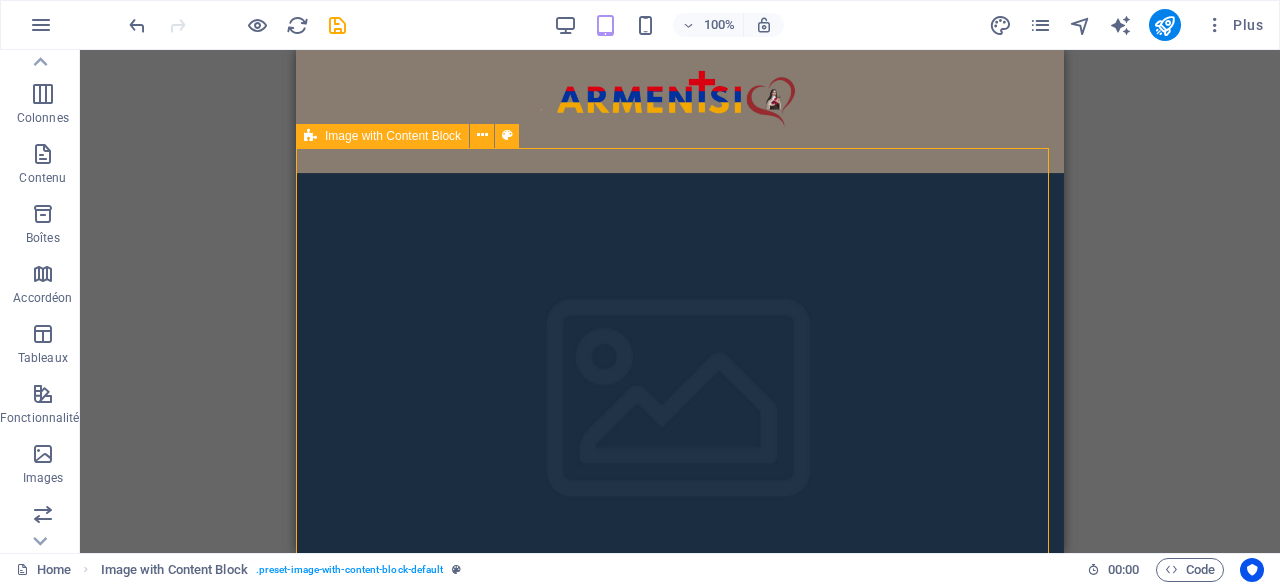 click at bounding box center (310, 136) 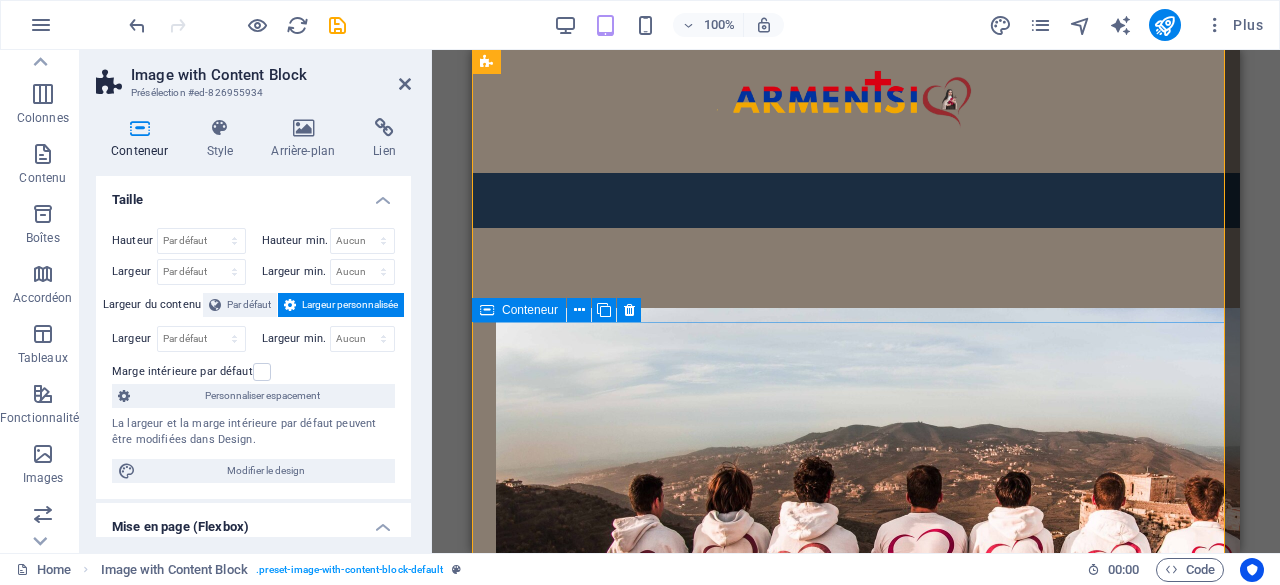 scroll, scrollTop: 300, scrollLeft: 0, axis: vertical 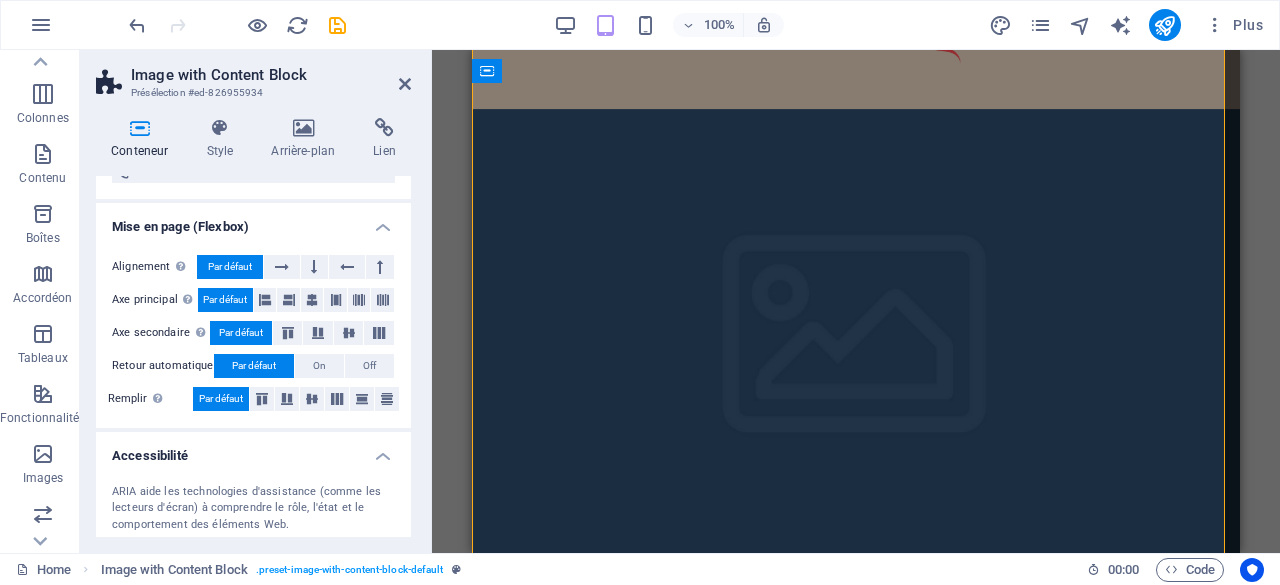 click at bounding box center [856, 346] 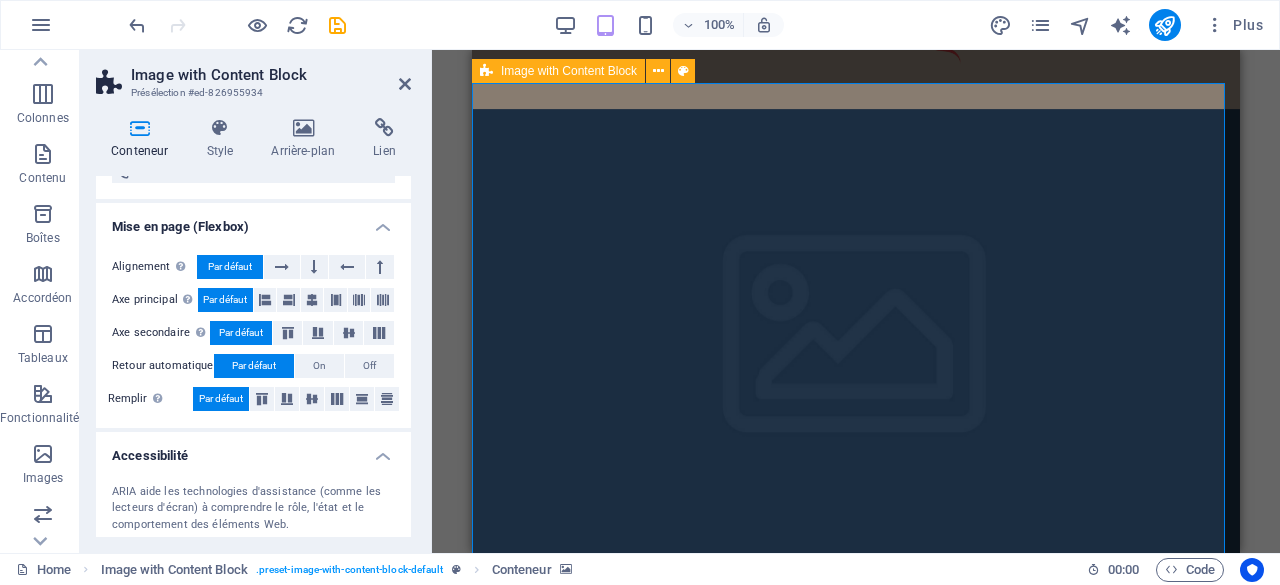 click on "Image with Content Block" at bounding box center [558, 71] 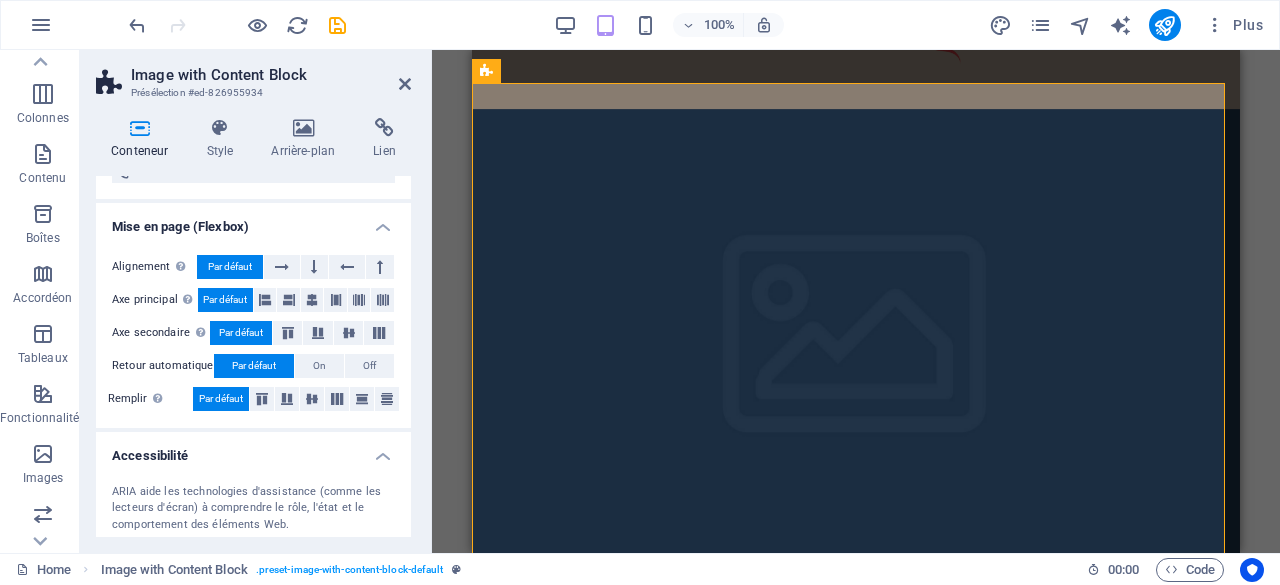click at bounding box center (856, 346) 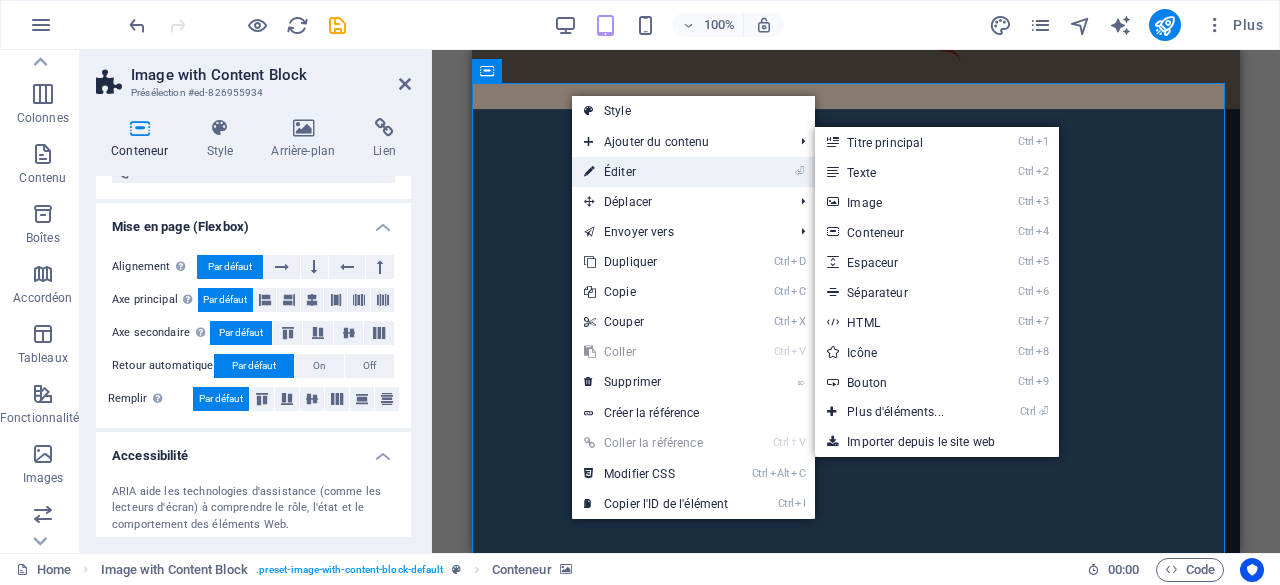 click on "⏎  Éditer" at bounding box center (656, 172) 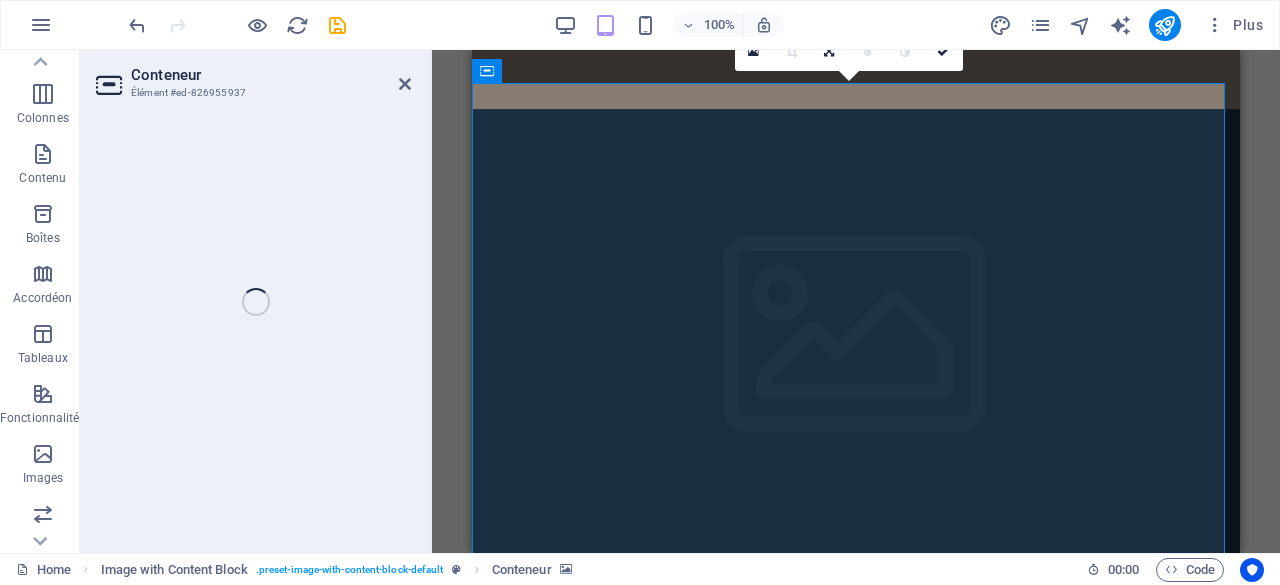 select on "px" 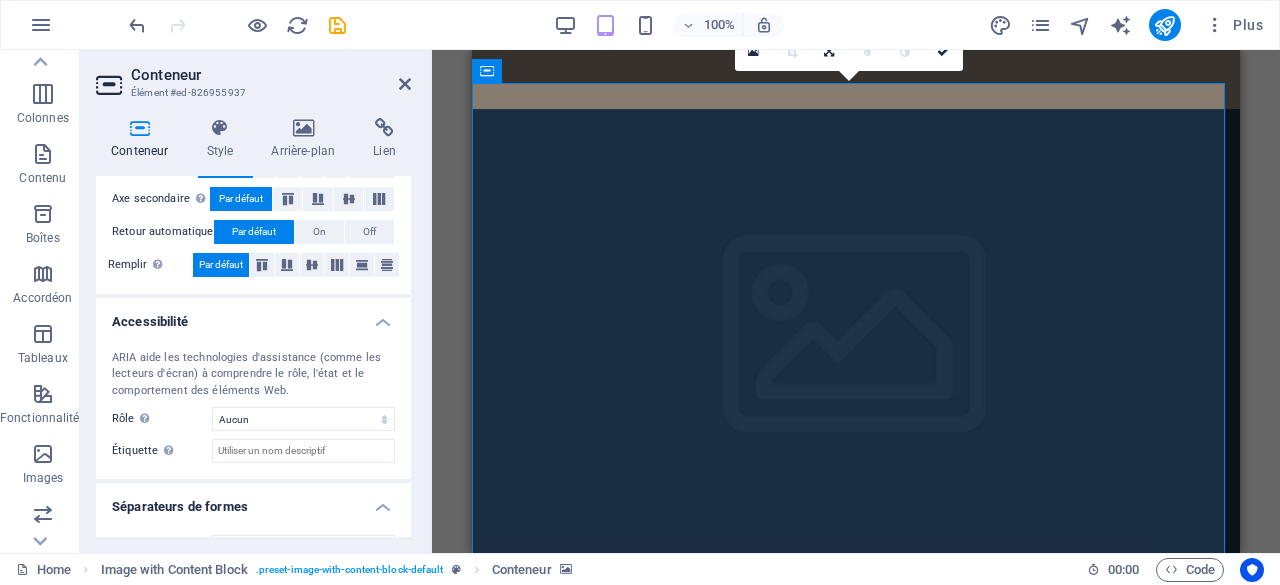 scroll, scrollTop: 436, scrollLeft: 0, axis: vertical 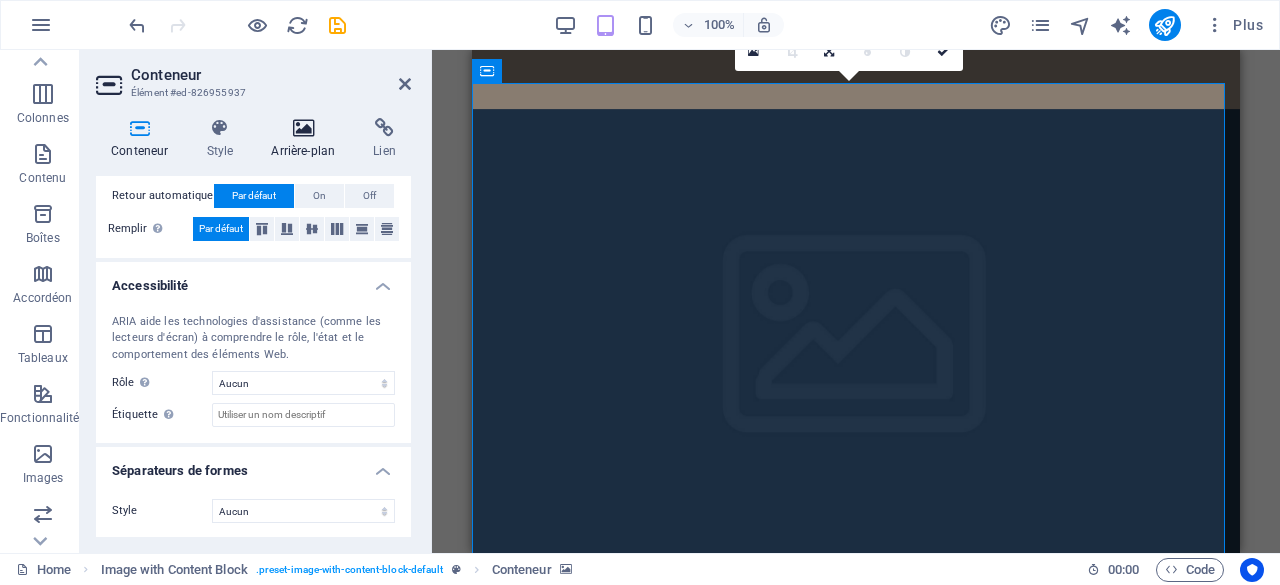 click on "Arrière-plan" at bounding box center (307, 139) 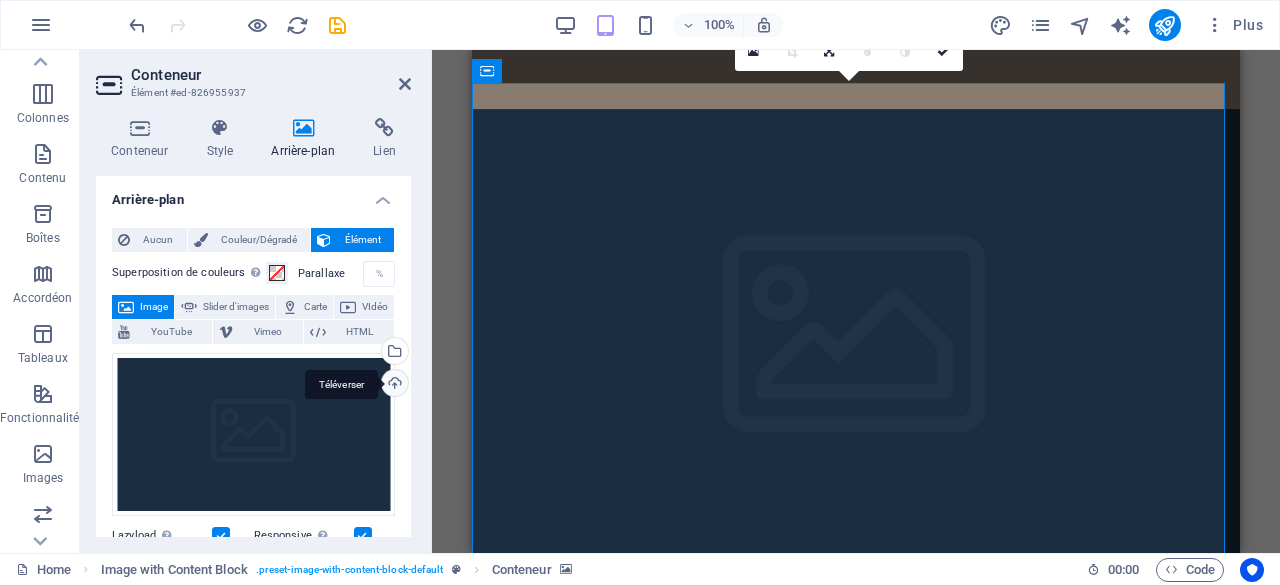 click on "Téléverser" at bounding box center (393, 385) 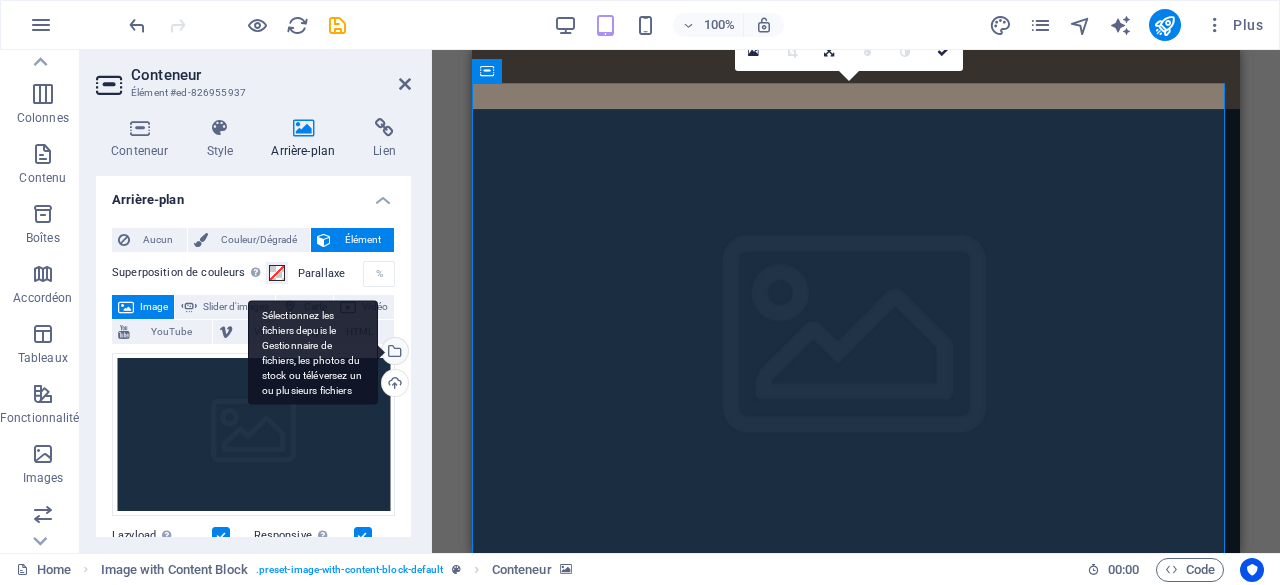 click on "Sélectionnez les fichiers depuis le Gestionnaire de fichiers, les photos du stock ou téléversez un ou plusieurs fichiers" at bounding box center [313, 352] 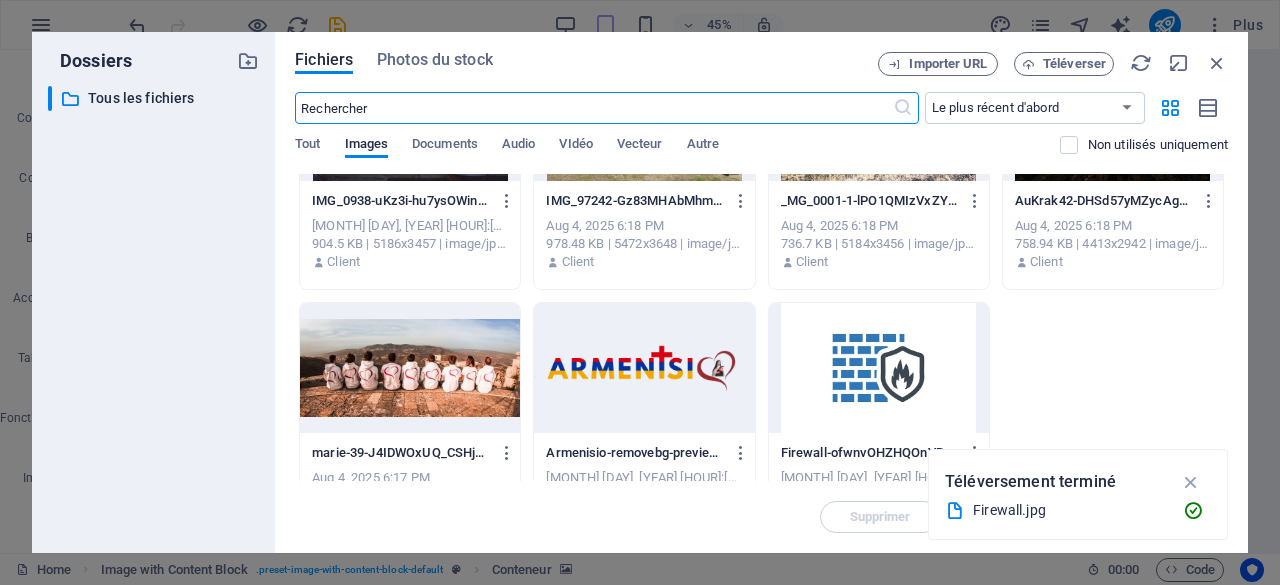scroll, scrollTop: 184, scrollLeft: 0, axis: vertical 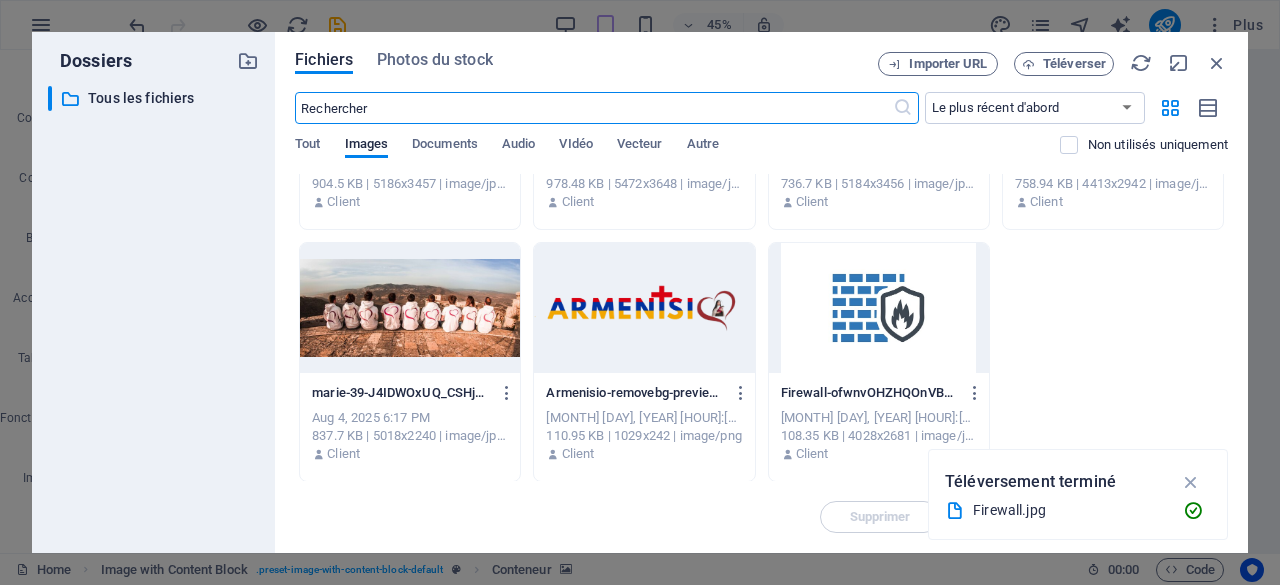 click at bounding box center [410, 308] 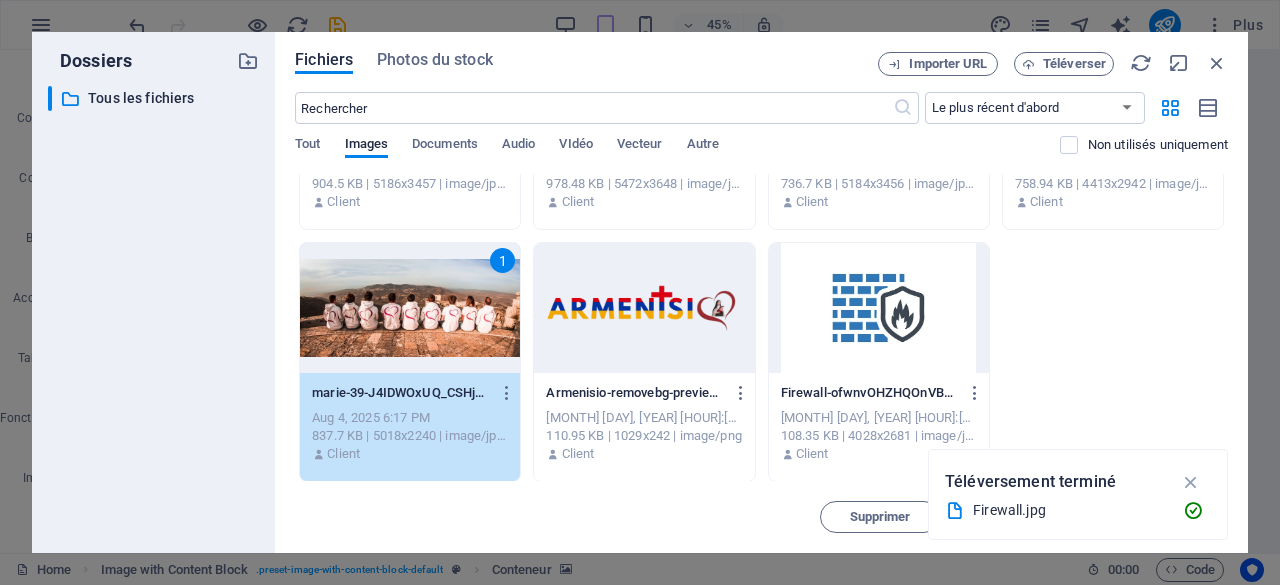 click on "1" at bounding box center [410, 308] 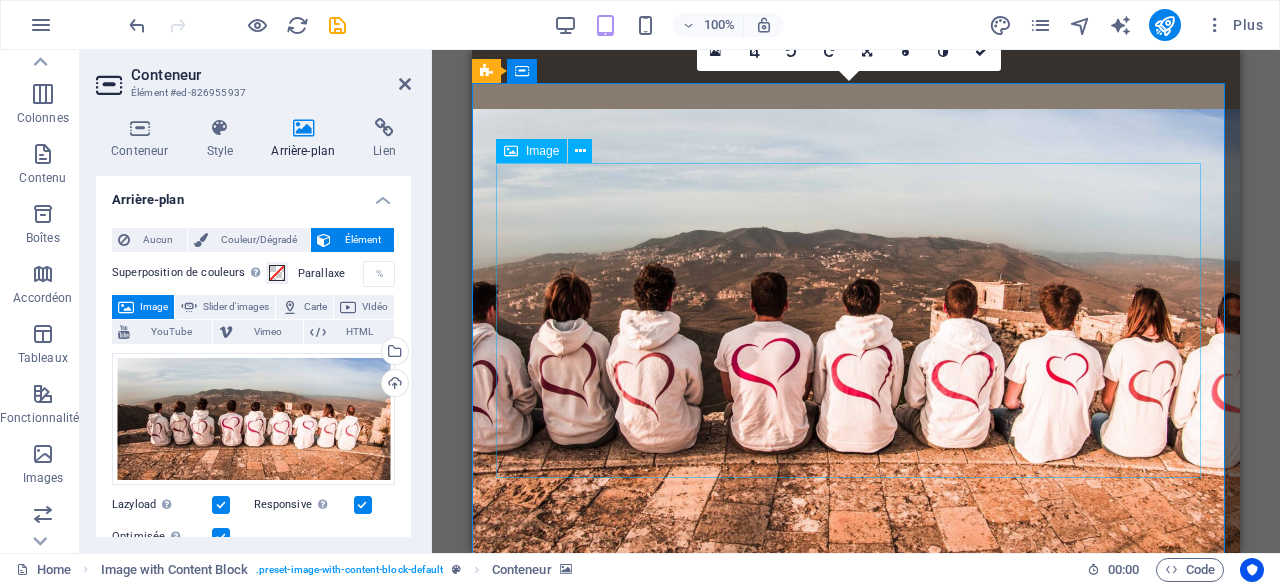 click at bounding box center (856, 891) 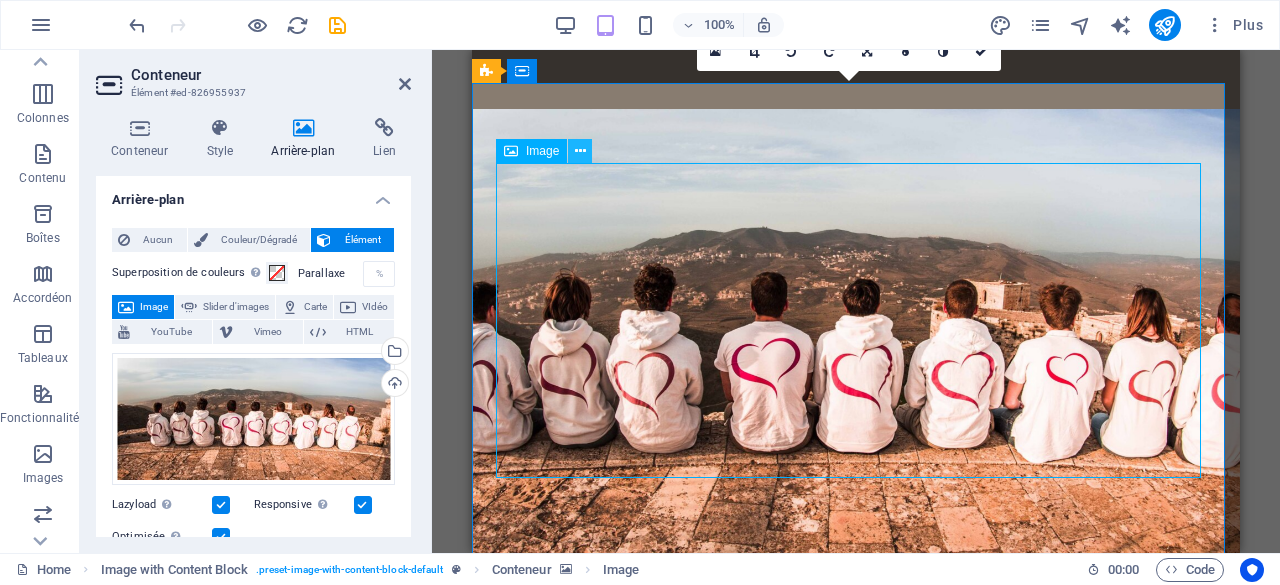 click at bounding box center (580, 151) 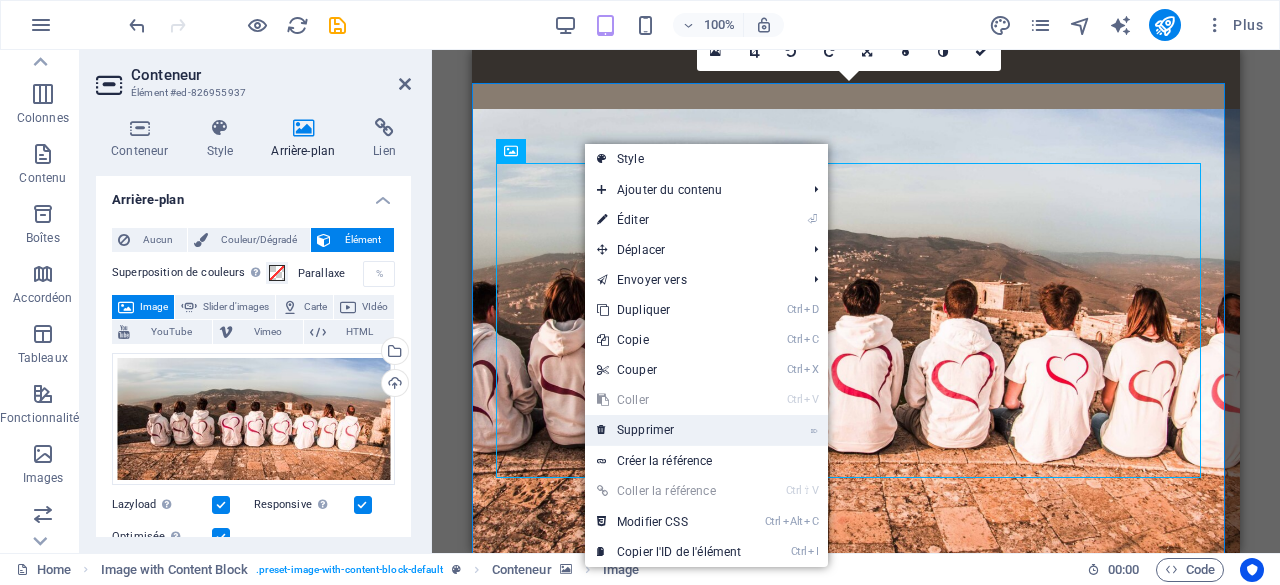 click on "⌦  Supprimer" at bounding box center (669, 430) 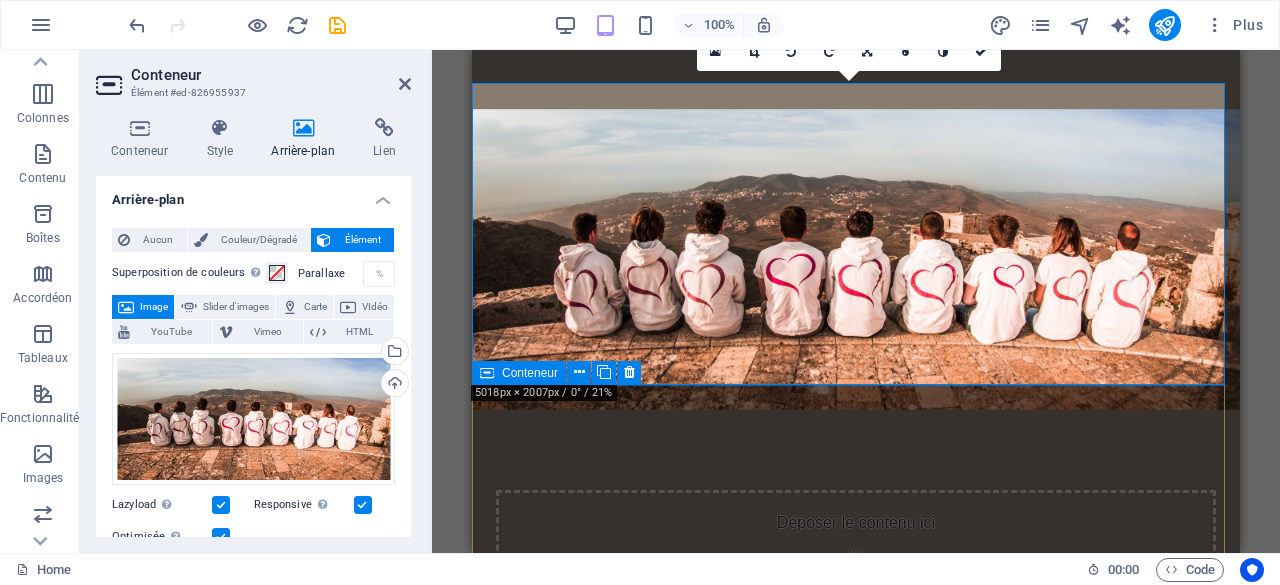 scroll, scrollTop: 0, scrollLeft: 0, axis: both 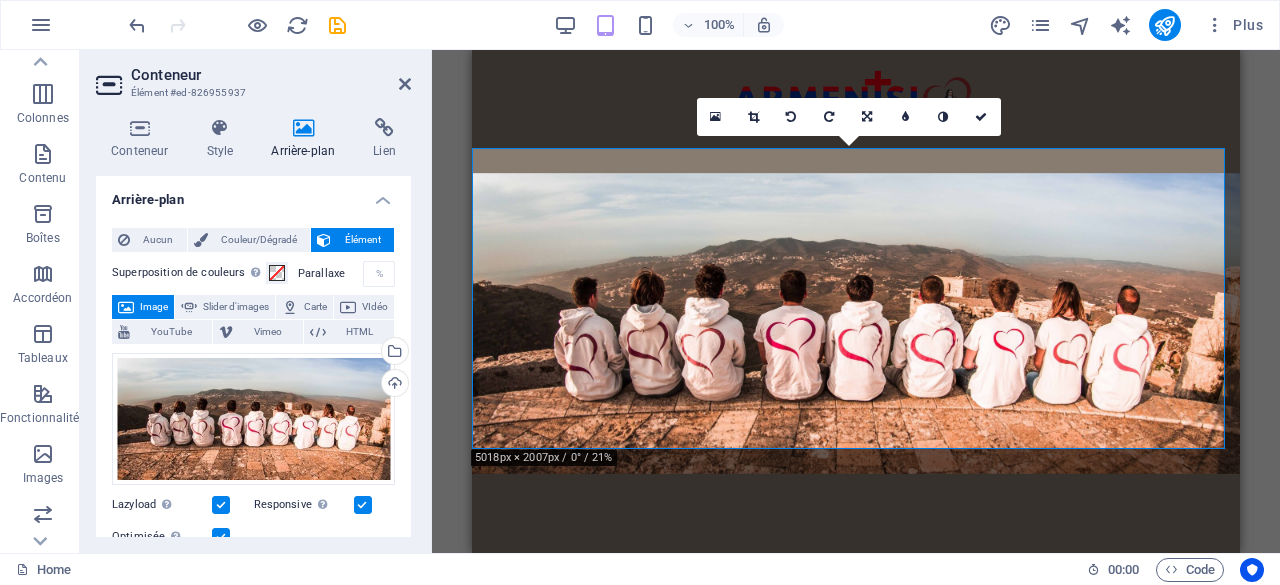 click at bounding box center (856, 323) 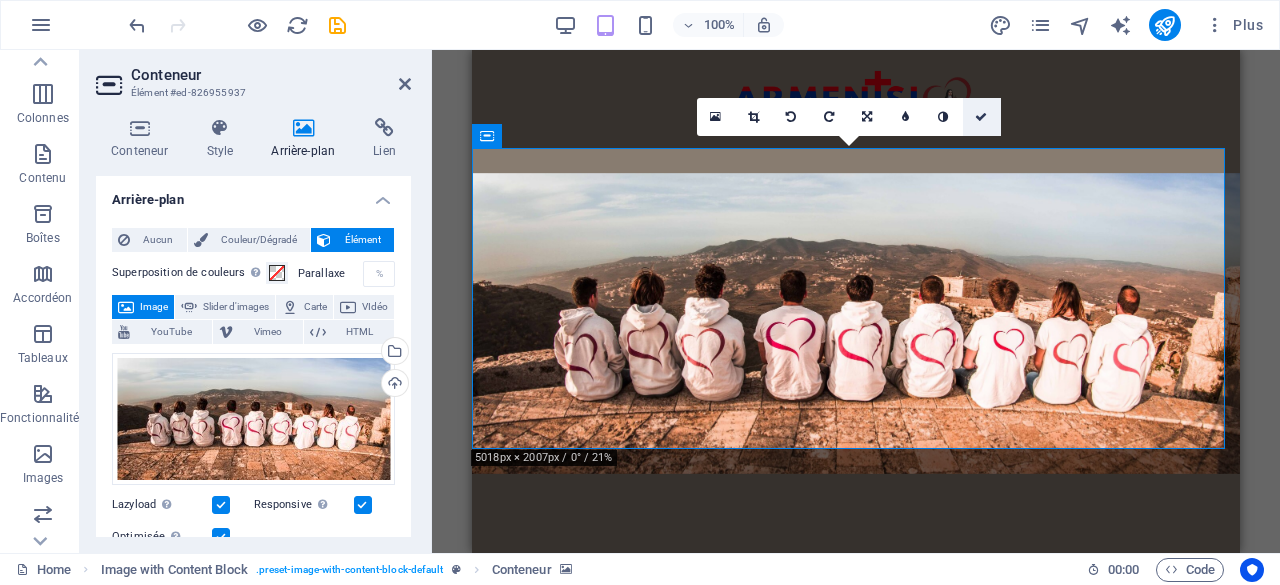 click at bounding box center (982, 117) 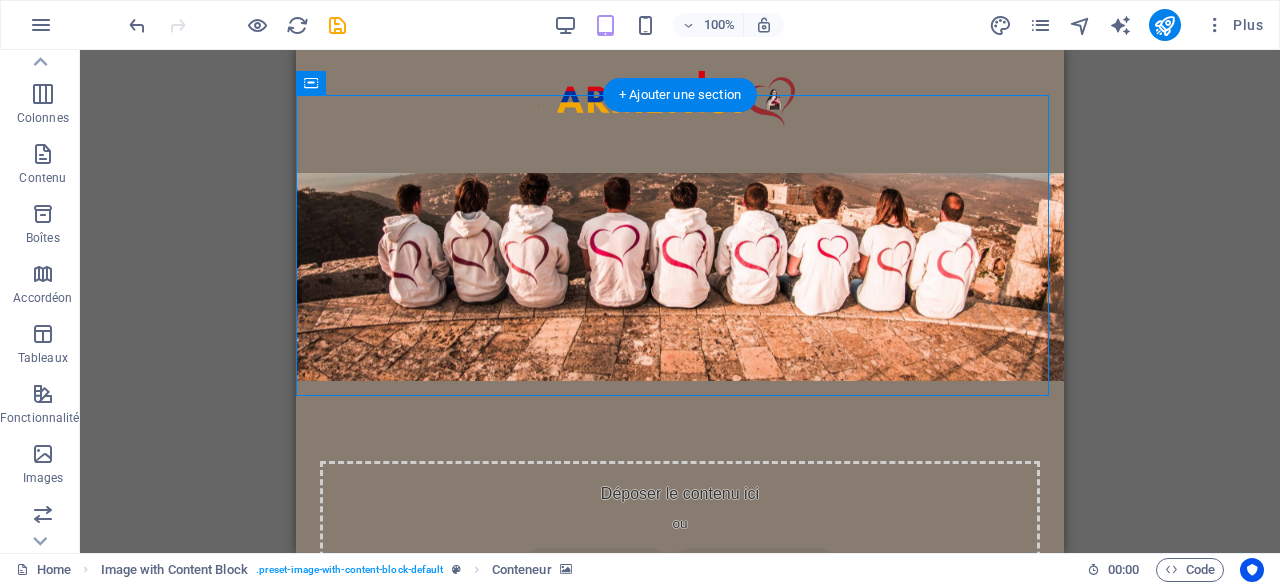 scroll, scrollTop: 0, scrollLeft: 0, axis: both 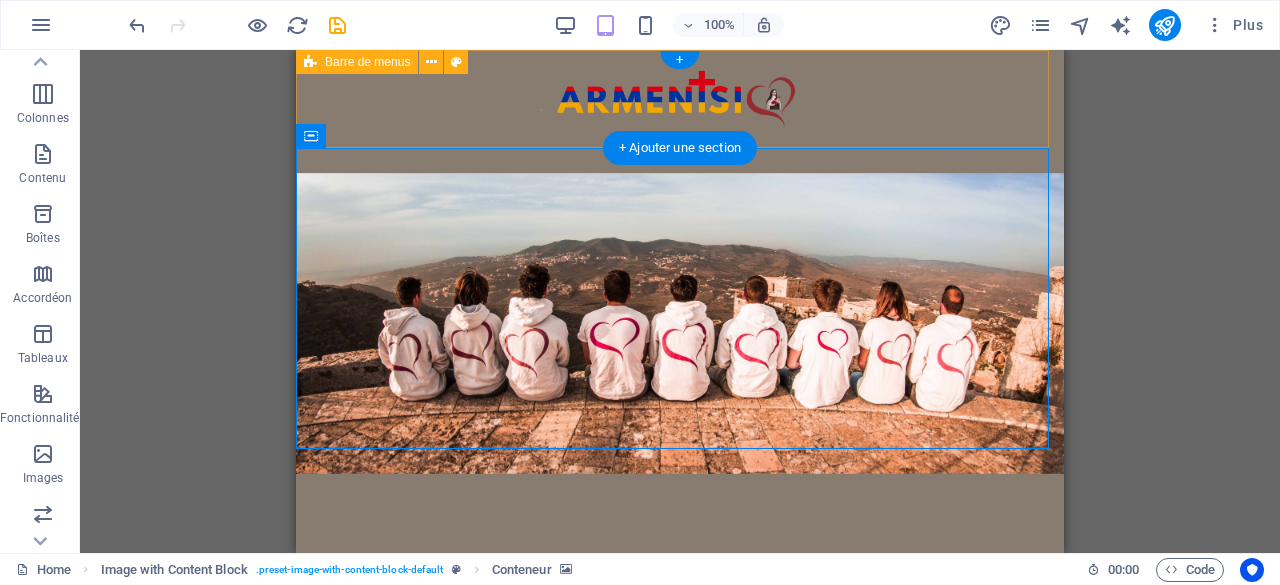 click on "Menu Acceuil Mission Dernier article Qui suis-je ?" at bounding box center (680, 111) 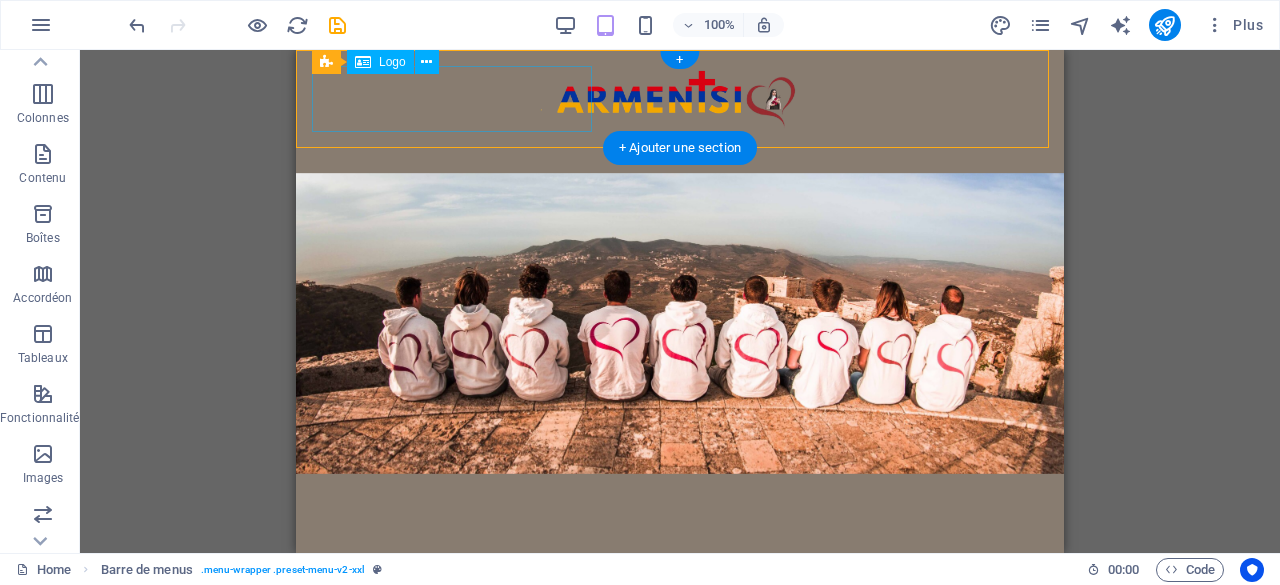 click at bounding box center (680, 99) 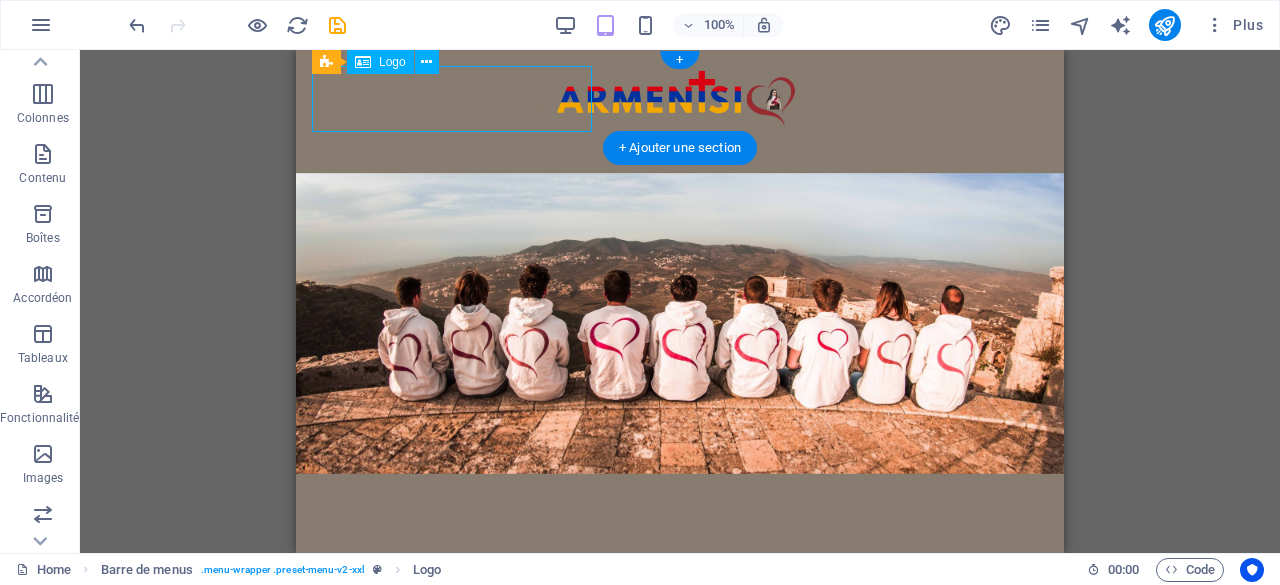 click on "Menu Acceuil Mission Dernier article Qui suis-je ?" at bounding box center (680, 111) 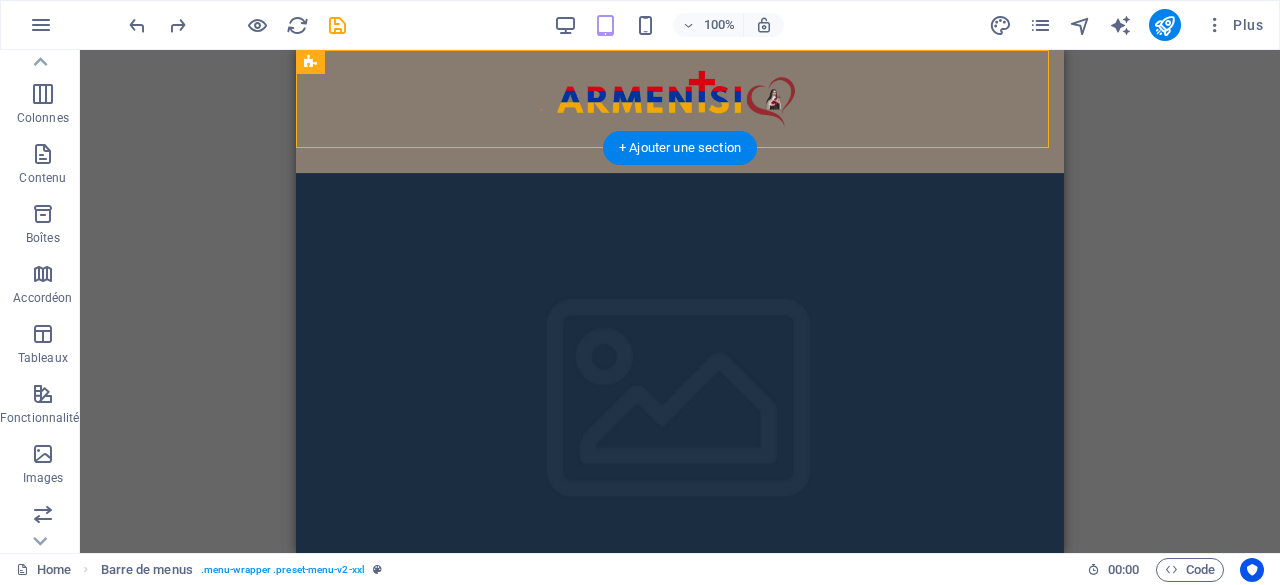 click at bounding box center [680, 99] 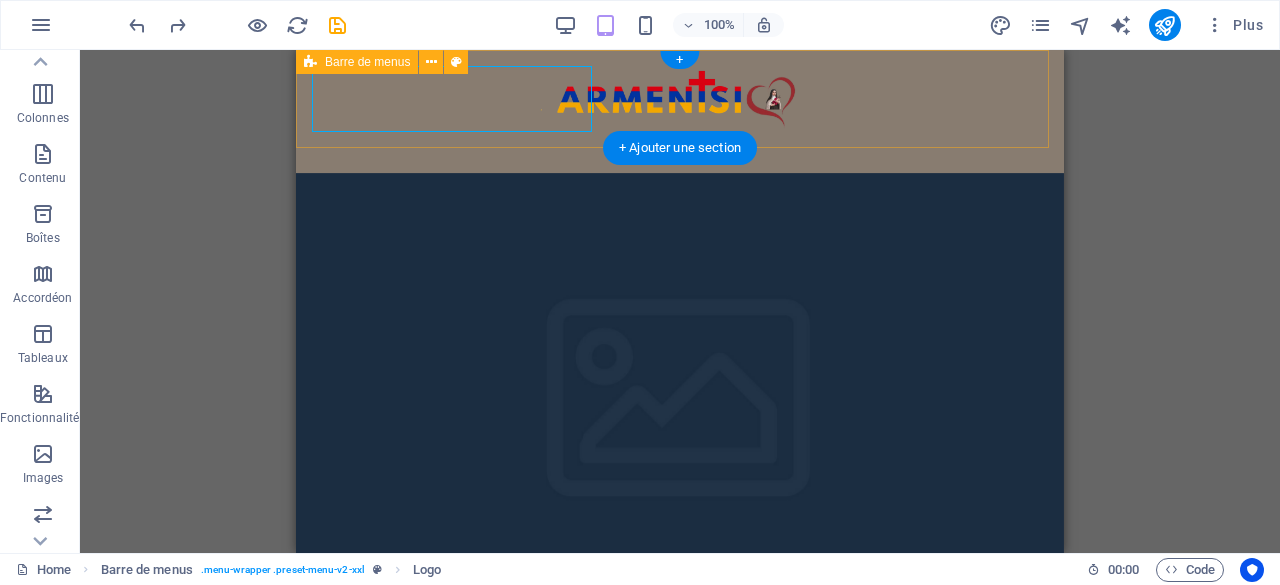 click on "Menu Acceuil Mission Dernier article Qui suis-je ?" at bounding box center (680, 111) 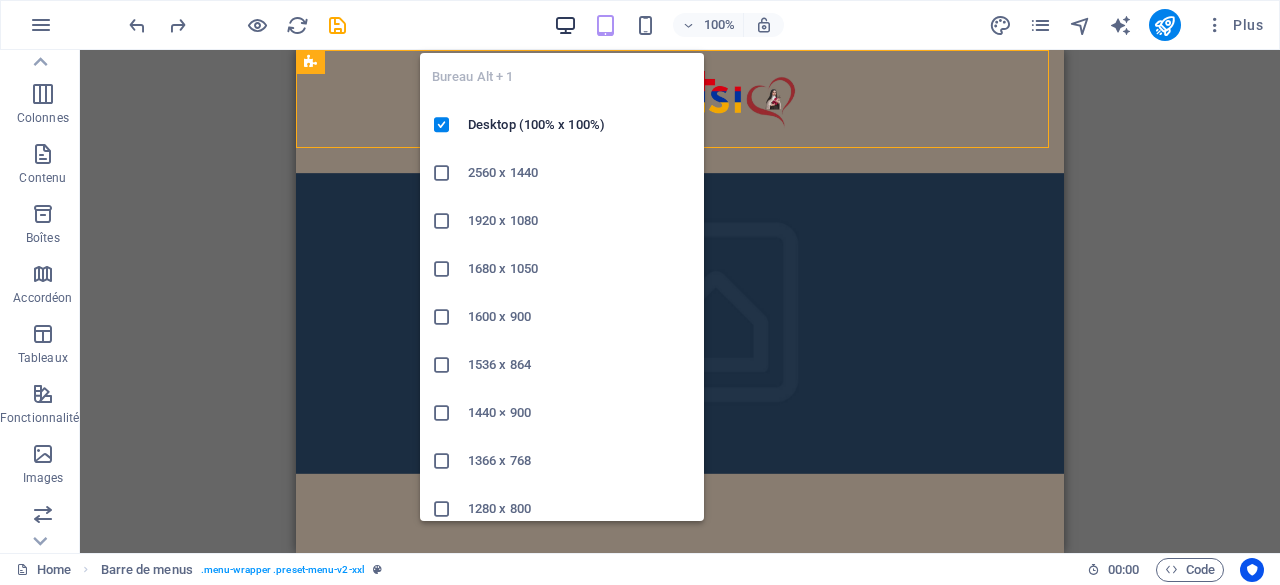 click at bounding box center (565, 25) 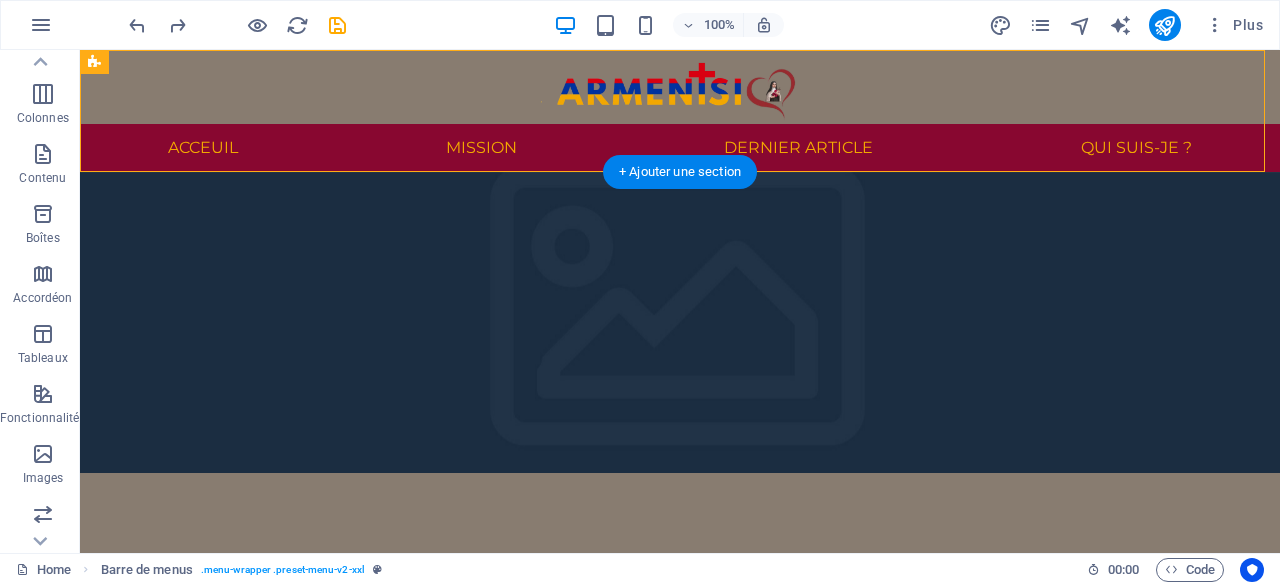 click at bounding box center (680, 322) 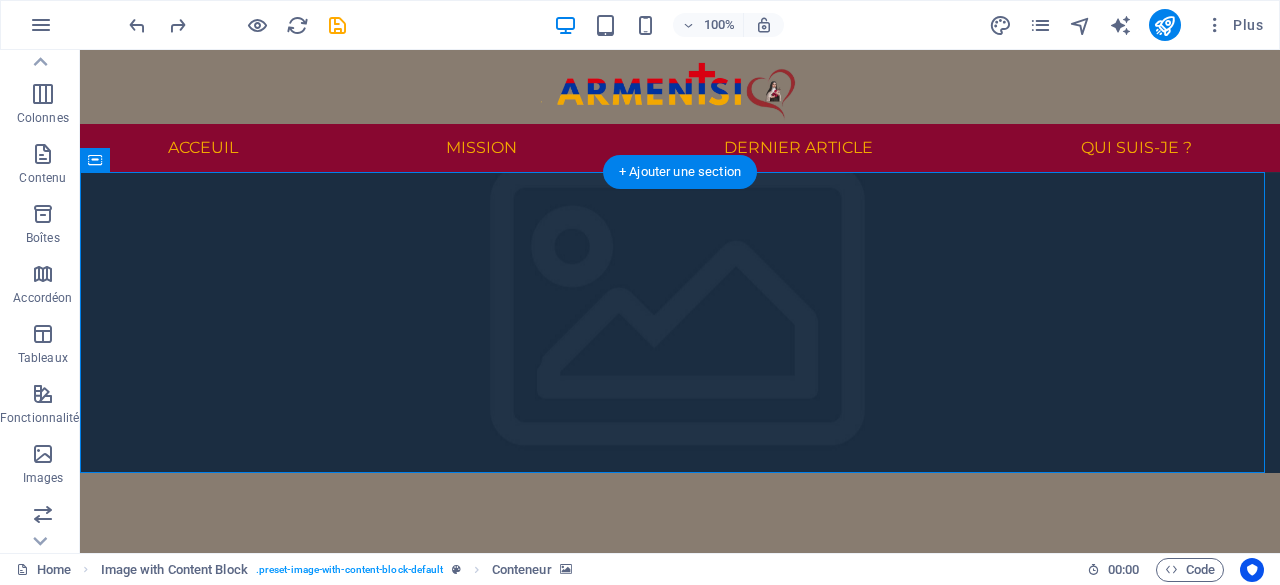 click at bounding box center (680, 322) 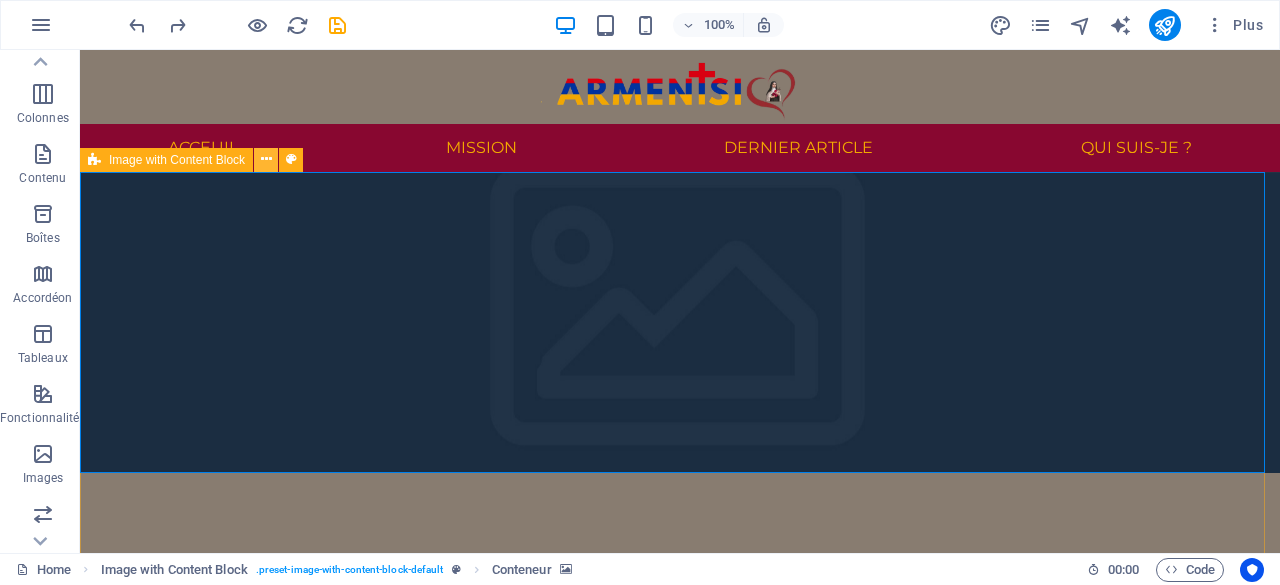 click at bounding box center [266, 159] 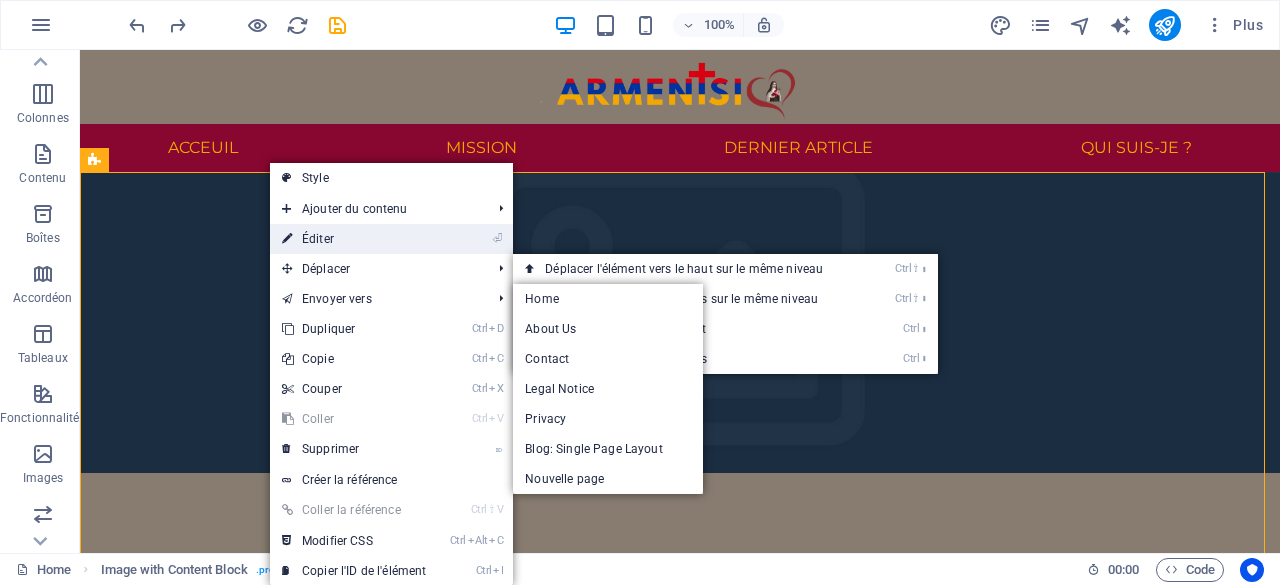 click on "⏎  Éditer" at bounding box center [354, 239] 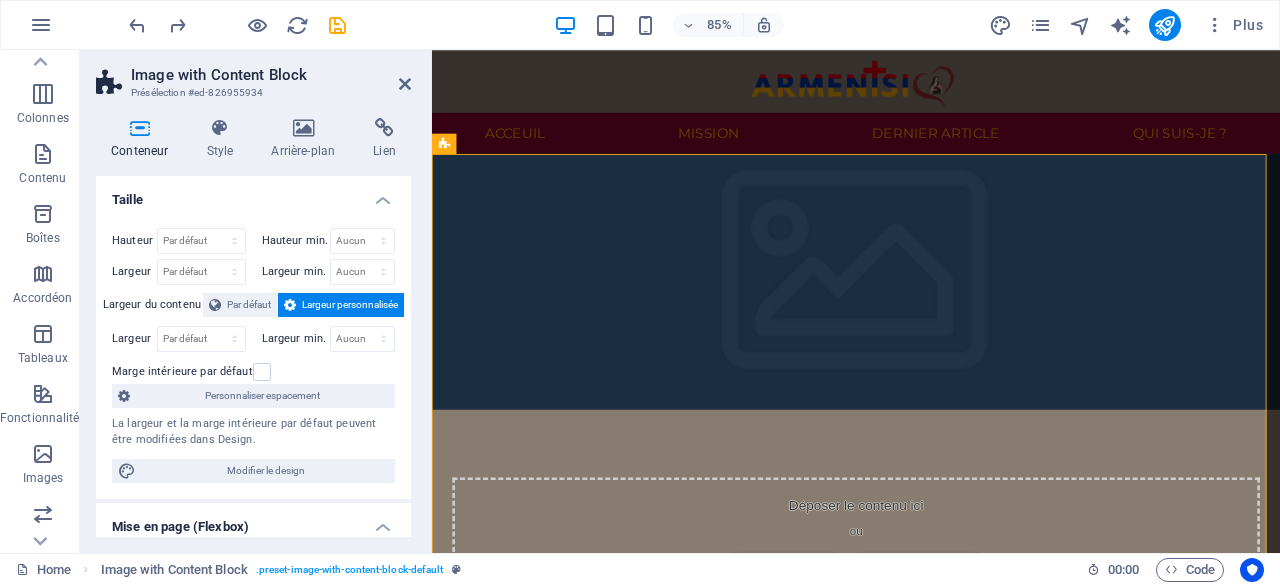 click at bounding box center [303, 128] 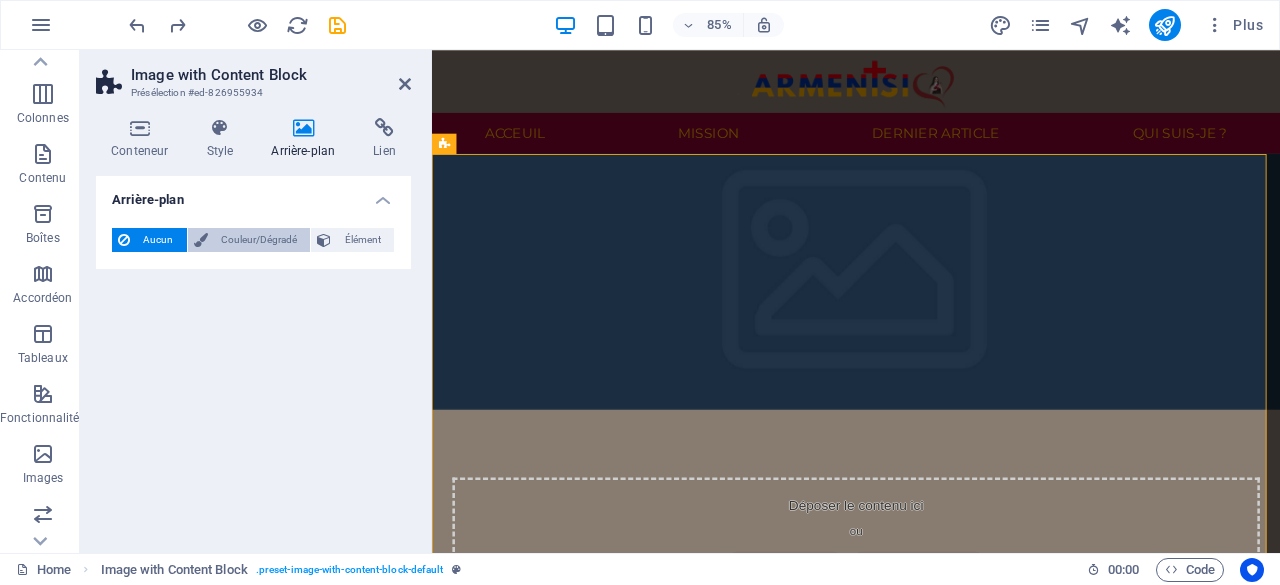 click on "Couleur/Dégradé" at bounding box center [259, 240] 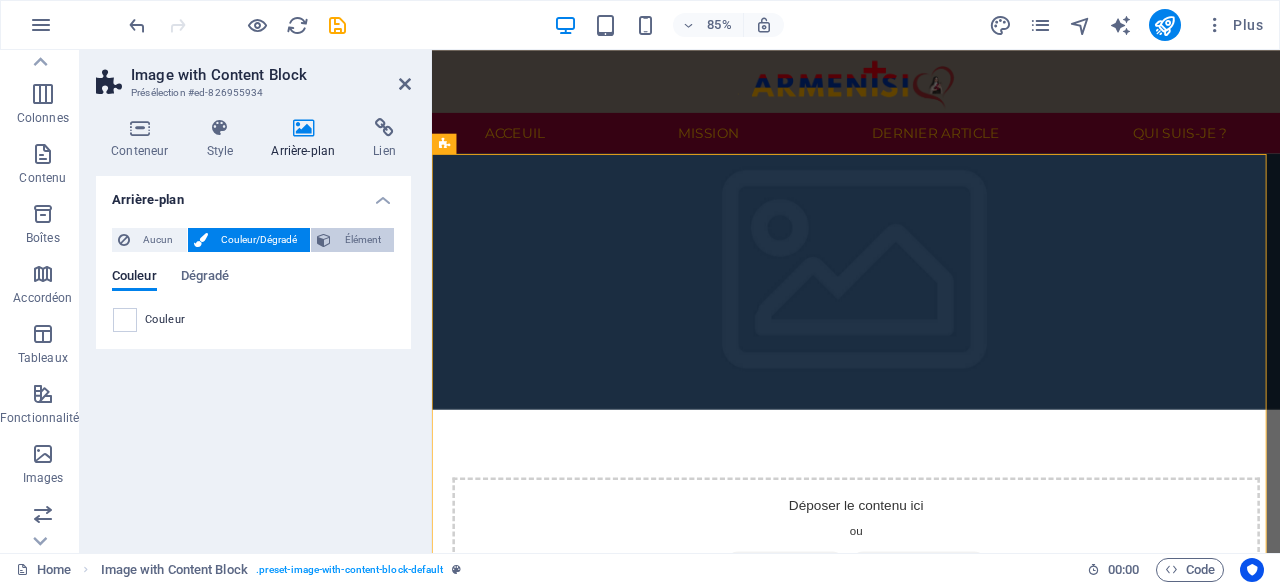 click on "Élément" at bounding box center [362, 240] 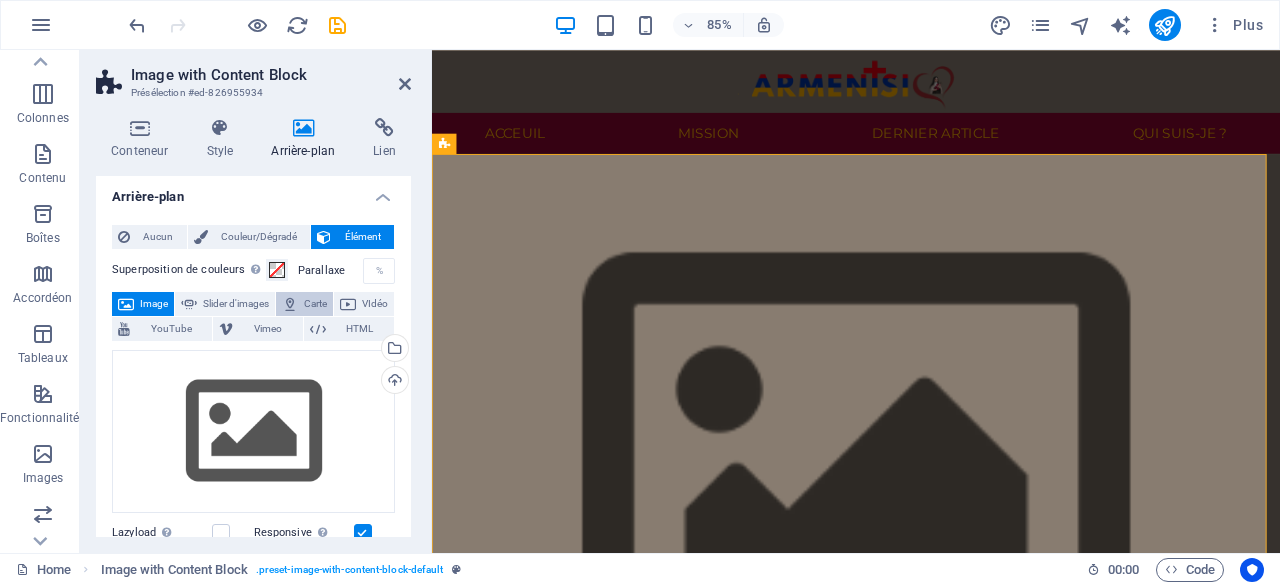 scroll, scrollTop: 0, scrollLeft: 0, axis: both 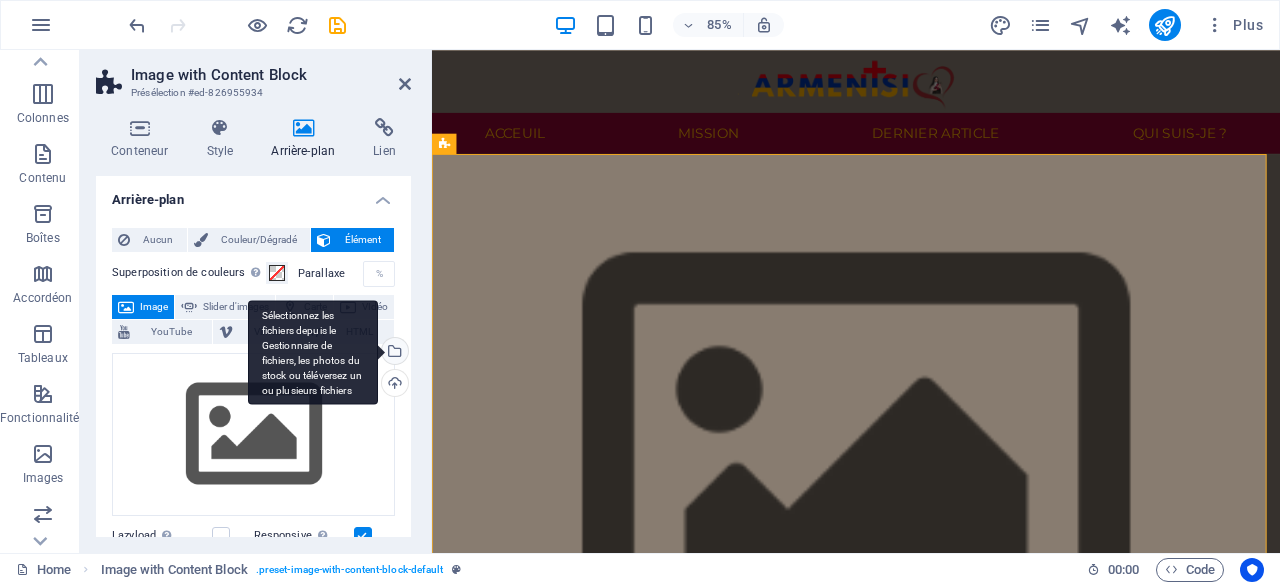 click on "Sélectionnez les fichiers depuis le Gestionnaire de fichiers, les photos du stock ou téléversez un ou plusieurs fichiers" at bounding box center (313, 352) 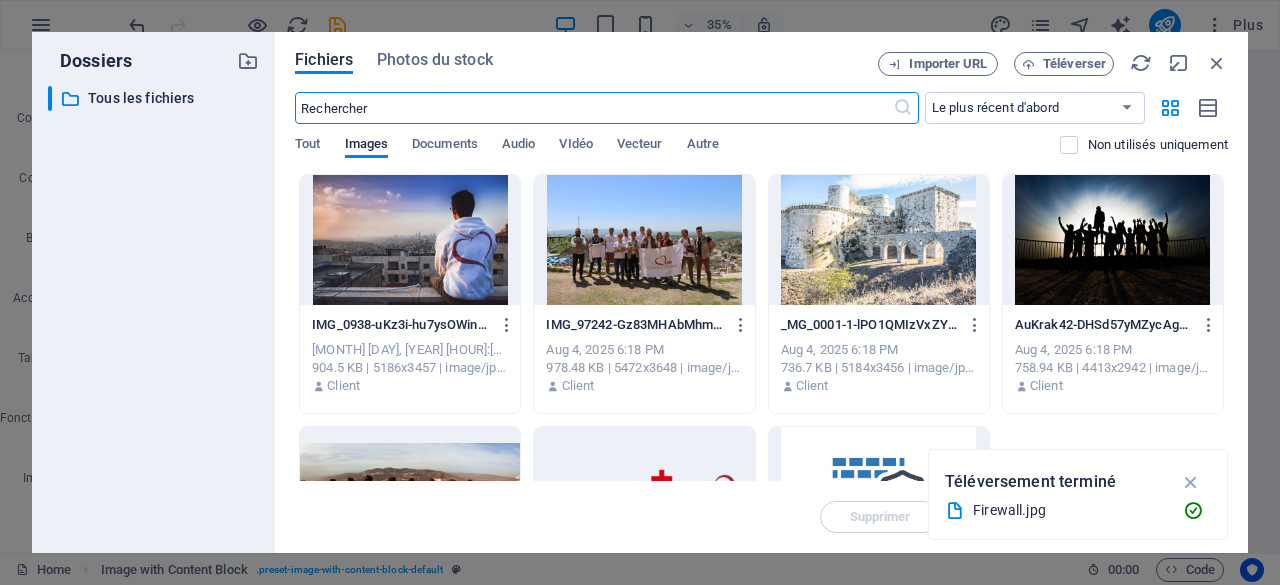 scroll, scrollTop: 184, scrollLeft: 0, axis: vertical 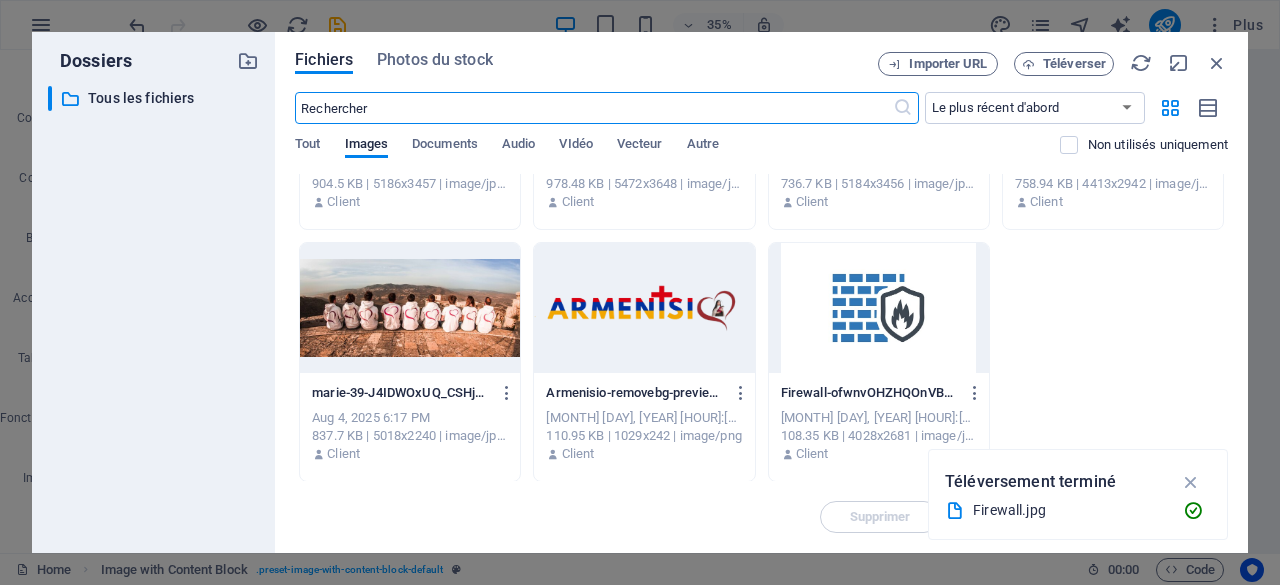 click at bounding box center (410, 308) 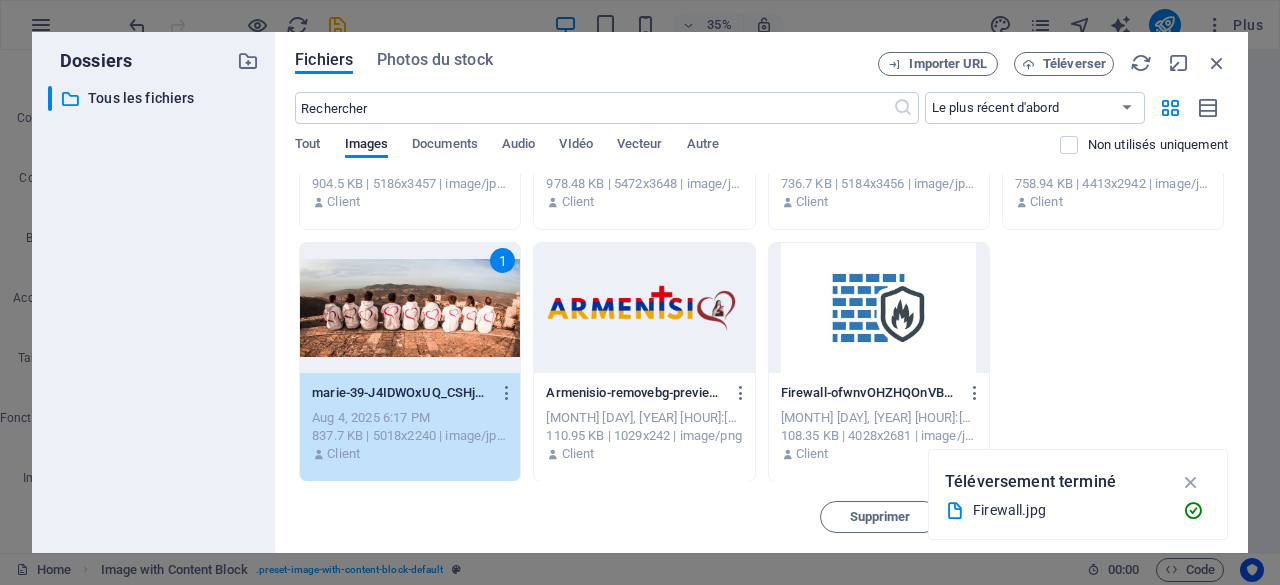 click on "1" at bounding box center (410, 308) 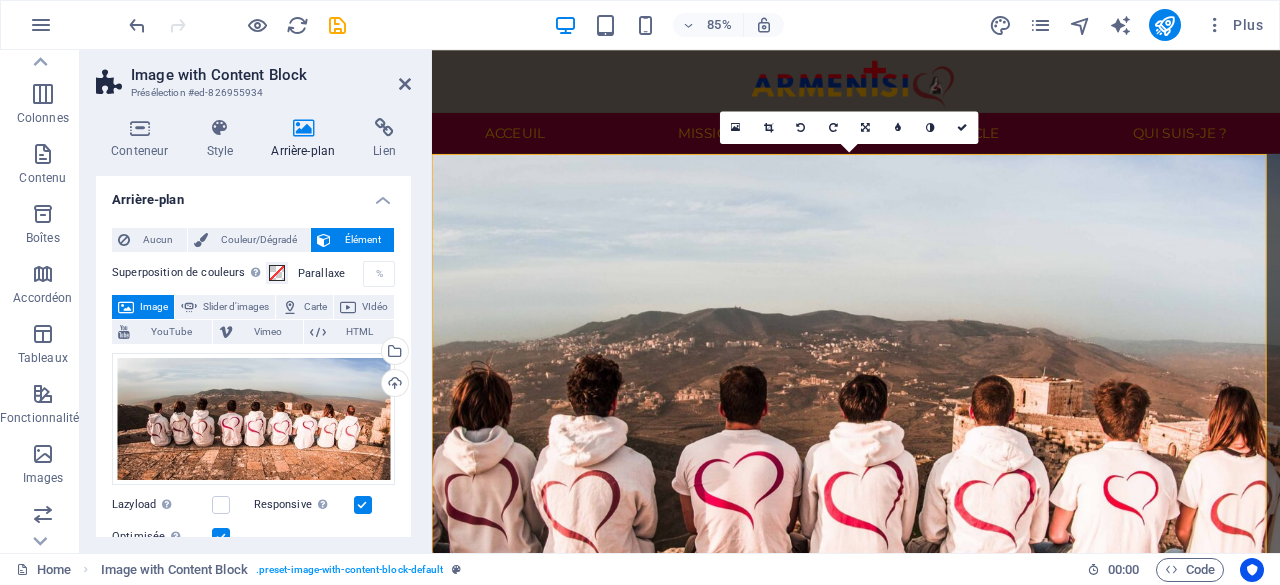 click at bounding box center (931, 1047) 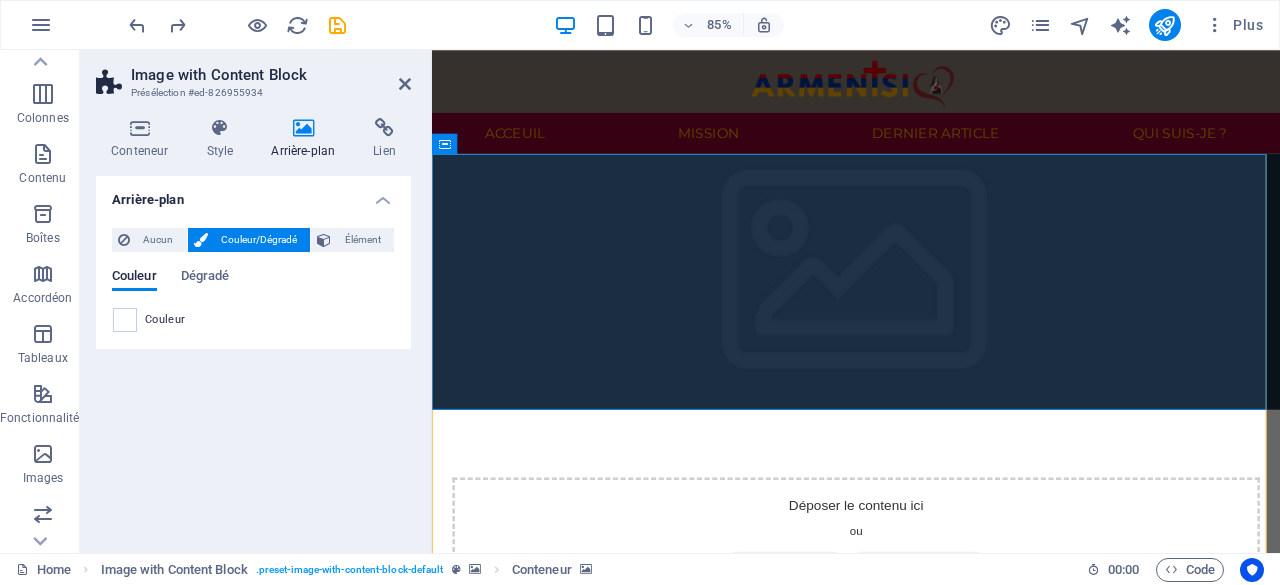 click at bounding box center (931, 322) 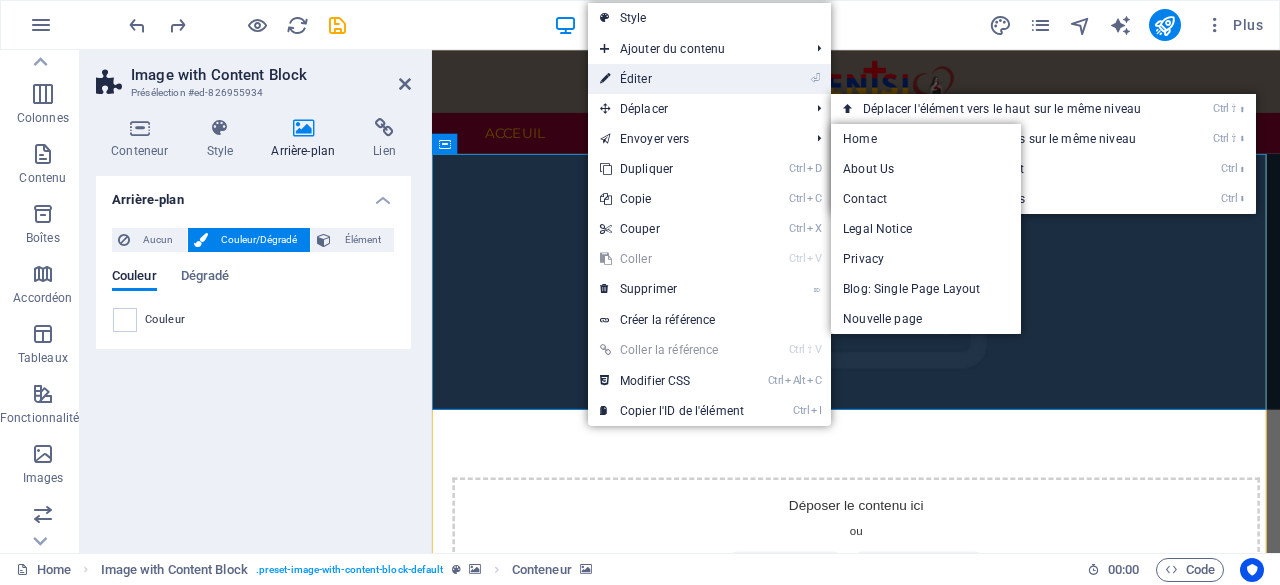click on "⏎  Éditer" at bounding box center [672, 79] 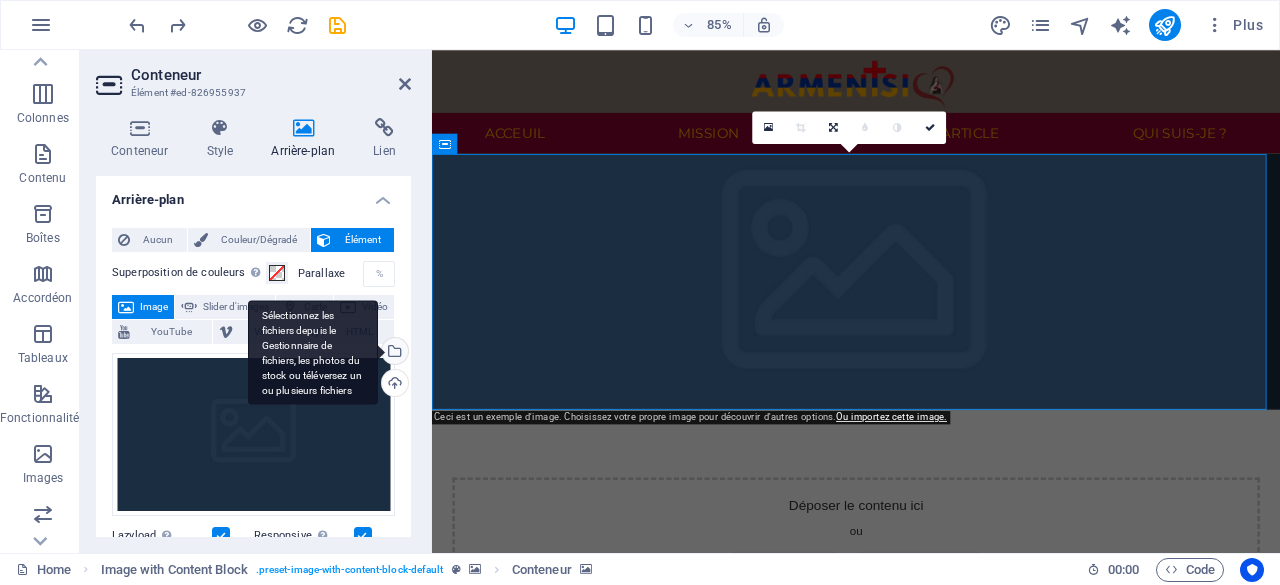 click on "Sélectionnez les fichiers depuis le Gestionnaire de fichiers, les photos du stock ou téléversez un ou plusieurs fichiers" at bounding box center [393, 353] 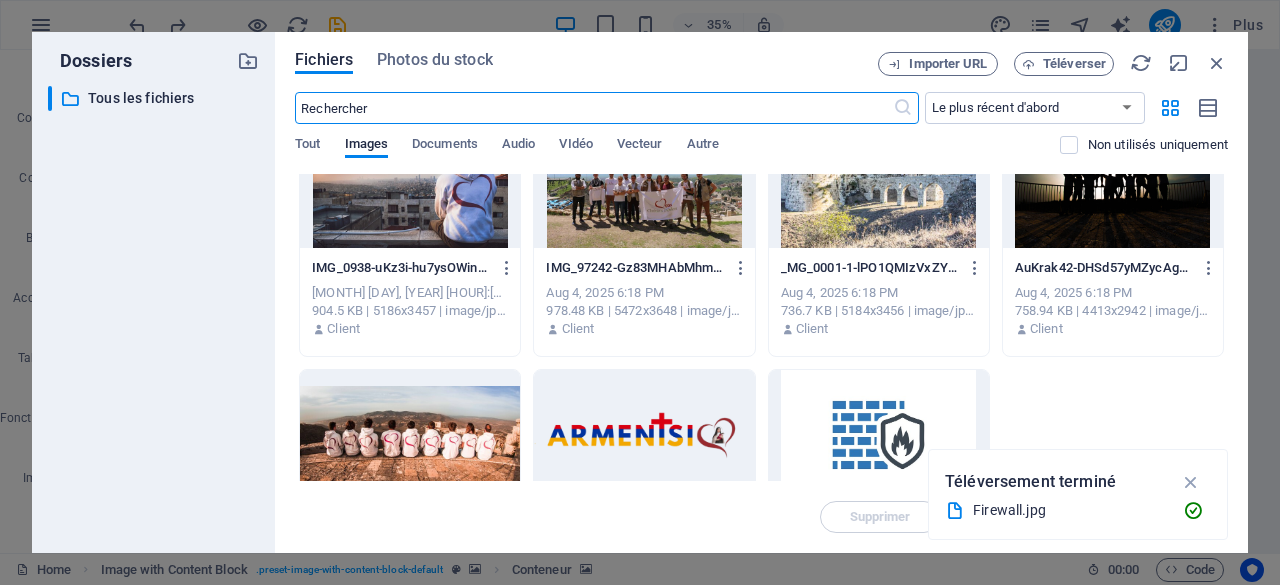 scroll, scrollTop: 184, scrollLeft: 0, axis: vertical 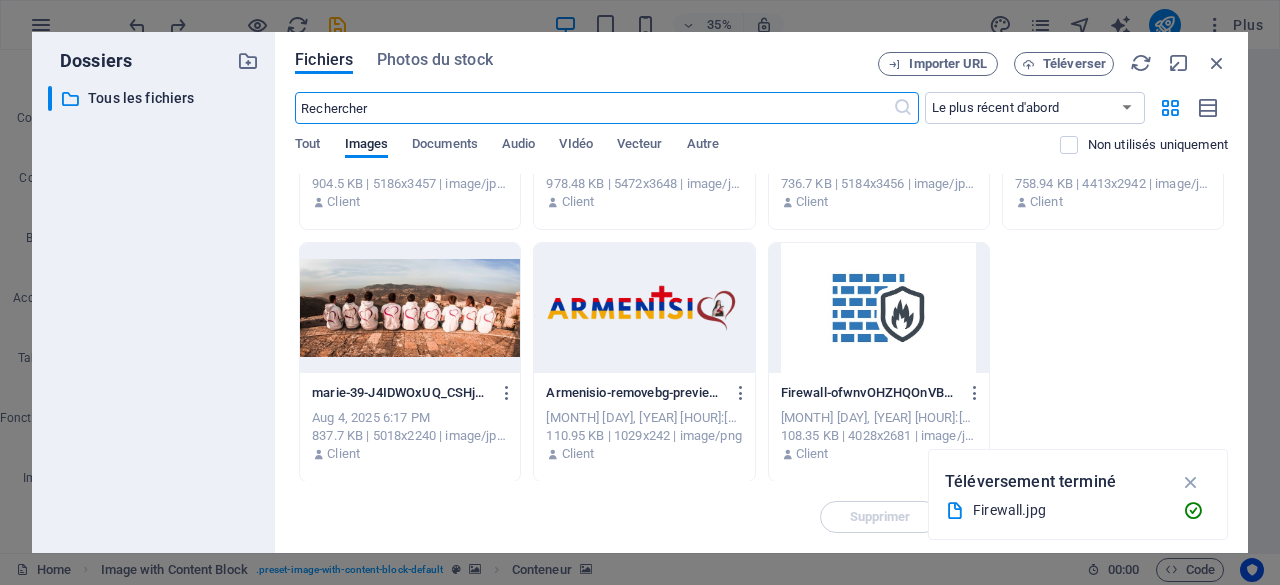 click at bounding box center (410, 308) 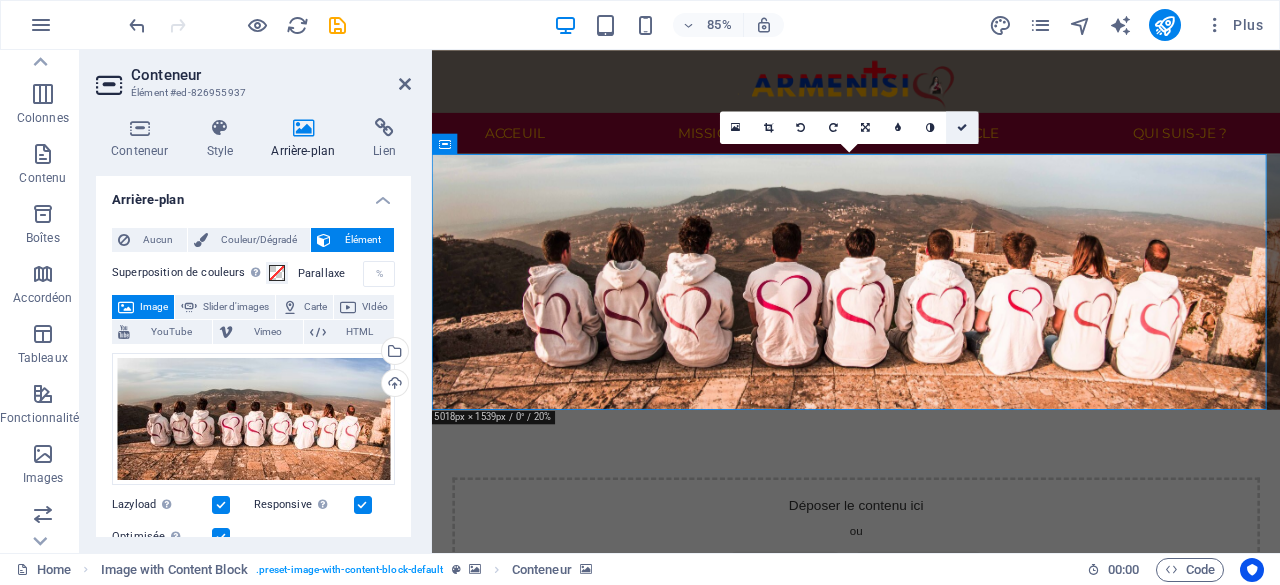click at bounding box center [962, 127] 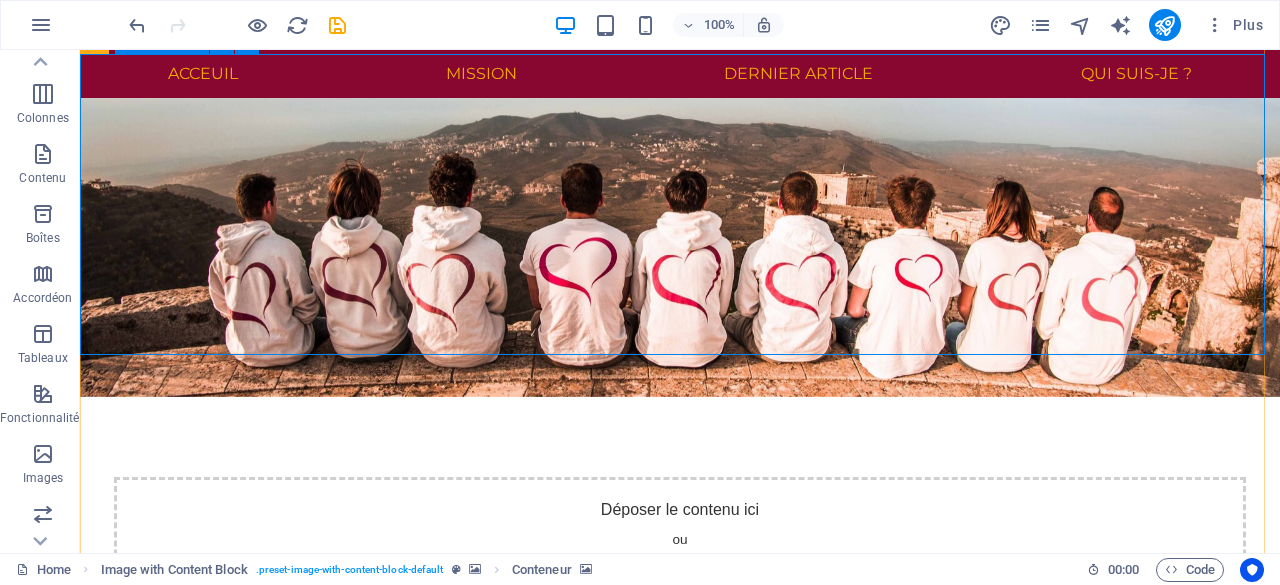 scroll, scrollTop: 0, scrollLeft: 0, axis: both 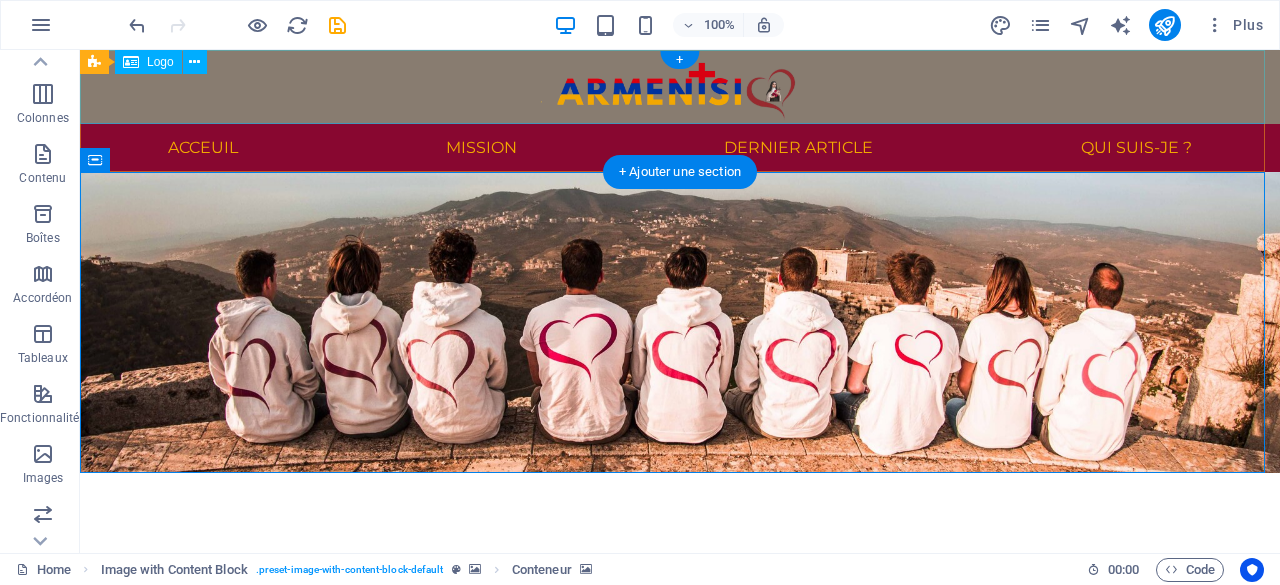 click at bounding box center [680, 87] 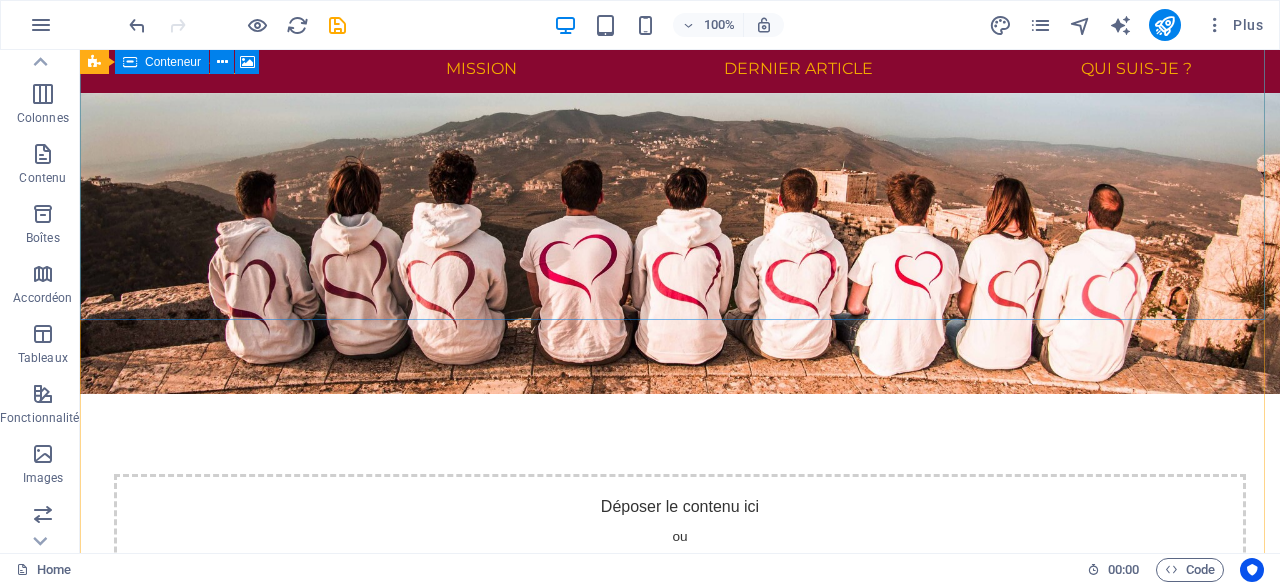 scroll, scrollTop: 0, scrollLeft: 0, axis: both 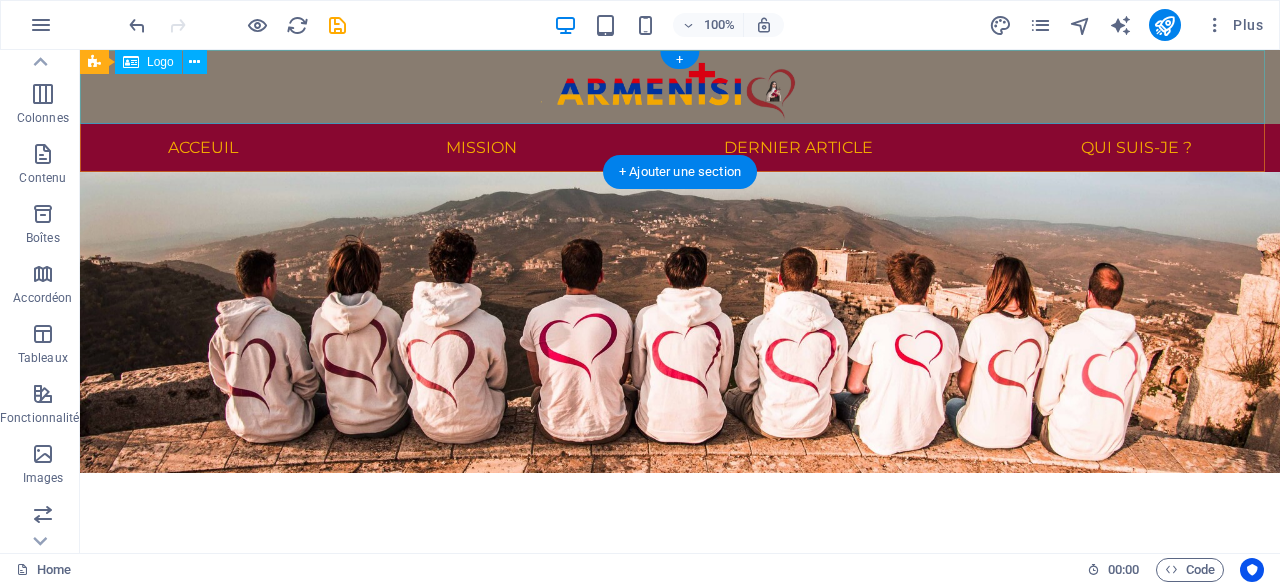 click at bounding box center [680, 87] 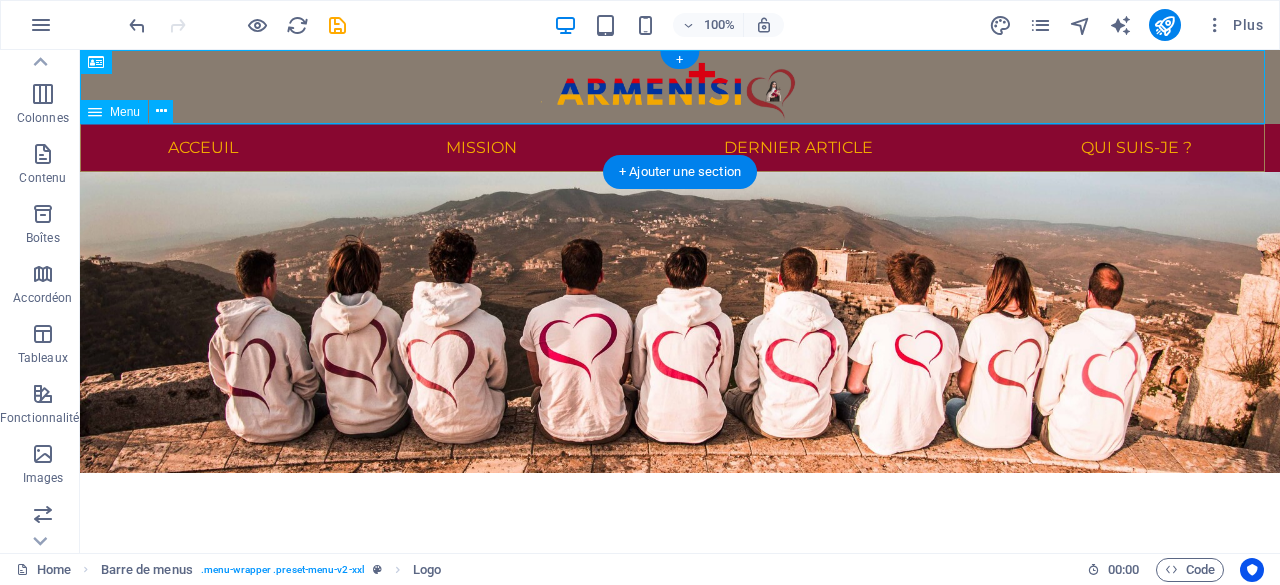 click on "Acceuil Mission Dernier article Qui suis-je ?" at bounding box center (680, 148) 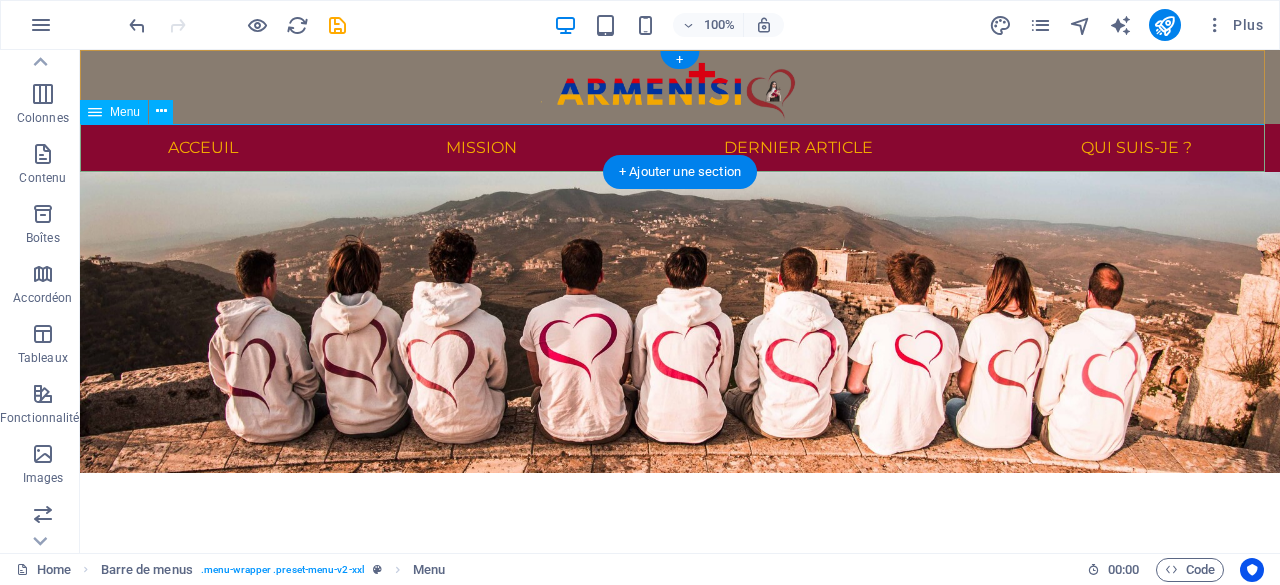 click on "Acceuil Mission Dernier article Qui suis-je ?" at bounding box center [680, 148] 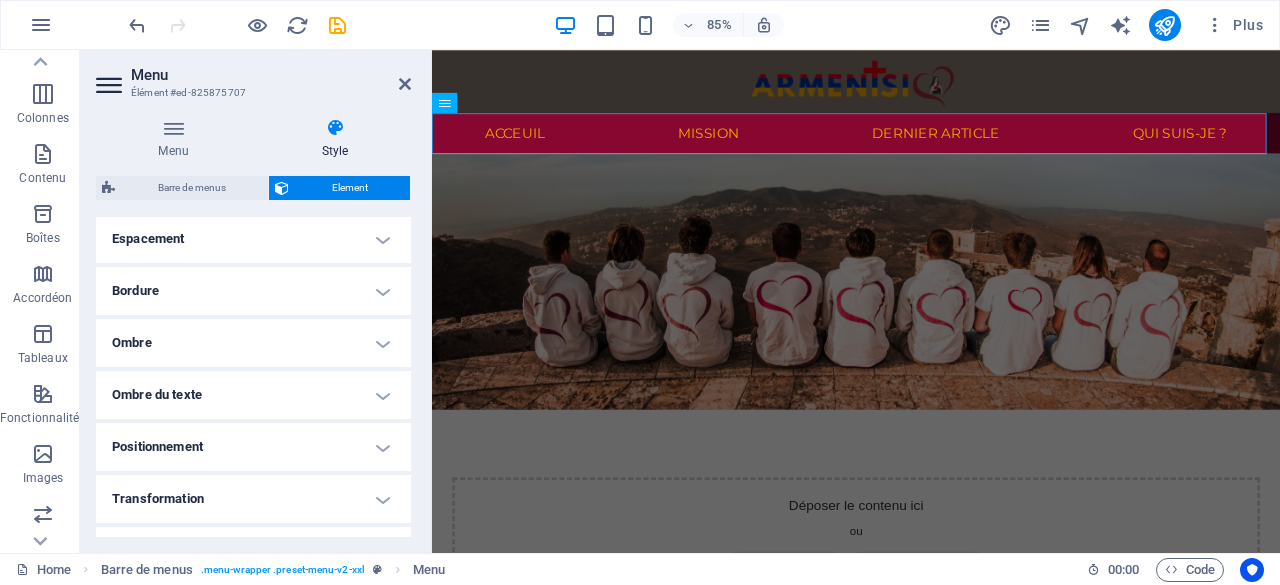 scroll, scrollTop: 0, scrollLeft: 0, axis: both 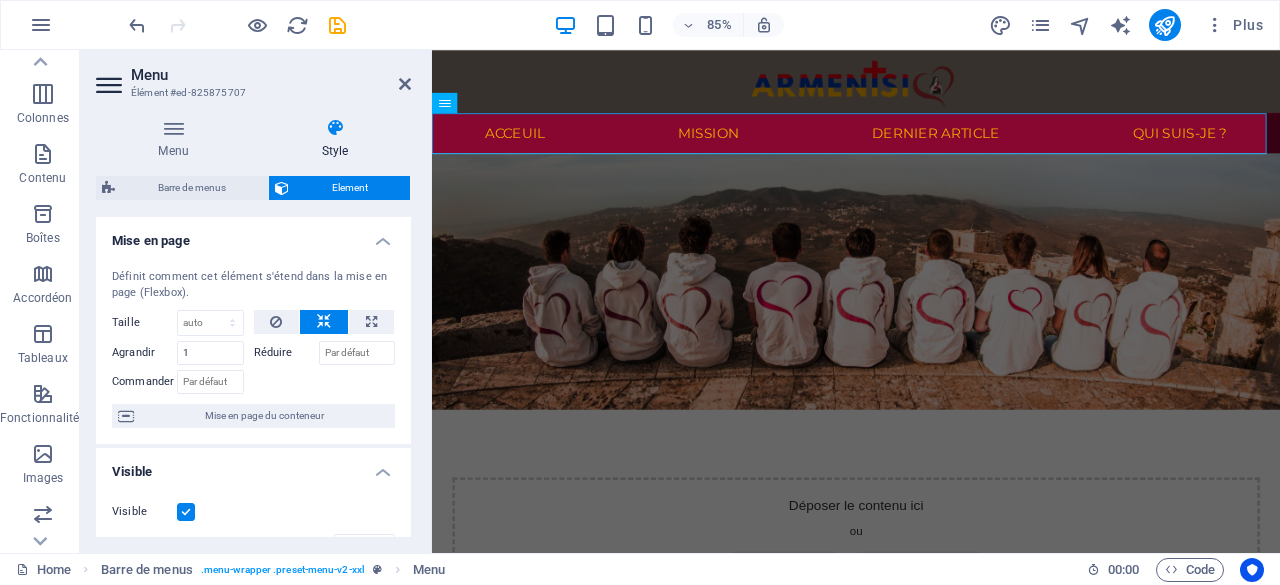 click on "Menu Style Menu Auto Personnalisé Créez des éléments de menu personnalisés pour ce menu. Cette pratique est recommandée pour les sites web avec une page unique. Gérer les pages Éléments du menu 1 Aucun Page Externe Élément Téléphone E-mail Page Home About Us Contact Legal Notice Privacy Nouvelle page Élément
URL /#contact Téléphone E-mail Texte du lien Acceuil Cible du lien Nouvel onglet Même onglet Superposition Titre Description supplémentaire du lien. Celle-ci doit être différente du texte du lien. Le titre est souvent affiché comme Texte infobulle lorsque la souris passe sur l'élément. Laissez vide en cas de doute. Relation Définit la  relation entre ce lien et la cible du lien . Par exemple, la valeur "nofollow" indique aux moteurs de recherche de ne pas suivre le lien. Vous pouvez le laisser vide. alternate author bookmark external help license next nofollow noreferrer noopener prev search tag Design du bouton Aucun Par défaut Principal Secondaire 2 Page" at bounding box center (253, 327) 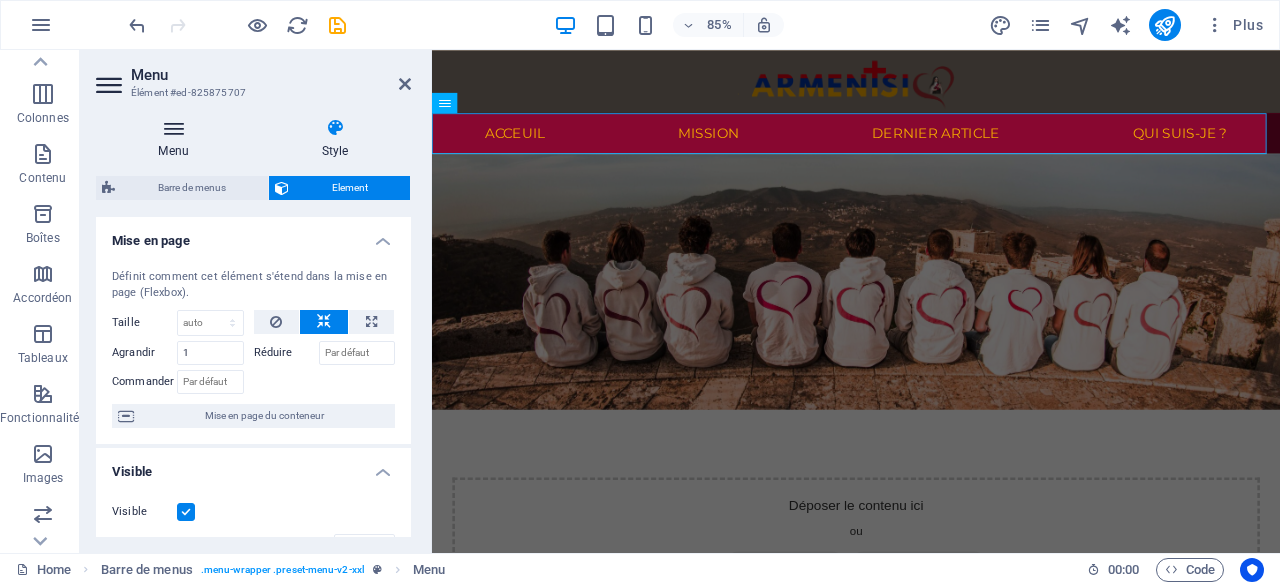 click on "Menu" at bounding box center (177, 139) 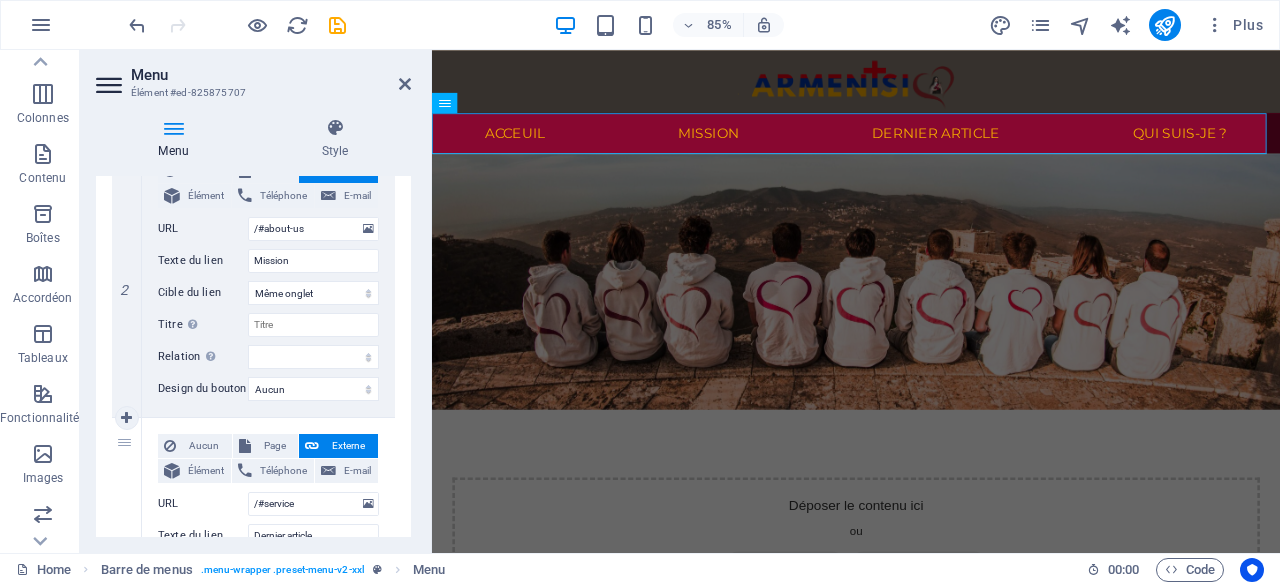 scroll, scrollTop: 114, scrollLeft: 0, axis: vertical 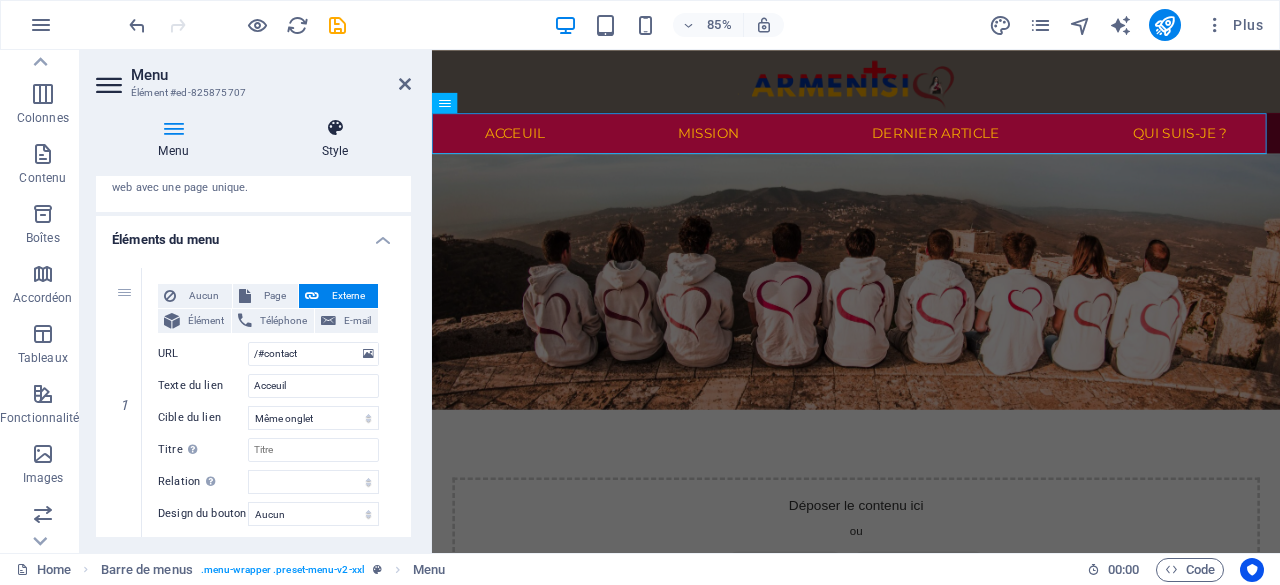 click on "Style" at bounding box center (335, 139) 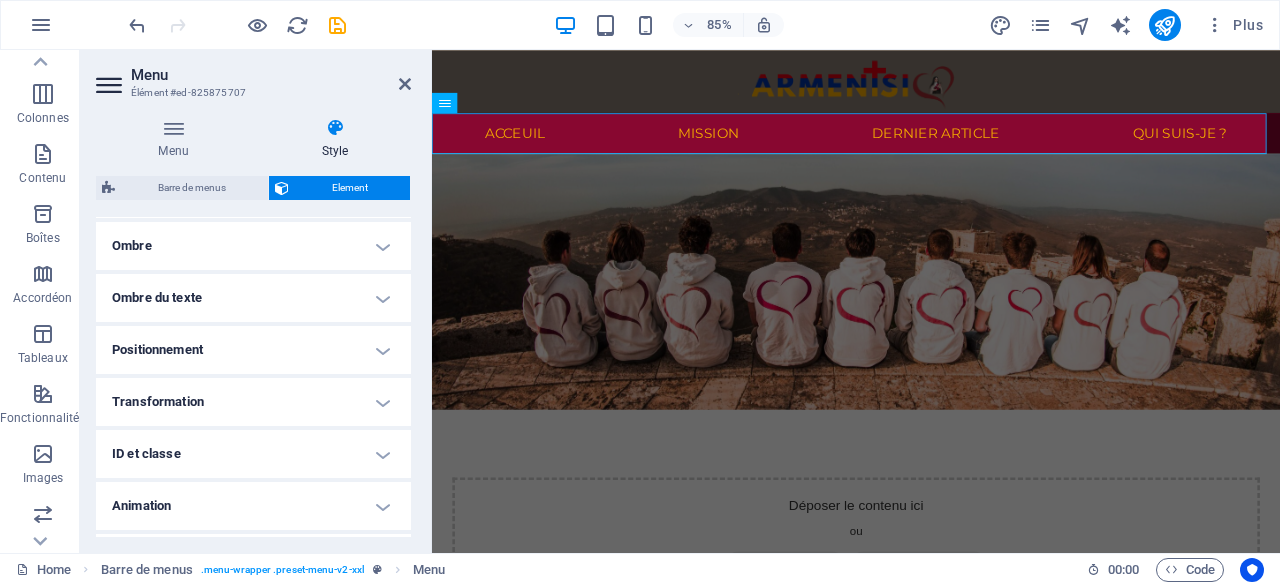 scroll, scrollTop: 540, scrollLeft: 0, axis: vertical 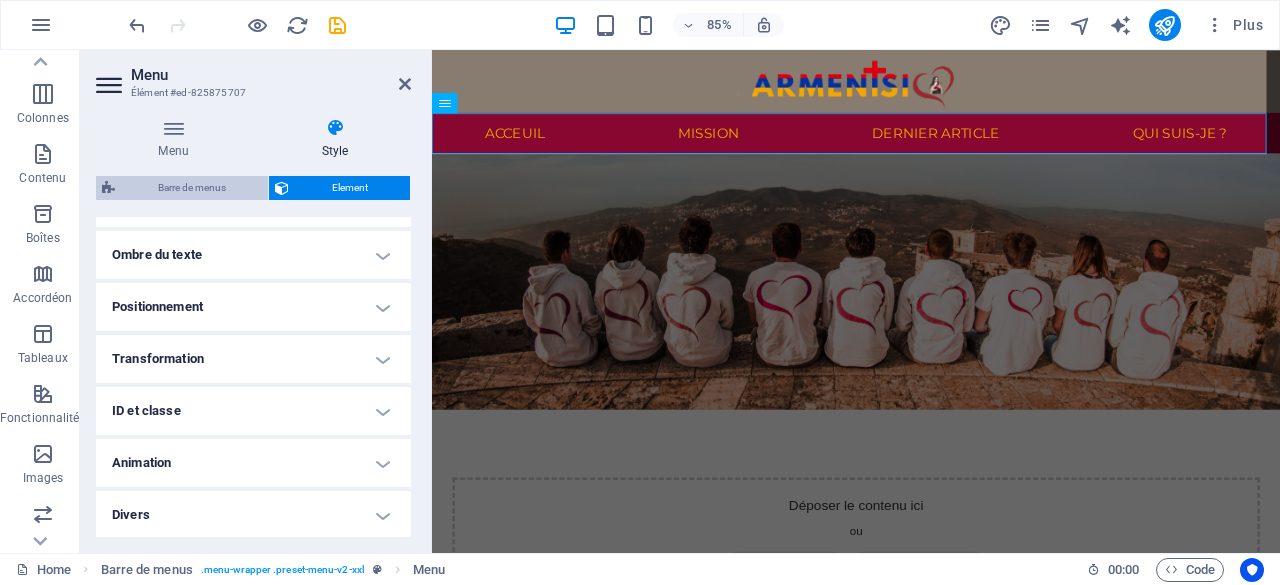 click on "Barre de menus" at bounding box center [191, 188] 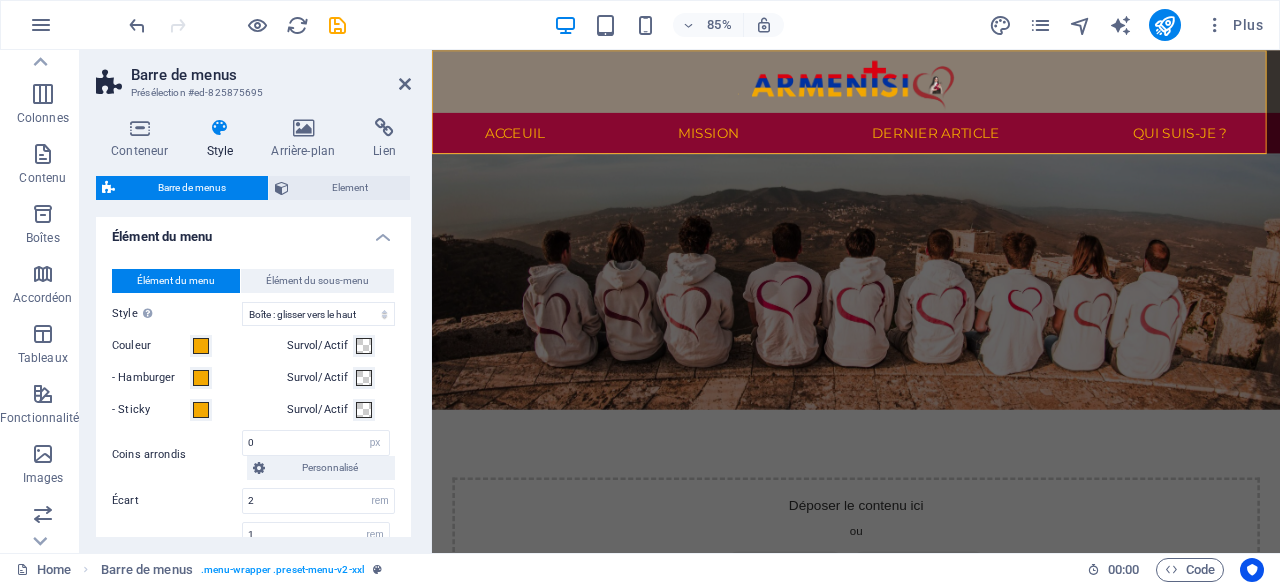 scroll, scrollTop: 1000, scrollLeft: 0, axis: vertical 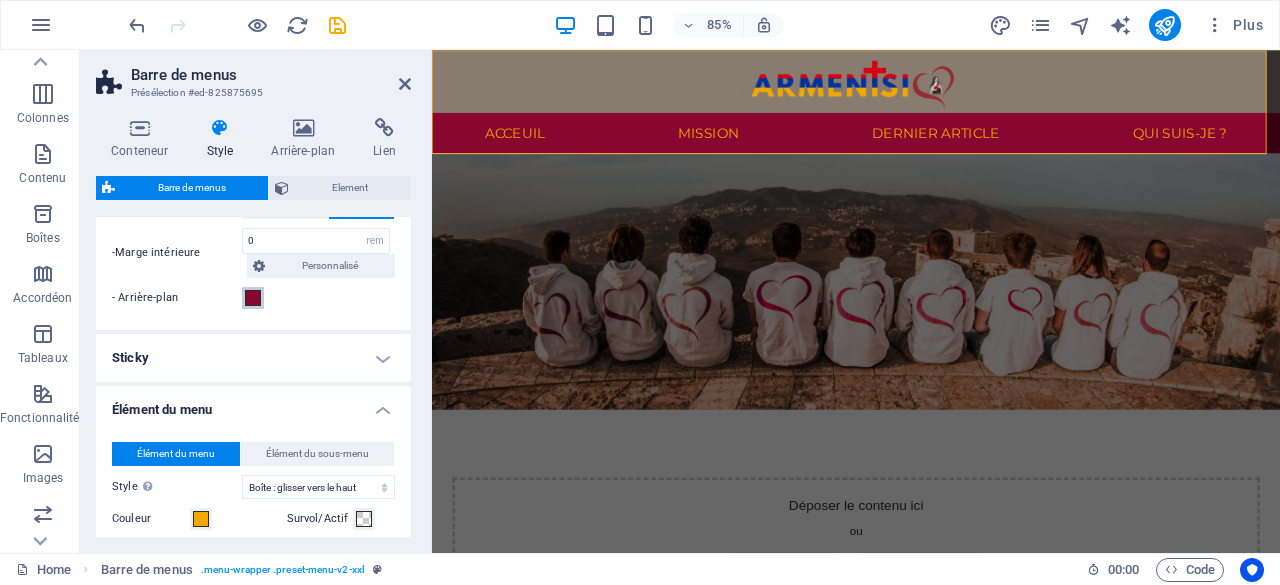 click on "- Arrière-plan" at bounding box center (253, 298) 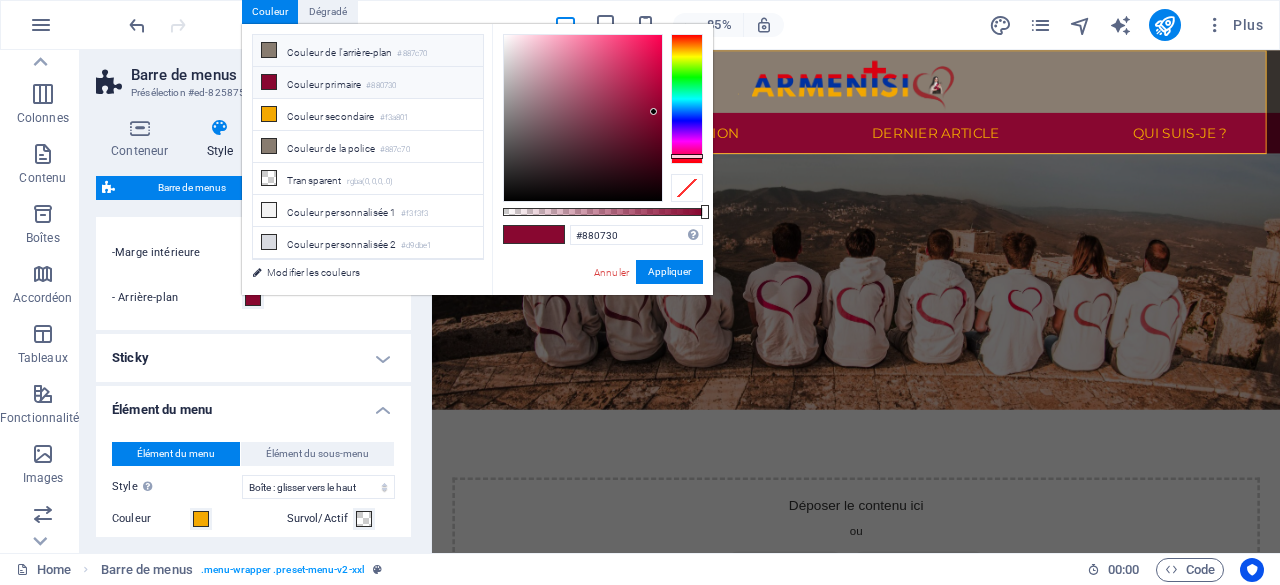 click on "Couleur de l'arrière-plan
#887c70" at bounding box center (368, 51) 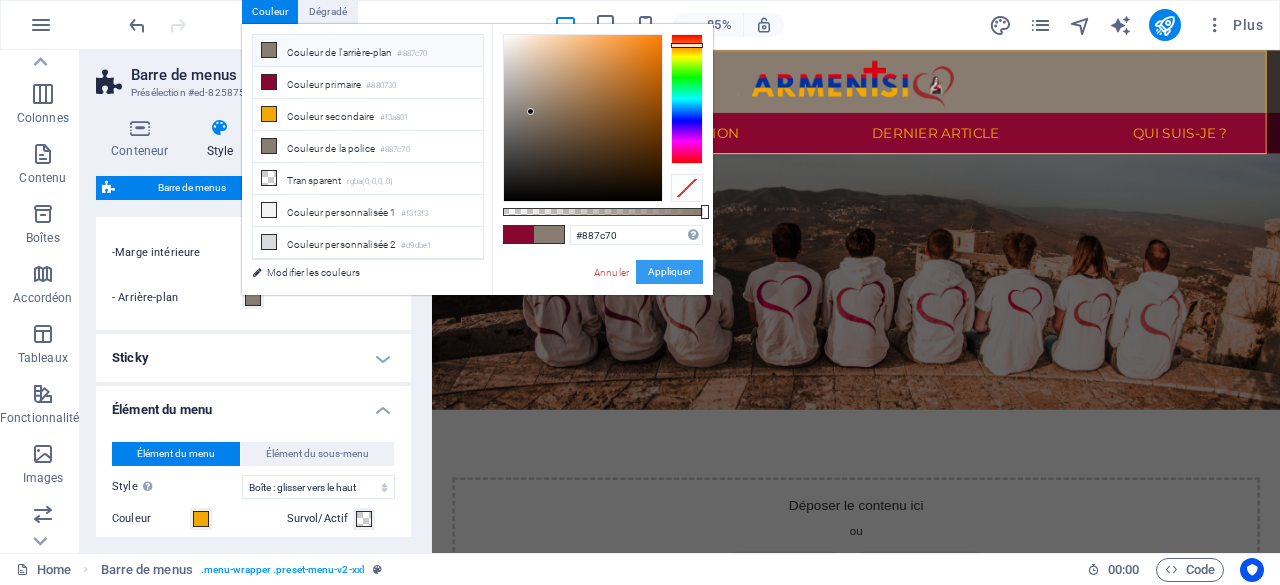 click on "Appliquer" at bounding box center (669, 272) 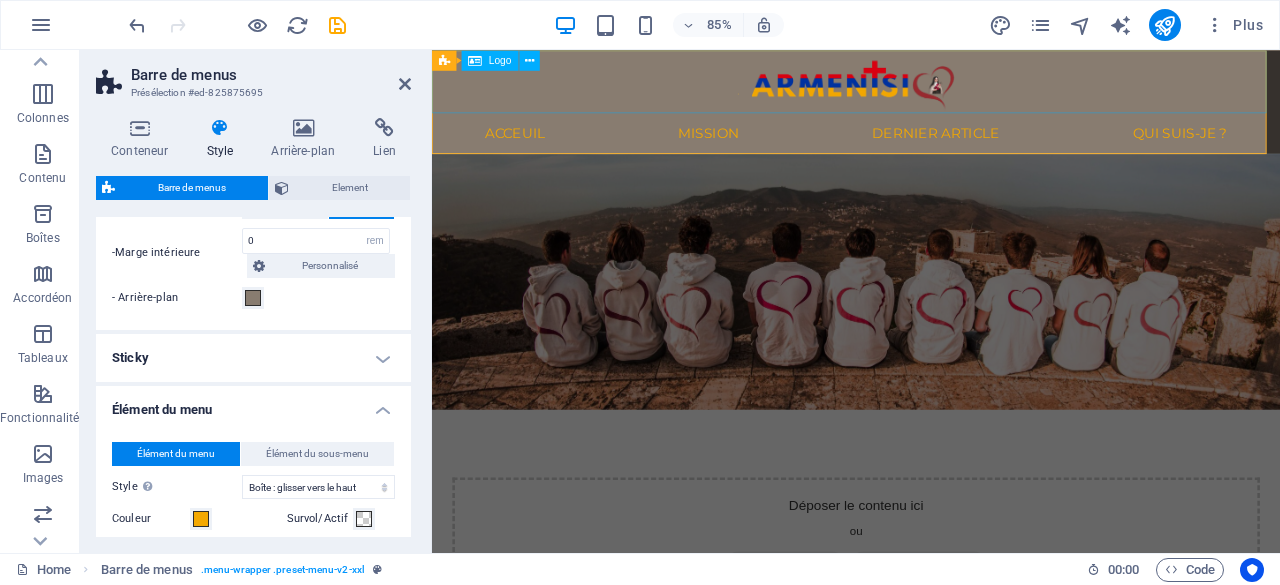 click at bounding box center (931, 87) 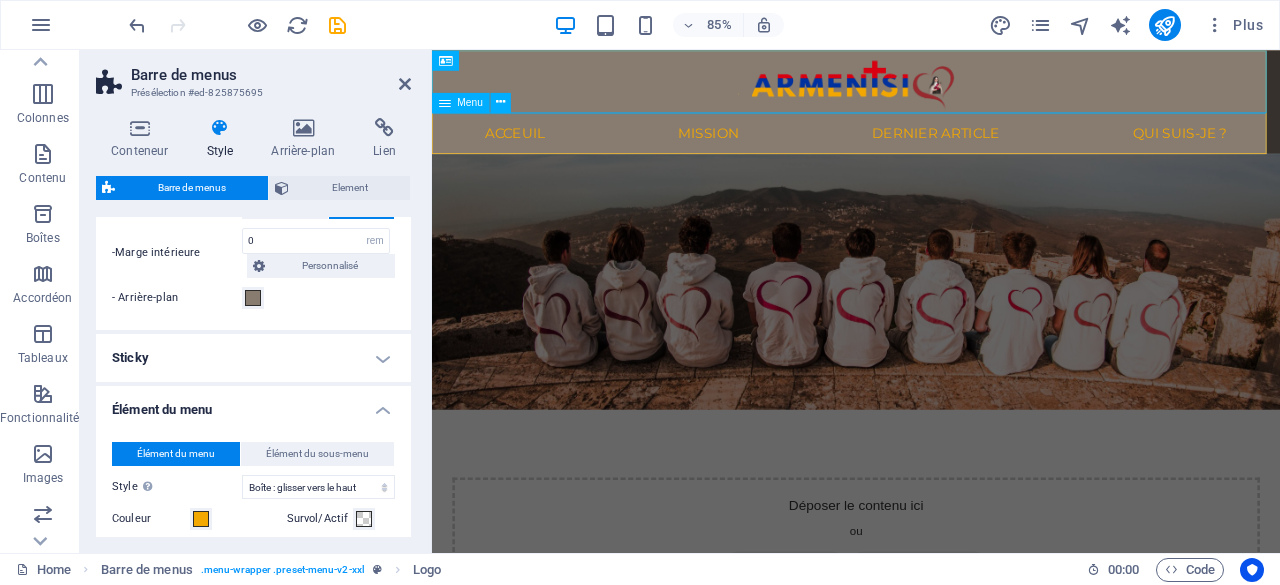 click on "Barre de menus Présélection #ed-825875695
Conteneur Style Arrière-plan Lien Taille Hauteur Par défaut px rem % vh vw Hauteur min. Aucun px rem % vh vw Largeur Par défaut px rem % em vh vw Largeur min. Aucun px rem % vh vw Largeur du contenu Par défaut Largeur personnalisée Largeur Par défaut px rem % em vh vw Largeur min. Aucun px rem % vh vw Marge intérieure par défaut Personnaliser espacement La largeur et la marge intérieure par défaut peuvent être modifiées dans Design. Modifier le design Mise en page (Flexbox) Alignement Détermine la direction de l'axe (flex). Par défaut Axe principal Détermine comment les éléments doivent se comporter le long de l'axe principal de ce conteneur (justify content) Par défaut Axe secondaire Contrôle la direction verticale de l'élément à l'intérieur du conteneur (align-items). Par défaut Retour automatique Par défaut On Off Remplir Par défaut Accessibilité Rôle Le rôle ARIA définit le but d'un élément.  Aucun Alert Article %" at bounding box center [256, 301] 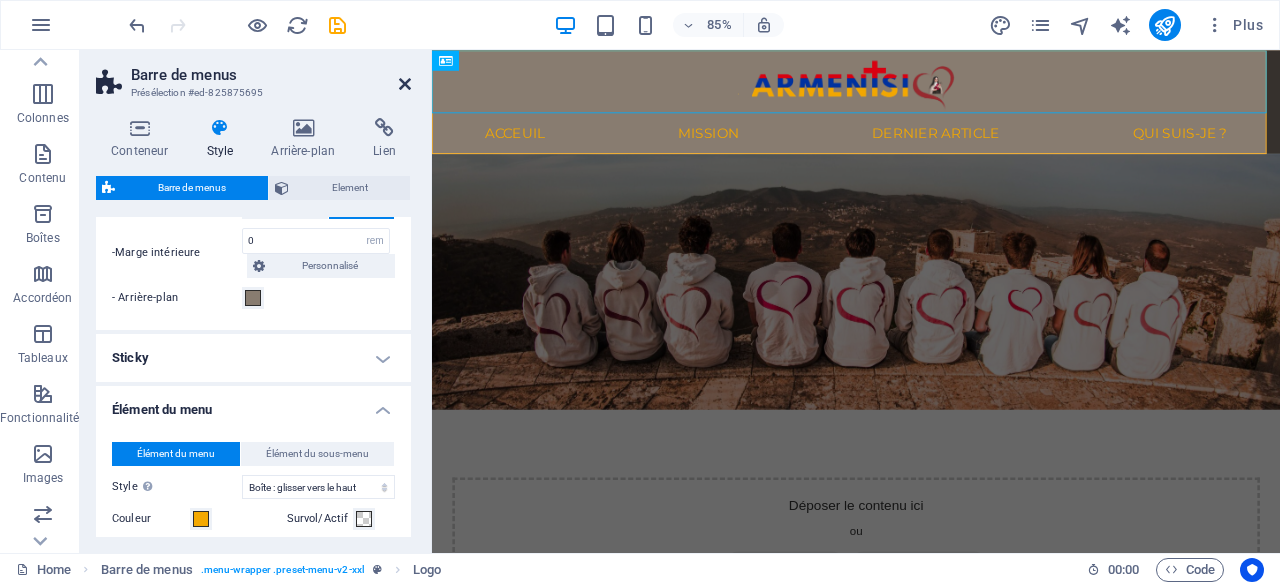 drag, startPoint x: 402, startPoint y: 77, endPoint x: 330, endPoint y: 27, distance: 87.658424 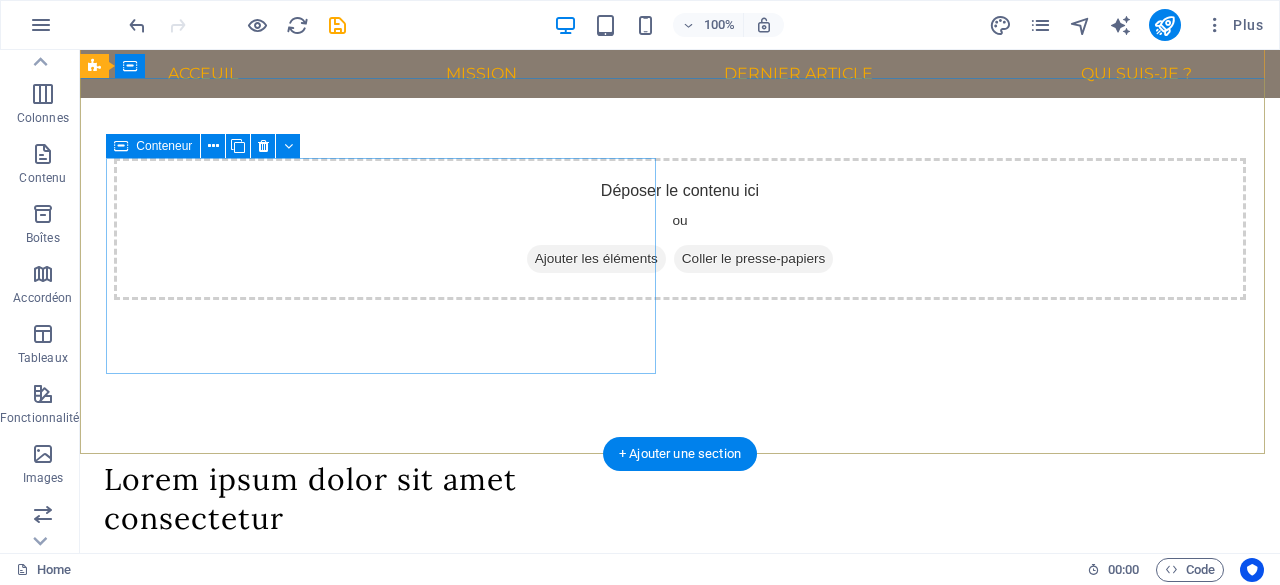 scroll, scrollTop: 0, scrollLeft: 0, axis: both 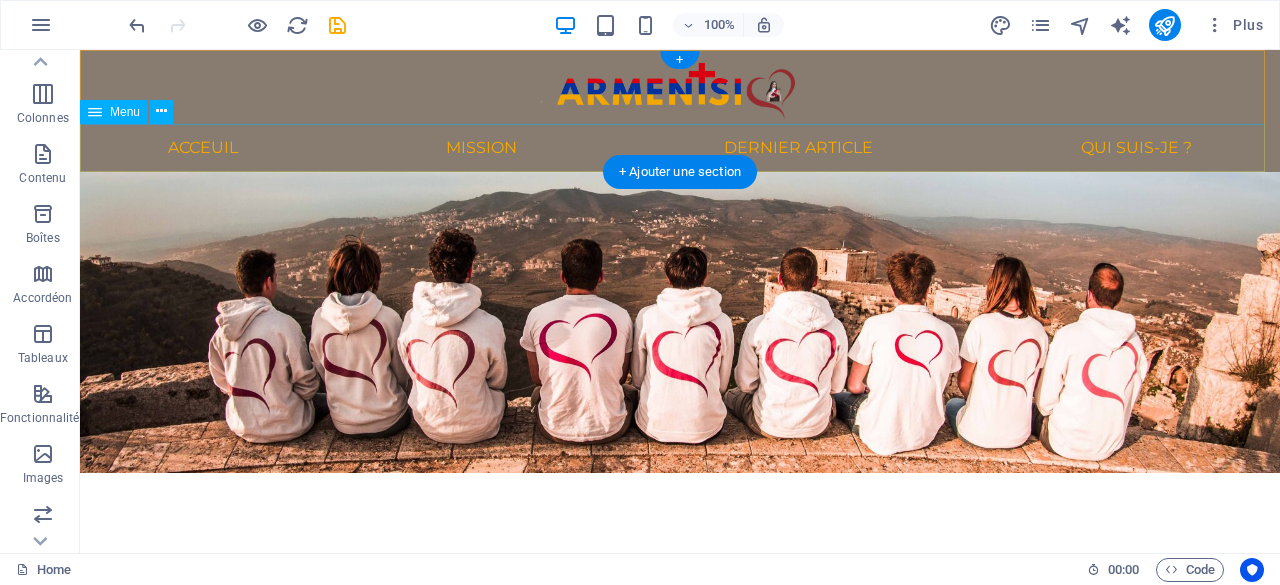 click on "Acceuil Mission Dernier article Qui suis-je ?" at bounding box center (680, 148) 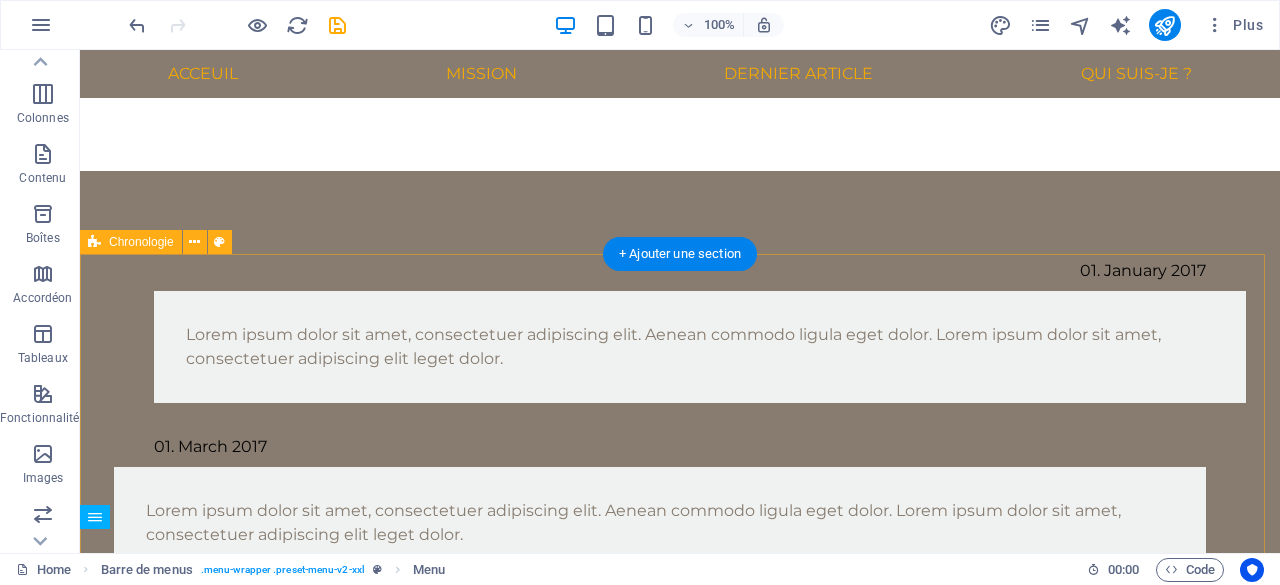 scroll, scrollTop: 521, scrollLeft: 0, axis: vertical 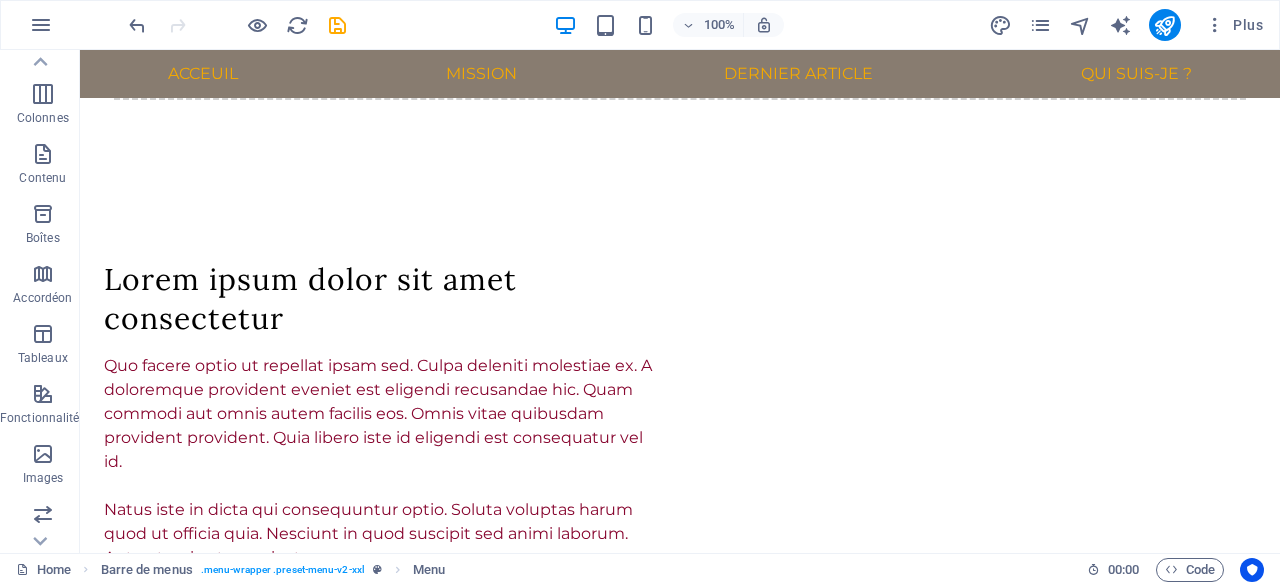 click on "100%" at bounding box center (668, 25) 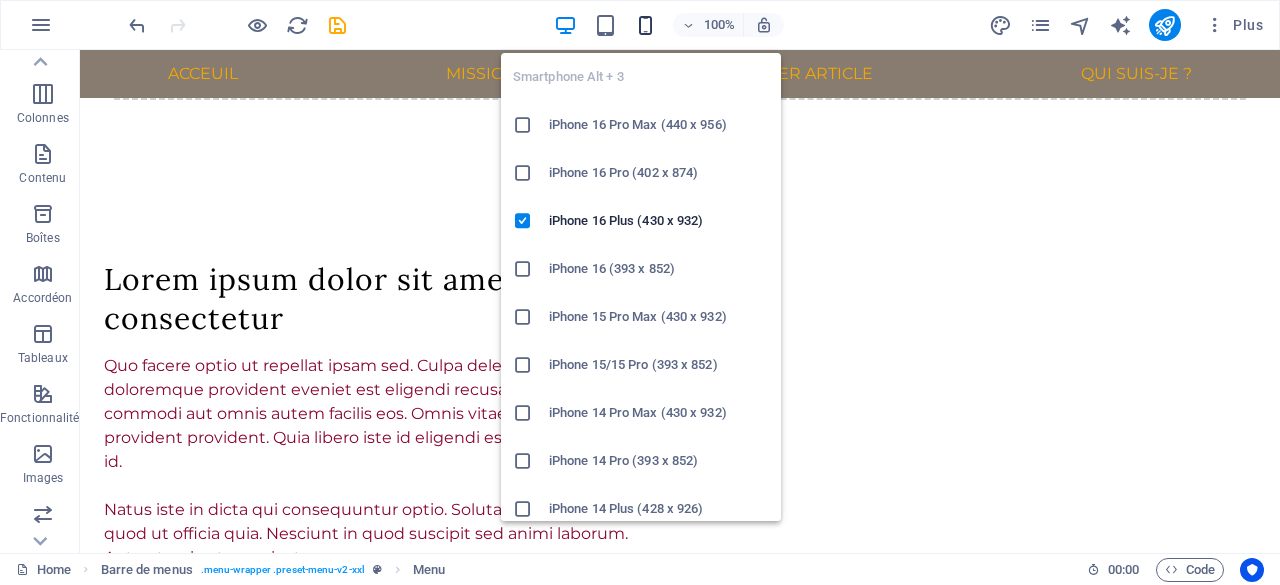 click at bounding box center (645, 25) 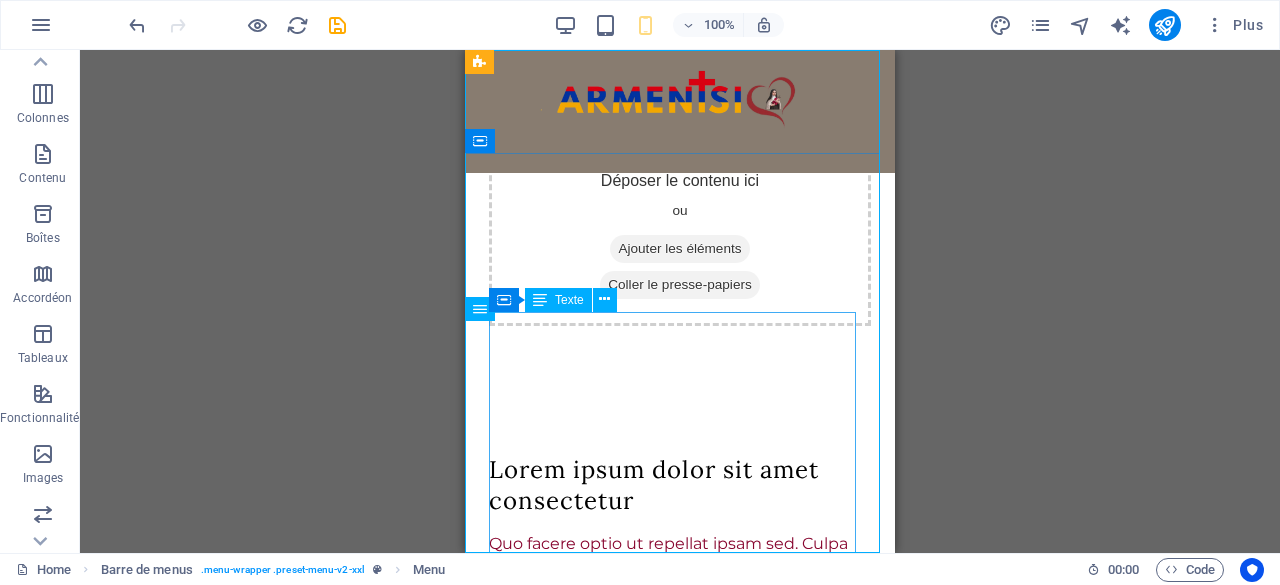 scroll, scrollTop: 500, scrollLeft: 0, axis: vertical 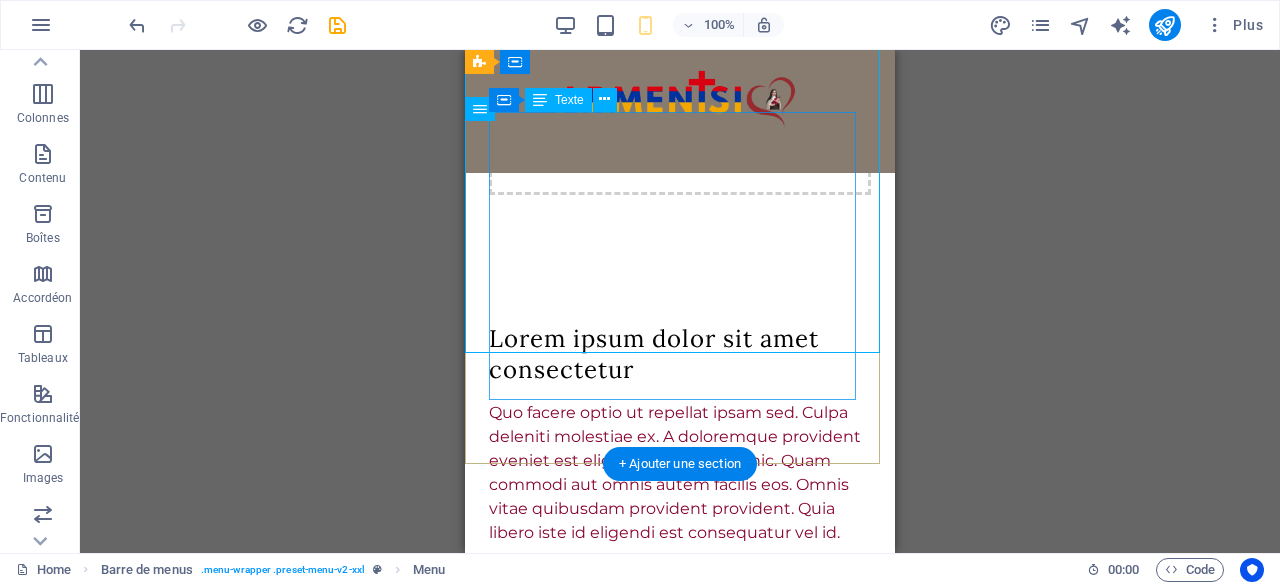 click on "Quo facere optio ut repellat ipsam sed. Culpa deleniti molestiae ex. A doloremque provident eveniet est eligendi recusandae hic. Quam commodi aut omnis autem facilis eos. Omnis vitae quibusdam provident provident. Quia libero iste id eligendi est consequatur vel id. Natus iste in dicta qui consequuntur optio. Soluta voluptas harum quod ut officia quia. Nesciunt in quod suscipit sed animi laborum. Aut aut quia et quas iusto quae quos." at bounding box center [680, 533] 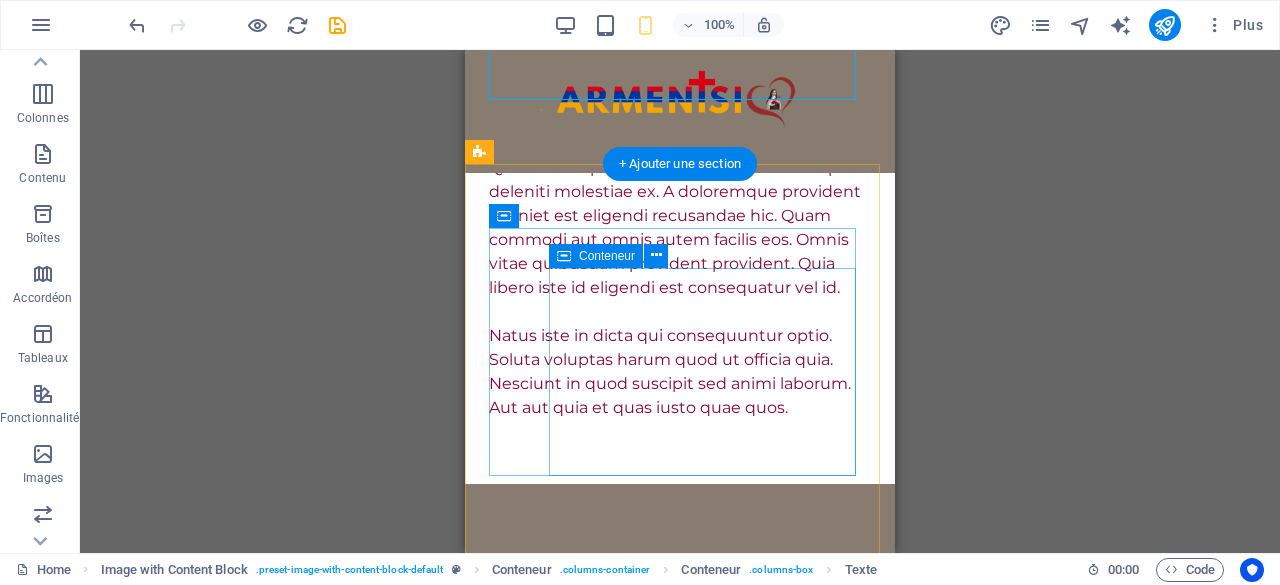 scroll, scrollTop: 800, scrollLeft: 0, axis: vertical 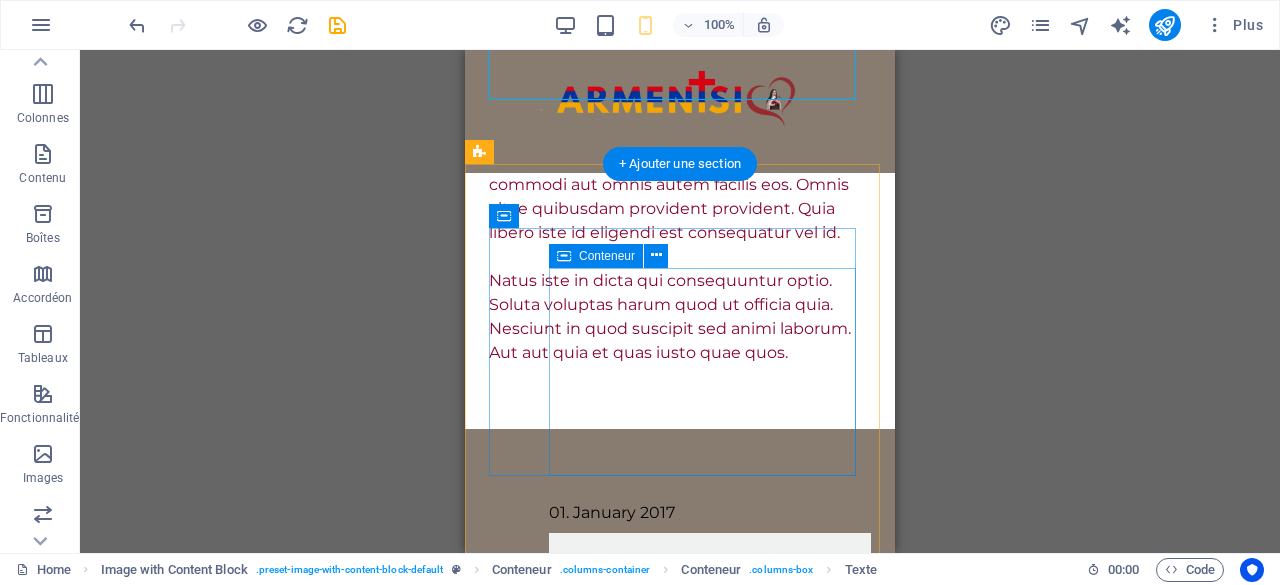 click on "Lorem ipsum dolor sit amet, consectetuer adipiscing elit. Aenean commodo ligula eget dolor. Lorem ipsum dolor sit amet, consectetuer adipiscing elit leget dolor." at bounding box center [710, 637] 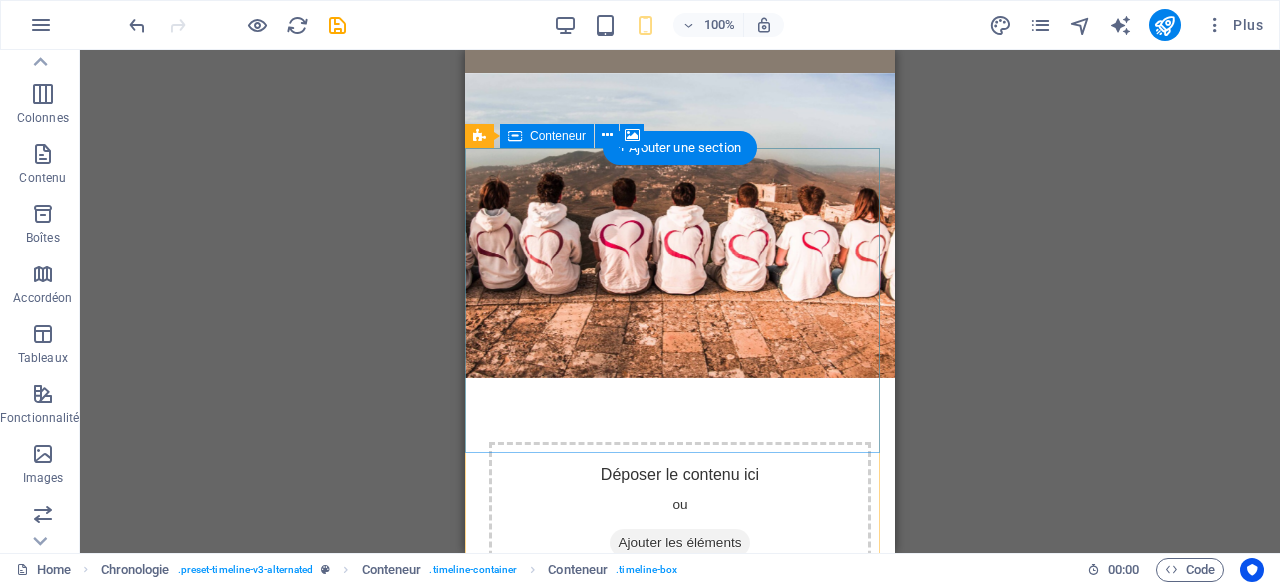 scroll, scrollTop: 0, scrollLeft: 0, axis: both 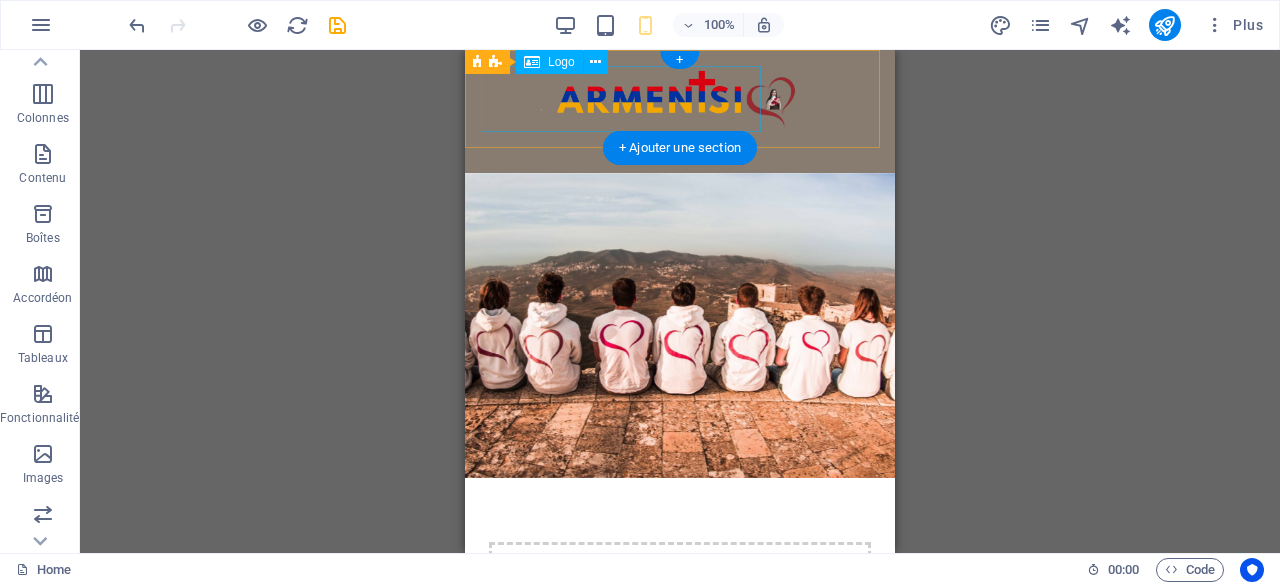 click at bounding box center (680, 99) 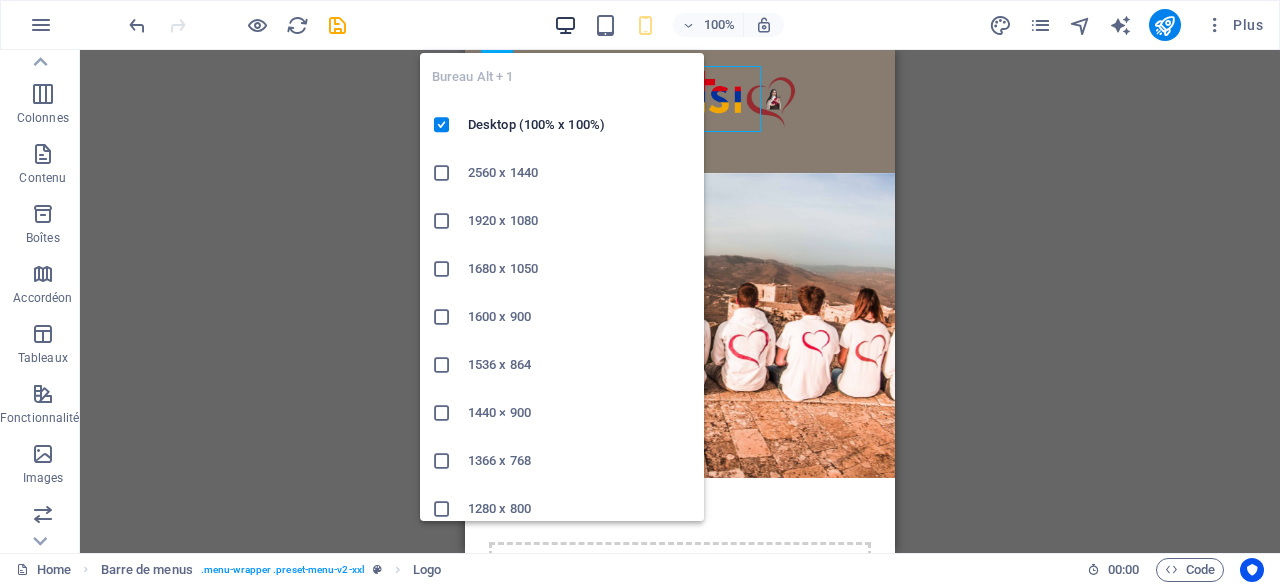 click at bounding box center (565, 25) 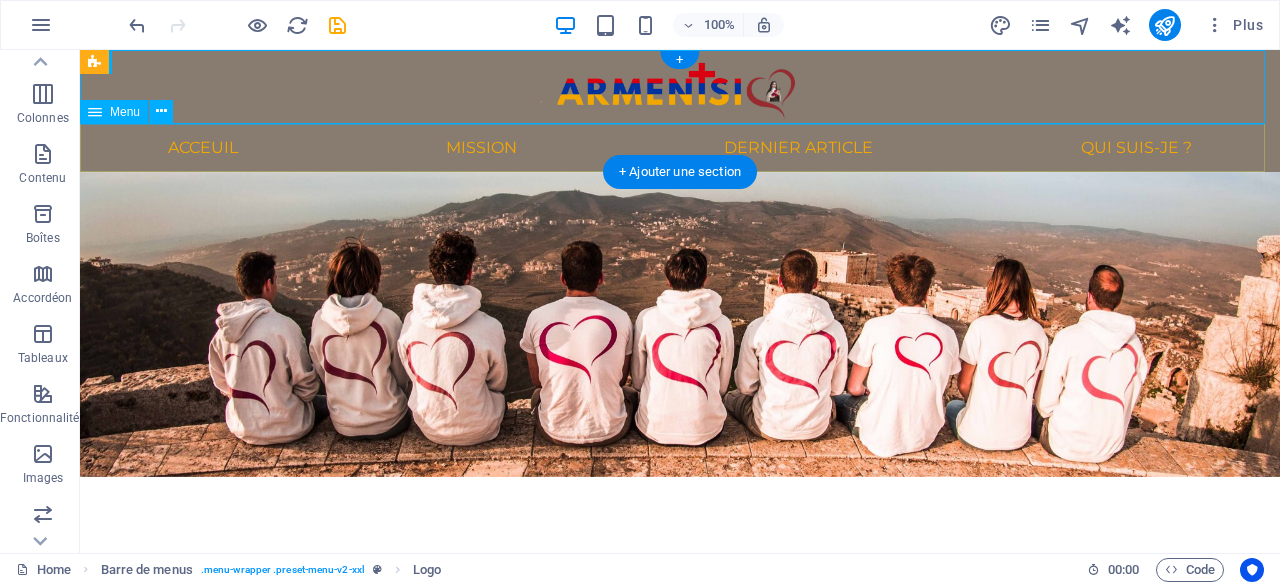 click on "Acceuil Mission Dernier article Qui suis-je ?" at bounding box center (680, 148) 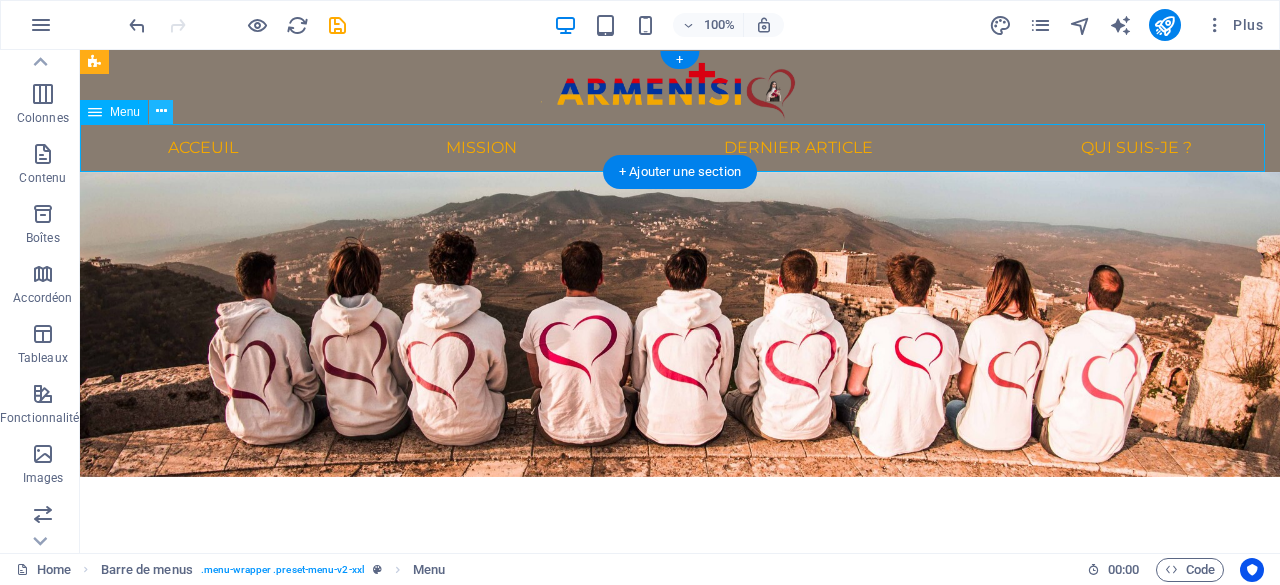 click at bounding box center (161, 111) 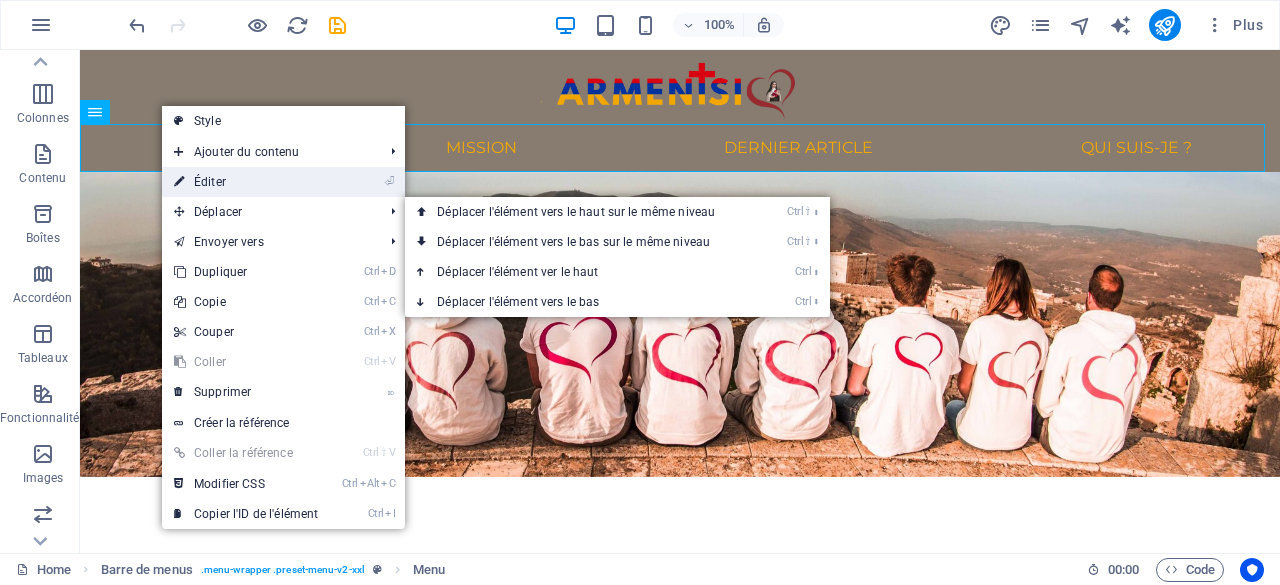 click on "⏎  Éditer" at bounding box center [246, 182] 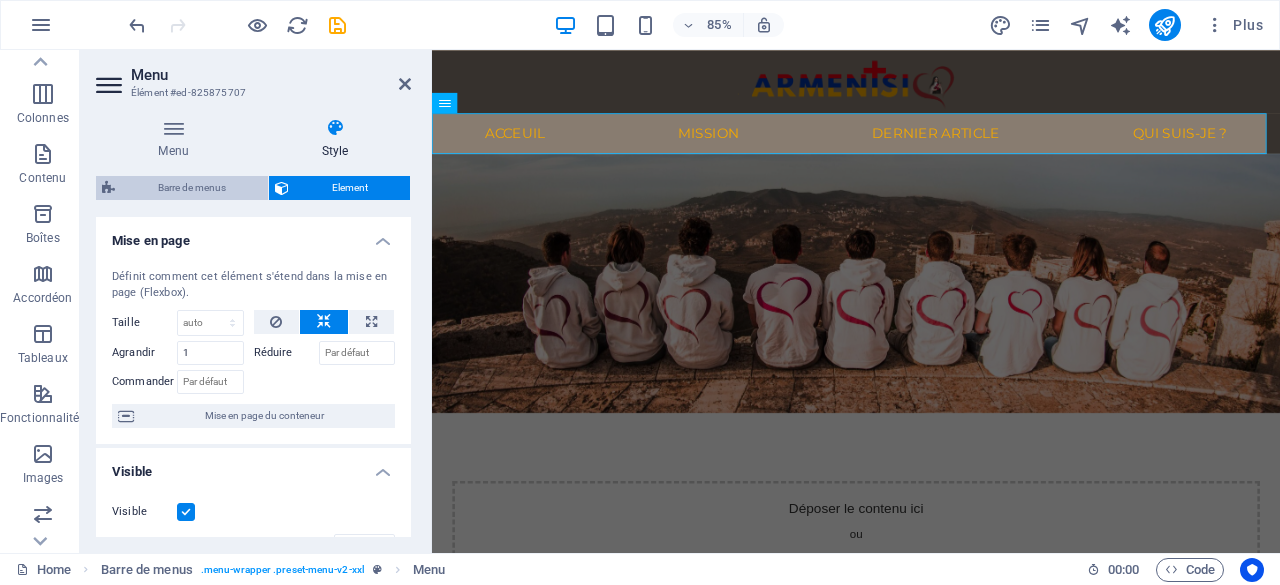 click on "Barre de menus" at bounding box center [191, 188] 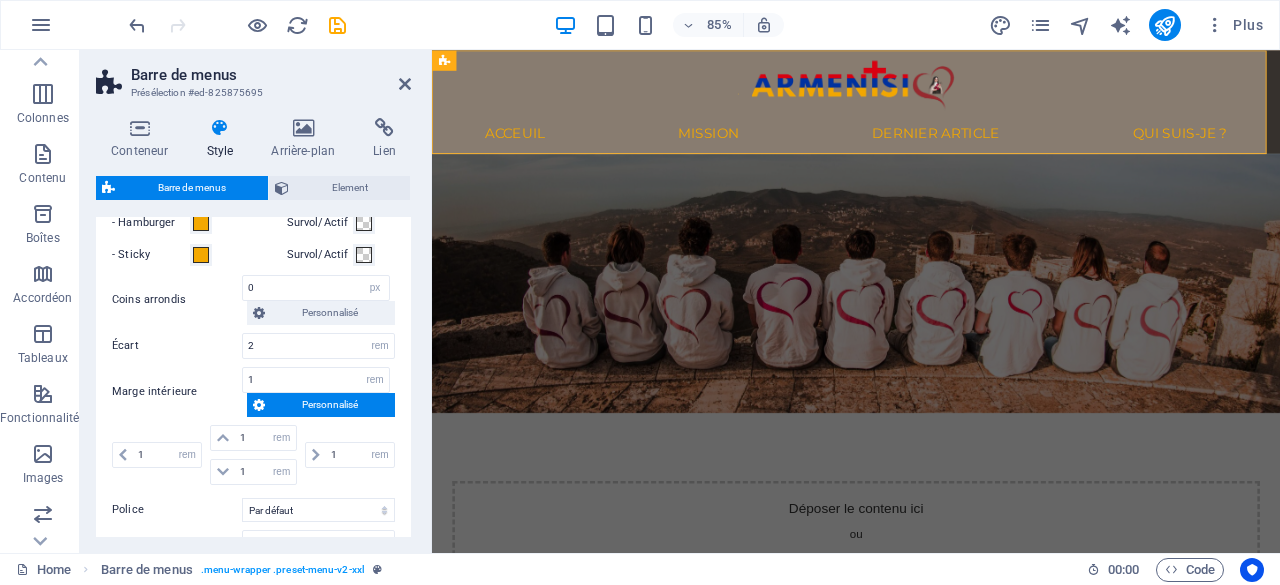 scroll, scrollTop: 928, scrollLeft: 0, axis: vertical 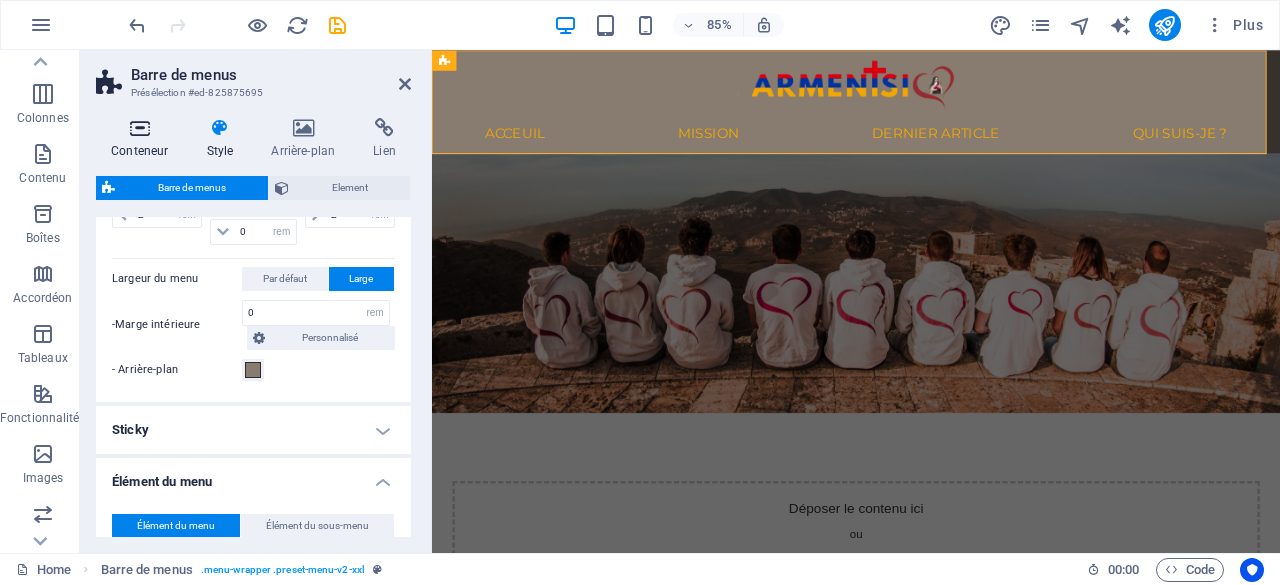 click on "Conteneur" at bounding box center (143, 139) 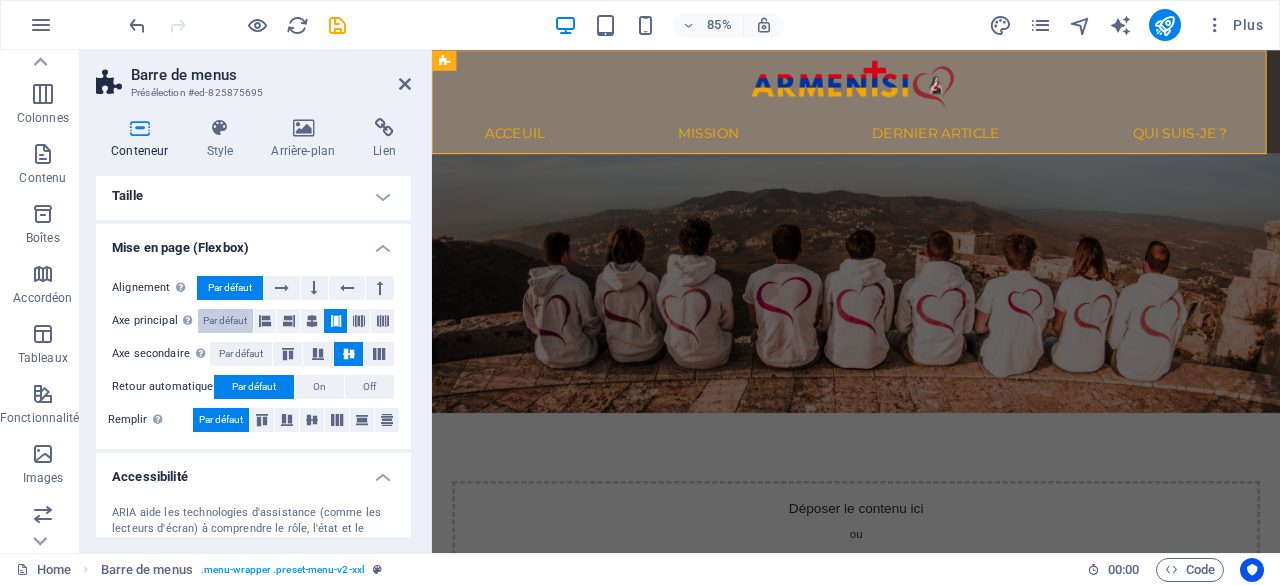 scroll, scrollTop: 0, scrollLeft: 0, axis: both 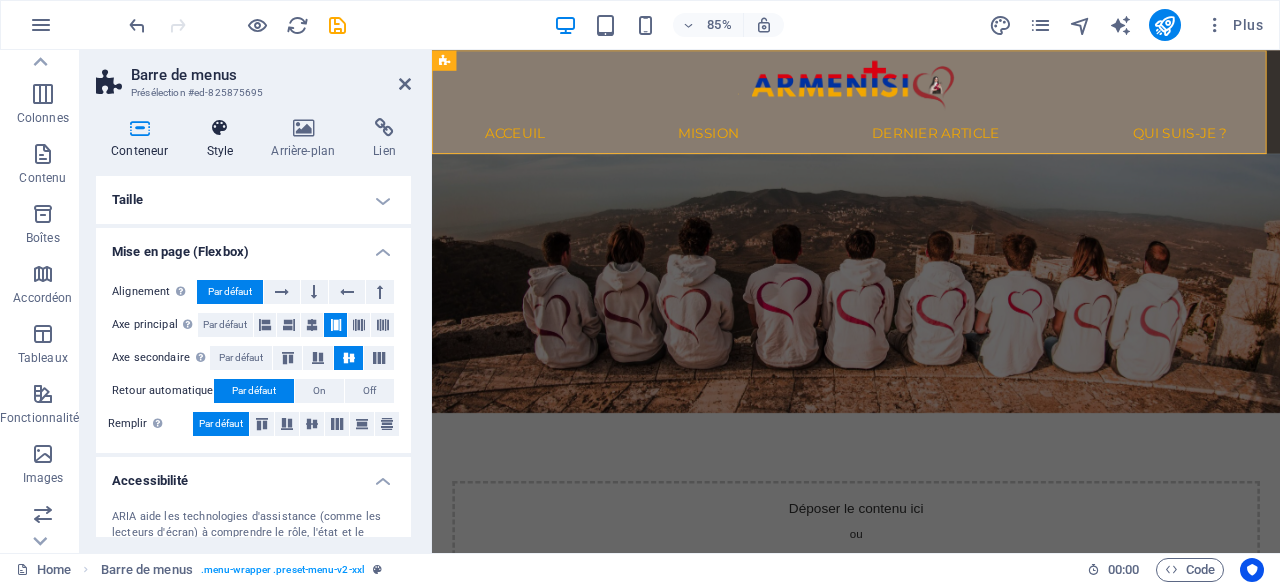 click at bounding box center (219, 128) 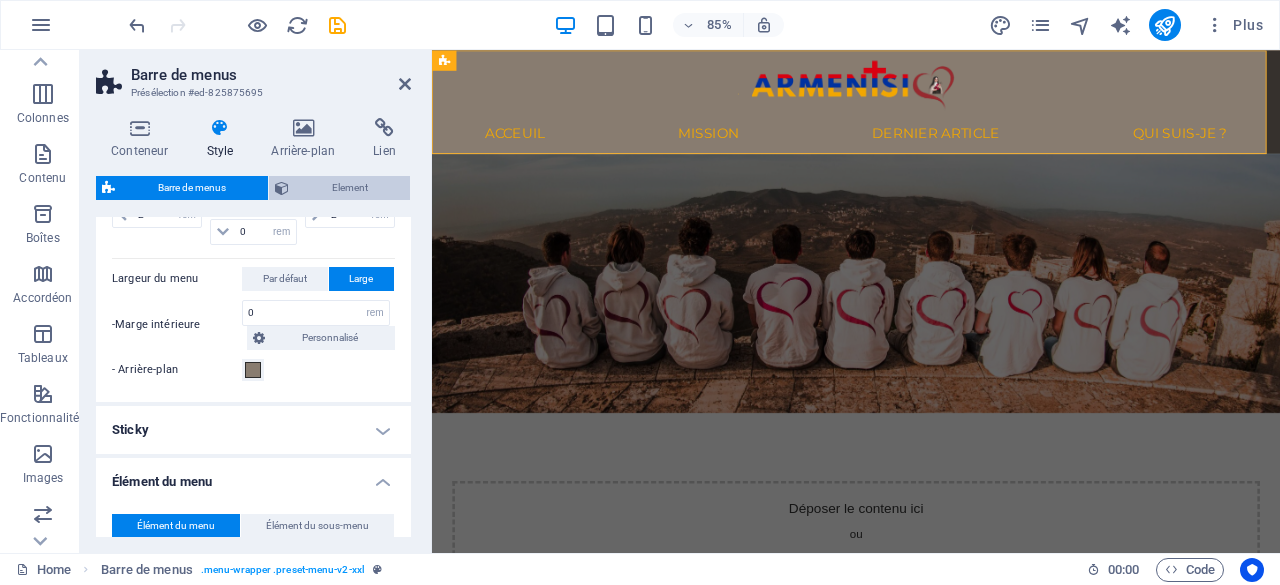 click on "Element" at bounding box center [349, 188] 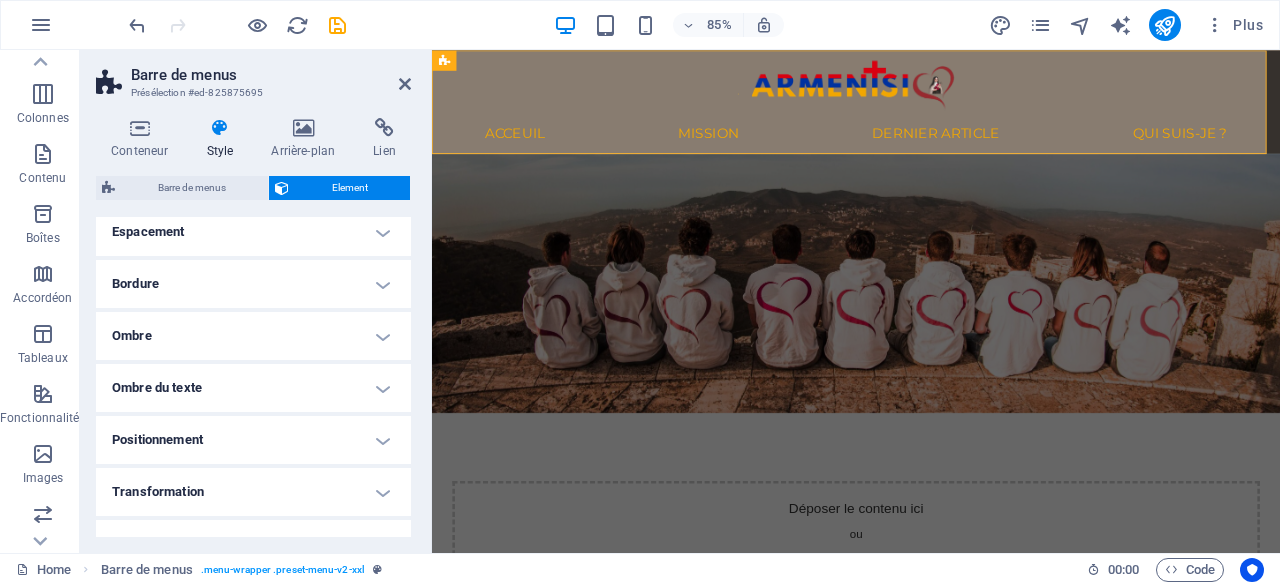 scroll, scrollTop: 0, scrollLeft: 0, axis: both 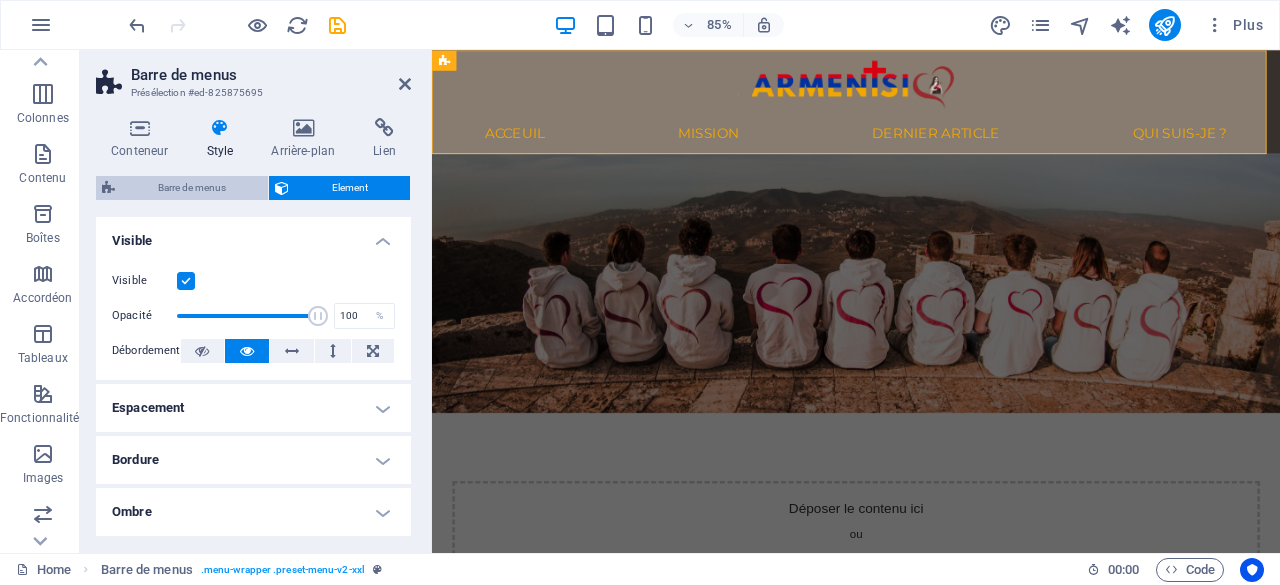click on "Barre de menus" at bounding box center [191, 188] 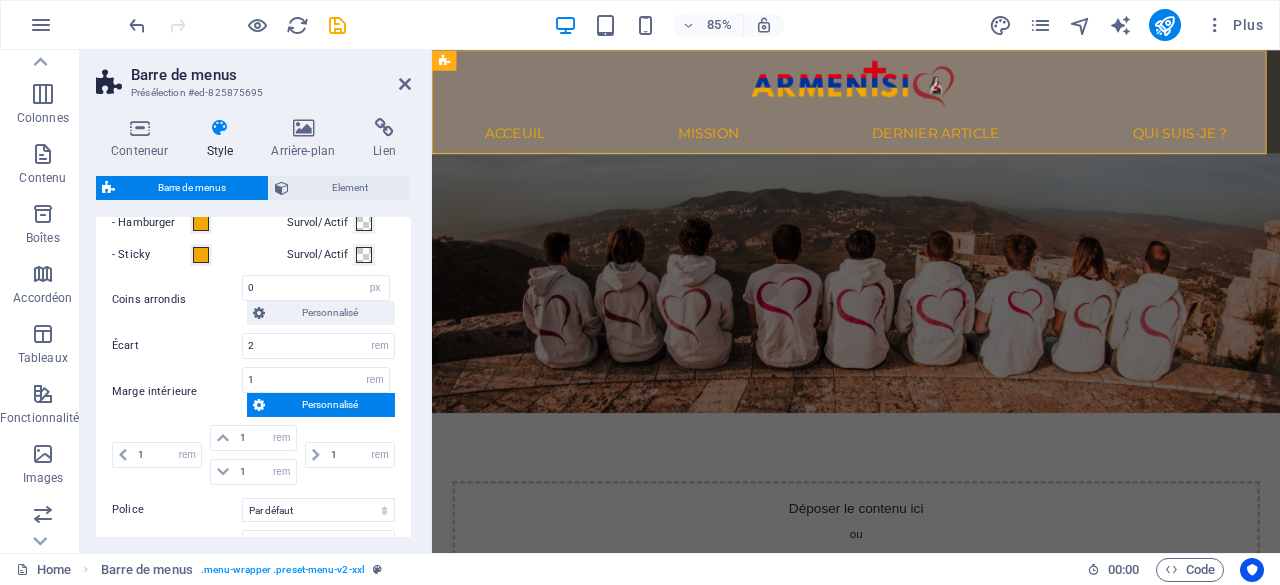 scroll, scrollTop: 1328, scrollLeft: 0, axis: vertical 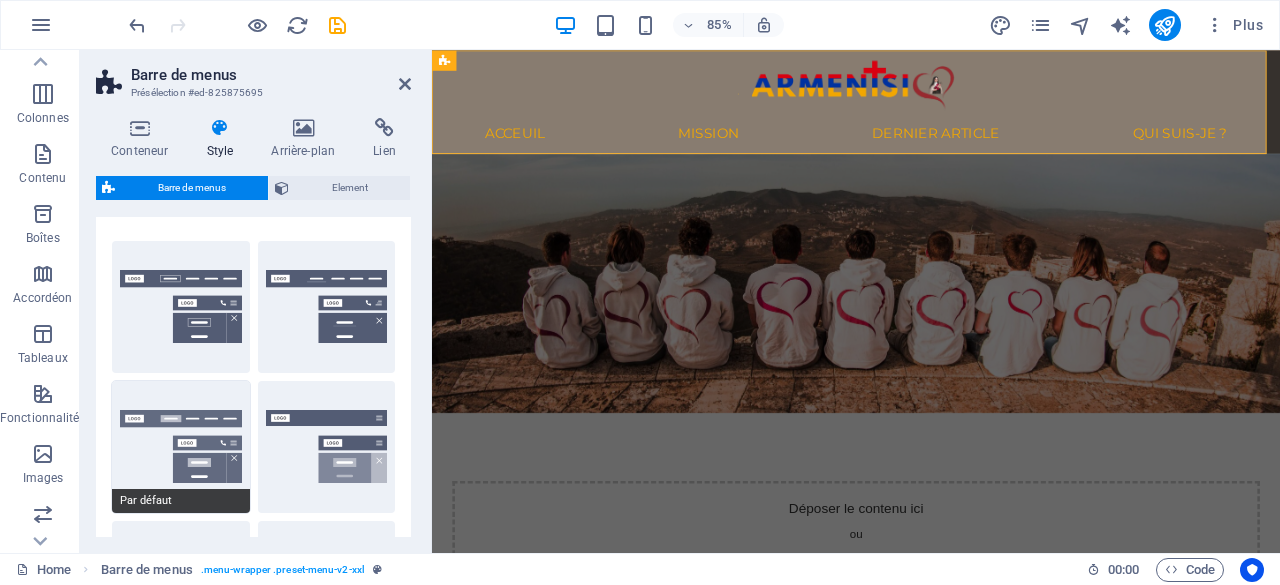 click on "Par défaut" at bounding box center [181, 447] 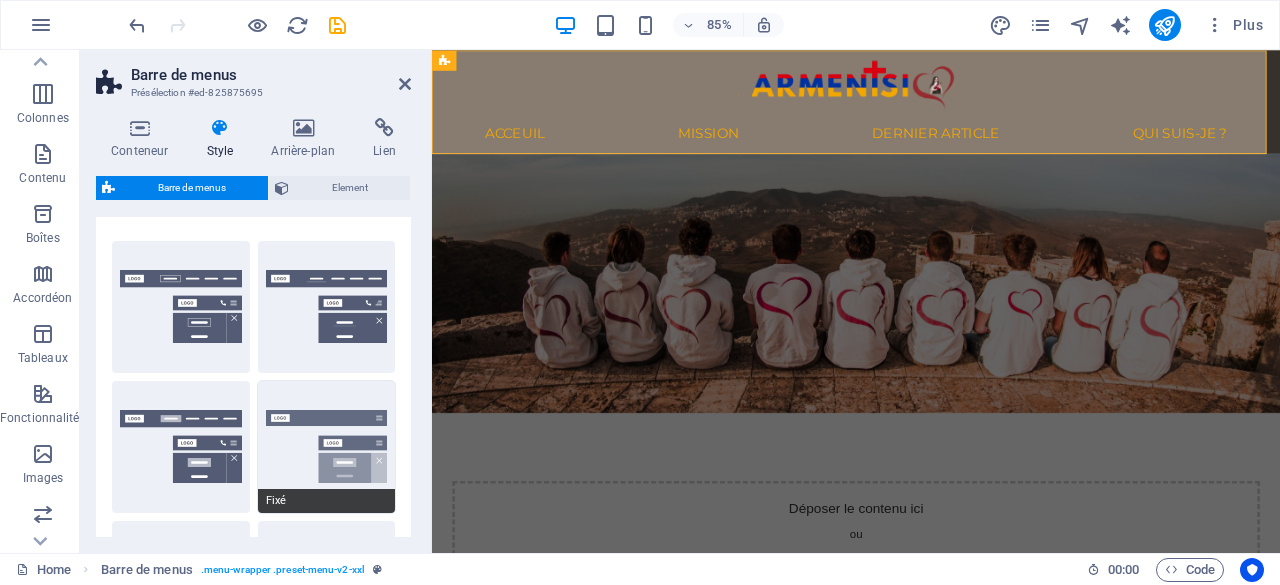 type on "1" 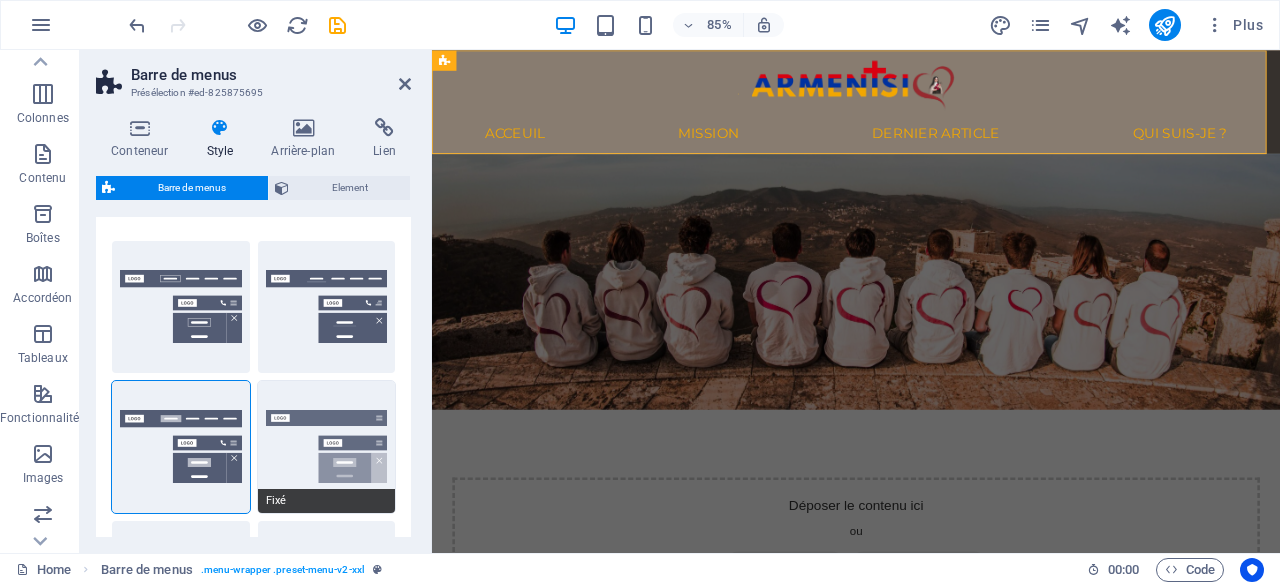 type 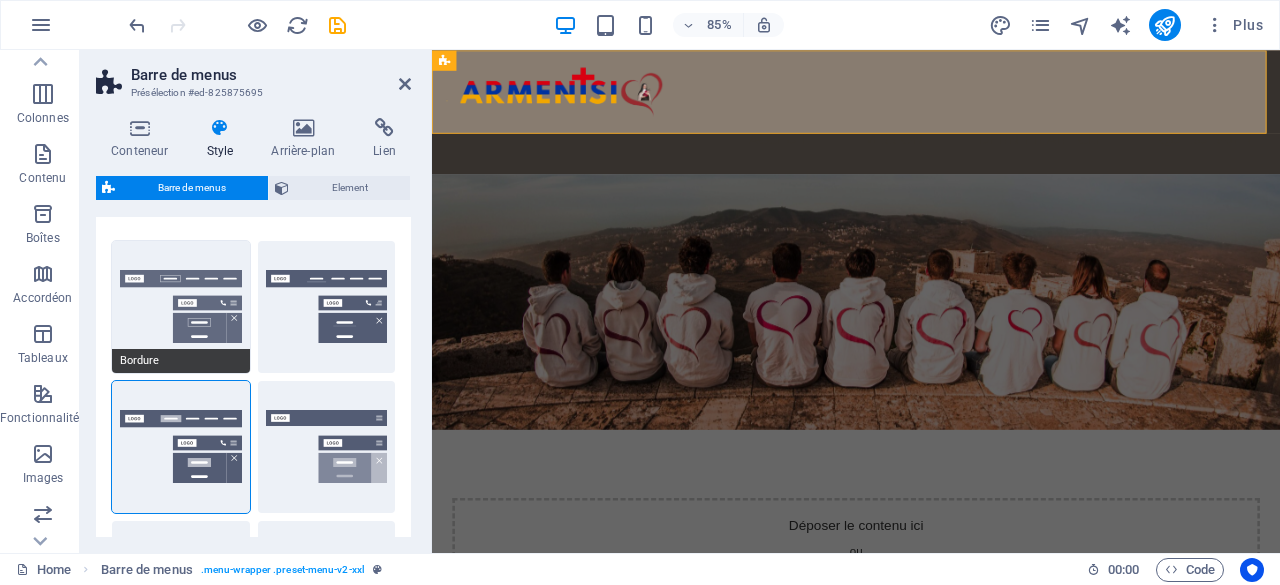 click on "Bordure" at bounding box center [181, 307] 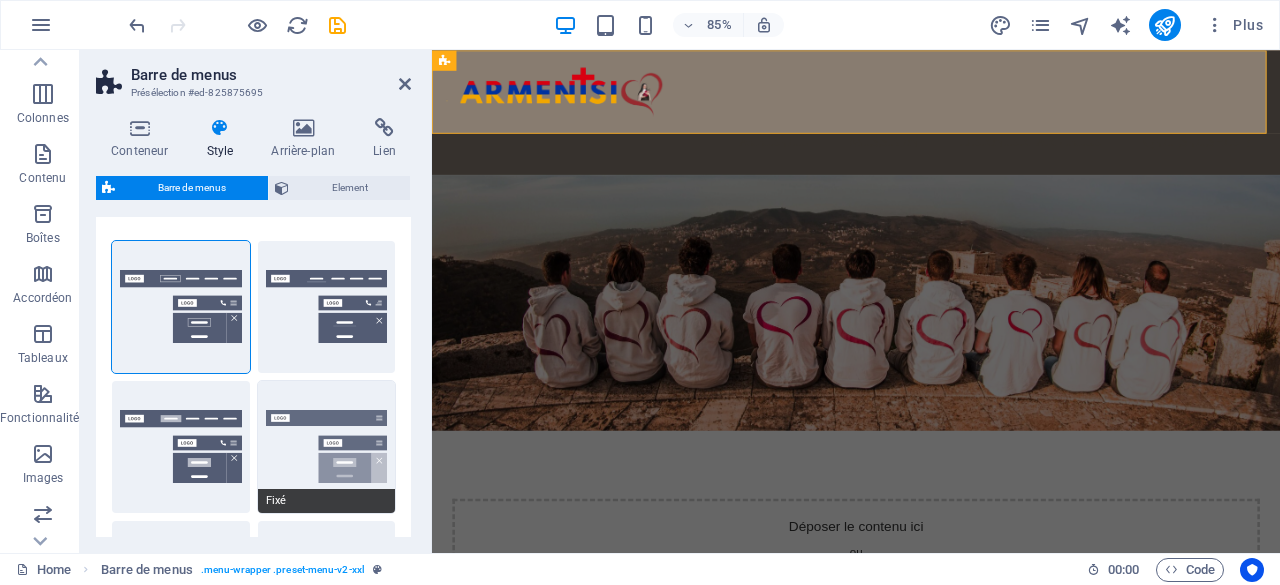 select on "400" 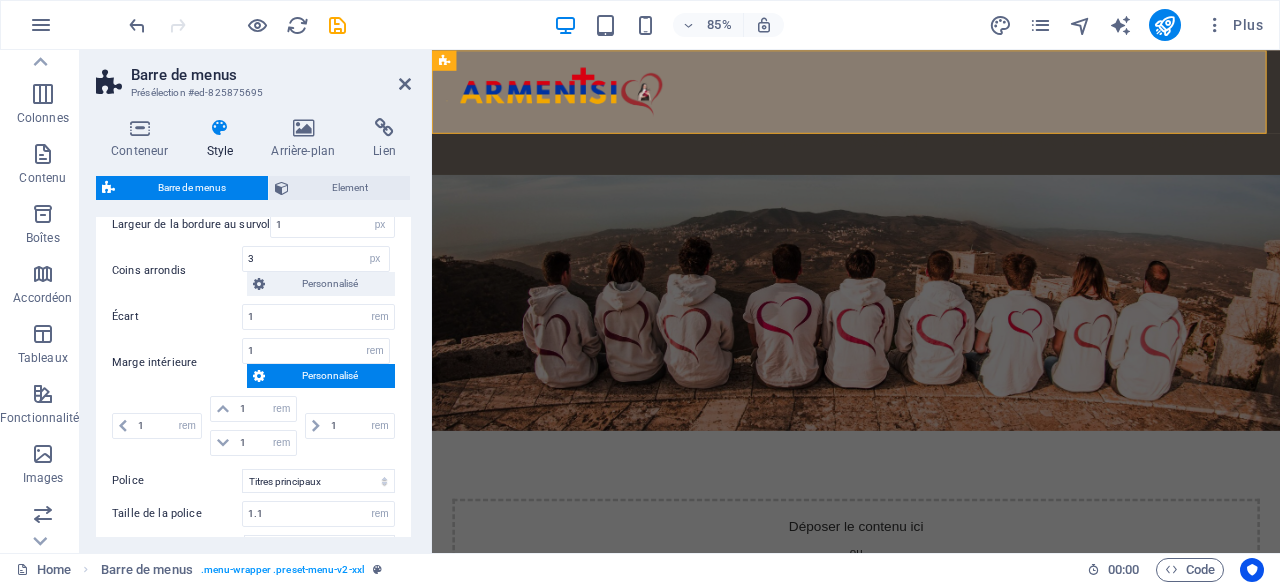 scroll, scrollTop: 1128, scrollLeft: 0, axis: vertical 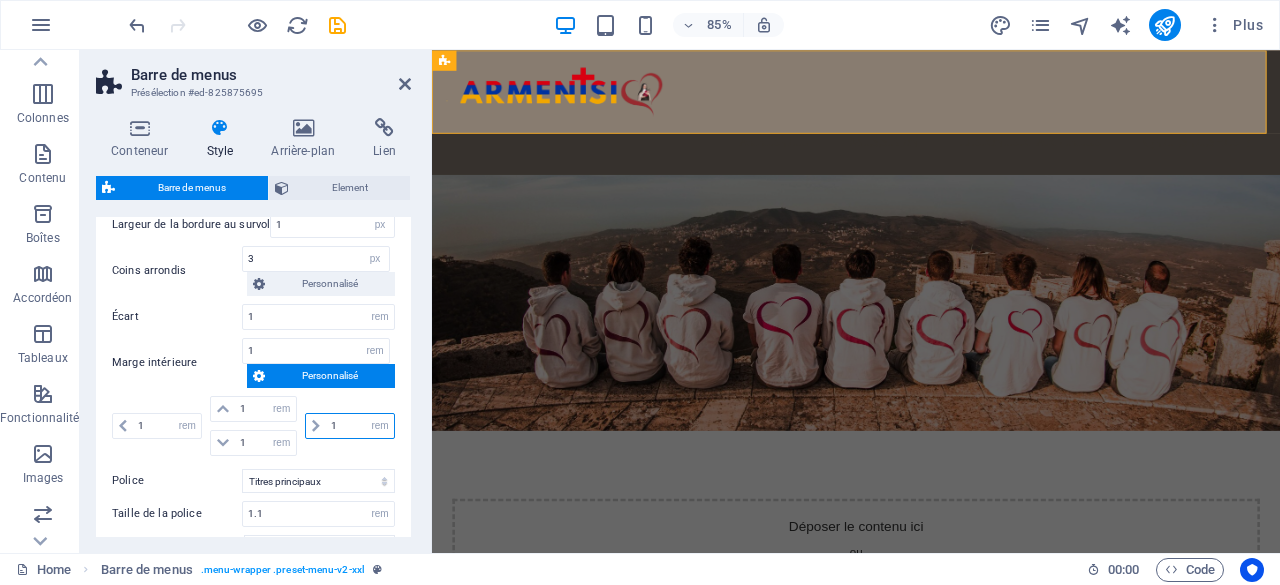 click on "1" at bounding box center (360, 426) 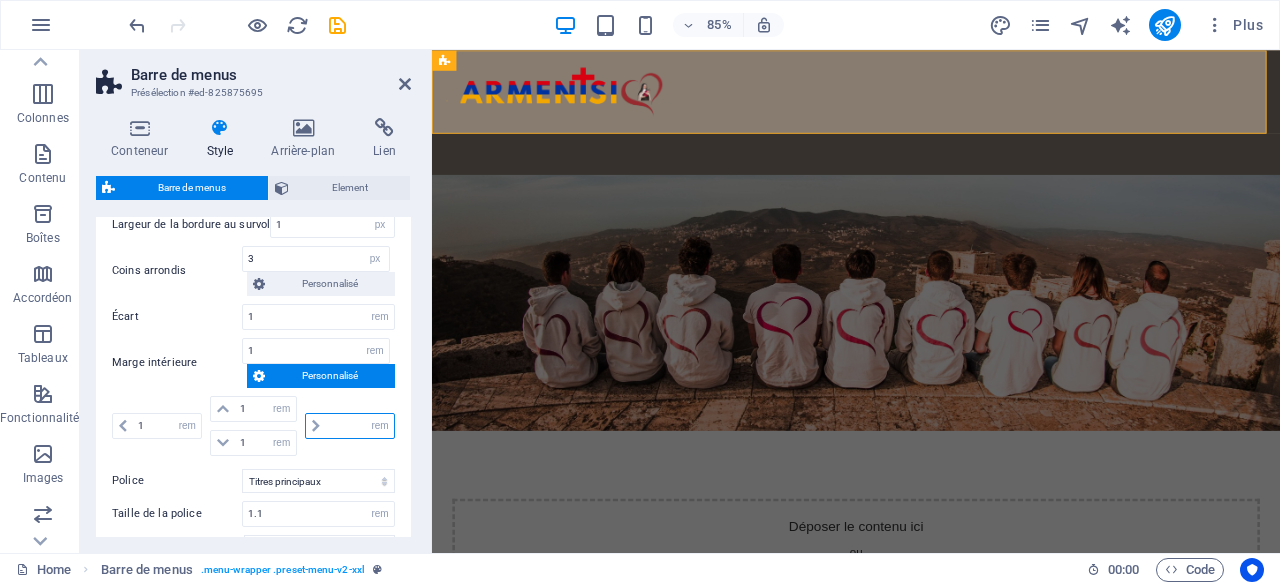 type on "0" 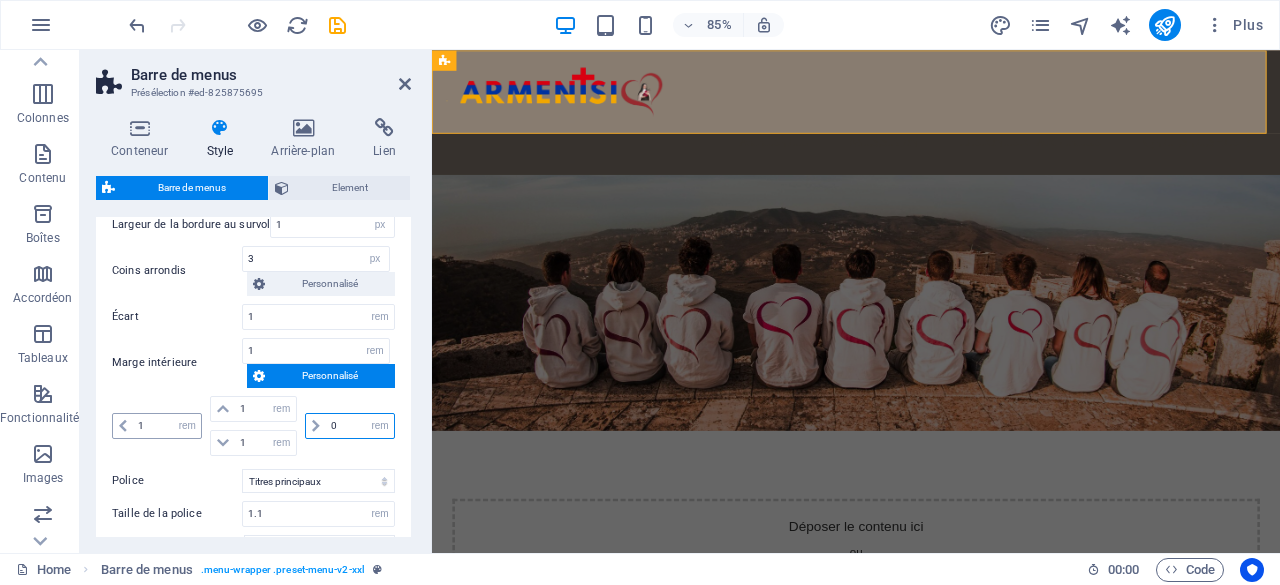 type 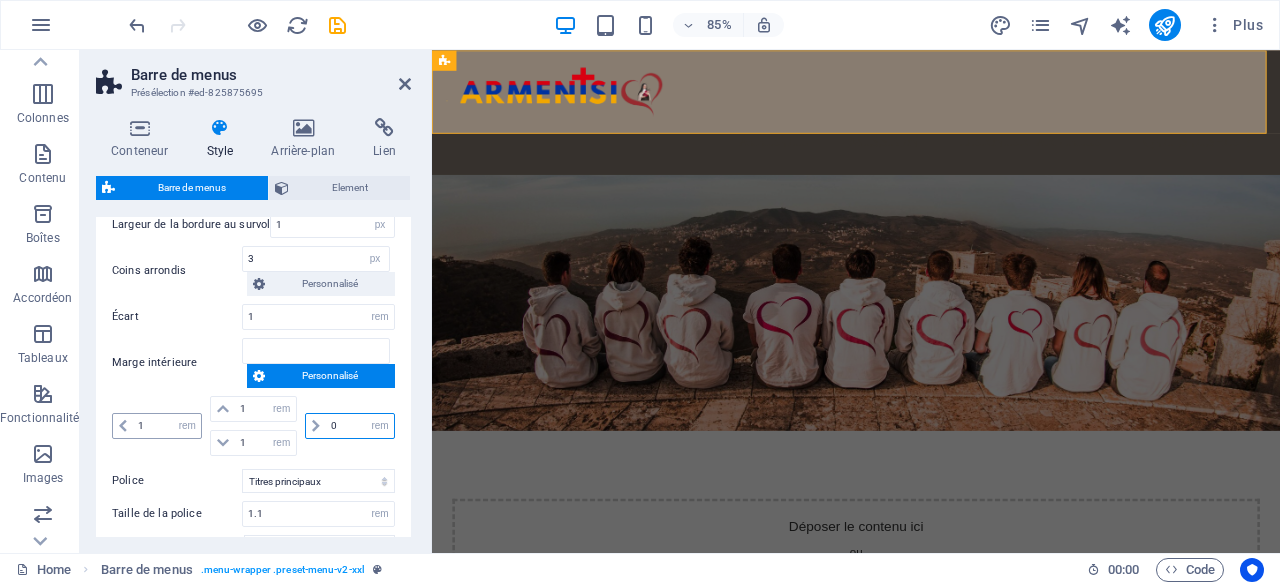 type on "0" 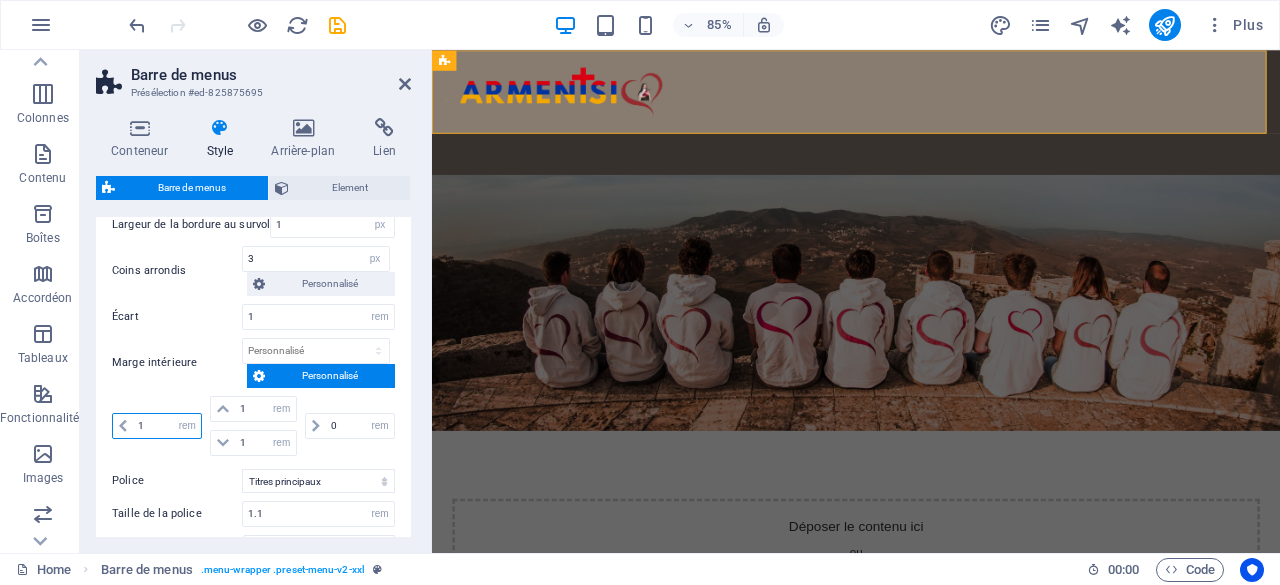 click on "1" at bounding box center (167, 426) 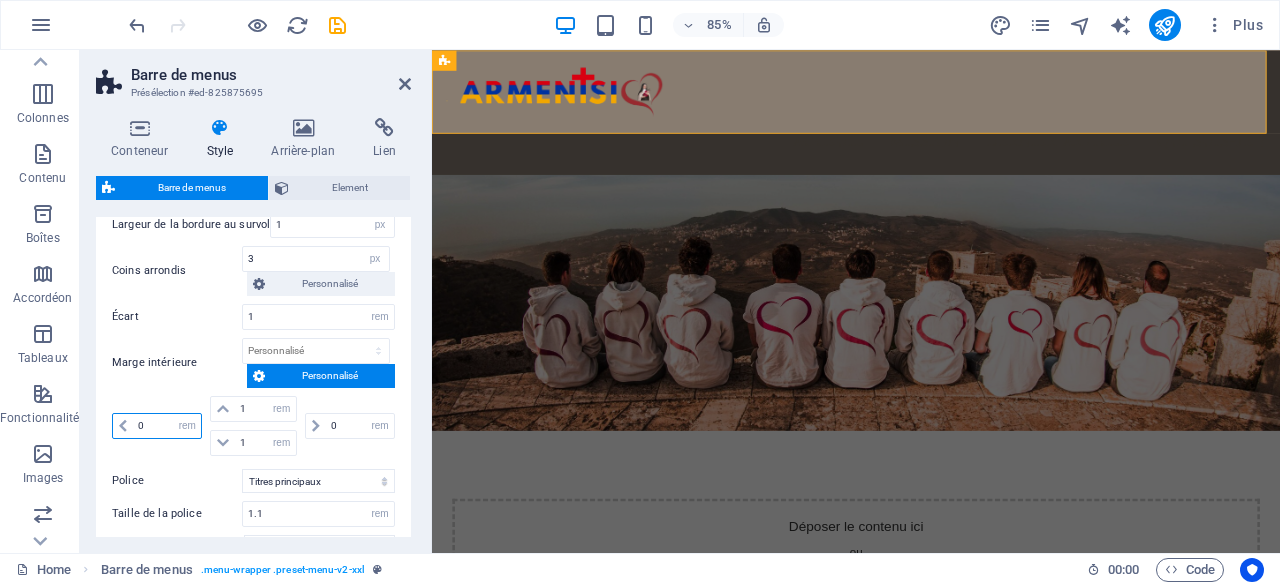 type on "0" 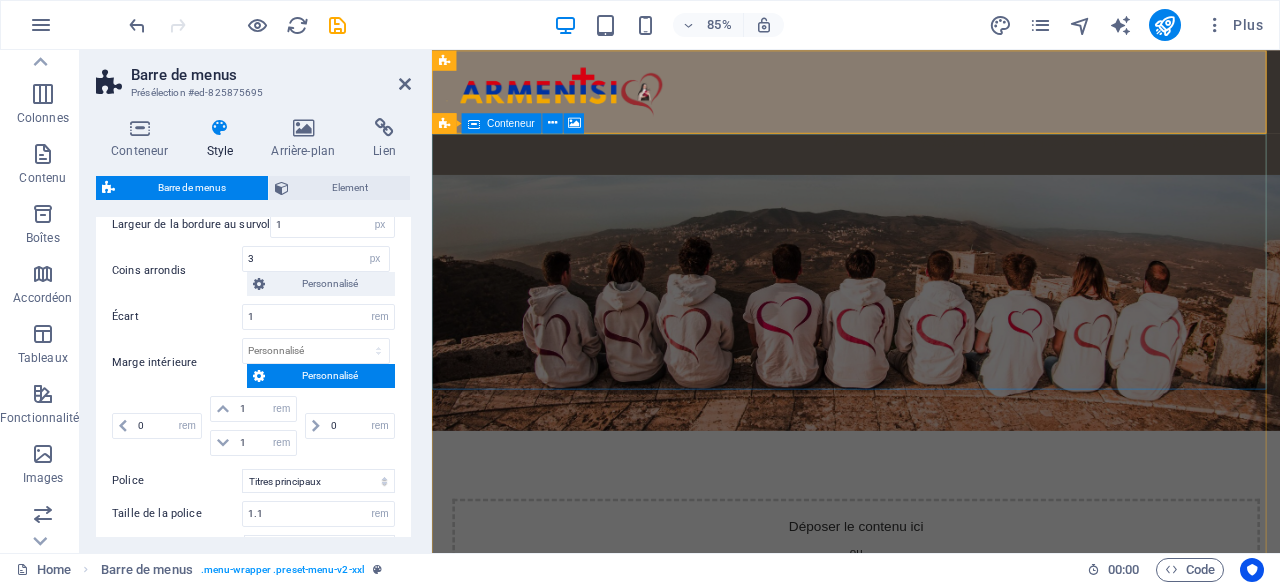 click on "Déposer le contenu ici ou  Ajouter les éléments  Coller le presse-papiers" at bounding box center [931, 649] 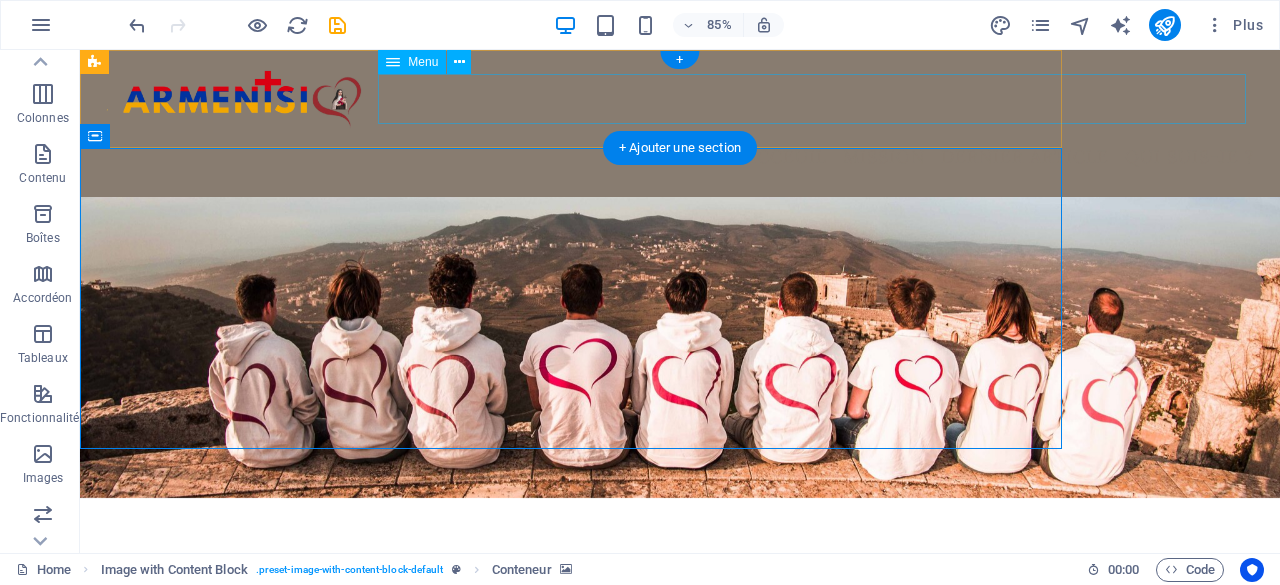 click on "Acceuil Mission Dernier article Qui suis-je ?" at bounding box center [680, 157] 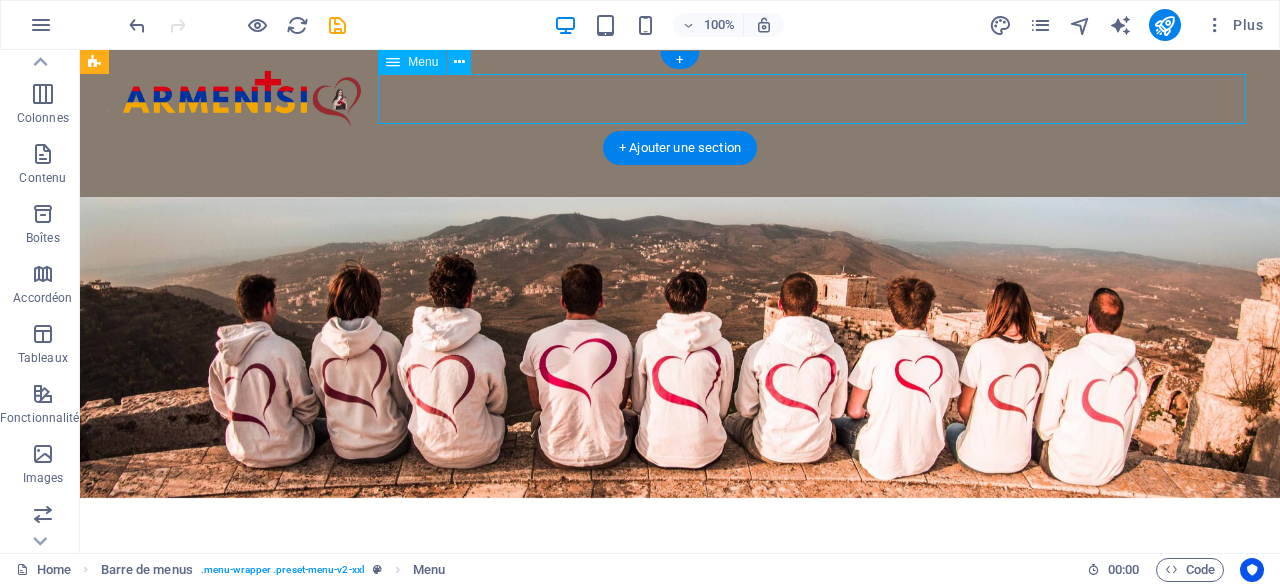 click on "Acceuil Mission Dernier article Qui suis-je ?" at bounding box center [680, 157] 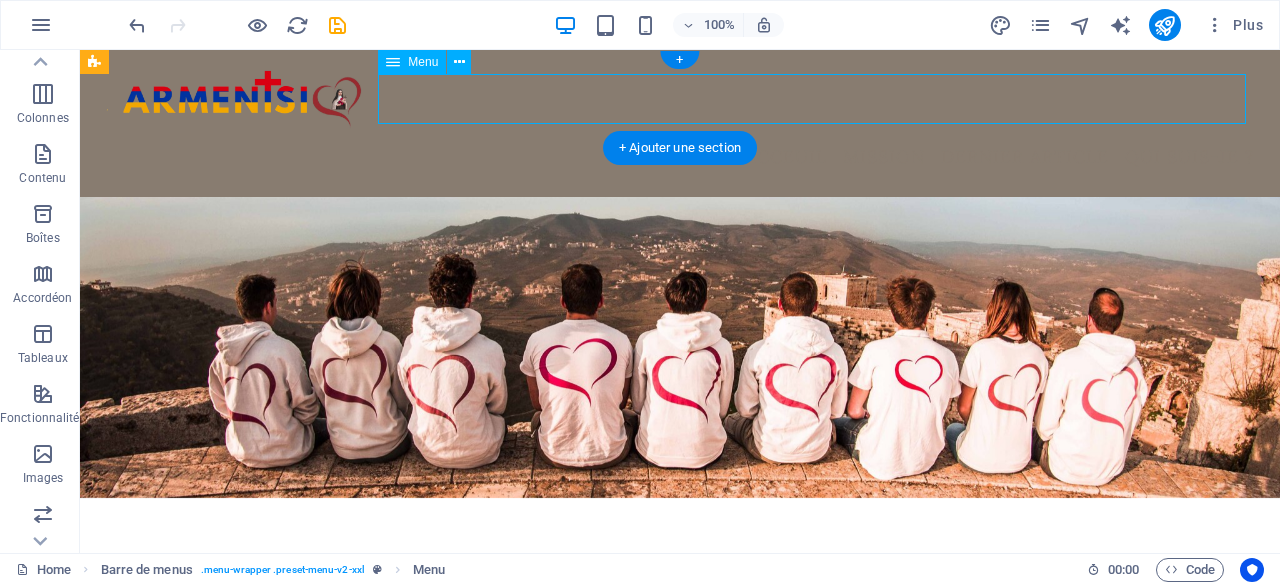 click on "Acceuil Mission Dernier article Qui suis-je ?" at bounding box center [680, 157] 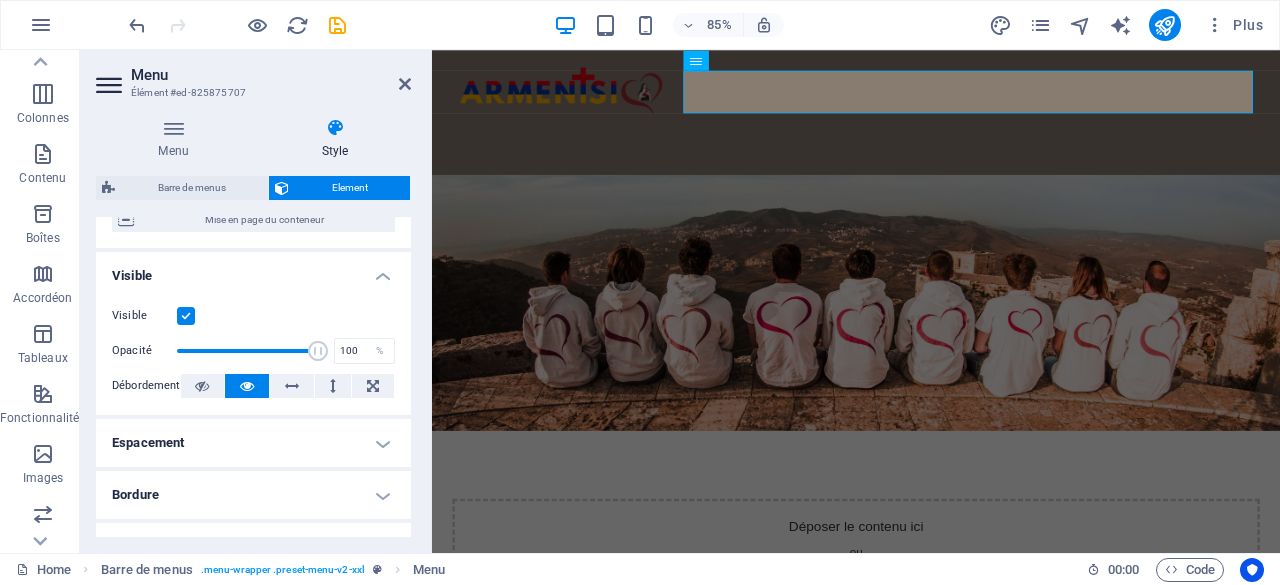 scroll, scrollTop: 200, scrollLeft: 0, axis: vertical 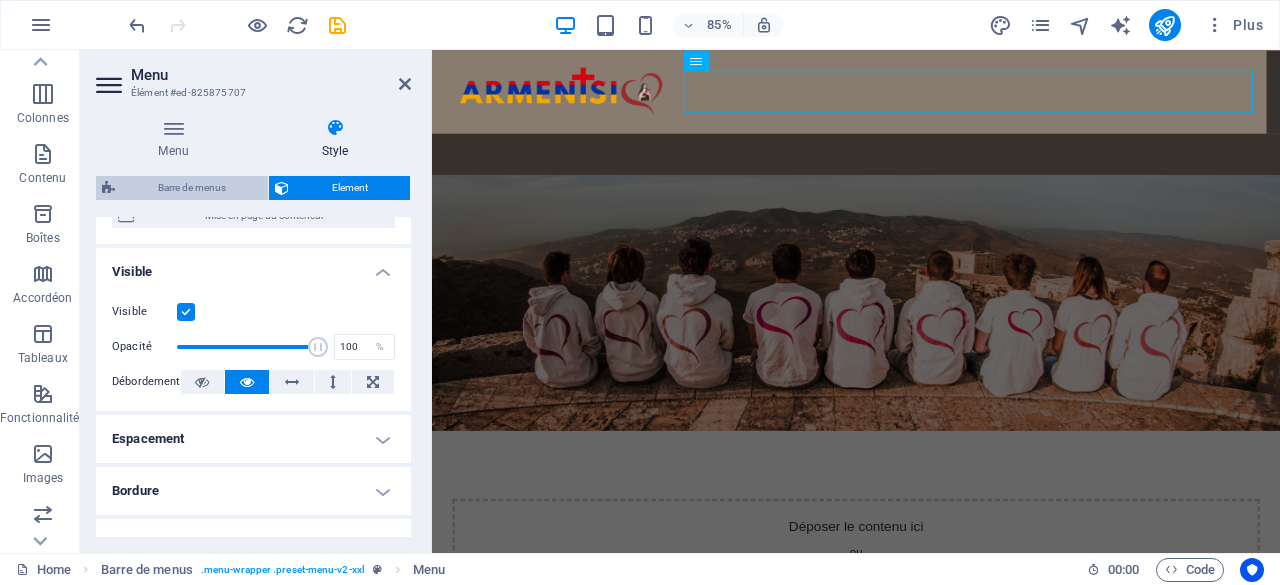 click on "Barre de menus" at bounding box center [191, 188] 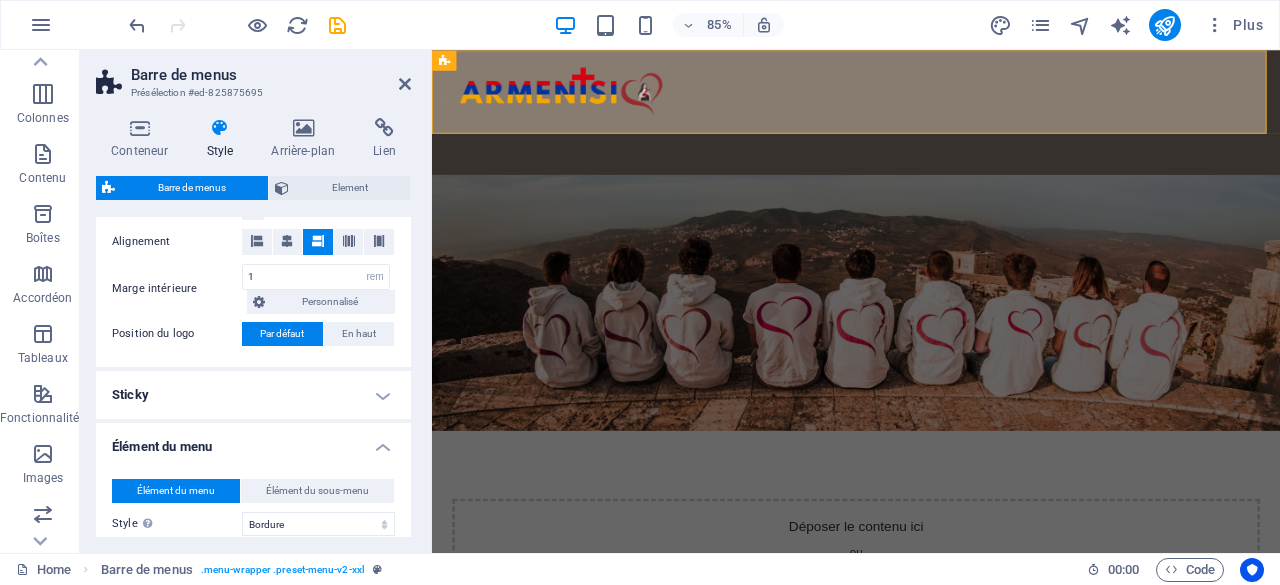 scroll, scrollTop: 900, scrollLeft: 0, axis: vertical 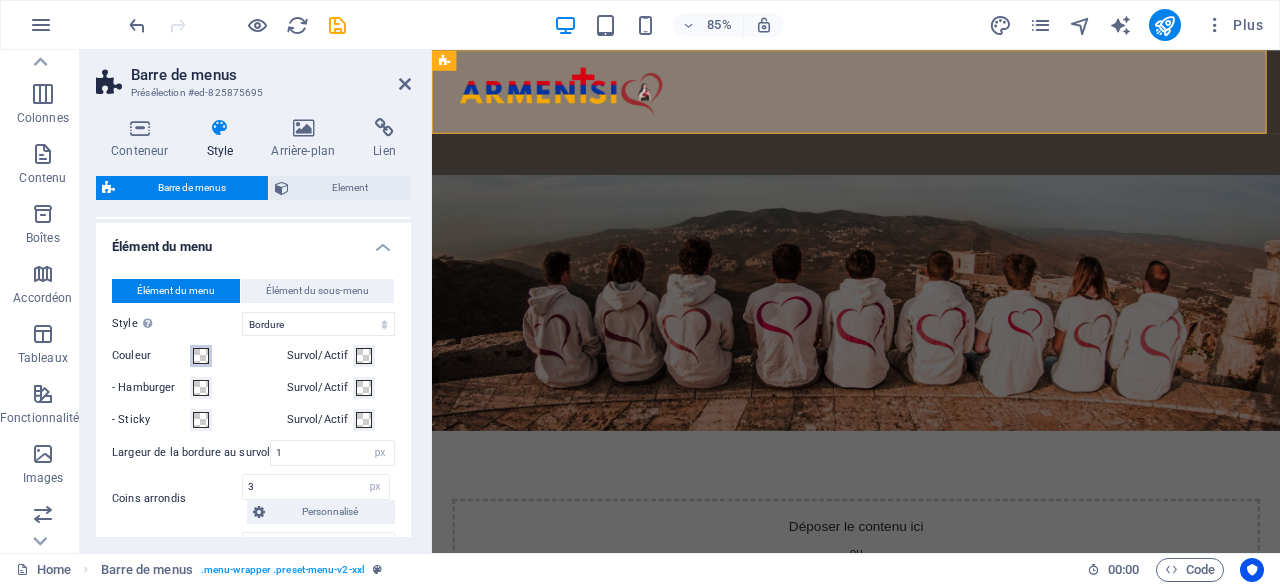 click at bounding box center [201, 356] 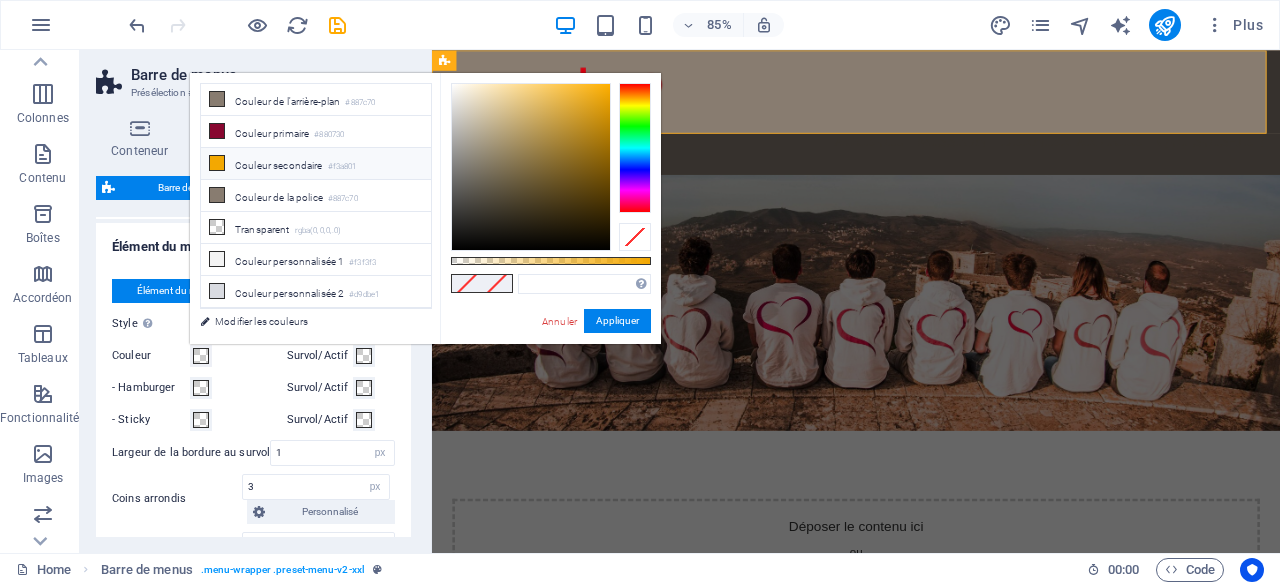 click on "Couleur secondaire
#f3a801" at bounding box center (316, 164) 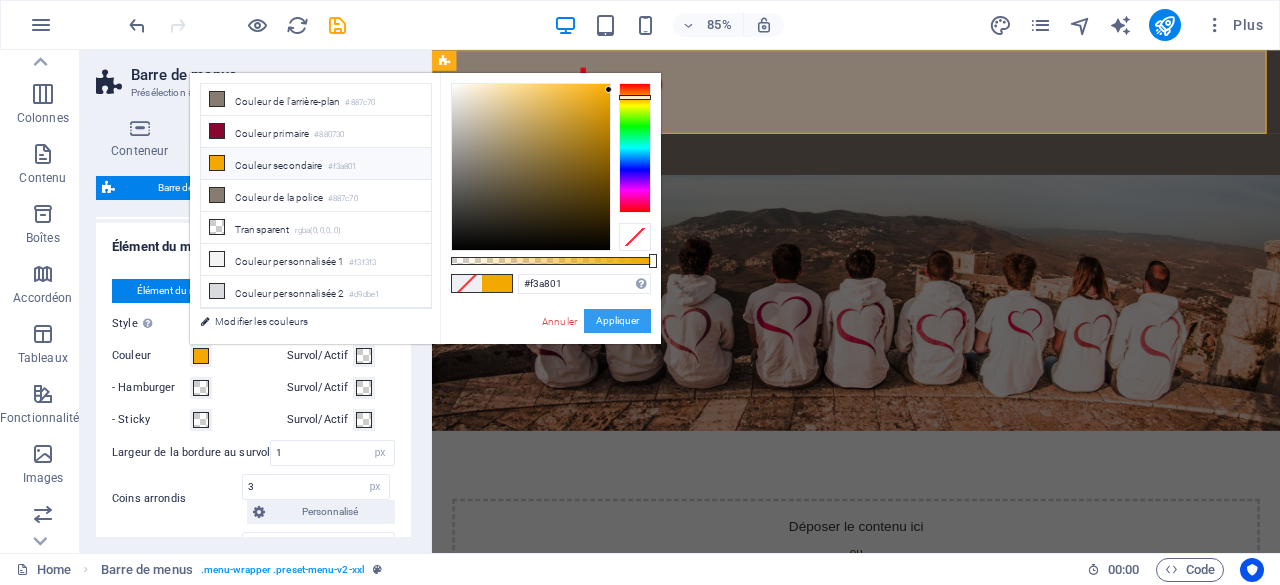 drag, startPoint x: 596, startPoint y: 315, endPoint x: 142, endPoint y: 320, distance: 454.02753 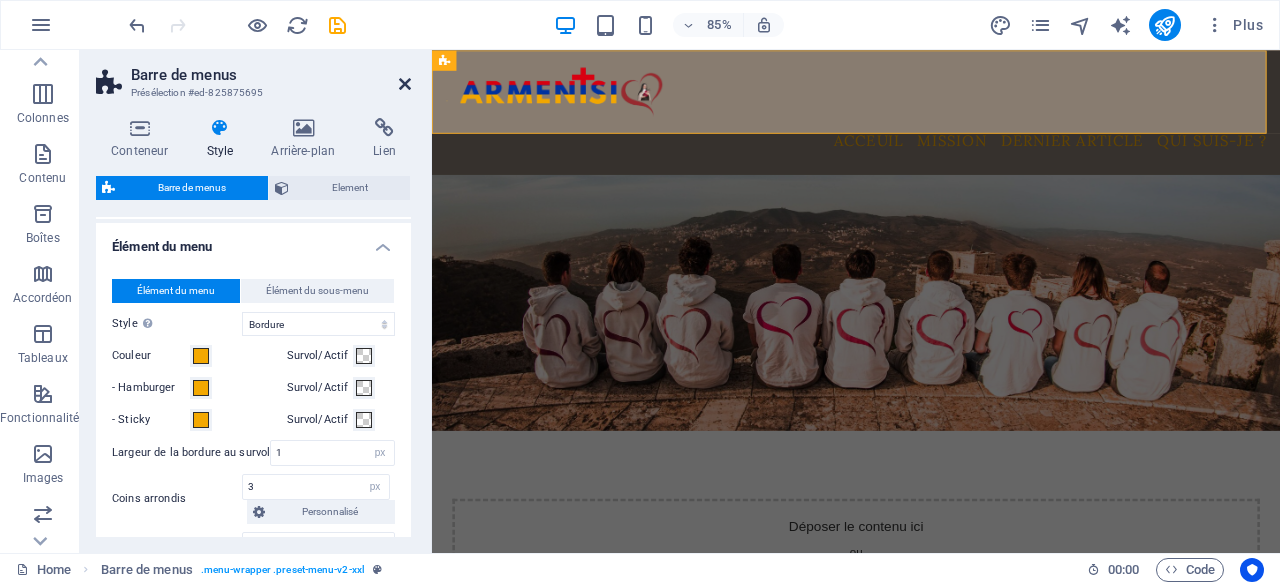click at bounding box center (405, 84) 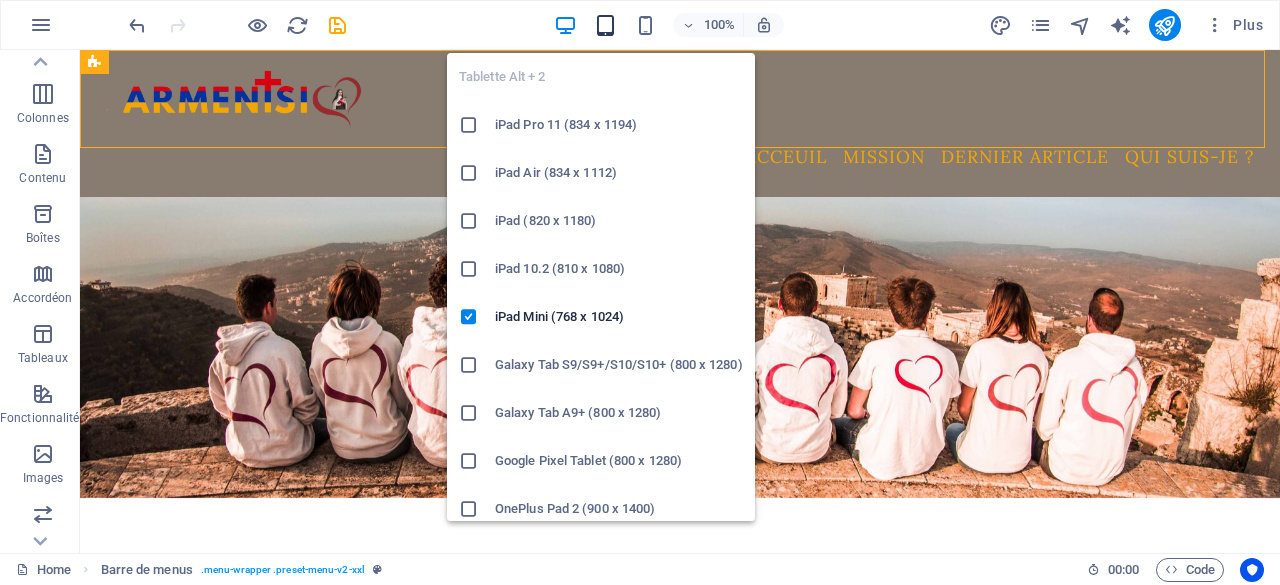 click at bounding box center [605, 25] 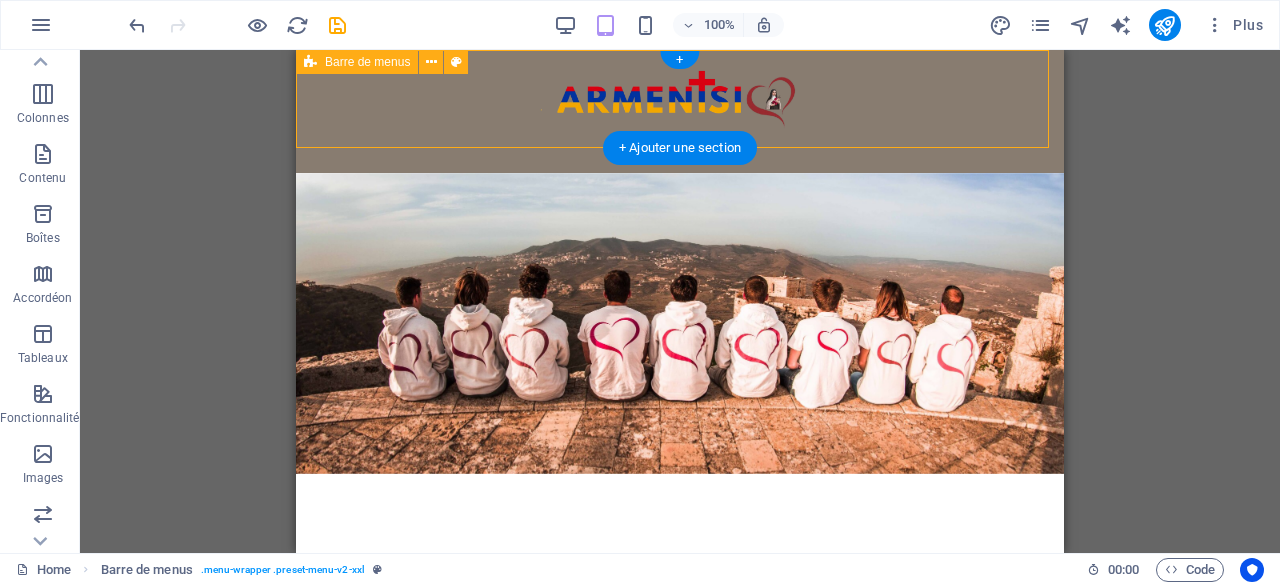 click on "Menu Acceuil Mission Dernier article Qui suis-je ?" at bounding box center (680, 111) 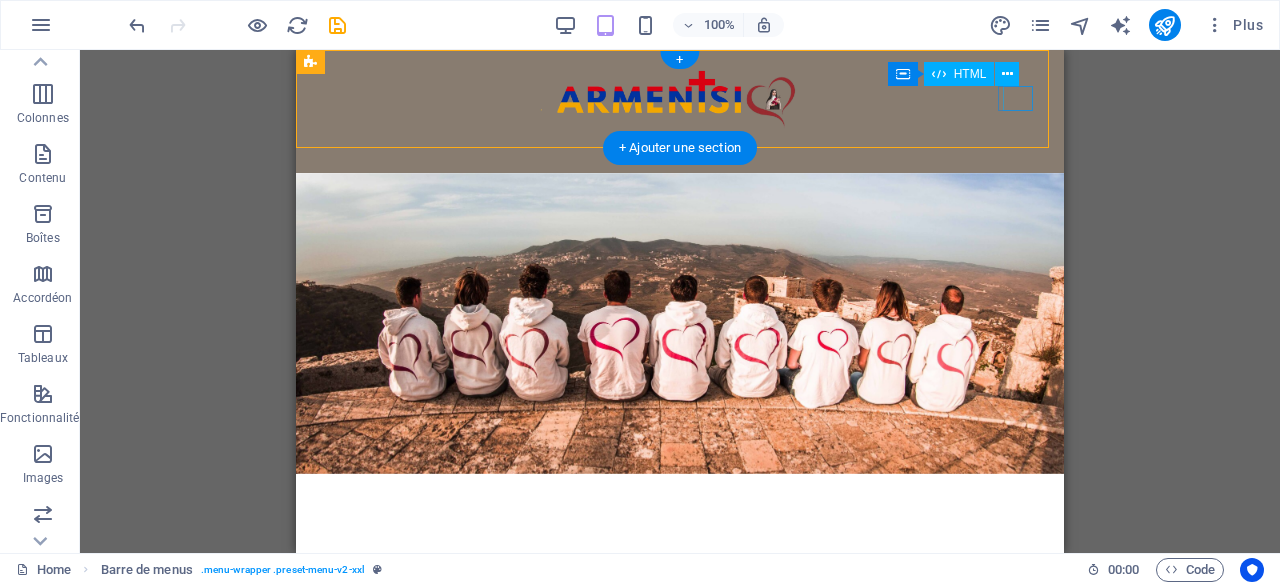 click on "Menu" at bounding box center (329, 144) 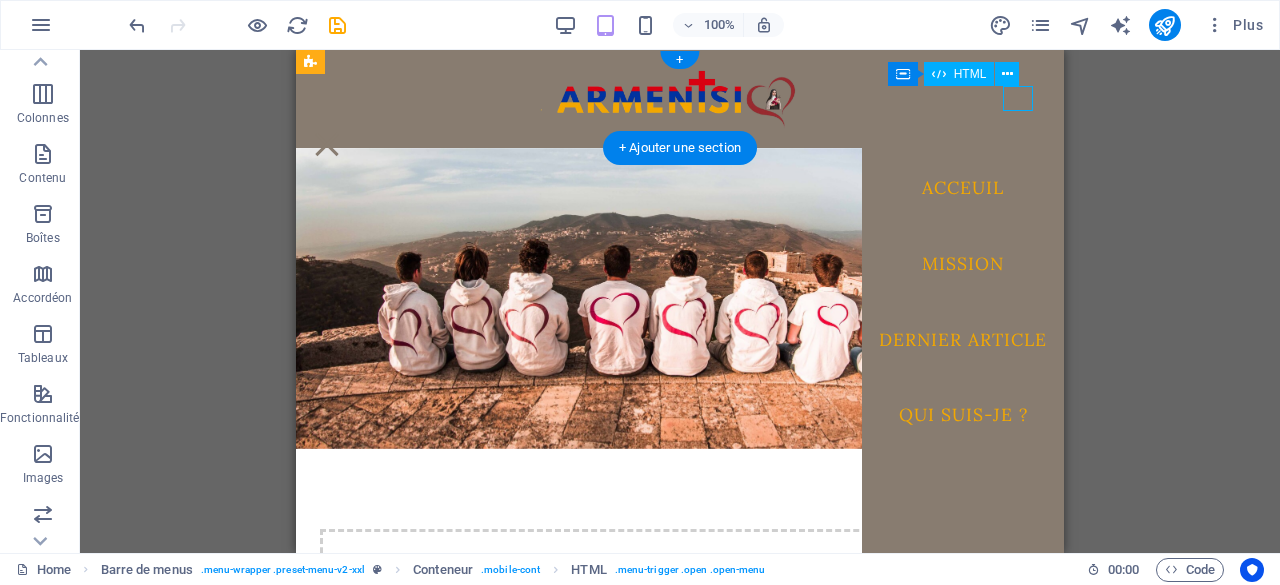 click on "Menu" at bounding box center [327, 144] 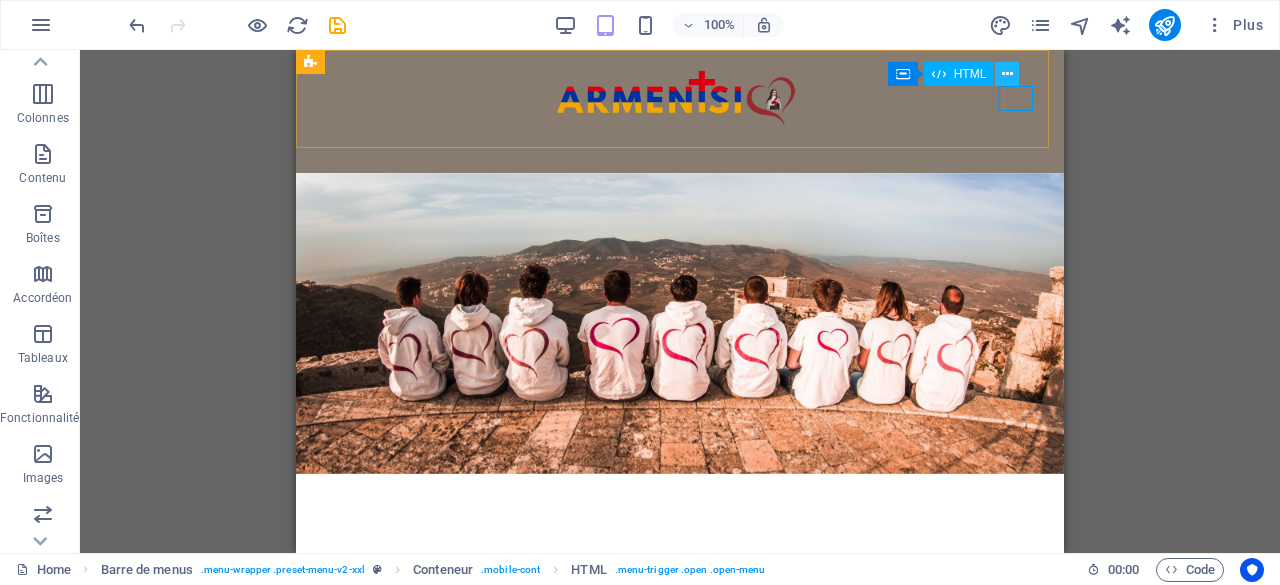 click at bounding box center (1007, 74) 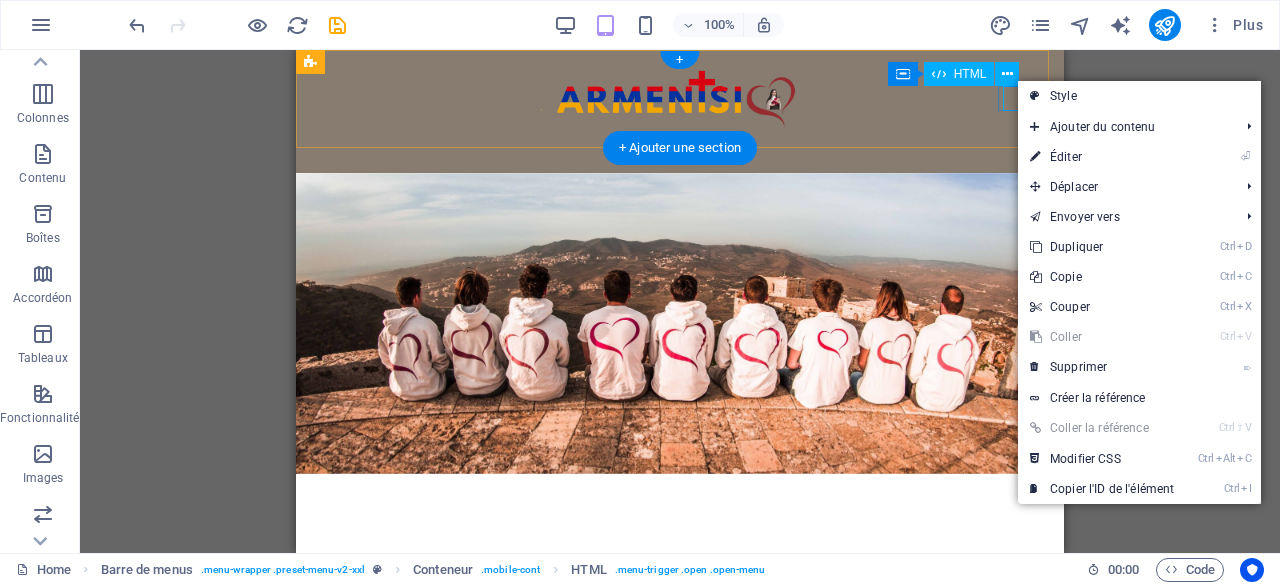 click on "Menu" at bounding box center [329, 144] 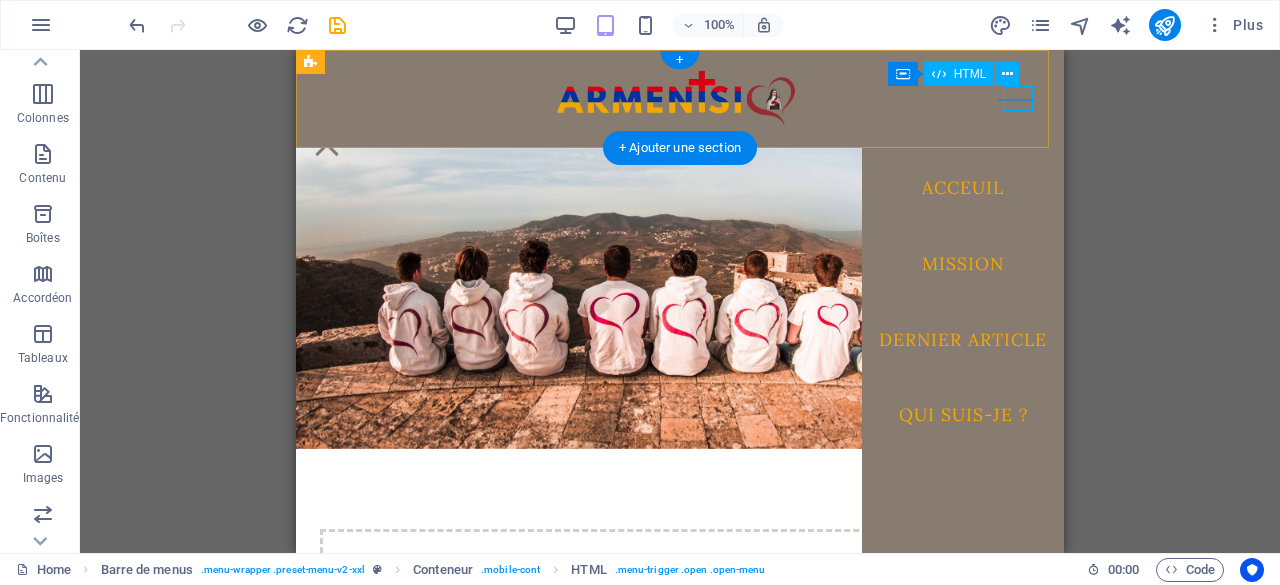 click on "Menu" at bounding box center (327, 144) 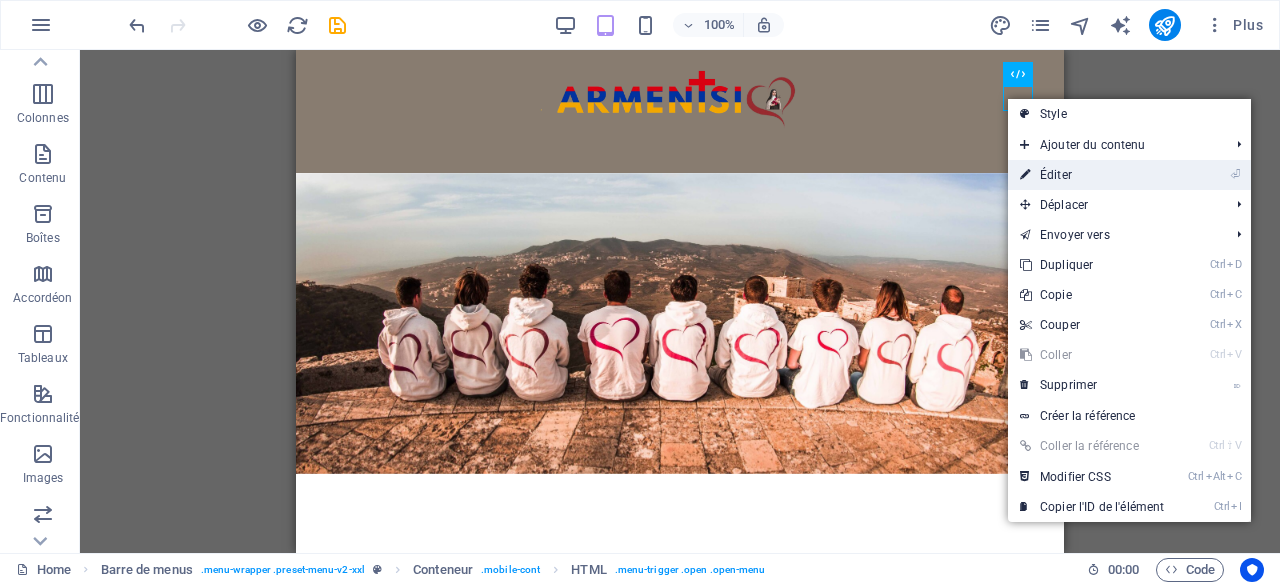 click on "⏎  Éditer" at bounding box center (1092, 175) 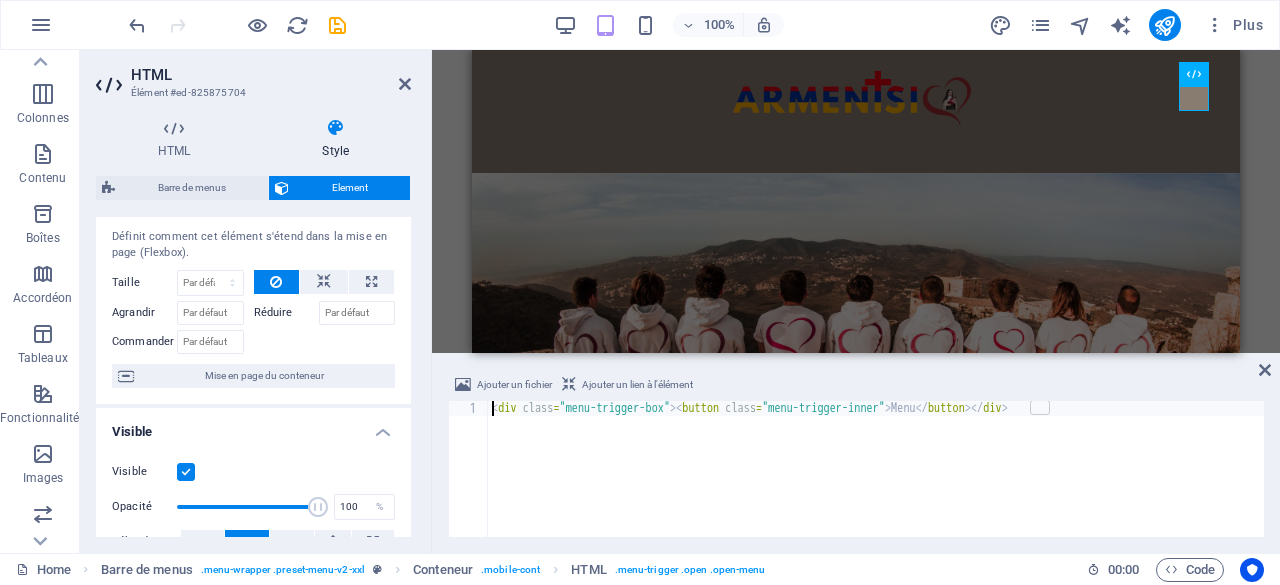 scroll, scrollTop: 540, scrollLeft: 0, axis: vertical 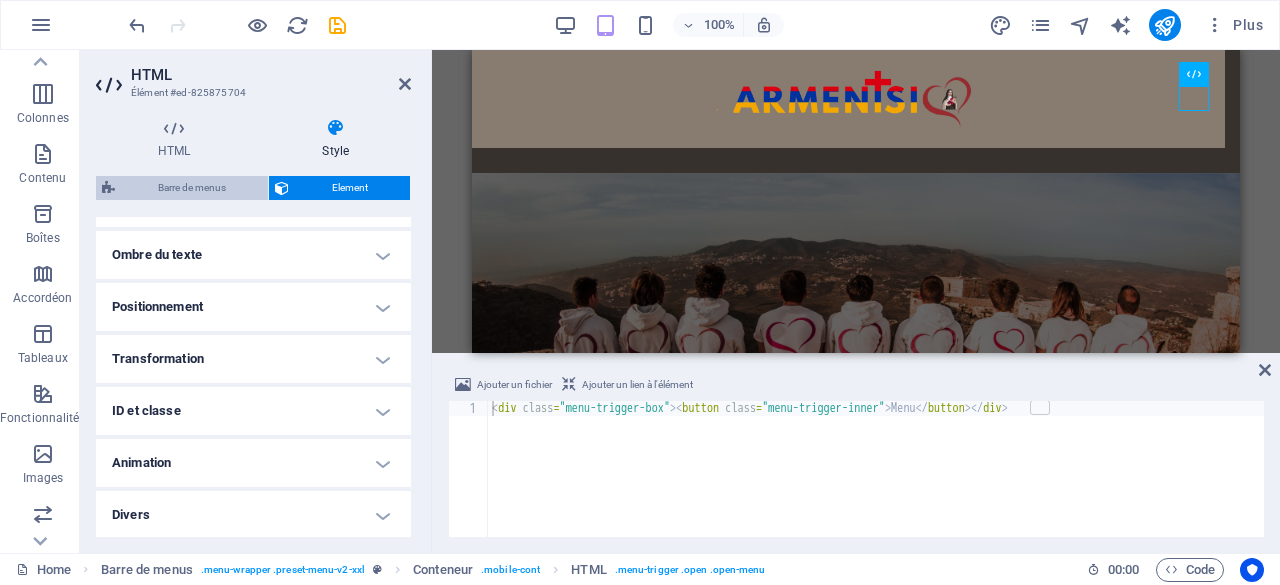 click on "Barre de menus" at bounding box center [191, 188] 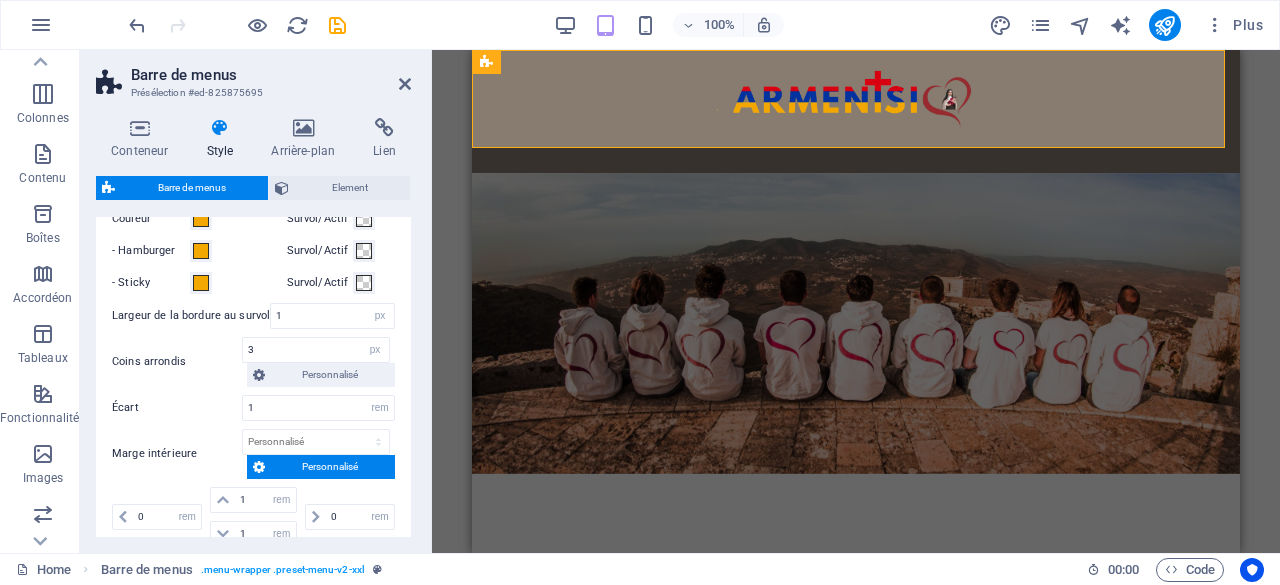 scroll, scrollTop: 1000, scrollLeft: 0, axis: vertical 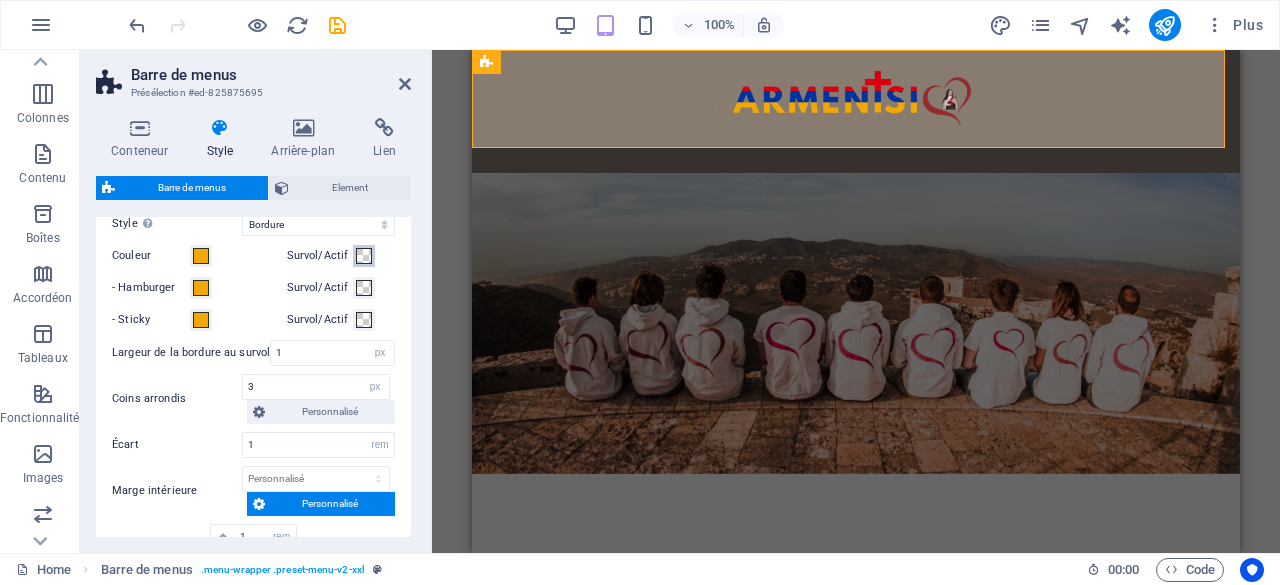click at bounding box center (364, 256) 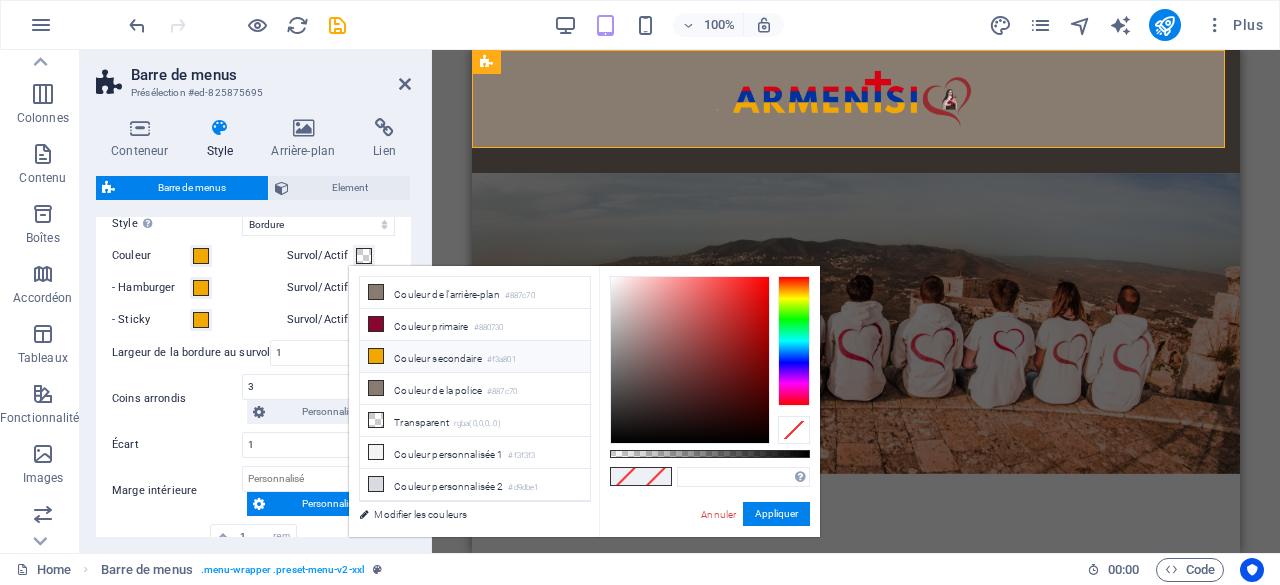 click on "Couleur secondaire
#f3a801" at bounding box center (475, 357) 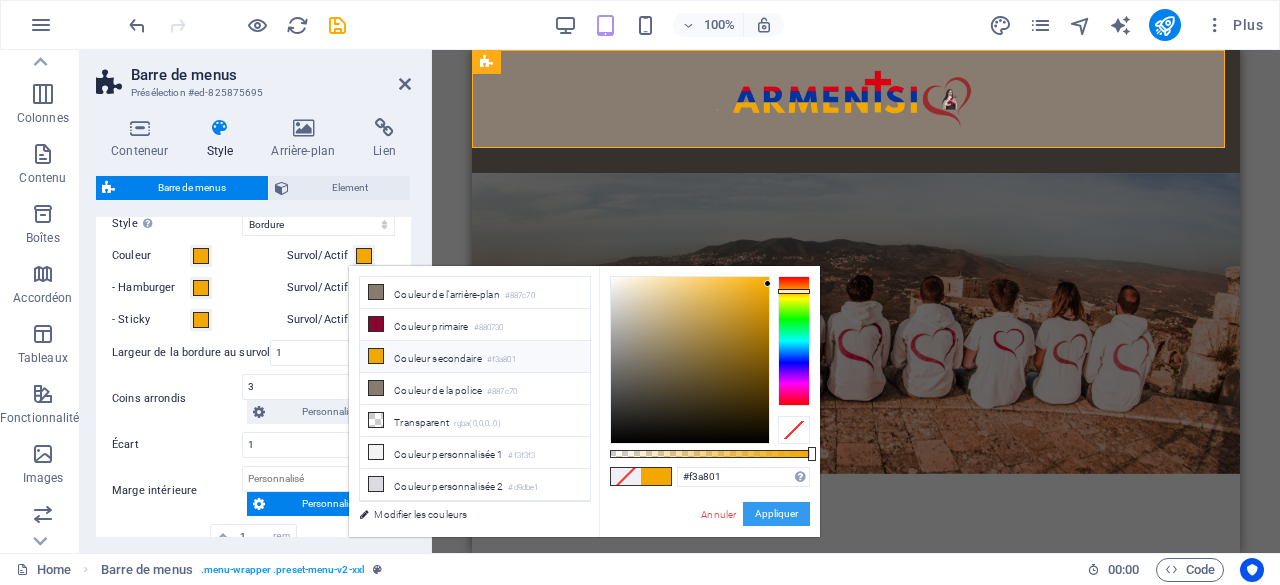 click on "Appliquer" at bounding box center (776, 514) 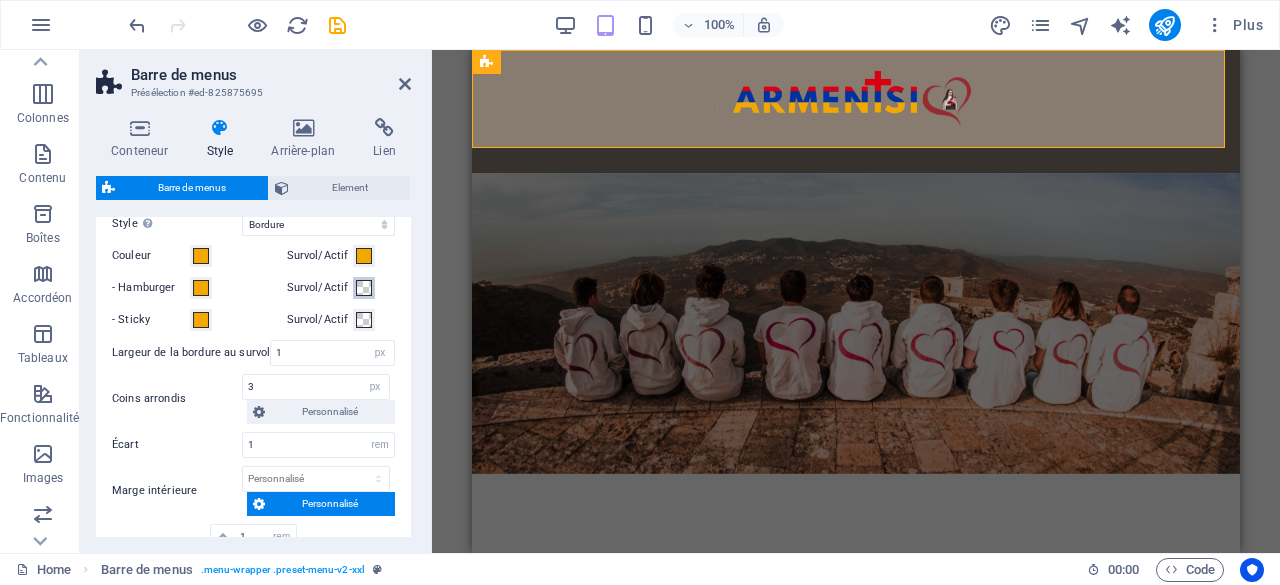 click at bounding box center [364, 288] 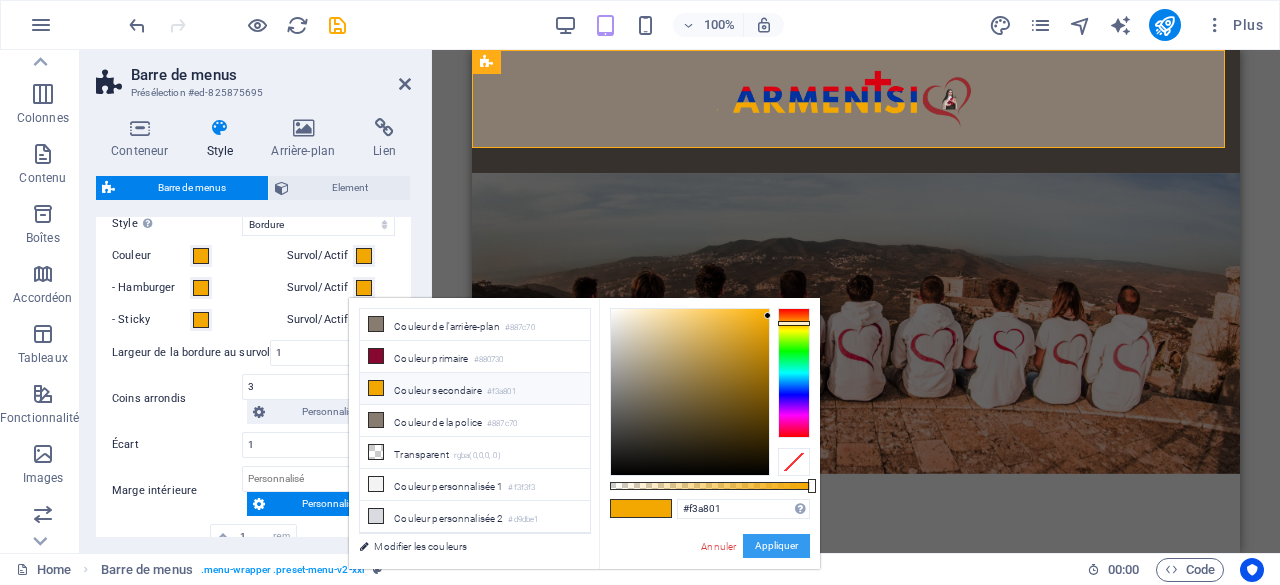 drag, startPoint x: 771, startPoint y: 541, endPoint x: 149, endPoint y: 419, distance: 633.85175 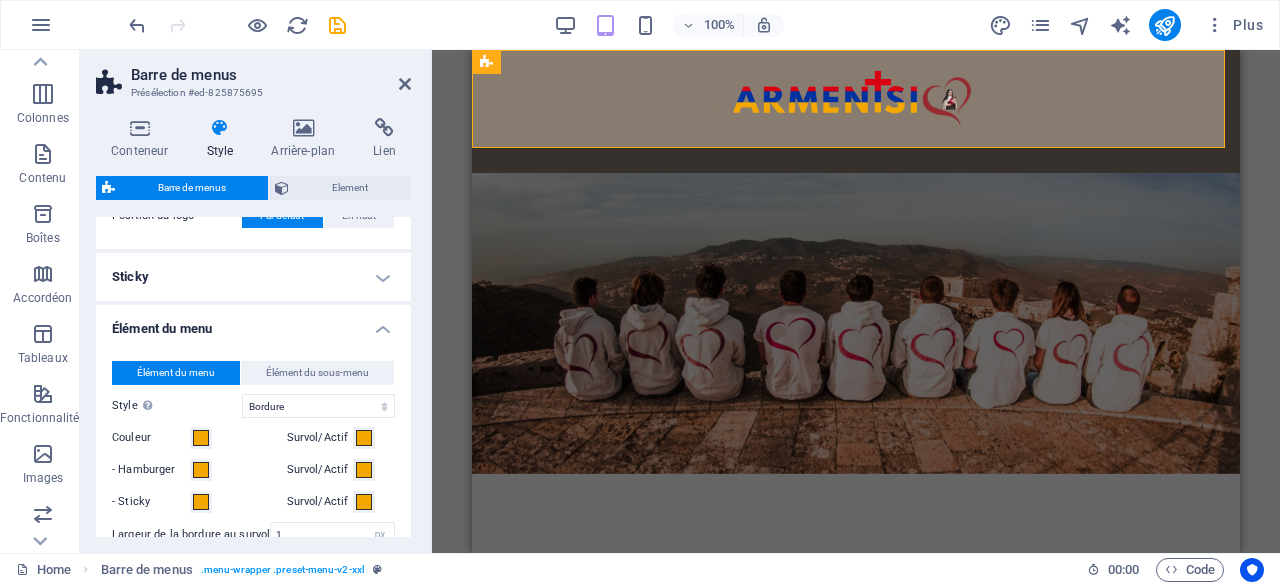 scroll, scrollTop: 602, scrollLeft: 0, axis: vertical 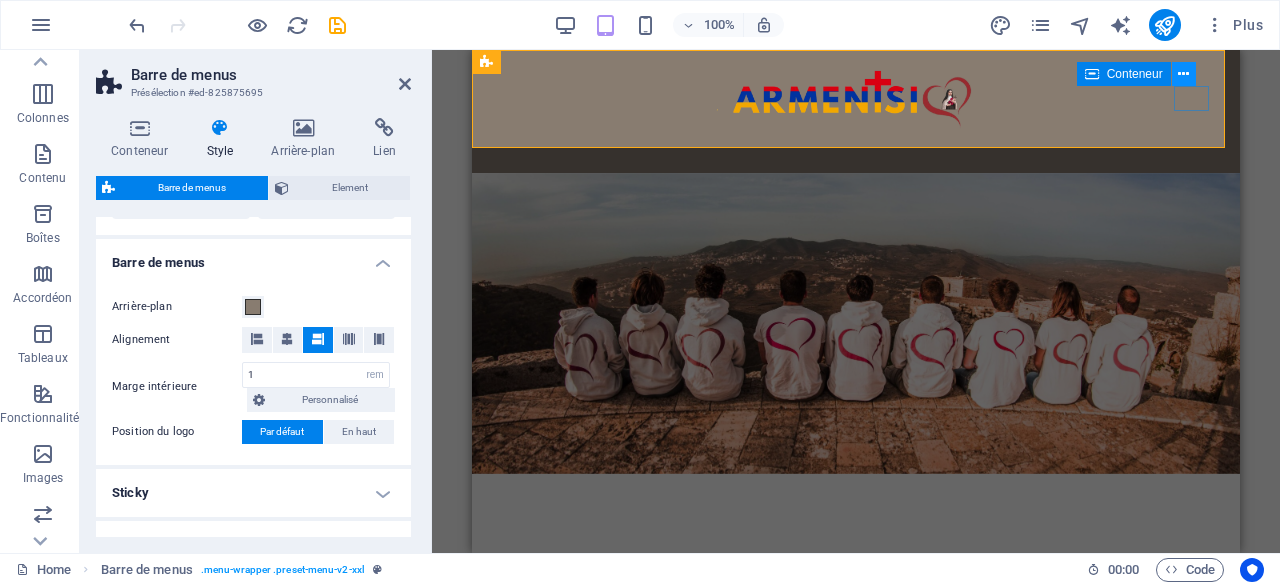 click at bounding box center [1184, 74] 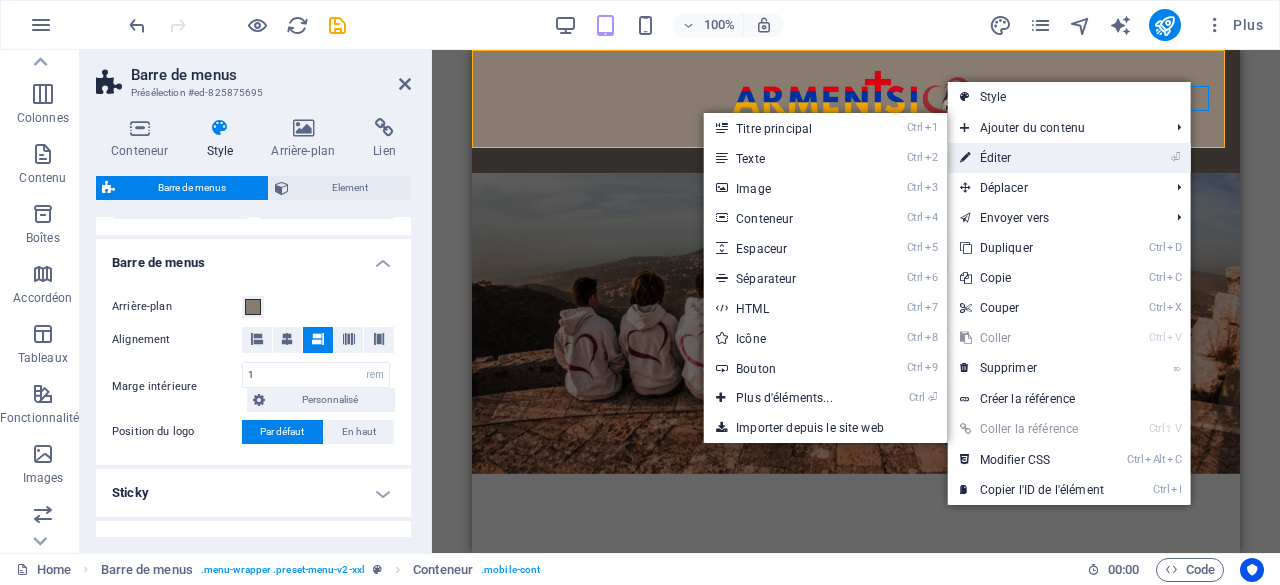 click on "⏎  Éditer" at bounding box center [1032, 158] 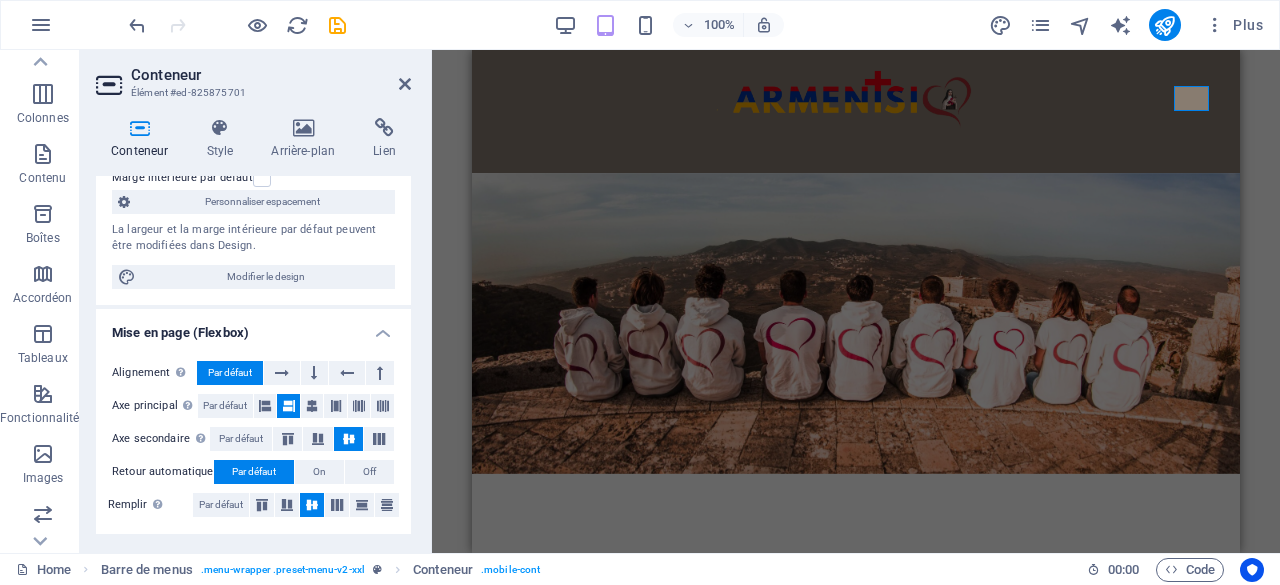 scroll, scrollTop: 200, scrollLeft: 0, axis: vertical 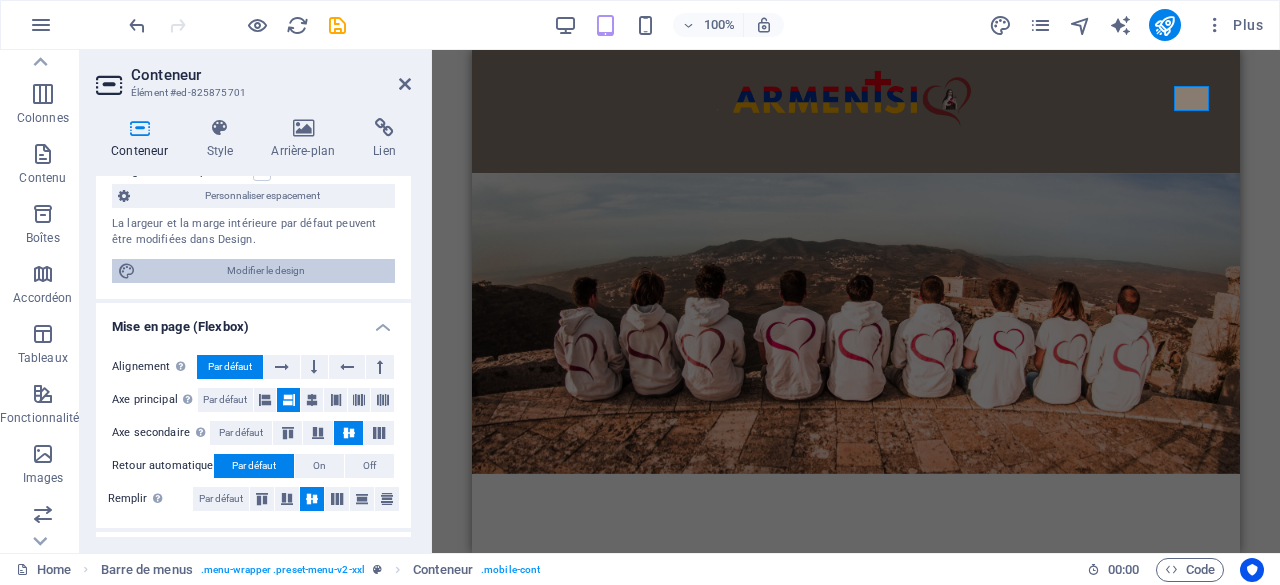 click on "Modifier le design" at bounding box center [265, 271] 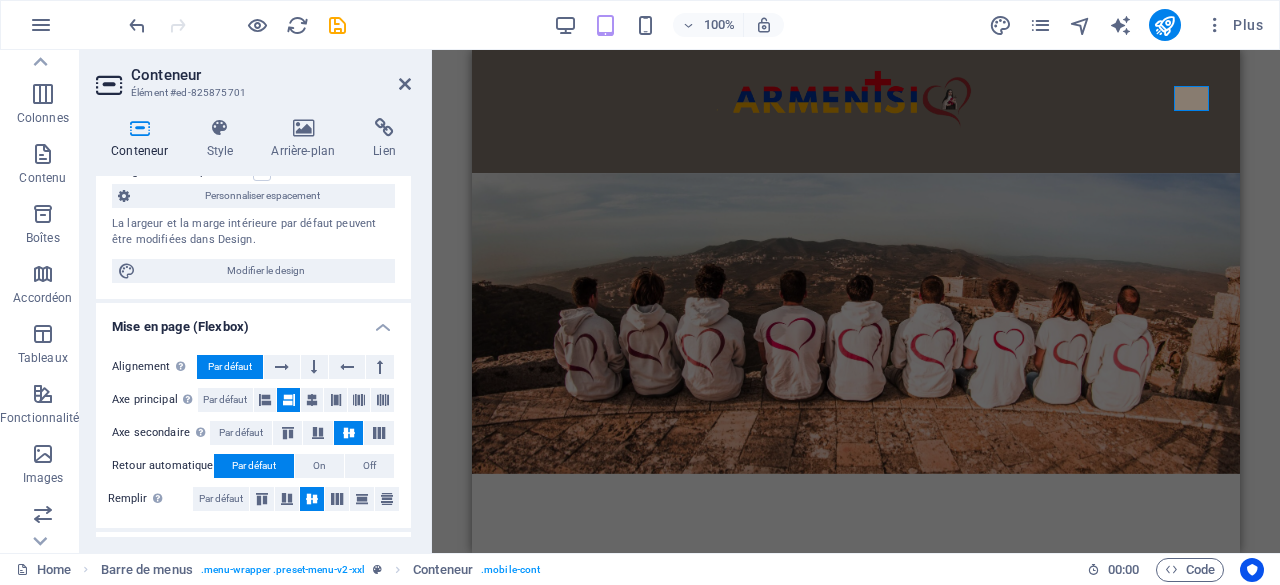 click at bounding box center [219, 128] 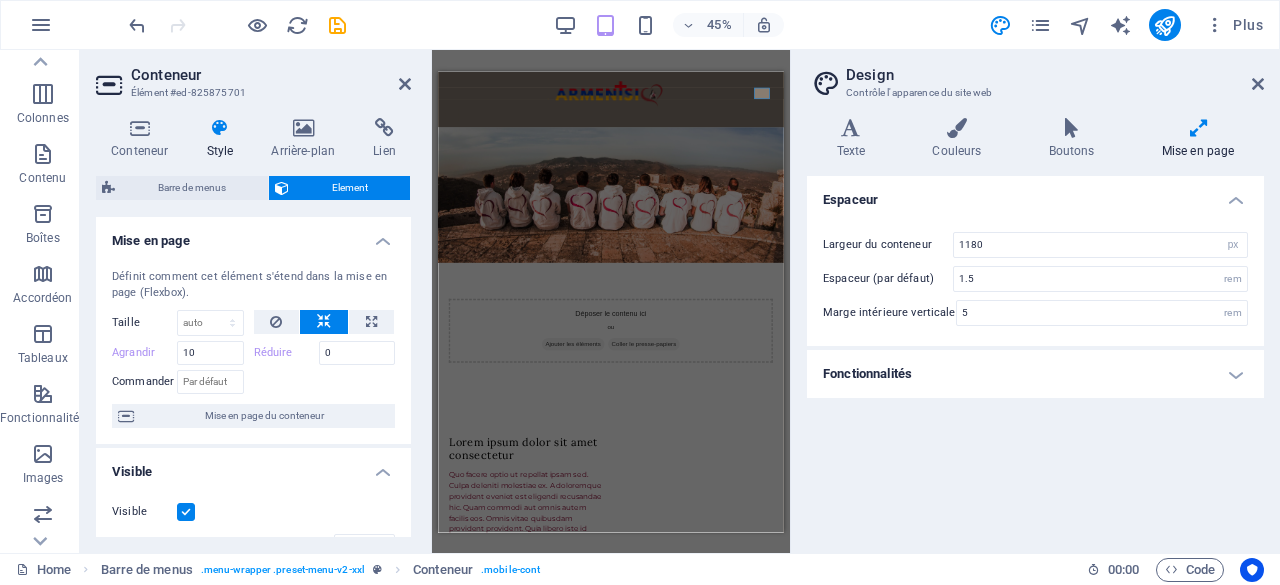 scroll, scrollTop: 300, scrollLeft: 0, axis: vertical 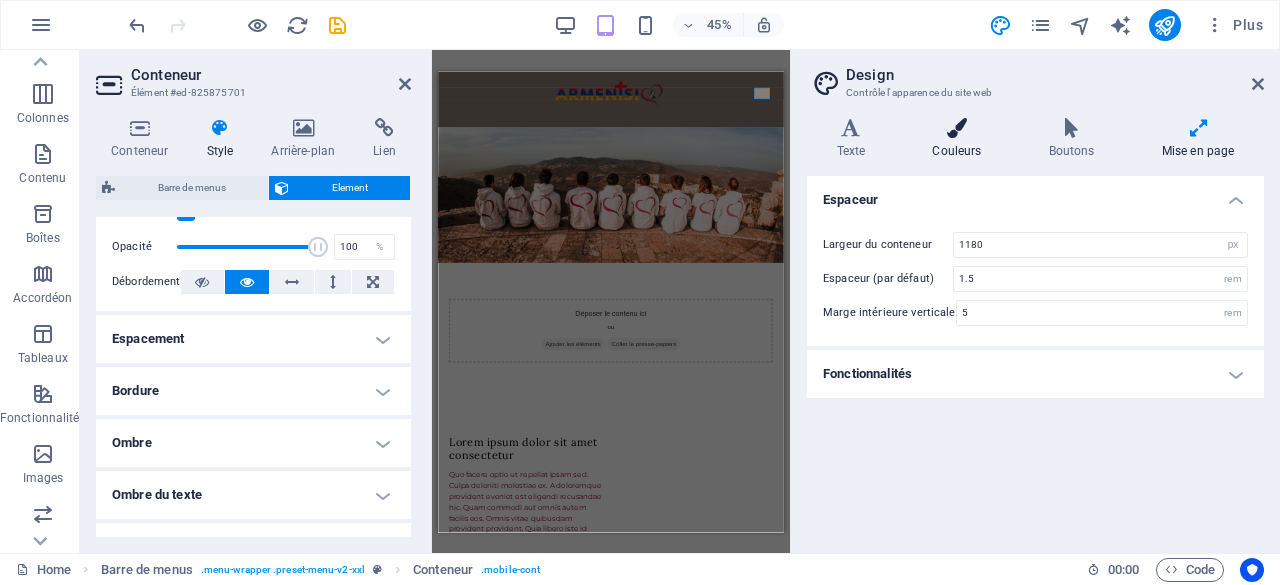 click on "Couleurs" at bounding box center (961, 139) 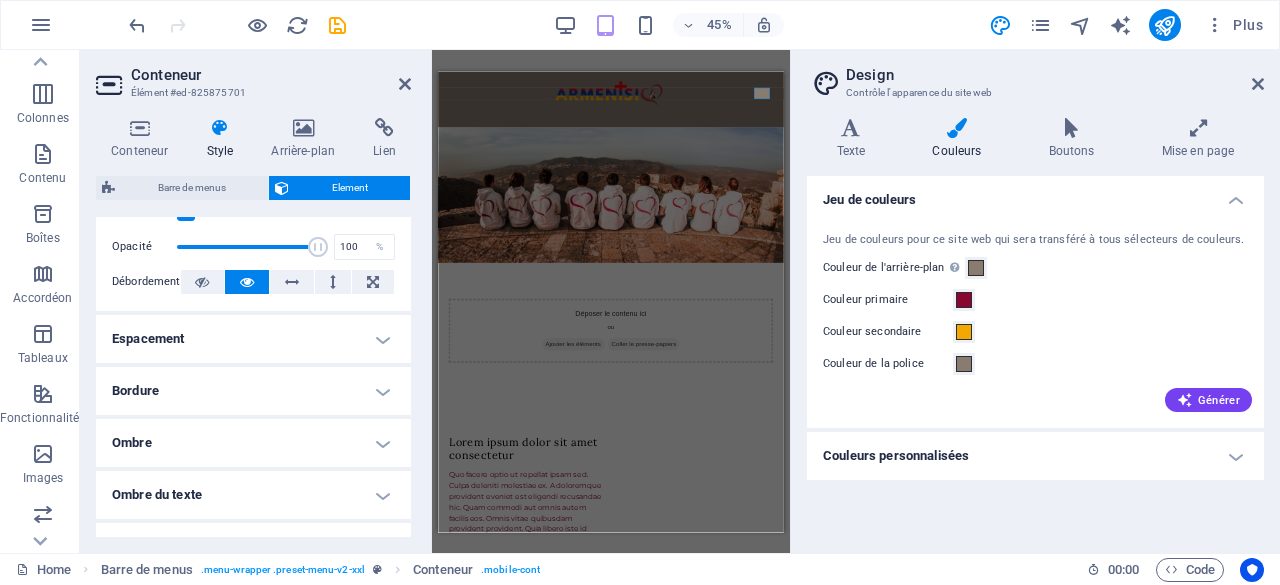 click on "Design  Contrôle l'apparence du site web Variantes  Texte  Couleurs  Boutons  Mise en page Texte Standard Bold Links Couleur de la police Police Montserrat Taille de la police 16 rem px Hauteur de ligne 1.5 Épaisseur de la police Pour afficher correctement l'épaisseur de la police, celle-ci doit être activée.  Gérer les polices Mince, 100 Extra-léger, 200 Léger, 300 Normal, 400 Medium, 500 Demi-gras, 600 Gras, 700 Extra-gras, 800 Noir, 900 Espacement des lettres 0 rem px Style de police Transformation du texte Tt TT tt Alignement du texte Épaisseur de la police Pour afficher correctement l'épaisseur de la police, celle-ci doit être activée.  Gérer les polices Mince, 100 Extra-léger, 200 Léger, 300 Normal, 400 Medium, 500 Demi-gras, 600 Gras, 700 Extra-gras, 800 Noir, 900 Default Hover / Active Couleur de la police Couleur de la police Décoration Décoration Durée de la transition 0.3 s Fonction de transition  Lissage de vitesse Lissage à l'approche Lissage à l'éloignement Linéaire Tous 0" at bounding box center (1035, 301) 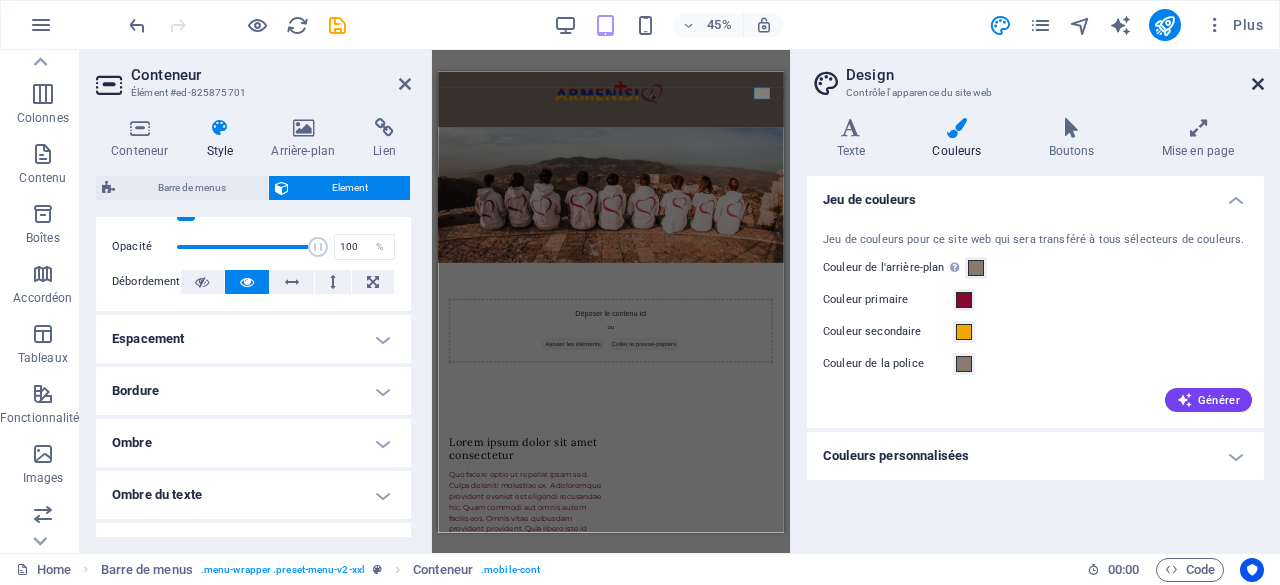 click at bounding box center [1258, 84] 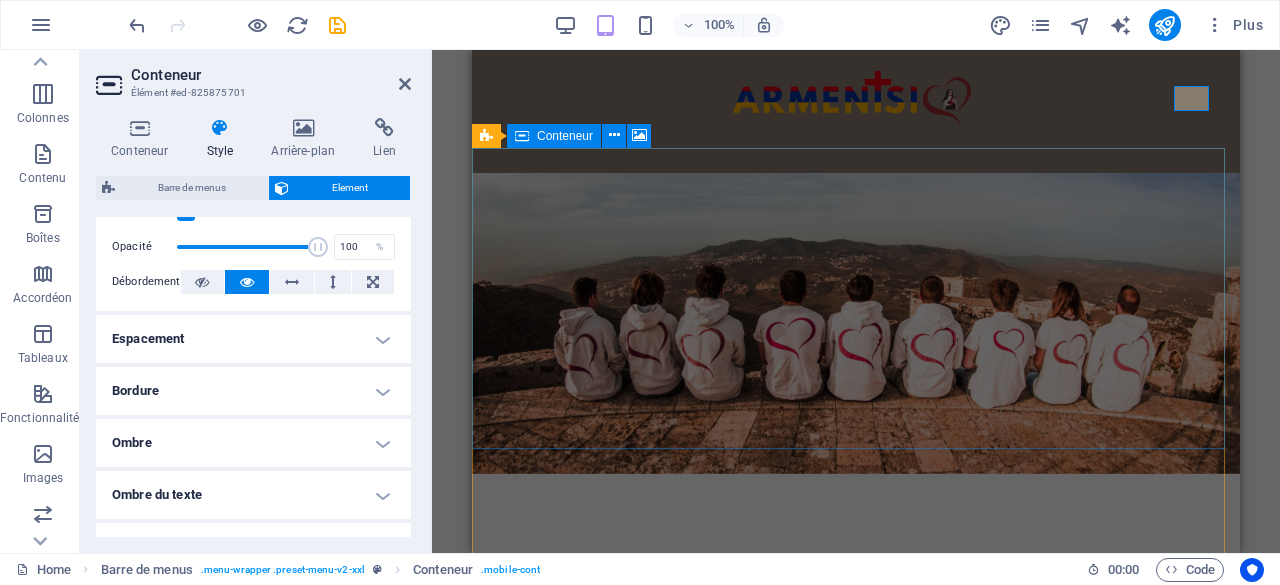 click on "Déposer le contenu ici ou  Ajouter les éléments  Coller le presse-papiers" at bounding box center (856, 625) 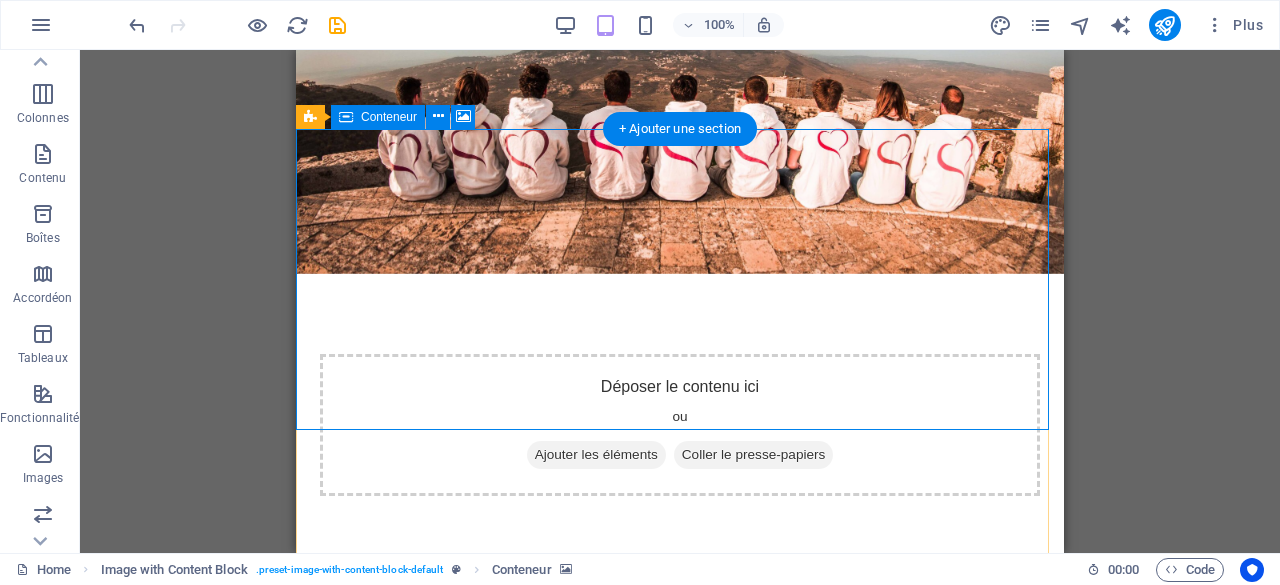 scroll, scrollTop: 0, scrollLeft: 0, axis: both 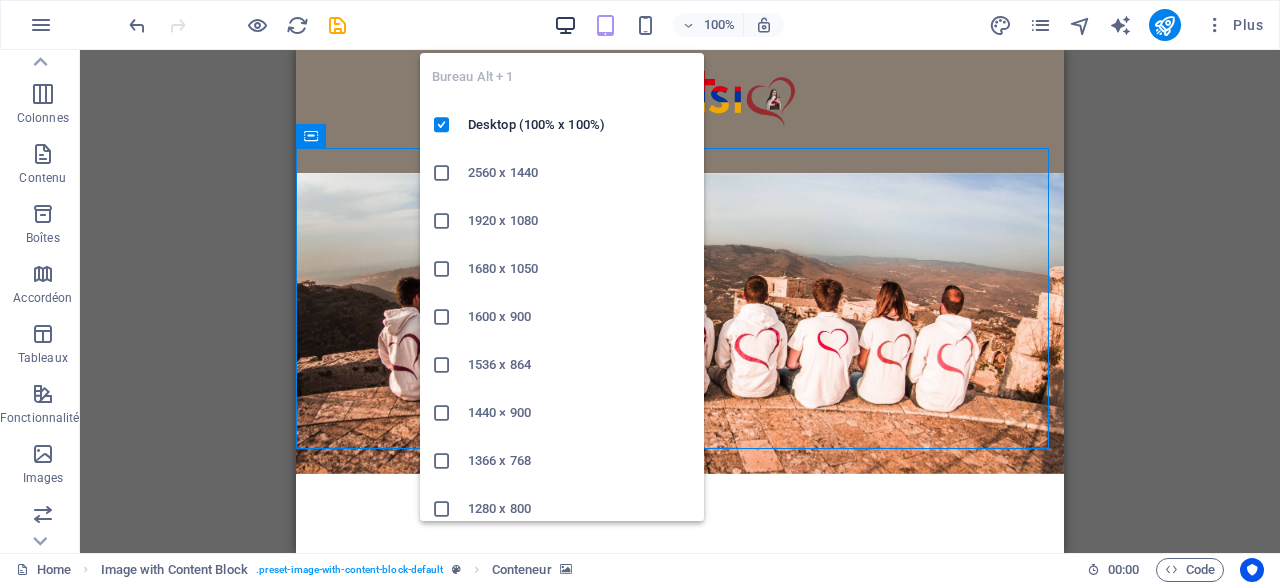click at bounding box center [565, 25] 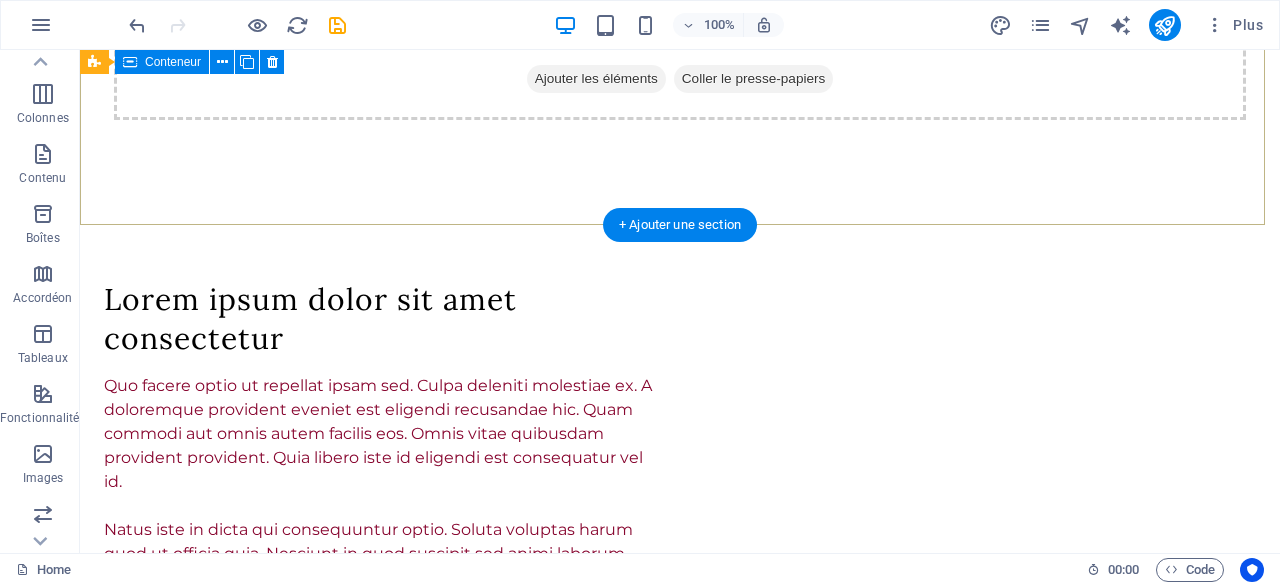 scroll, scrollTop: 700, scrollLeft: 0, axis: vertical 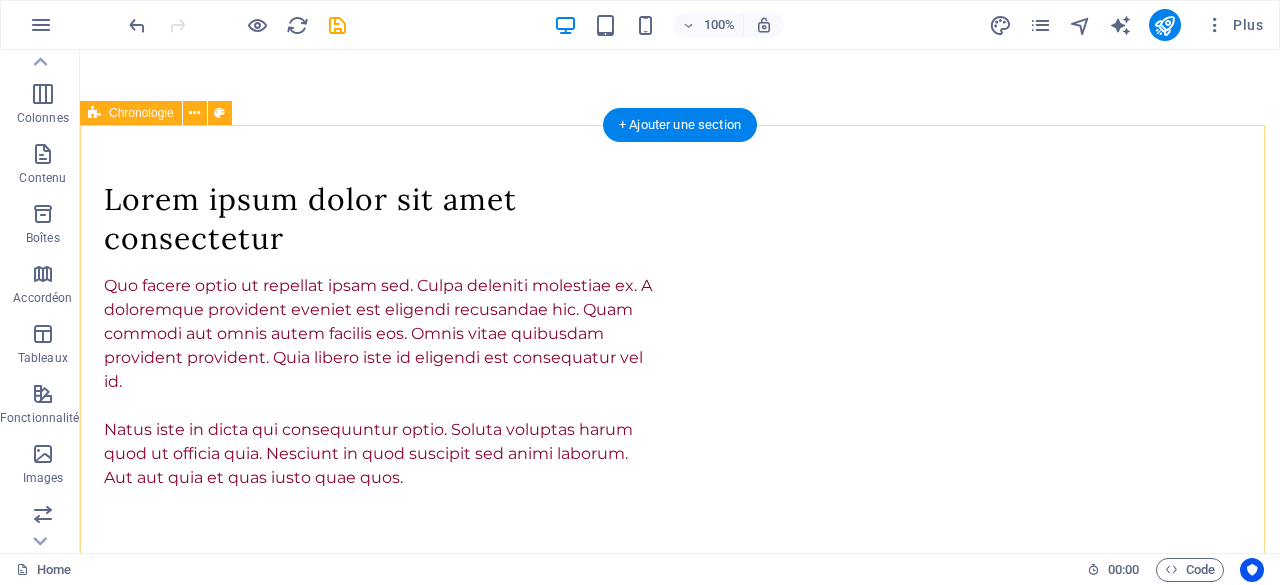 click on "01. January 2017 Lorem ipsum dolor sit amet, consectetuer adipiscing elit. Aenean commodo ligula eget dolor. Lorem ipsum dolor sit amet, consectetuer adipiscing elit leget dolor. 01. March 2017 Lorem ipsum dolor sit amet, consectetuer adipiscing elit. Aenean commodo ligula eget dolor. Lorem ipsum dolor sit amet, consectetuer adipiscing elit leget dolor." at bounding box center (680, 814) 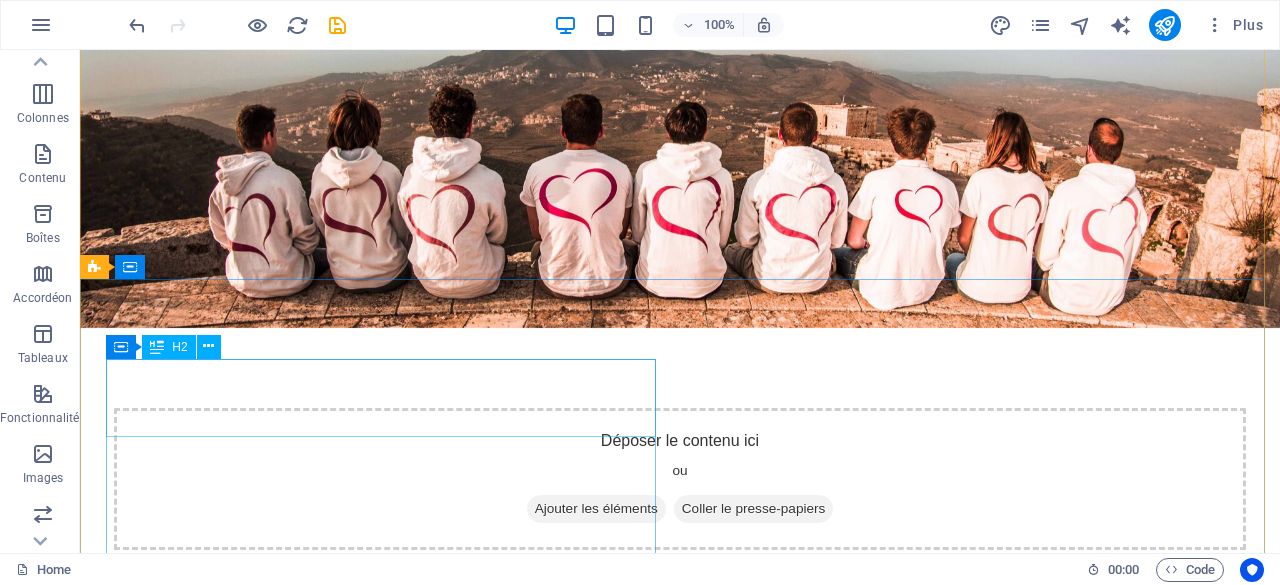 scroll, scrollTop: 0, scrollLeft: 0, axis: both 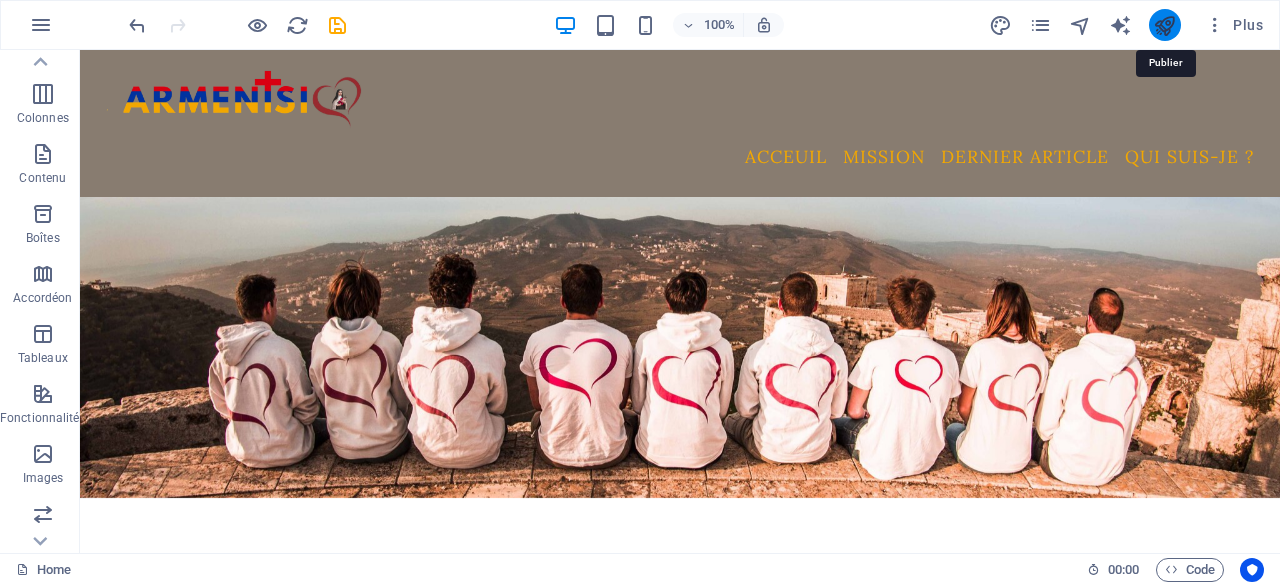click at bounding box center [1164, 25] 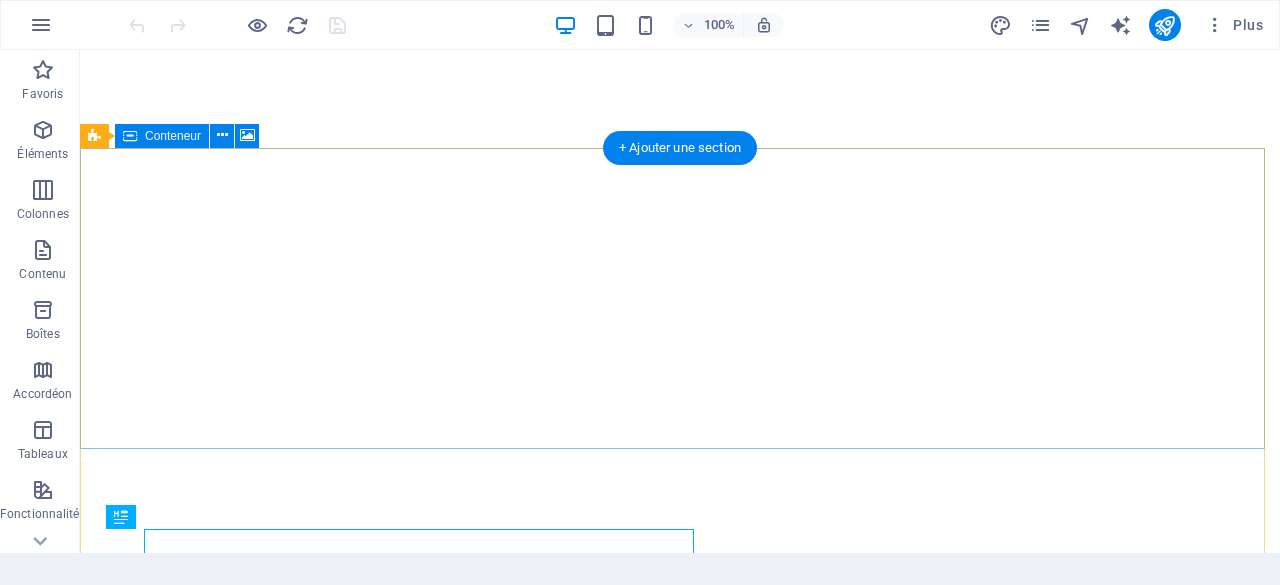 scroll, scrollTop: 0, scrollLeft: 0, axis: both 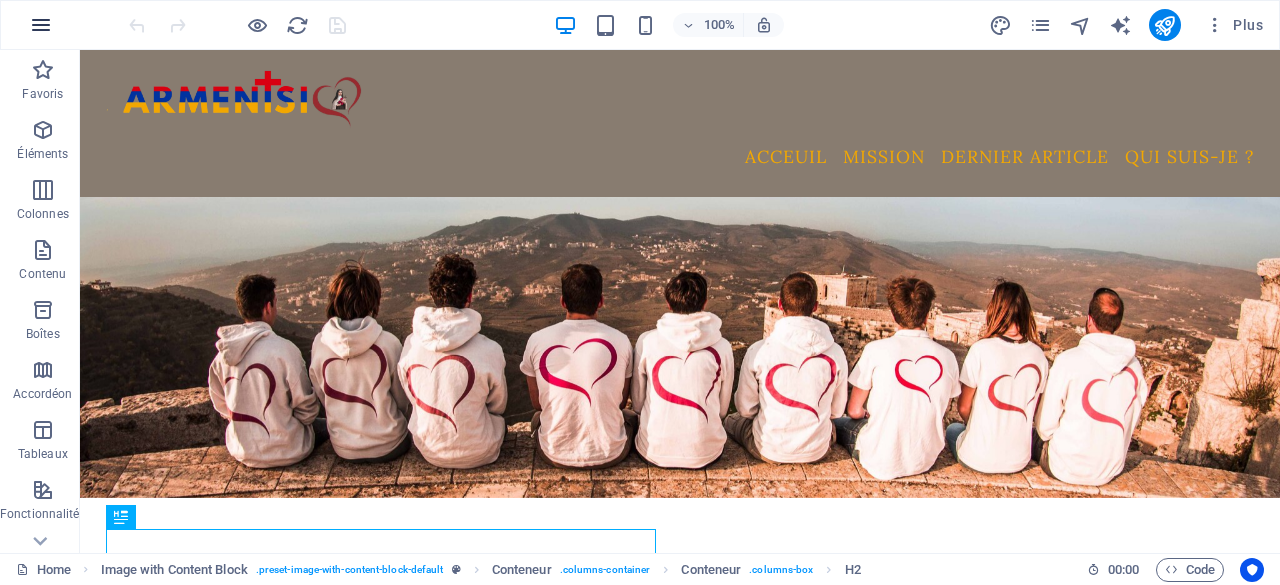 click at bounding box center [41, 25] 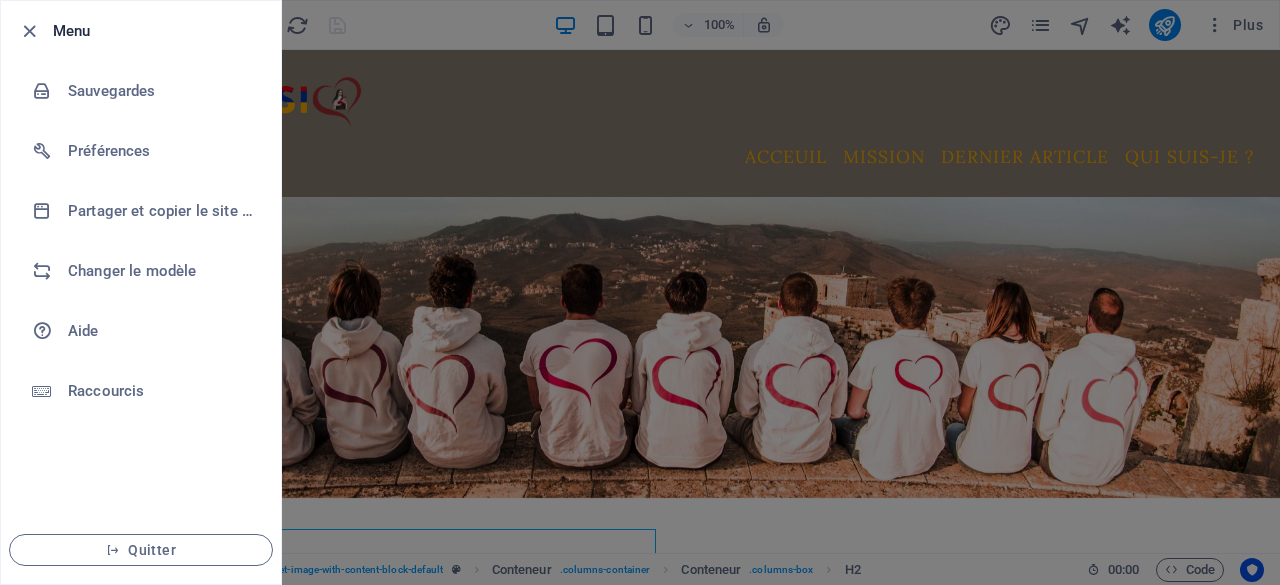 click at bounding box center (640, 292) 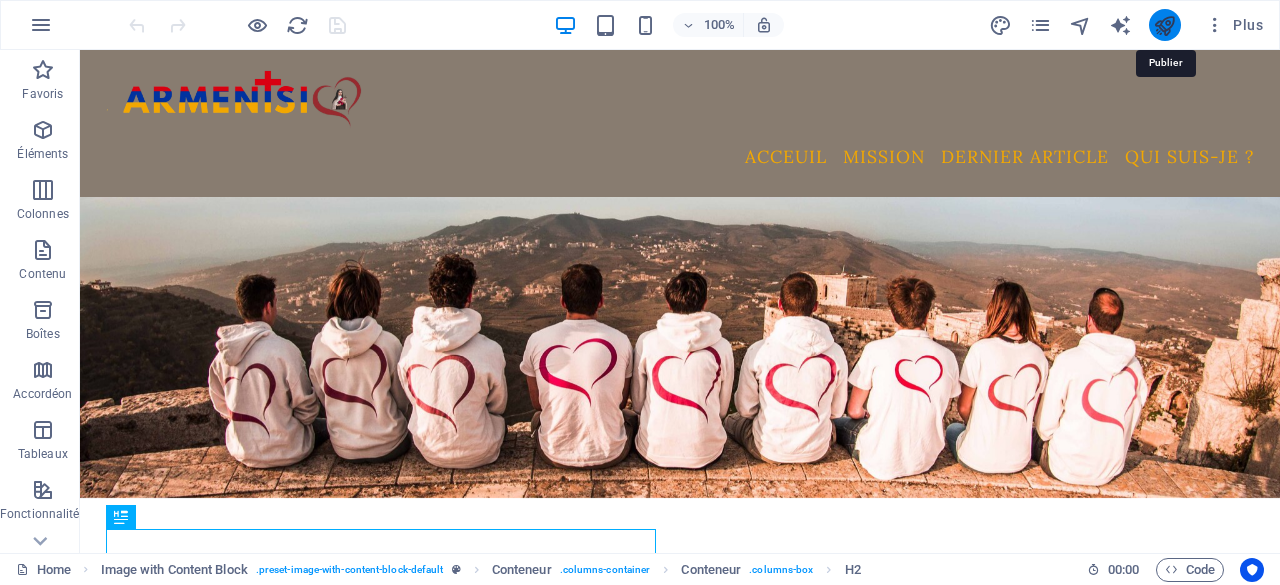 click at bounding box center [1164, 25] 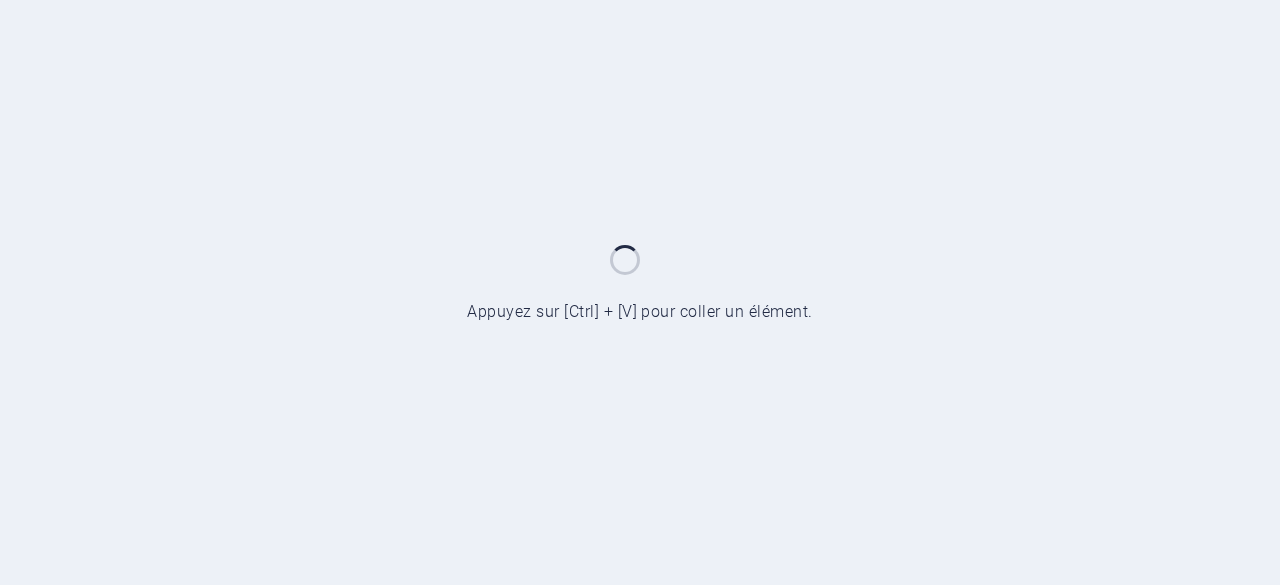 scroll, scrollTop: 0, scrollLeft: 0, axis: both 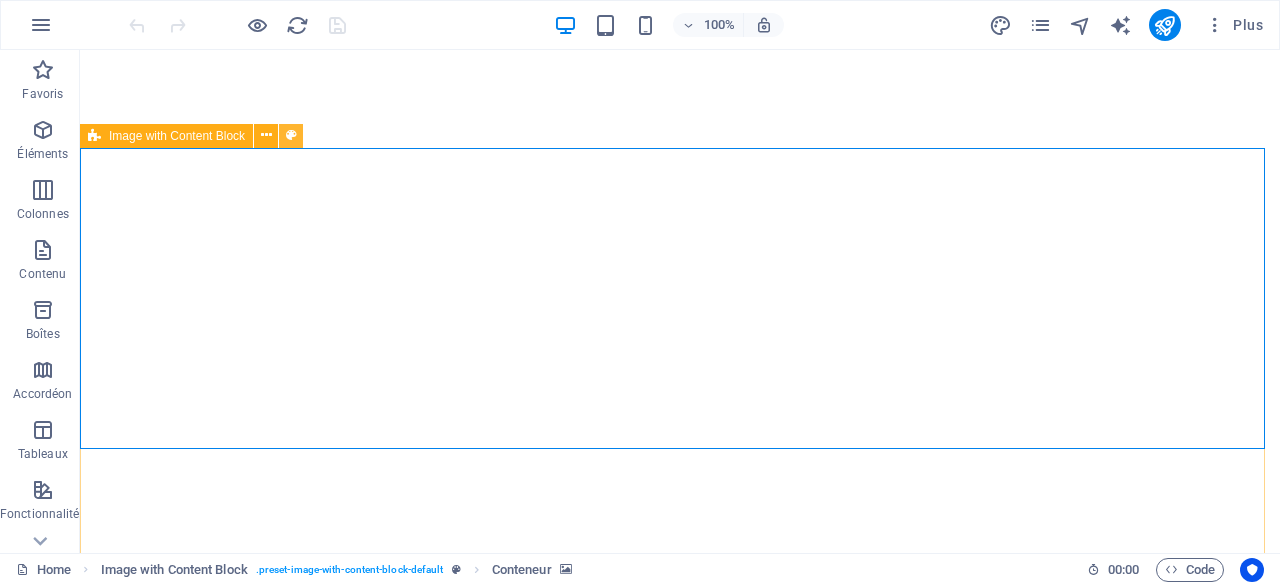 click at bounding box center [291, 135] 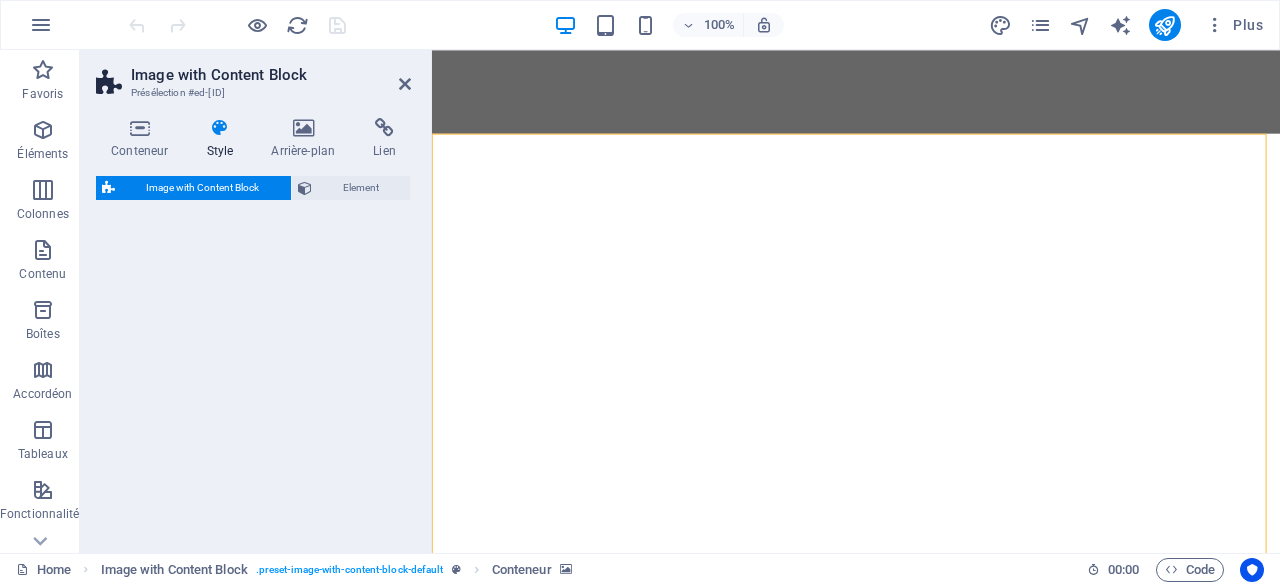 select on "rem" 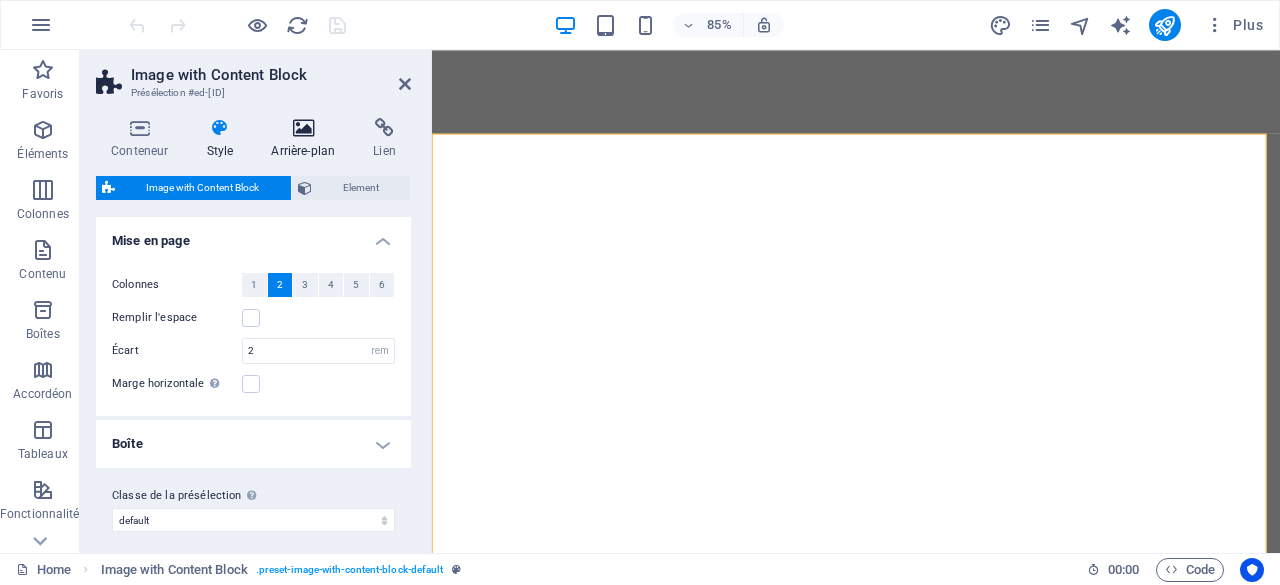 click at bounding box center (303, 128) 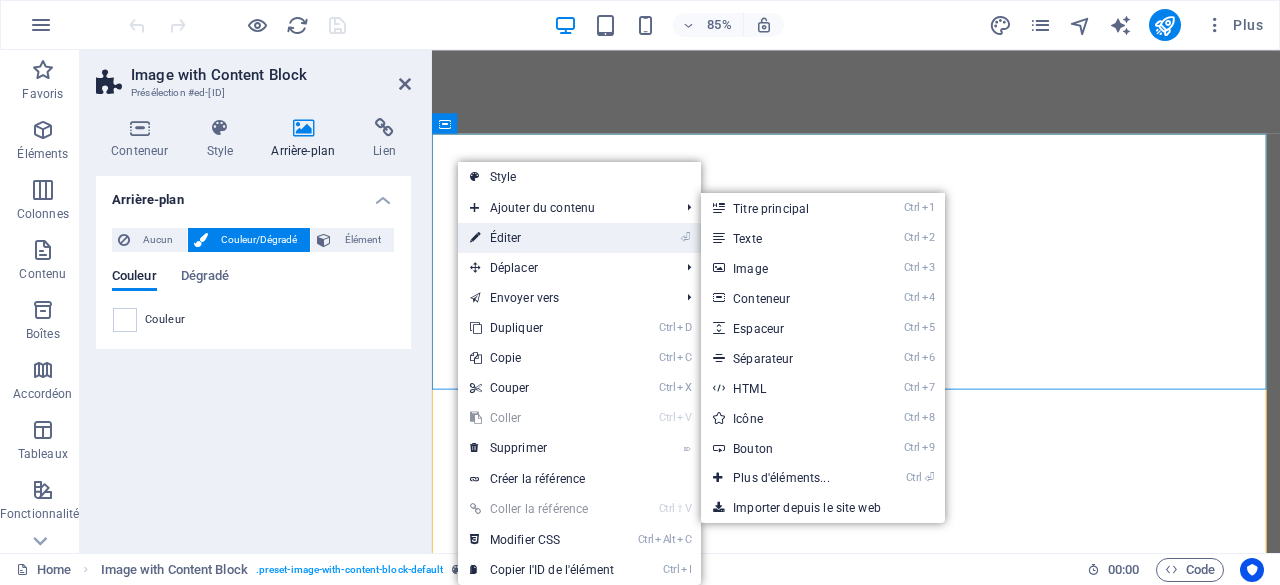 click on "⏎  Éditer" at bounding box center (542, 238) 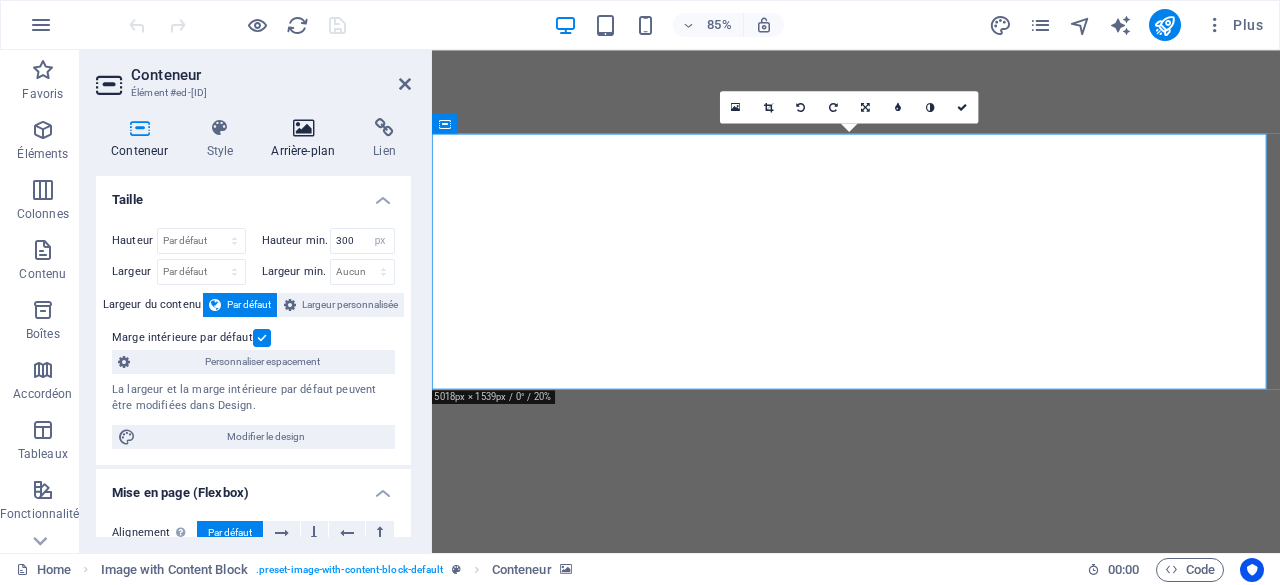 click at bounding box center (303, 128) 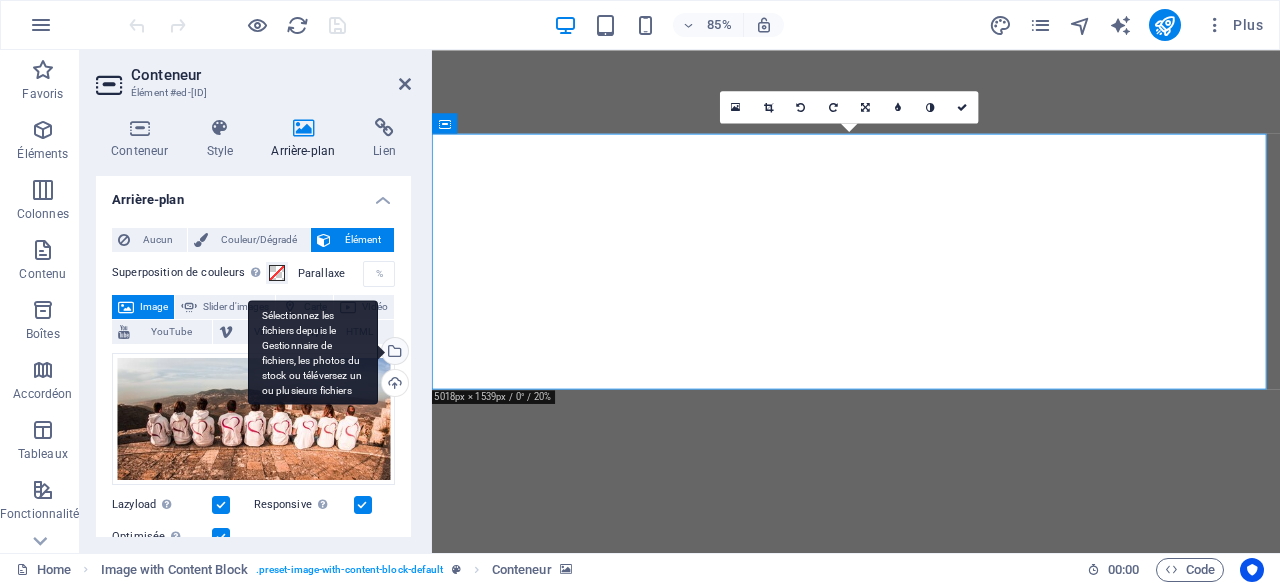 click on "Sélectionnez les fichiers depuis le Gestionnaire de fichiers, les photos du stock ou téléversez un ou plusieurs fichiers" at bounding box center [313, 352] 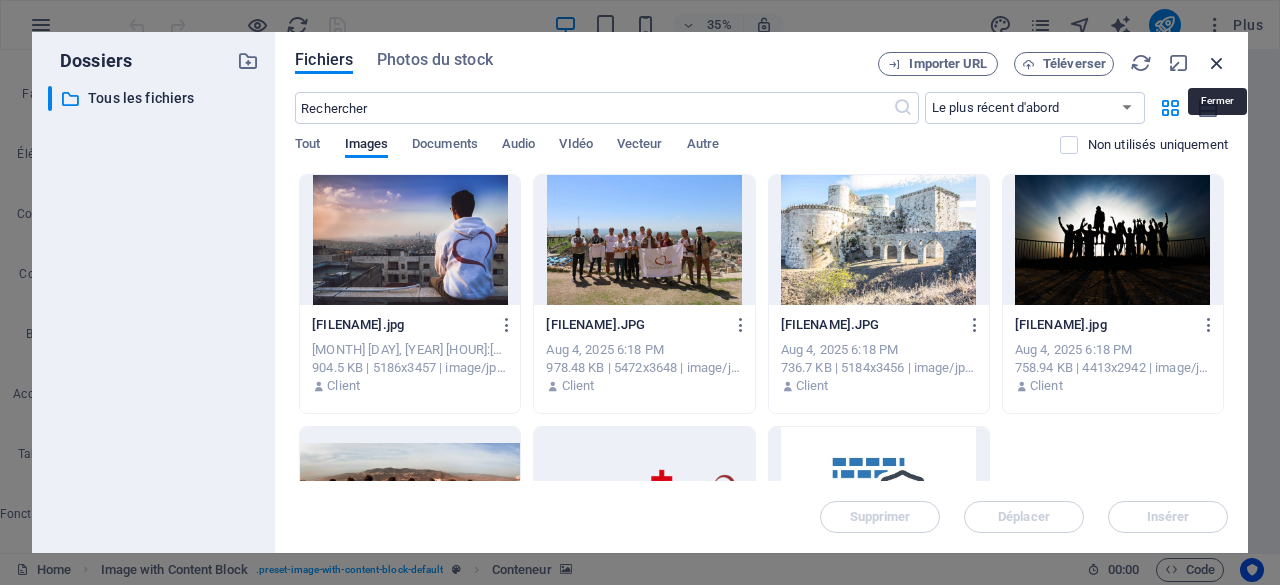 click at bounding box center [1217, 63] 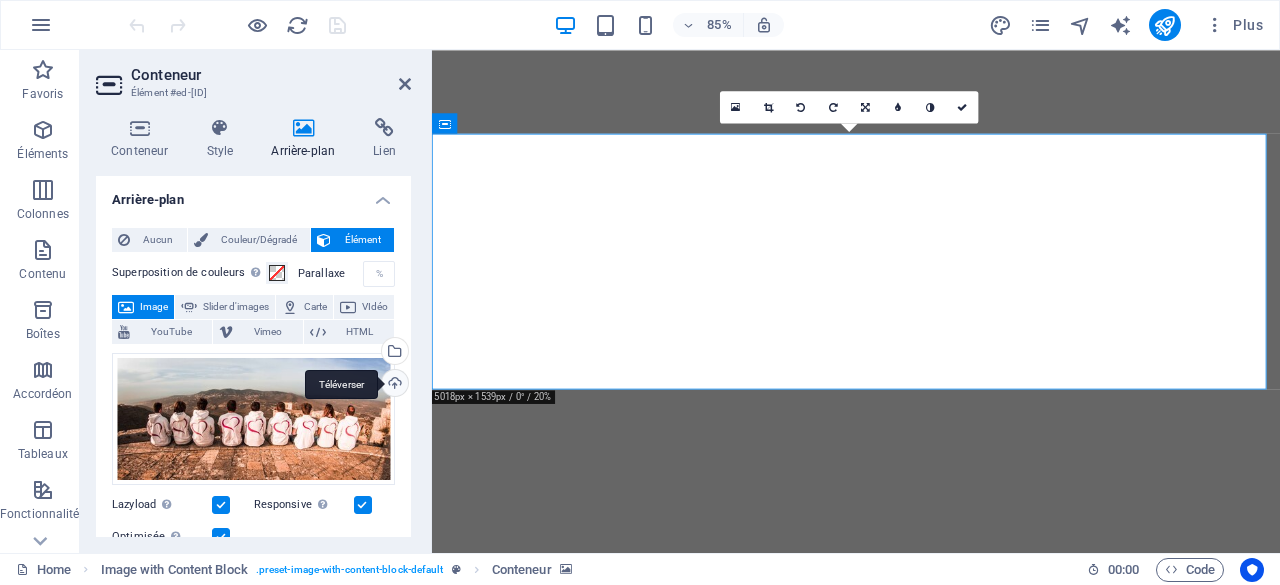 click on "Téléverser" at bounding box center (393, 385) 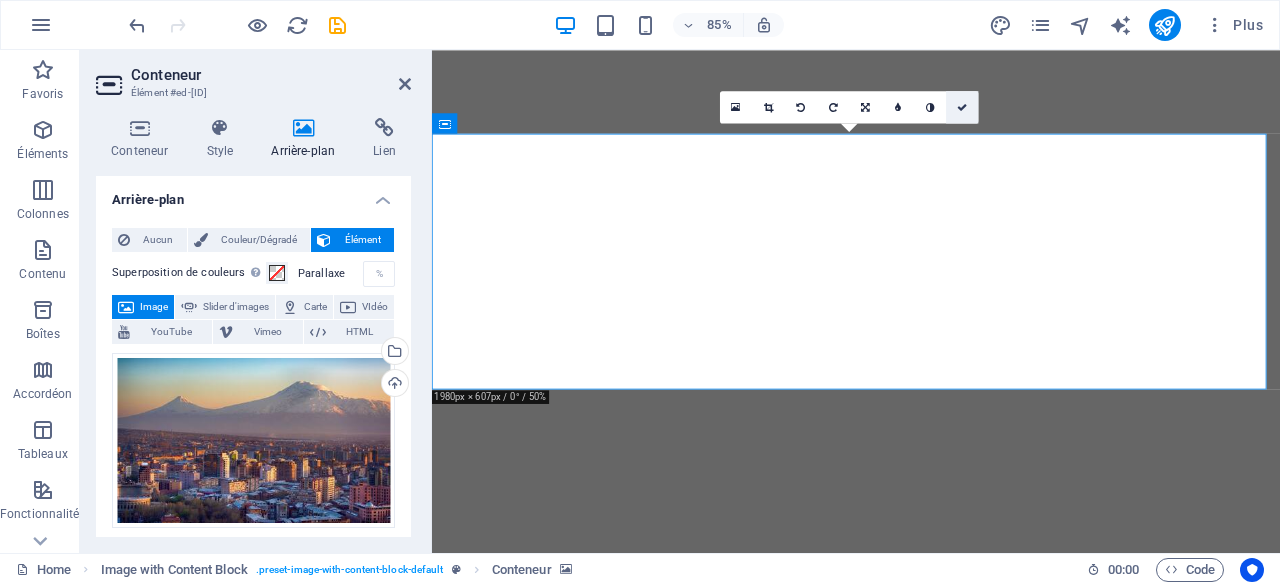 click at bounding box center (962, 107) 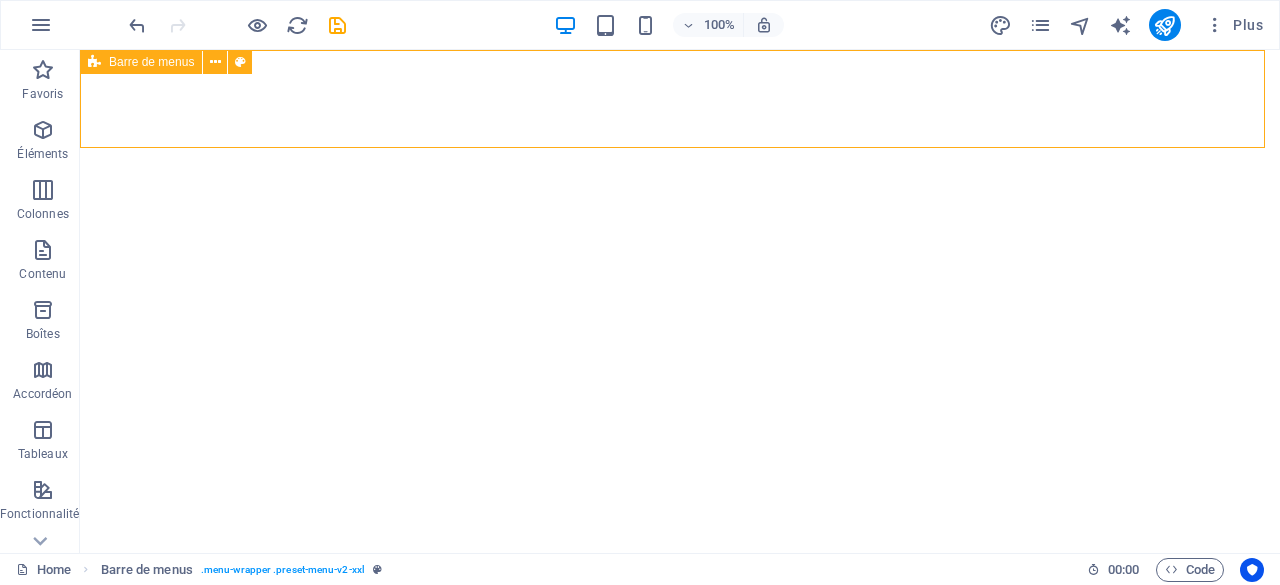 click on "Barre de menus" at bounding box center (151, 62) 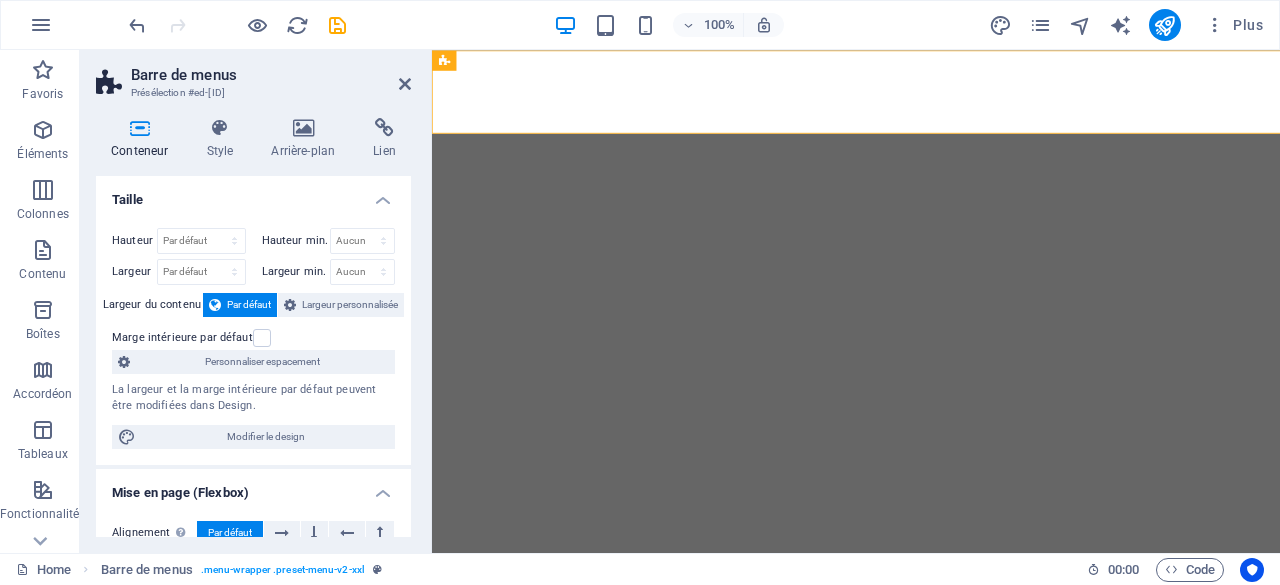 click at bounding box center (219, 128) 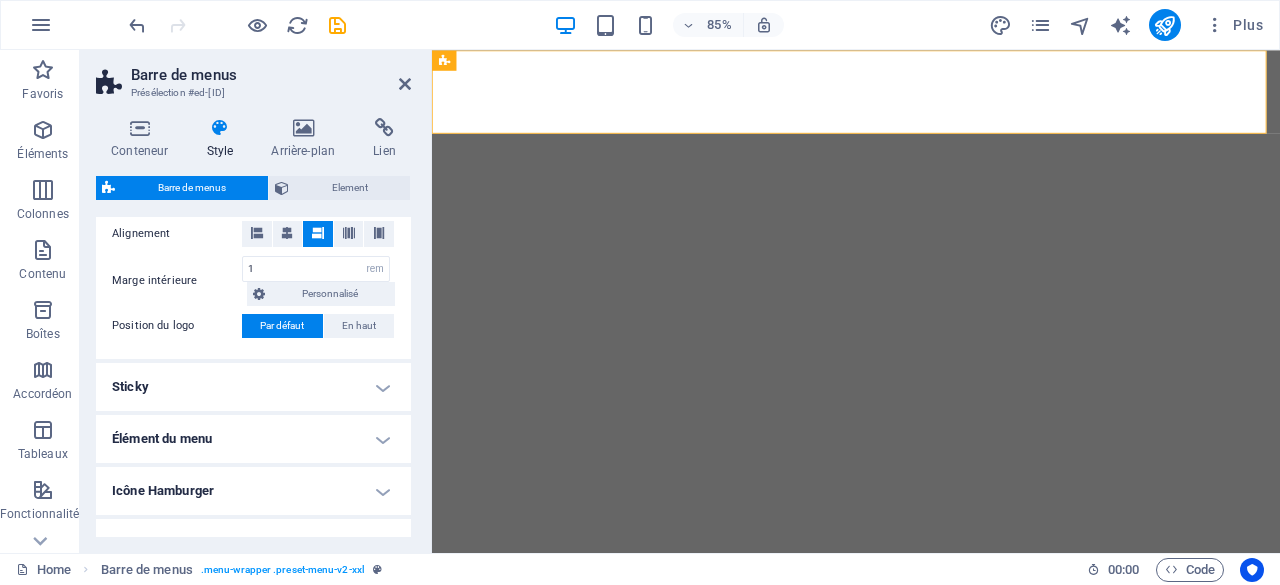 scroll, scrollTop: 370, scrollLeft: 0, axis: vertical 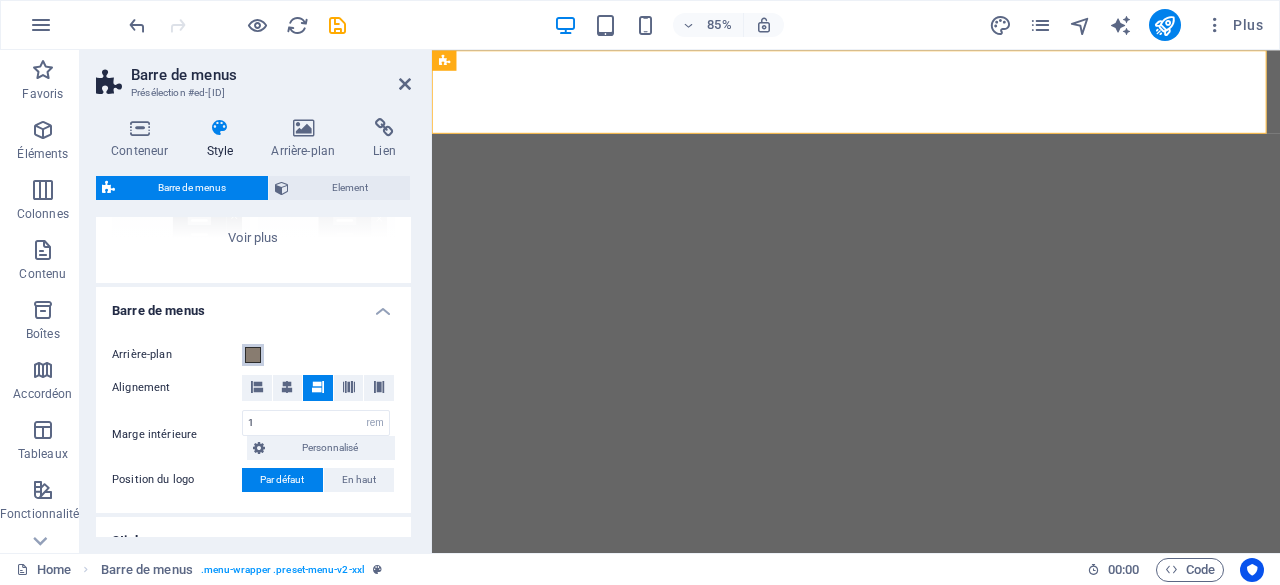click at bounding box center [253, 355] 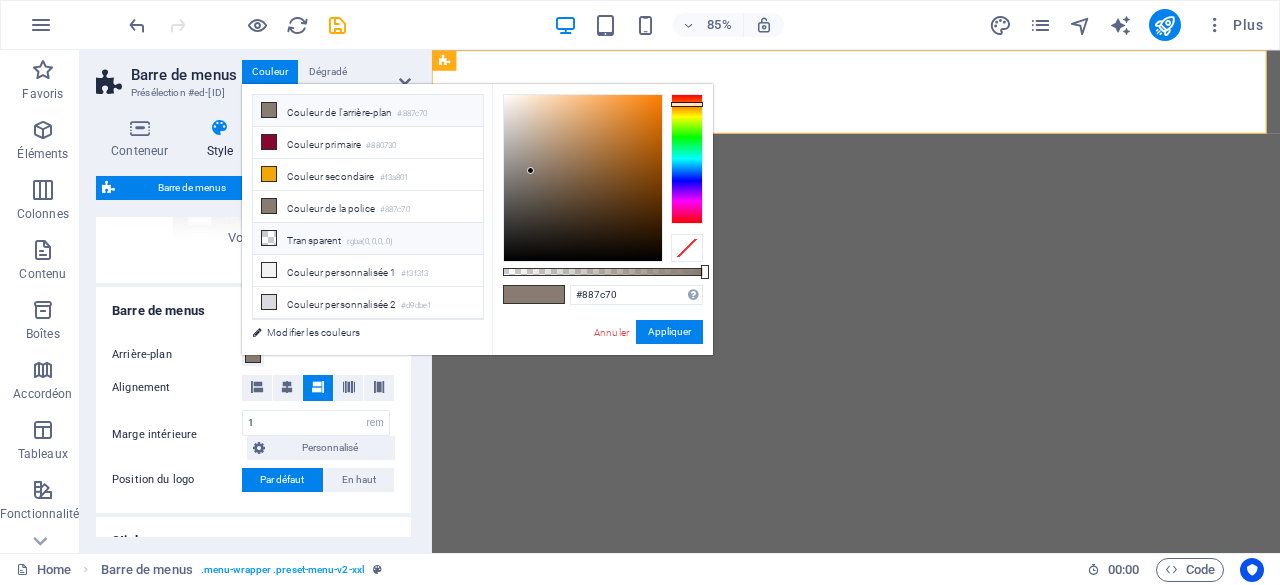 click on "Transparent
rgba(0,0,0,.0)" at bounding box center [368, 239] 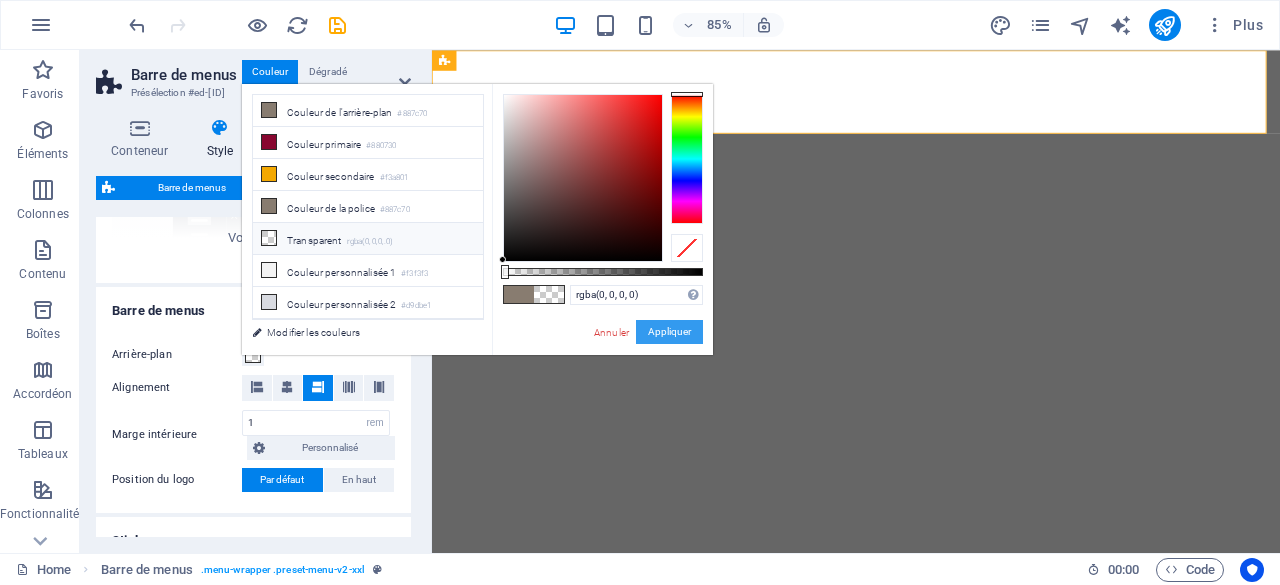 click on "Appliquer" at bounding box center [669, 332] 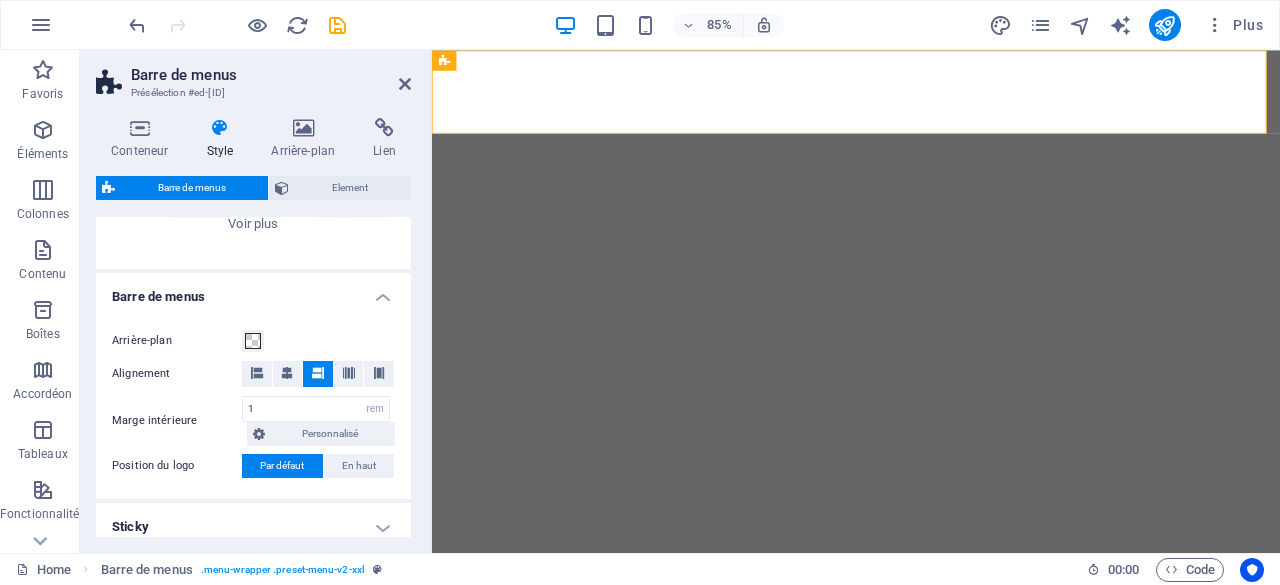 click on "Arrière-plan" at bounding box center (253, 341) 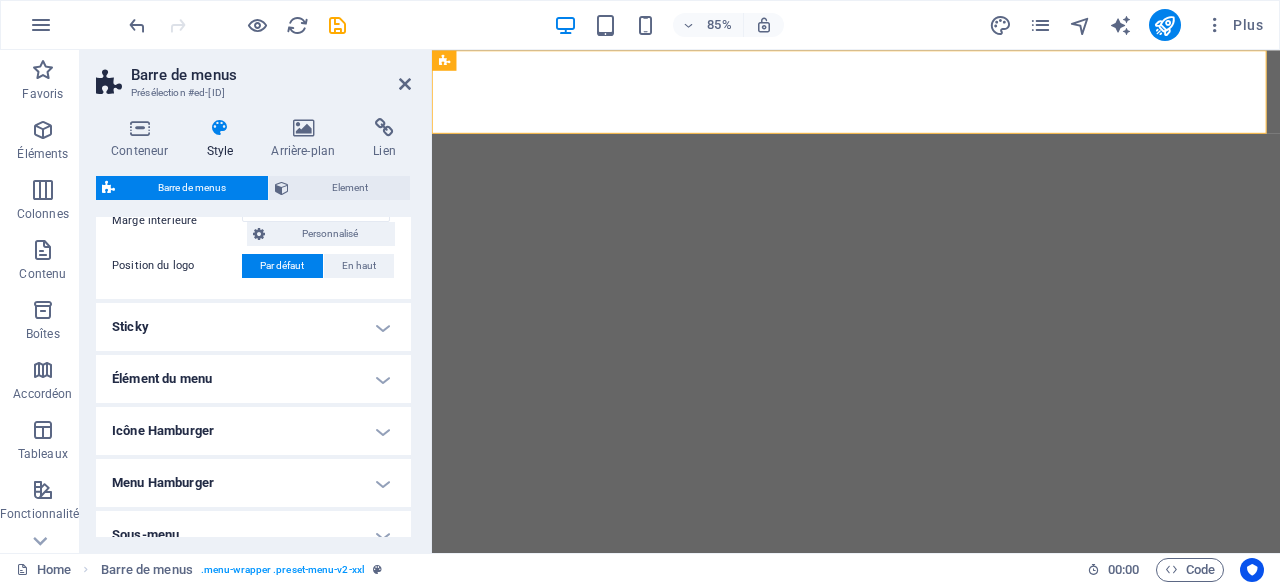 click on "Sticky" at bounding box center (253, 327) 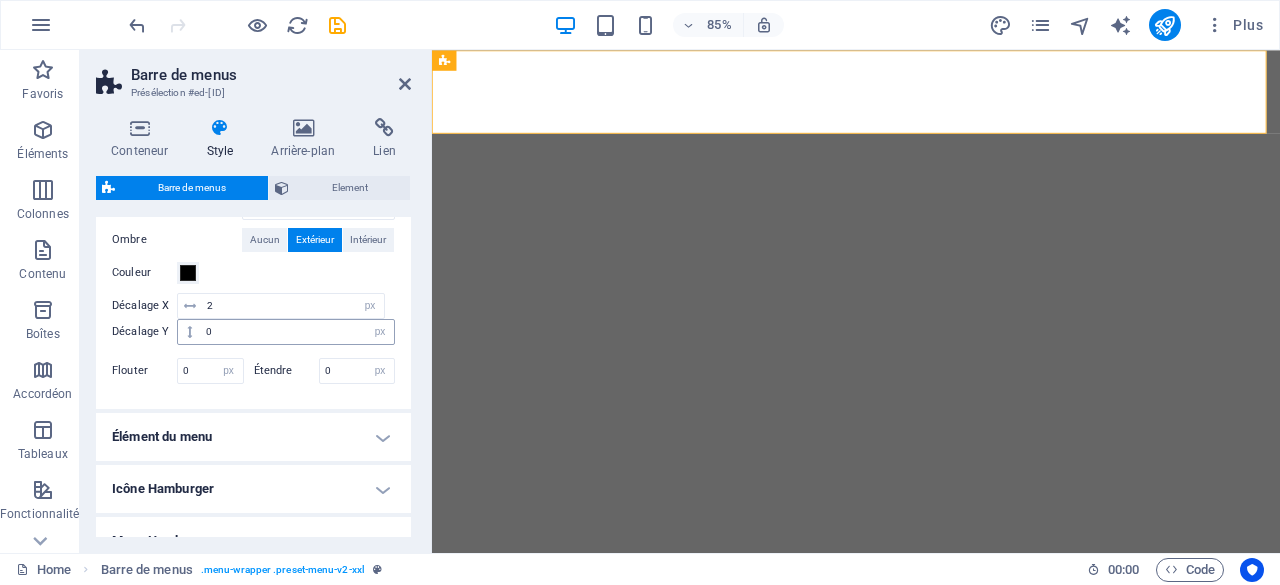 scroll, scrollTop: 784, scrollLeft: 0, axis: vertical 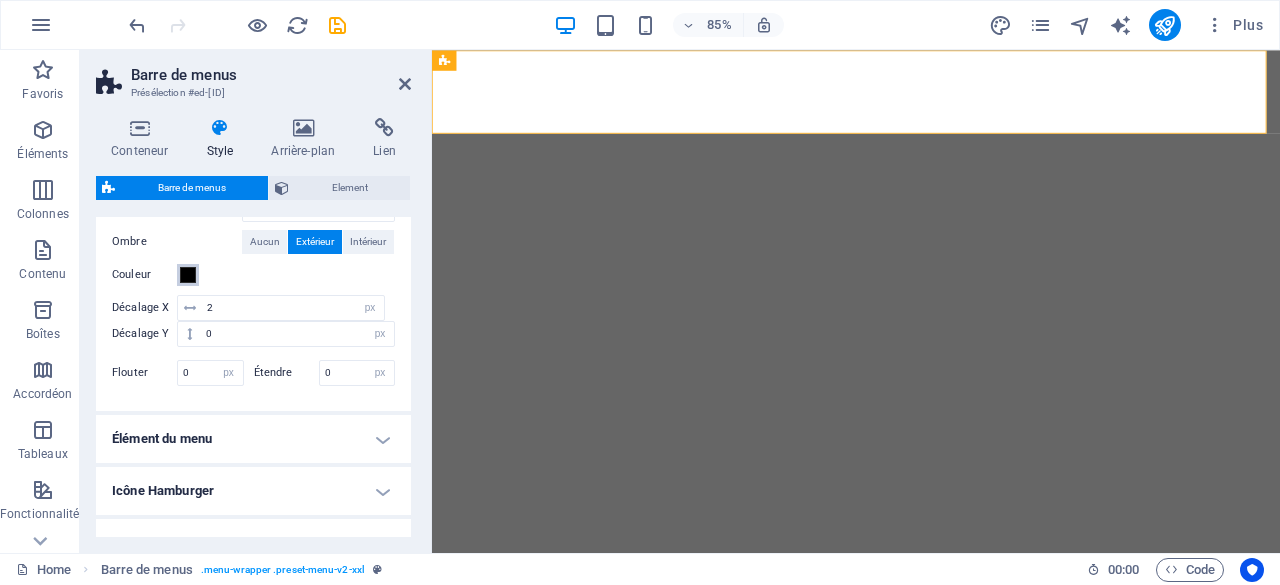 click at bounding box center (188, 275) 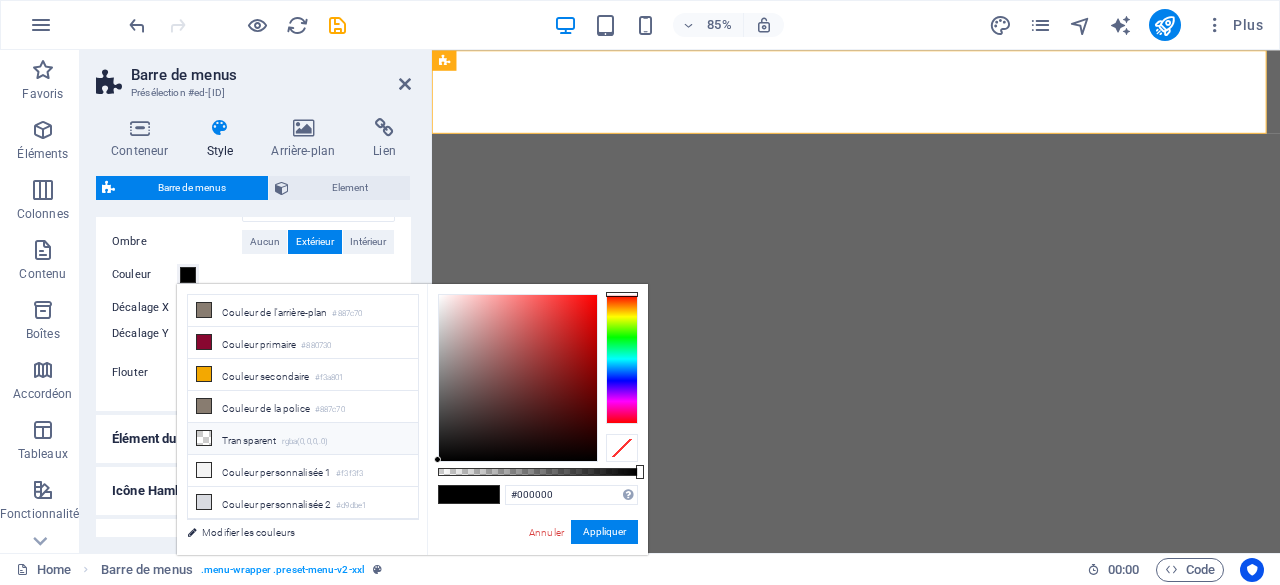 click on "Transparent
rgba(0,0,0,.0)" at bounding box center (303, 439) 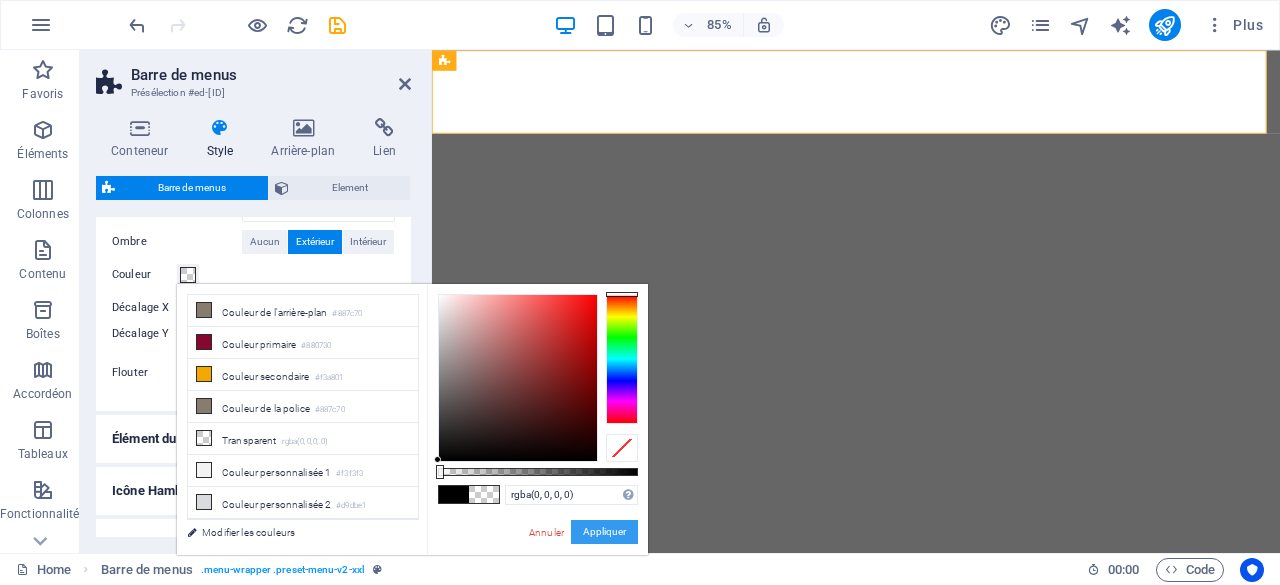 click on "Appliquer" at bounding box center (604, 532) 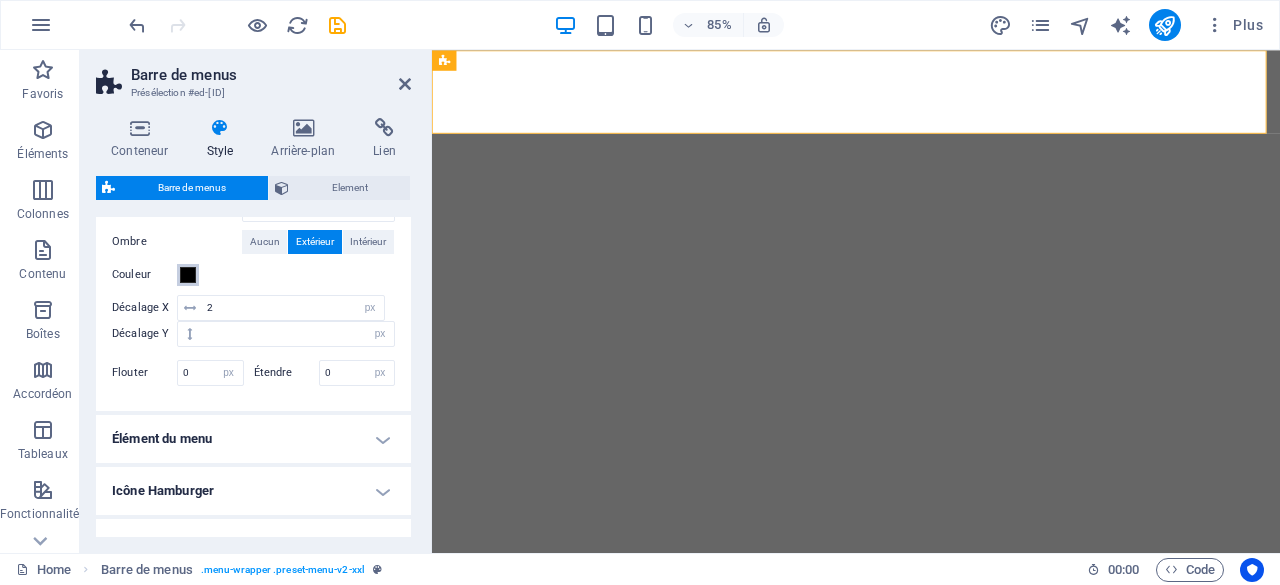 click on "Couleur" at bounding box center (188, 275) 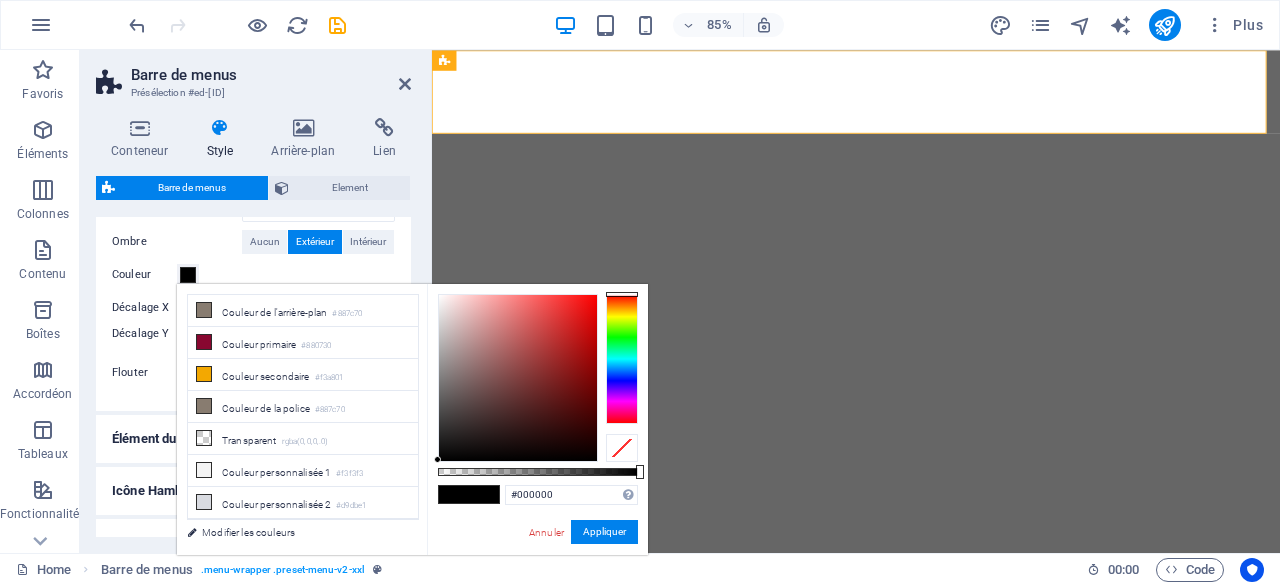 click on "Couleur" at bounding box center (253, 275) 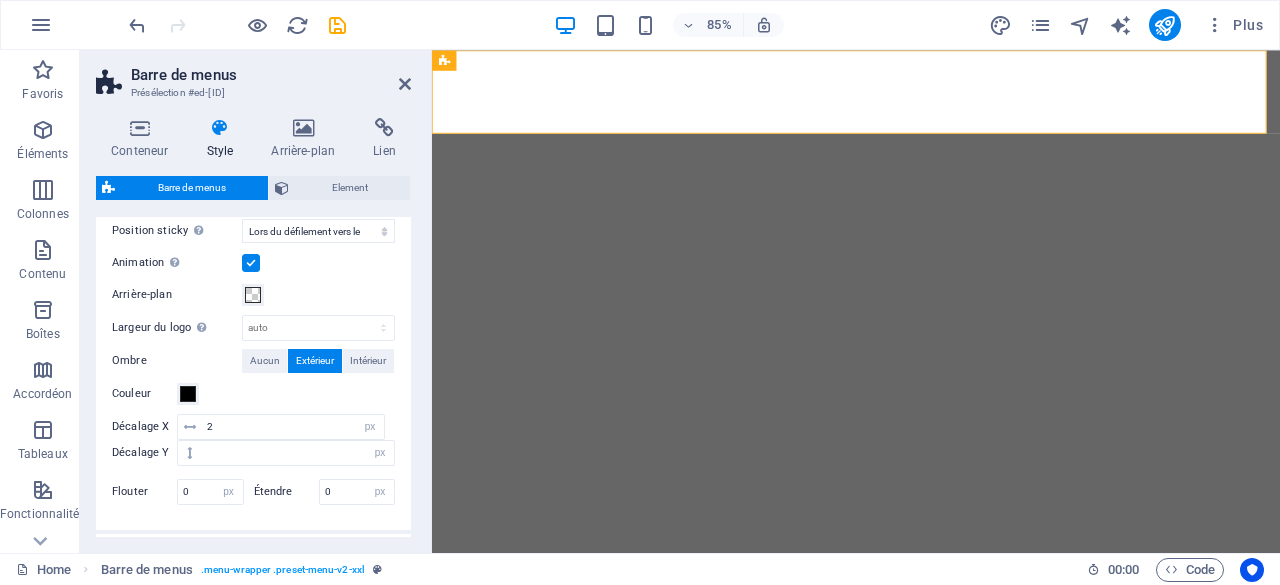 scroll, scrollTop: 684, scrollLeft: 0, axis: vertical 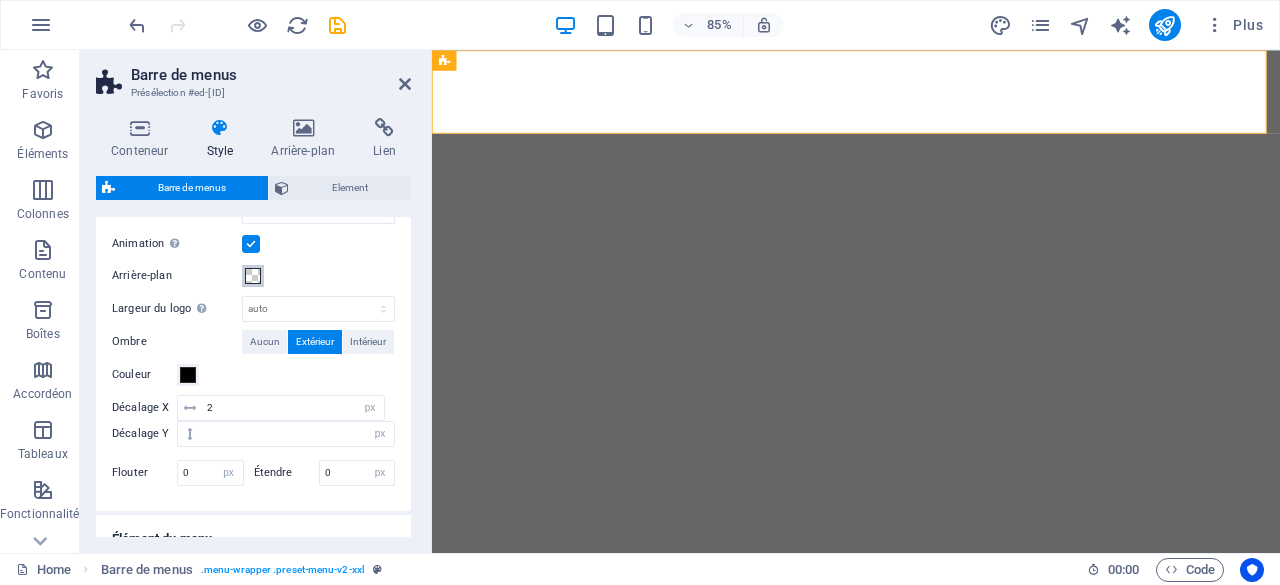 click on "Arrière-plan" at bounding box center (253, 276) 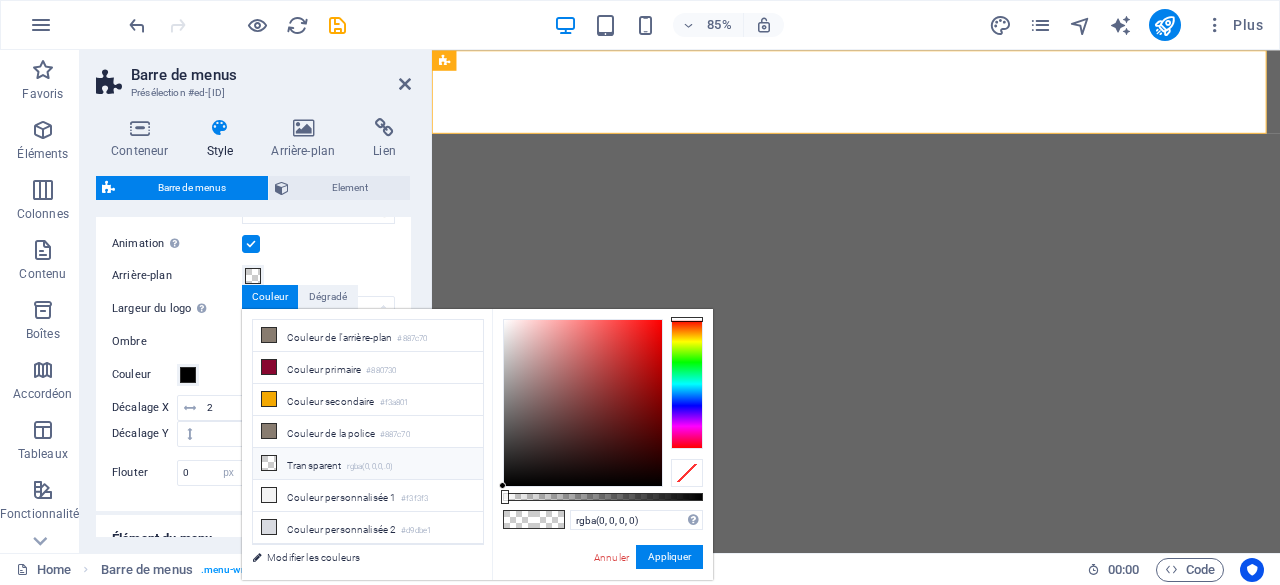 click on "Transparent
rgba(0,0,0,.0)" at bounding box center (368, 464) 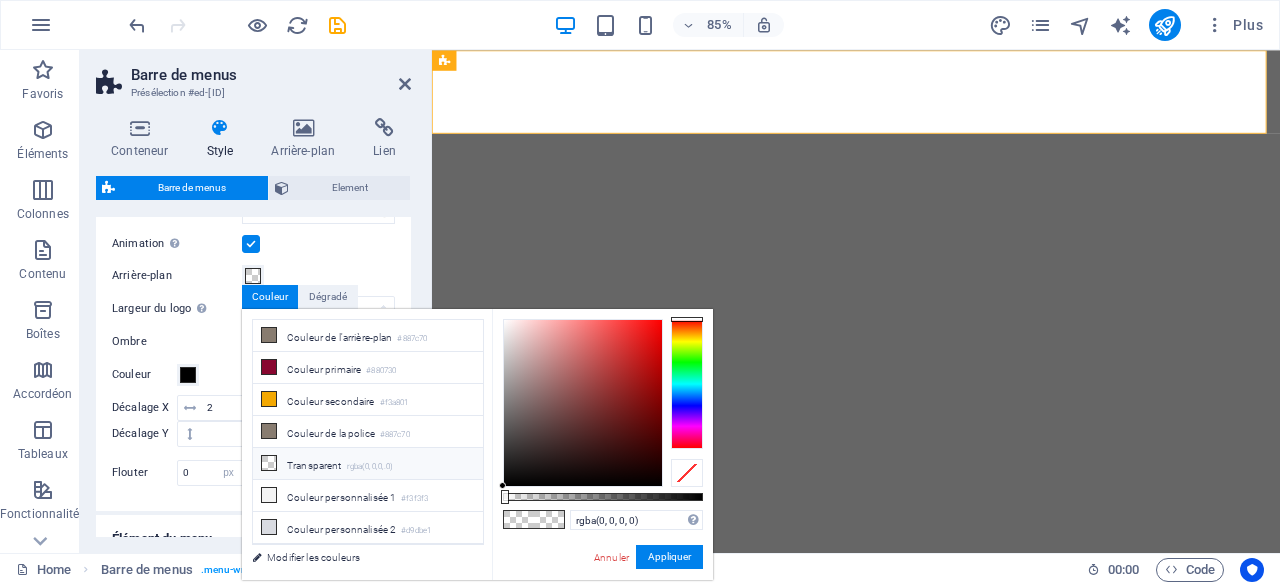 click on "Transparent
rgba(0,0,0,.0)" at bounding box center (368, 464) 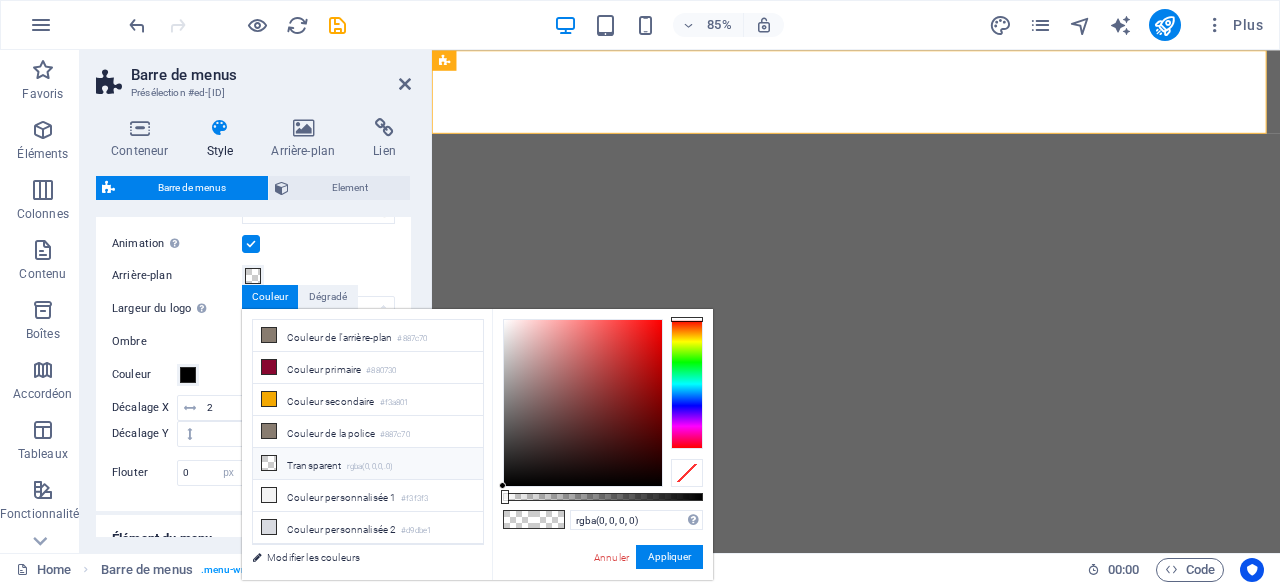 click on "Conteneur Style Arrière-plan Lien Taille Hauteur Par défaut px rem % vh vw Hauteur min. Aucun px rem % vh vw Largeur Par défaut px rem % em vh vw Largeur min. Aucun px rem % vh vw Largeur du contenu Par défaut Largeur personnalisée Largeur Par défaut px rem % em vh vw Largeur min. Aucun px rem % vh vw Marge intérieure par défaut Personnaliser espacement La largeur et la marge intérieure par défaut peuvent être modifiées dans Design. Modifier le design Mise en page (Flexbox) Alignement Détermine la direction de l'axe (flex). Par défaut Axe principal Détermine comment les éléments doivent se comporter le long de l'axe principal de ce conteneur (justify content) Par défaut Axe secondaire Contrôle la direction verticale de l'élément à l'intérieur du conteneur (align-items). Par défaut Retour automatique Par défaut On Off Remplir Contrôle les distances et la direction des éléments sur l'axe Y sur plusieurs lignes (align-content). Par défaut Accessibilité Rôle Aucun %" at bounding box center (253, 327) 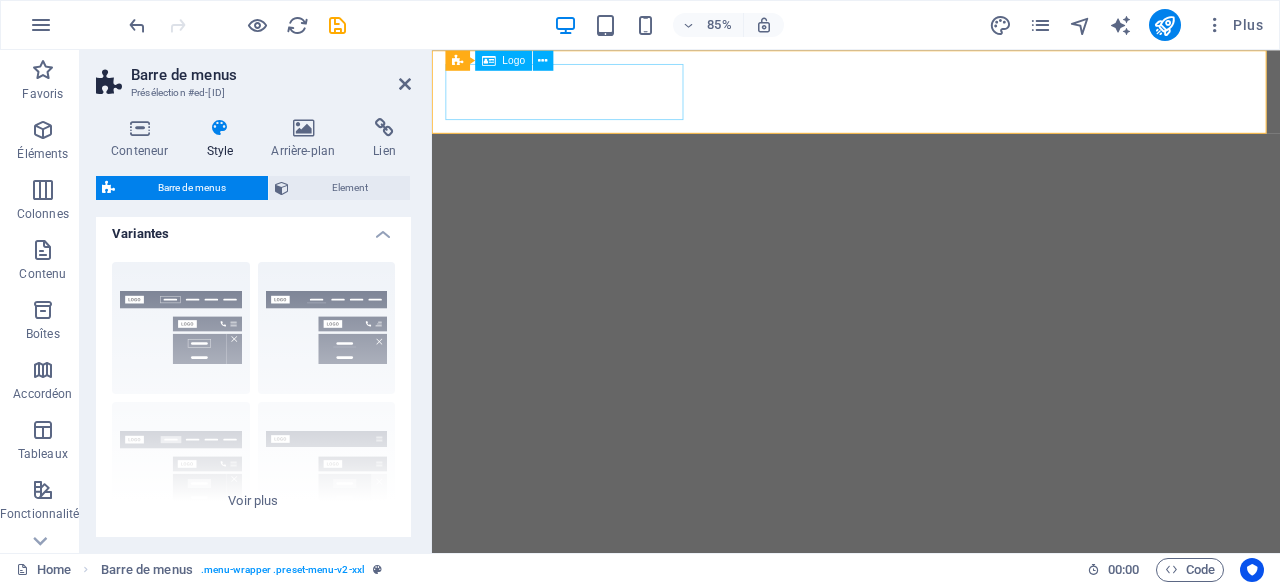 scroll, scrollTop: 0, scrollLeft: 0, axis: both 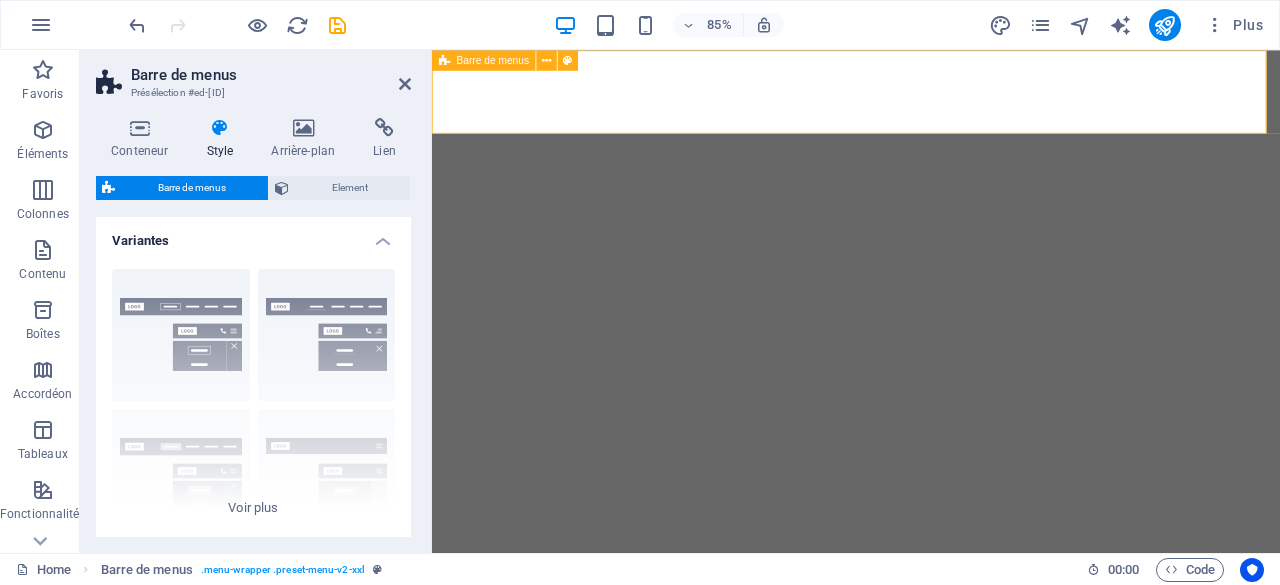 click on "Barre de menus" at bounding box center [484, 60] 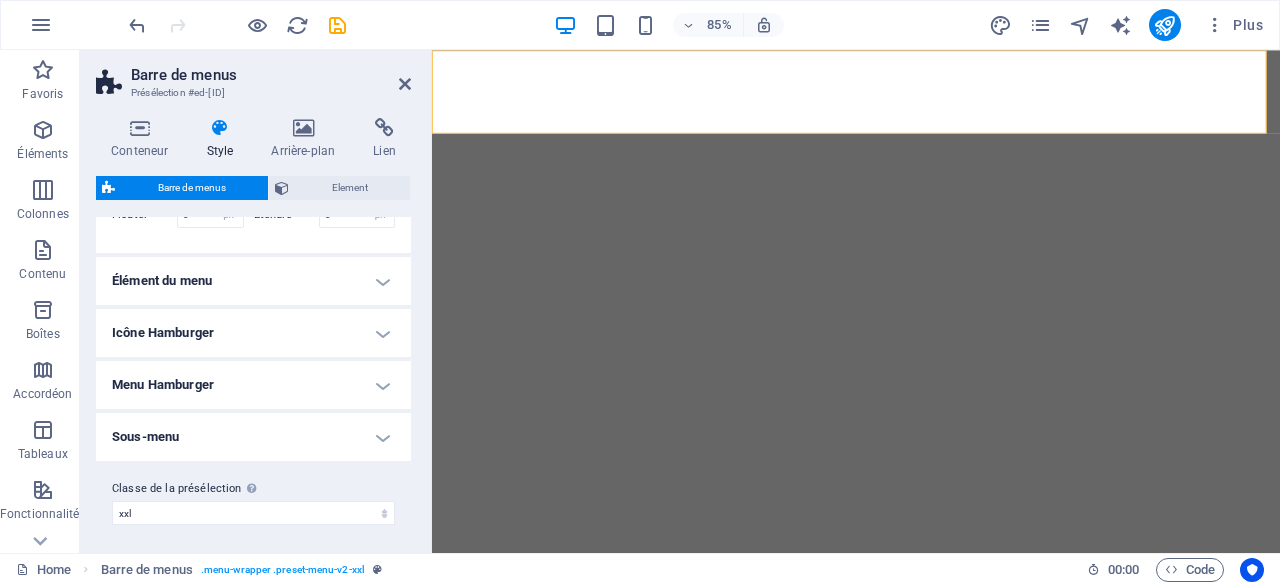 click on "Élément du menu" at bounding box center [253, 281] 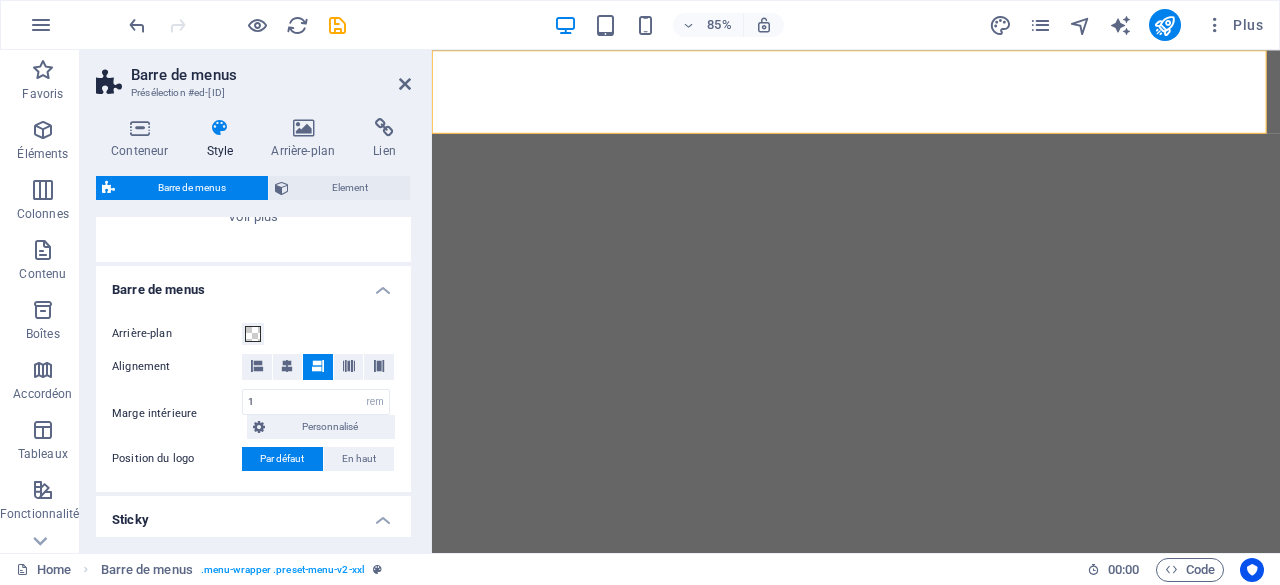 scroll, scrollTop: 142, scrollLeft: 0, axis: vertical 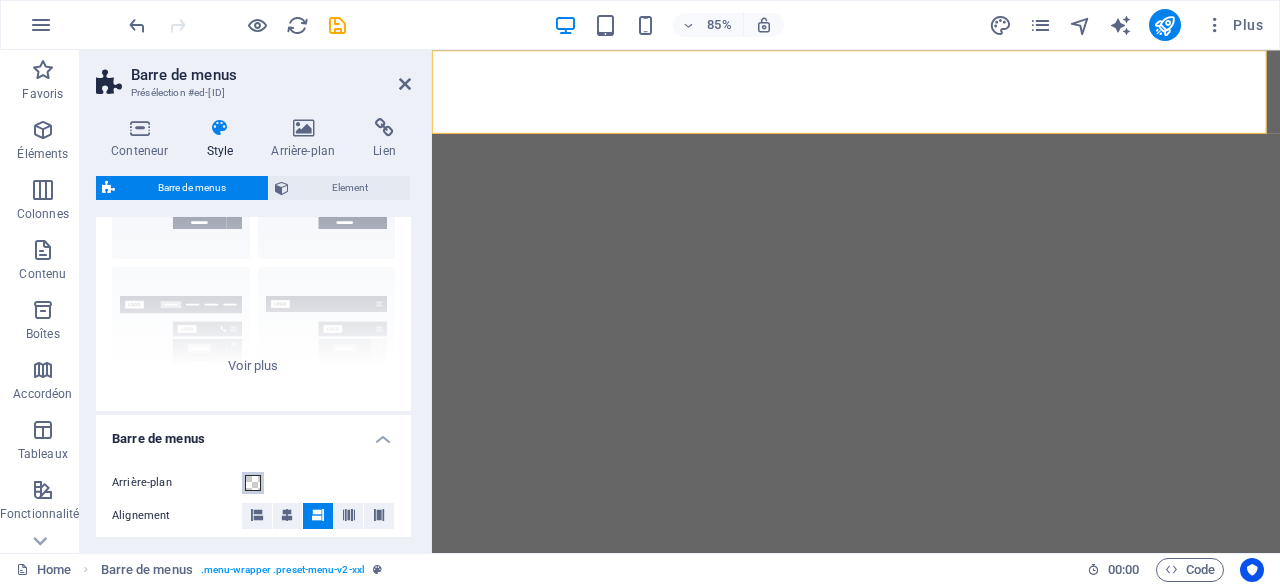 click at bounding box center [253, 483] 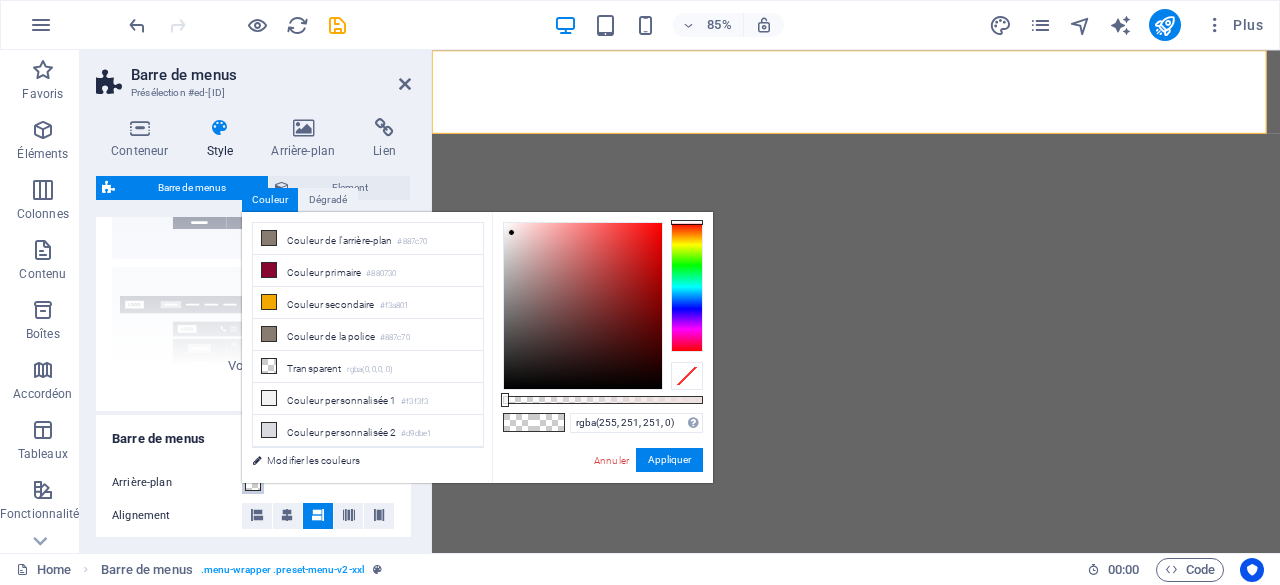 type on "rgba(255, 255, 255, 0)" 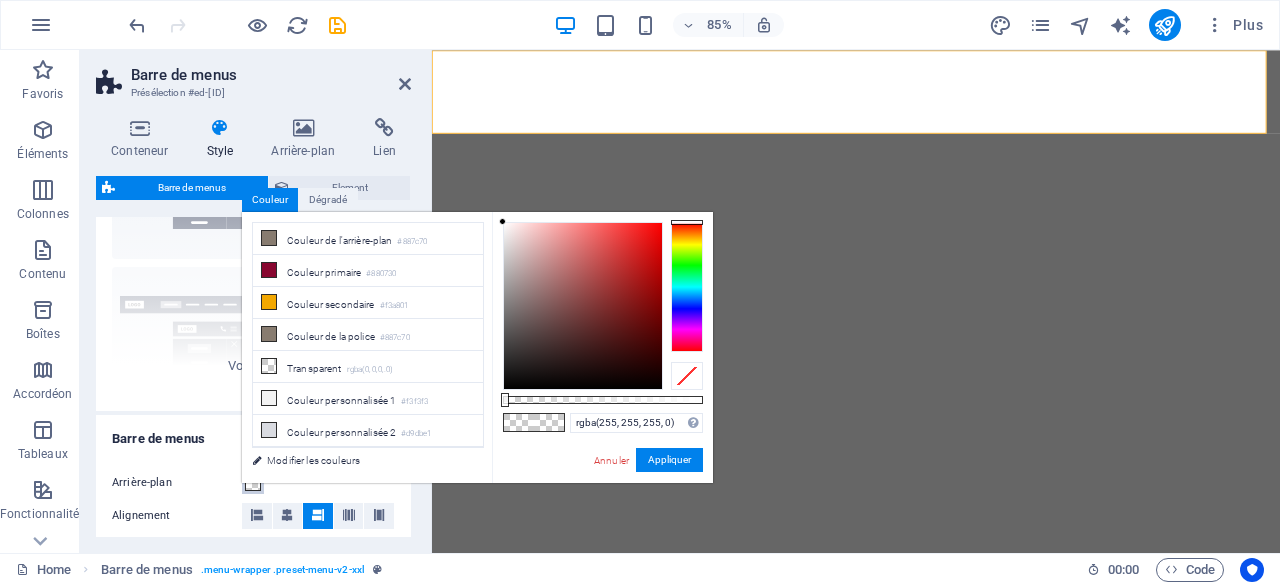 drag, startPoint x: 513, startPoint y: 235, endPoint x: 485, endPoint y: 205, distance: 41.036568 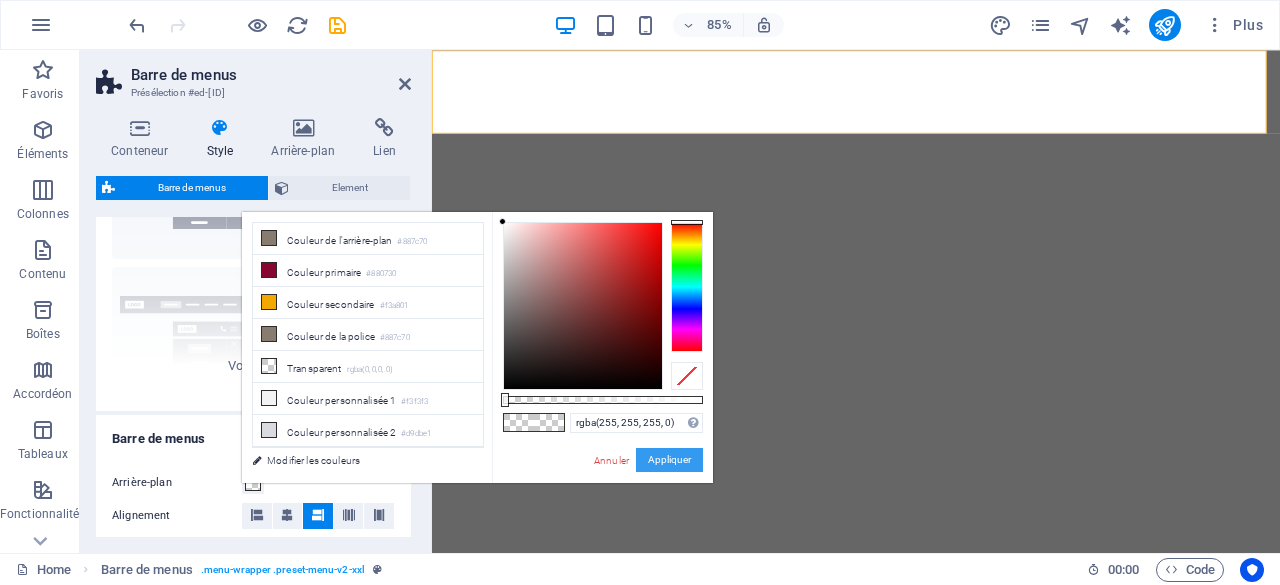 click on "Appliquer" at bounding box center [669, 460] 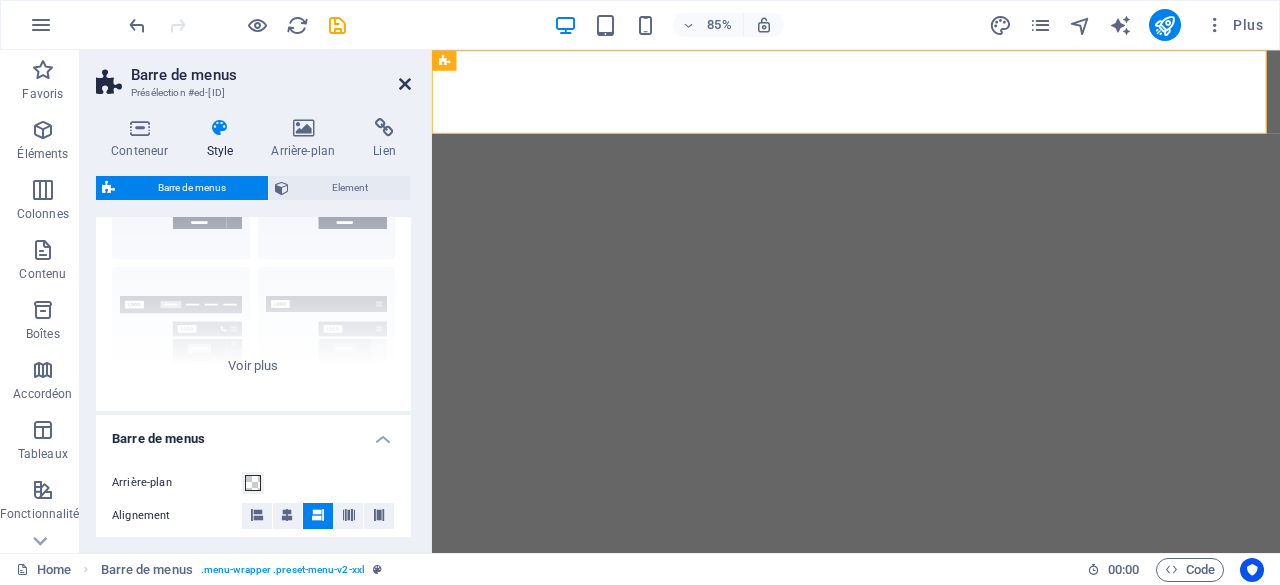 click at bounding box center [405, 84] 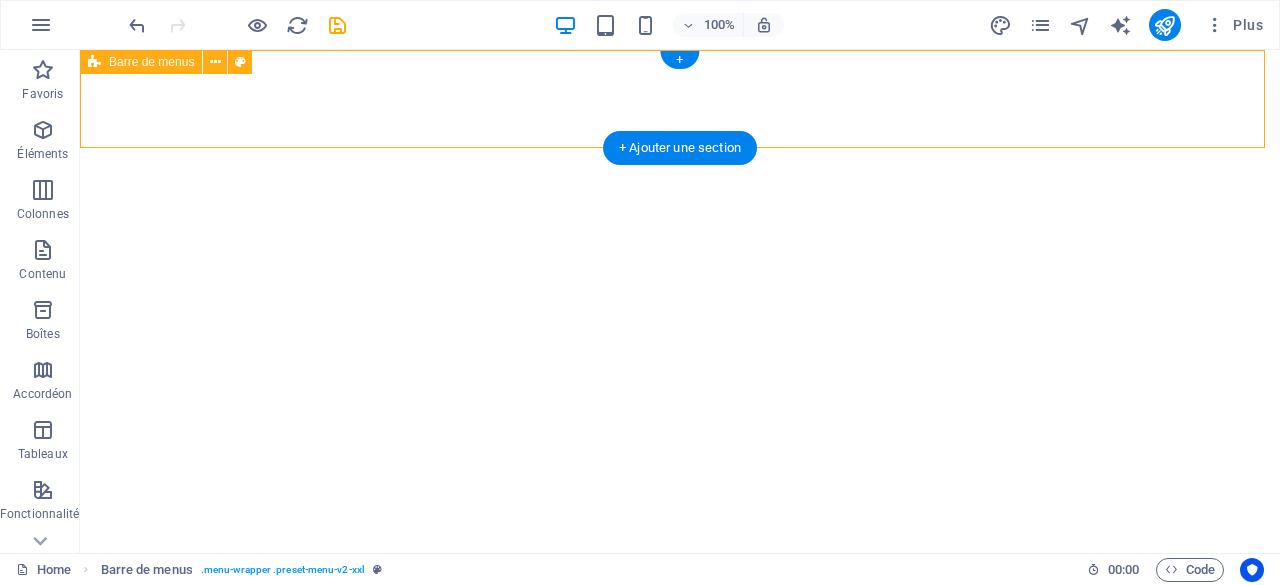 select on "rem" 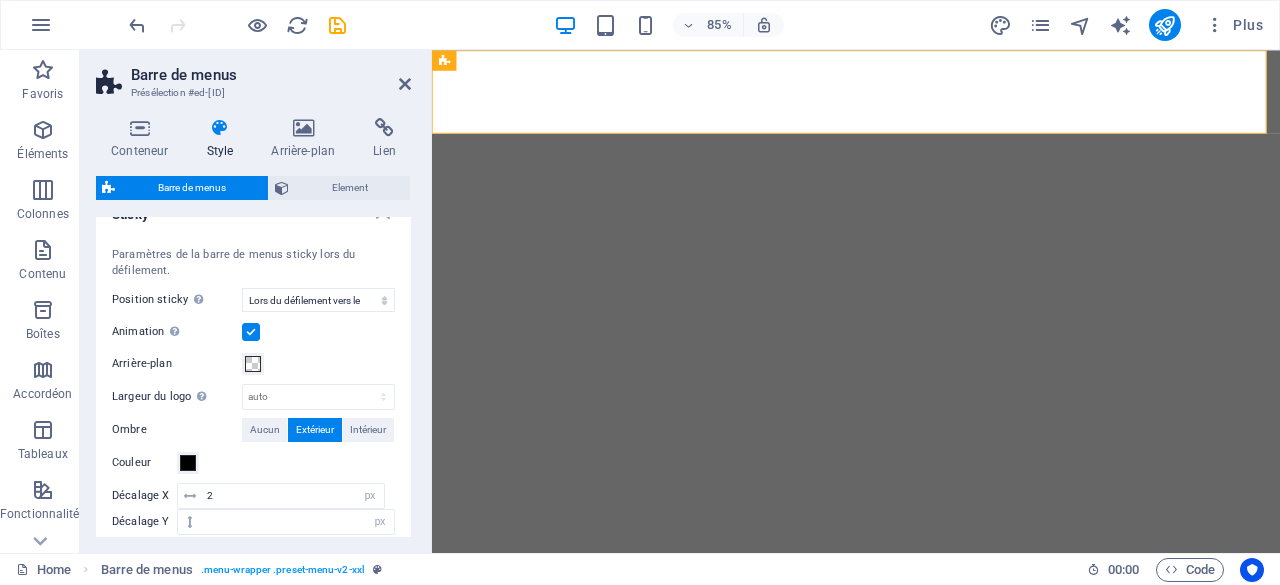 scroll, scrollTop: 600, scrollLeft: 0, axis: vertical 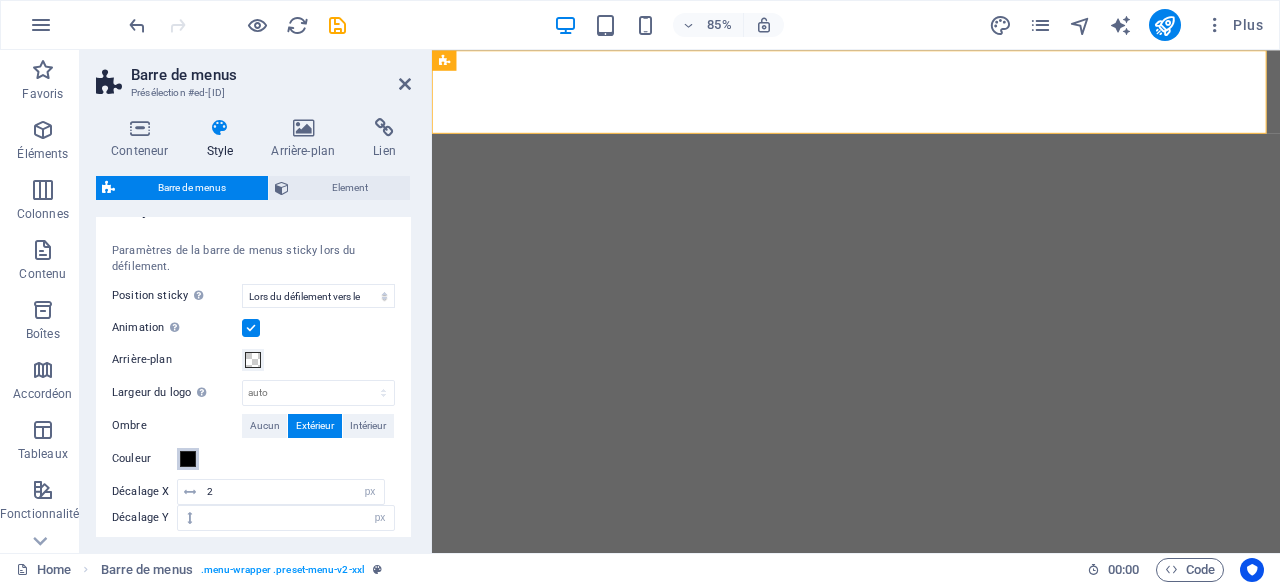 click at bounding box center [188, 459] 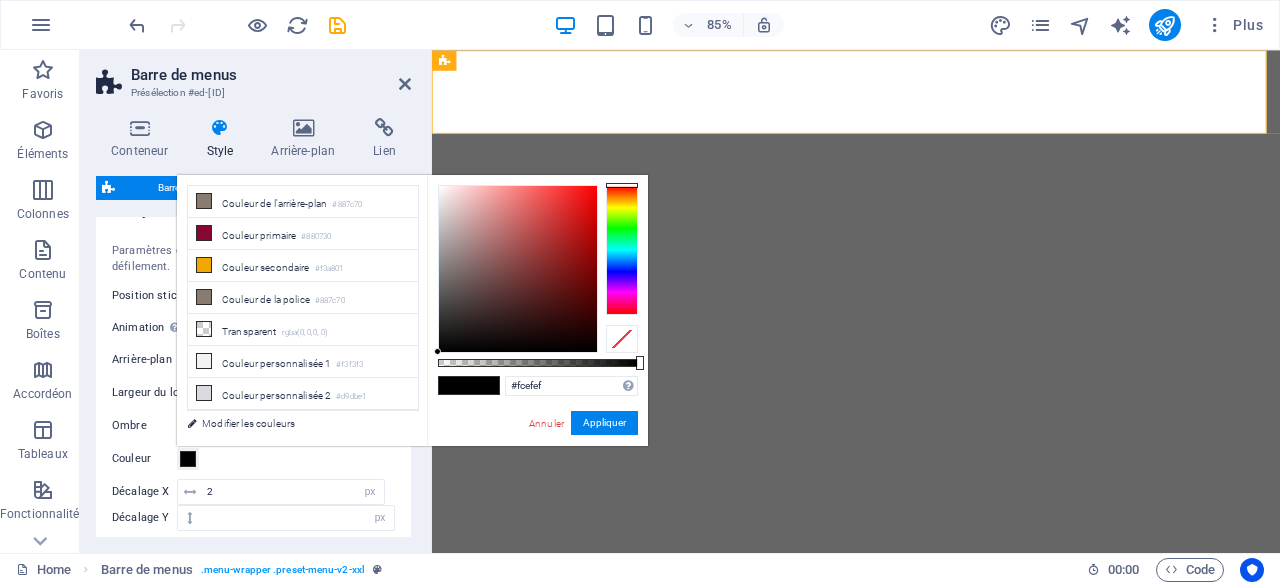 type on "#ffffff" 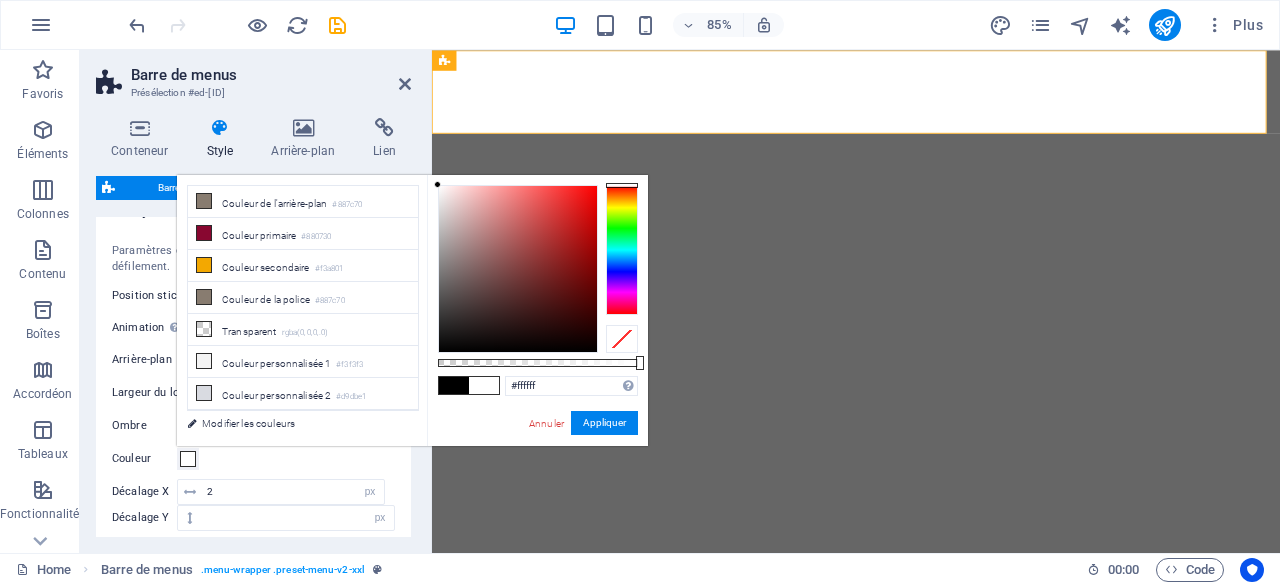drag, startPoint x: 453, startPoint y: 209, endPoint x: 390, endPoint y: 162, distance: 78.60026 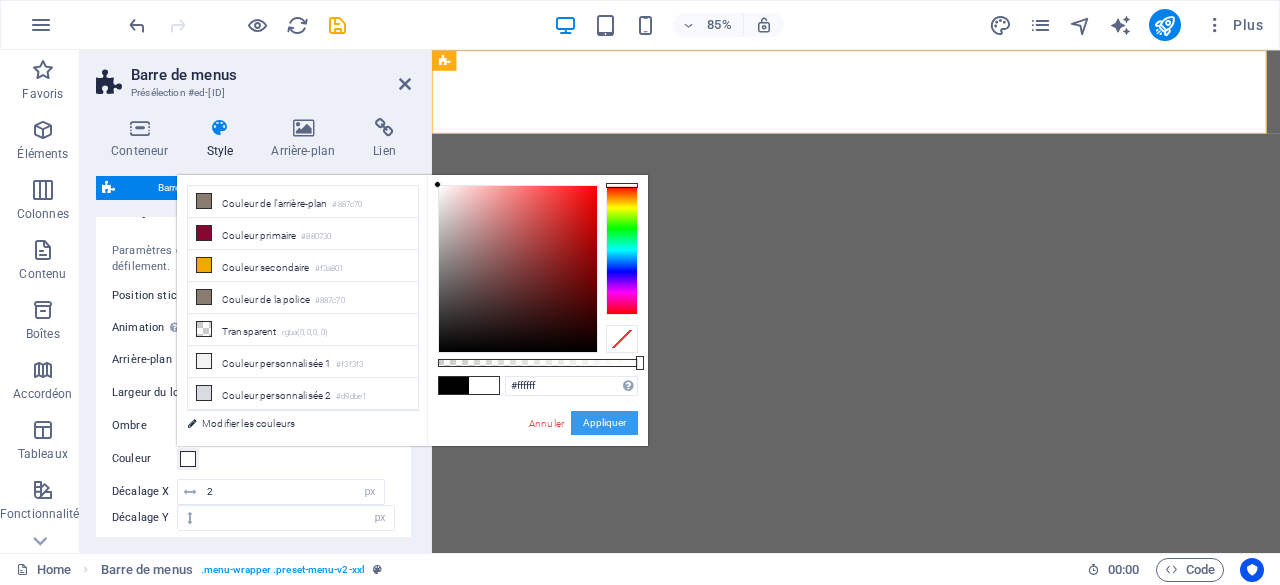 click on "Appliquer" at bounding box center [604, 423] 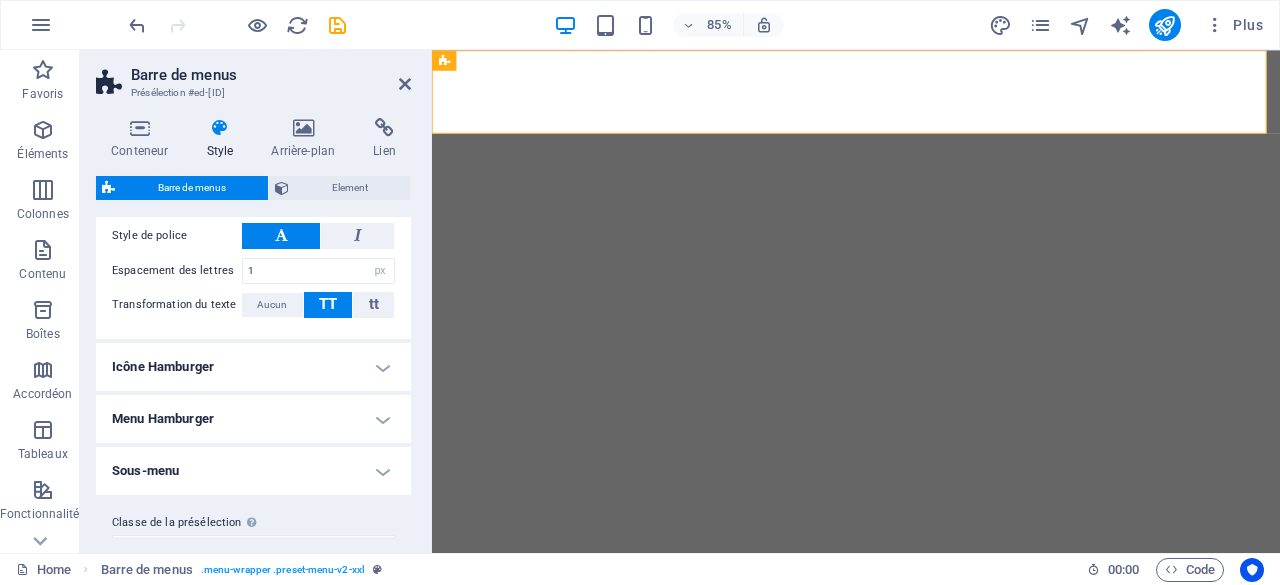 scroll, scrollTop: 1575, scrollLeft: 0, axis: vertical 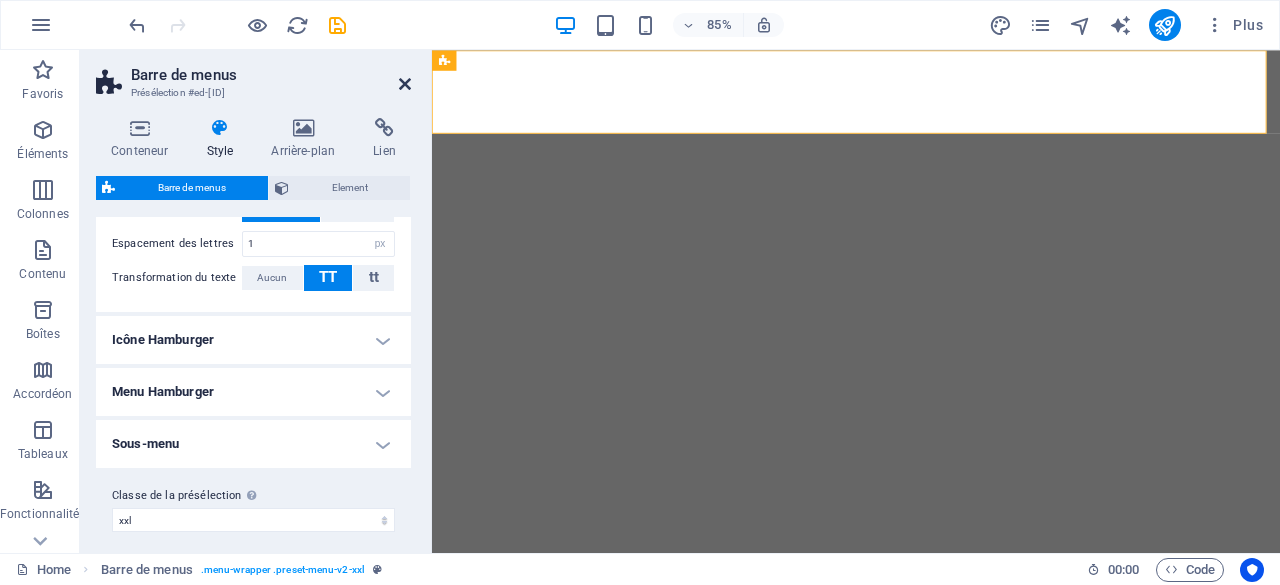 click at bounding box center (405, 84) 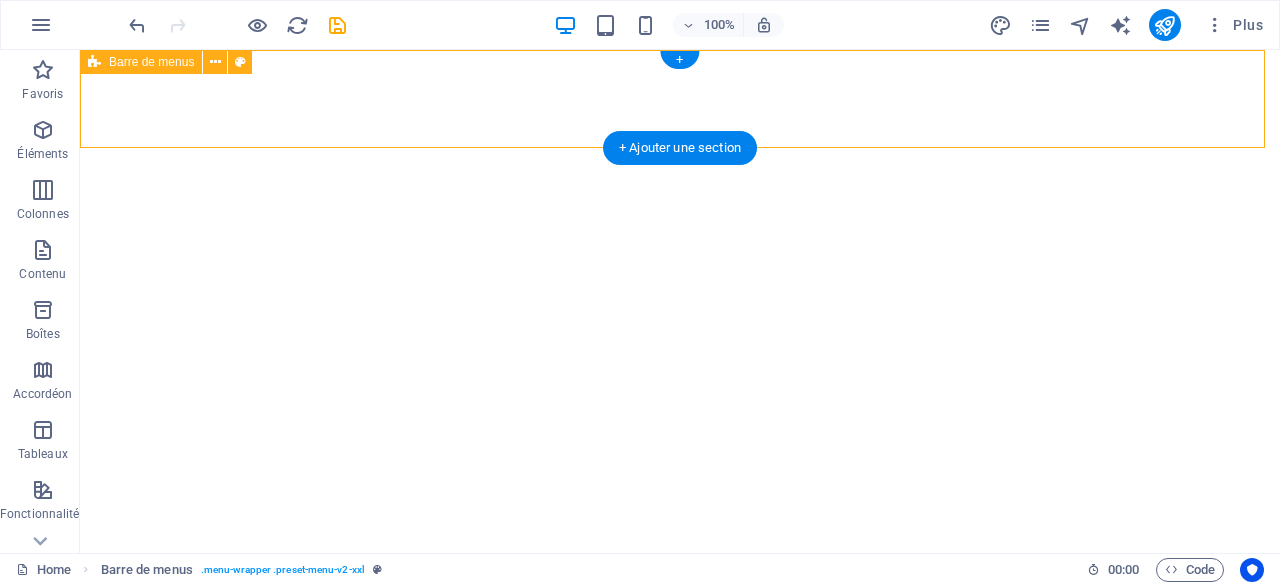 select on "rem" 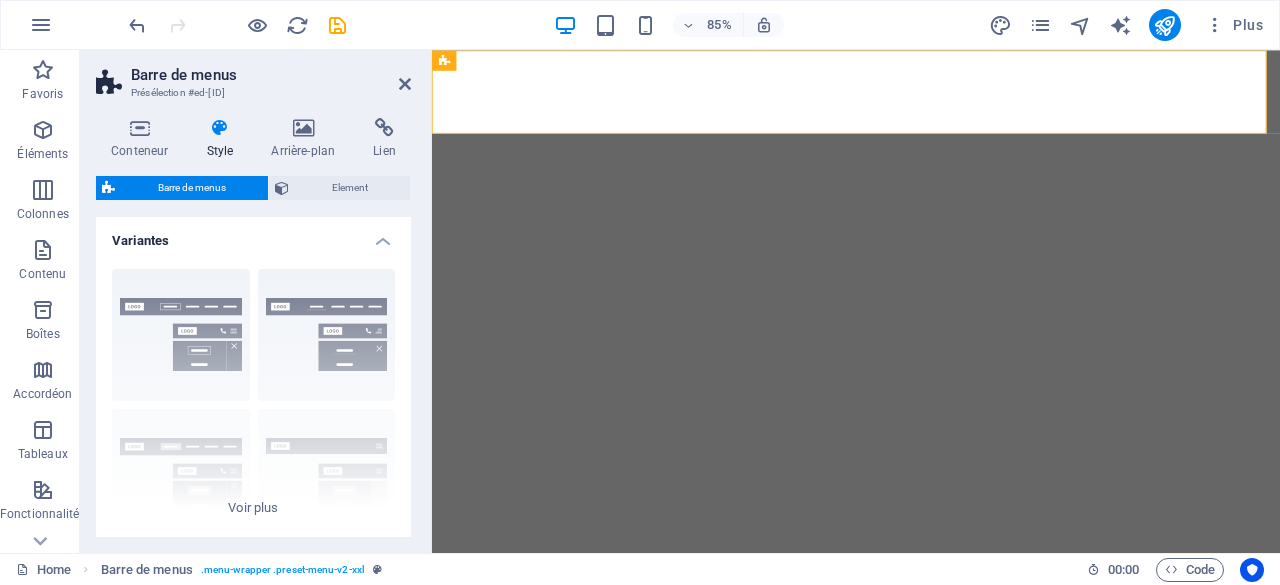 click at bounding box center (219, 128) 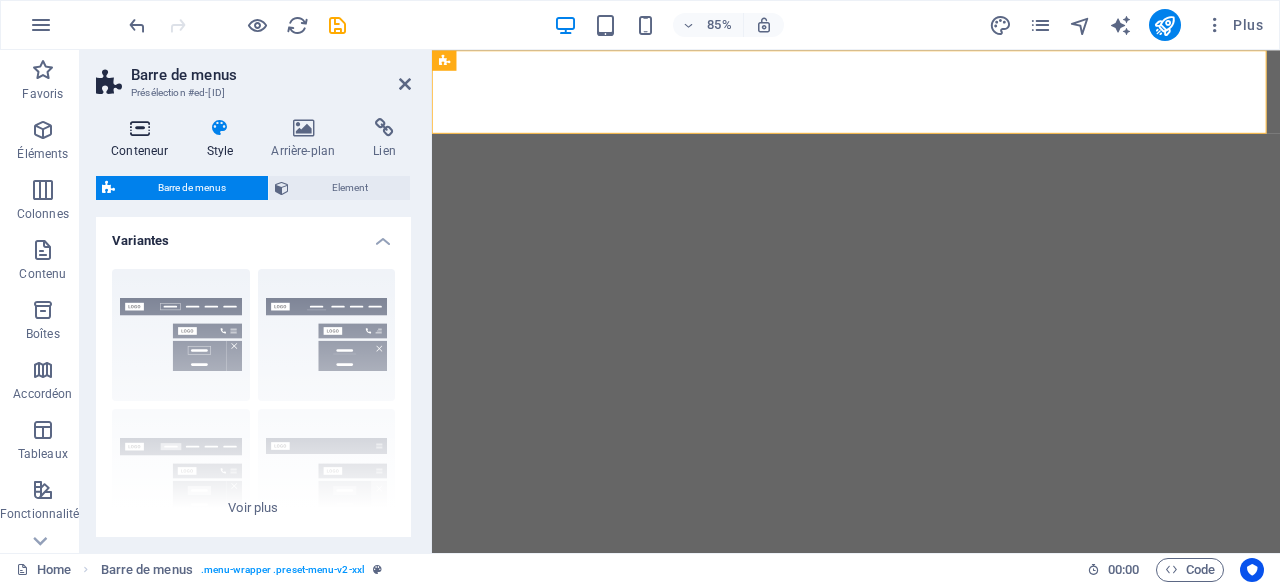 click on "Conteneur" at bounding box center [143, 139] 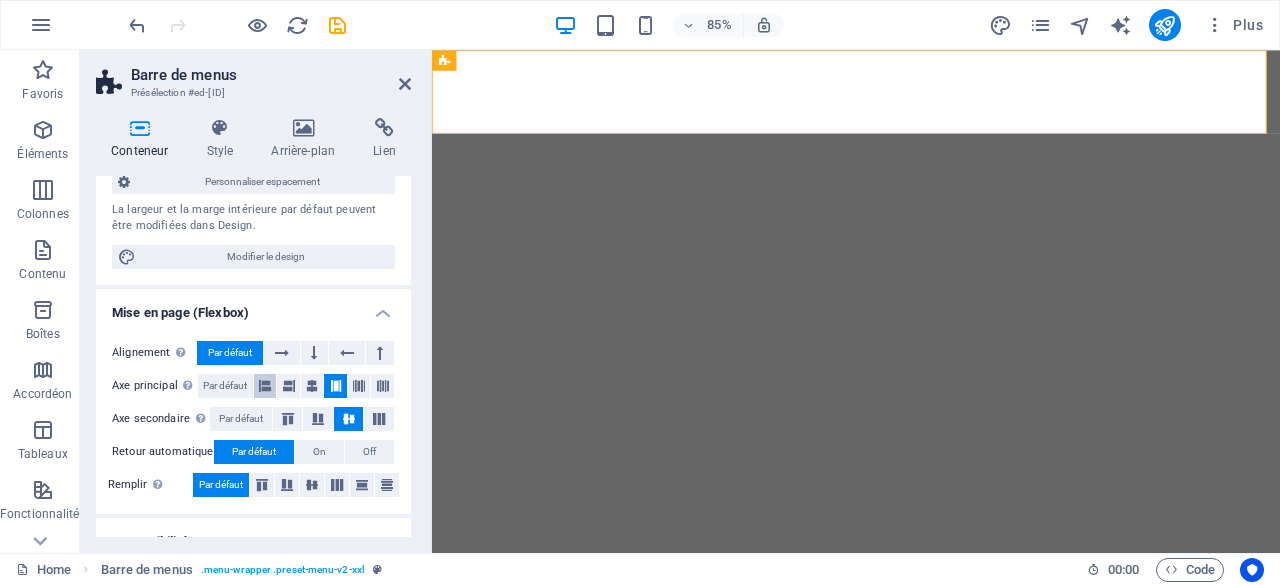 scroll, scrollTop: 200, scrollLeft: 0, axis: vertical 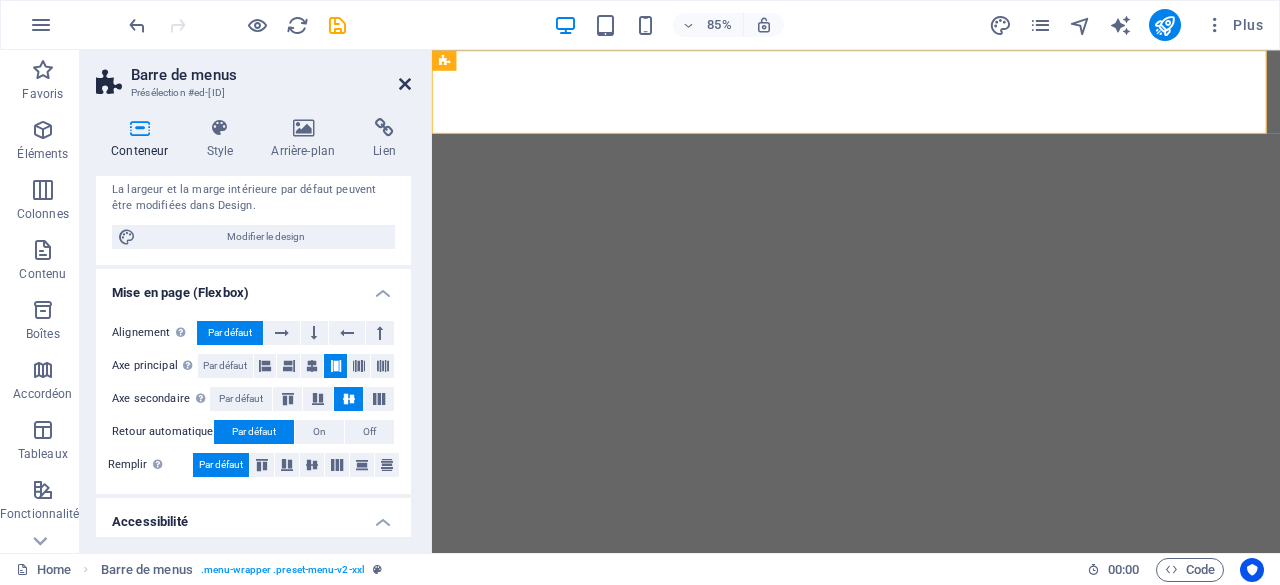 click at bounding box center [405, 84] 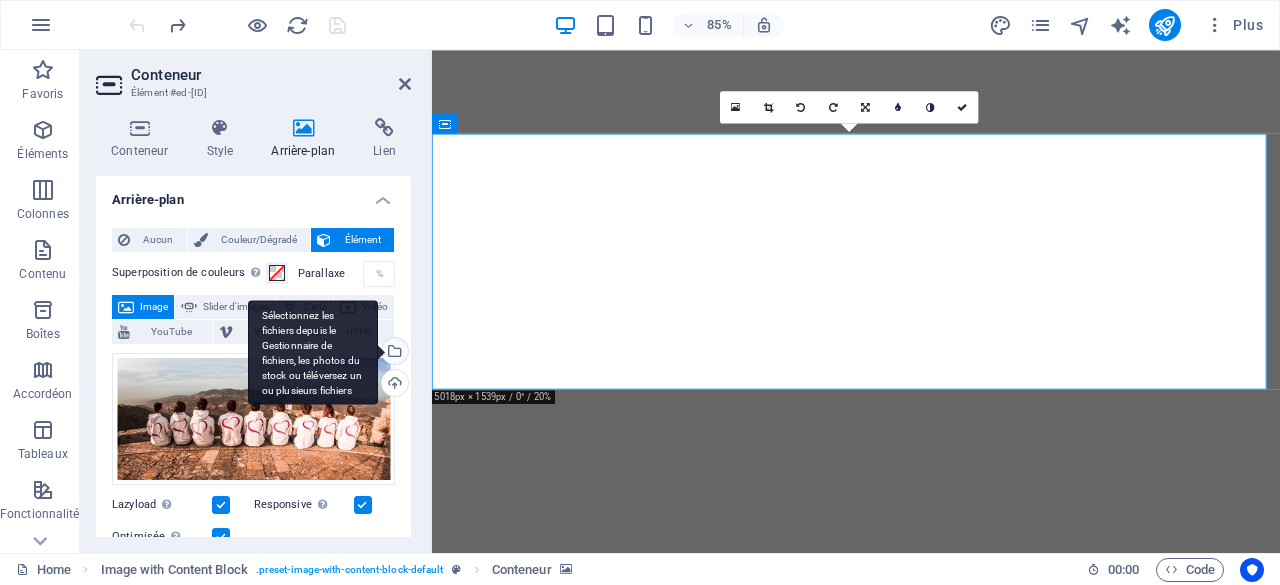 click on "Sélectionnez les fichiers depuis le Gestionnaire de fichiers, les photos du stock ou téléversez un ou plusieurs fichiers" at bounding box center [393, 353] 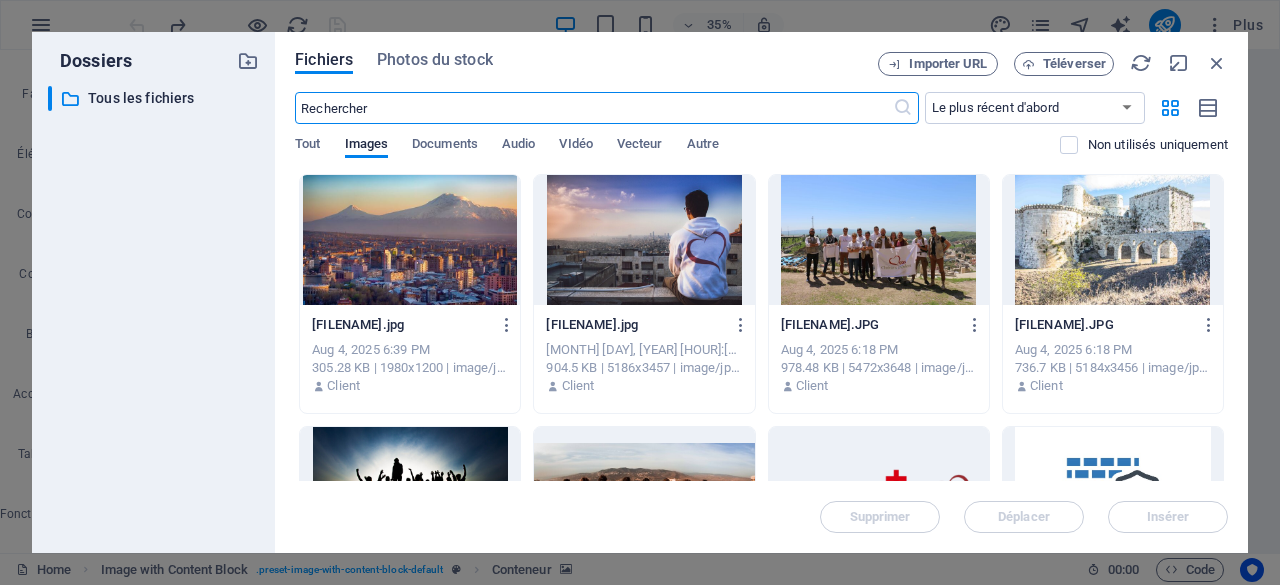 click at bounding box center (410, 240) 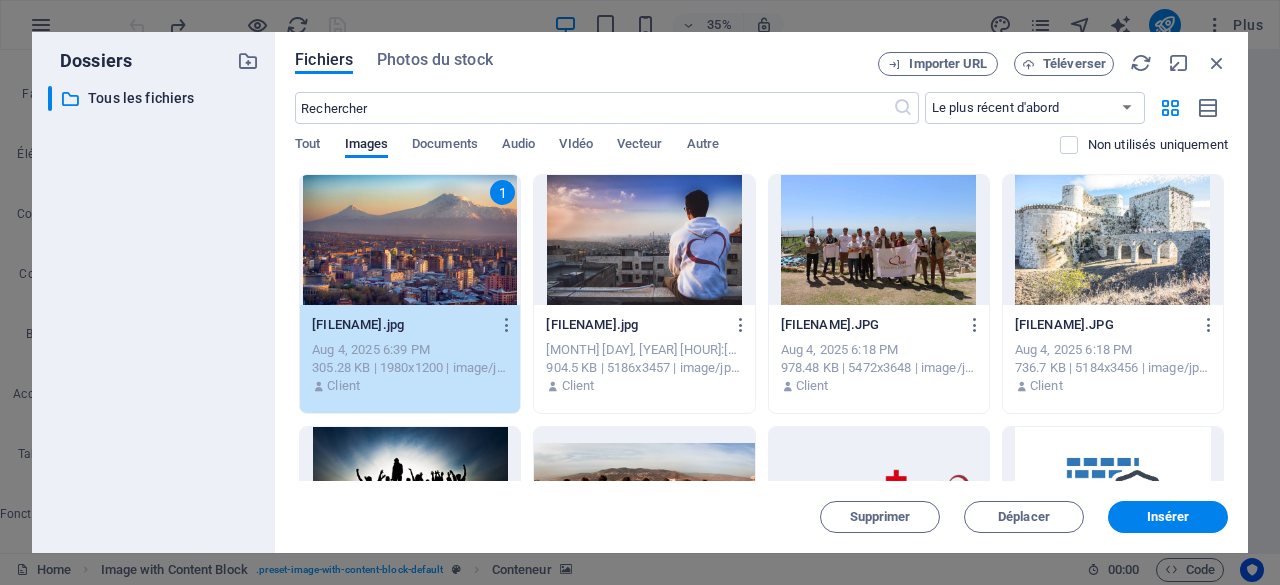 click on "1" at bounding box center [410, 240] 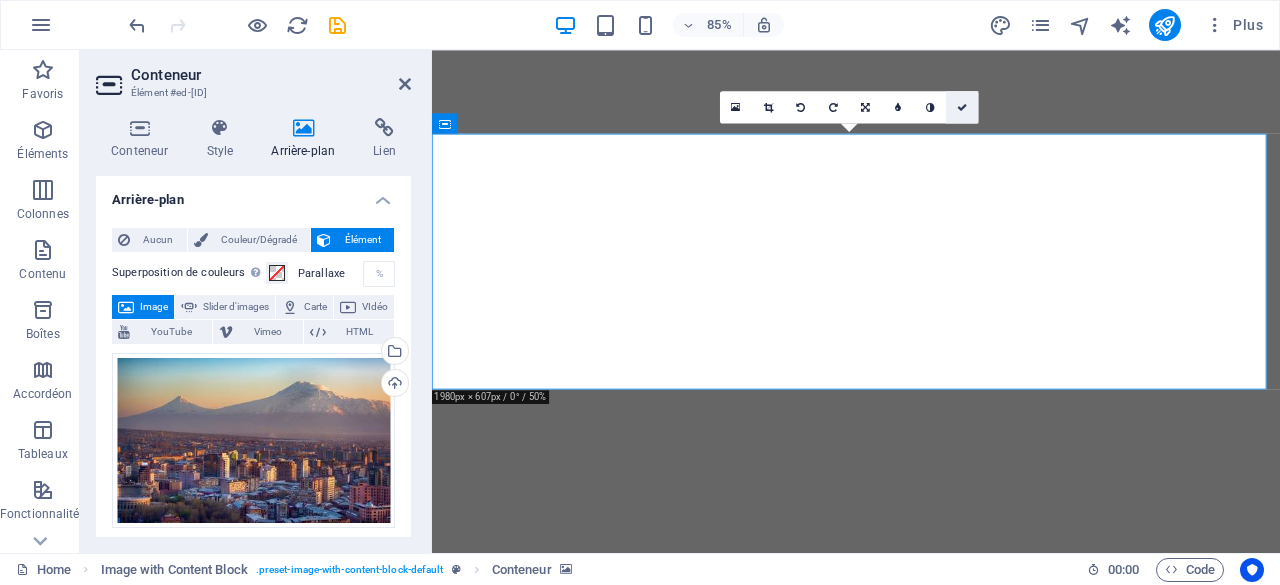 click at bounding box center [962, 107] 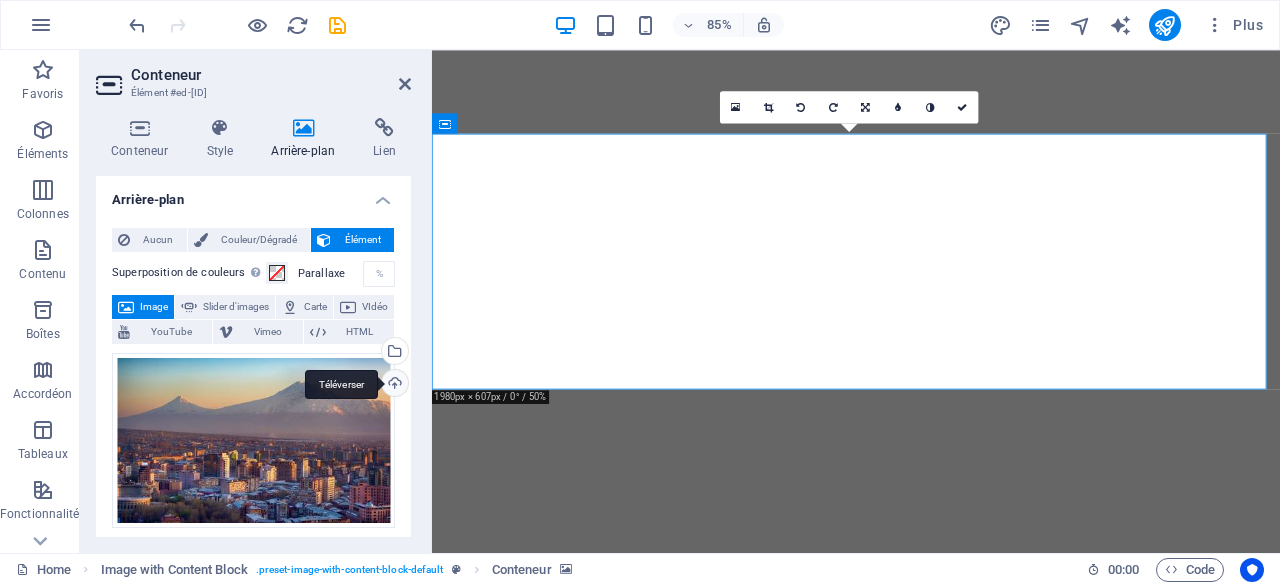 click on "Téléverser" at bounding box center [393, 385] 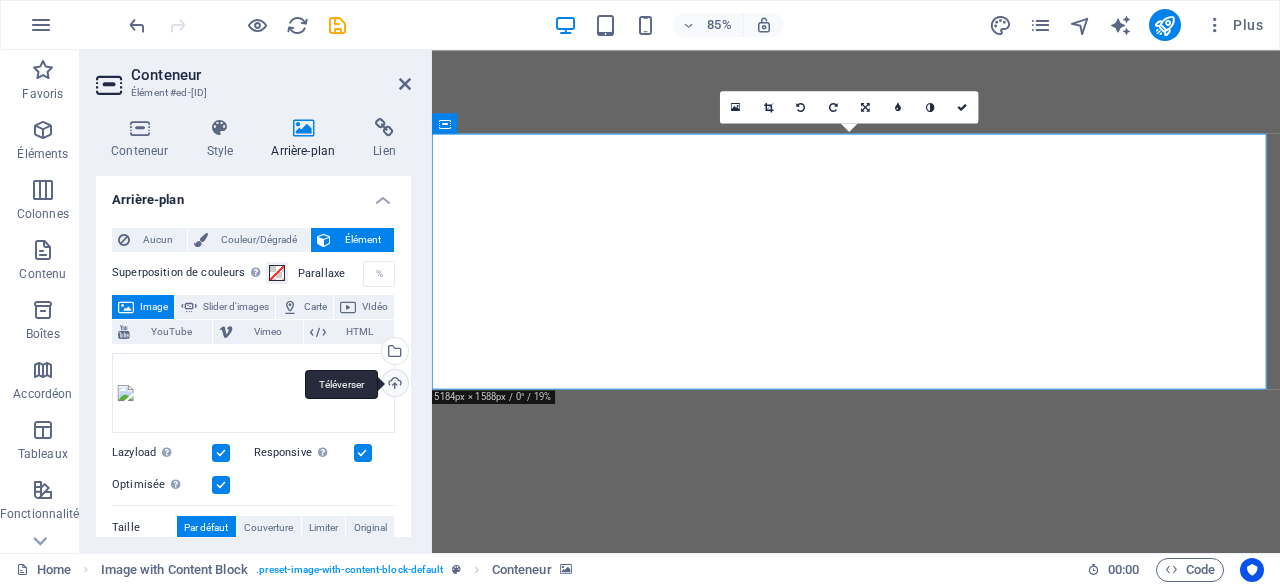 click on "Téléverser" at bounding box center (393, 385) 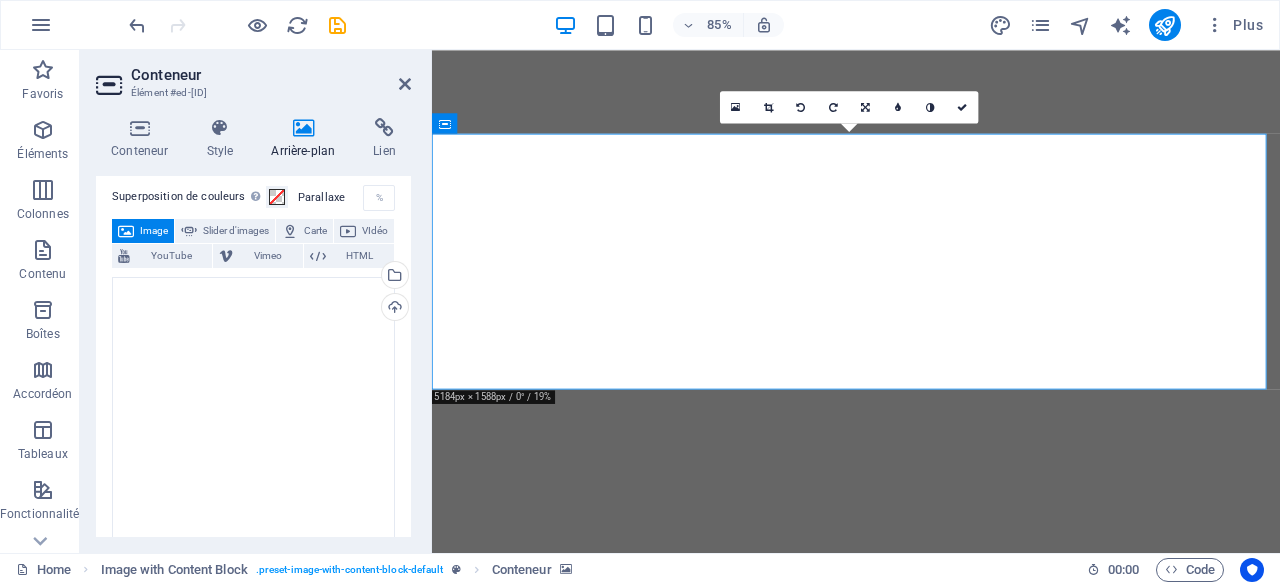 scroll, scrollTop: 0, scrollLeft: 0, axis: both 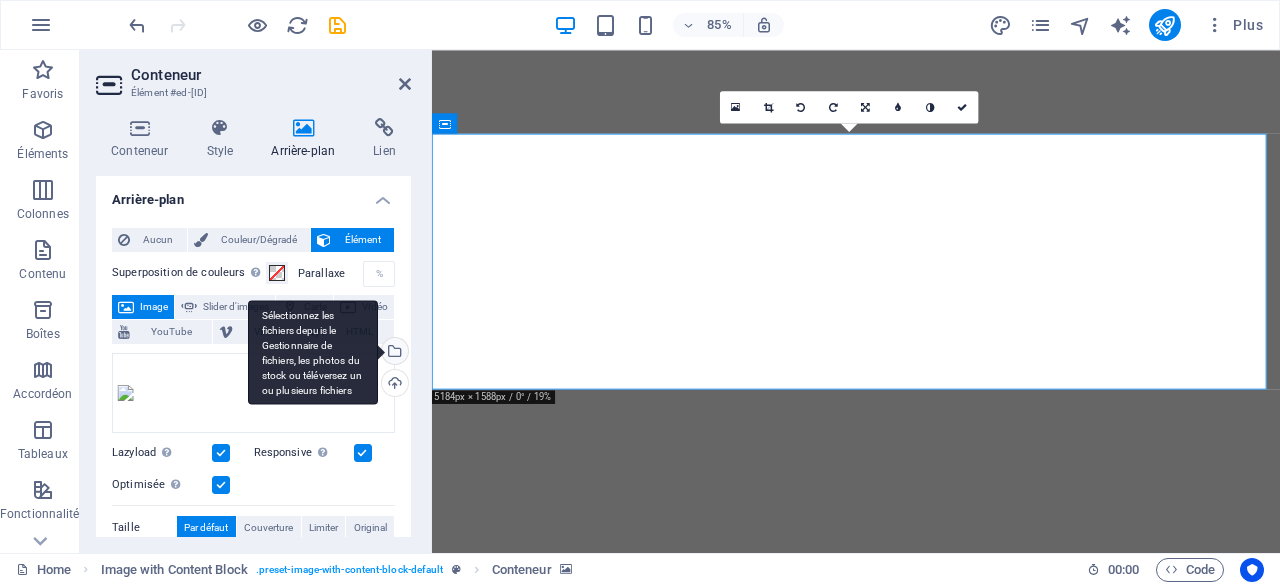 click on "Sélectionnez les fichiers depuis le Gestionnaire de fichiers, les photos du stock ou téléversez un ou plusieurs fichiers" at bounding box center [313, 352] 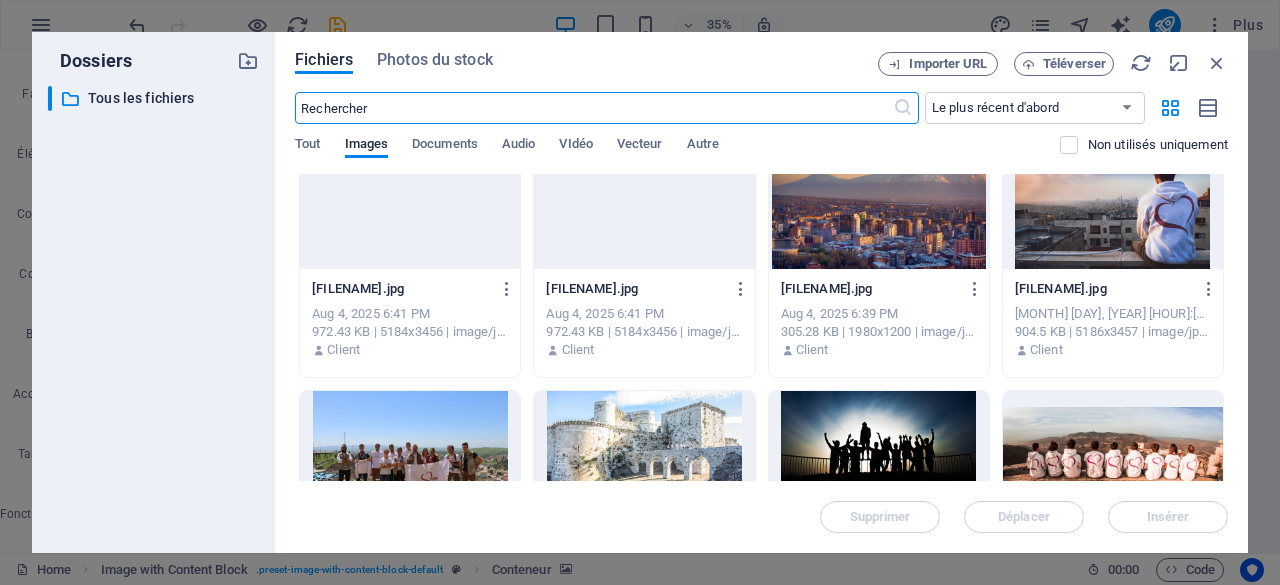 scroll, scrollTop: 136, scrollLeft: 0, axis: vertical 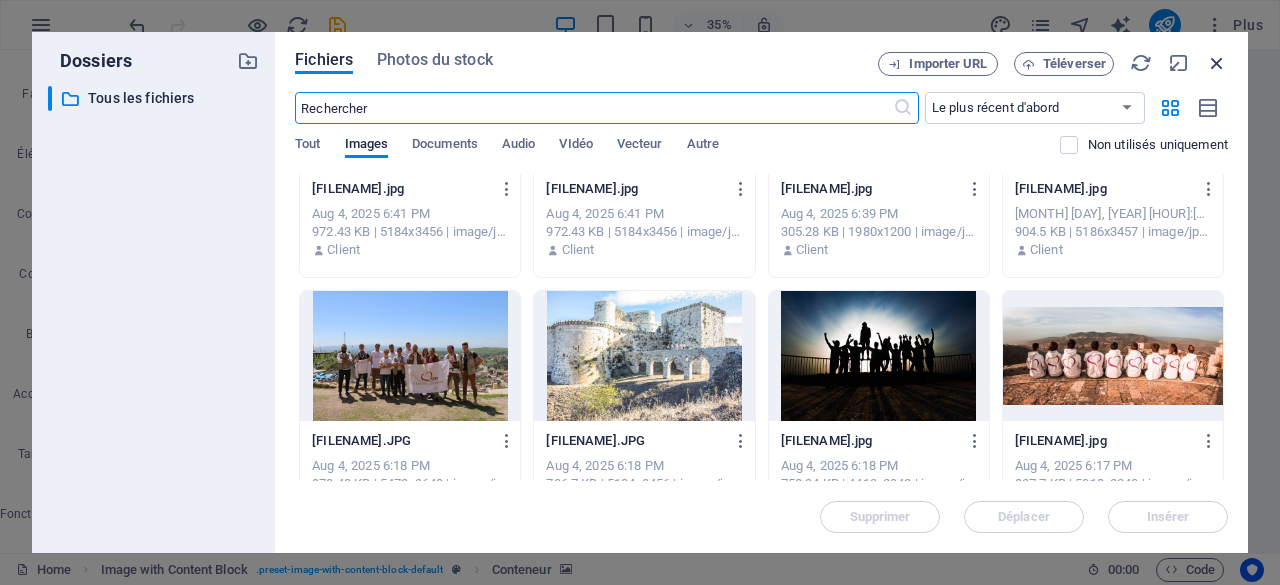 click at bounding box center [1217, 63] 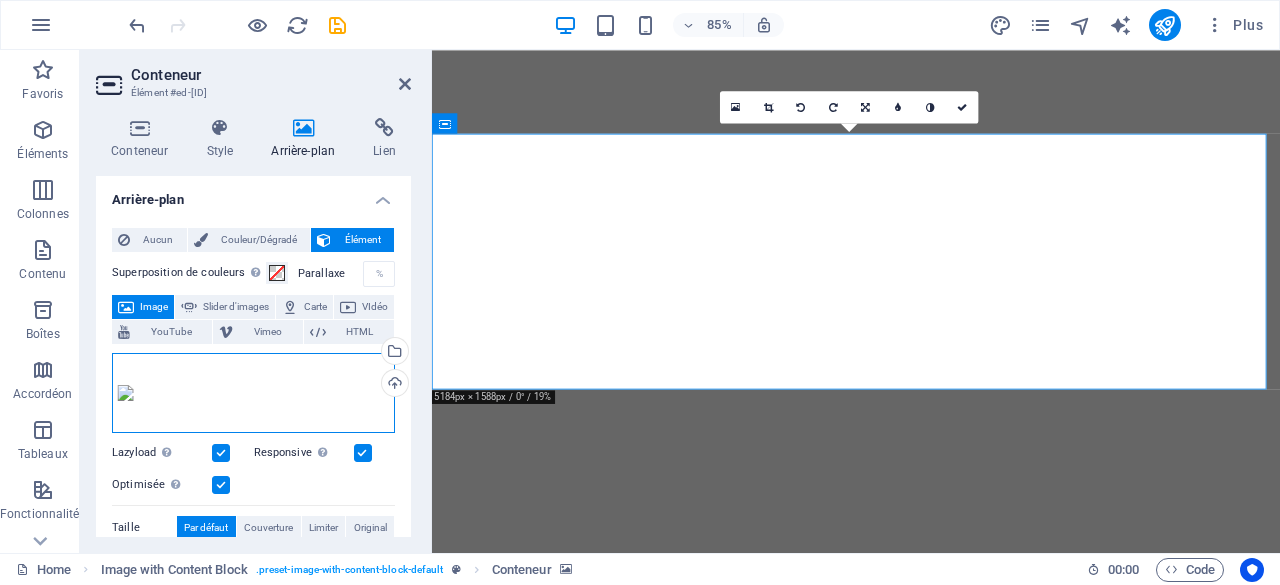click on "Glissez les fichiers ici, cliquez pour choisir les fichiers ou  sélectionnez les fichiers depuis Fichiers ou depuis notre stock gratuit de photos et de vidéos" at bounding box center (253, 393) 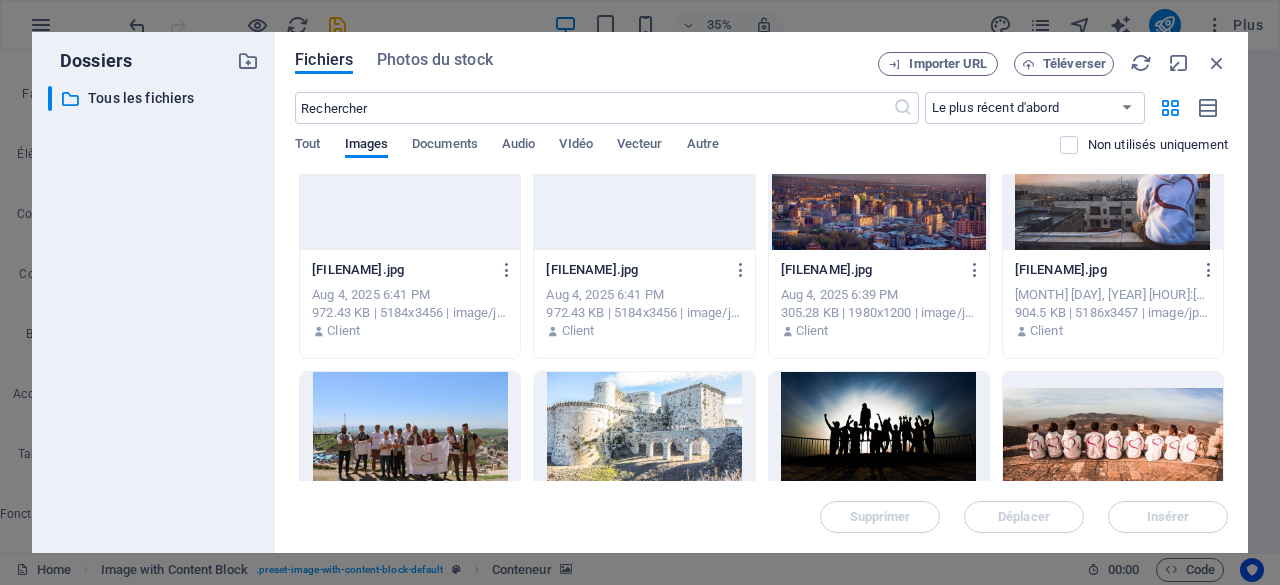 scroll, scrollTop: 0, scrollLeft: 0, axis: both 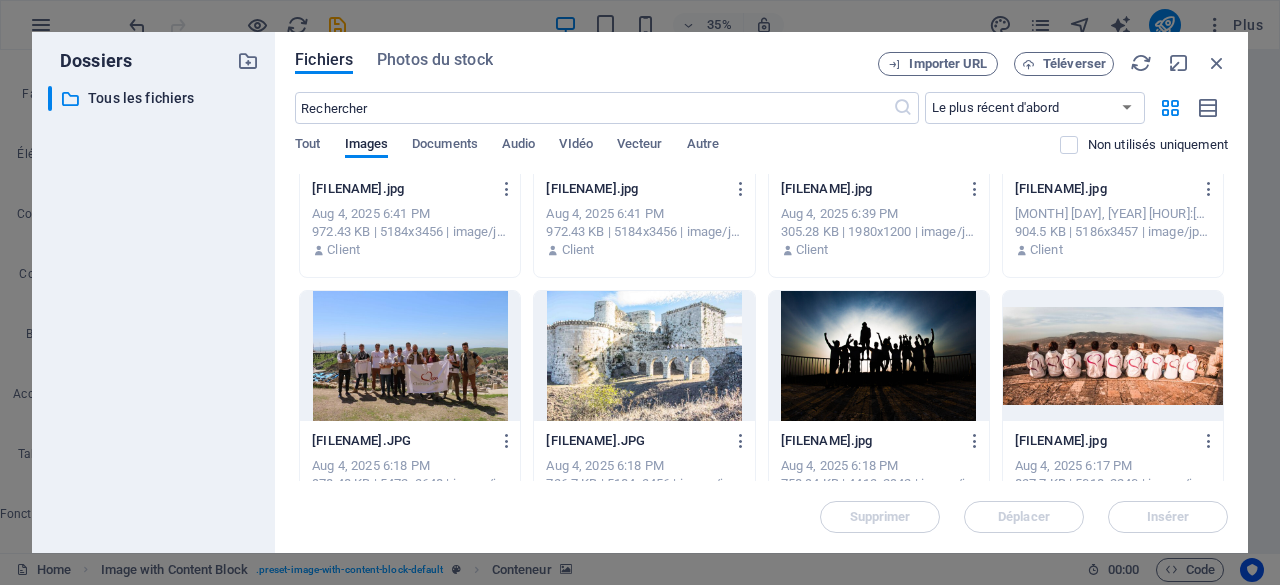 click at bounding box center (410, 356) 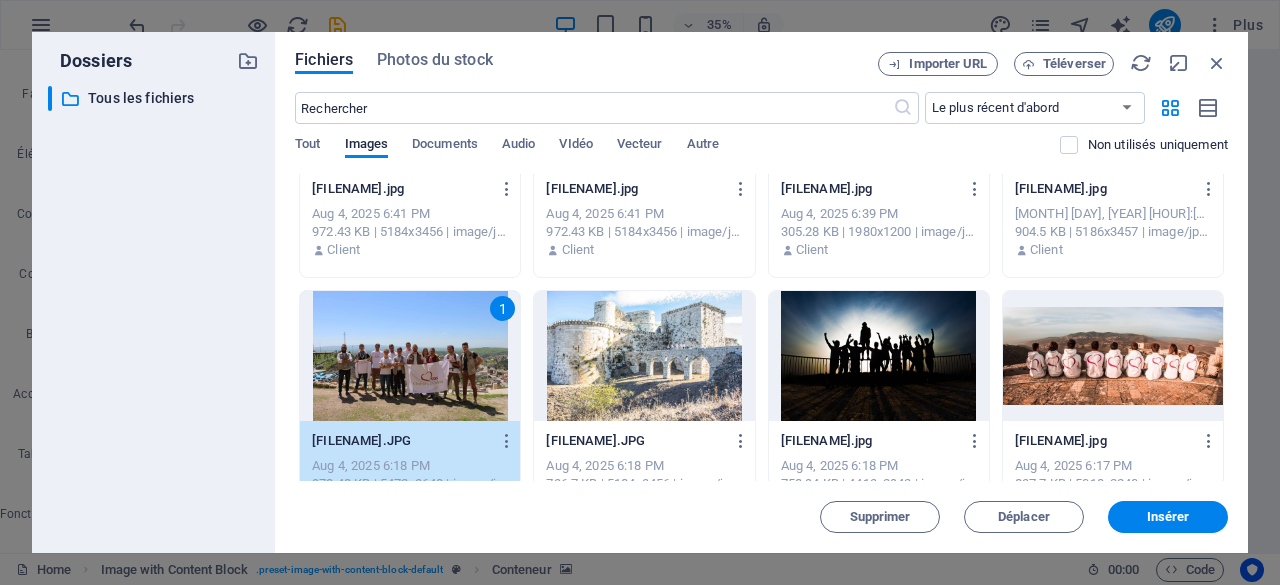click on "1" at bounding box center [410, 356] 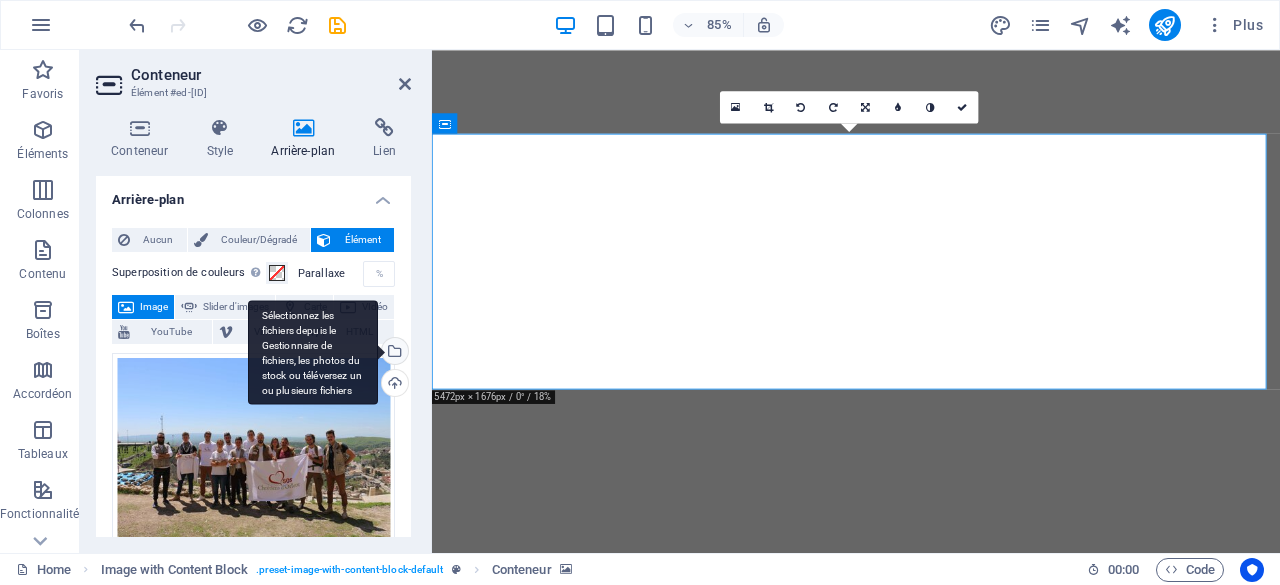 click on "Sélectionnez les fichiers depuis le Gestionnaire de fichiers, les photos du stock ou téléversez un ou plusieurs fichiers" at bounding box center (393, 353) 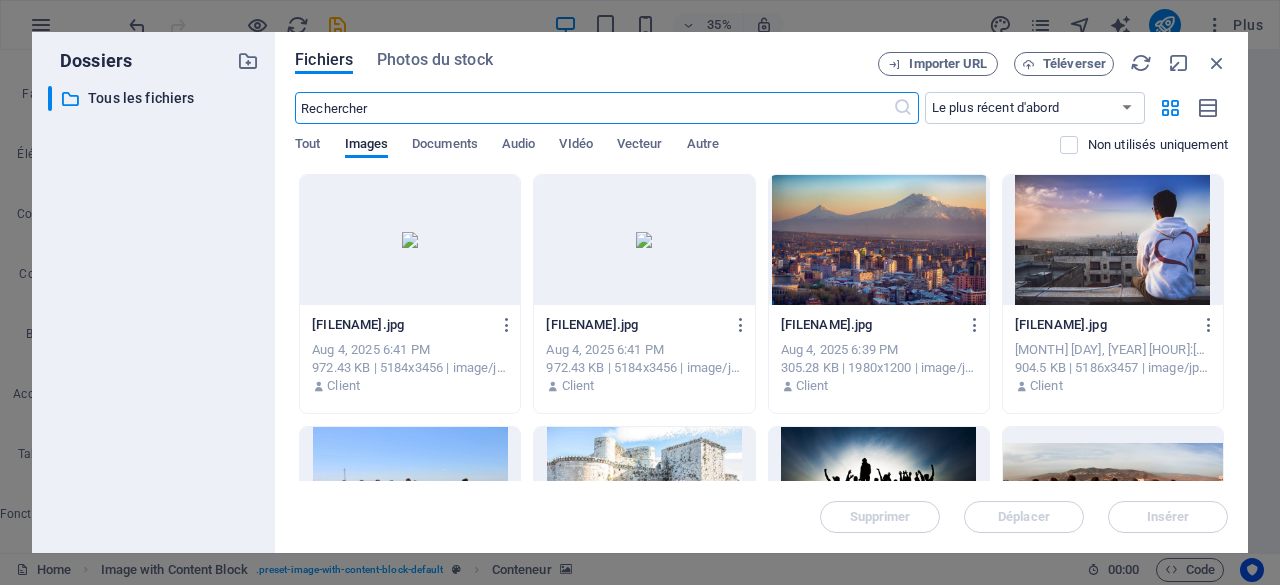 click at bounding box center [410, 240] 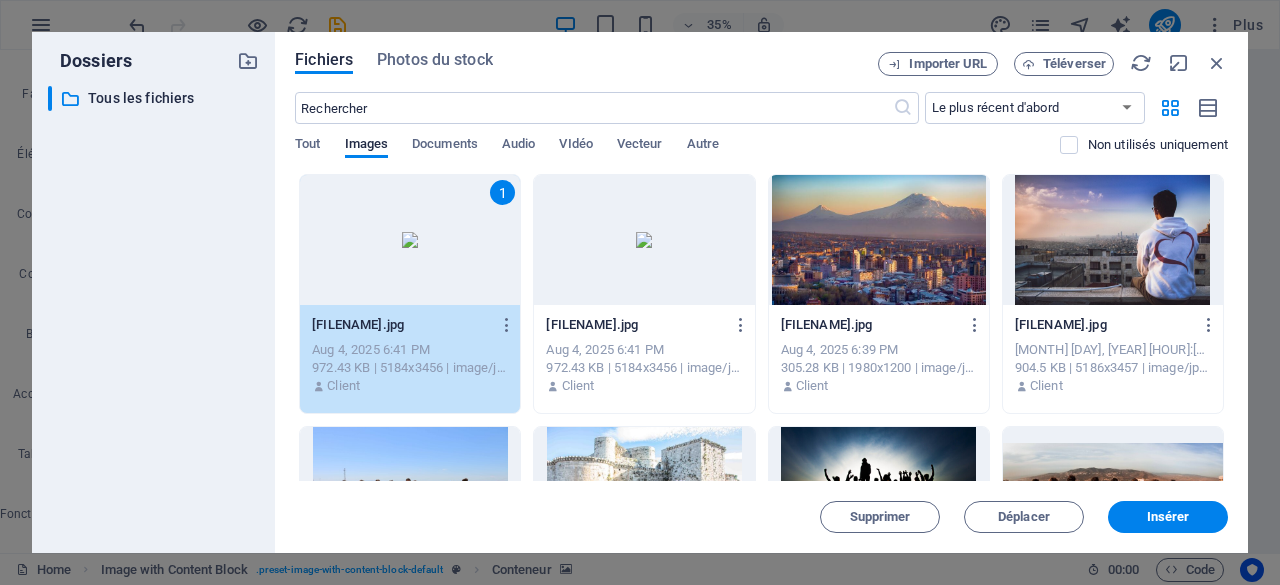 click on "1" at bounding box center [410, 240] 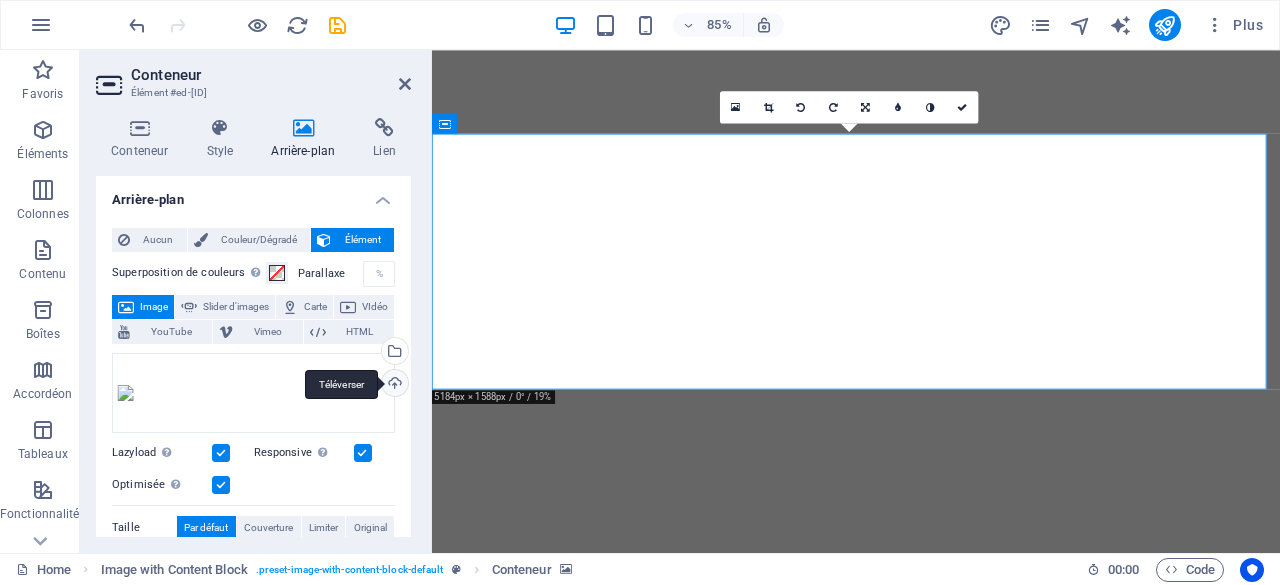 click on "Téléverser" at bounding box center (393, 385) 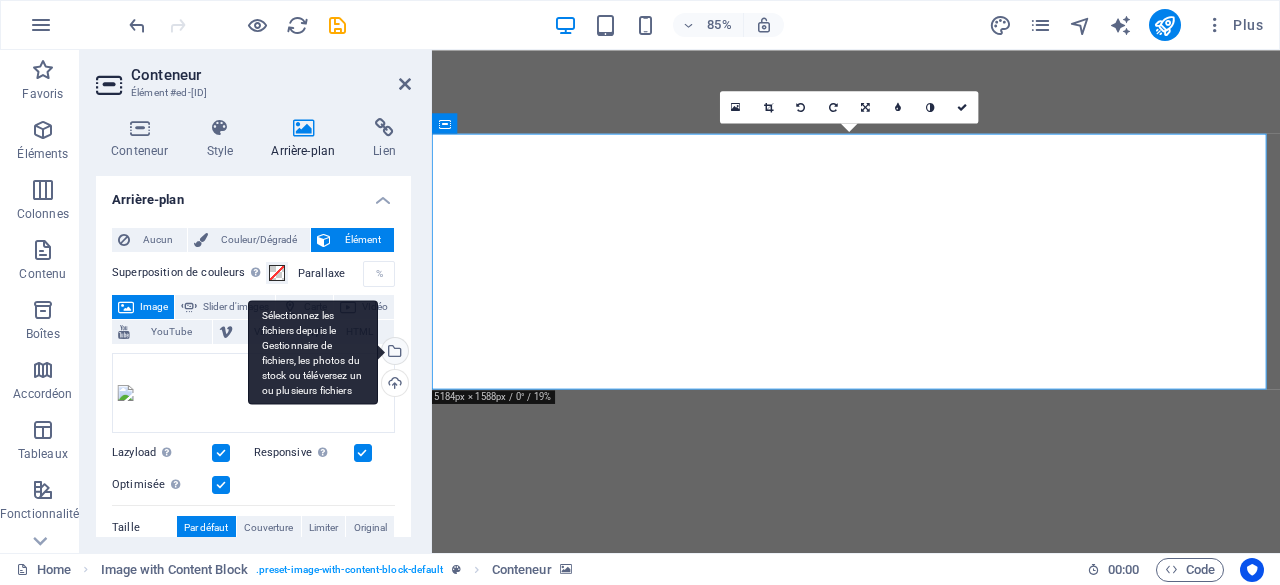 click on "Sélectionnez les fichiers depuis le Gestionnaire de fichiers, les photos du stock ou téléversez un ou plusieurs fichiers" at bounding box center (393, 353) 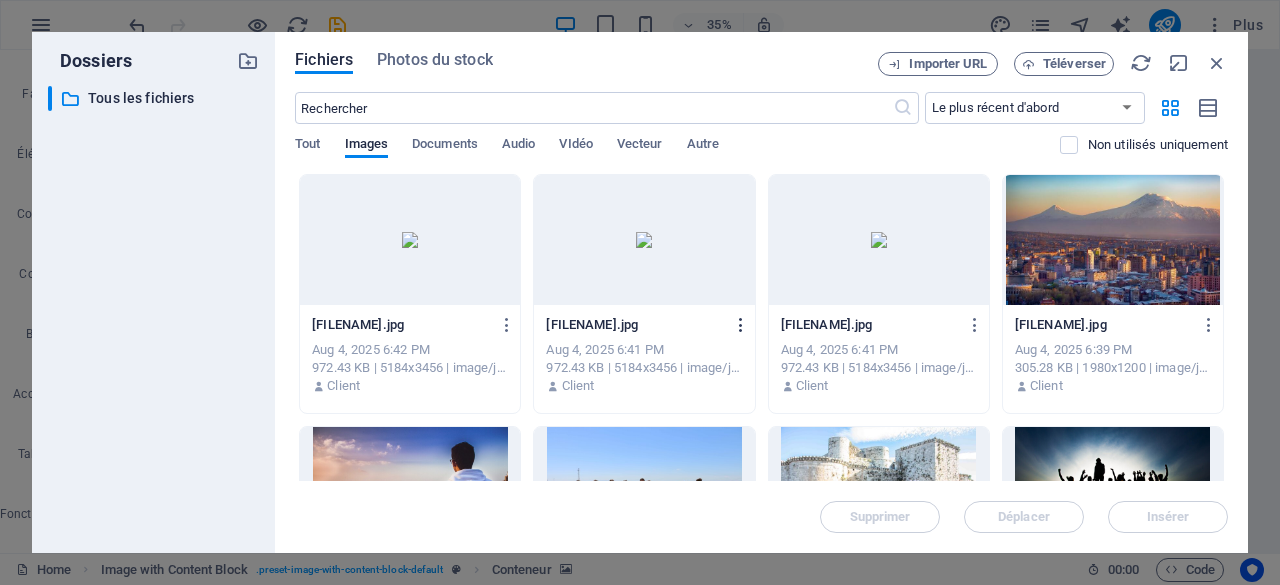 click at bounding box center [741, 325] 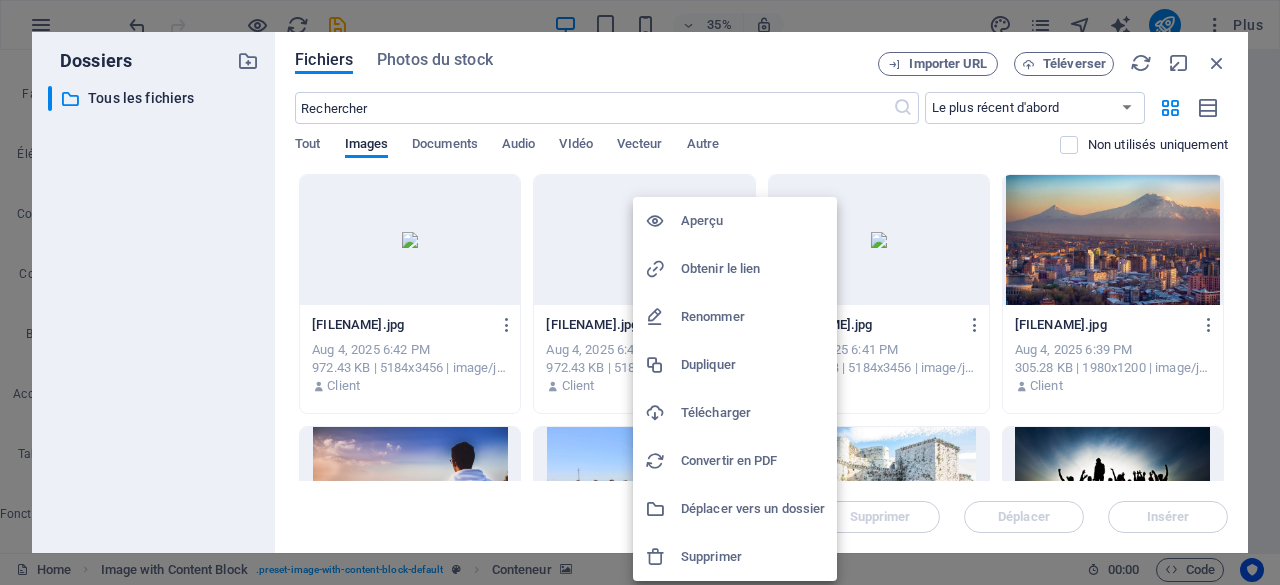 click on "Supprimer" at bounding box center [753, 557] 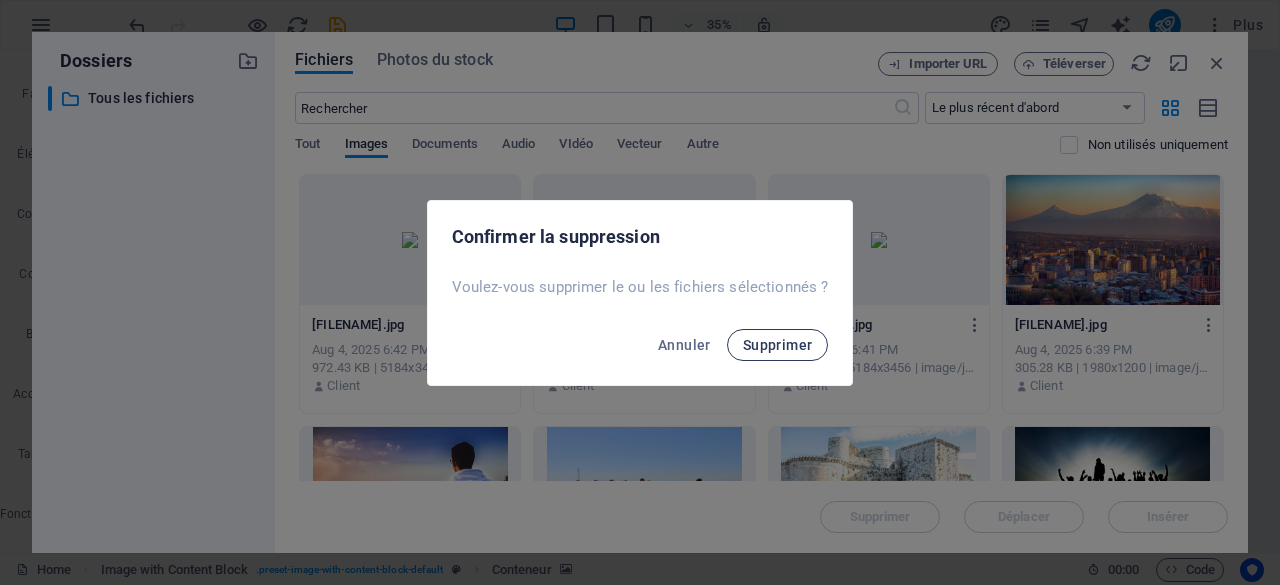 click on "Supprimer" at bounding box center (778, 345) 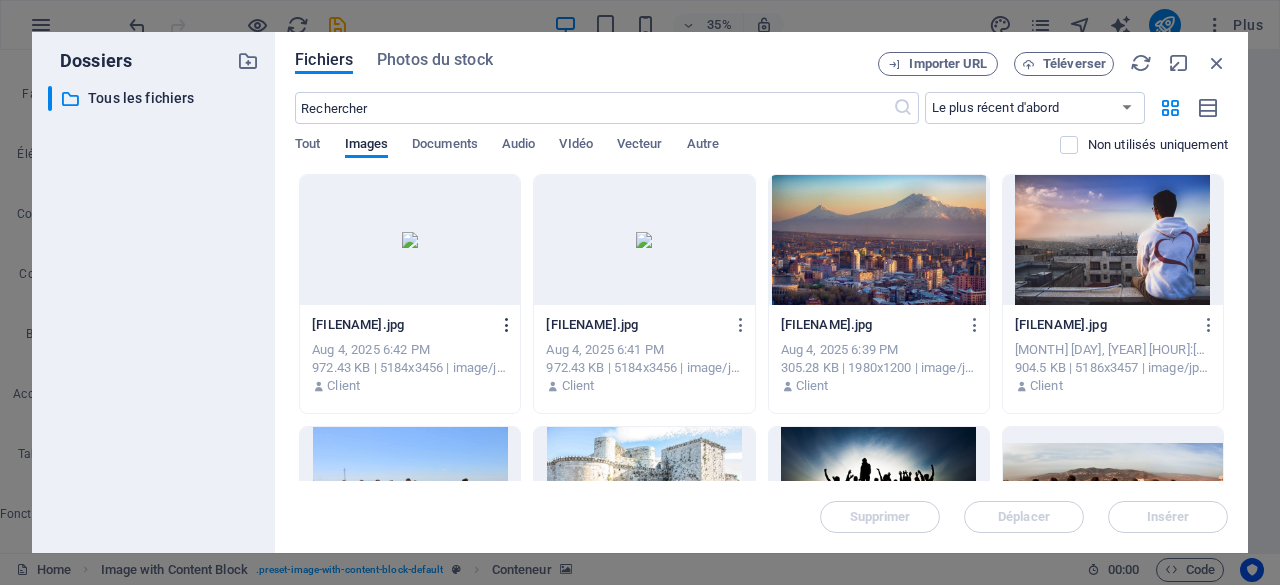click at bounding box center [507, 325] 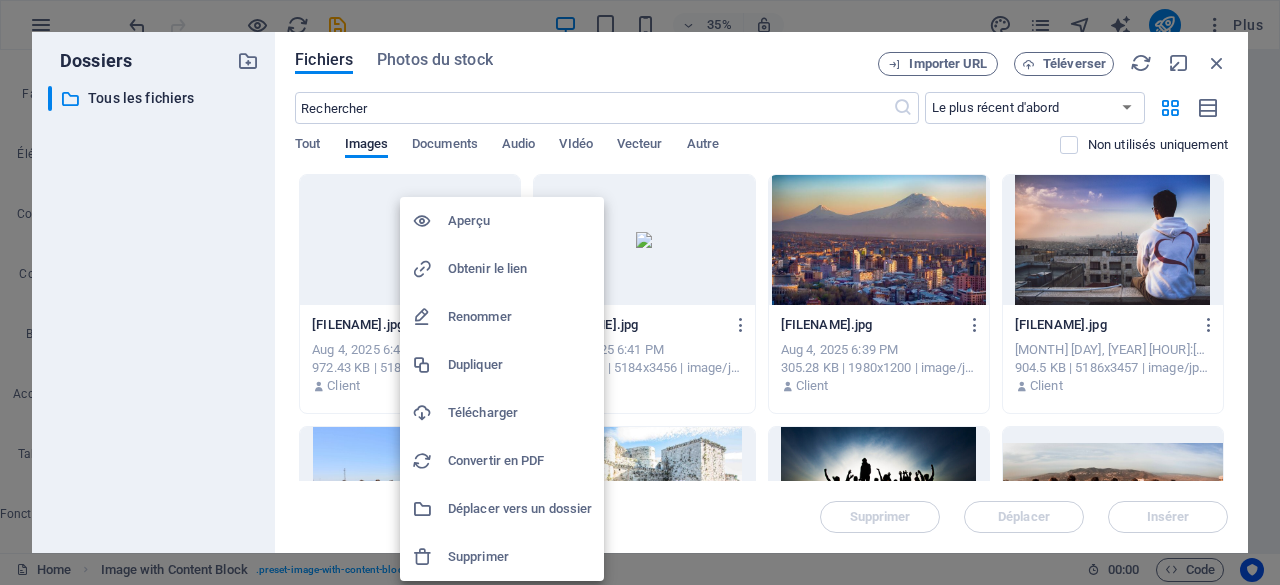 click on "Supprimer" at bounding box center (520, 557) 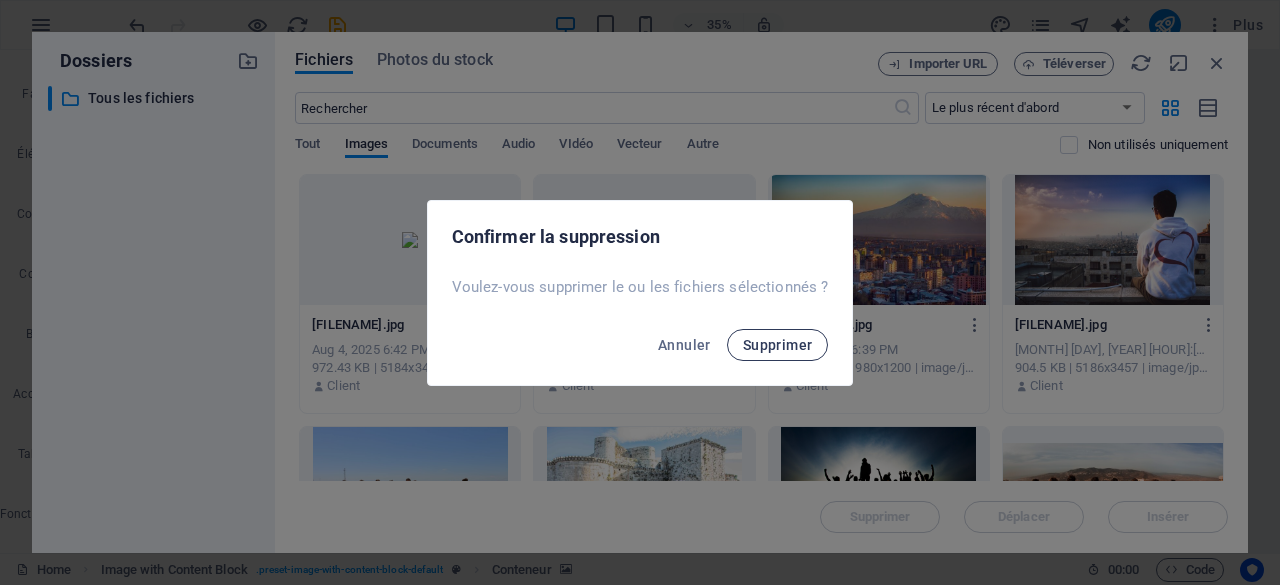 click on "Supprimer" at bounding box center (778, 345) 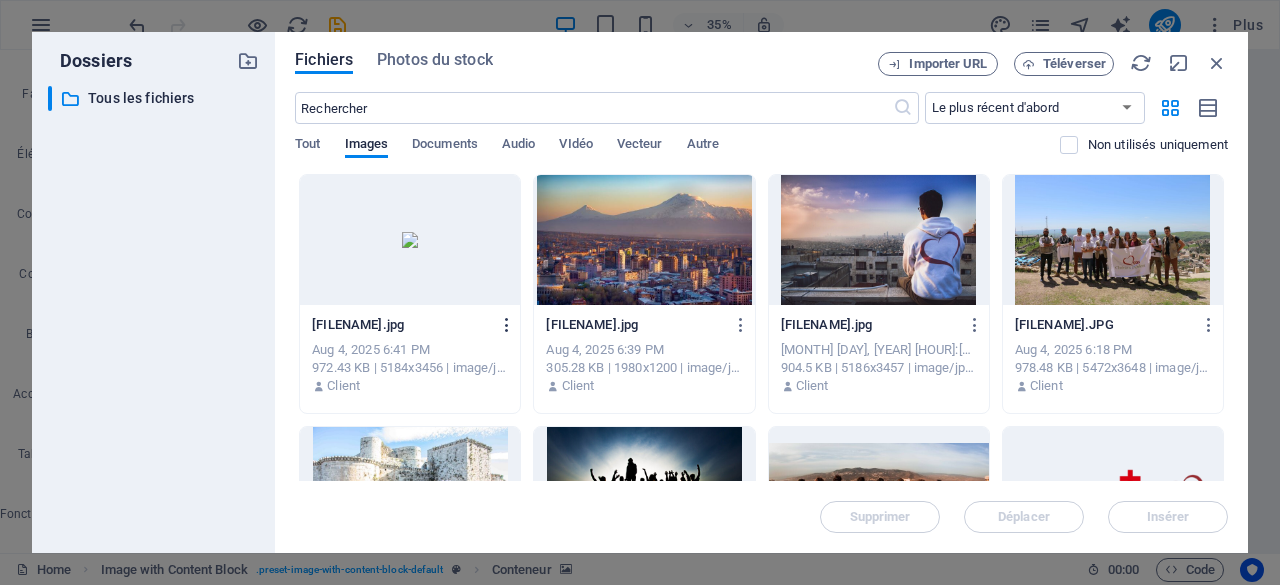 click at bounding box center [507, 325] 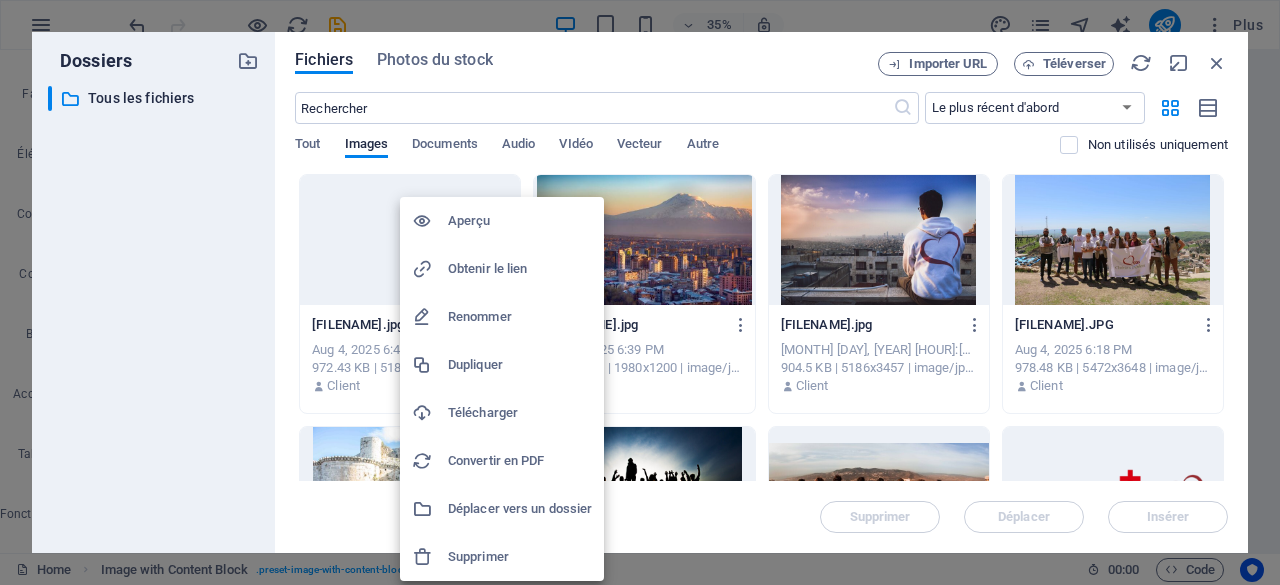 click on "Supprimer" at bounding box center (502, 557) 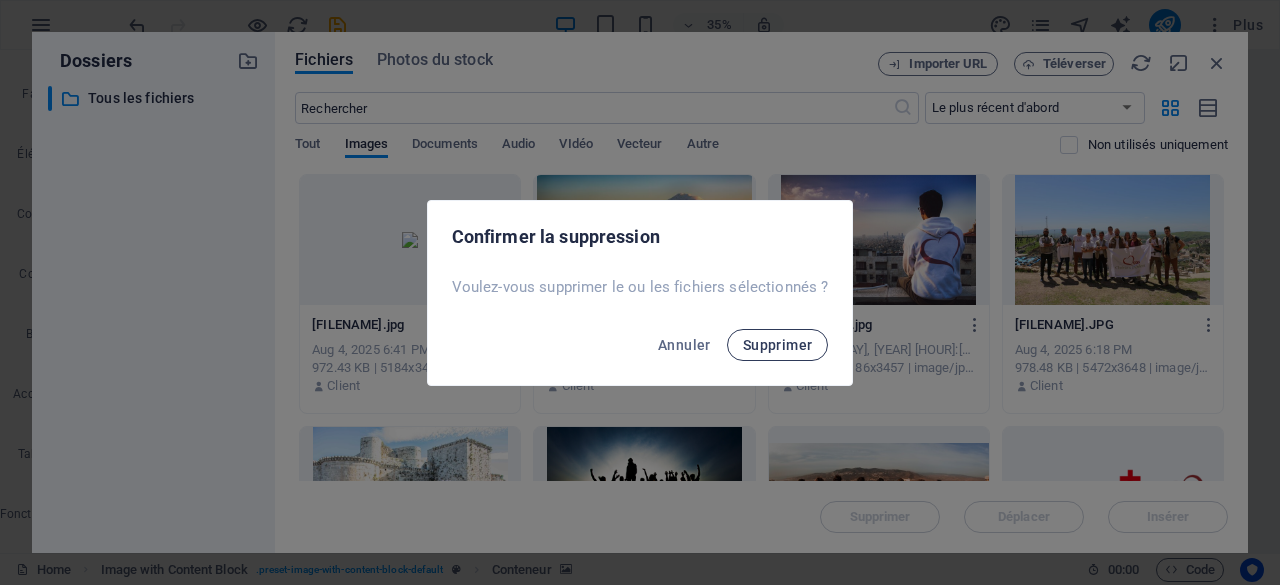 click on "Supprimer" at bounding box center [778, 345] 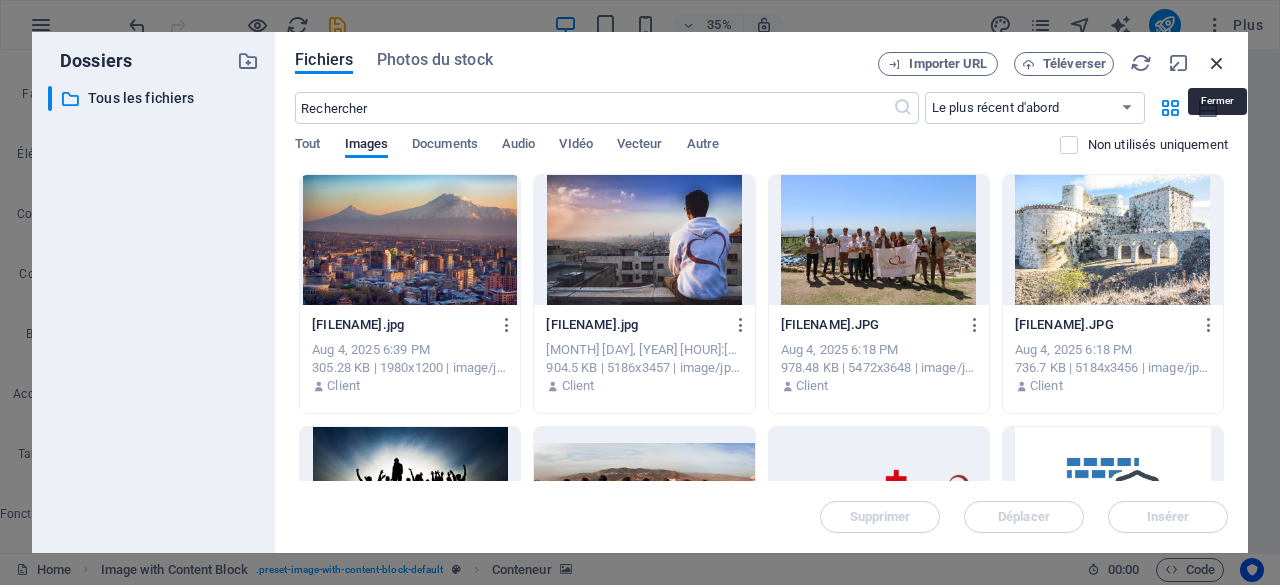 click at bounding box center [1217, 63] 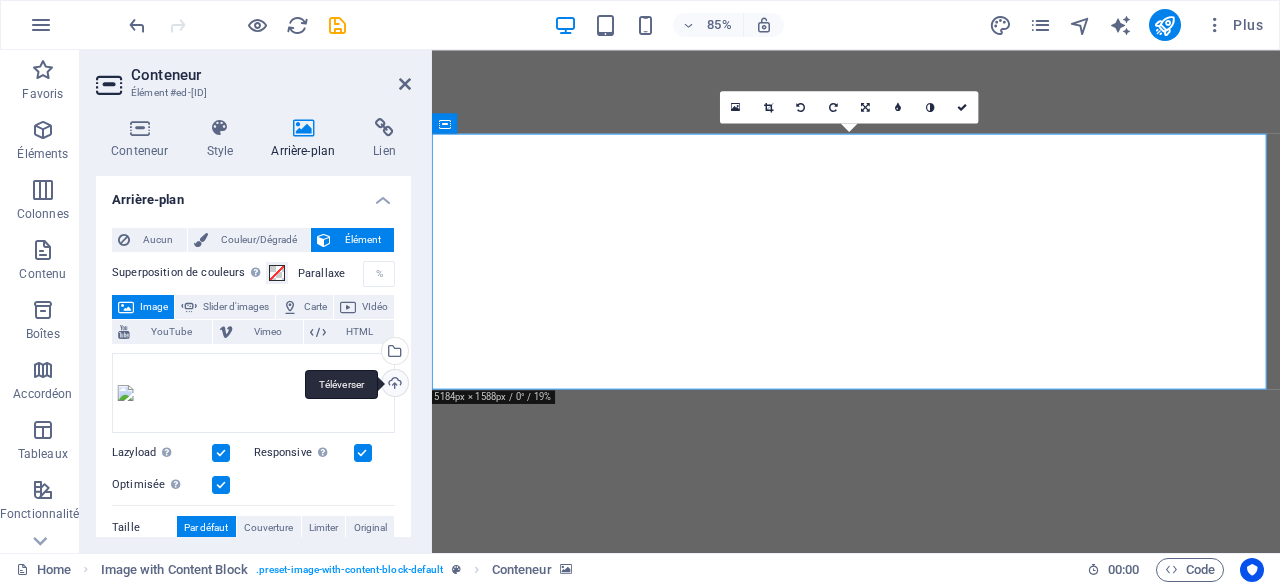 click on "Téléverser" at bounding box center (393, 385) 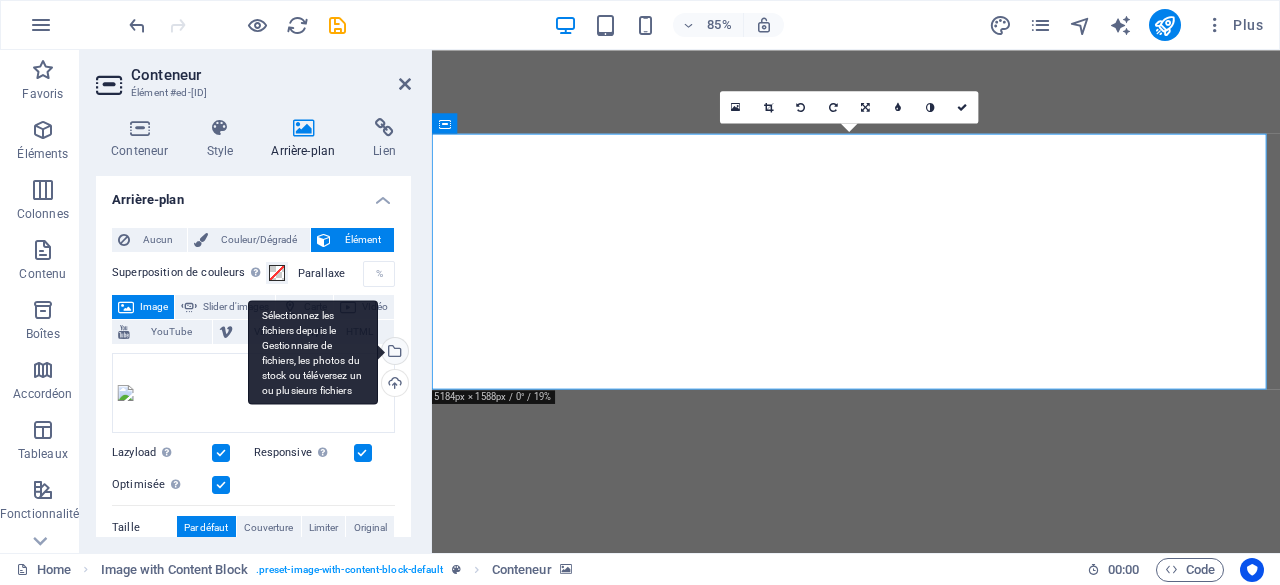 click on "Sélectionnez les fichiers depuis le Gestionnaire de fichiers, les photos du stock ou téléversez un ou plusieurs fichiers" at bounding box center (393, 353) 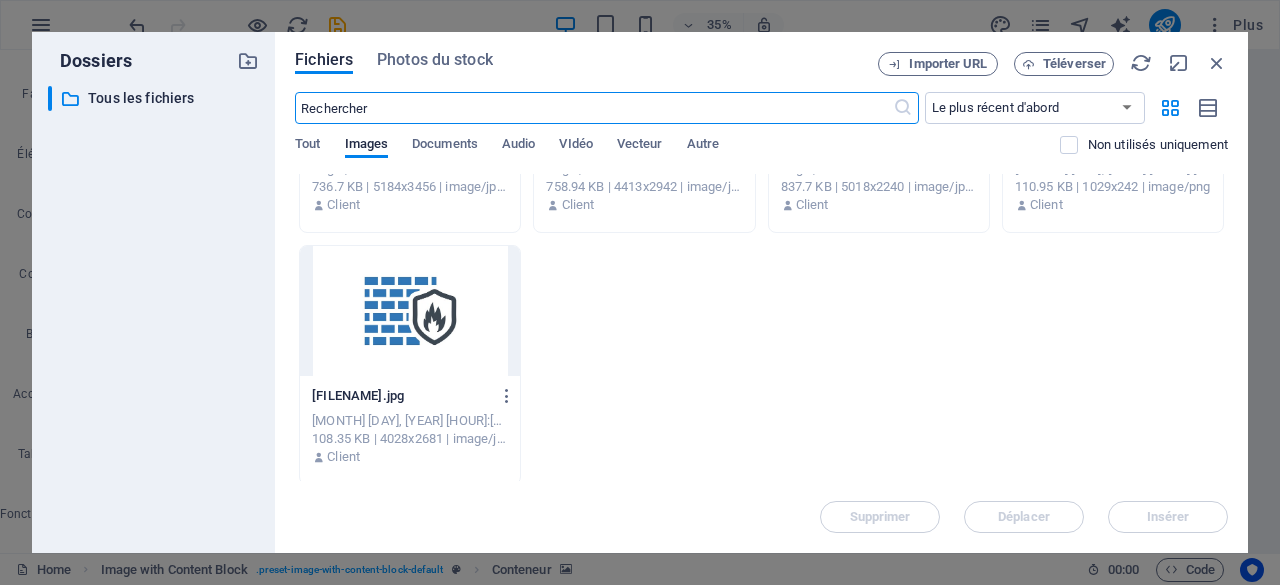 scroll, scrollTop: 436, scrollLeft: 0, axis: vertical 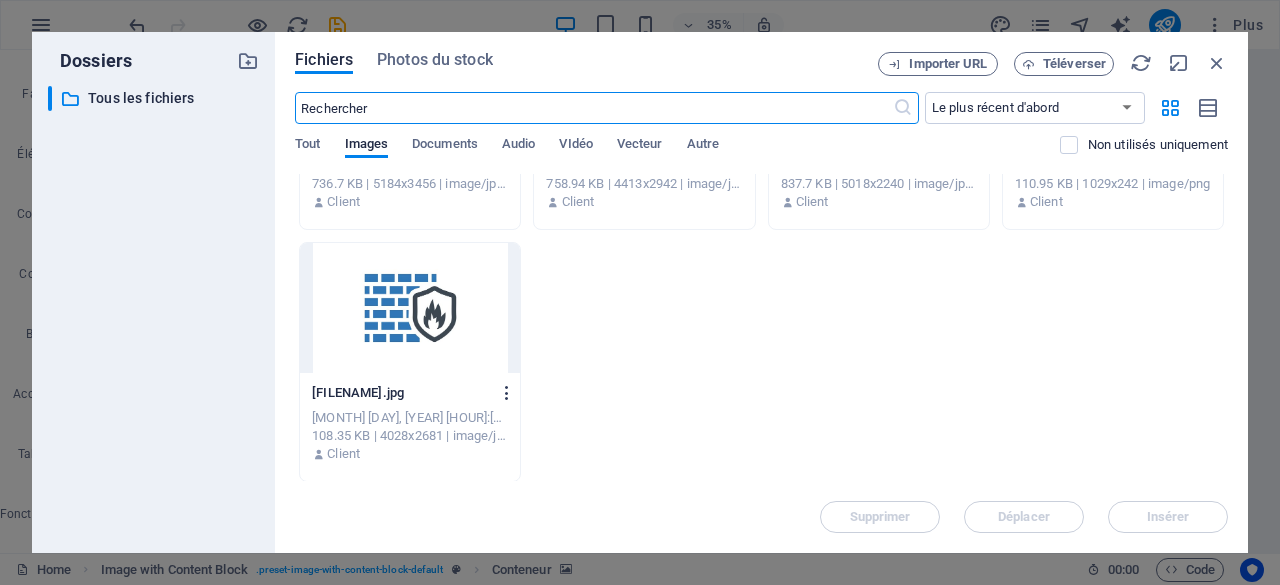 click at bounding box center (507, 393) 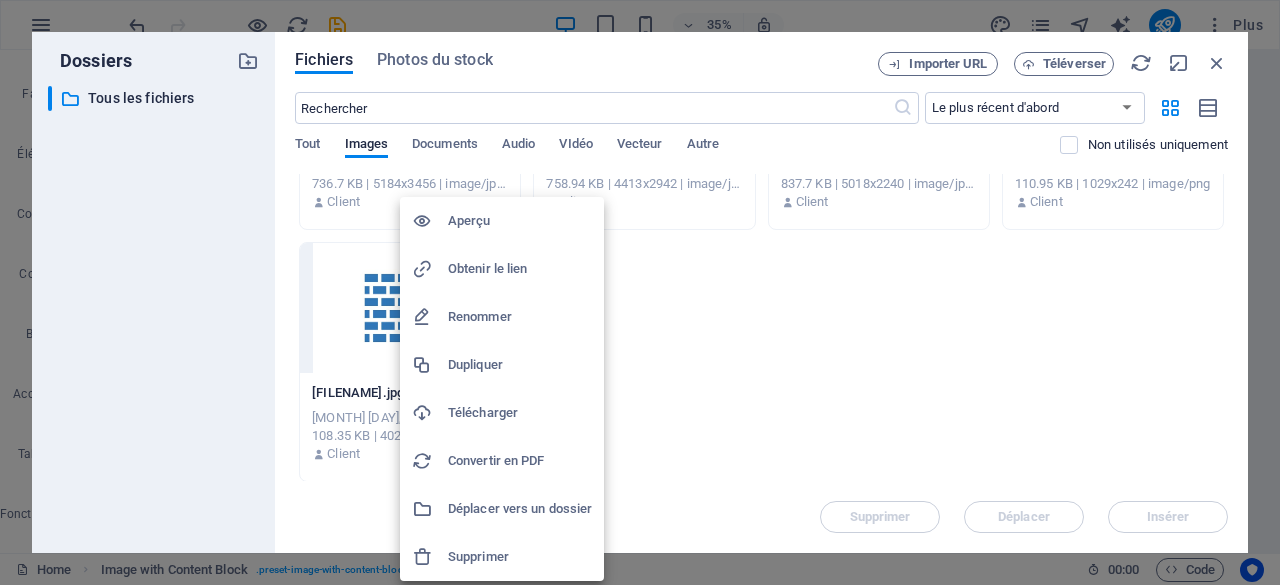 click on "Supprimer" at bounding box center (520, 557) 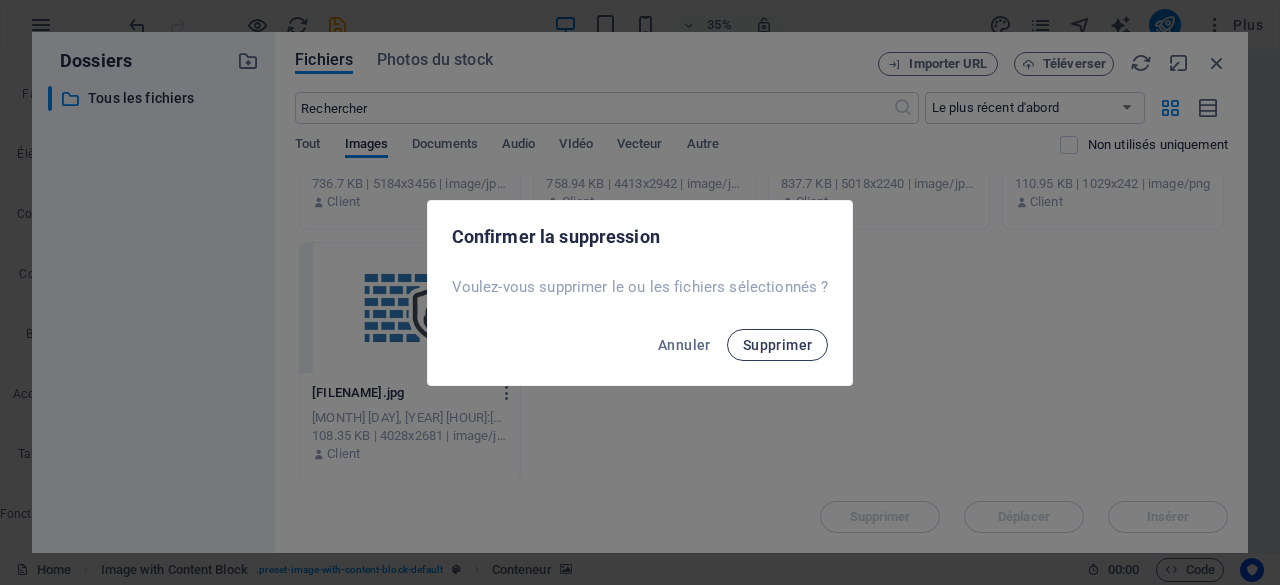 click on "Supprimer" at bounding box center [778, 345] 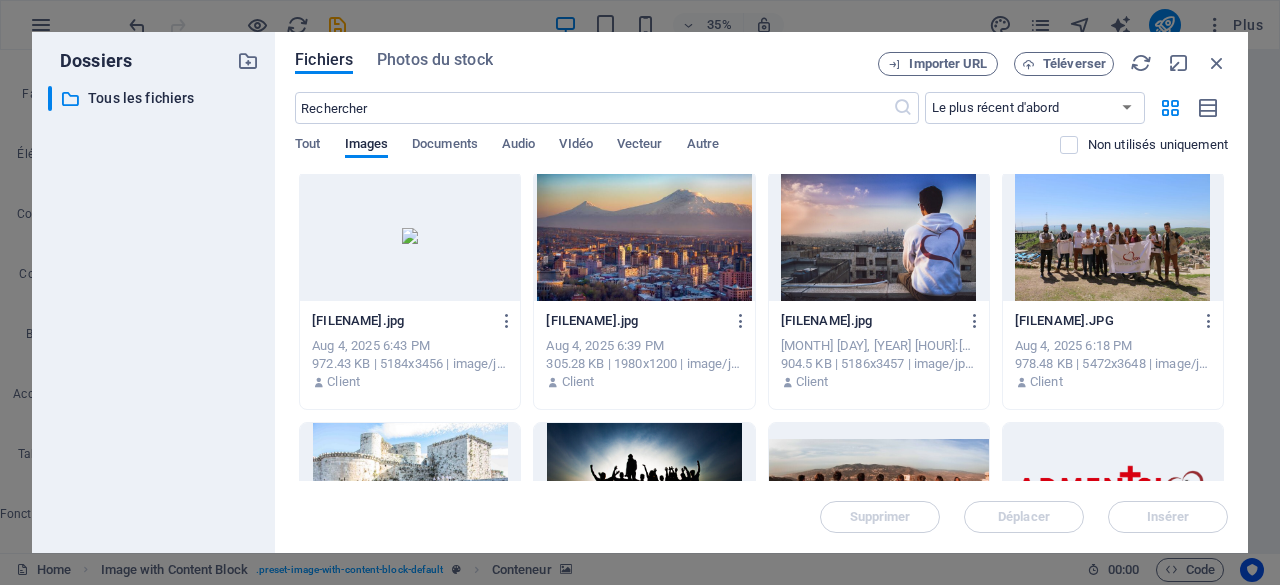 scroll, scrollTop: 0, scrollLeft: 0, axis: both 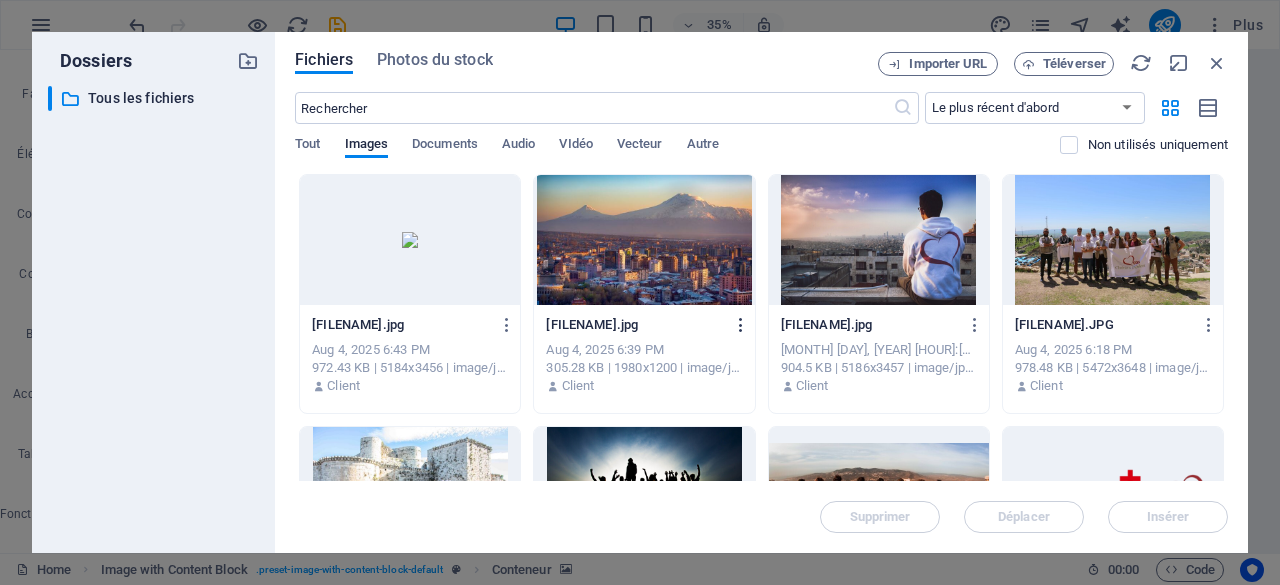 click at bounding box center (741, 325) 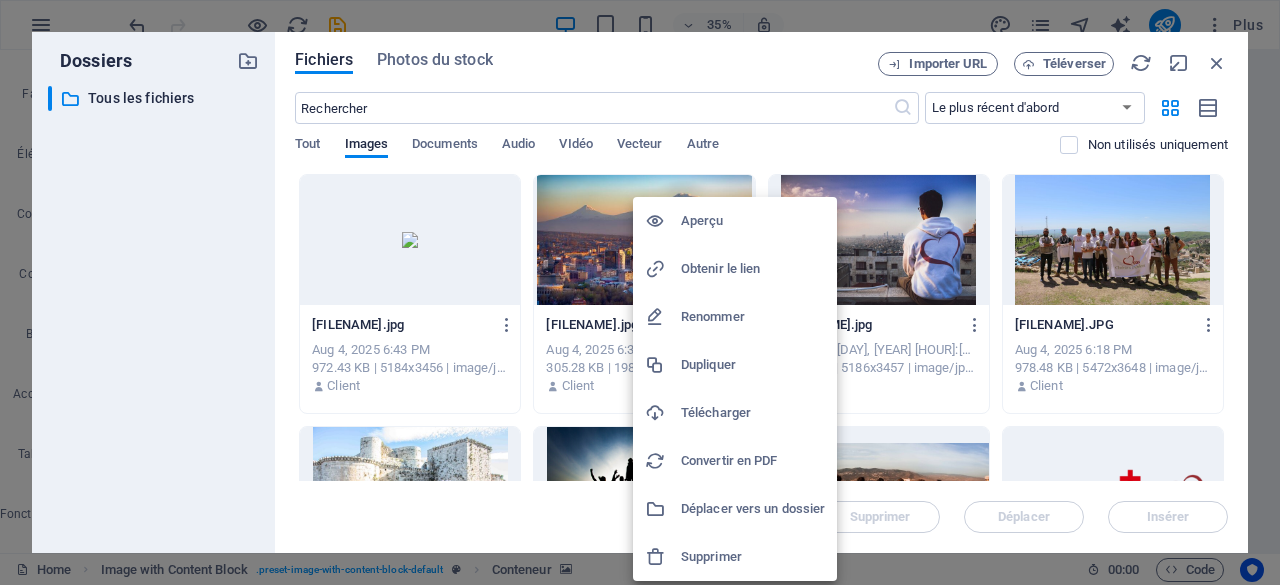 click on "Supprimer" at bounding box center (753, 557) 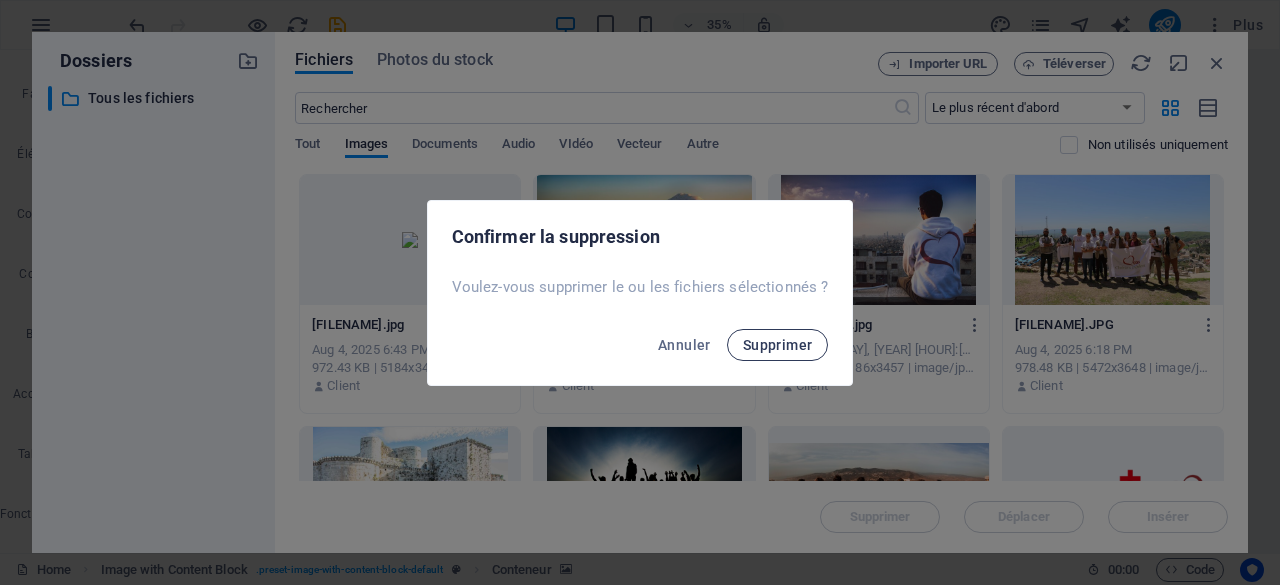 click on "Supprimer" at bounding box center [778, 345] 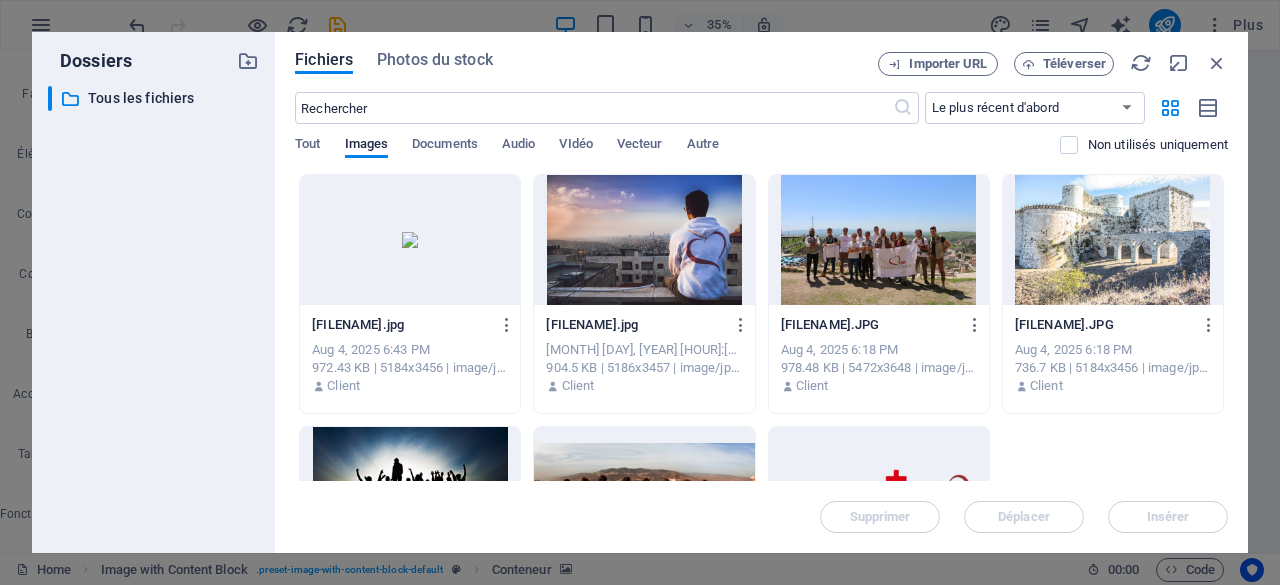 click on "constr-KrjItS1iYYukojte6pcFhQ.jpg constr-KrjItS1iYYukojte6pcFhQ.jpg Aug 4, 2025 6:43 PM 972.43 KB | 5184x3456 | image/jpeg Client" at bounding box center [410, 356] 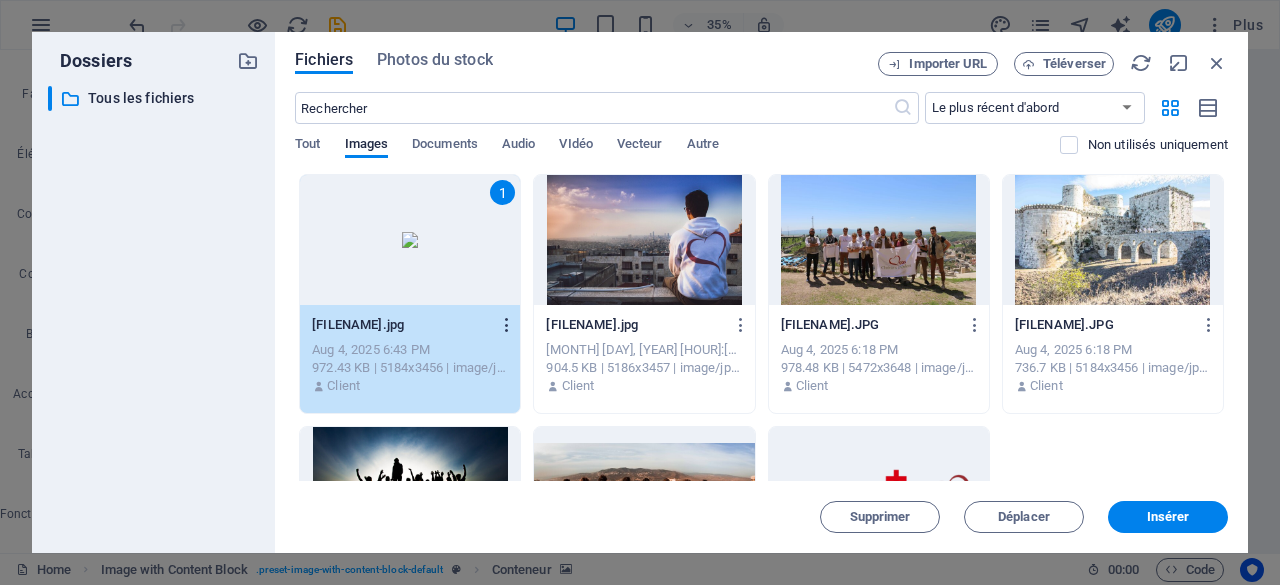 click at bounding box center [507, 325] 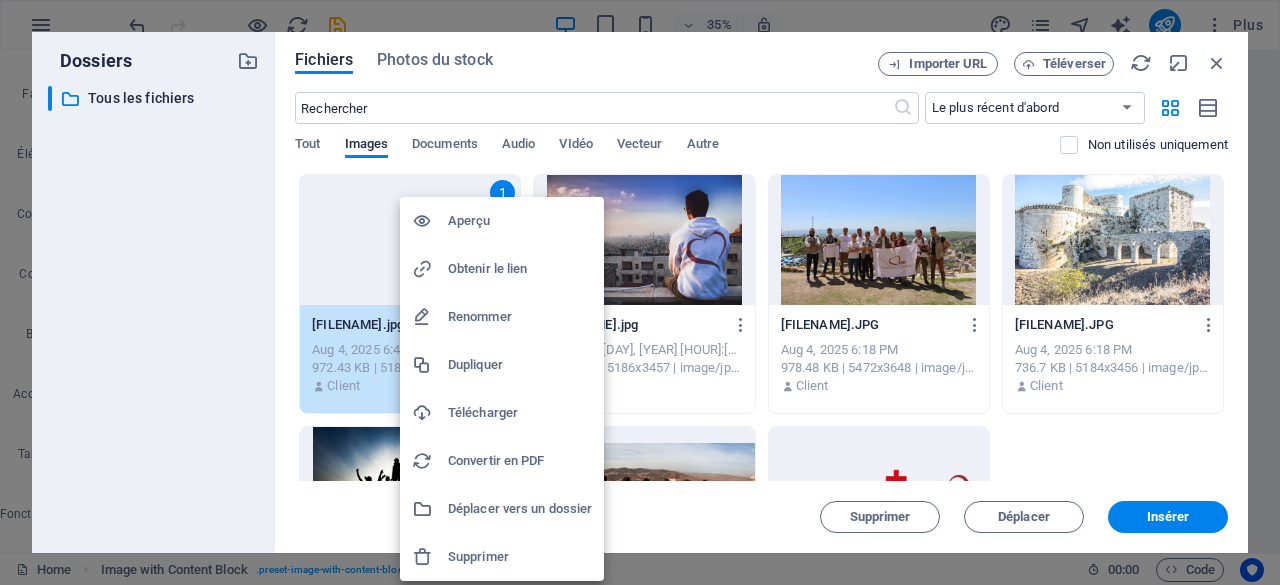 click on "Supprimer" at bounding box center [520, 557] 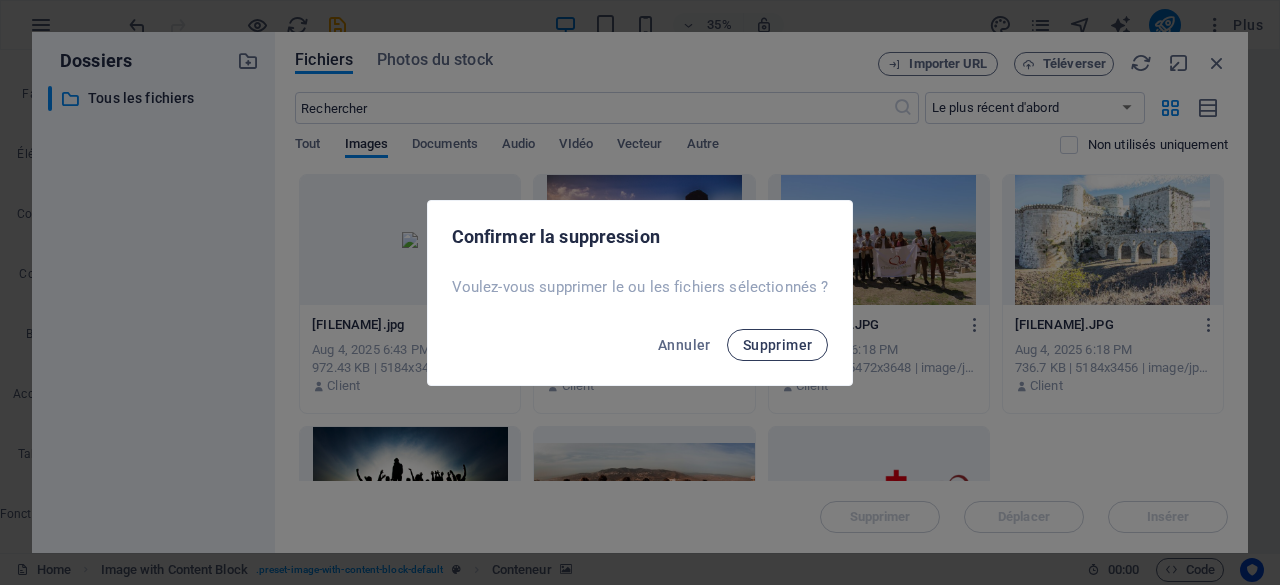 click on "Supprimer" at bounding box center (778, 345) 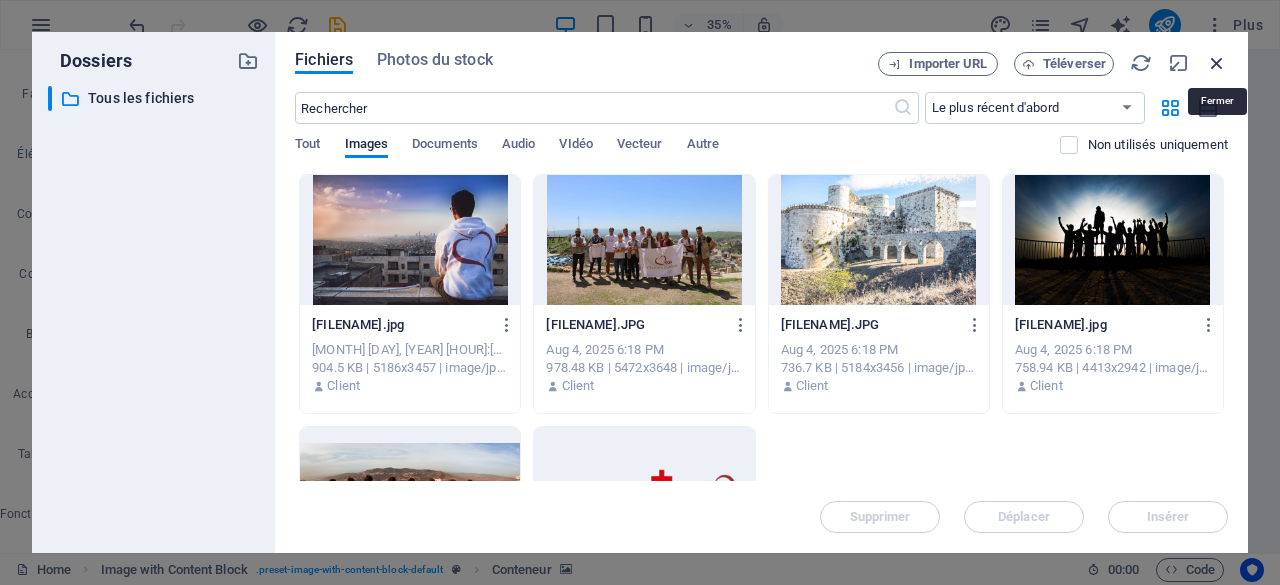 click at bounding box center [1217, 63] 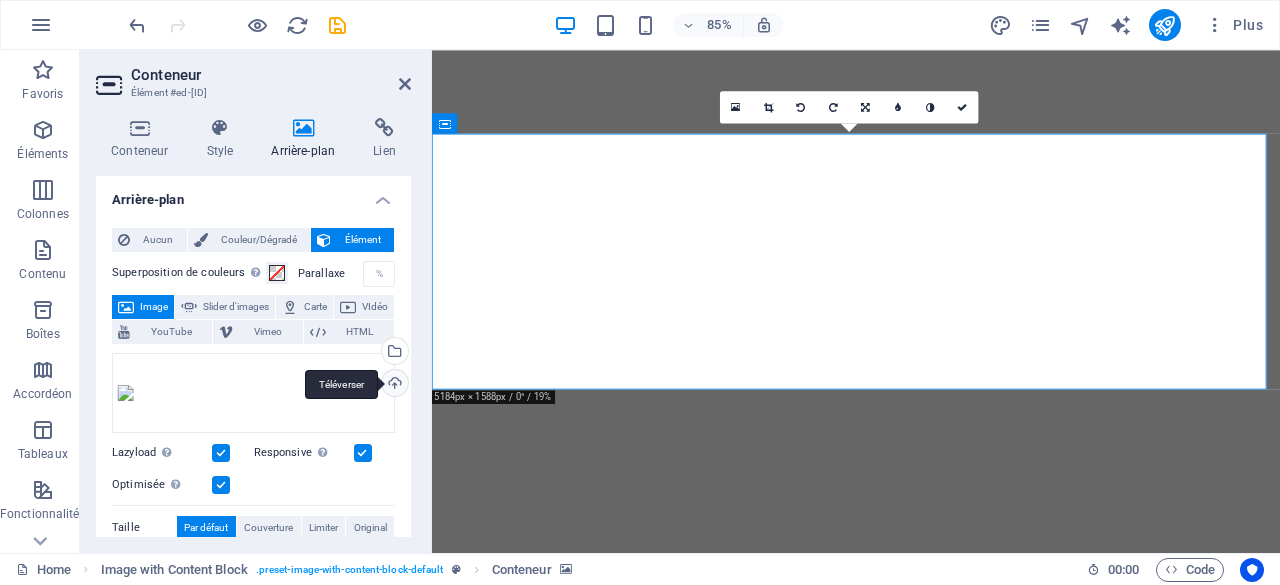 click on "Téléverser" at bounding box center [393, 385] 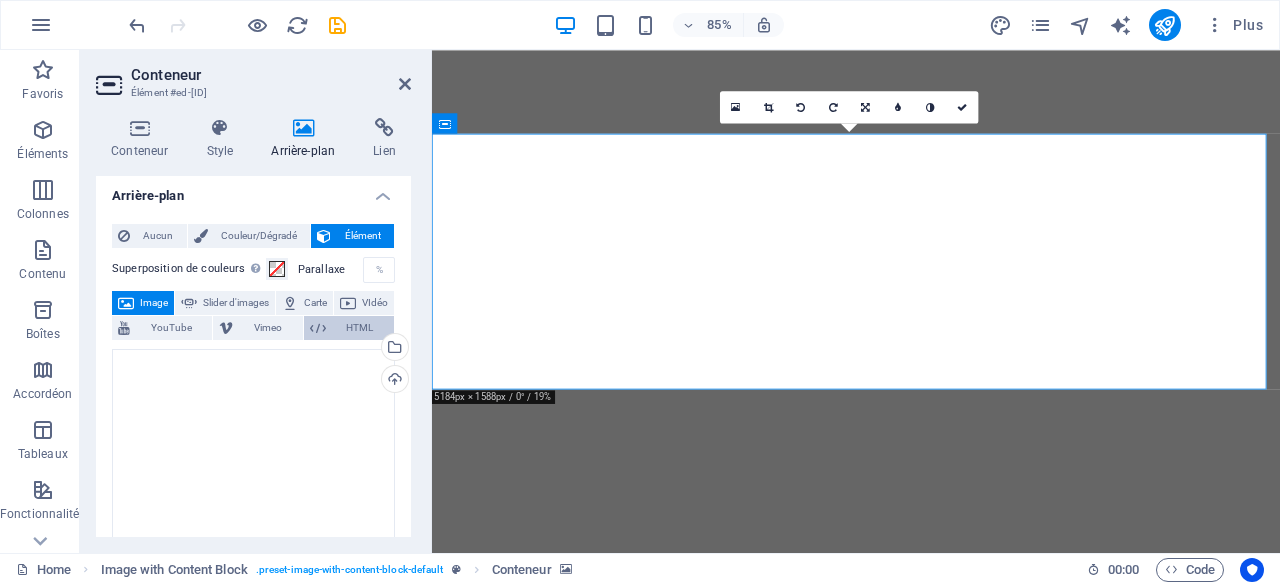 scroll, scrollTop: 0, scrollLeft: 0, axis: both 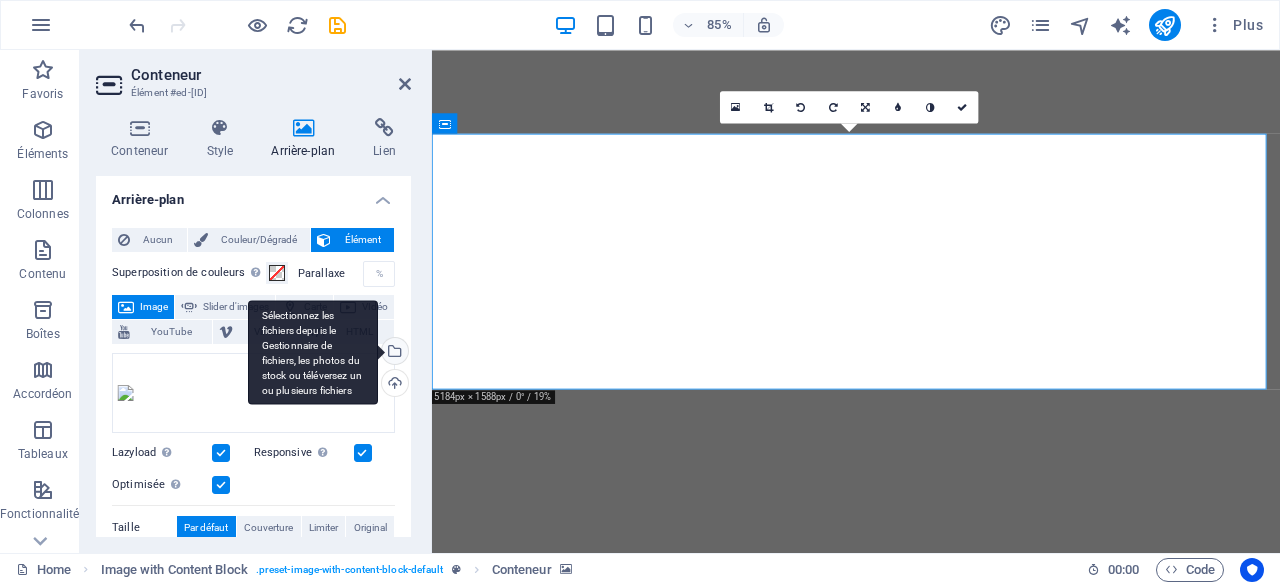 click on "Sélectionnez les fichiers depuis le Gestionnaire de fichiers, les photos du stock ou téléversez un ou plusieurs fichiers" at bounding box center [393, 353] 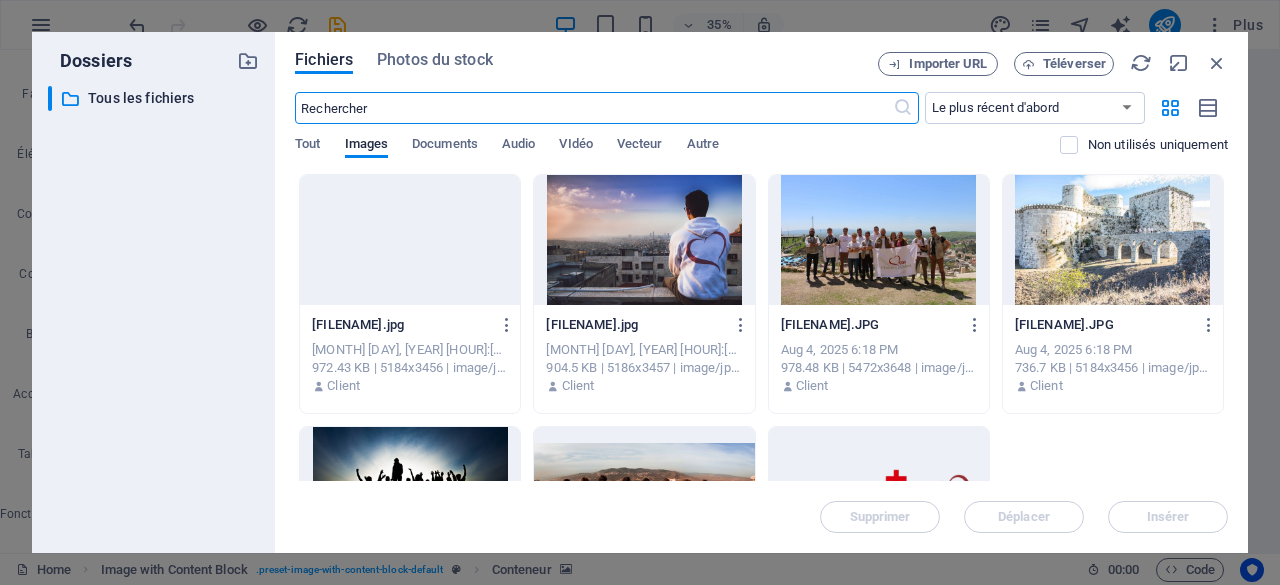 click at bounding box center [644, 240] 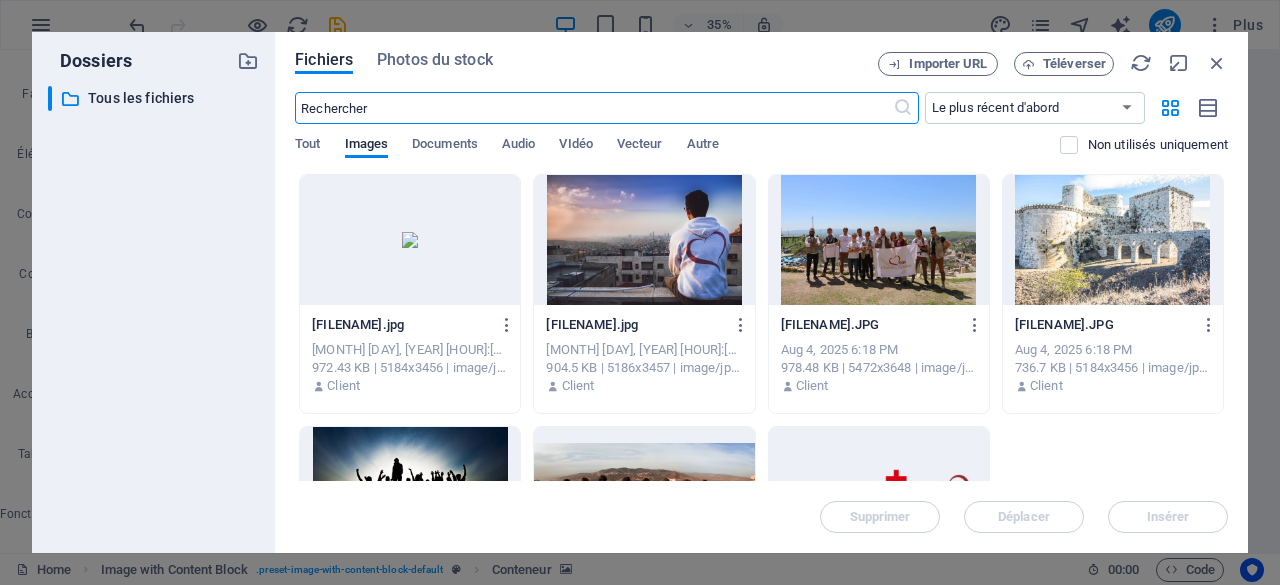 click at bounding box center (644, 240) 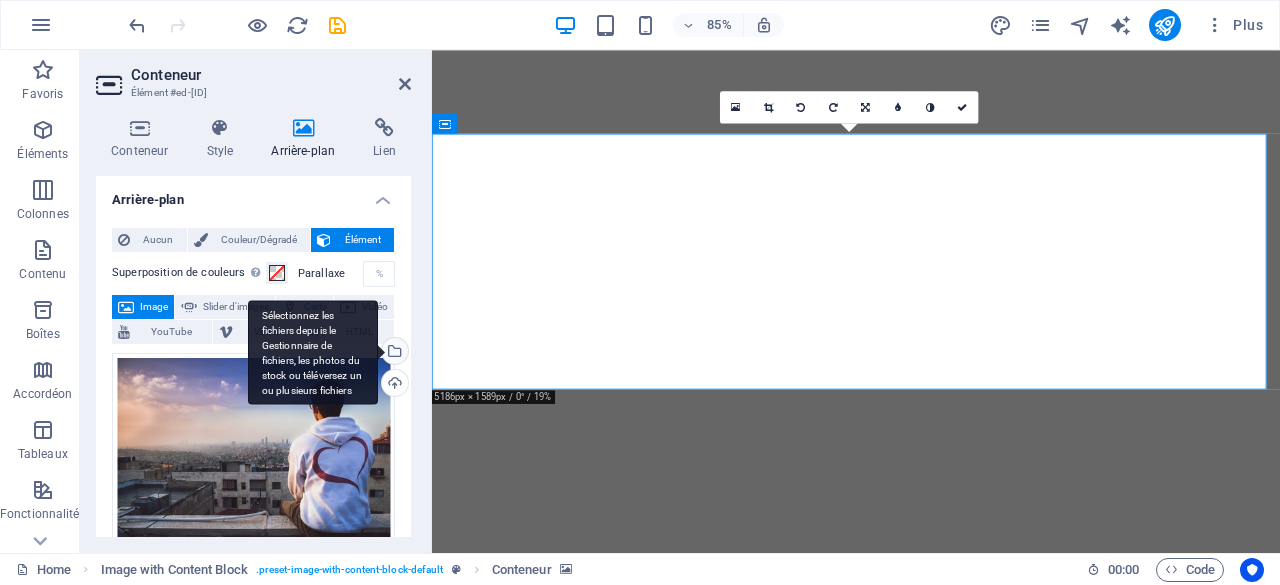 click on "Sélectionnez les fichiers depuis le Gestionnaire de fichiers, les photos du stock ou téléversez un ou plusieurs fichiers" at bounding box center (393, 353) 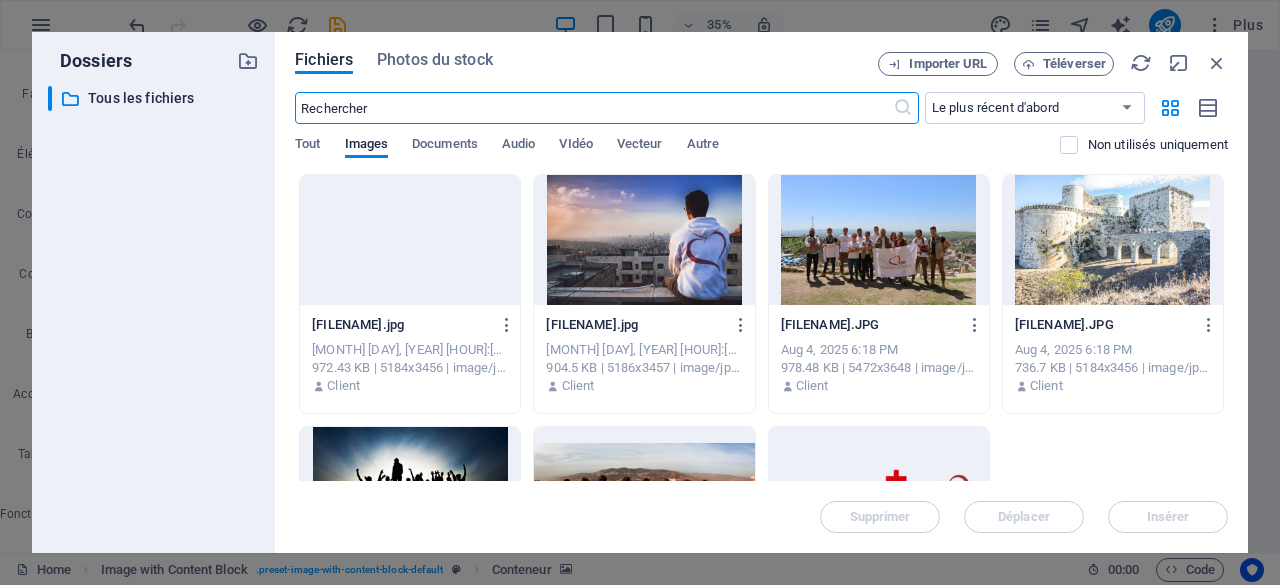 scroll, scrollTop: 0, scrollLeft: 0, axis: both 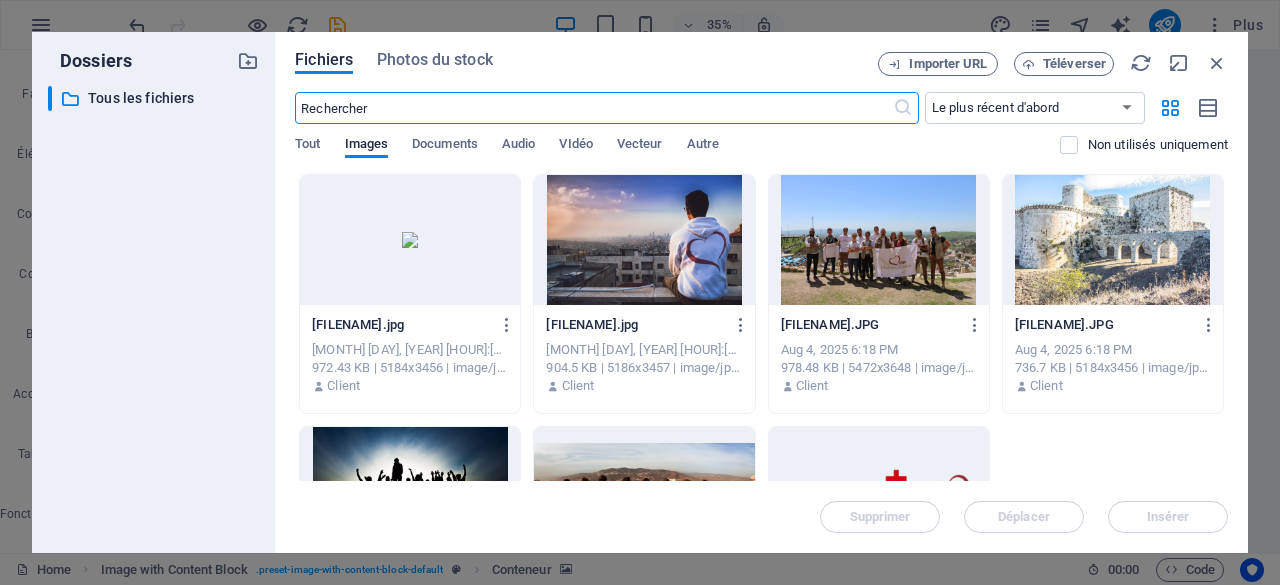click at bounding box center (1113, 240) 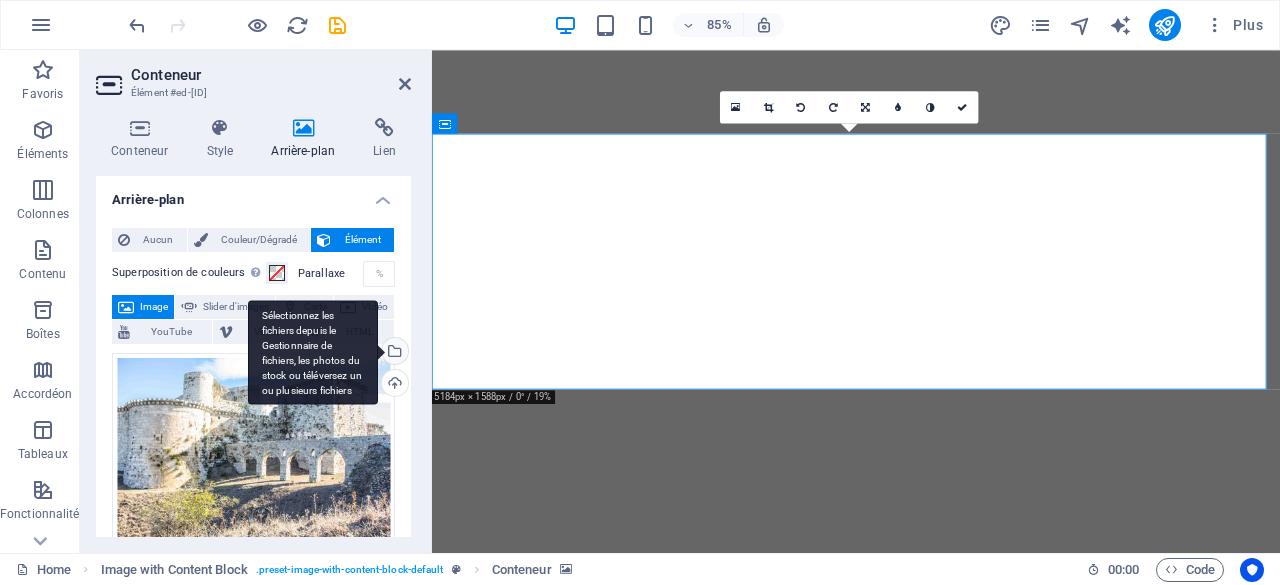 click on "Sélectionnez les fichiers depuis le Gestionnaire de fichiers, les photos du stock ou téléversez un ou plusieurs fichiers" at bounding box center (393, 353) 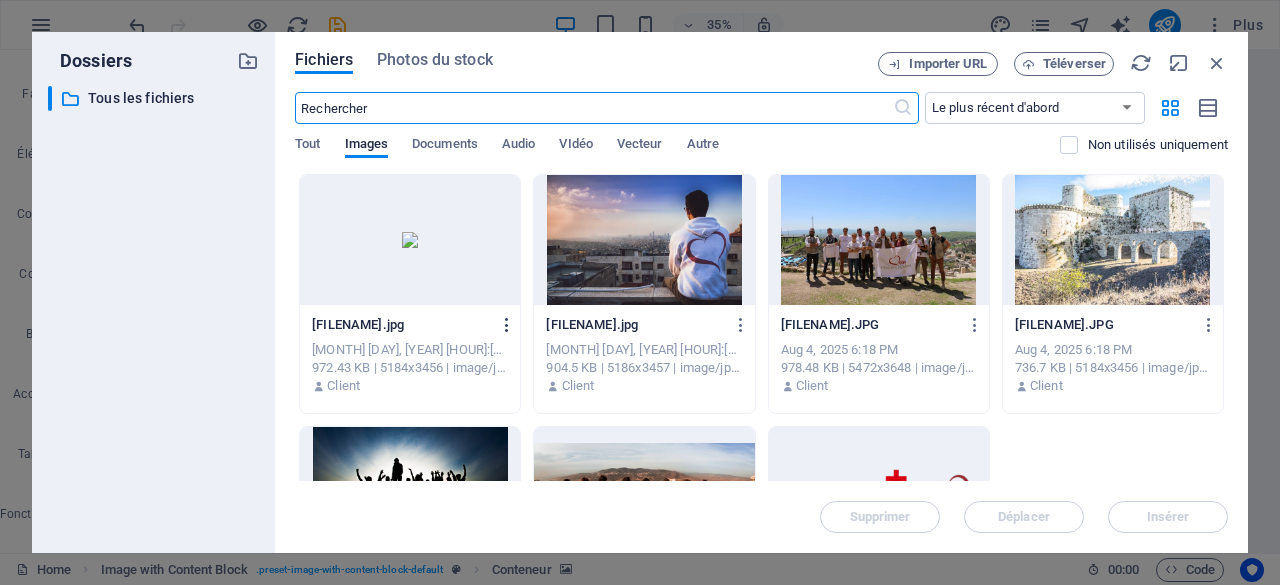 click at bounding box center [507, 325] 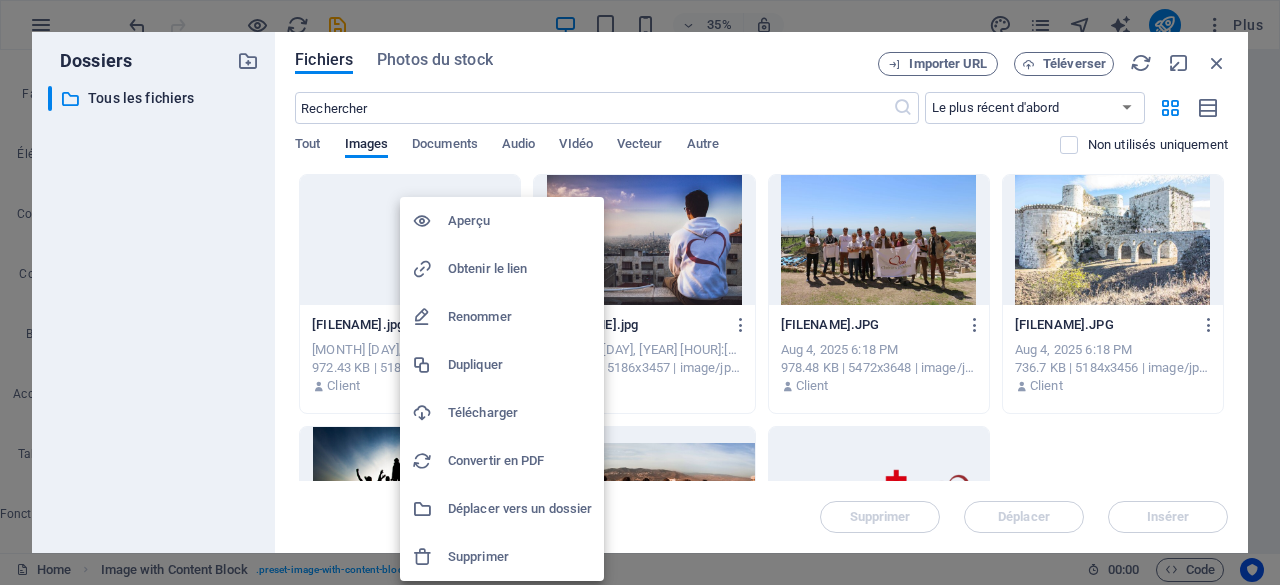 click on "Supprimer" at bounding box center [520, 557] 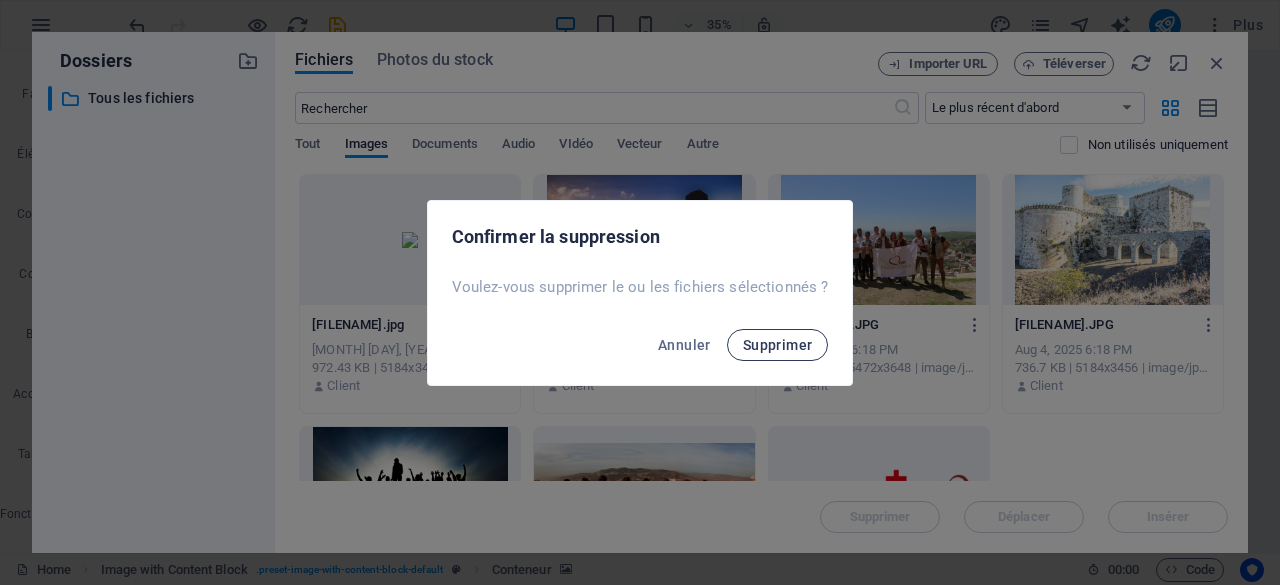 click on "Supprimer" at bounding box center (778, 345) 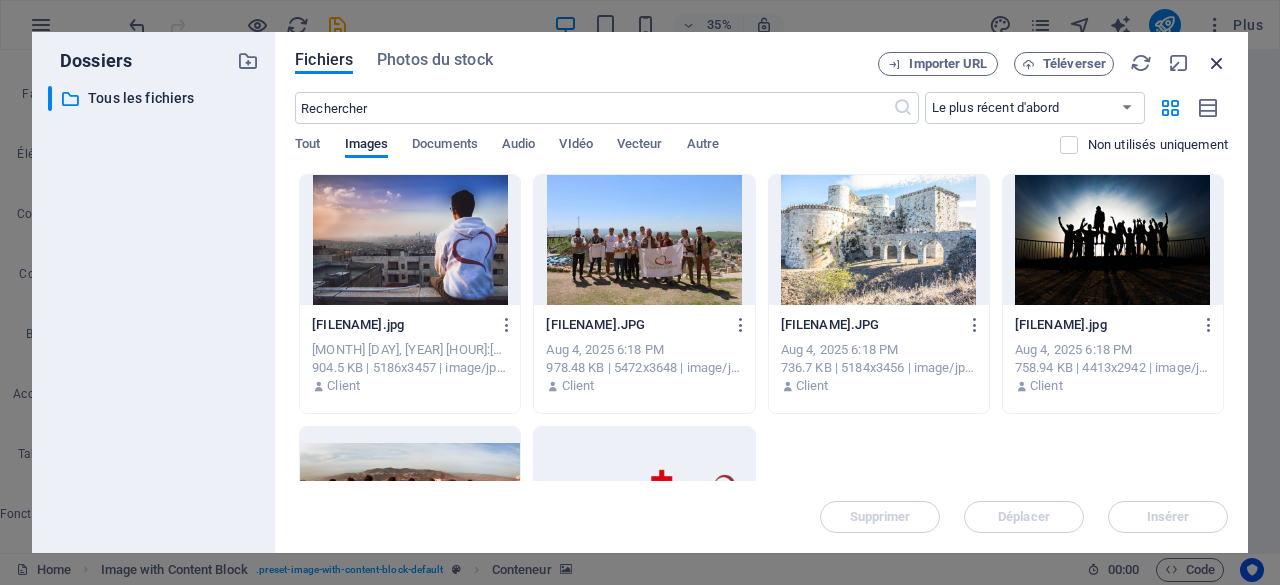 click at bounding box center [1217, 63] 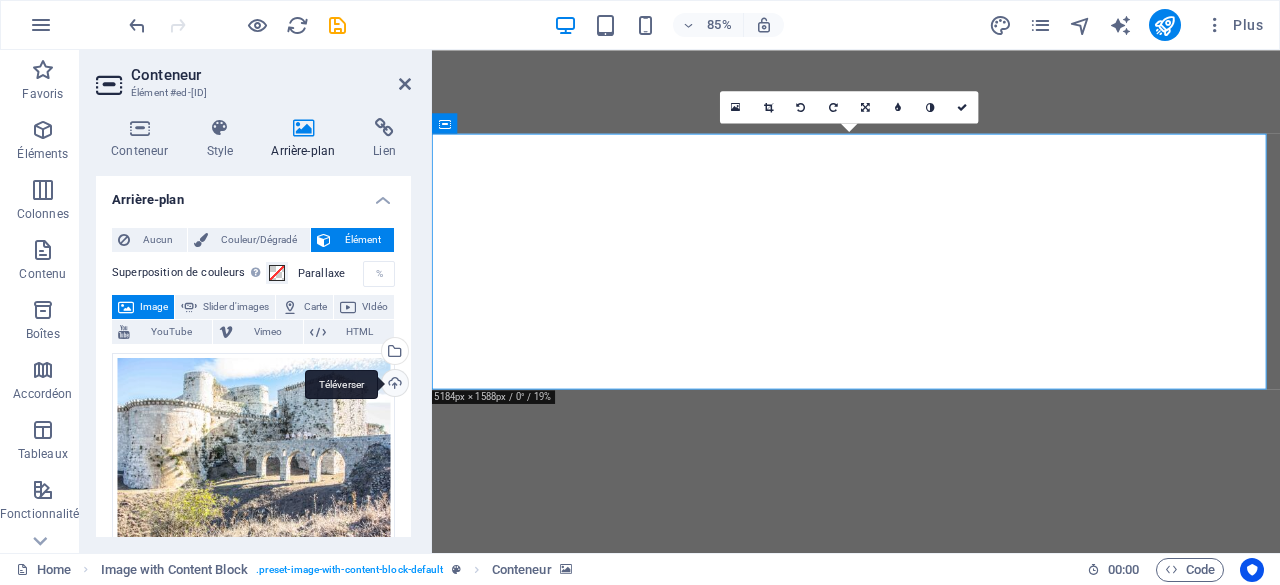 click on "Téléverser" at bounding box center [393, 385] 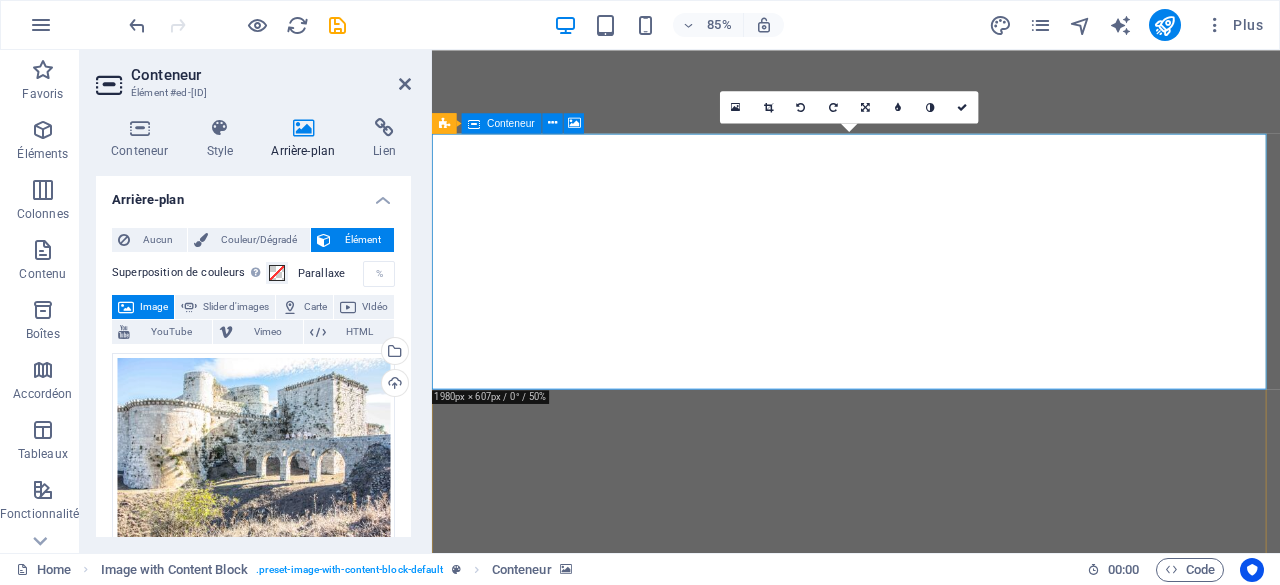 click on "Image with Content Block" at bounding box center (444, 123) 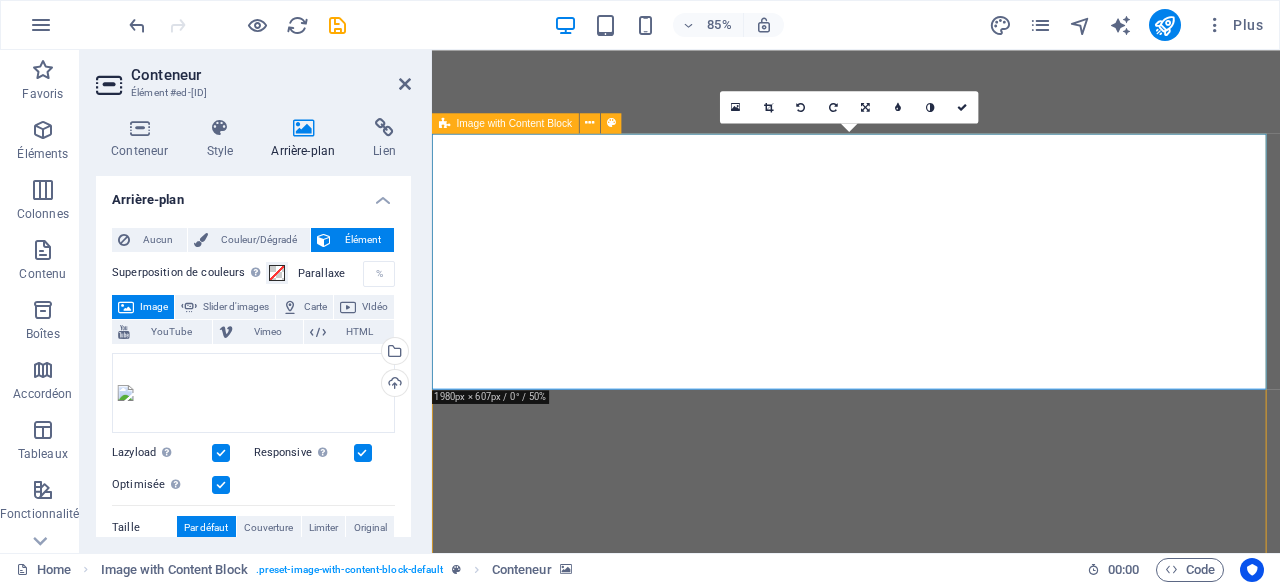 click on "Image with Content Block" at bounding box center (505, 123) 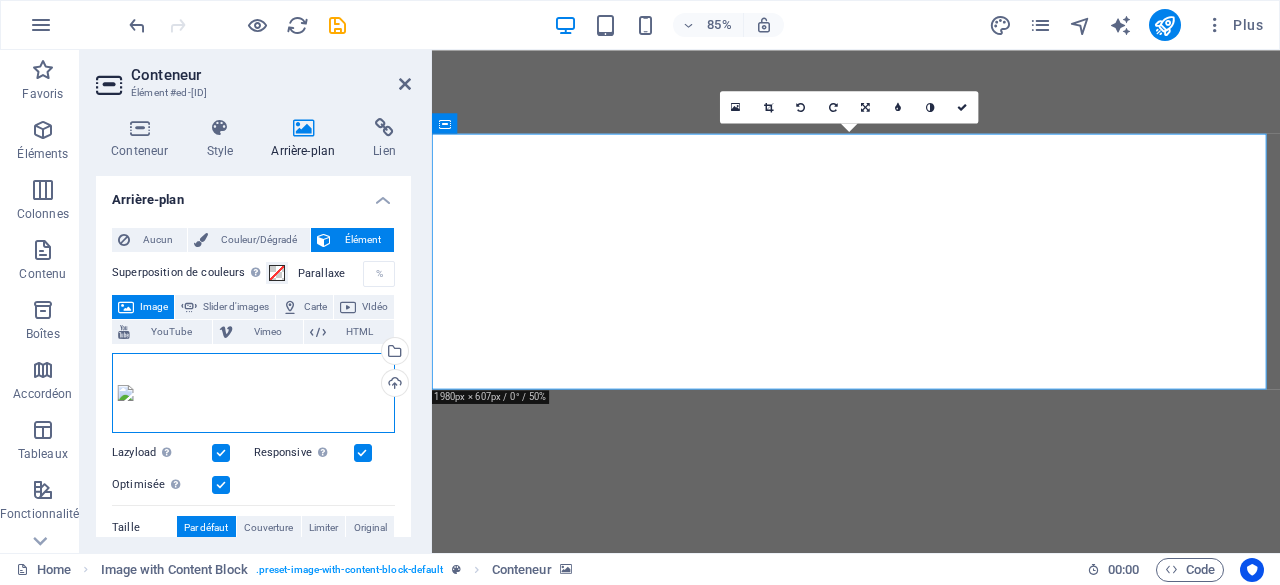 click on "Glissez les fichiers ici, cliquez pour choisir les fichiers ou  sélectionnez les fichiers depuis Fichiers ou depuis notre stock gratuit de photos et de vidéos" at bounding box center [253, 393] 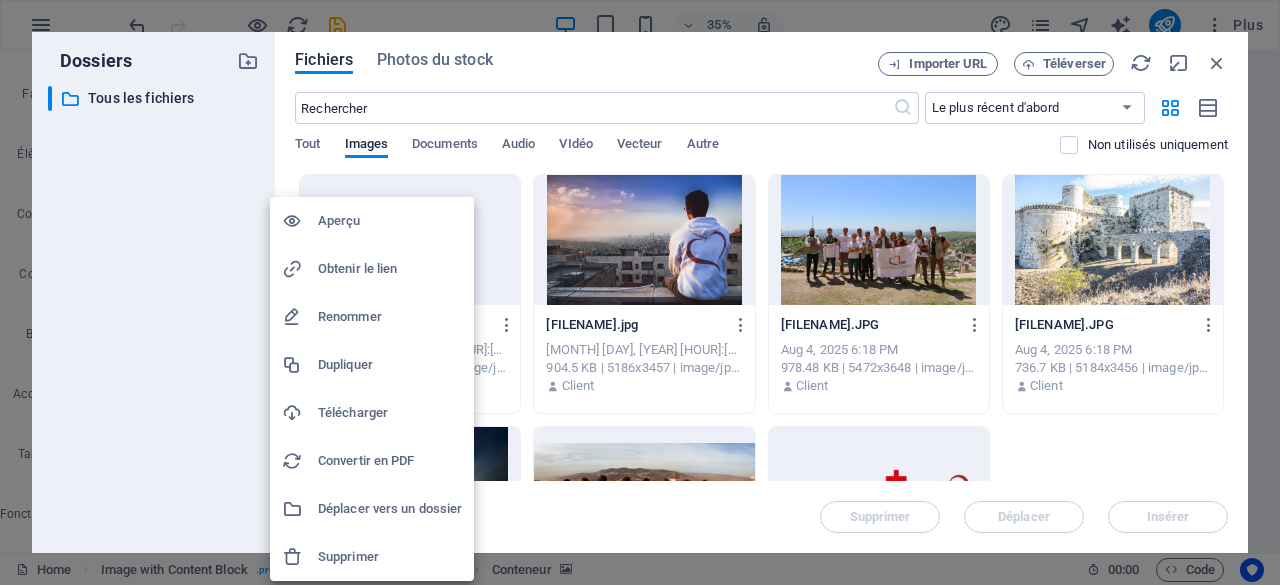 click at bounding box center [640, 292] 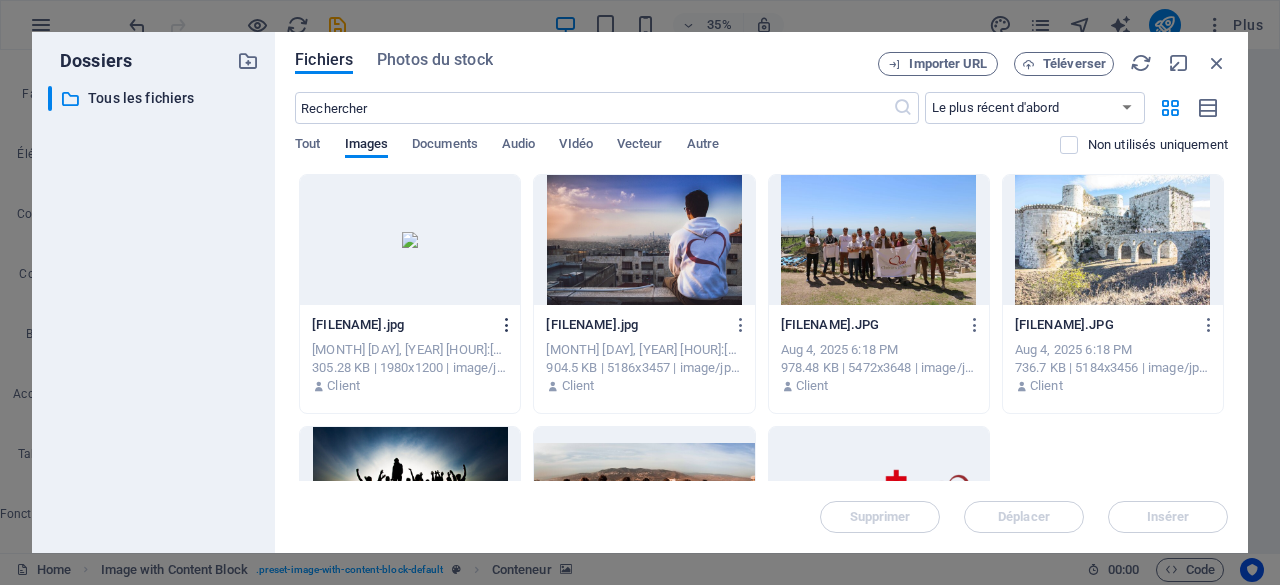 click at bounding box center (507, 325) 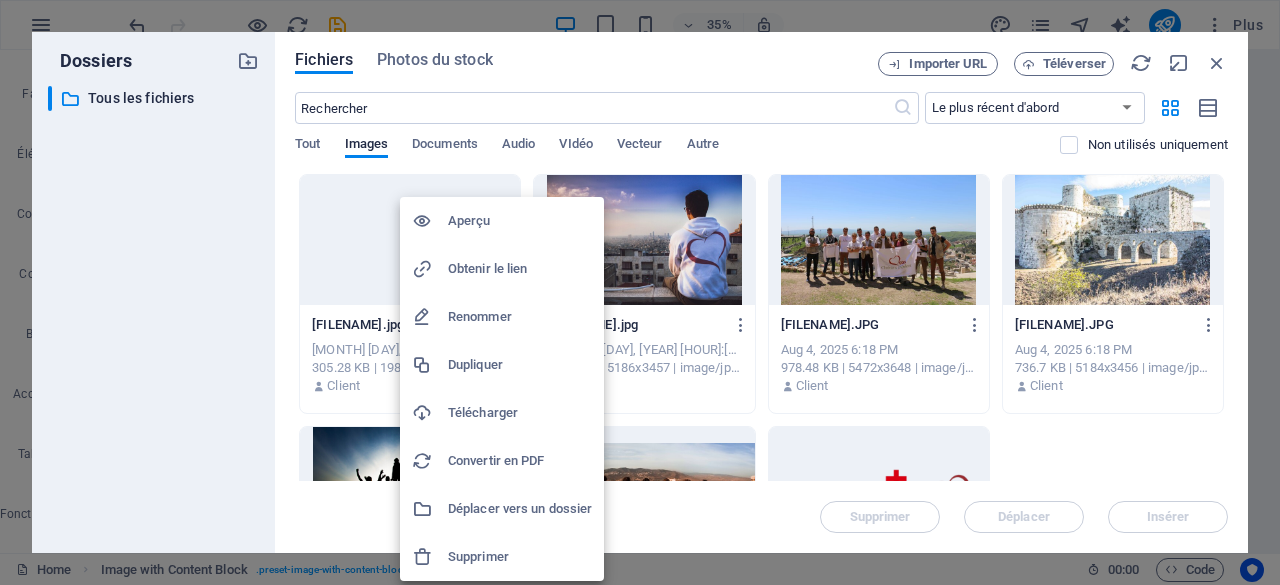 click on "Supprimer" at bounding box center (502, 557) 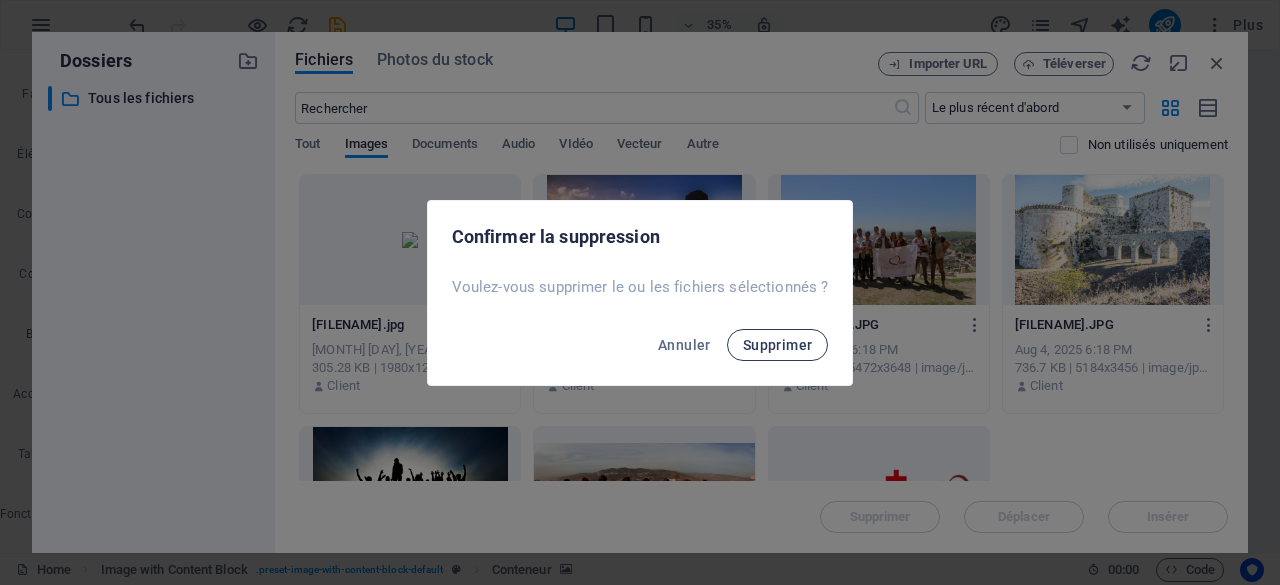 click on "Supprimer" at bounding box center (778, 345) 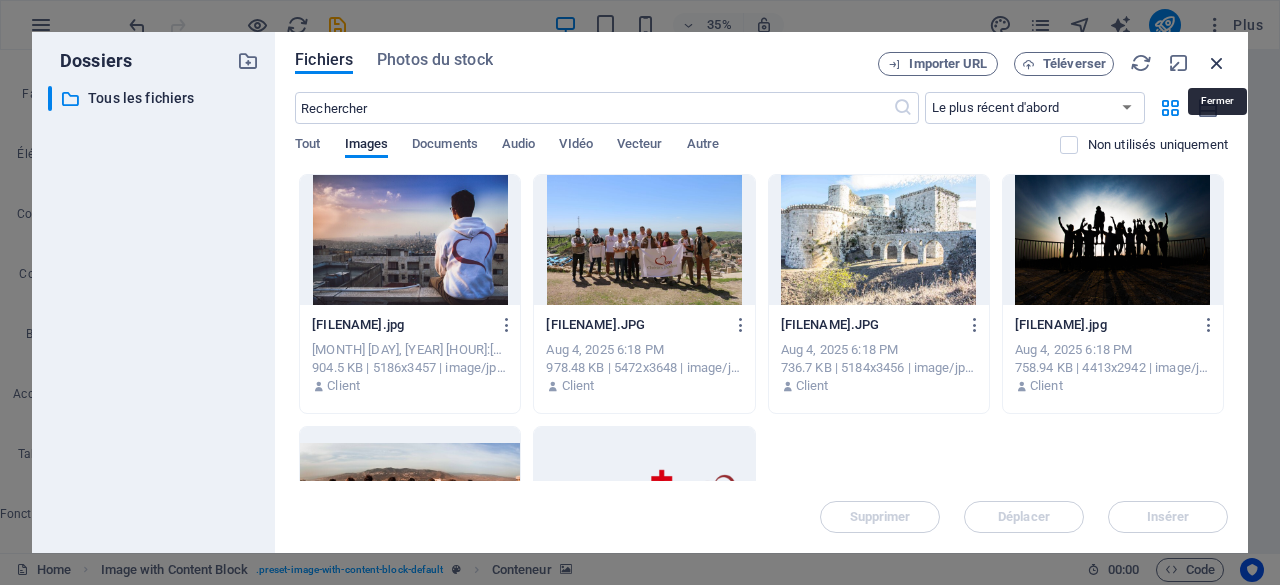 click at bounding box center (1217, 63) 